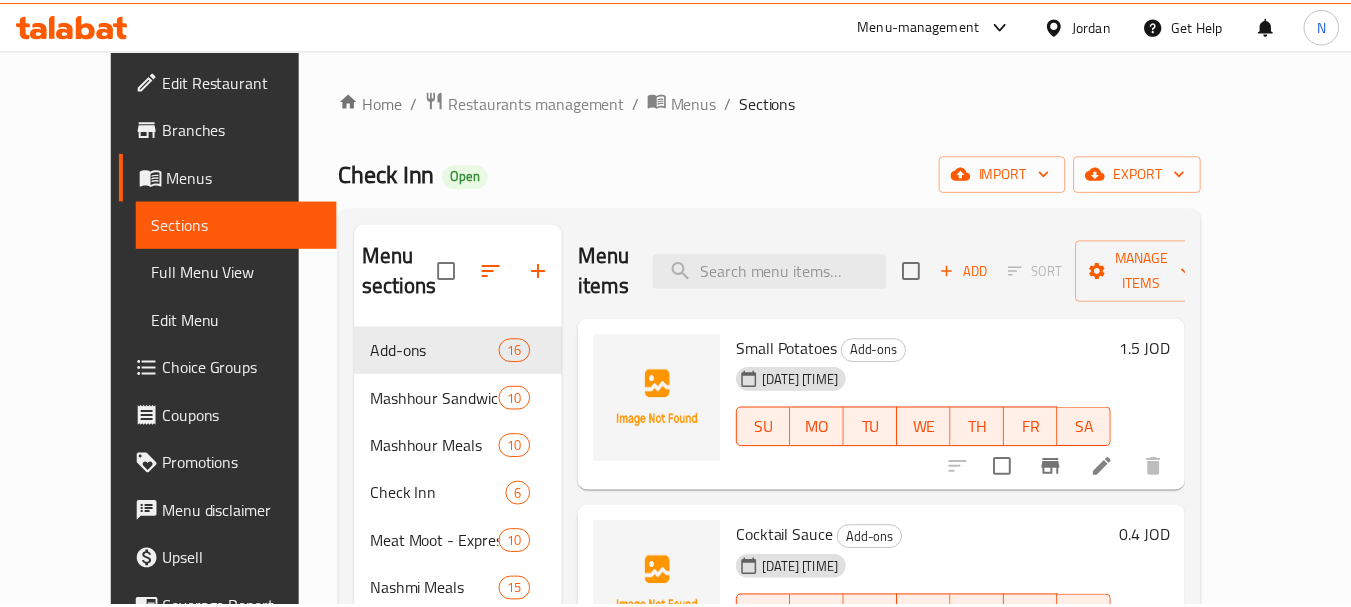 scroll, scrollTop: 0, scrollLeft: 0, axis: both 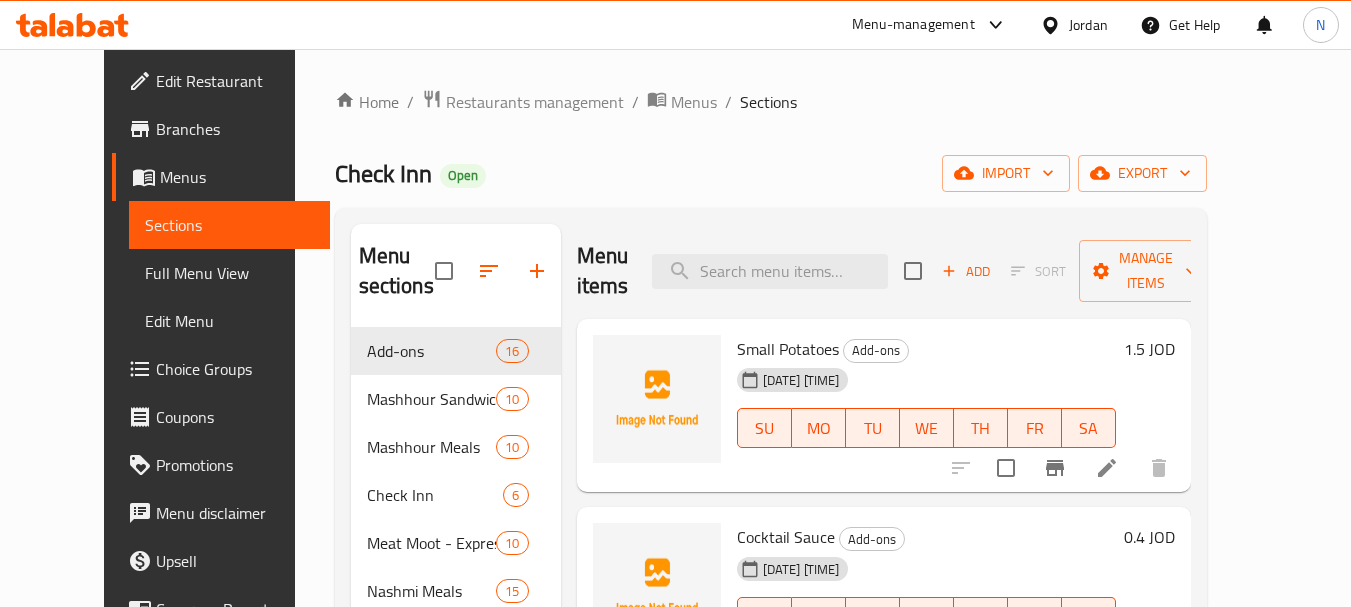 click on "Jordan" at bounding box center [1088, 25] 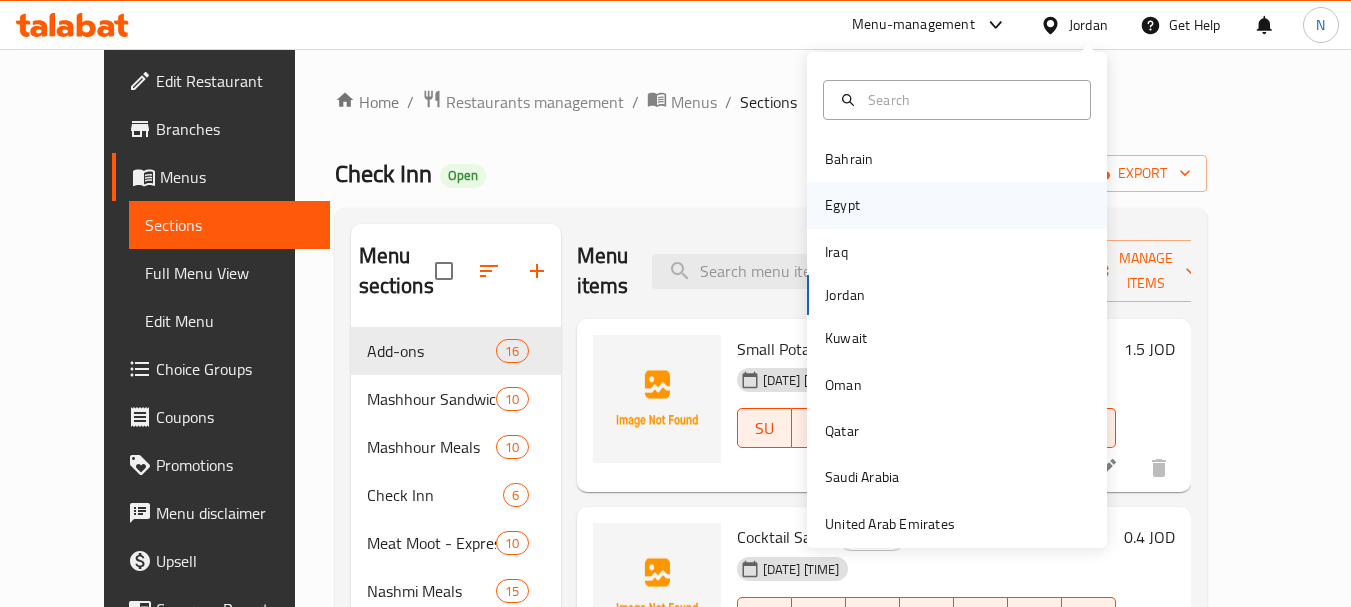 click on "Egypt" at bounding box center [957, 205] 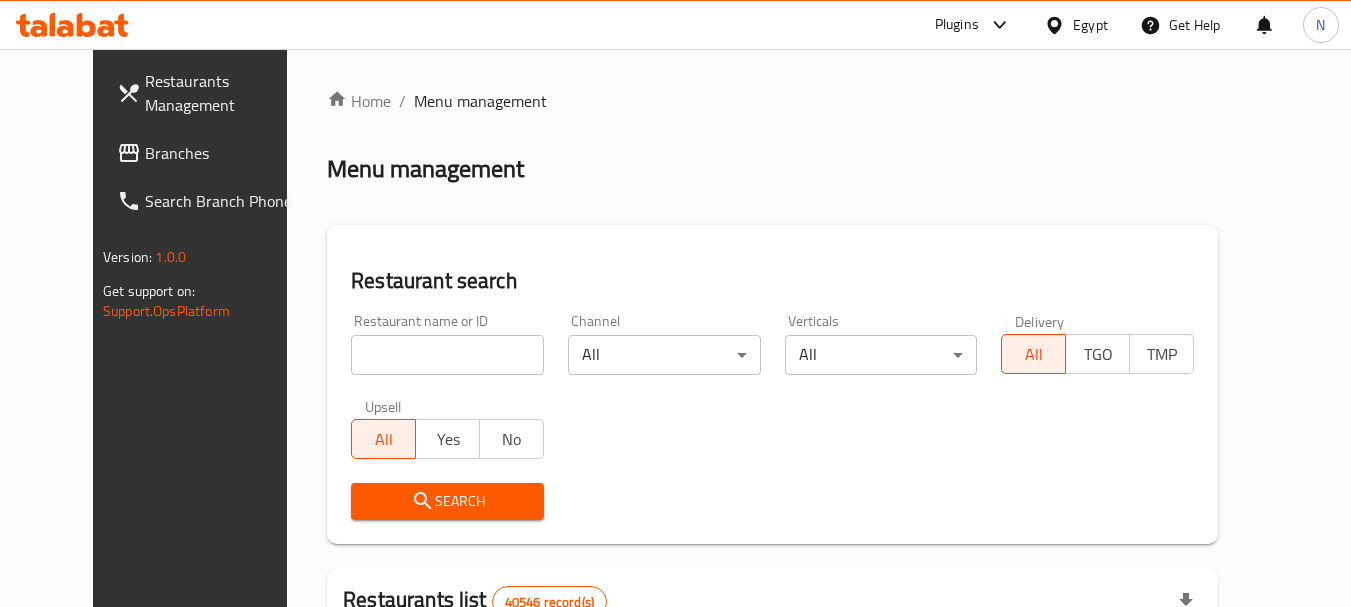 click at bounding box center [447, 355] 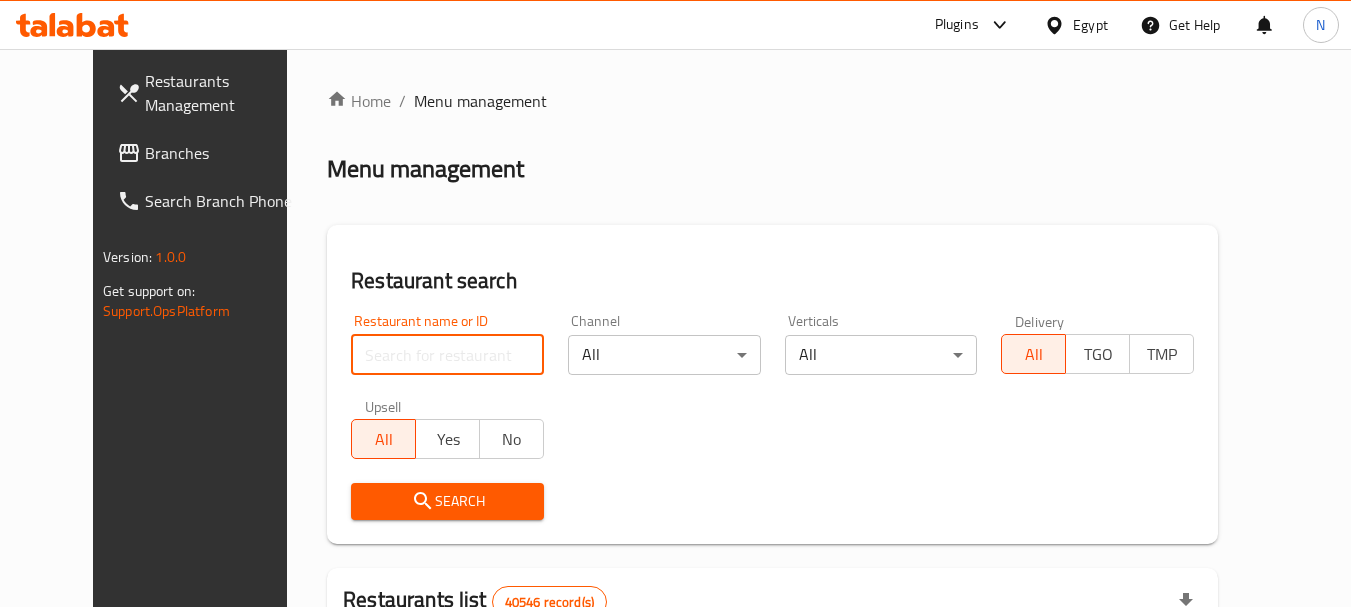 paste on "[NUMBER]" 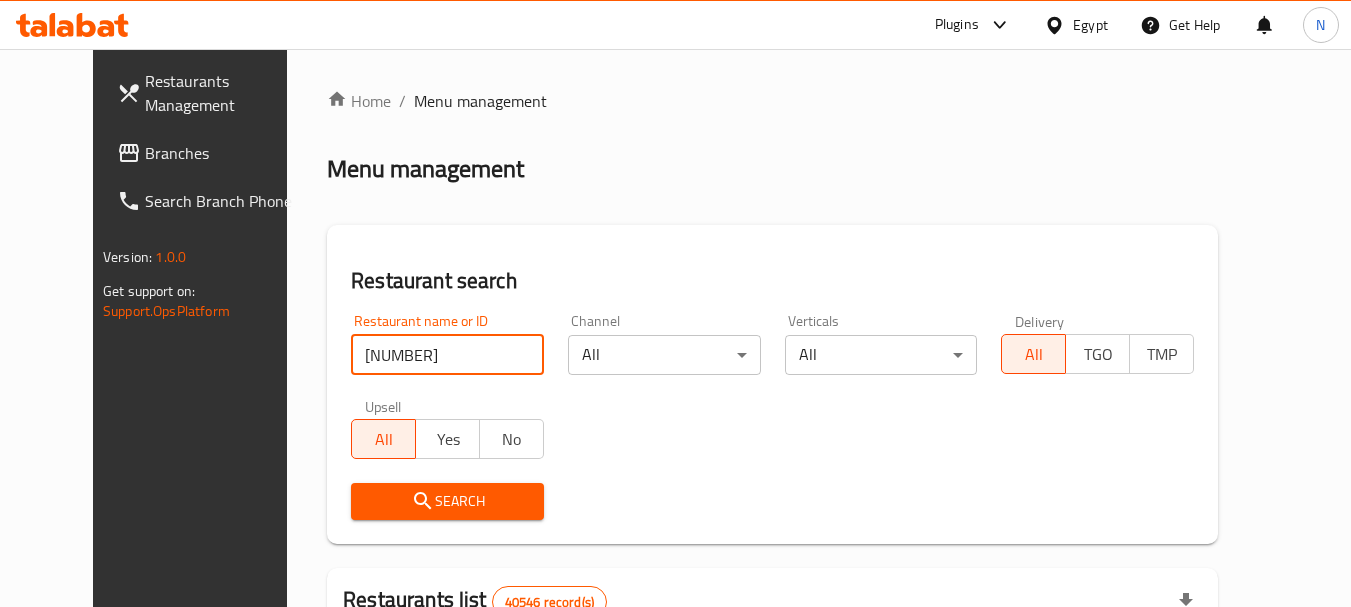 type on "[NUMBER]" 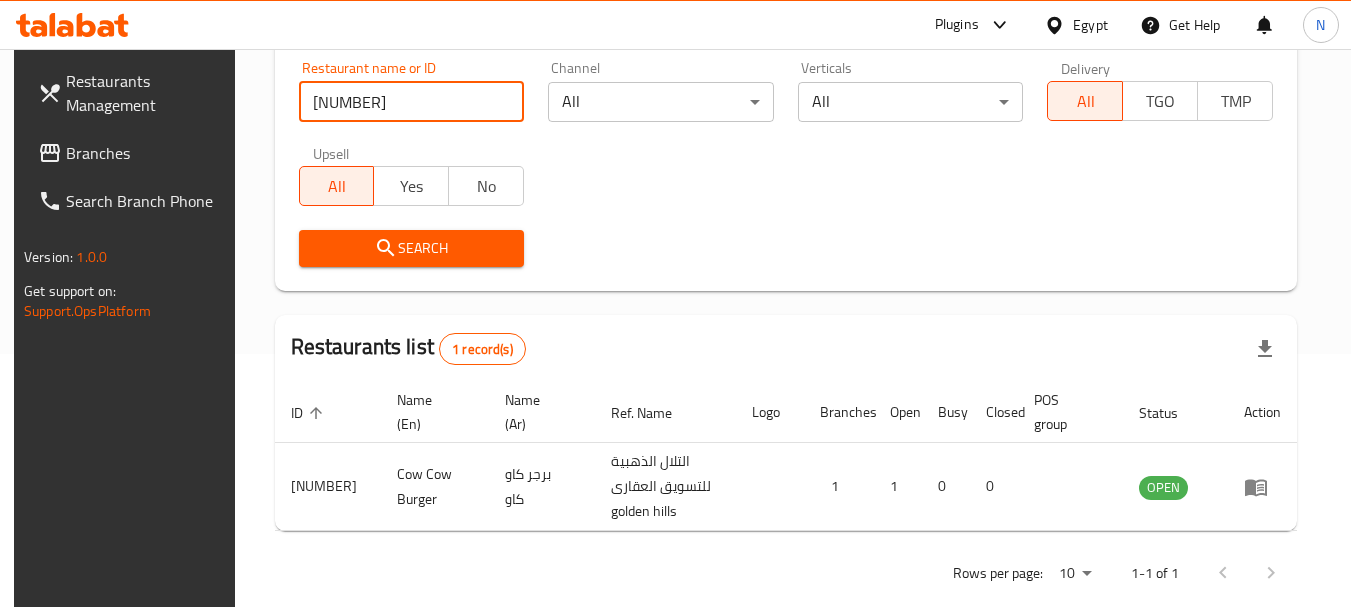 scroll, scrollTop: 285, scrollLeft: 0, axis: vertical 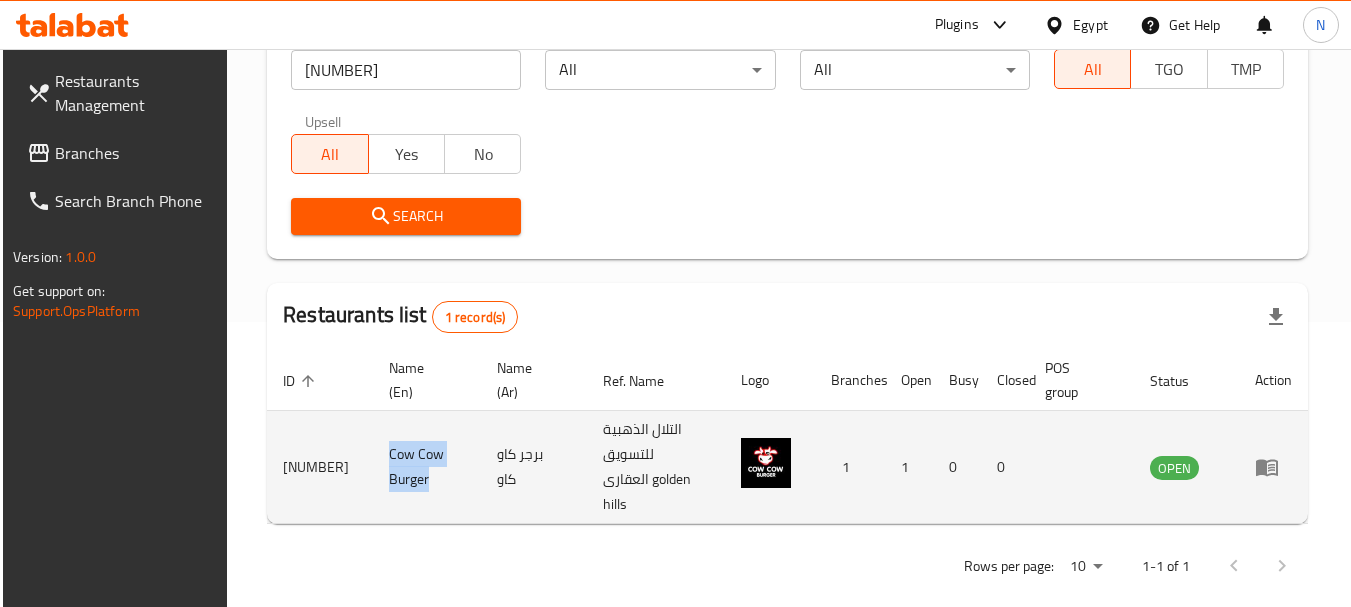 drag, startPoint x: 413, startPoint y: 469, endPoint x: 367, endPoint y: 446, distance: 51.42956 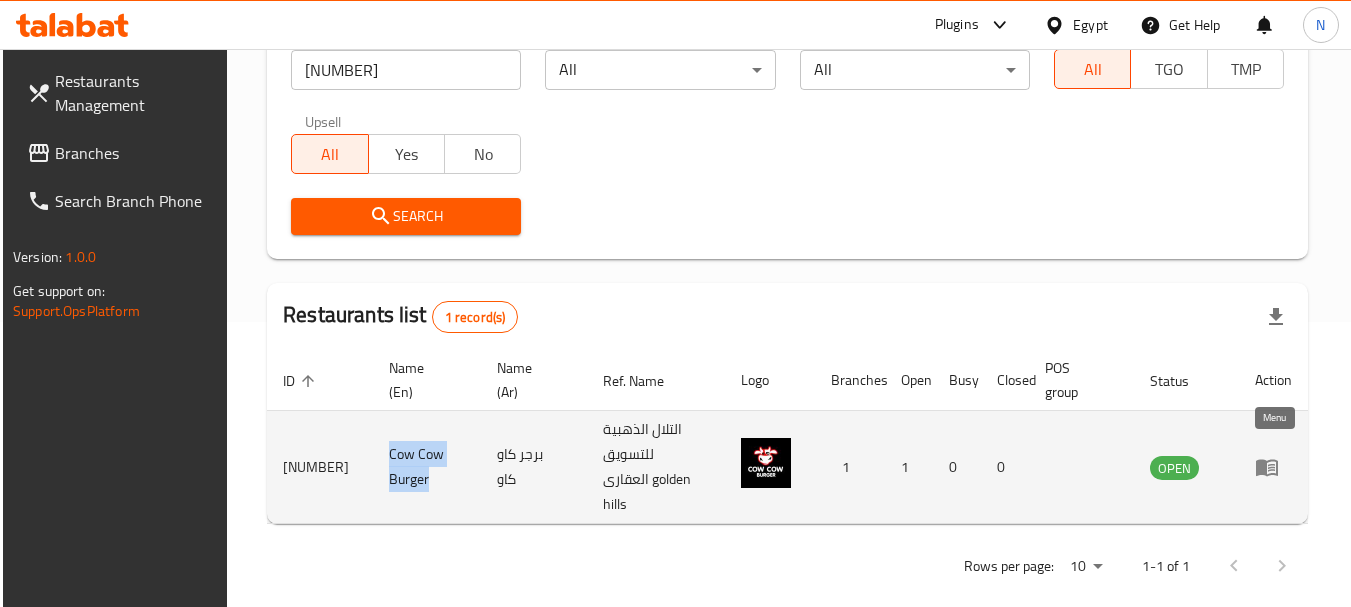click 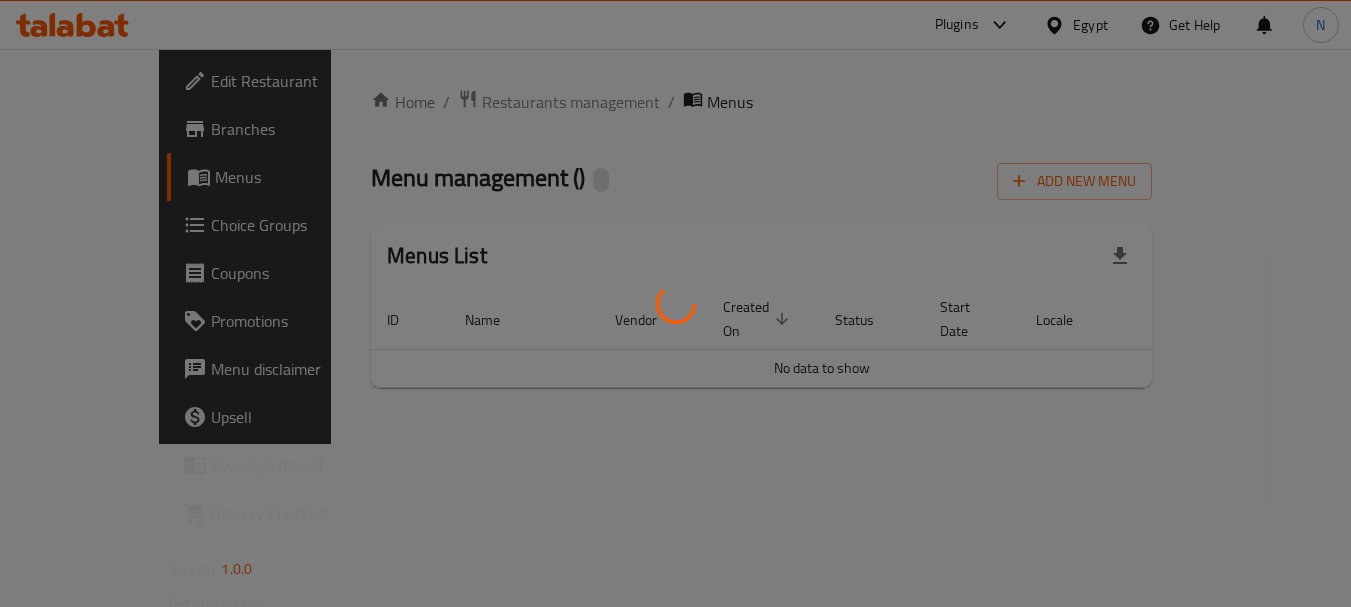 scroll, scrollTop: 0, scrollLeft: 0, axis: both 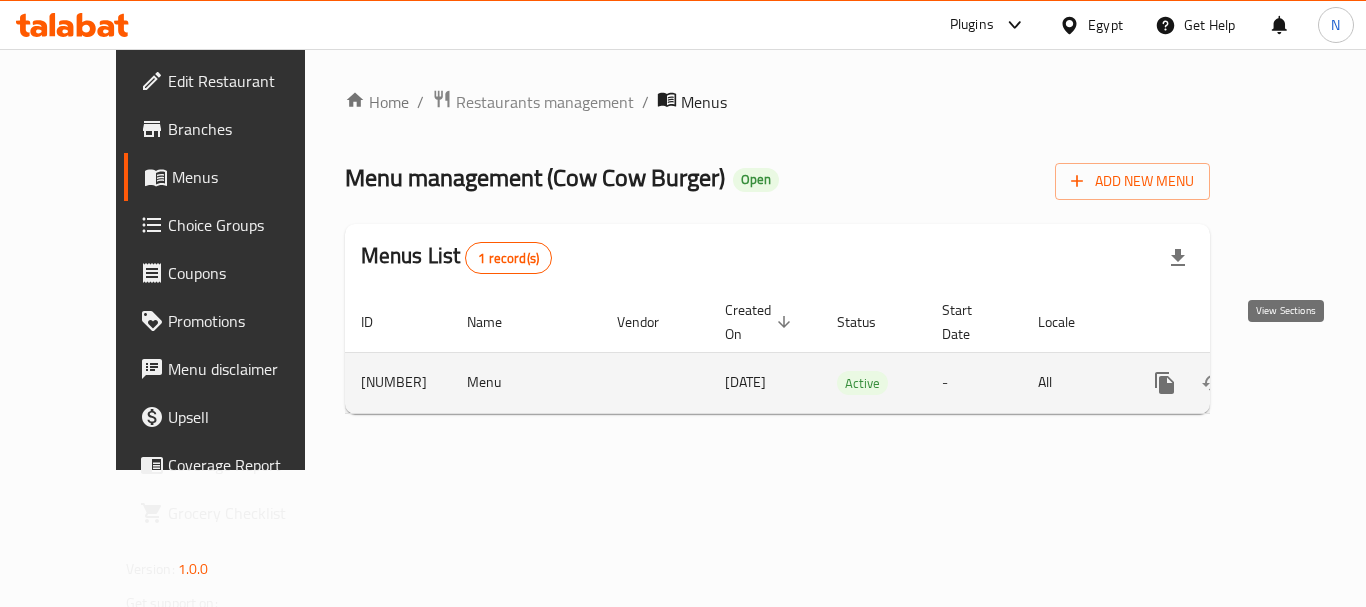 click 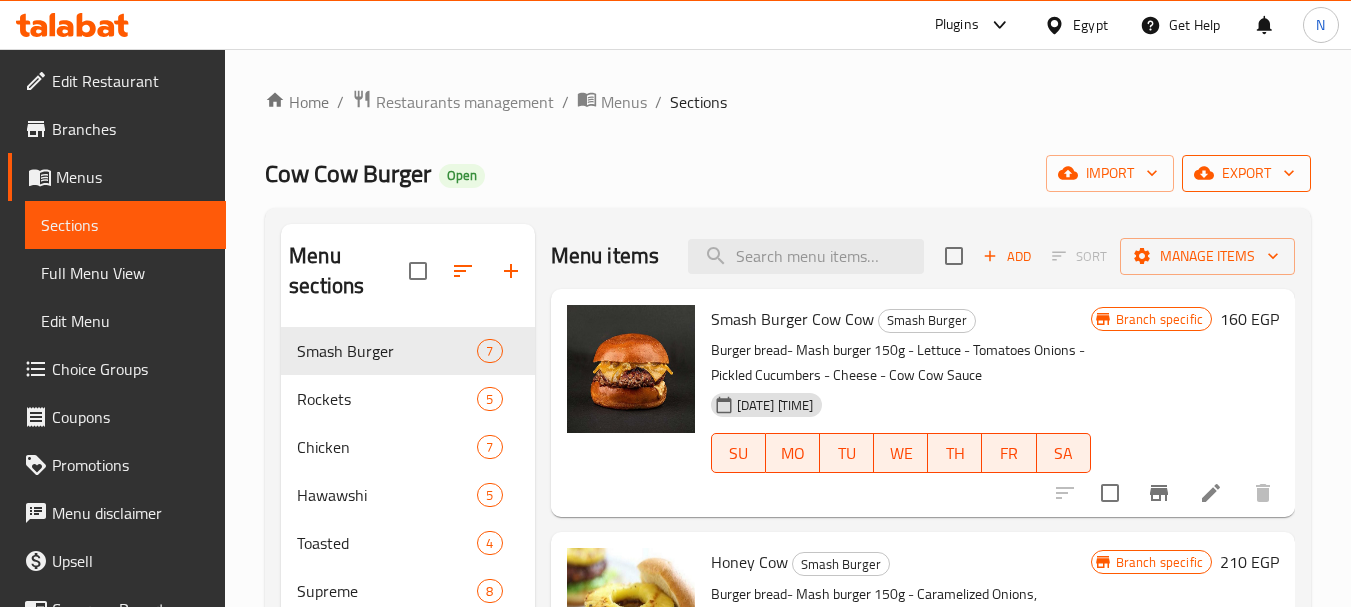 click 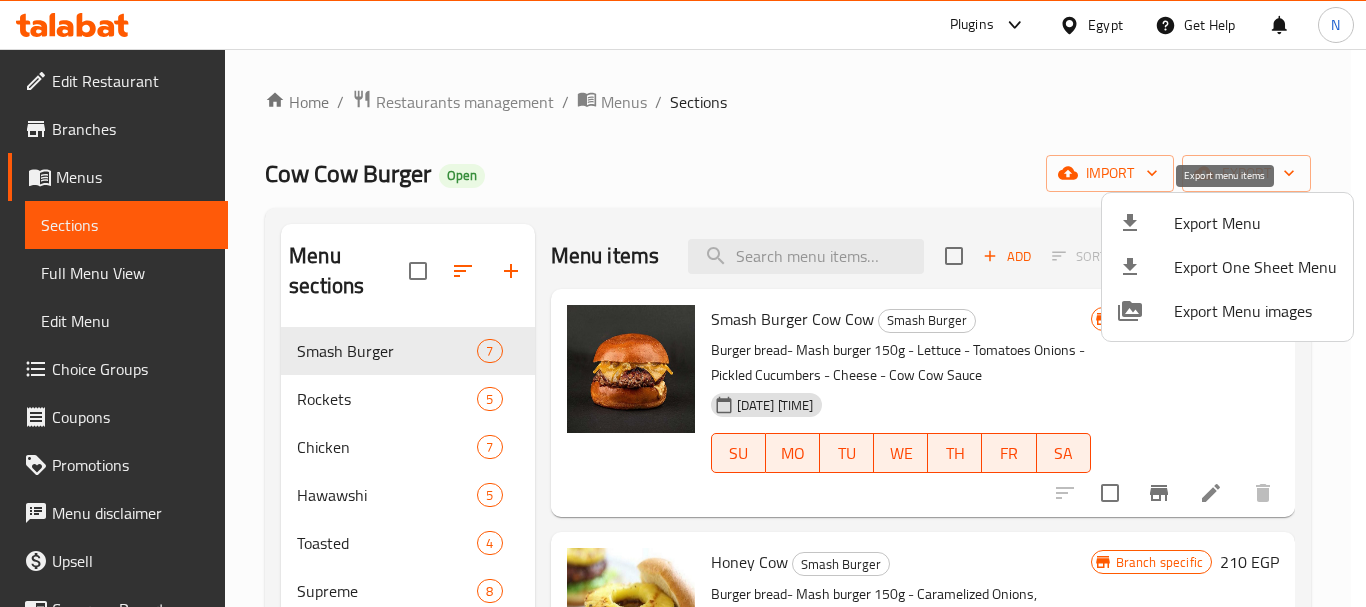 click on "Export Menu" at bounding box center (1255, 223) 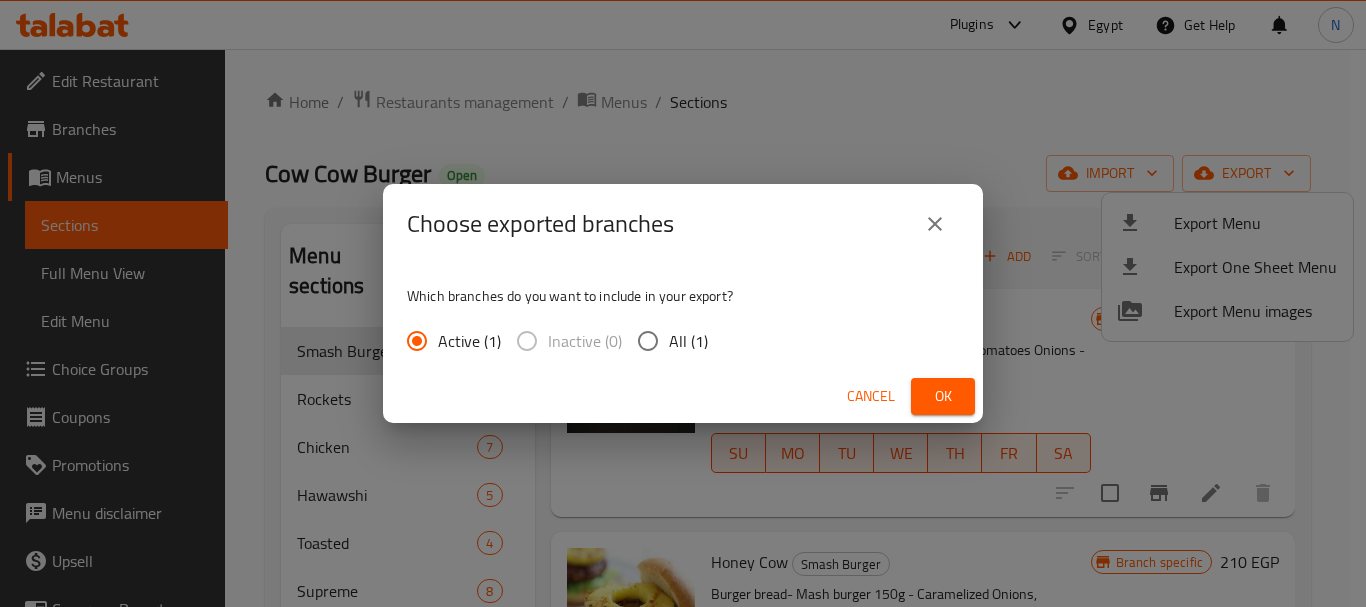 click on "Ok" at bounding box center (943, 396) 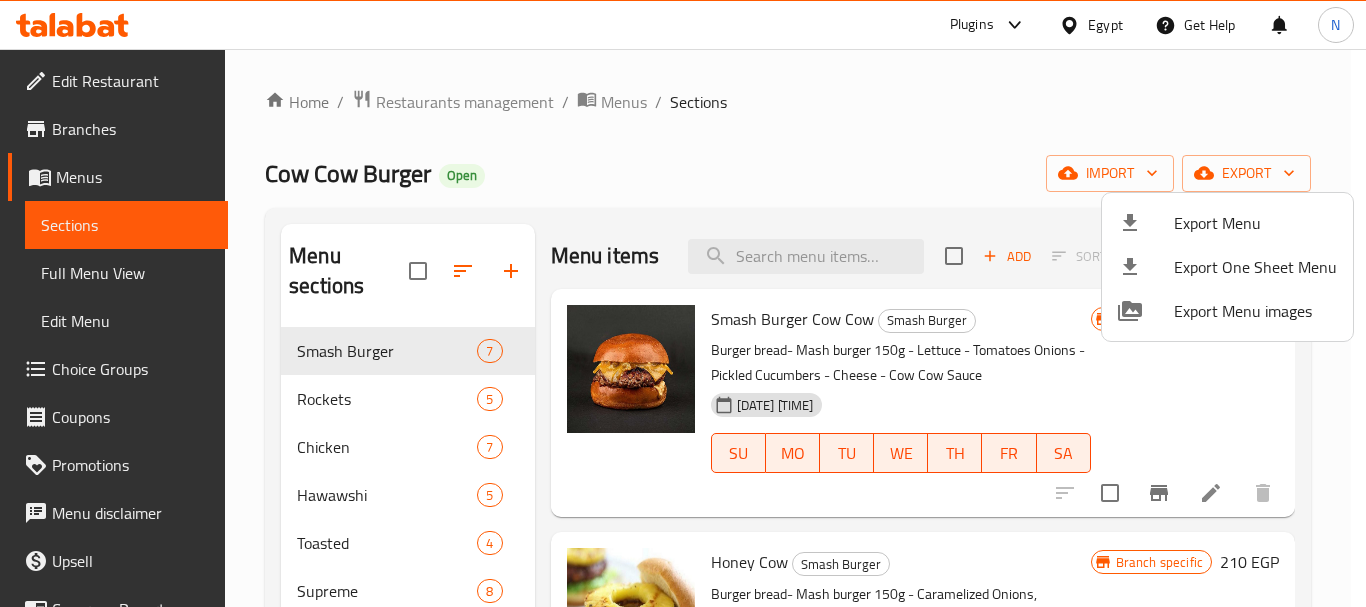 click at bounding box center (683, 303) 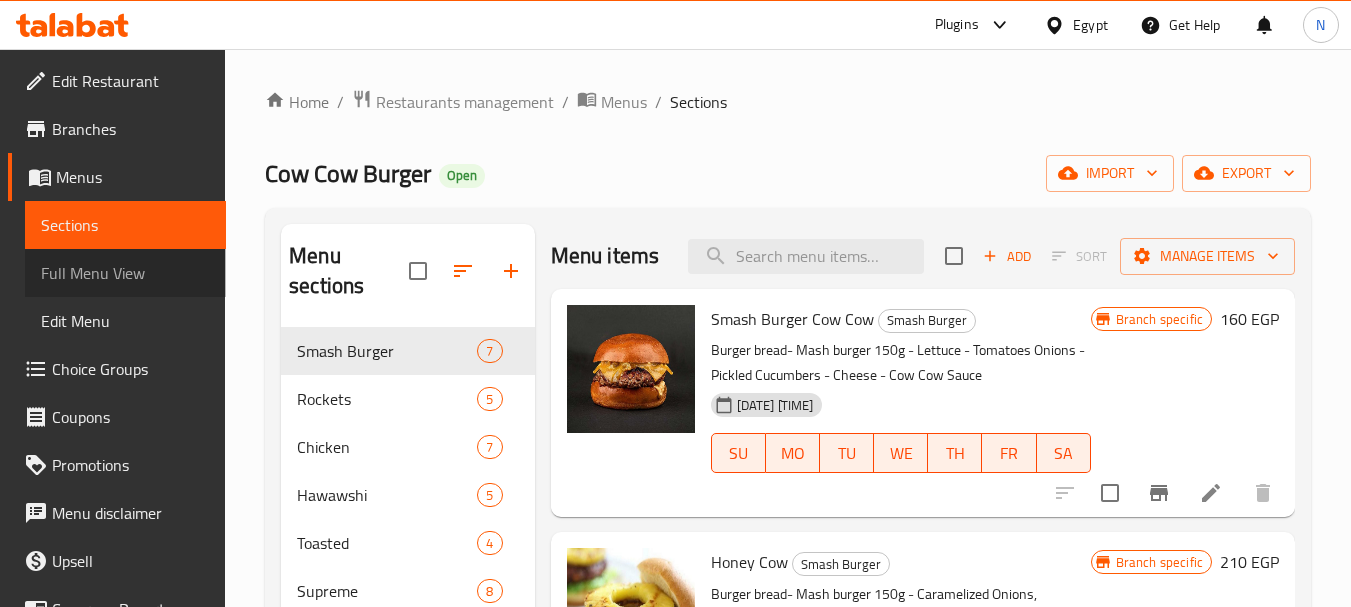 click on "Full Menu View" at bounding box center [125, 273] 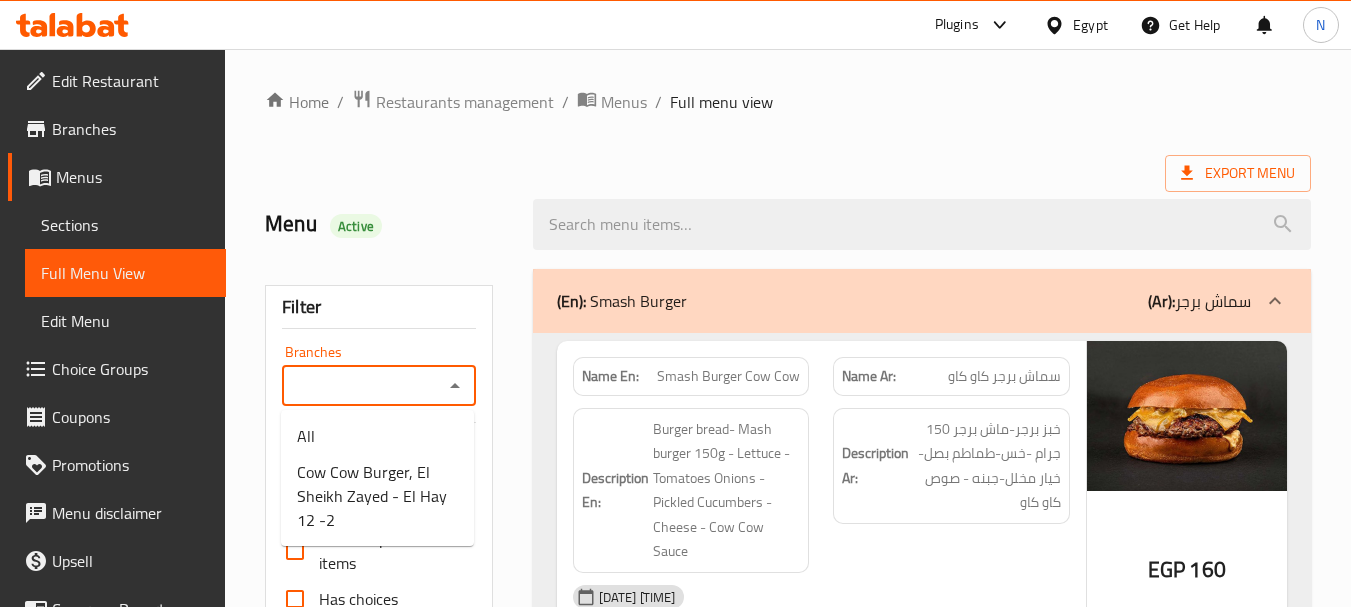 click on "Branches" at bounding box center (362, 386) 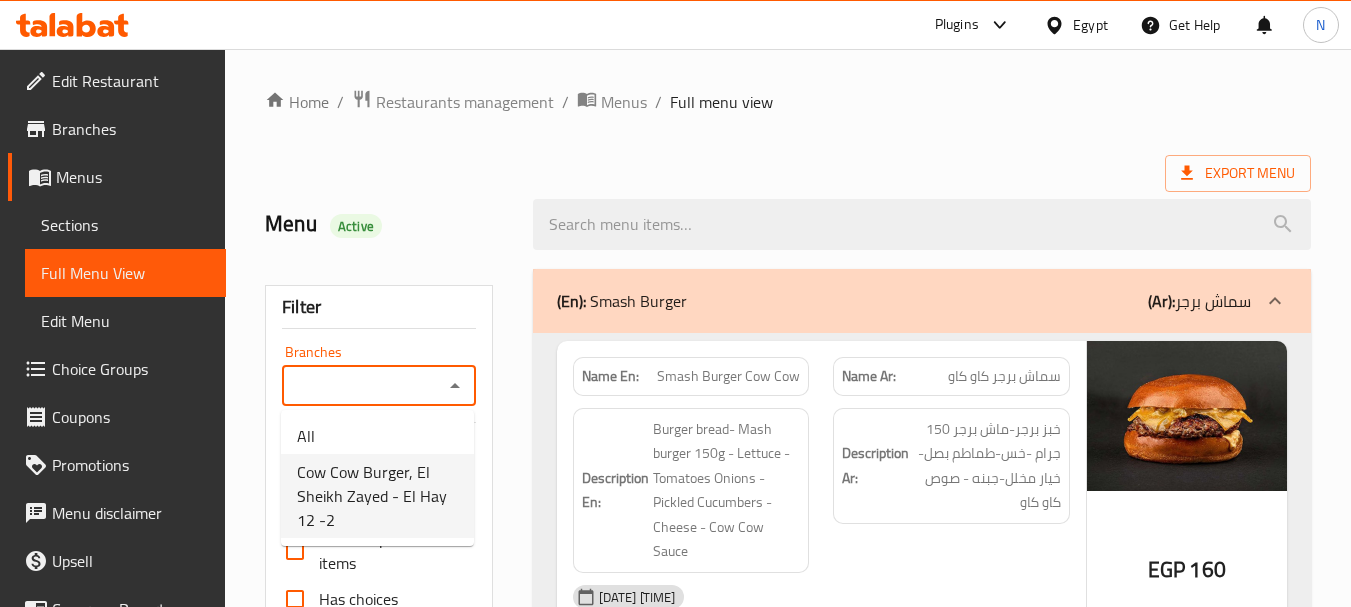 click on "Cow Cow Burger, El Sheikh Zayed - El Hay 12 -2" at bounding box center [377, 496] 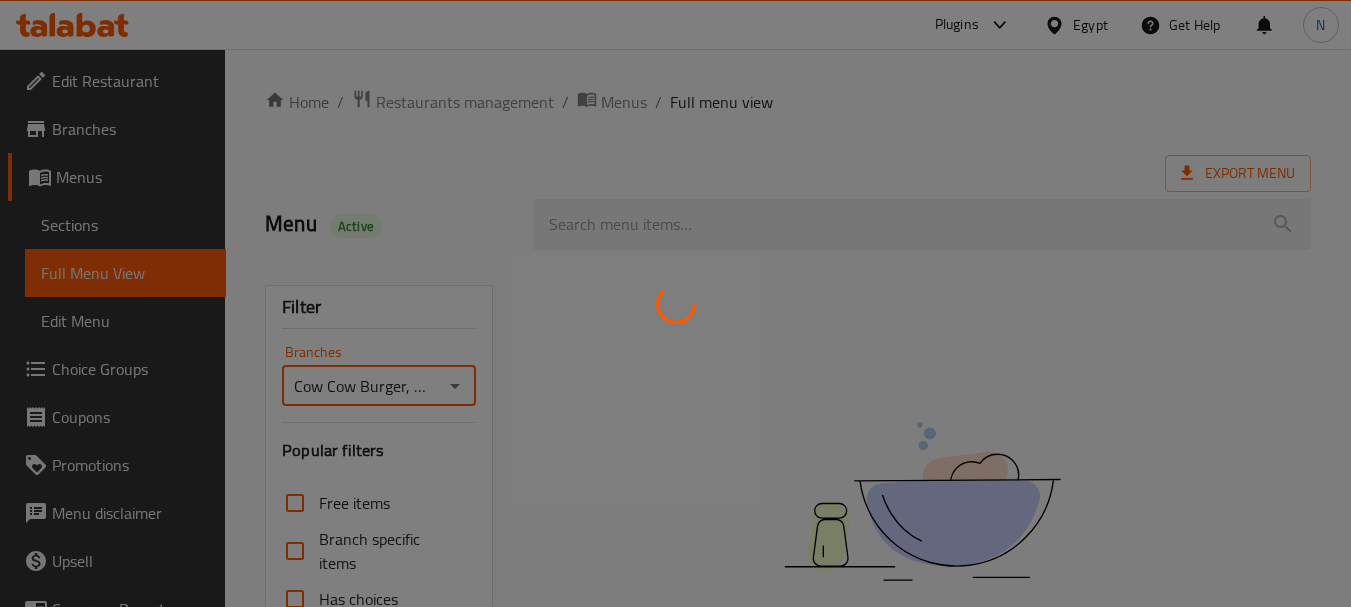 scroll, scrollTop: 457, scrollLeft: 0, axis: vertical 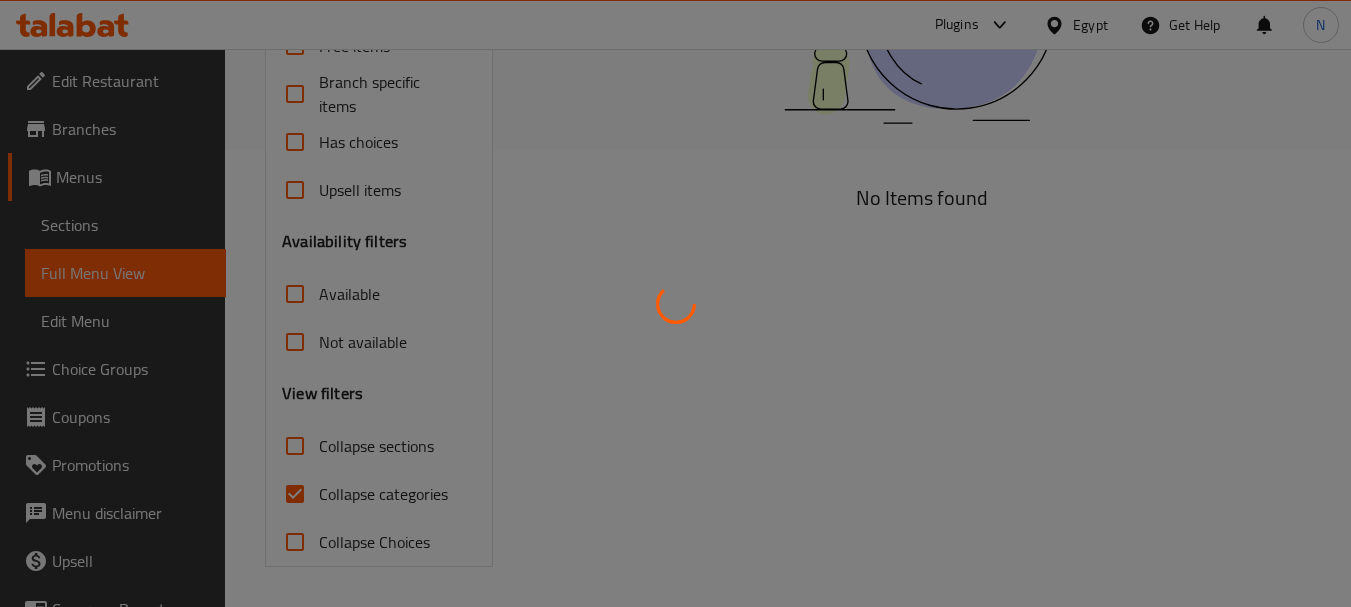 click at bounding box center (675, 303) 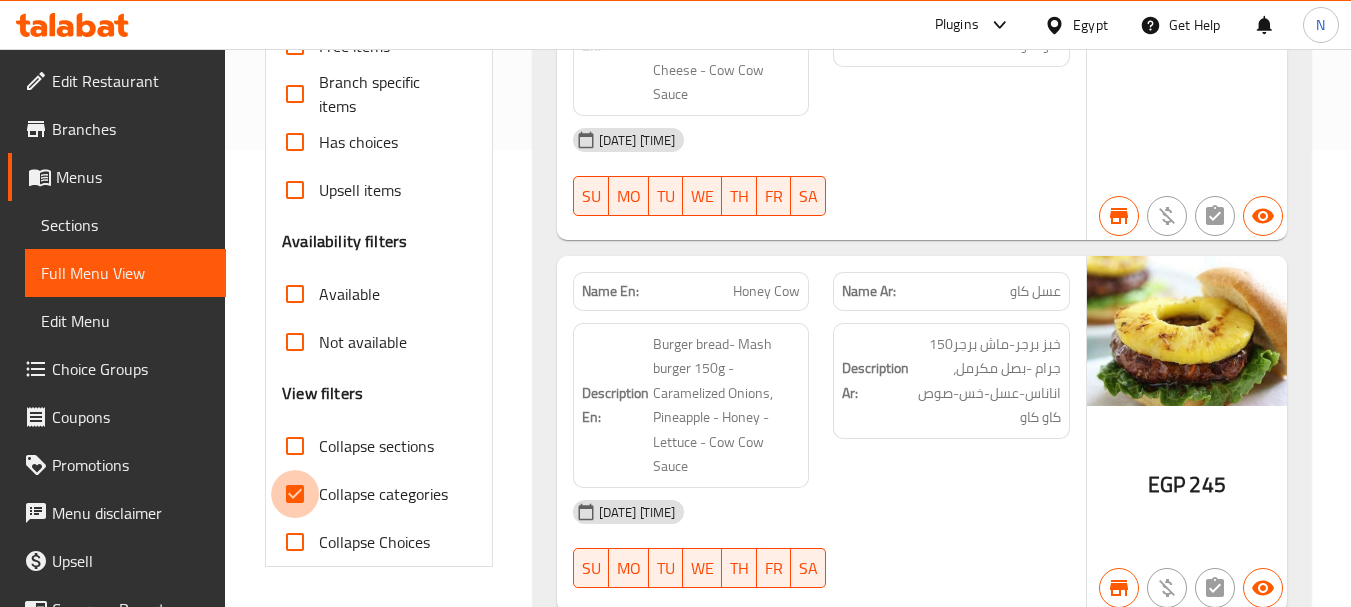 click on "Collapse categories" at bounding box center (295, 494) 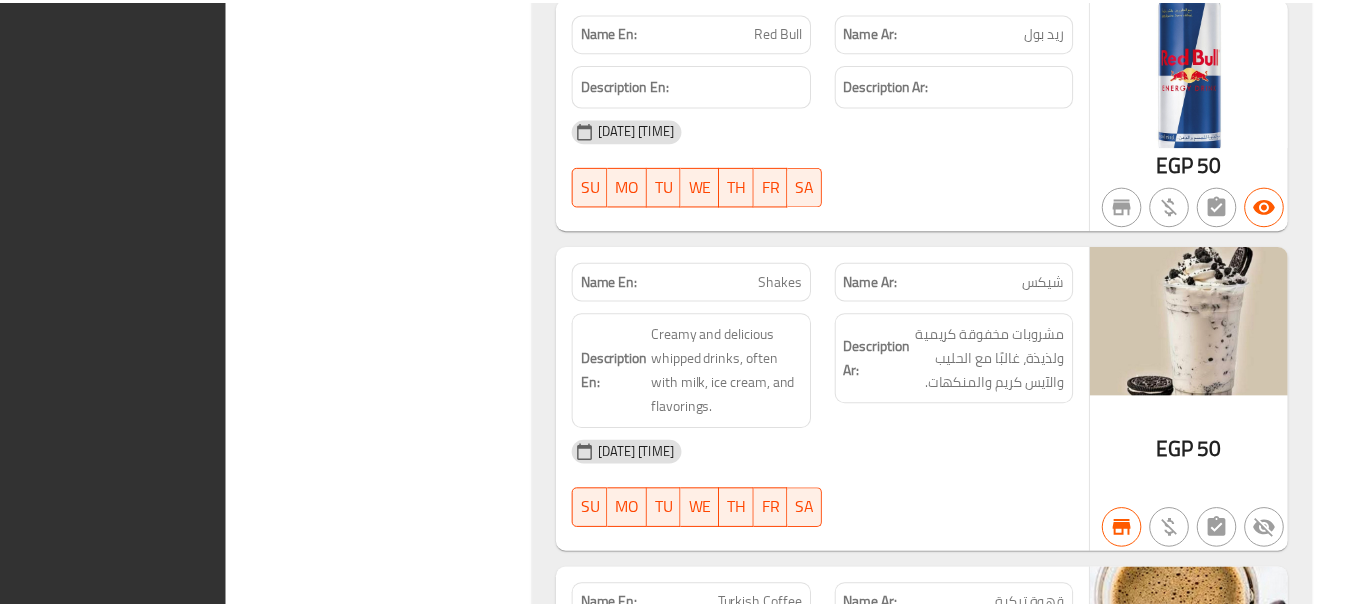 scroll, scrollTop: 21805, scrollLeft: 0, axis: vertical 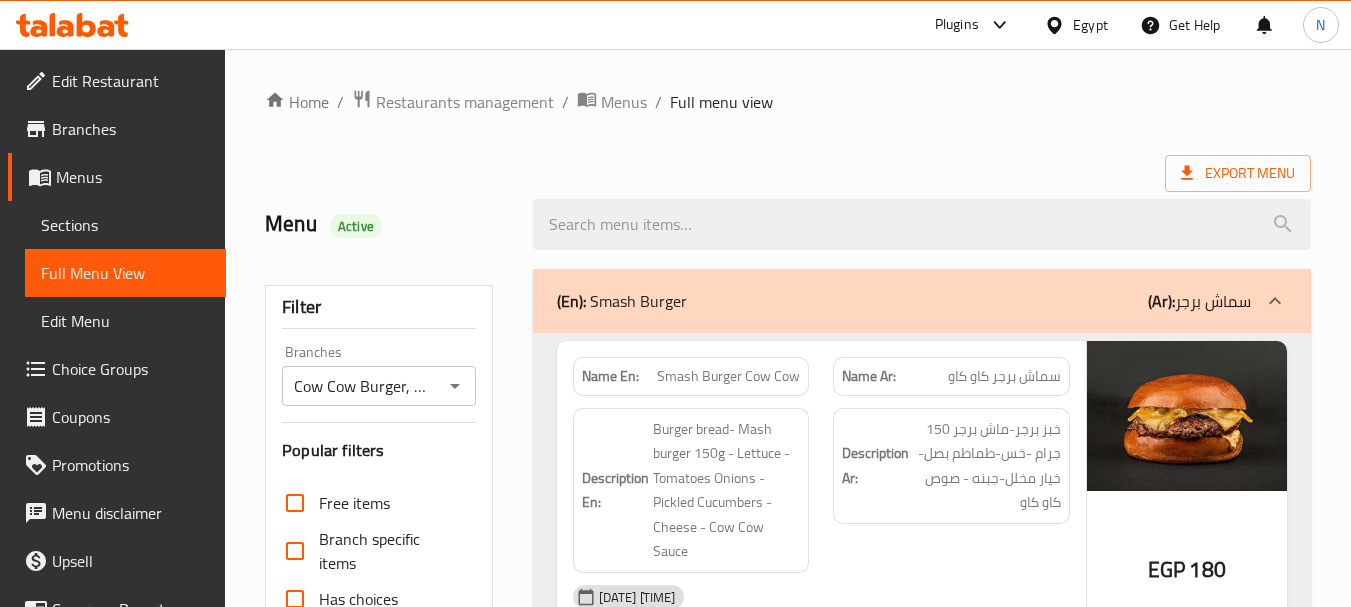 click on "Menus" at bounding box center [133, 177] 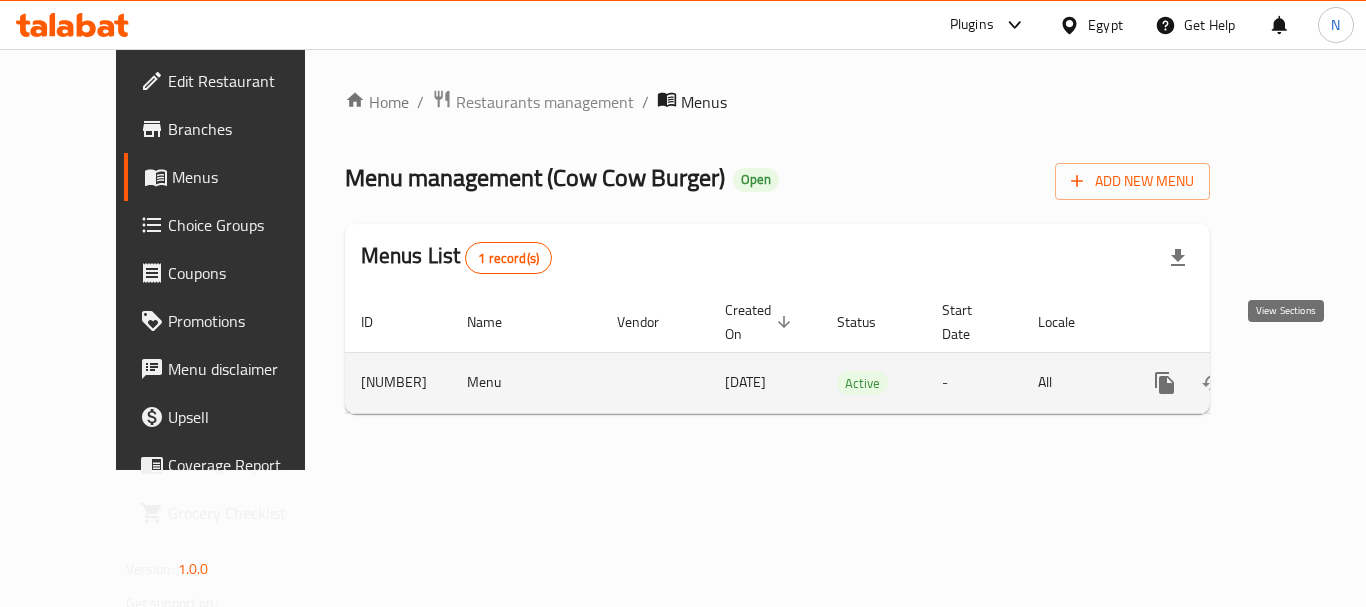 click 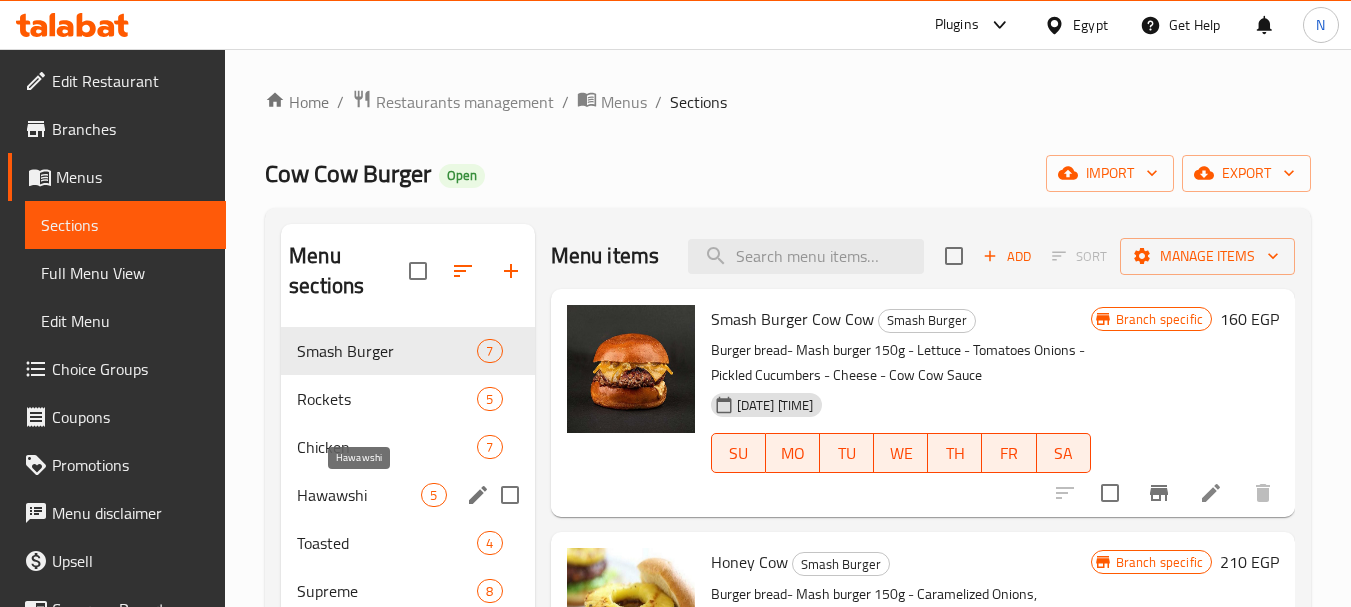 scroll, scrollTop: 408, scrollLeft: 0, axis: vertical 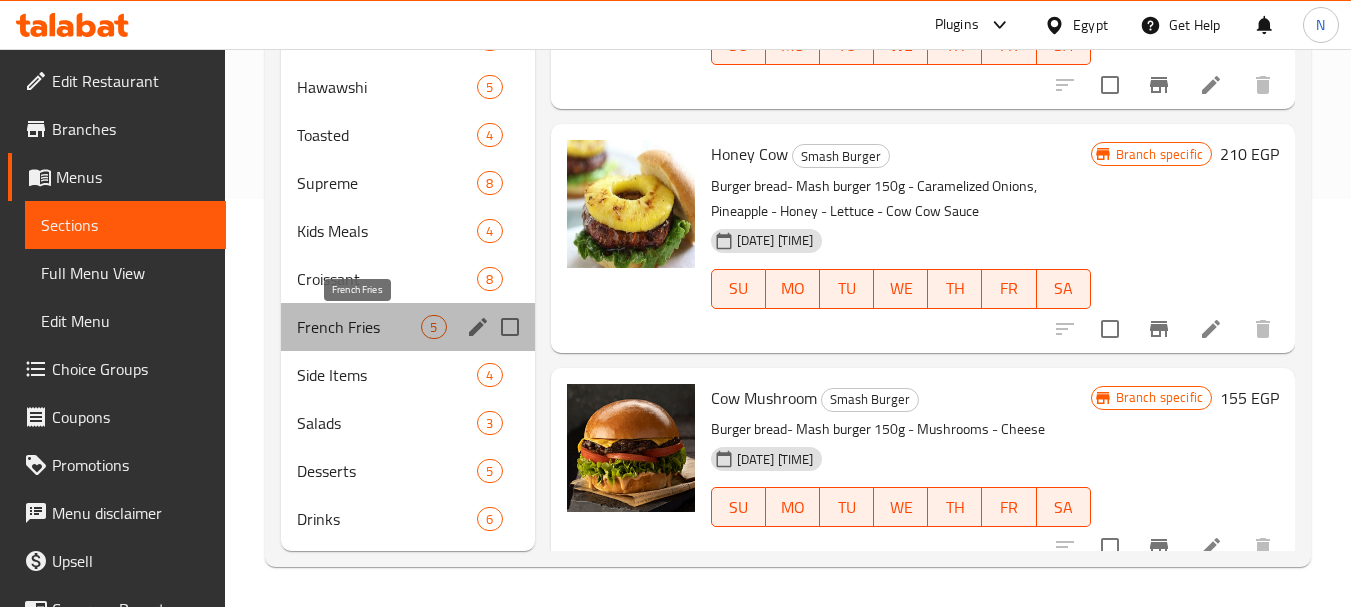click on "French Fries" at bounding box center (359, 327) 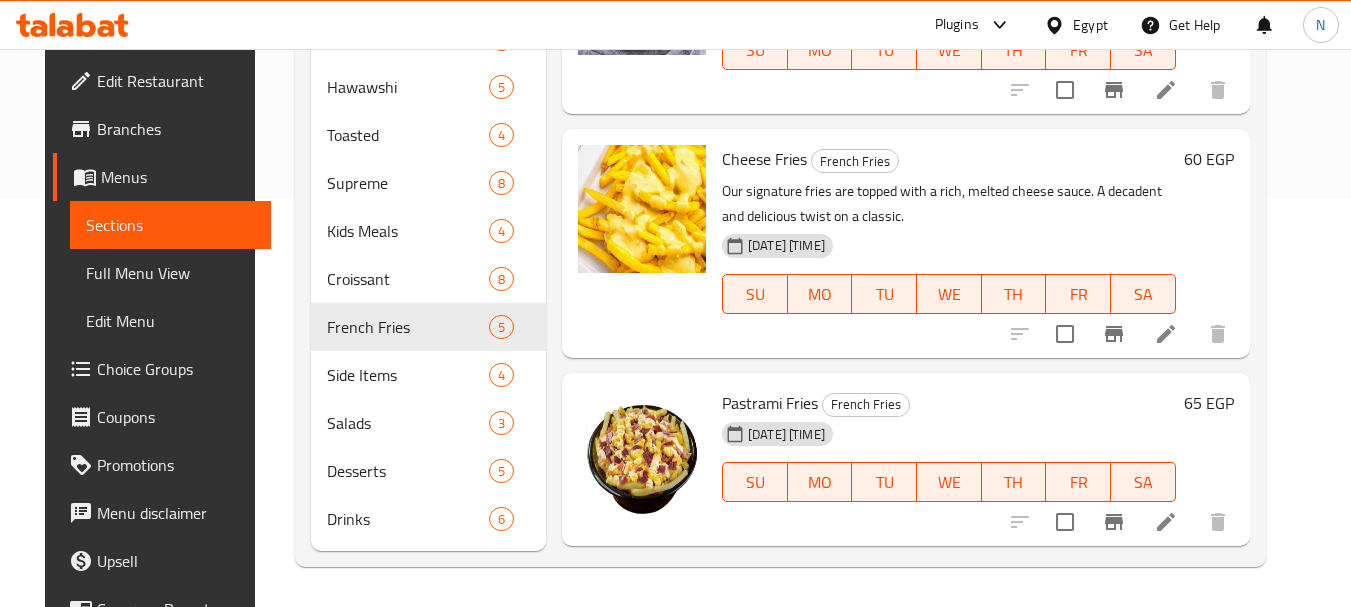 scroll, scrollTop: 0, scrollLeft: 0, axis: both 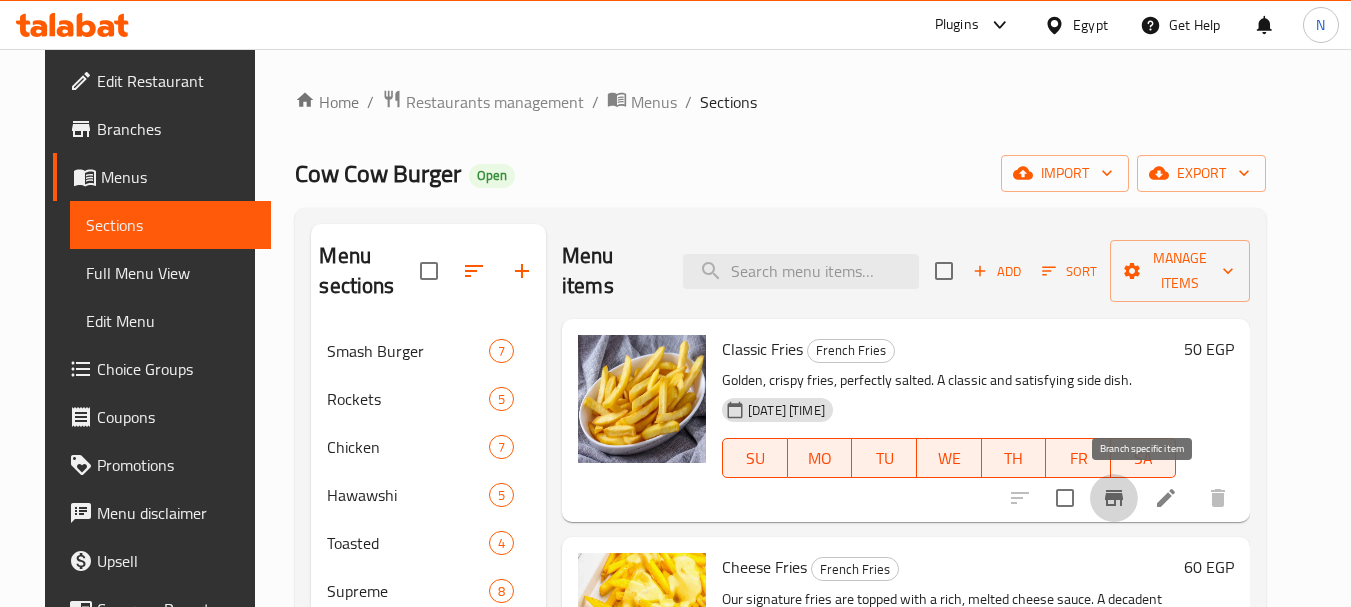 click 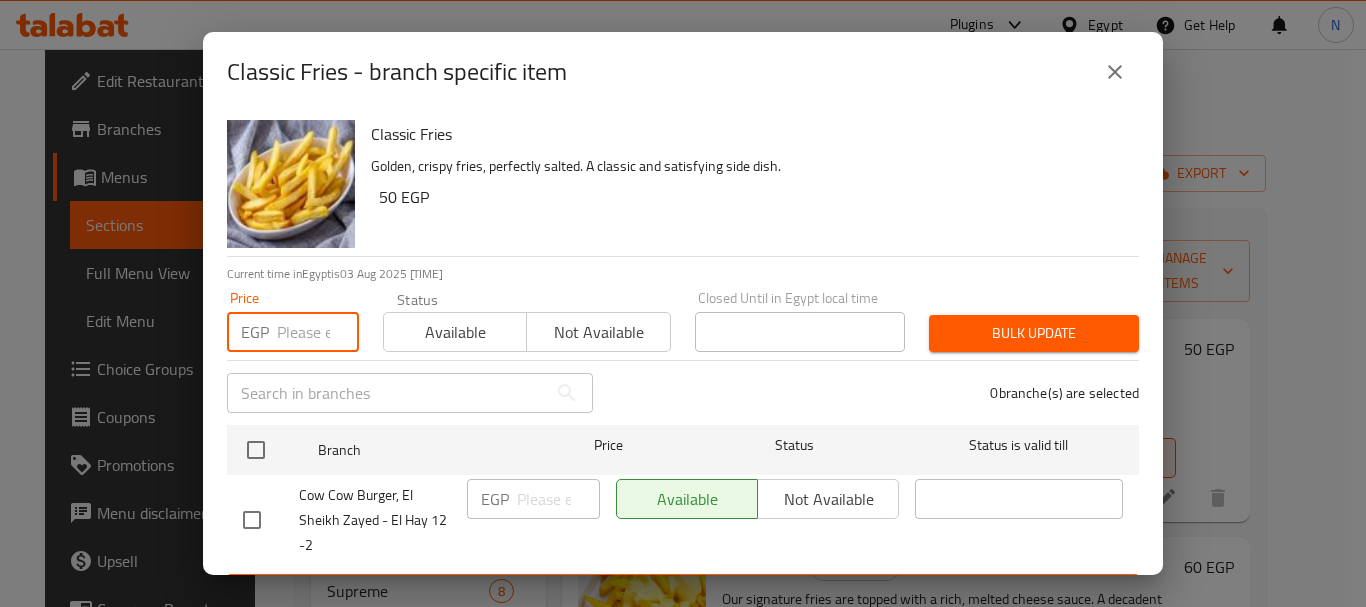 click at bounding box center (318, 332) 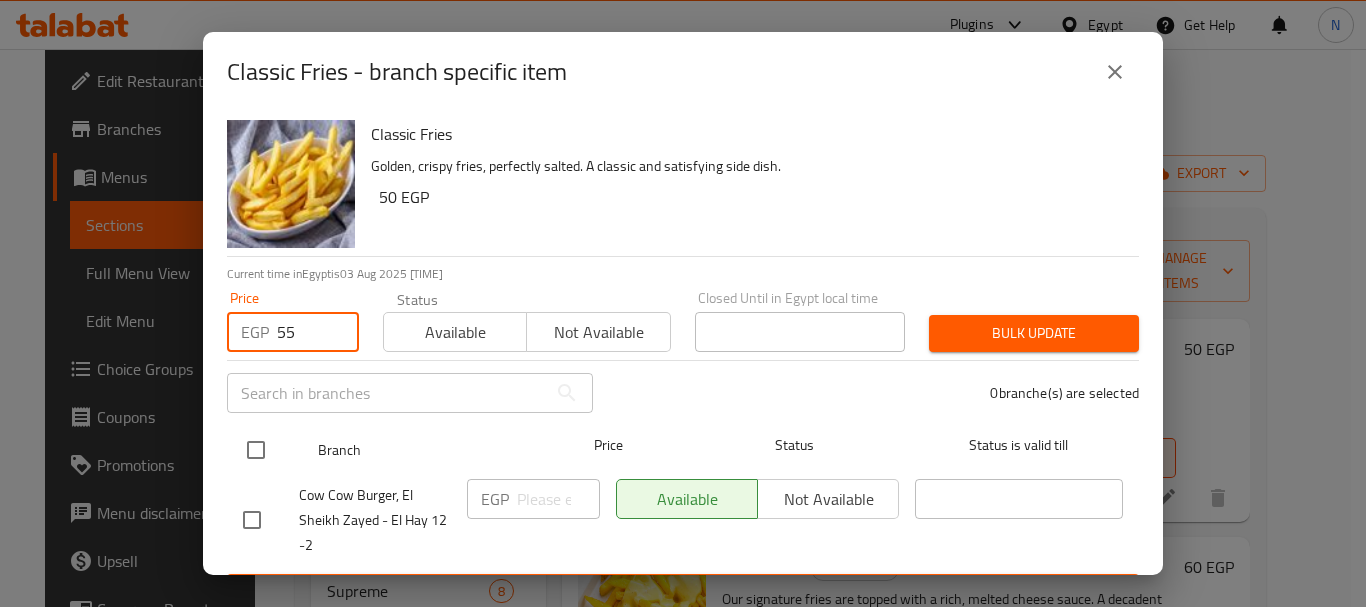 type on "55" 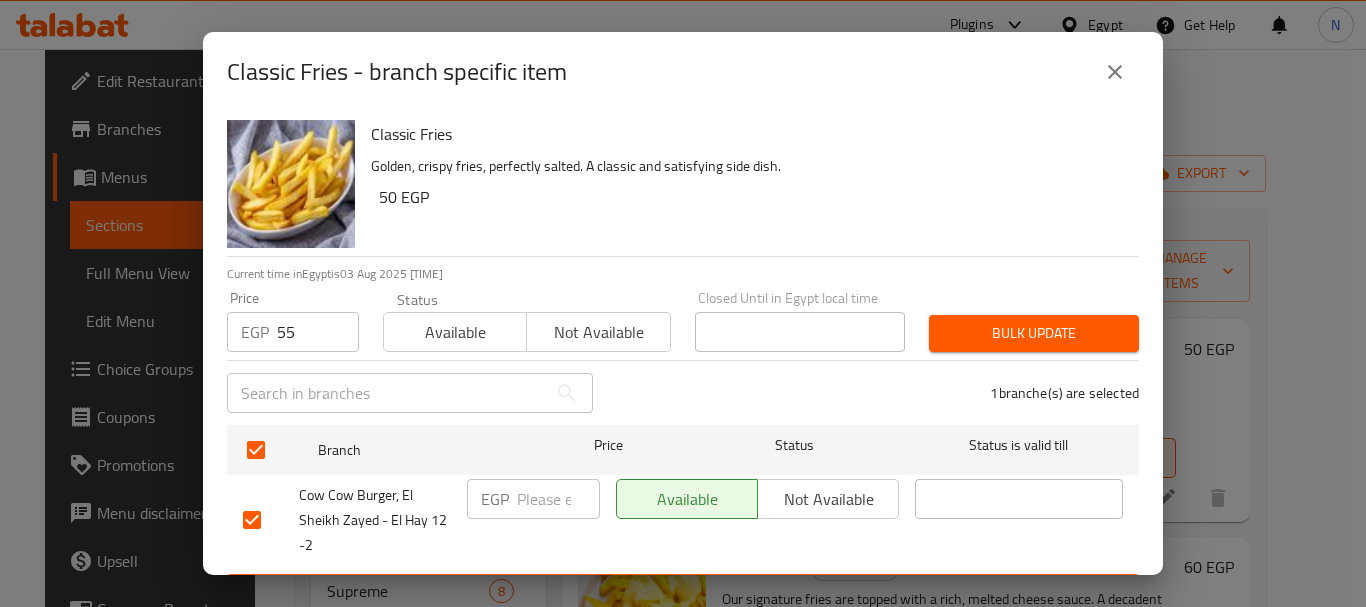 click on "Bulk update" at bounding box center [1034, 333] 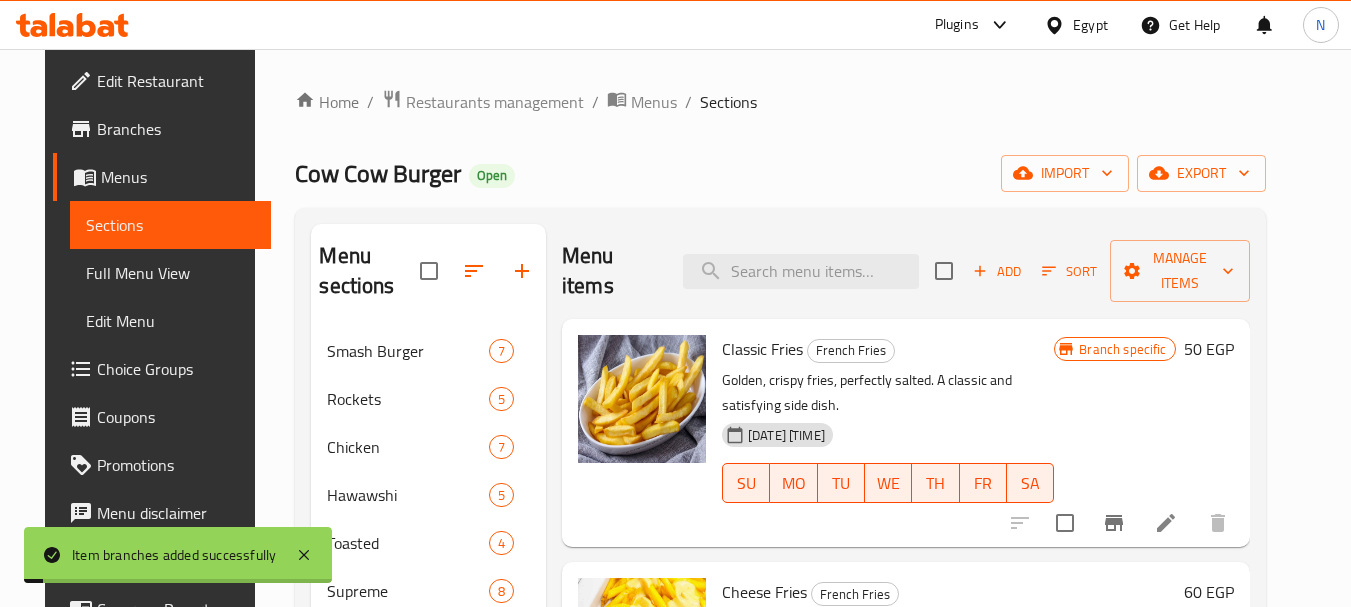 click on "50   EGP" at bounding box center [1209, 349] 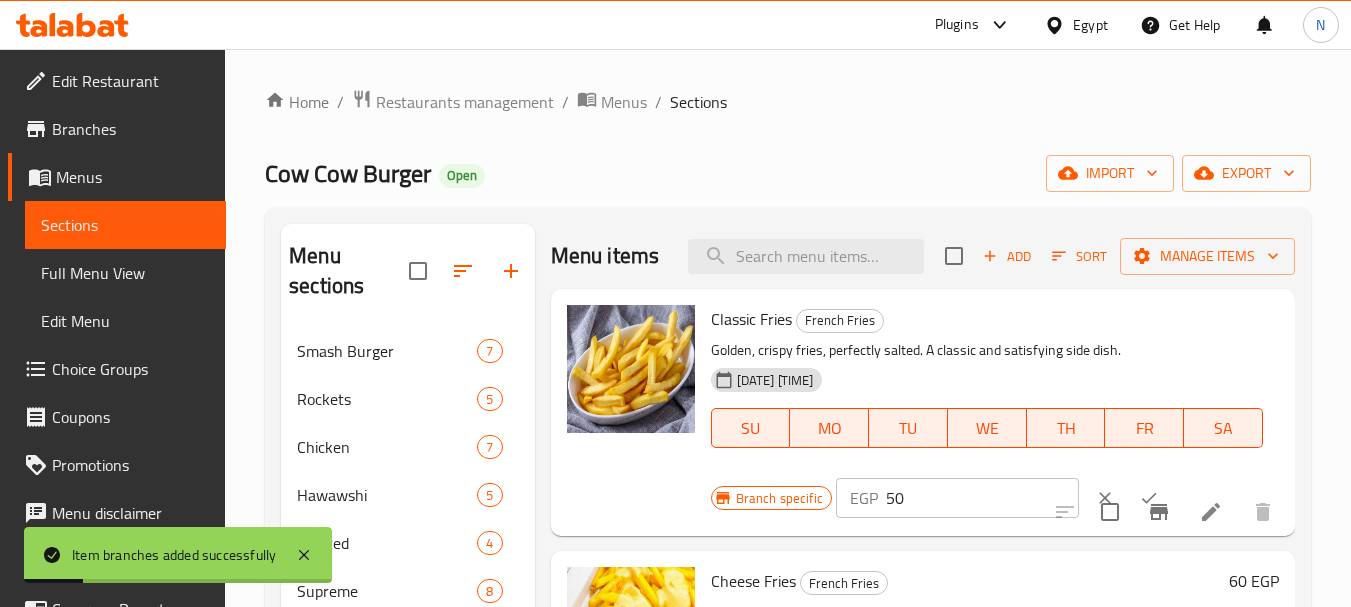 click on "50" at bounding box center (982, 498) 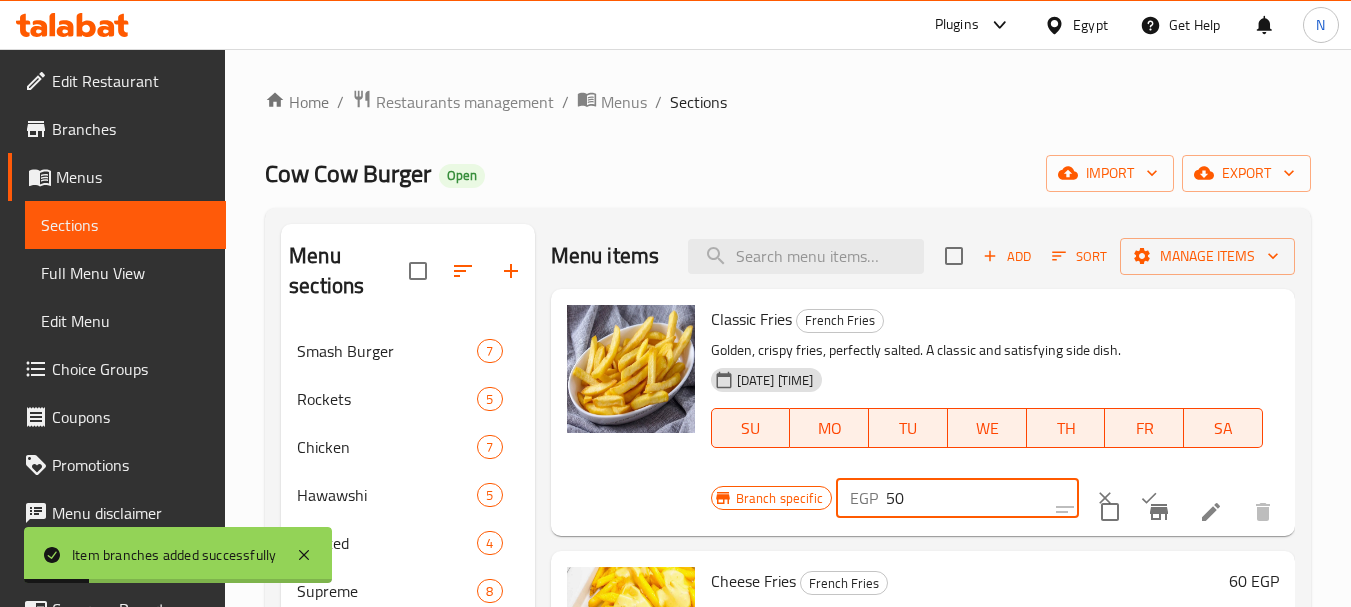 click on "50" at bounding box center [982, 498] 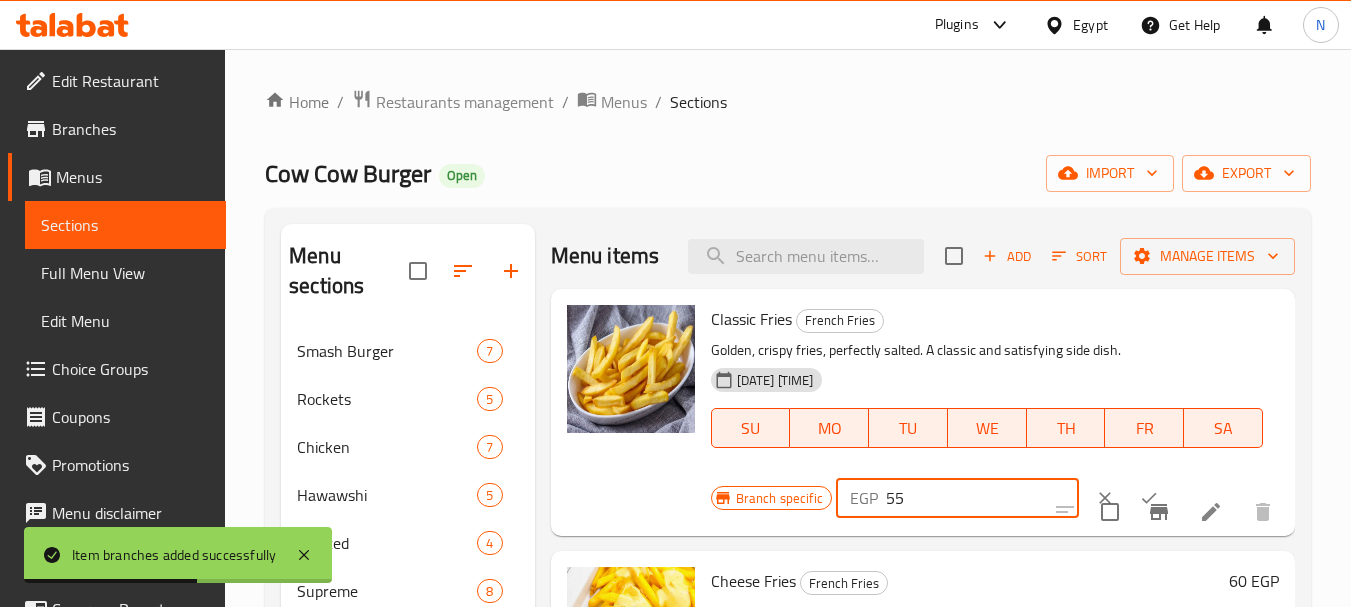 type on "55" 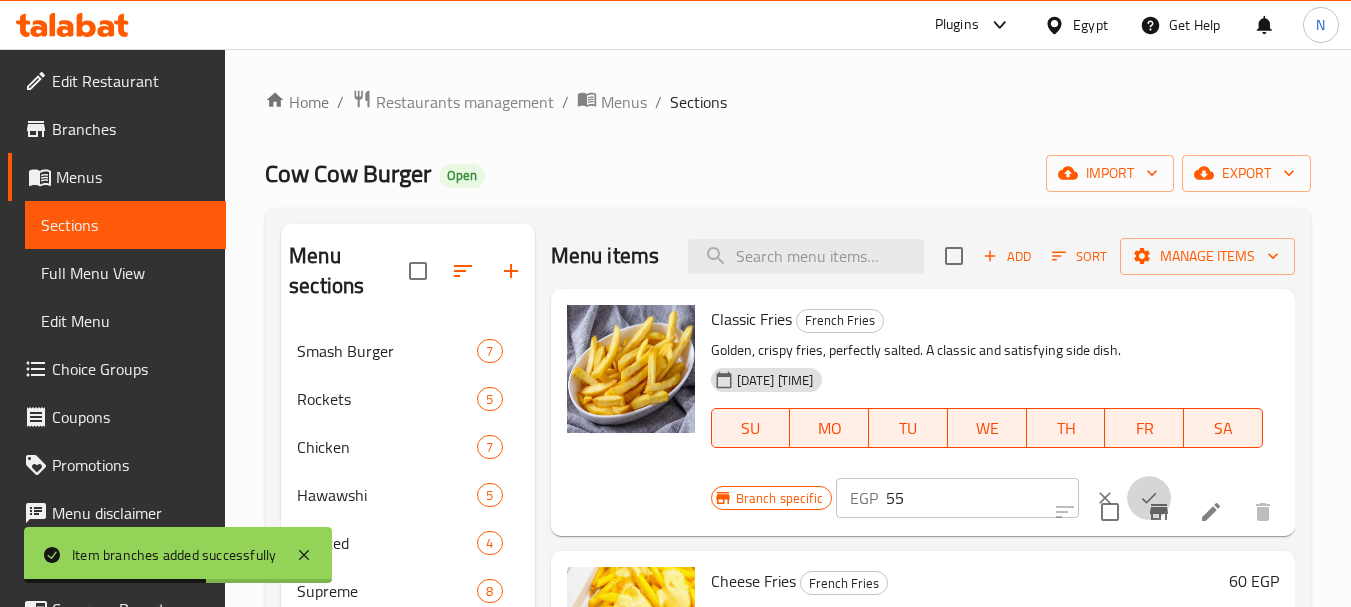 click 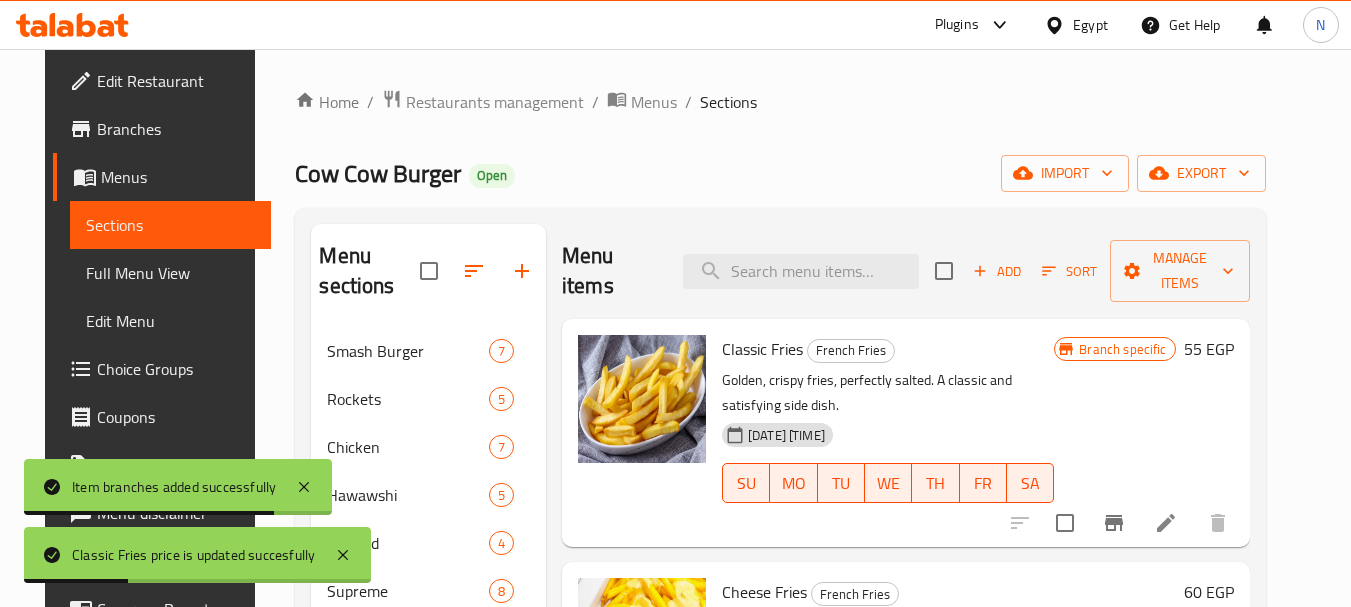 click on "Branches" at bounding box center (176, 129) 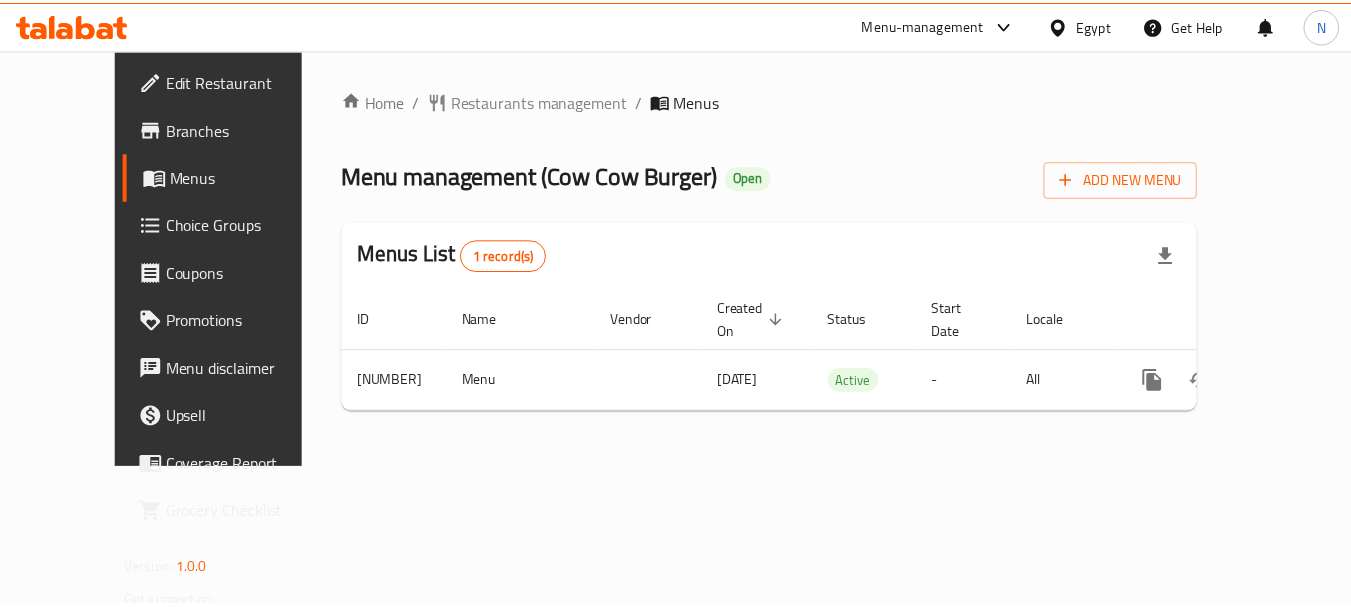 scroll, scrollTop: 0, scrollLeft: 0, axis: both 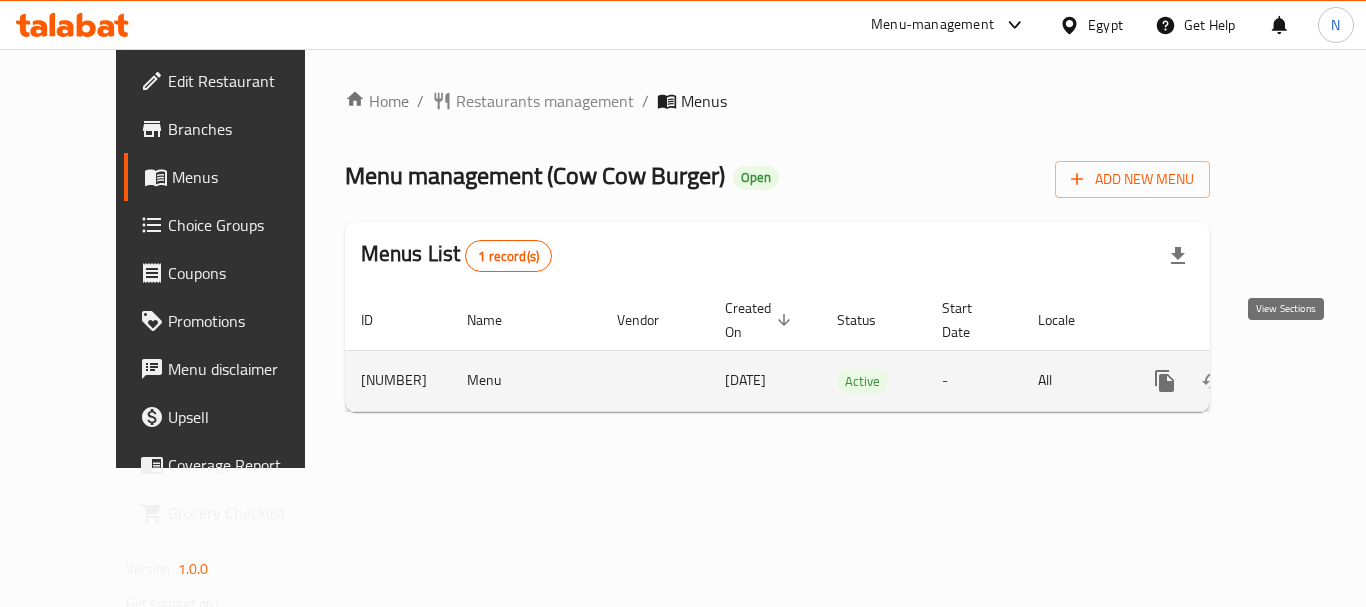 click at bounding box center (1309, 381) 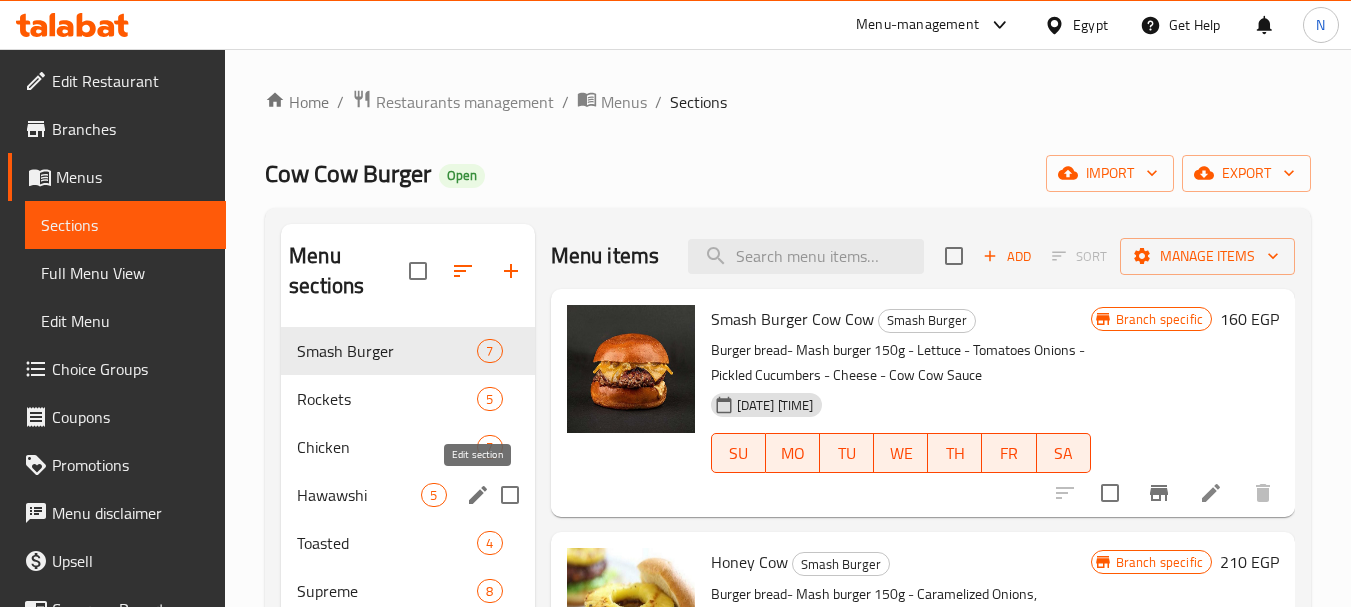 scroll, scrollTop: 408, scrollLeft: 0, axis: vertical 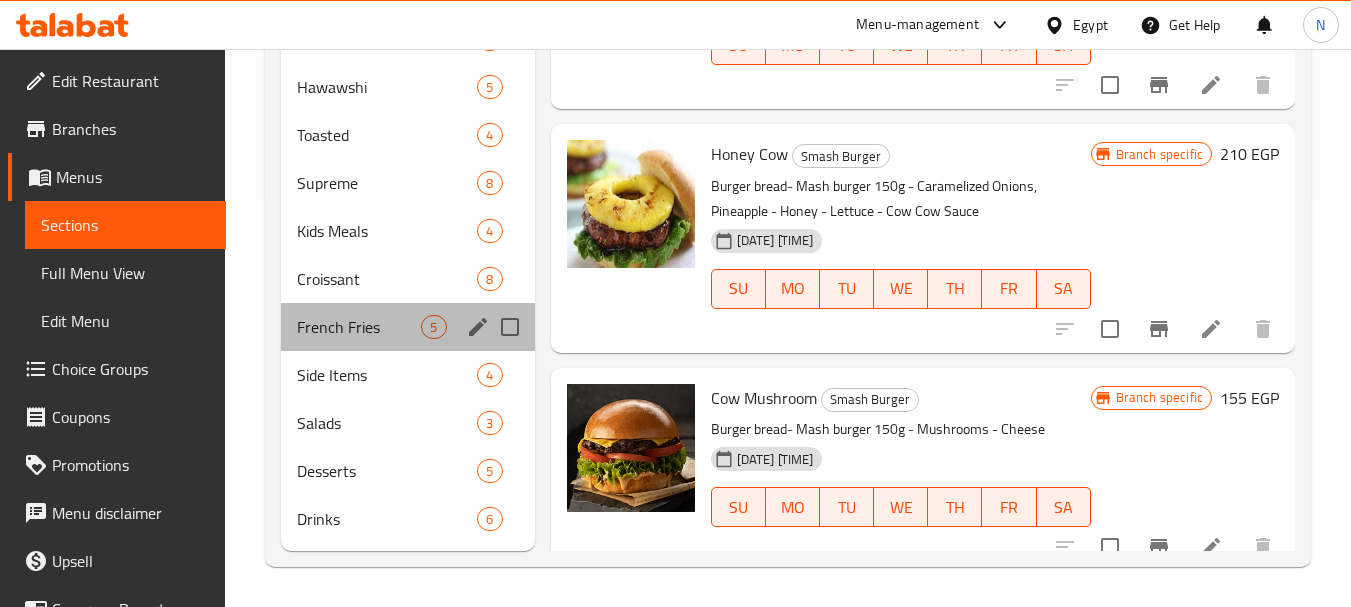 click on "French Fries 5" at bounding box center [407, 327] 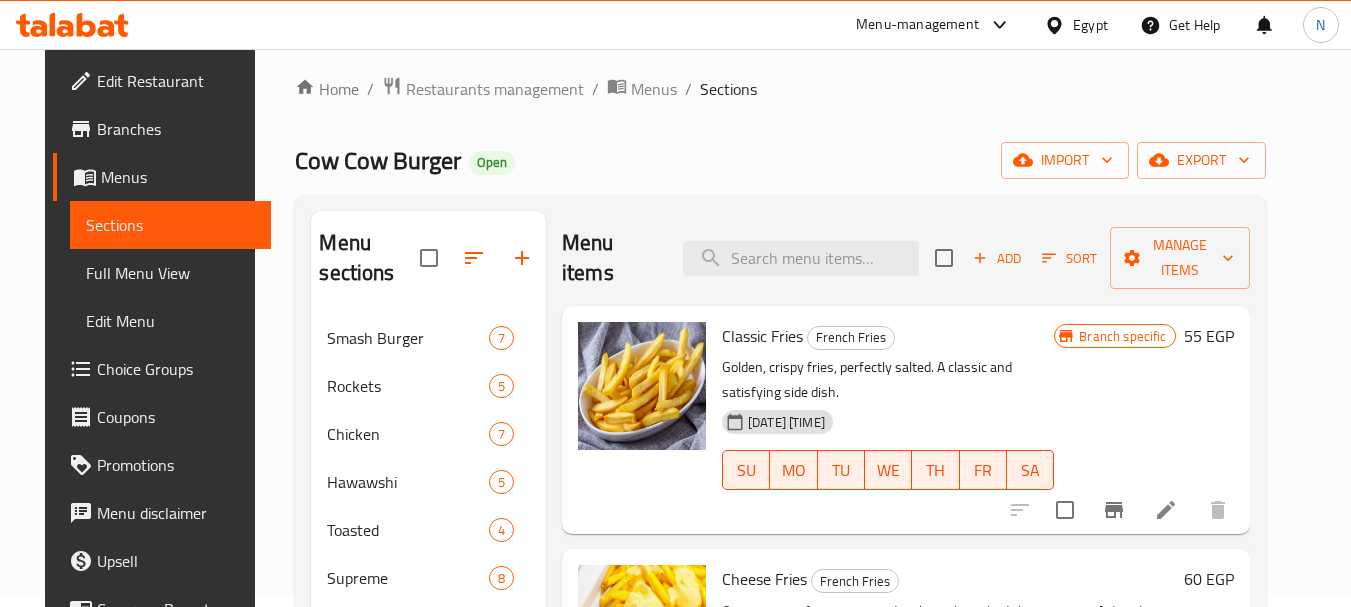scroll, scrollTop: 0, scrollLeft: 0, axis: both 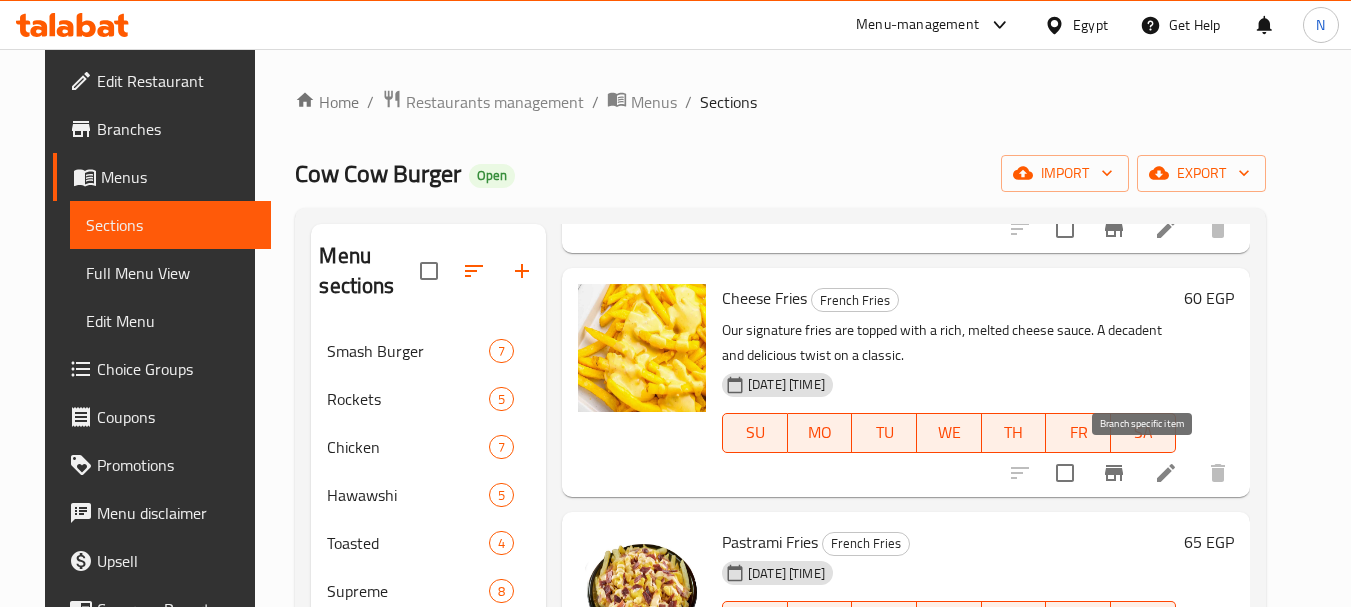 click 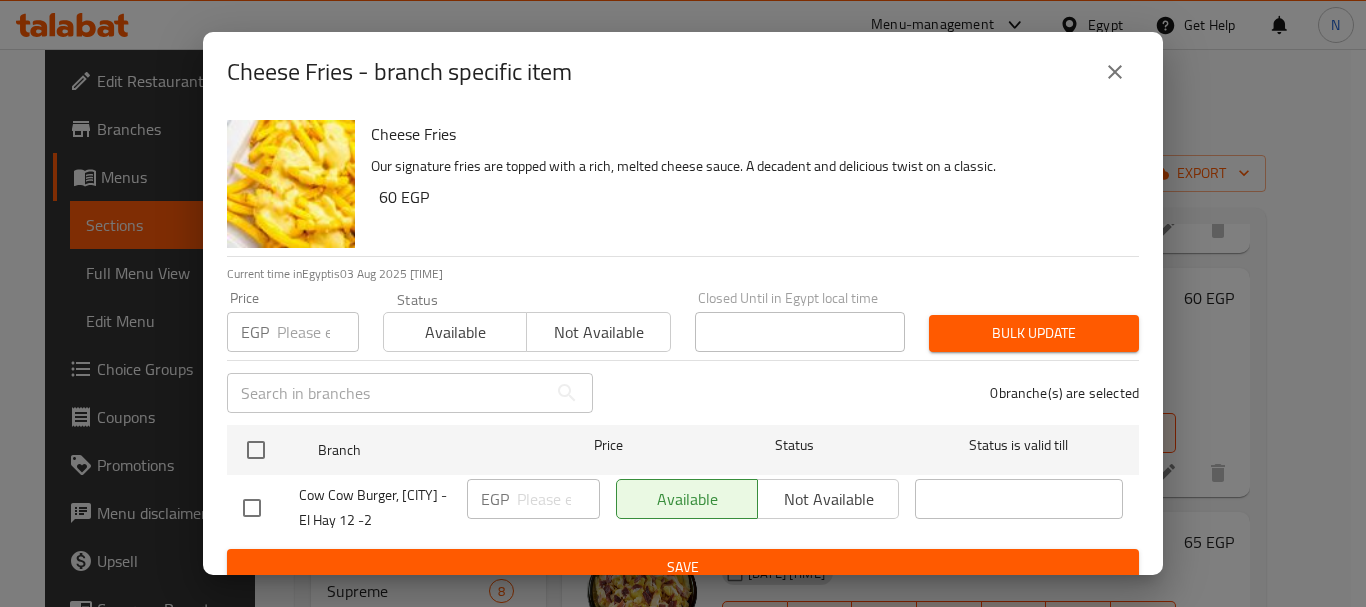 click at bounding box center [318, 332] 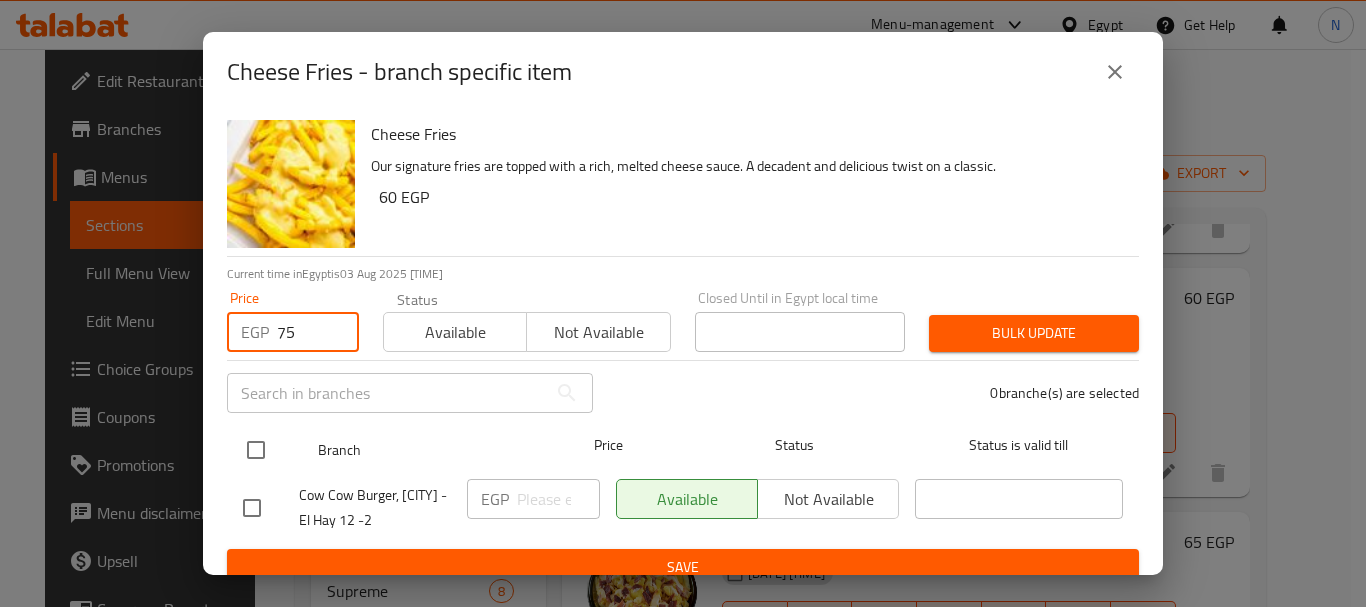 type on "75" 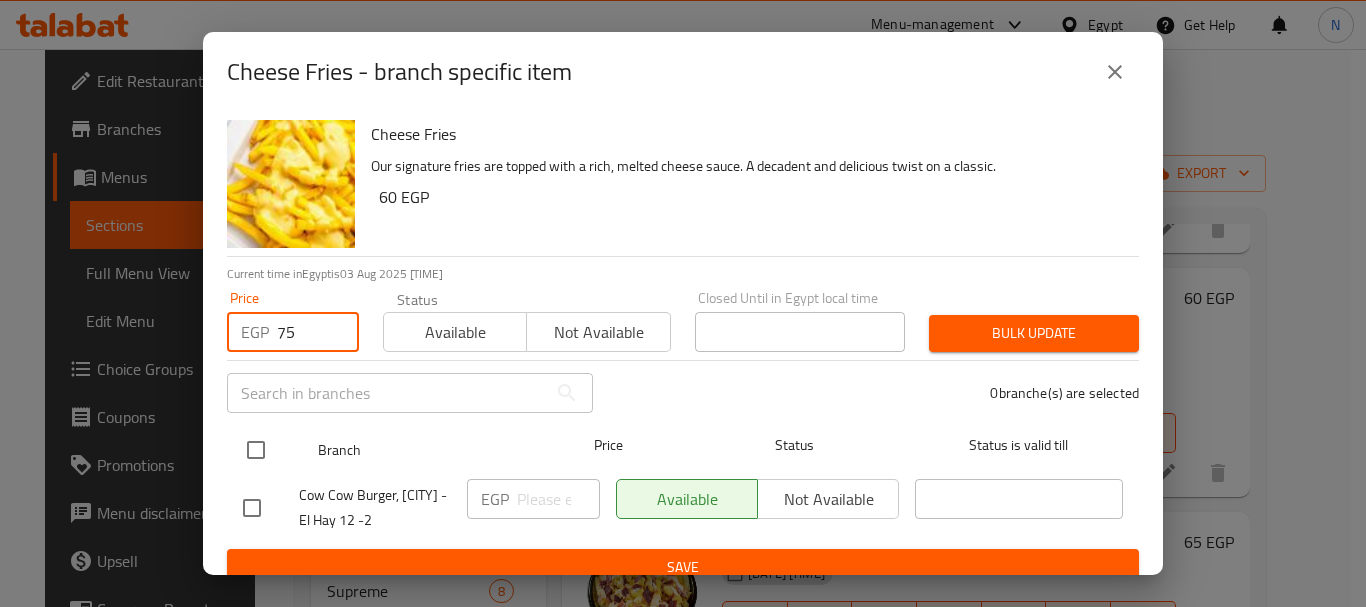 checkbox on "true" 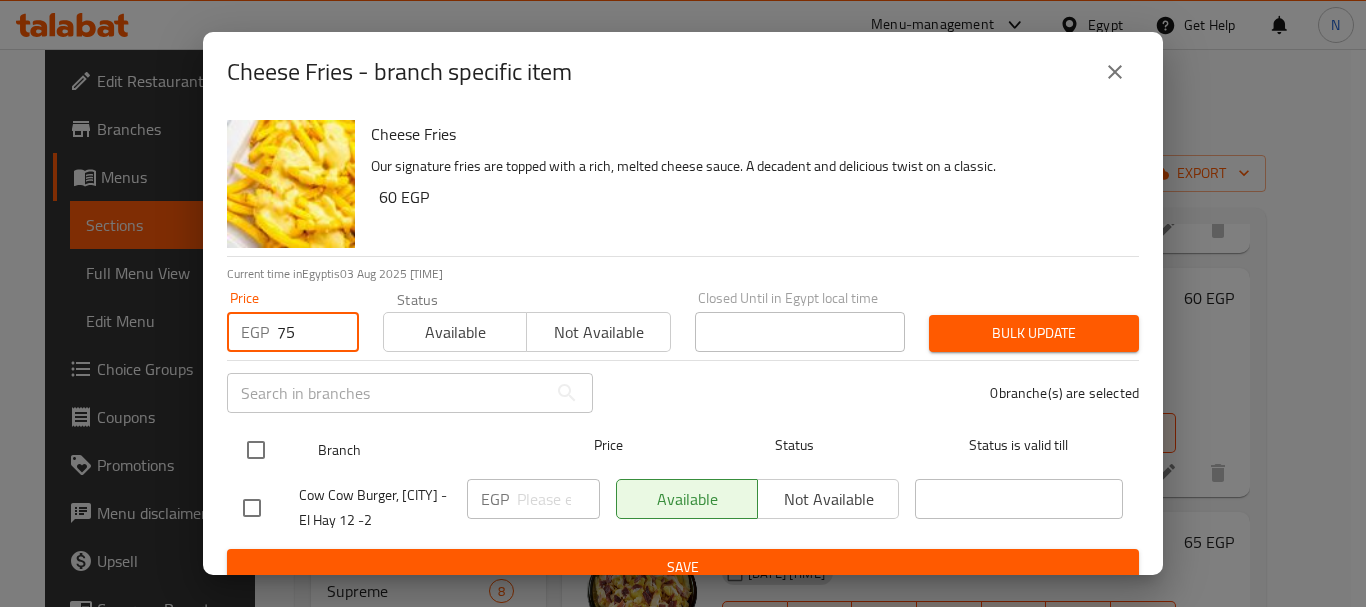 checkbox on "true" 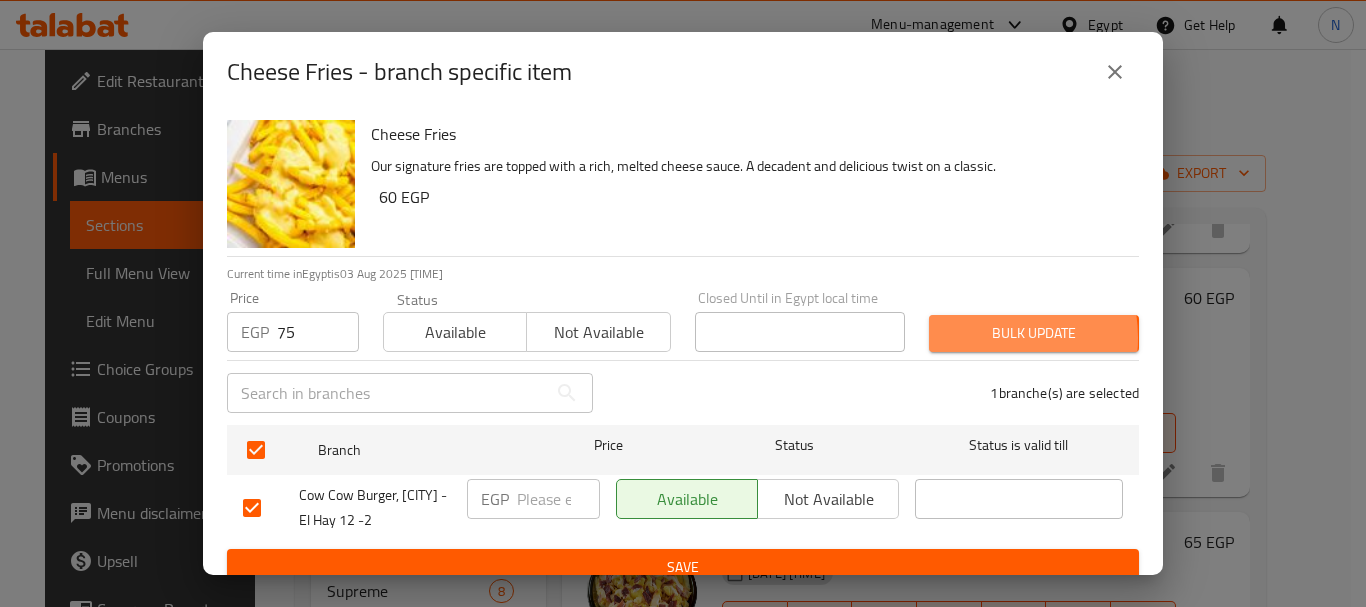 click on "Bulk update" at bounding box center (1034, 333) 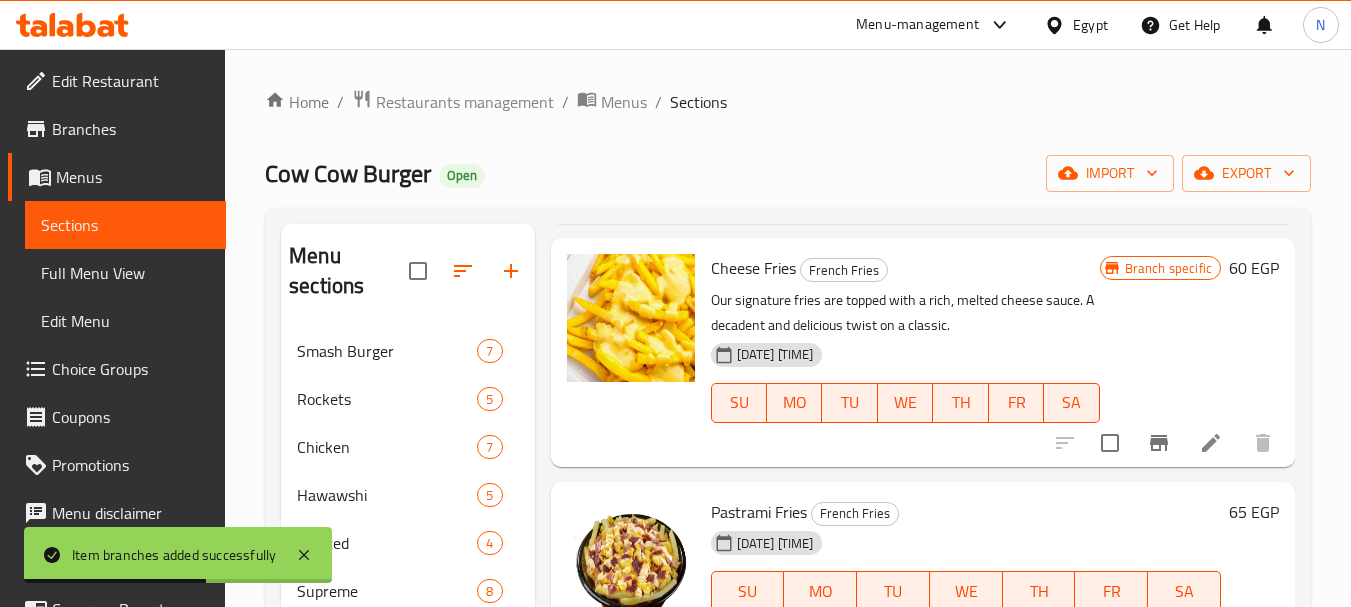 click on "60   EGP" at bounding box center [1254, 268] 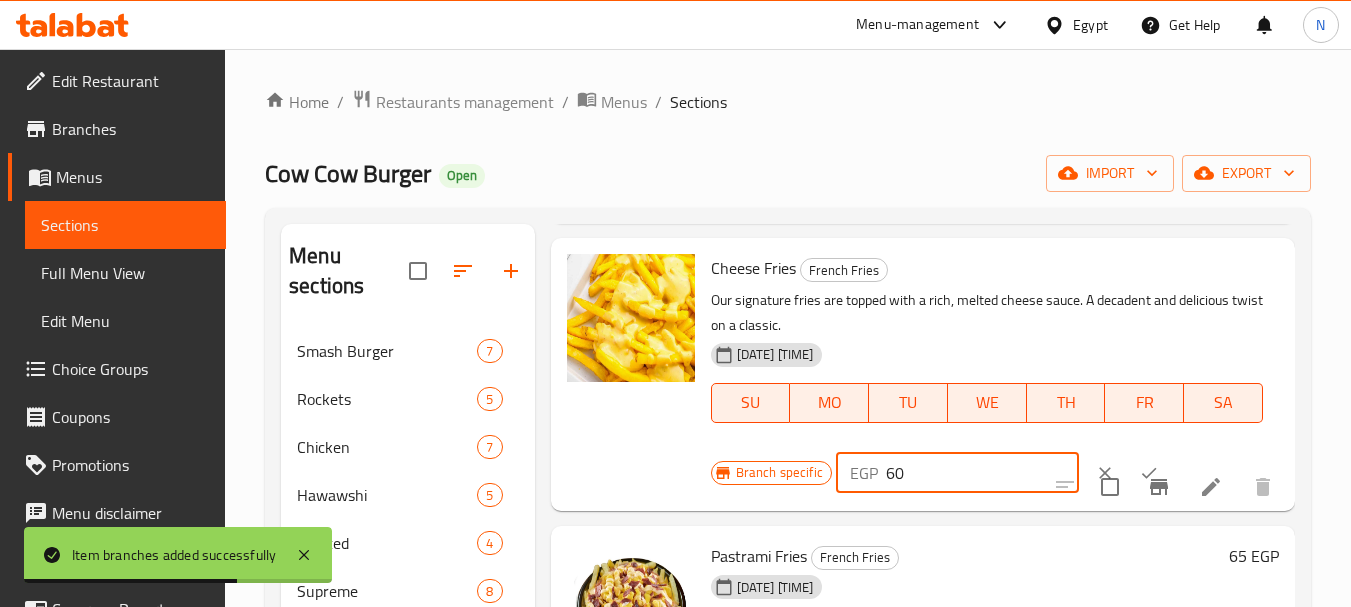 click on "60" at bounding box center [982, 473] 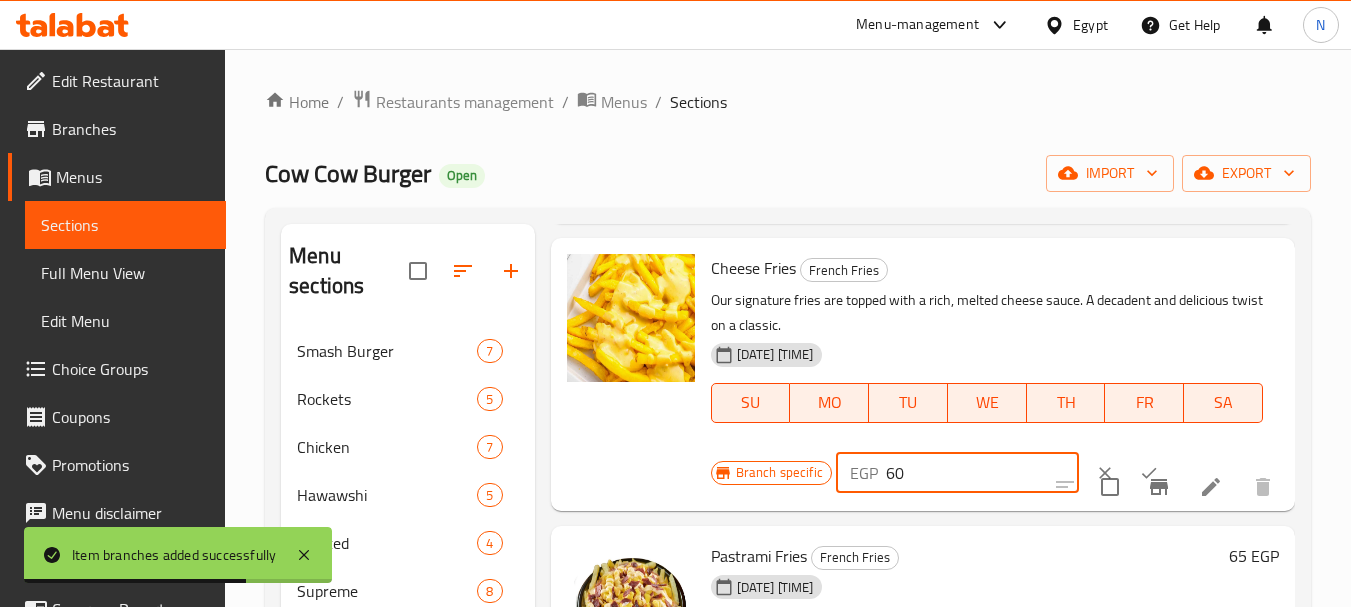 click on "60" at bounding box center (982, 473) 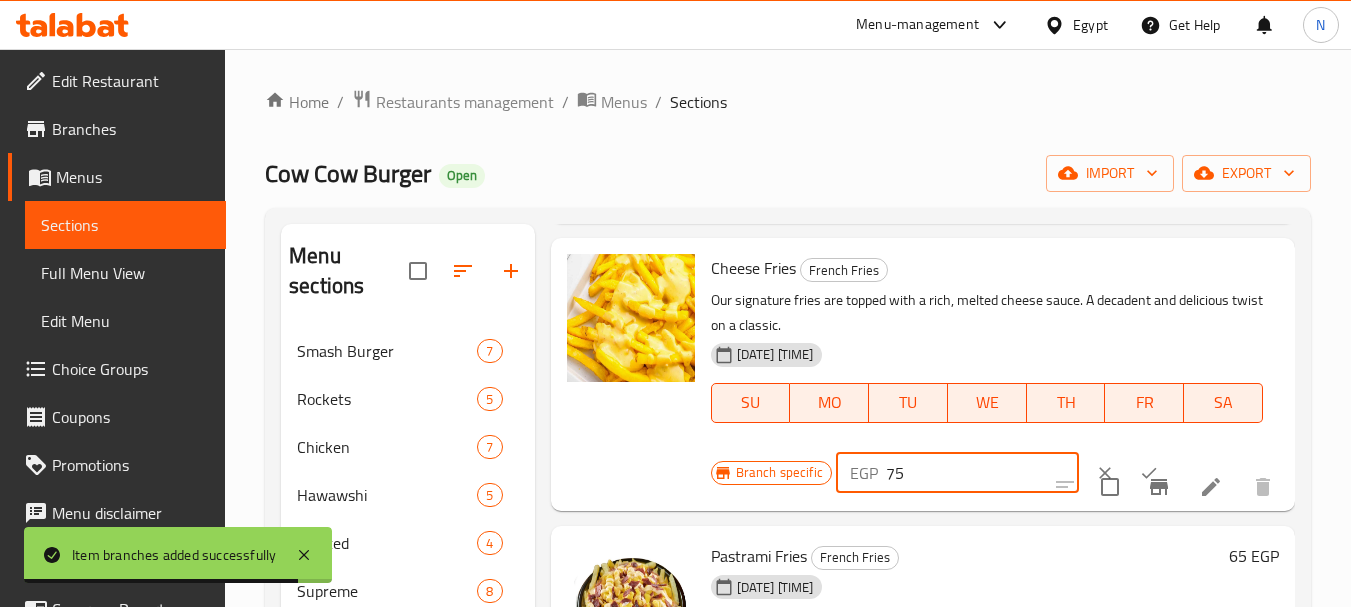 type on "75" 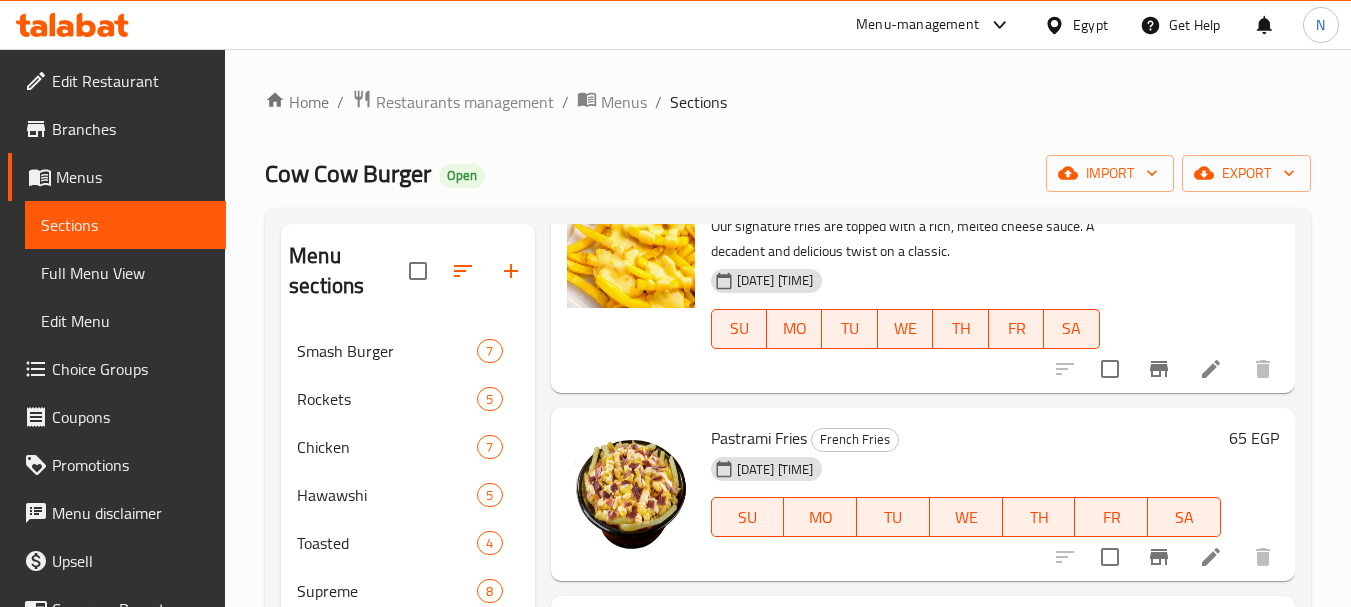 scroll, scrollTop: 398, scrollLeft: 0, axis: vertical 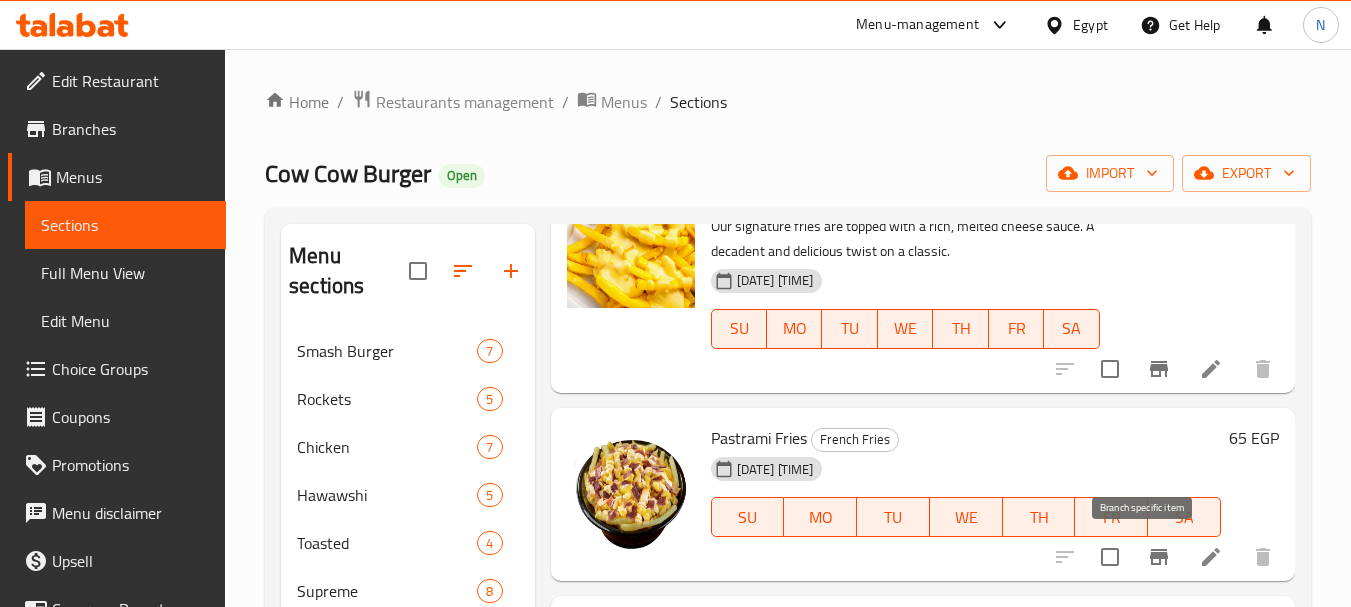 click 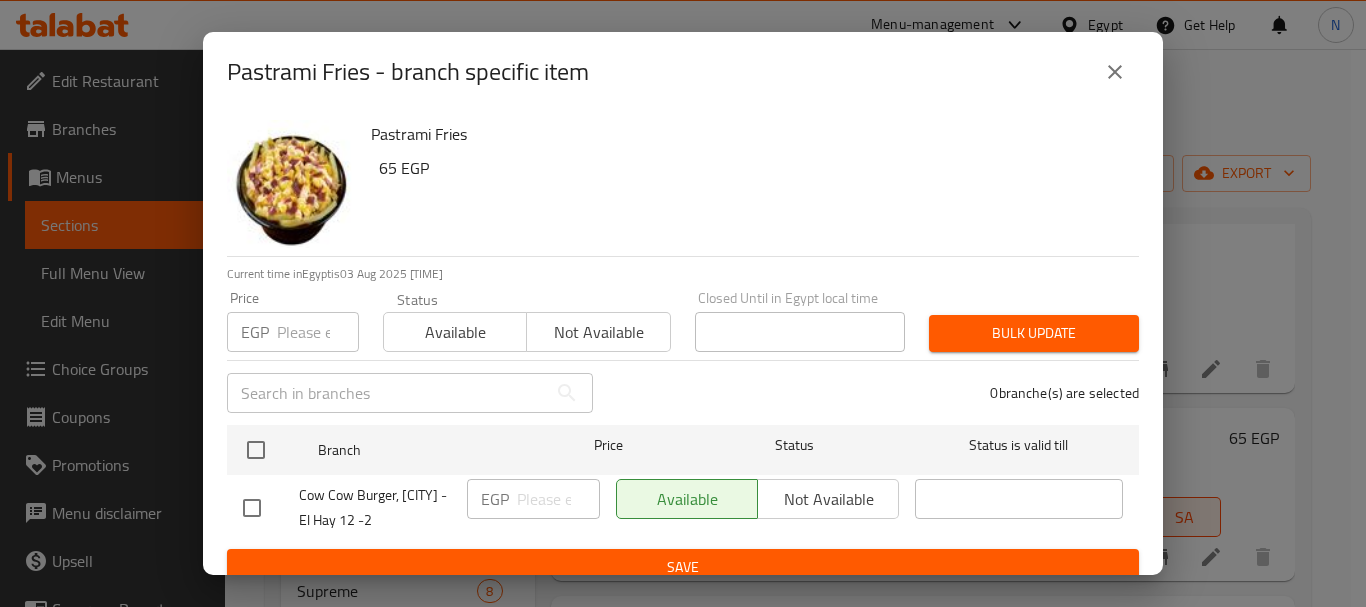 click at bounding box center [318, 332] 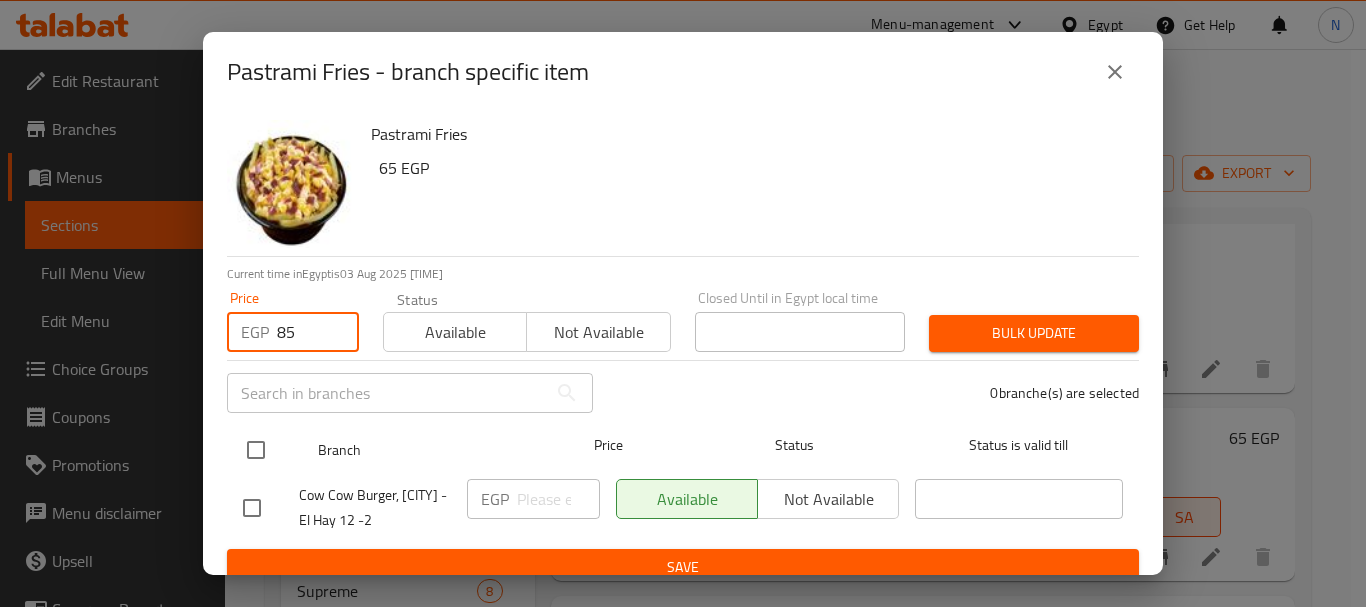 type on "85" 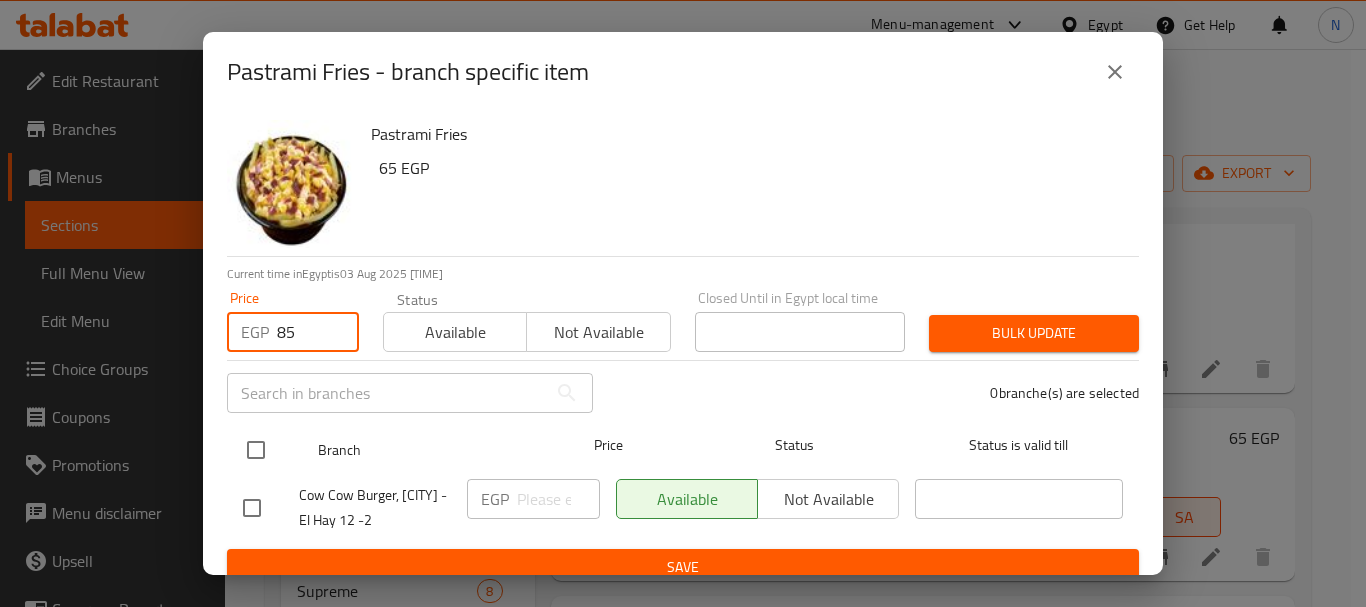 click at bounding box center [256, 450] 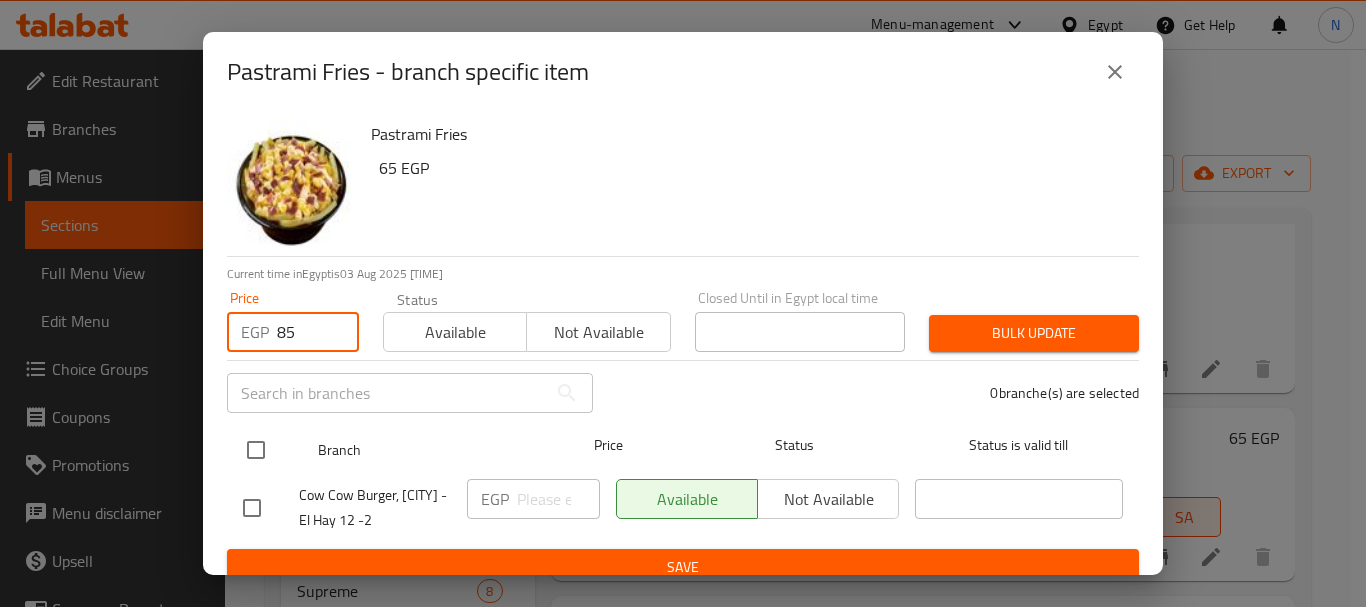 checkbox on "true" 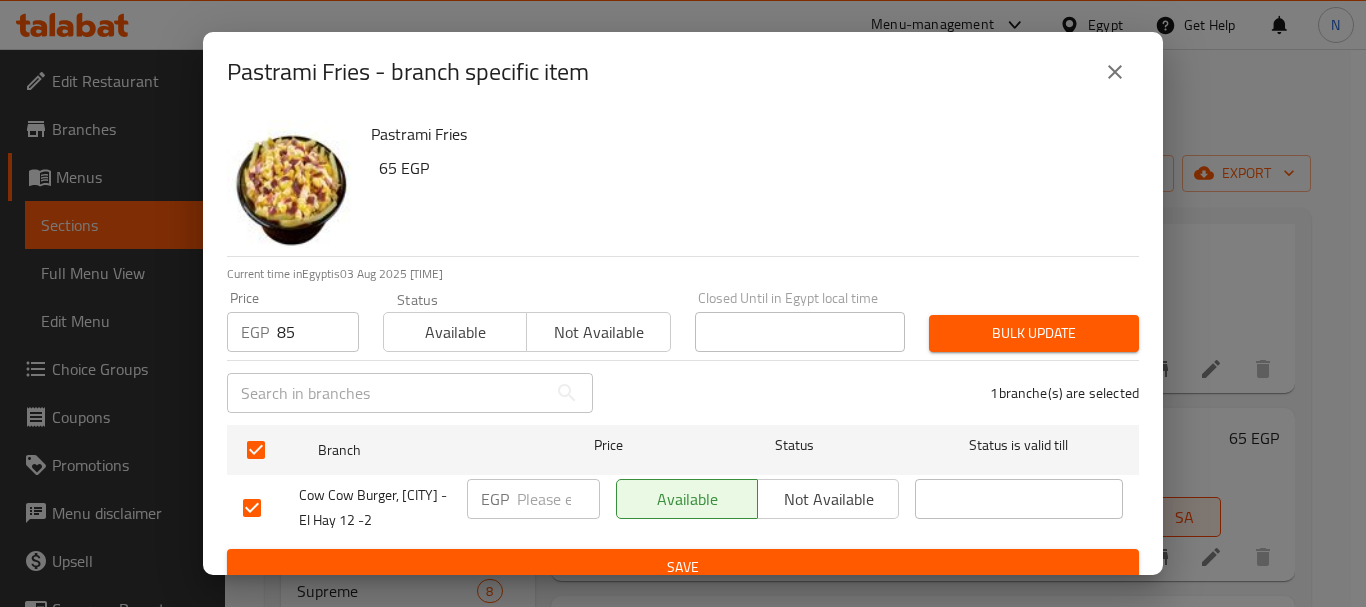 click on "Bulk update" at bounding box center (1034, 333) 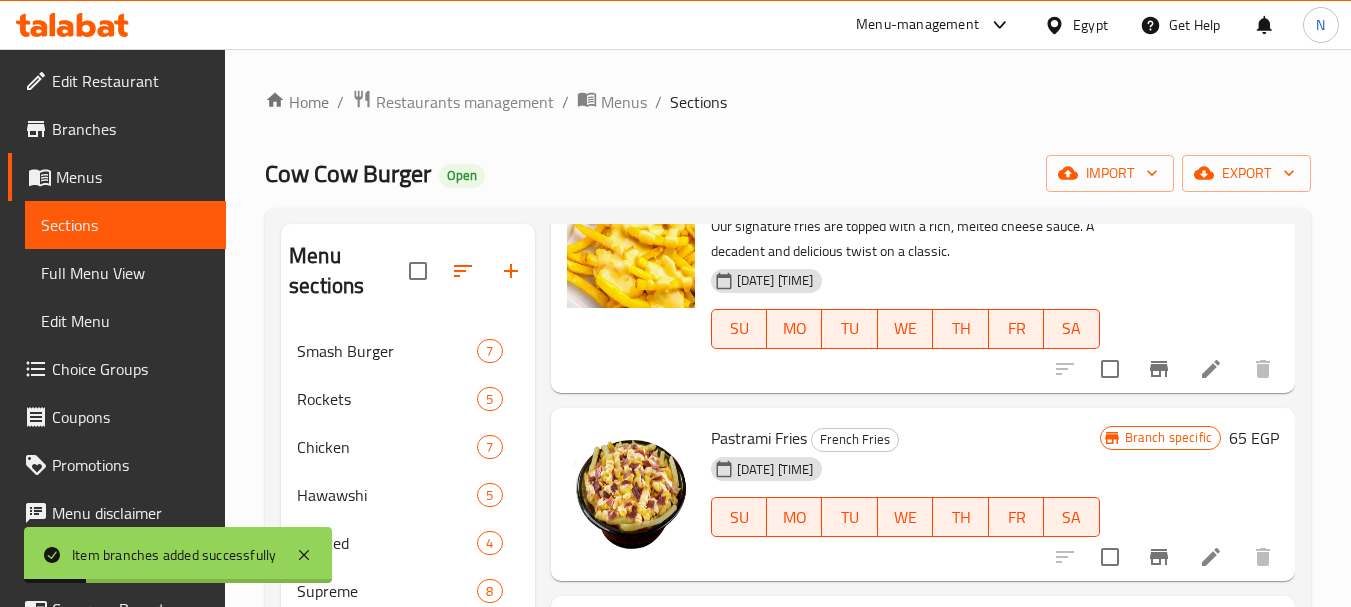 click on "65   EGP" at bounding box center [1254, 438] 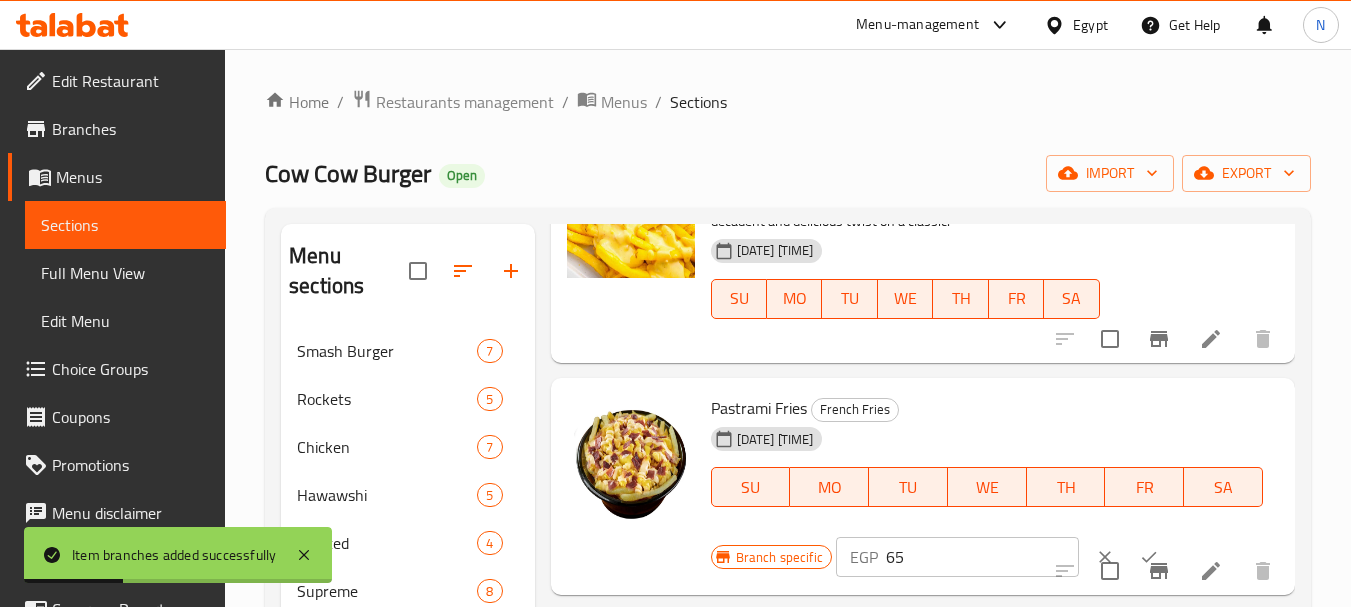 click on "65" at bounding box center (982, 557) 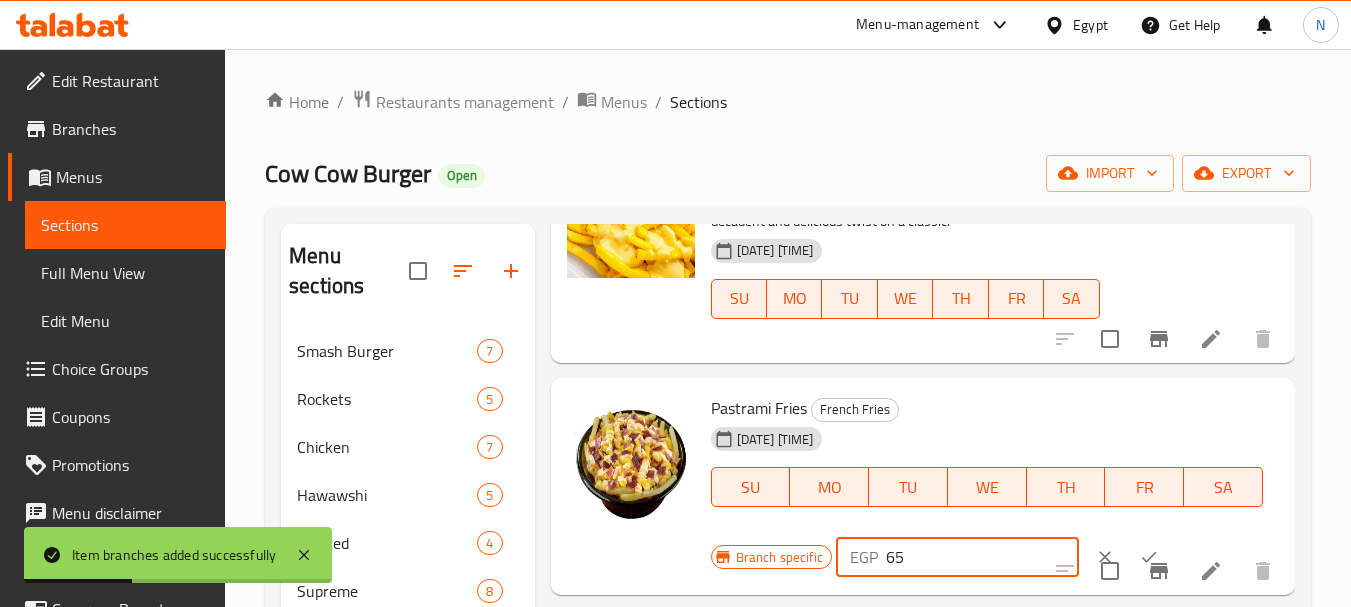 click on "65" at bounding box center (982, 557) 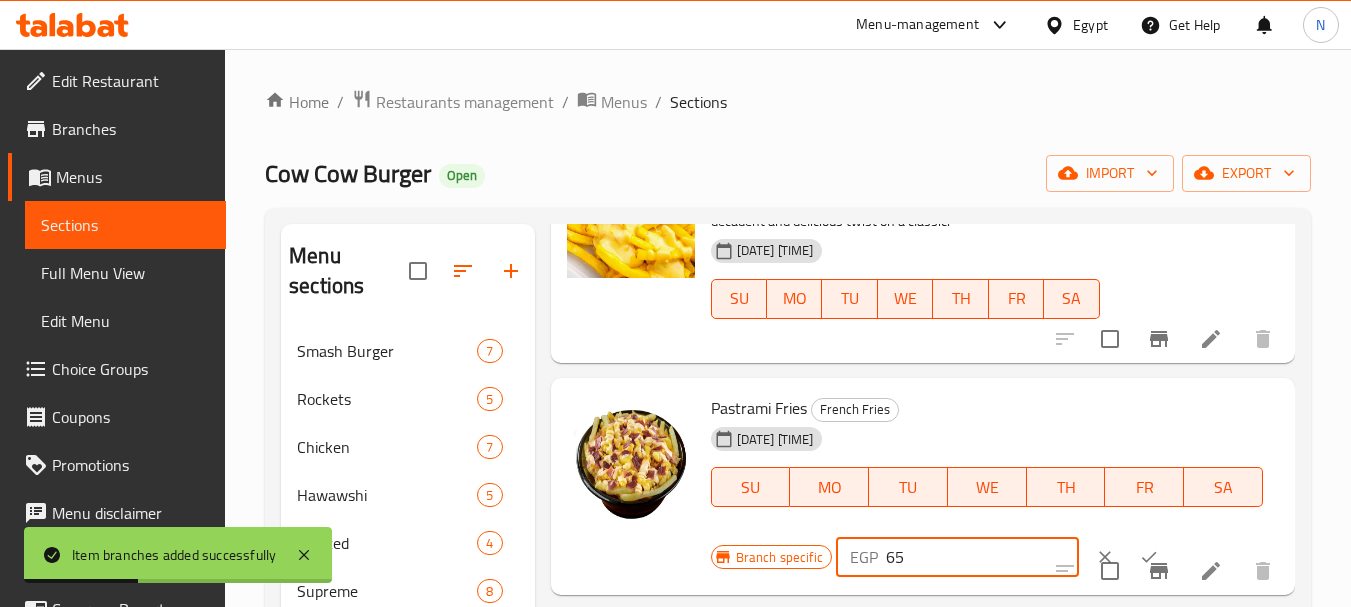 click on "65" at bounding box center [982, 557] 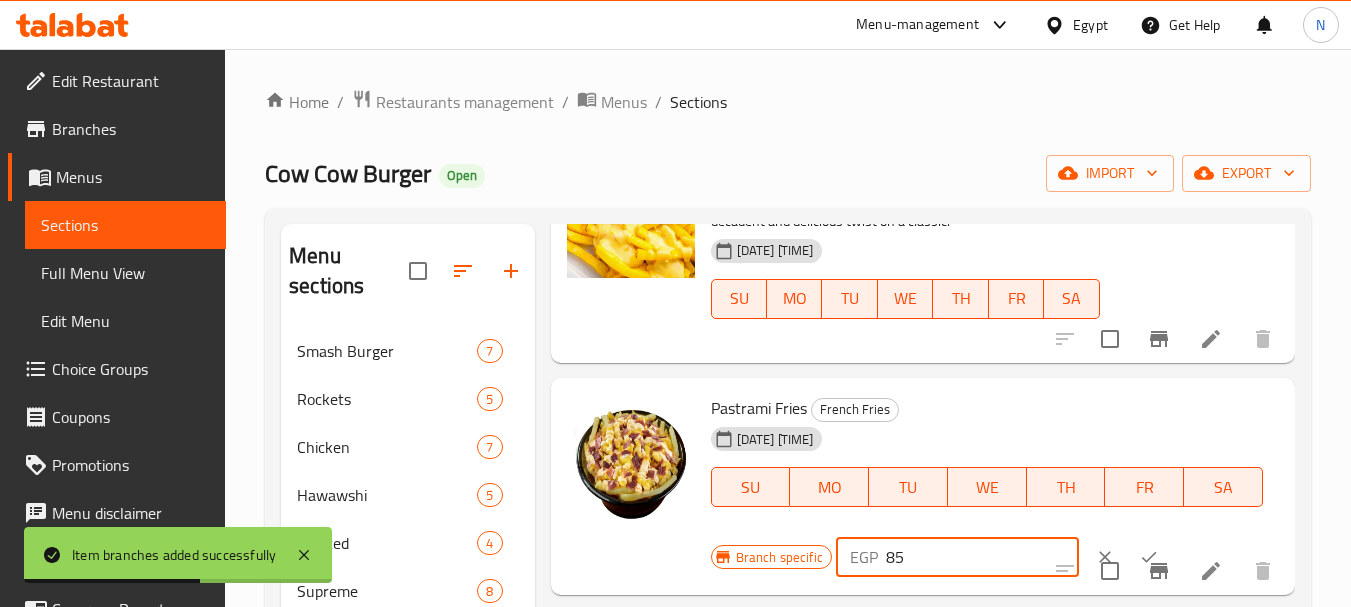 type on "85" 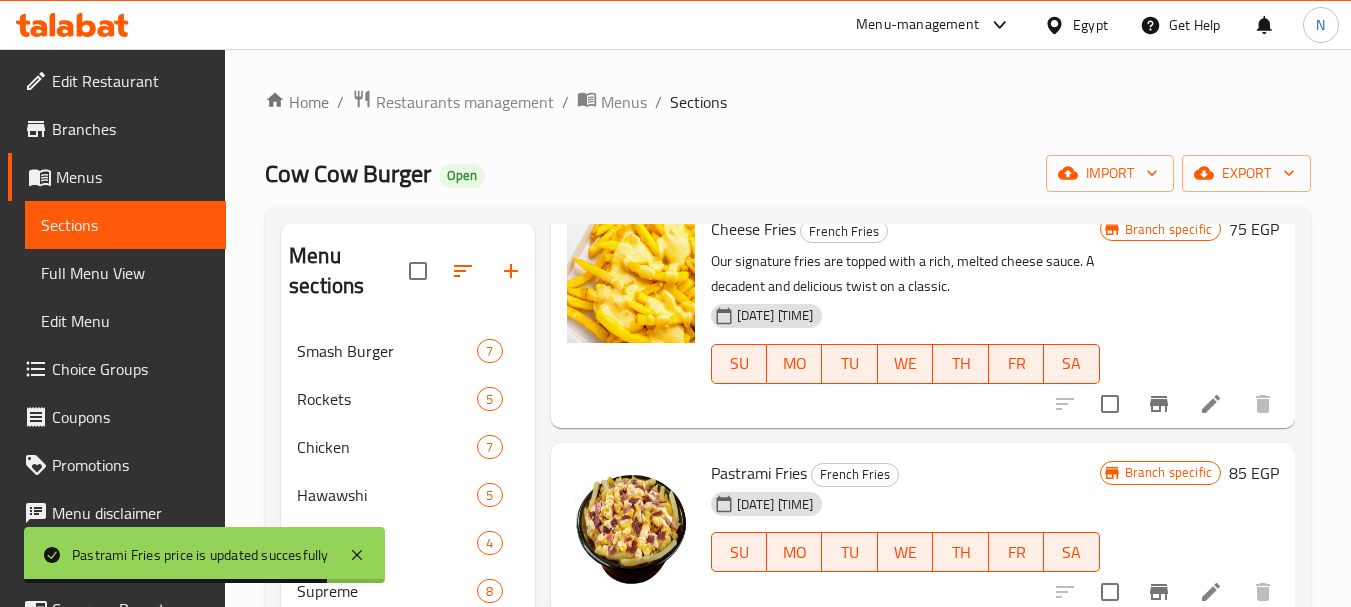 scroll, scrollTop: 398, scrollLeft: 0, axis: vertical 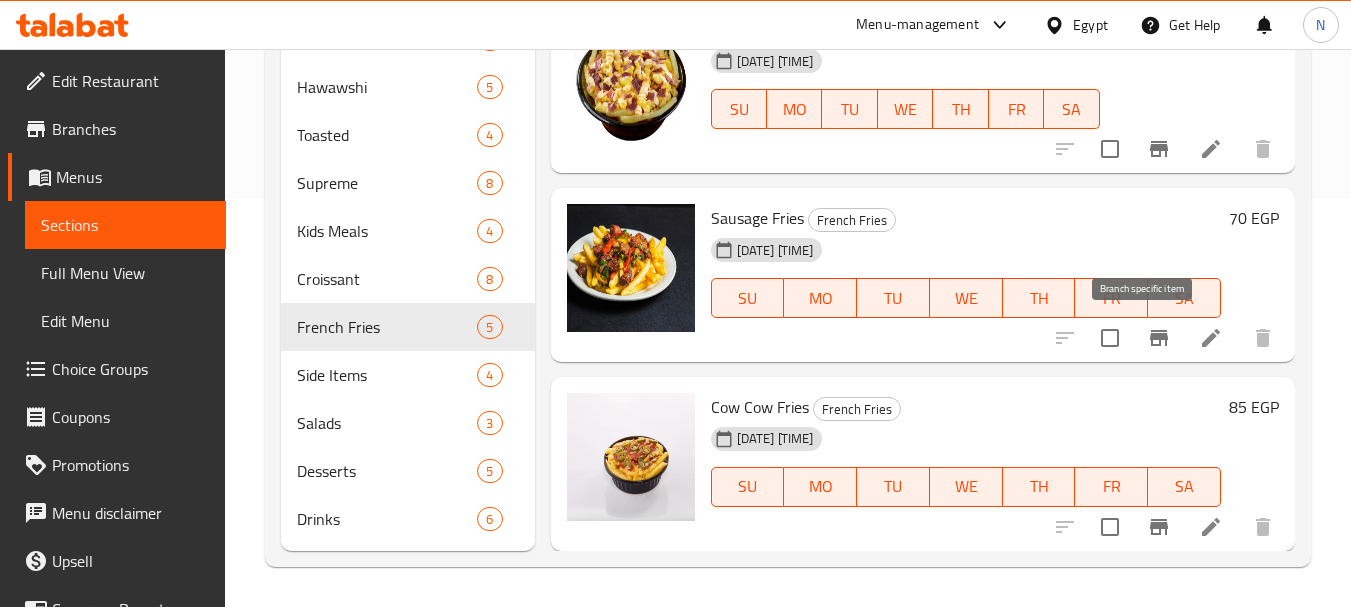 click 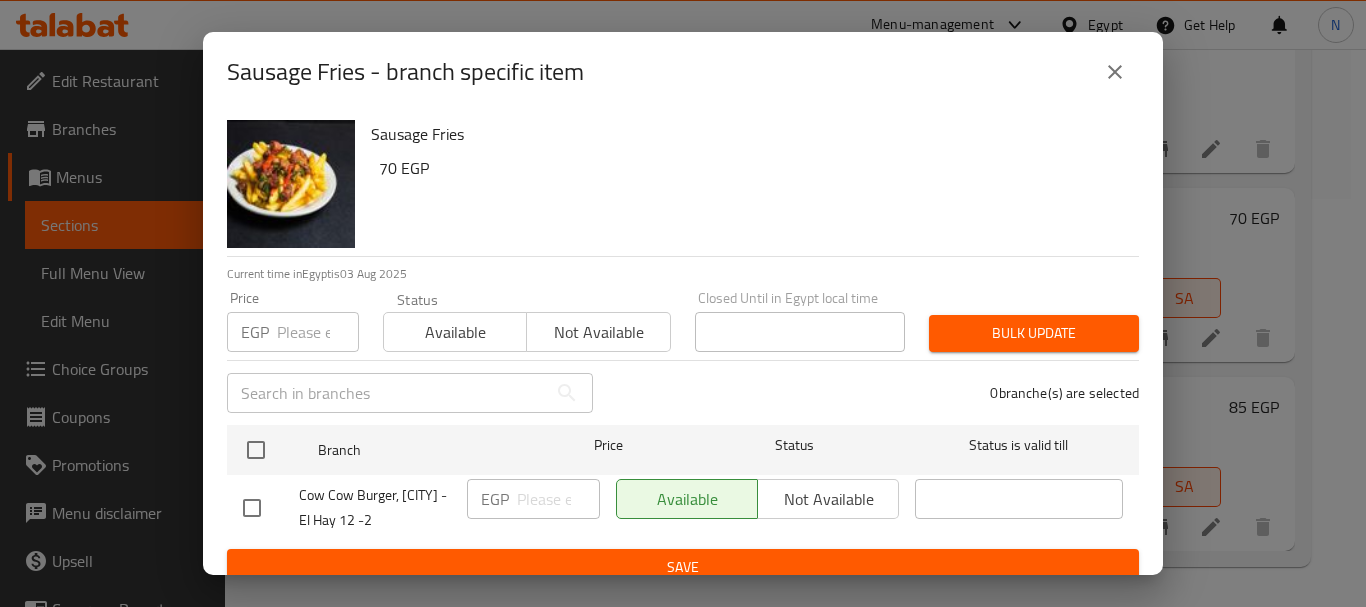 click at bounding box center [318, 332] 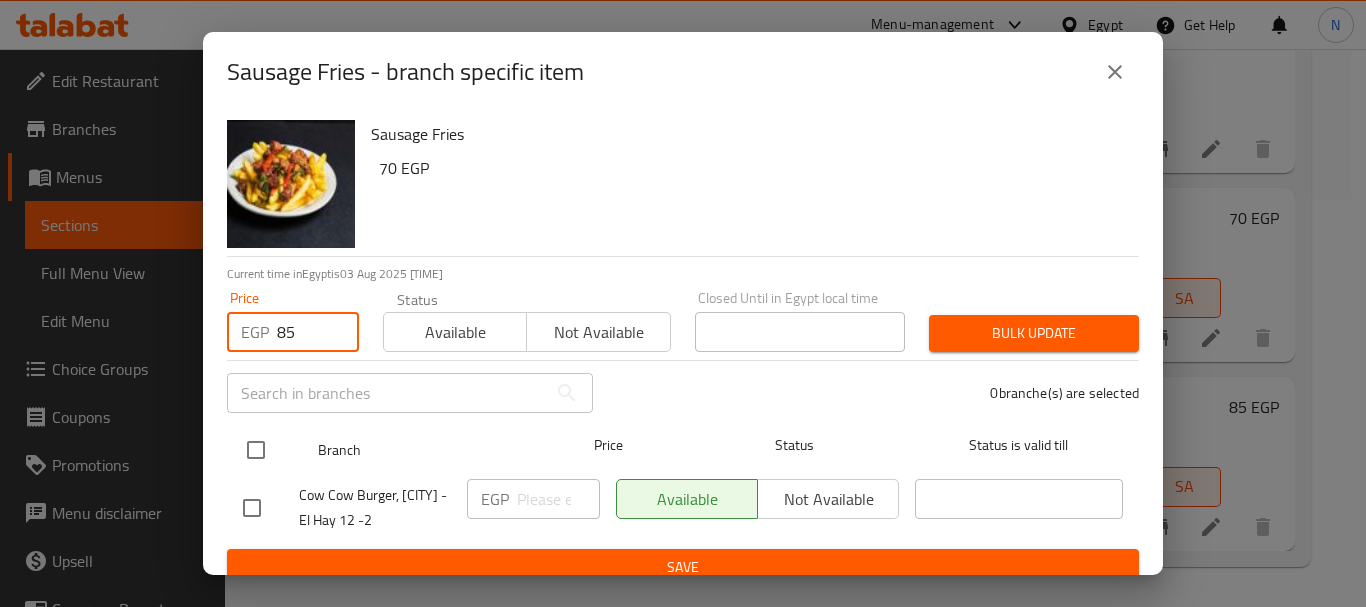 type on "85" 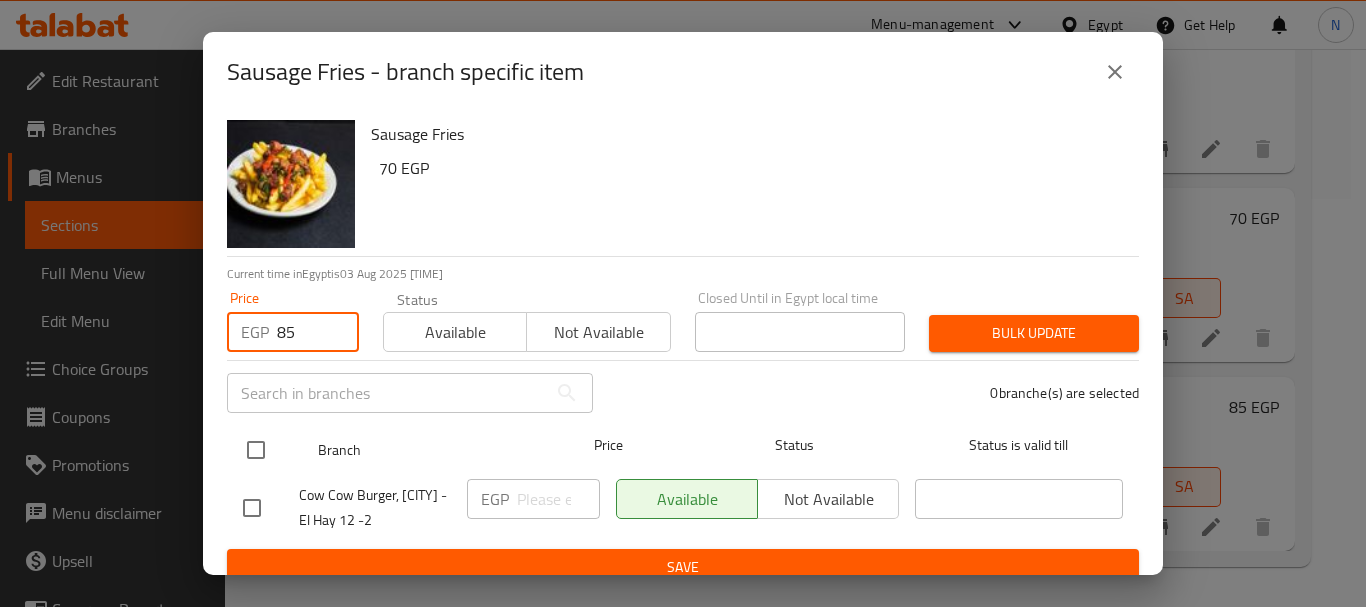 click at bounding box center (256, 450) 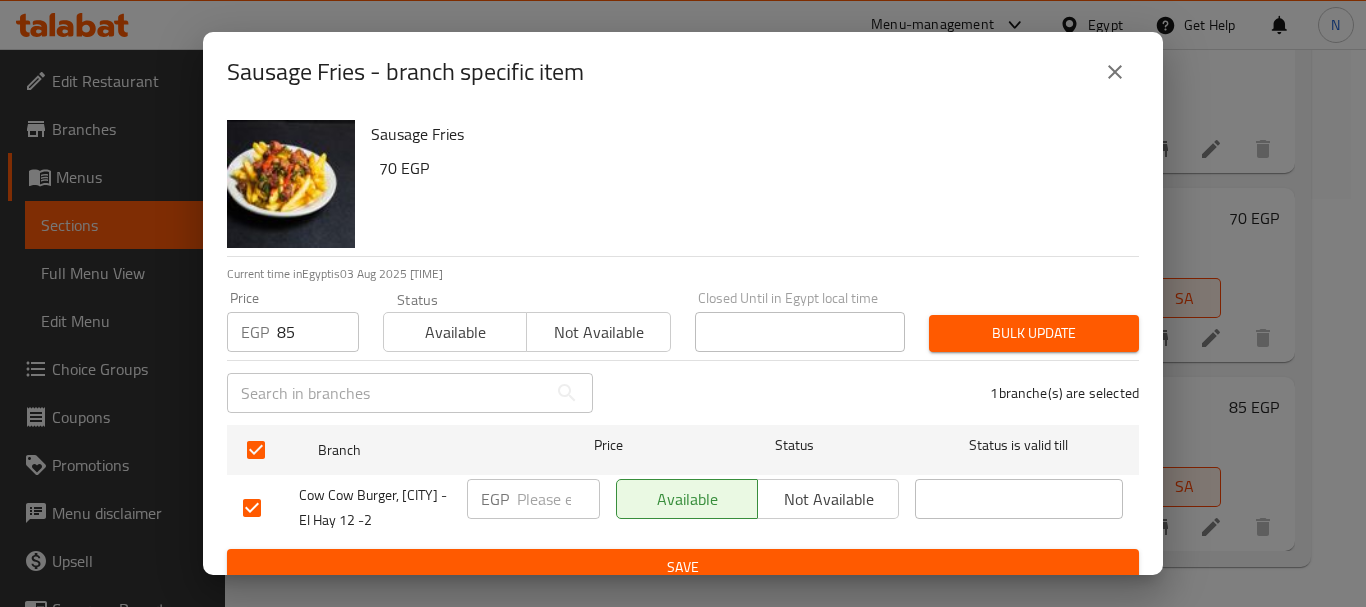 click on "EGP 85 Price" at bounding box center [293, 332] 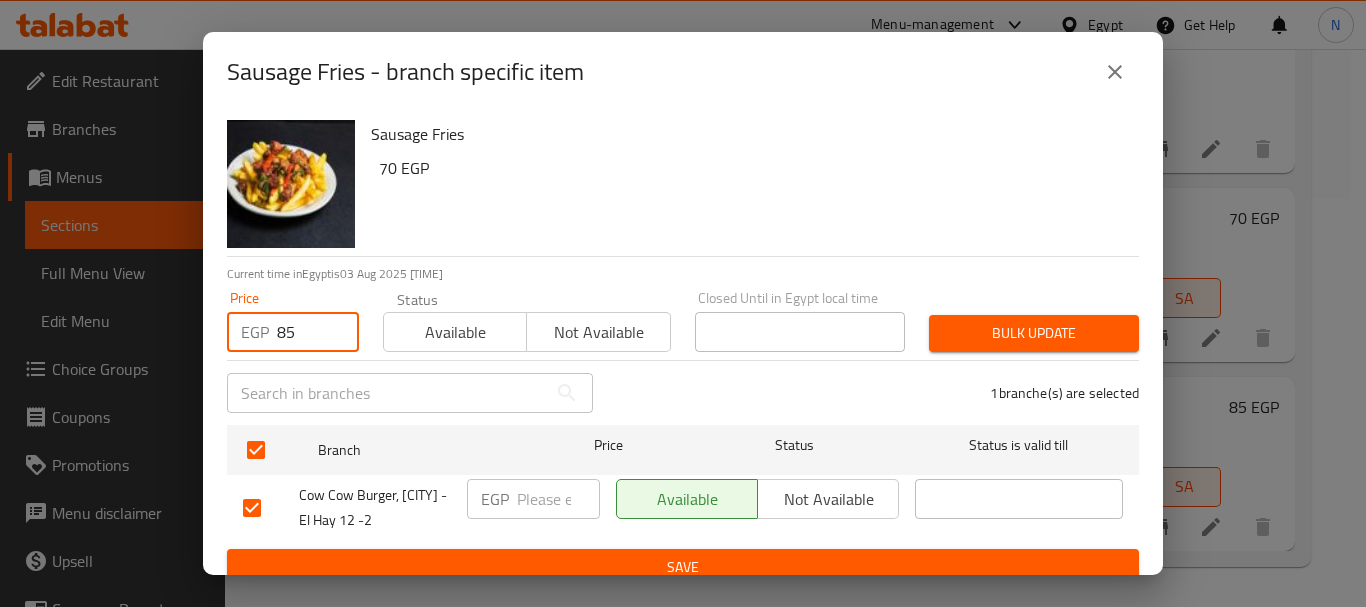 click on "EGP 85 Price" at bounding box center [293, 332] 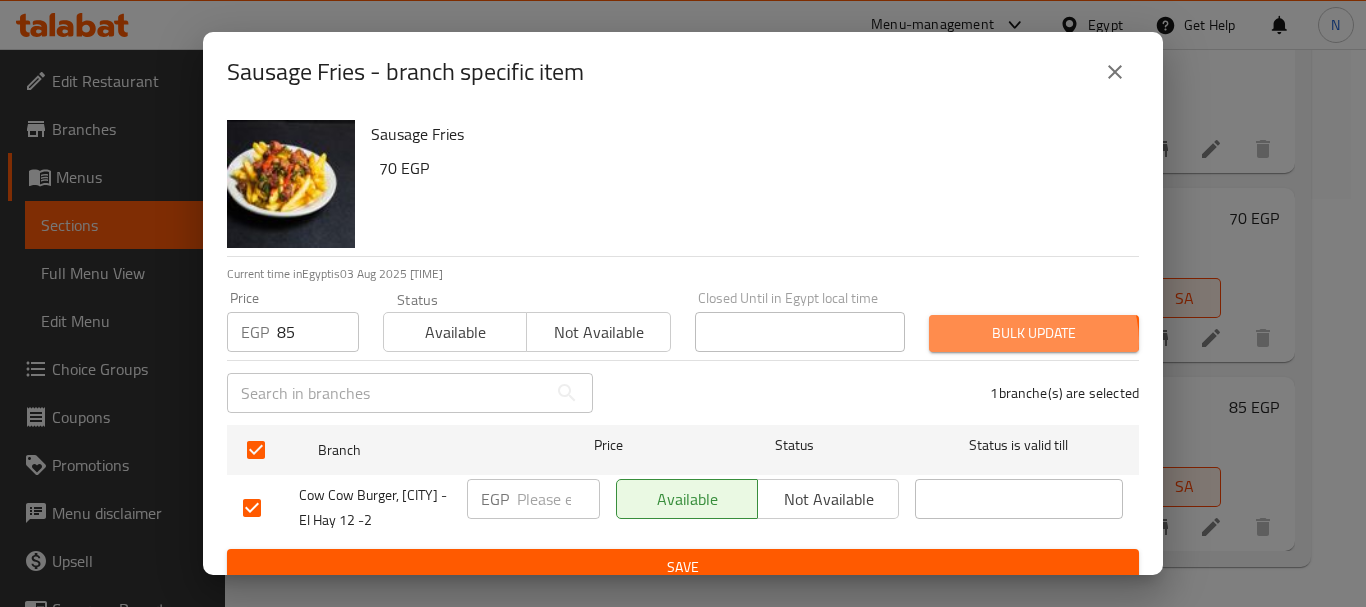 click on "Bulk update" at bounding box center [1034, 333] 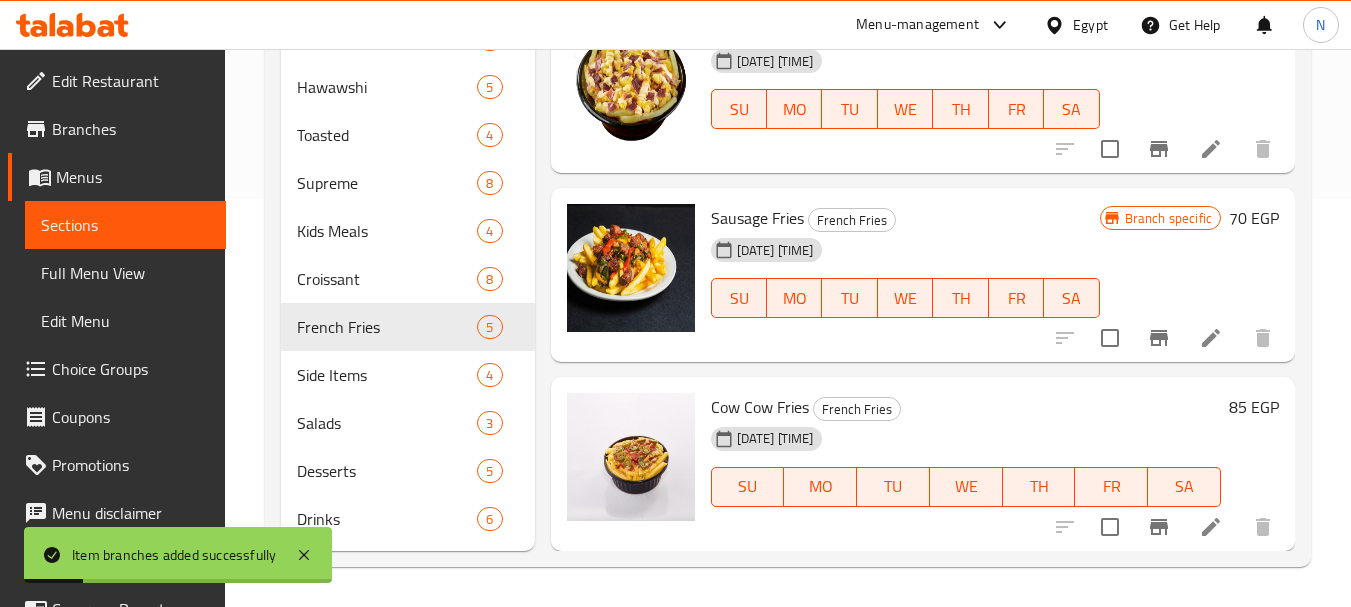 click on "70   EGP" at bounding box center [1254, 218] 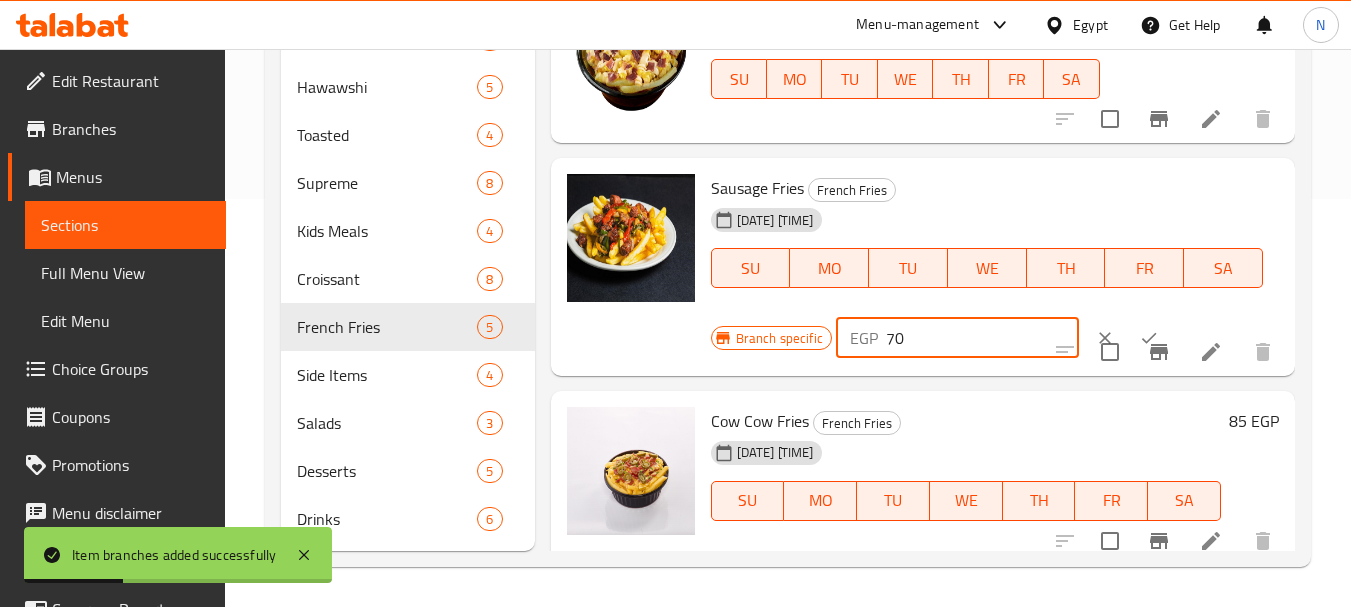 click on "70" at bounding box center [982, 338] 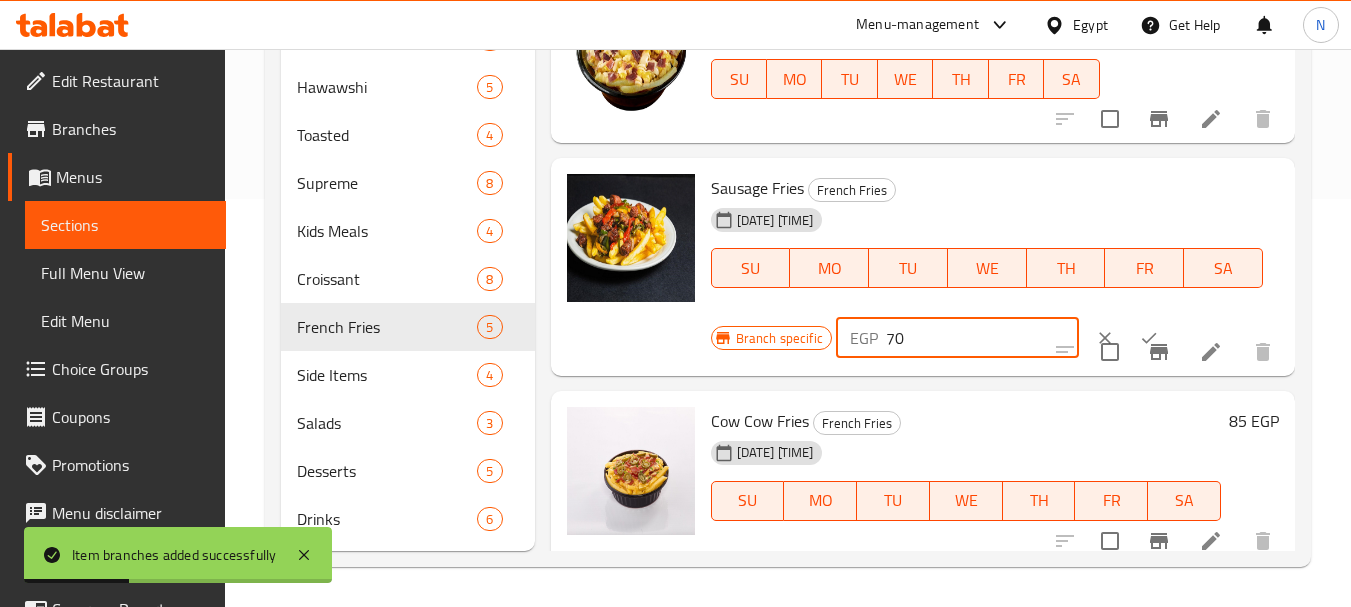 click on "70" at bounding box center [982, 338] 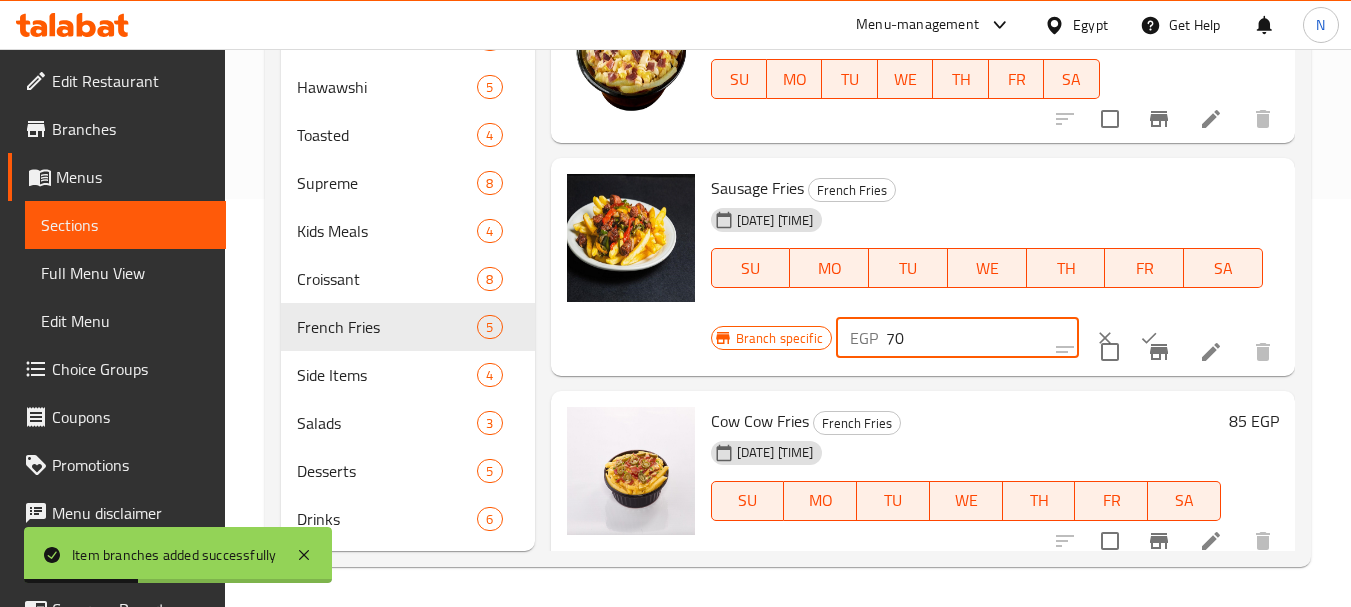 click on "70" at bounding box center [982, 338] 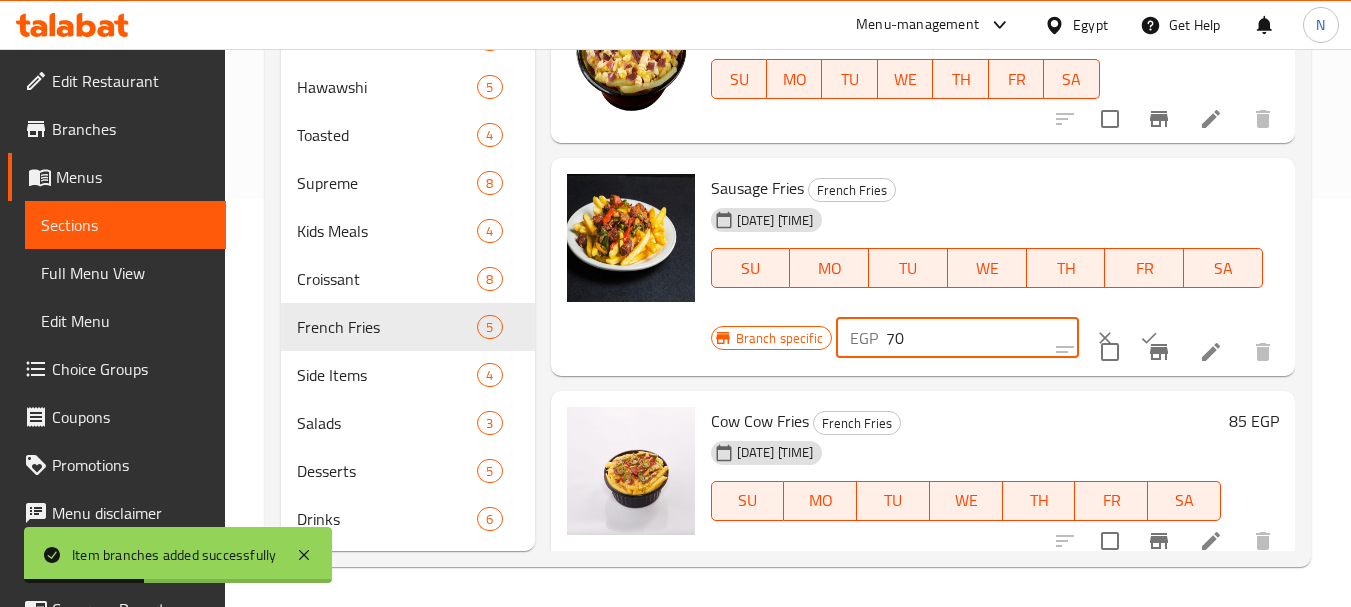 click on "70" at bounding box center (982, 338) 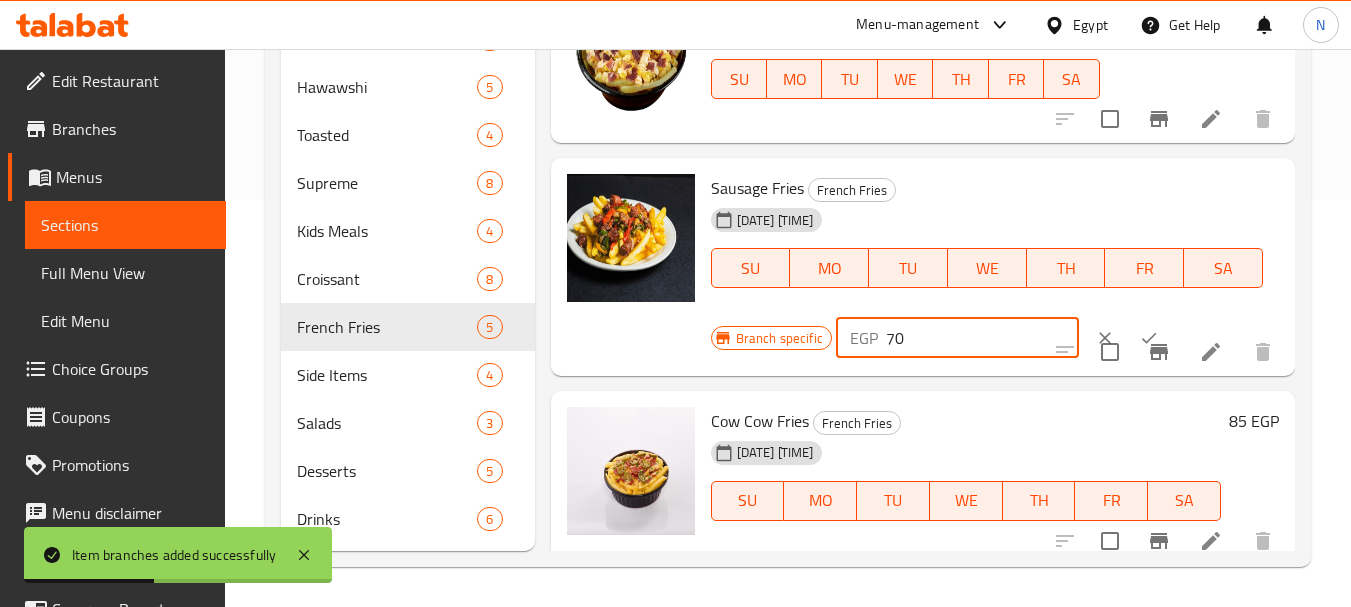 click on "70" at bounding box center (982, 338) 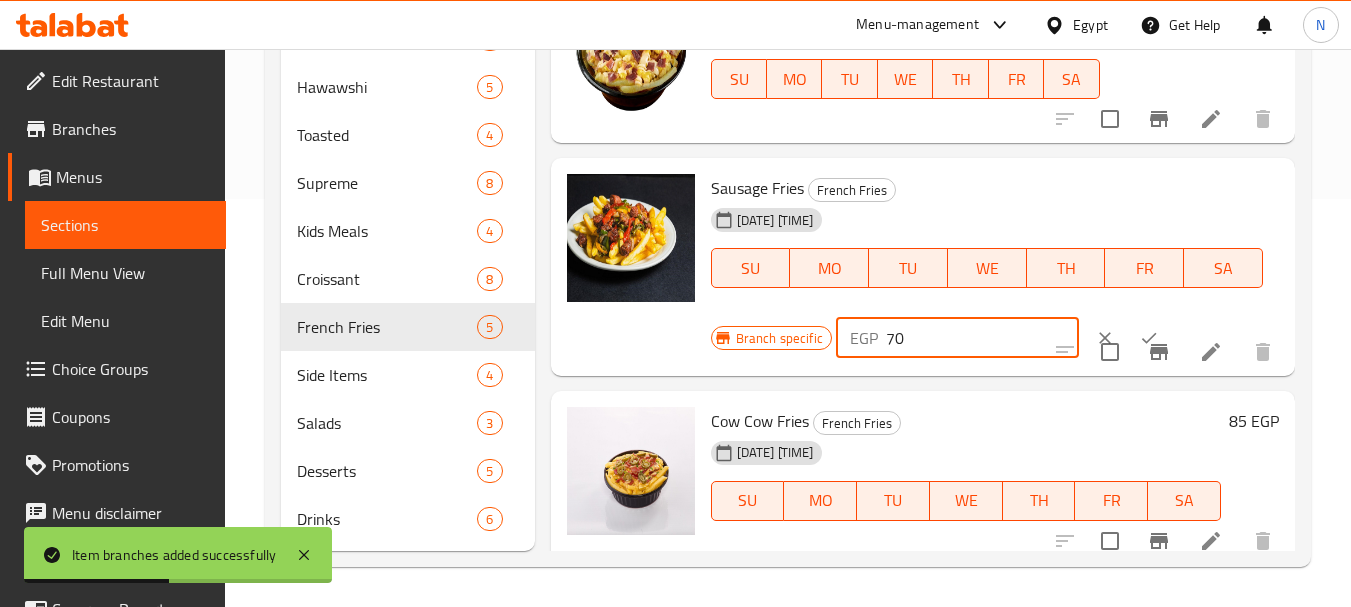 paste on "85" 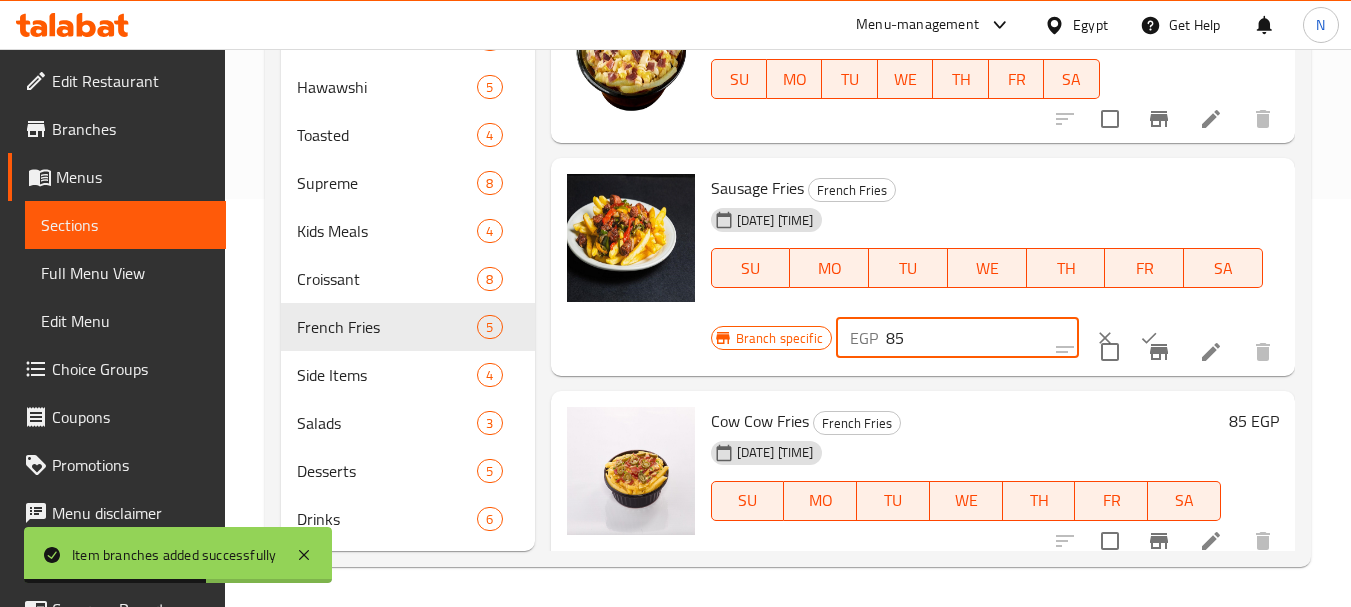 type on "85" 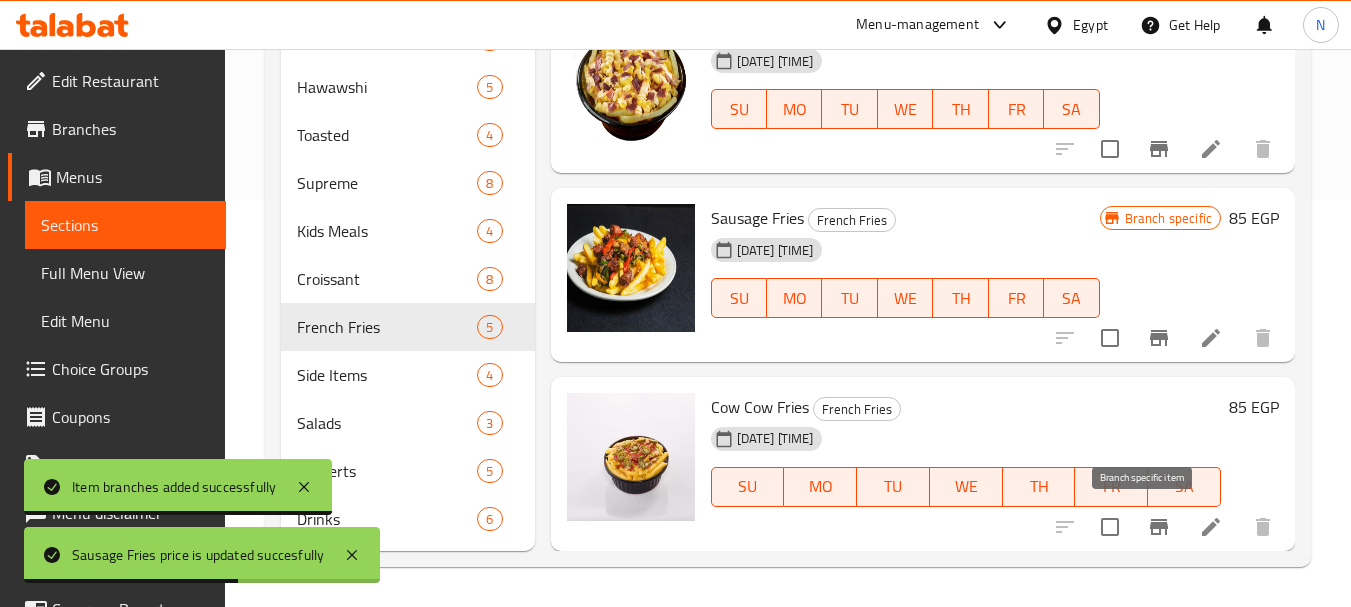 click 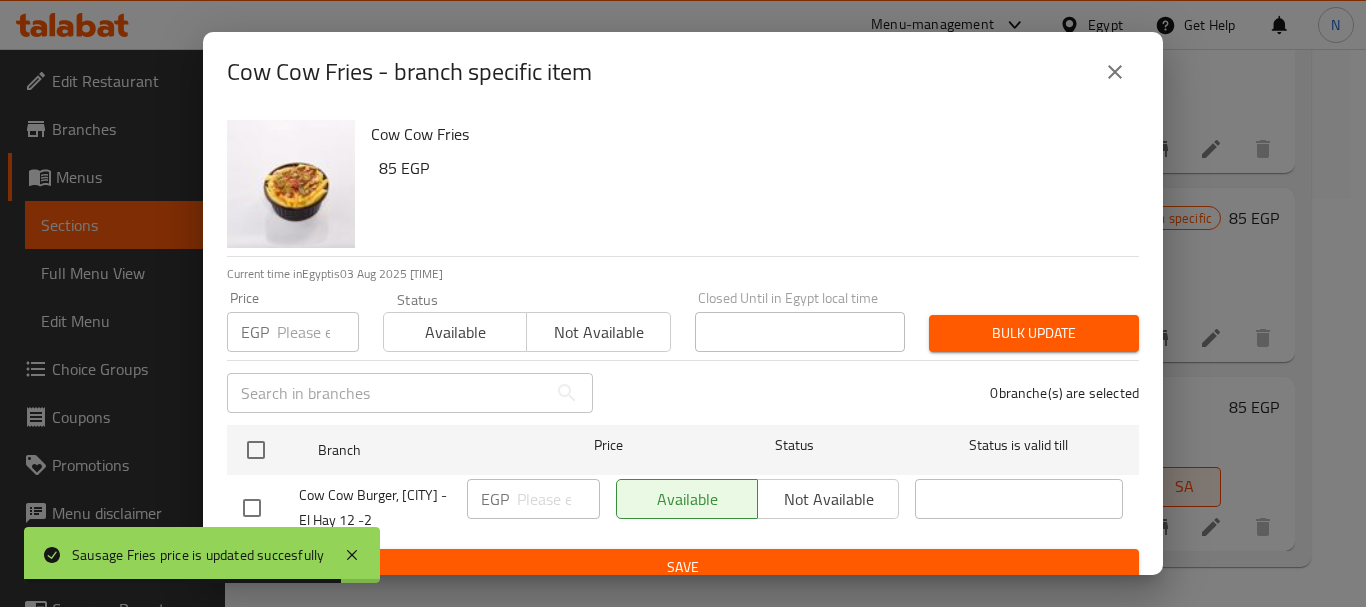 click at bounding box center (318, 332) 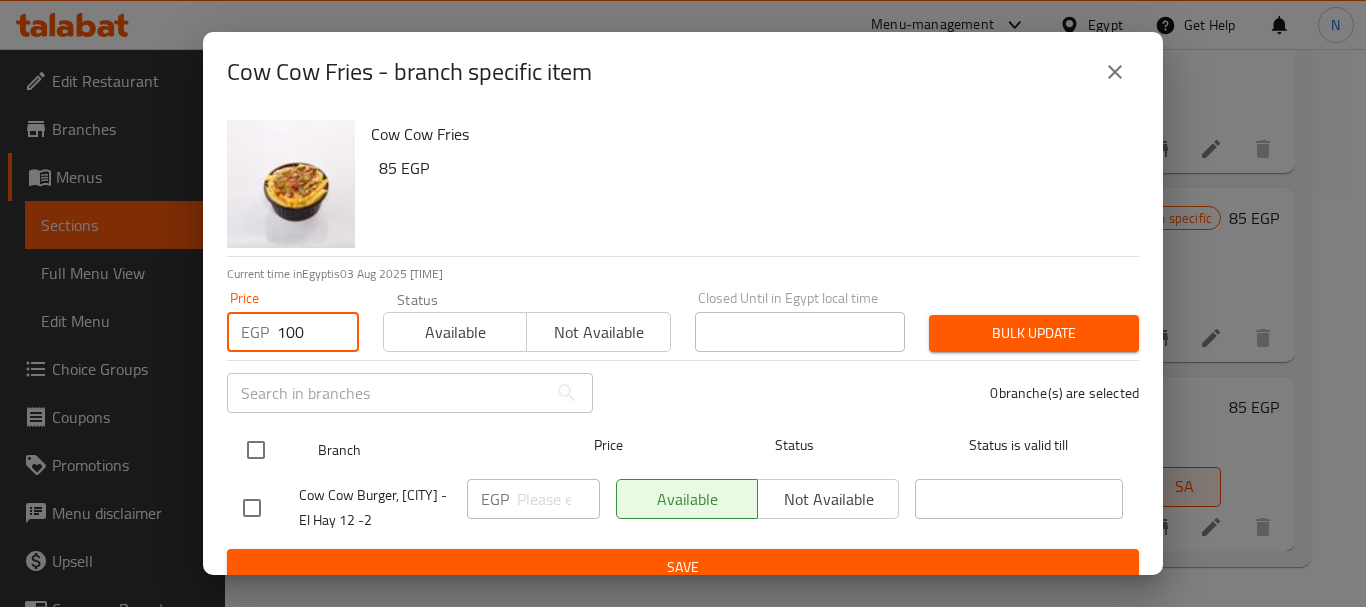 type on "100" 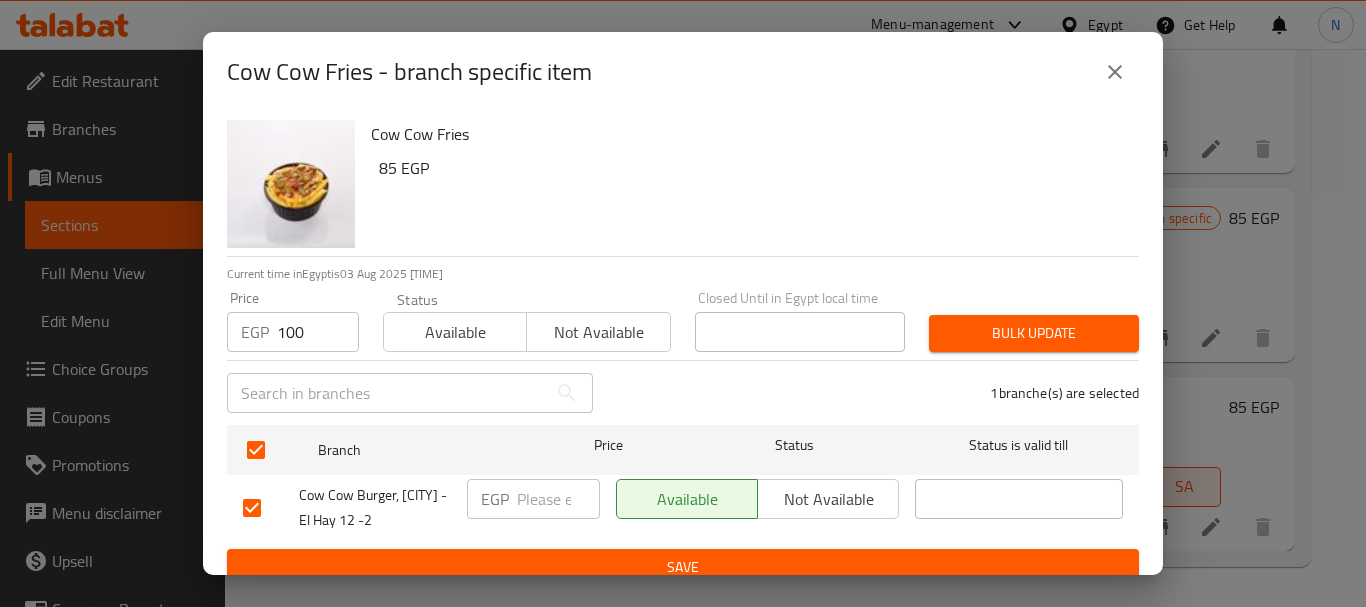 click on "Bulk update" at bounding box center [1034, 333] 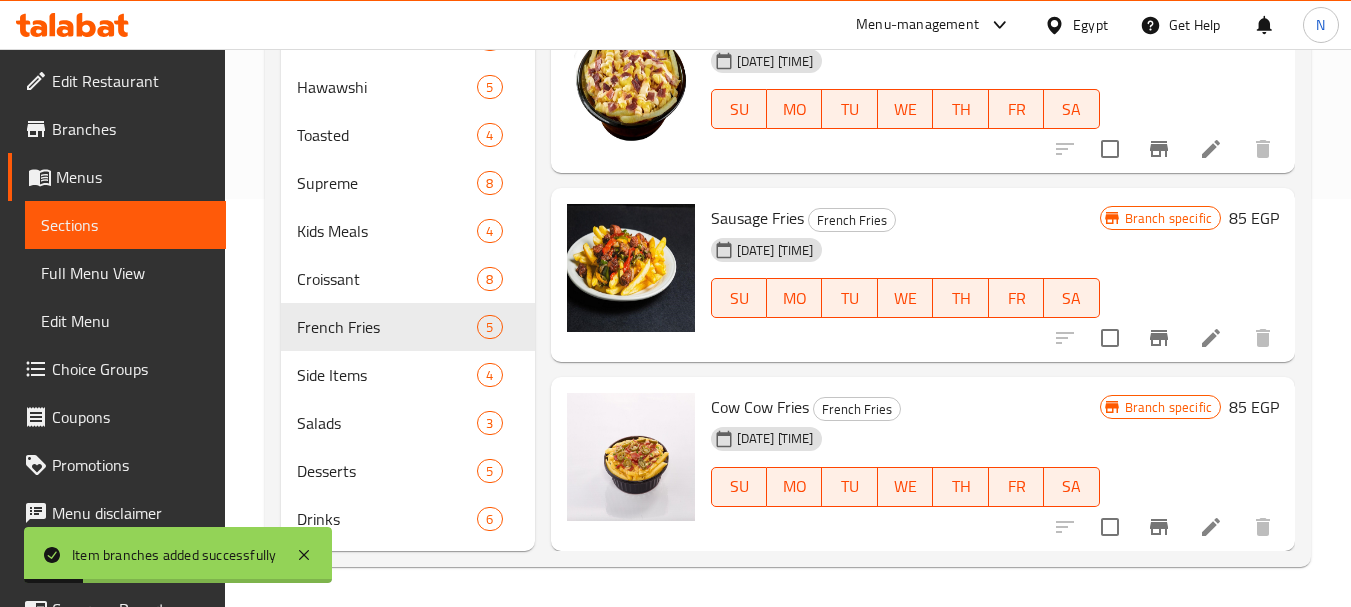 click on "85   EGP" at bounding box center (1254, 407) 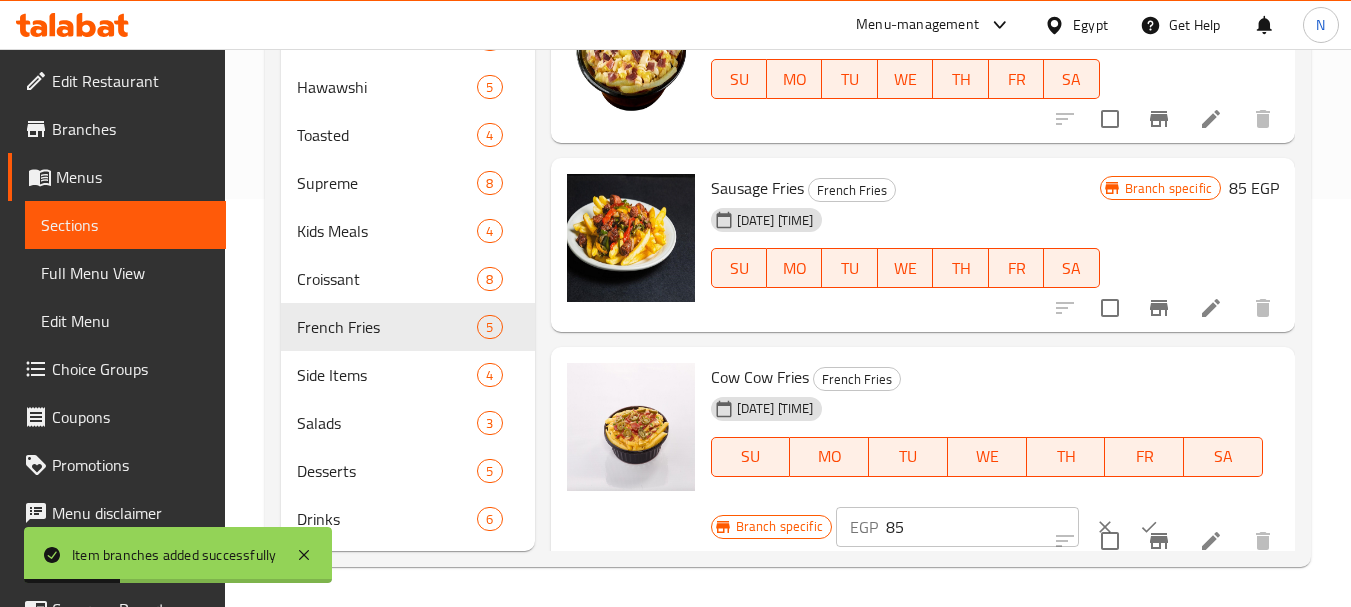 scroll, scrollTop: 442, scrollLeft: 0, axis: vertical 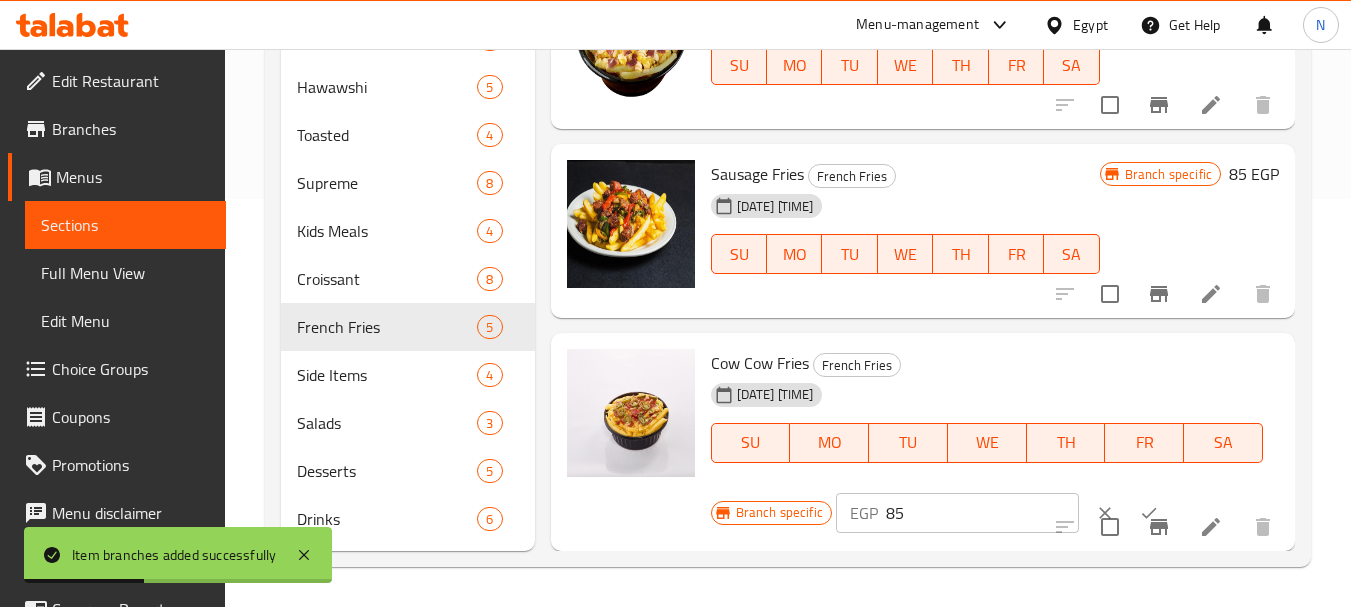 click on "85" at bounding box center (982, 513) 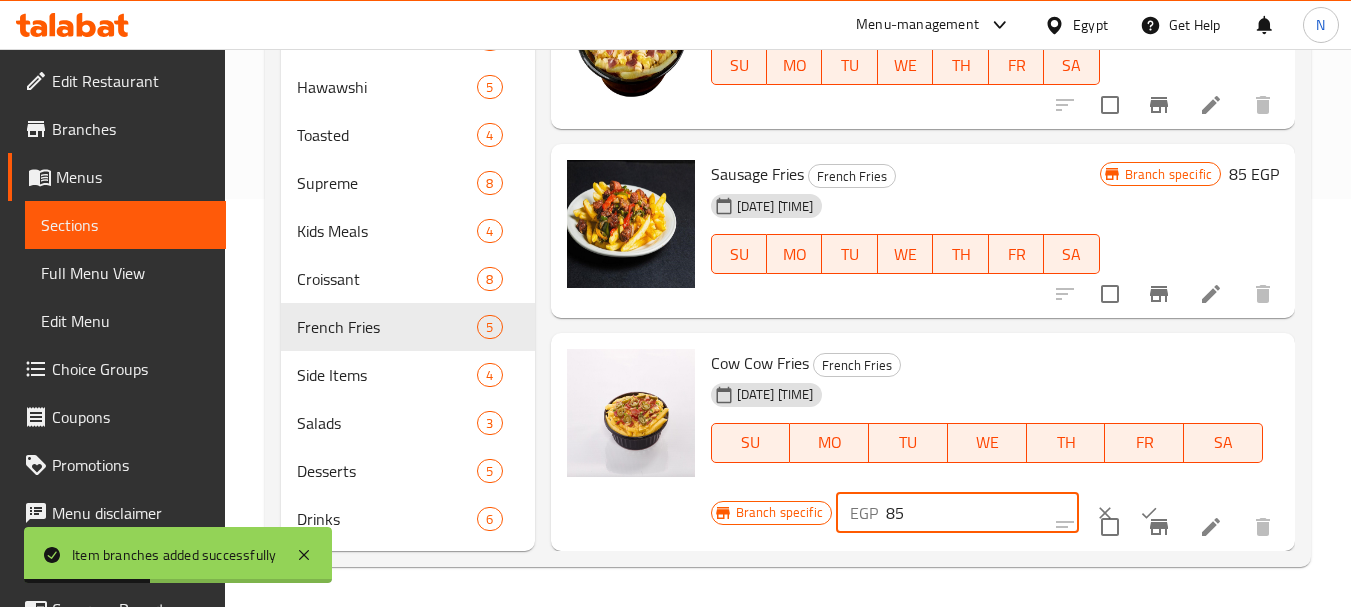 click on "85" at bounding box center (982, 513) 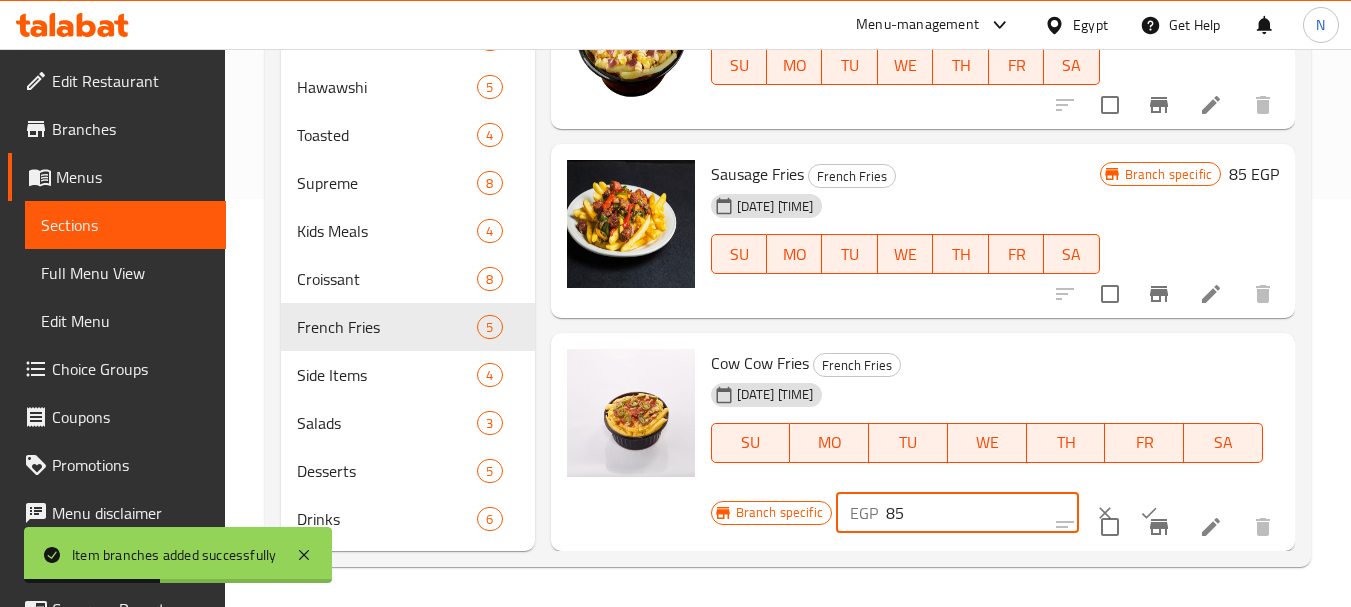 click on "85" at bounding box center [982, 513] 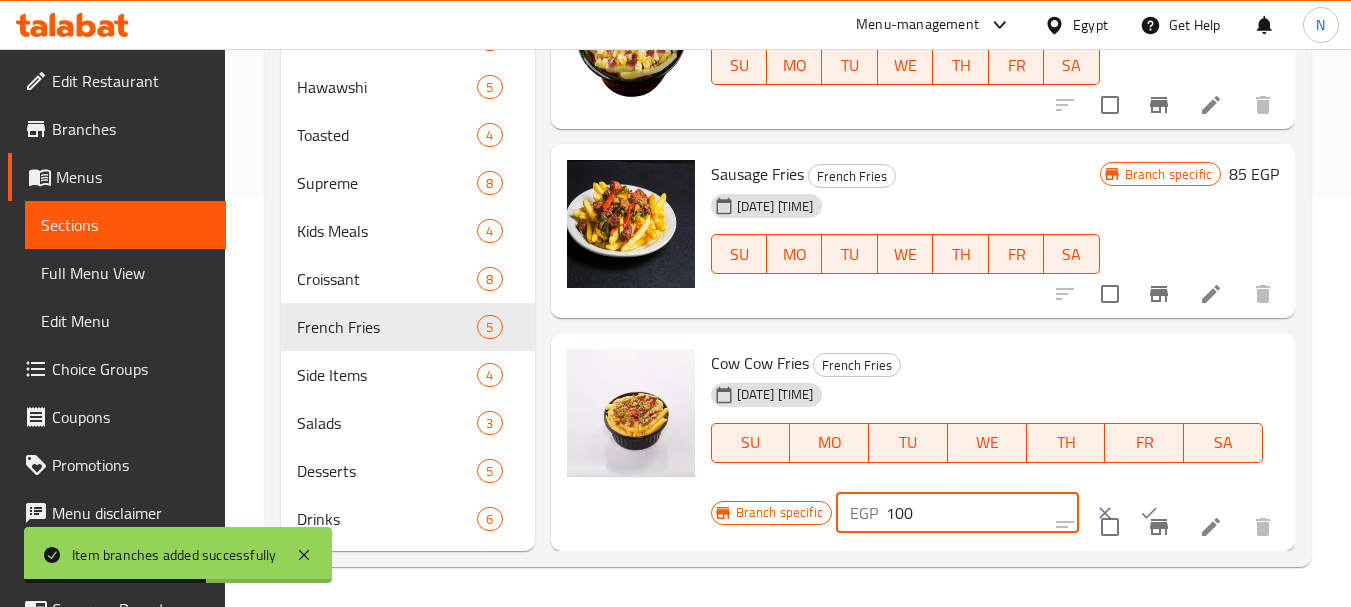 type on "100" 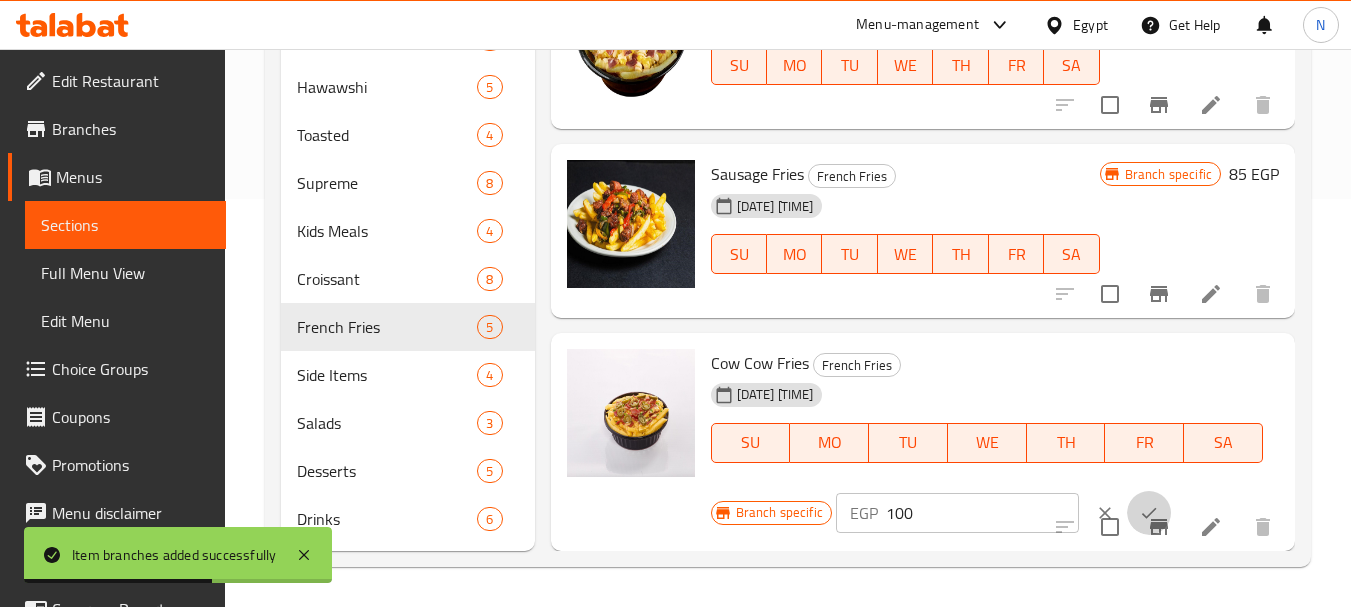 click 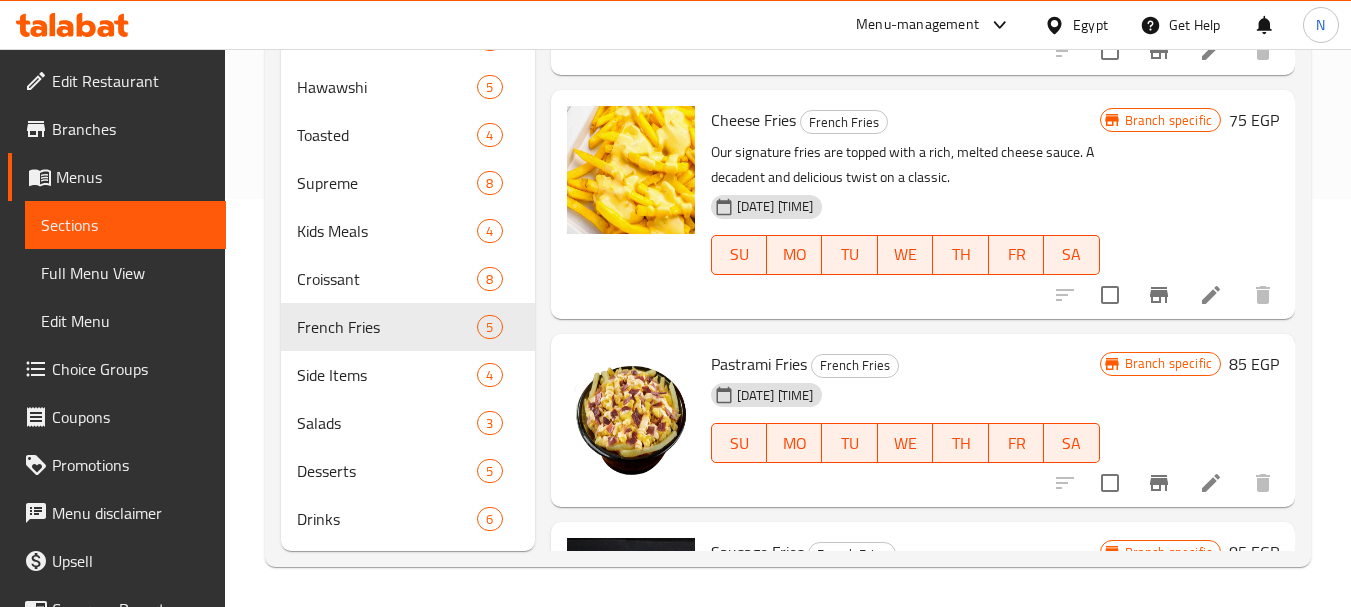 scroll, scrollTop: 0, scrollLeft: 0, axis: both 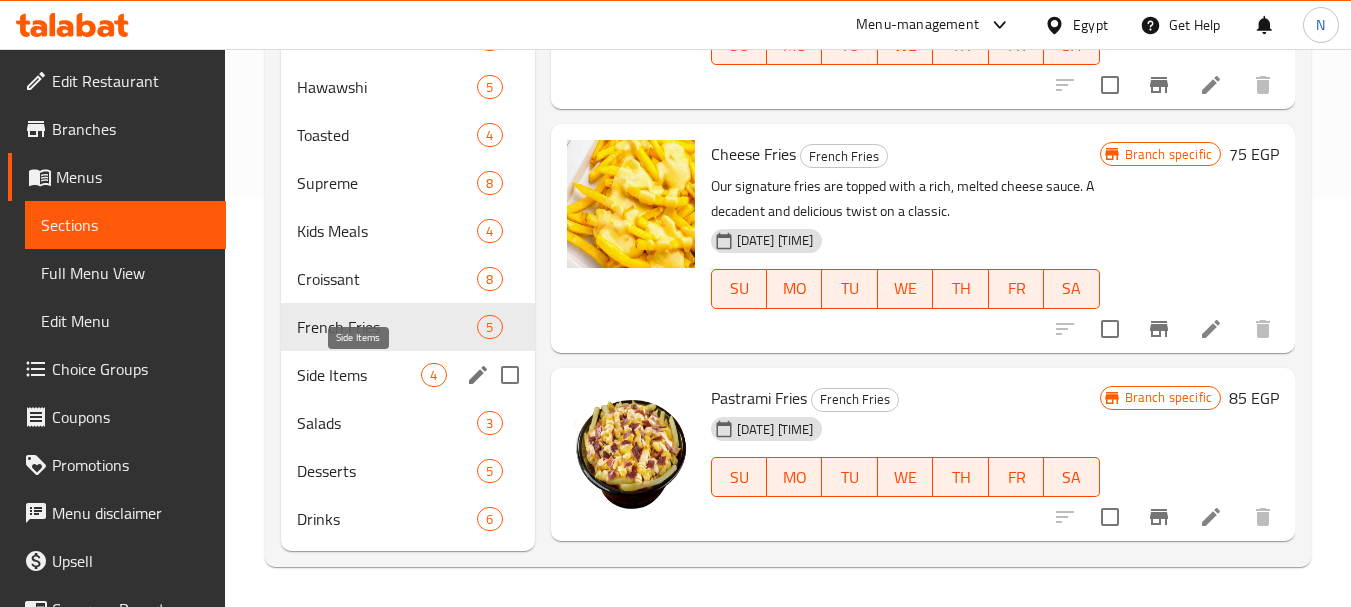 click on "Side Items" at bounding box center (359, 375) 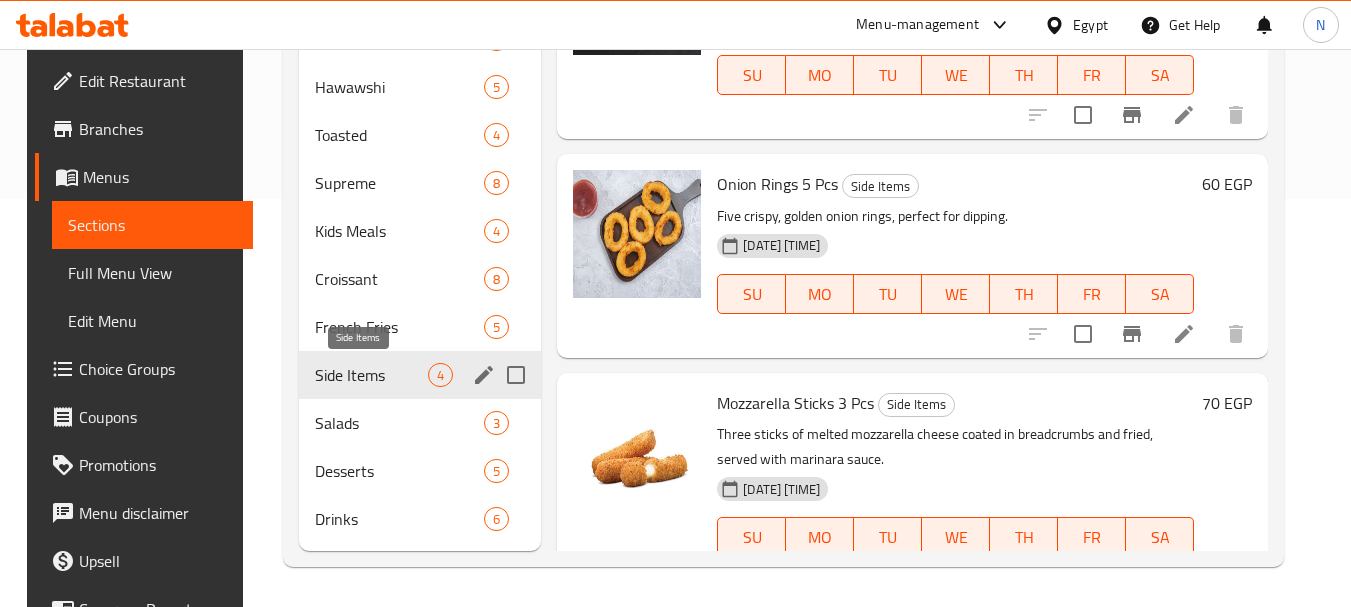 scroll, scrollTop: 0, scrollLeft: 0, axis: both 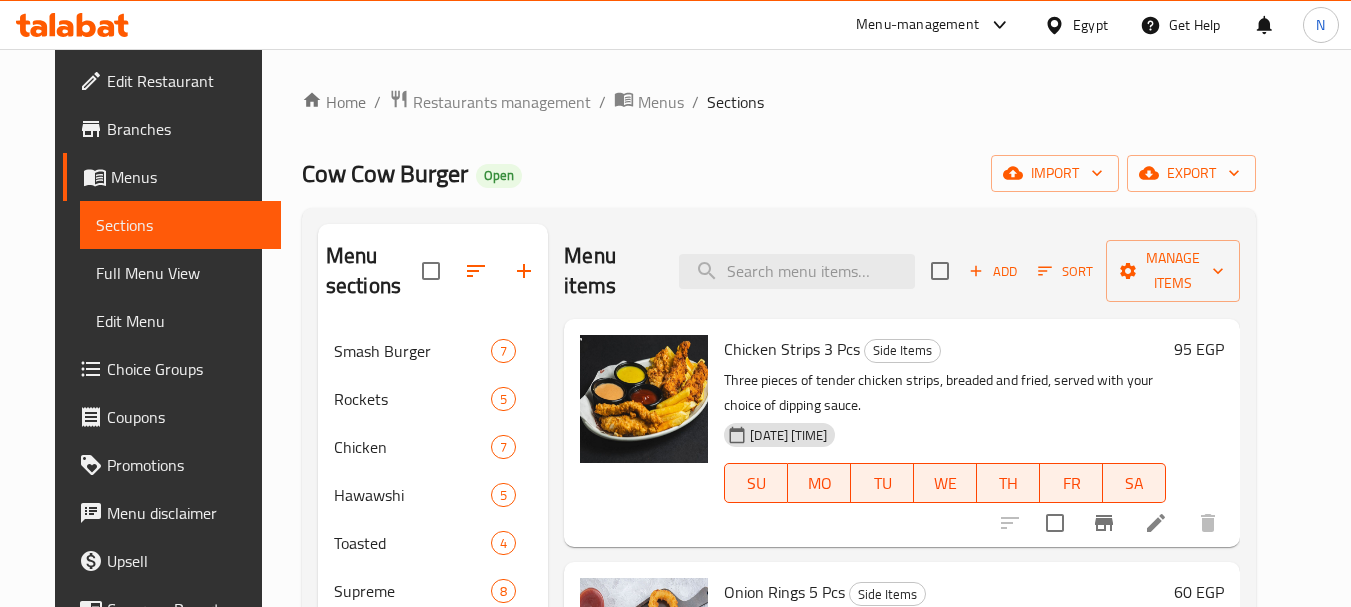 click on "Choice Groups" at bounding box center (186, 369) 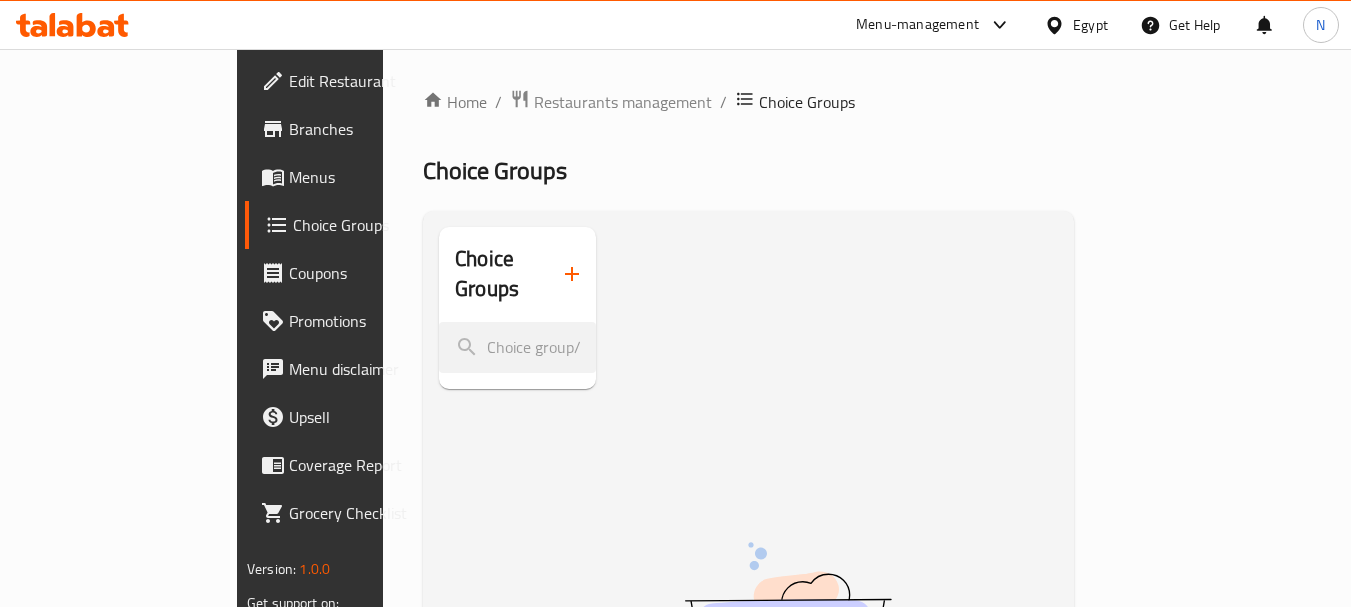 click on "Menus" at bounding box center (368, 177) 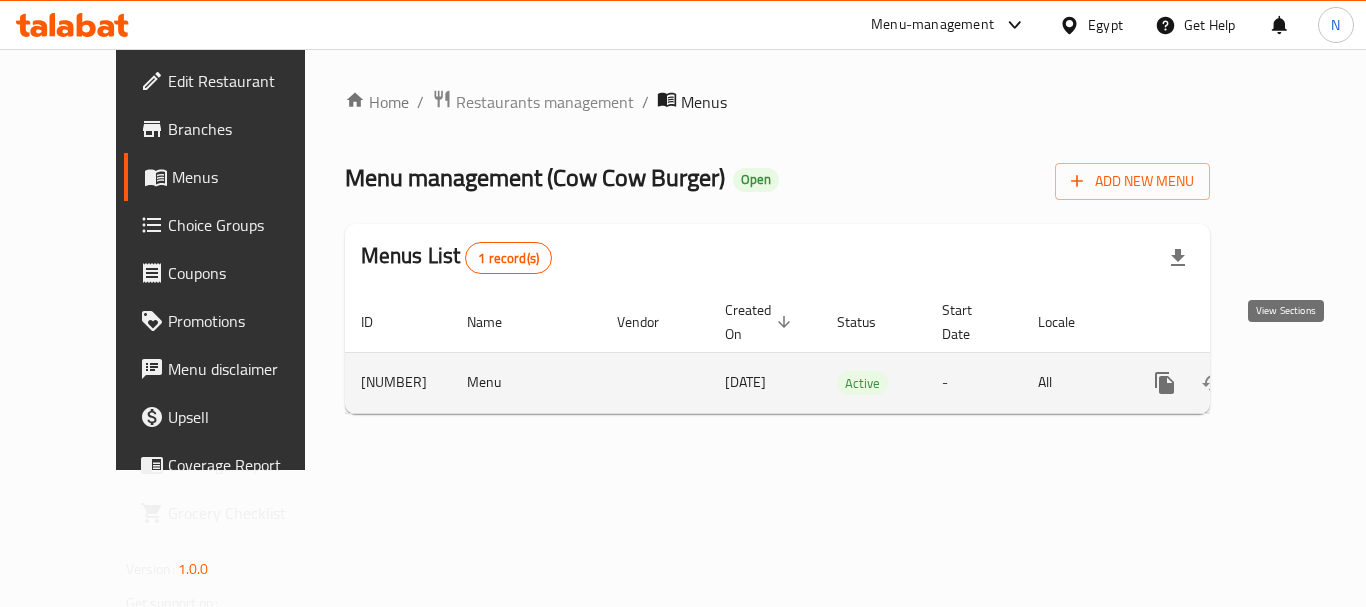 click 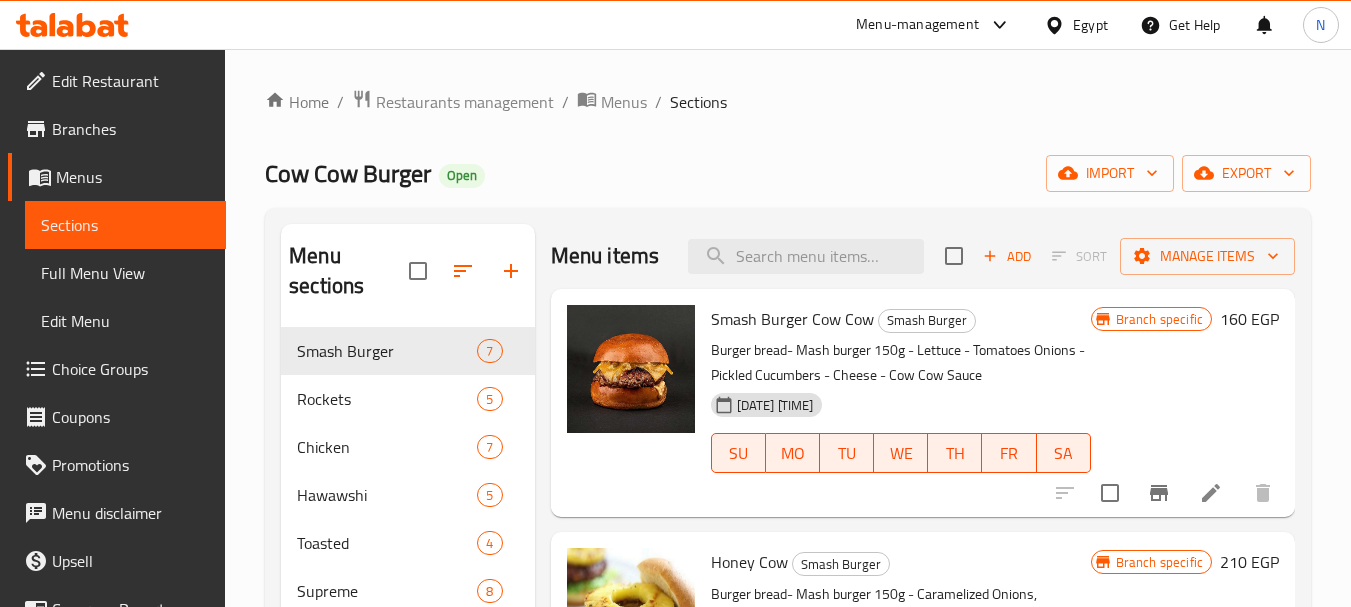 scroll, scrollTop: 1049, scrollLeft: 0, axis: vertical 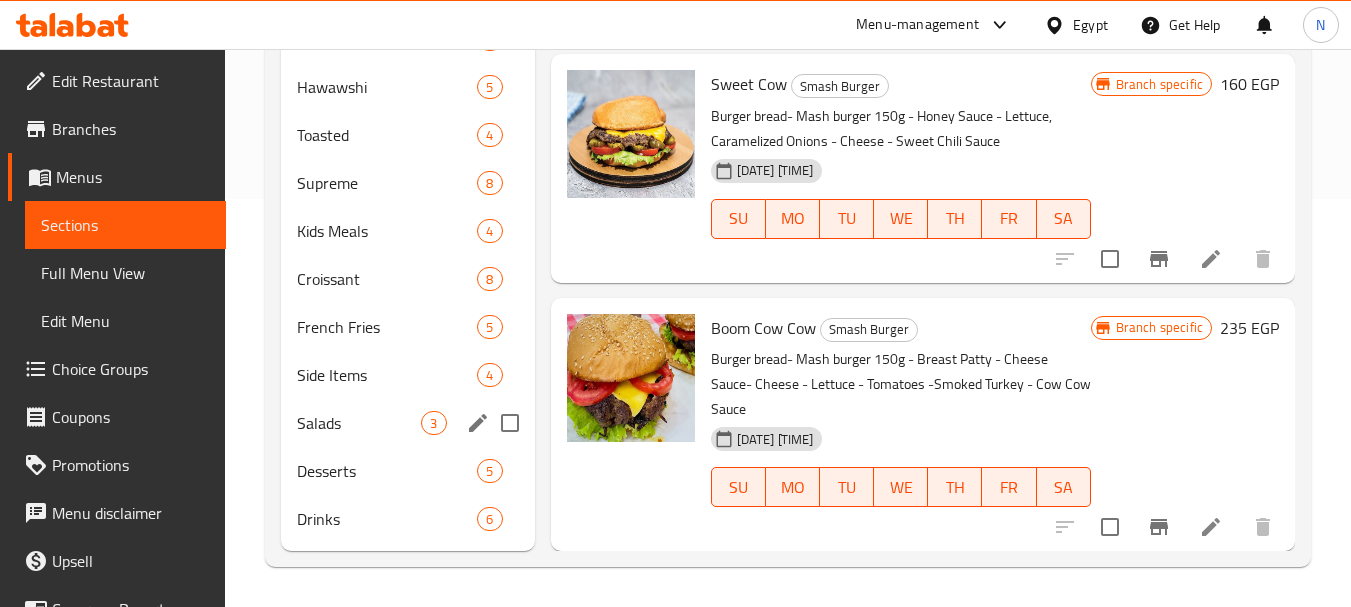 click on "Salads 3" at bounding box center (407, 423) 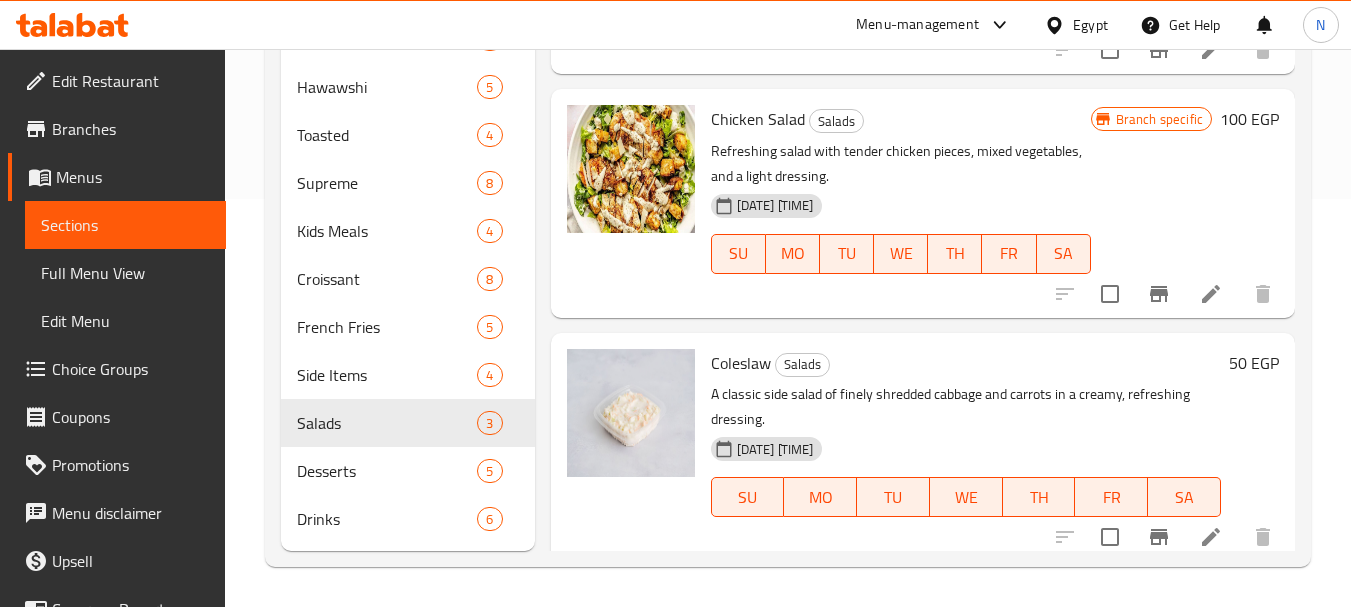 scroll, scrollTop: 0, scrollLeft: 0, axis: both 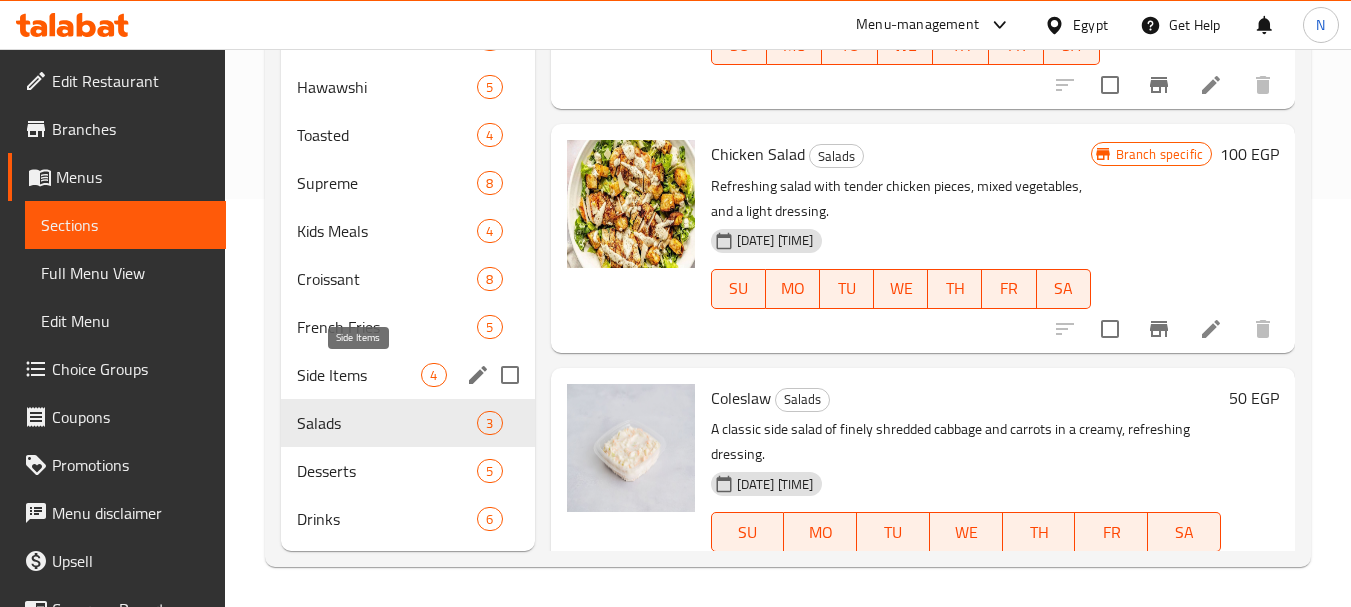 click on "Side Items" at bounding box center [359, 375] 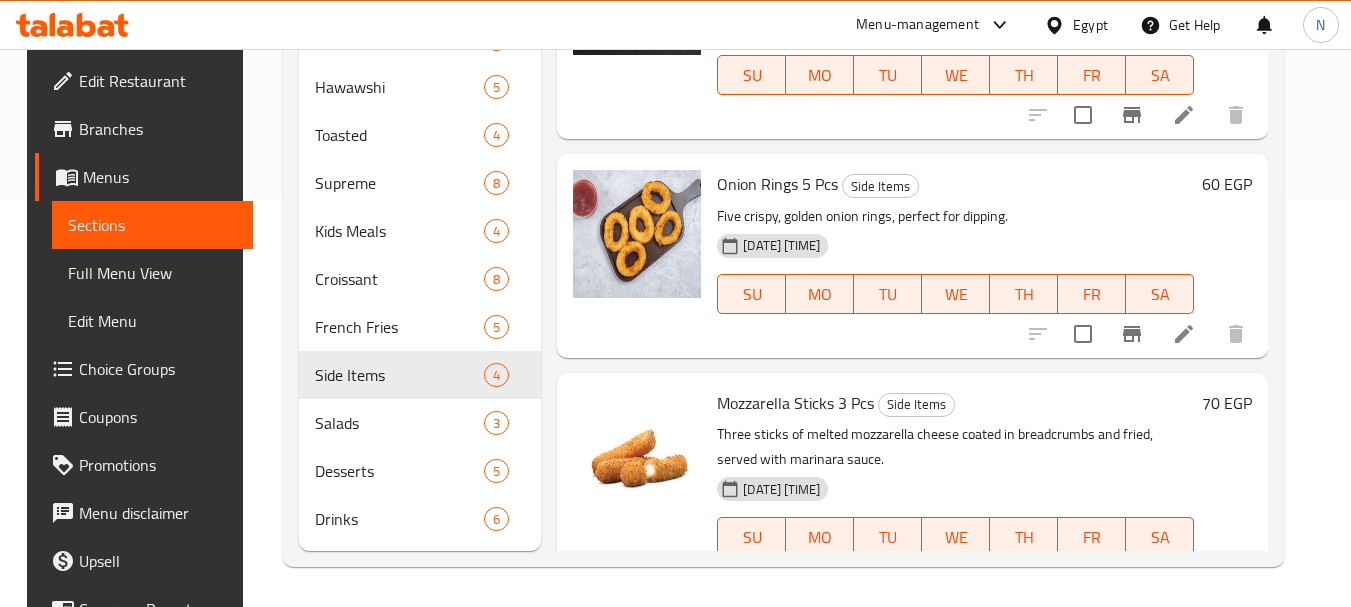 scroll, scrollTop: 0, scrollLeft: 0, axis: both 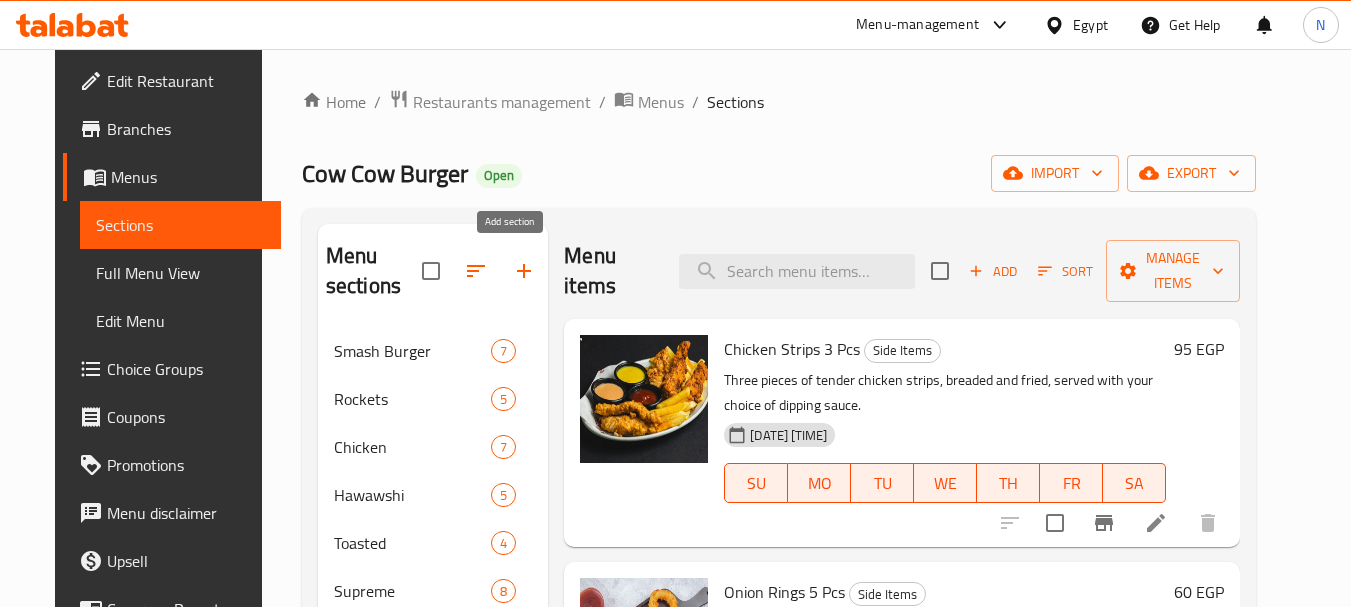 click 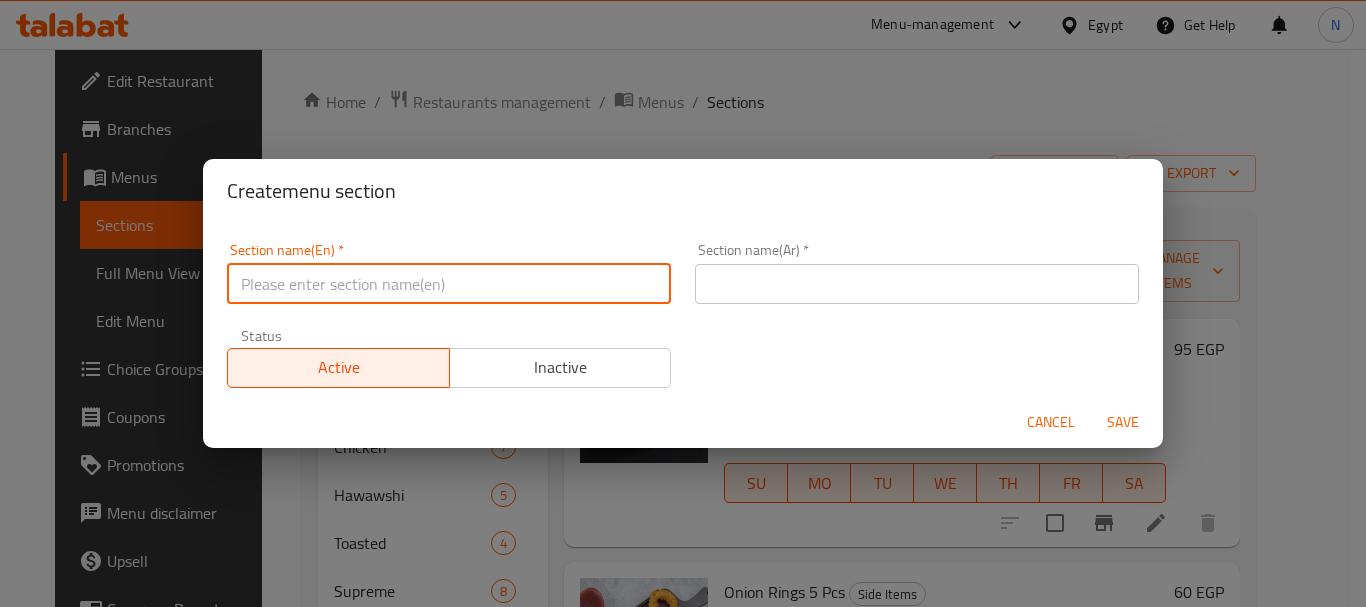 click at bounding box center (449, 284) 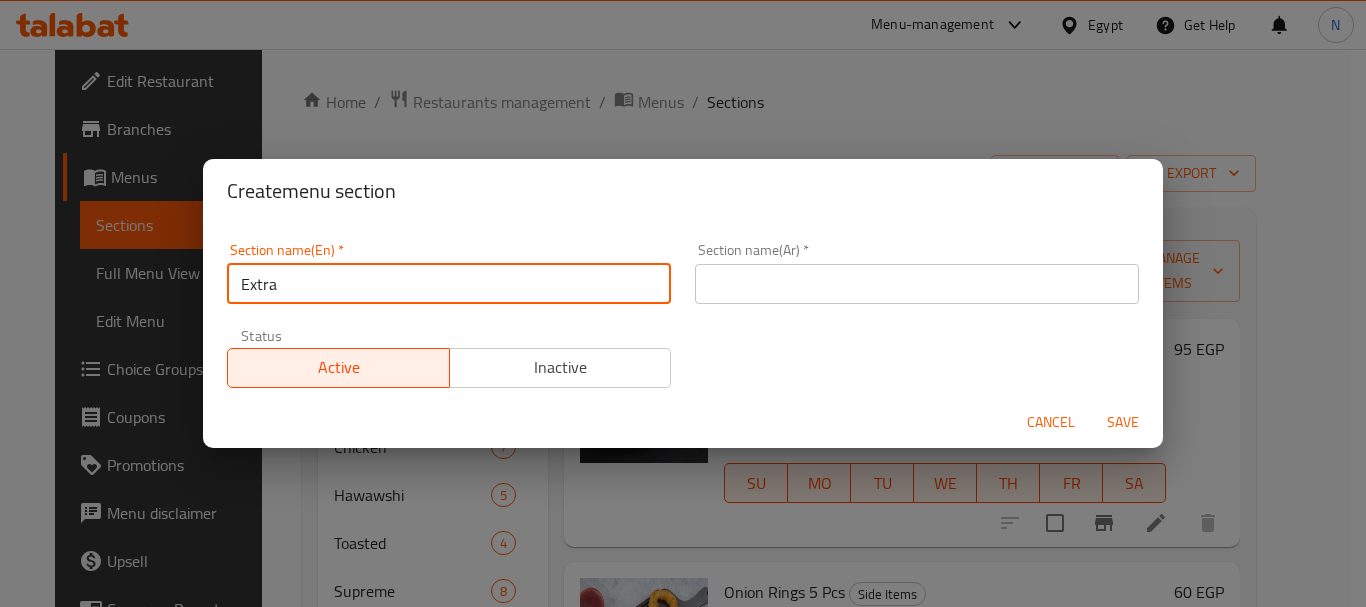type on "Extra" 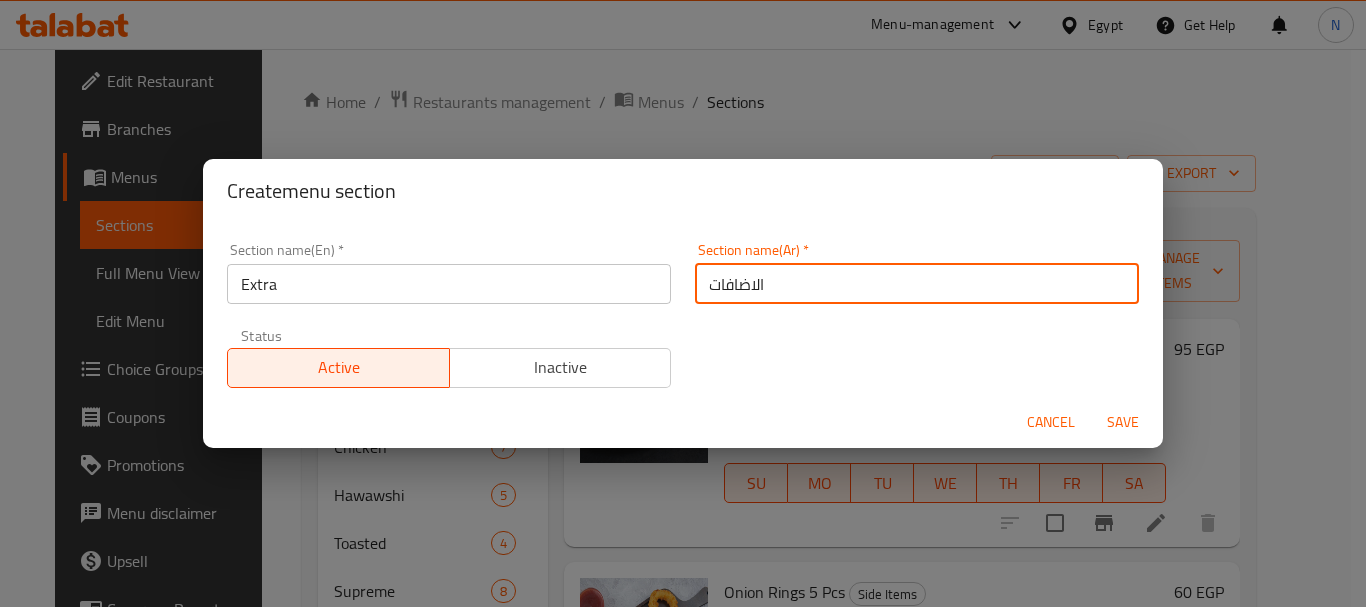 type on "الاضافات" 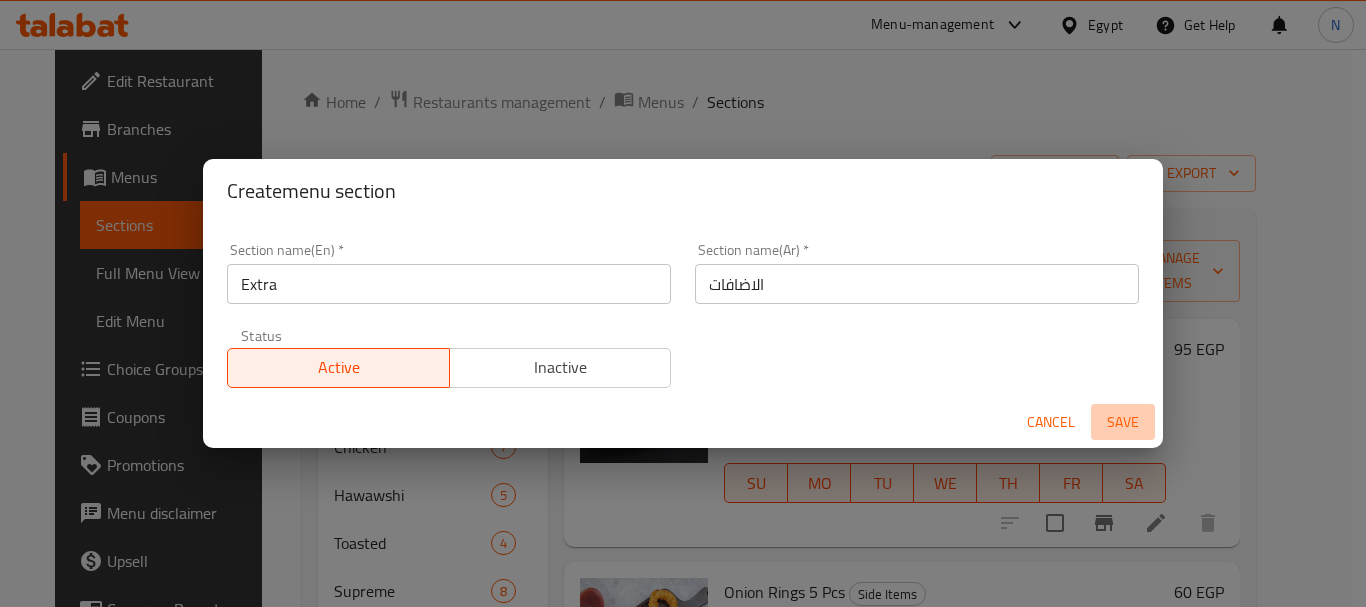 click on "Save" at bounding box center [1123, 422] 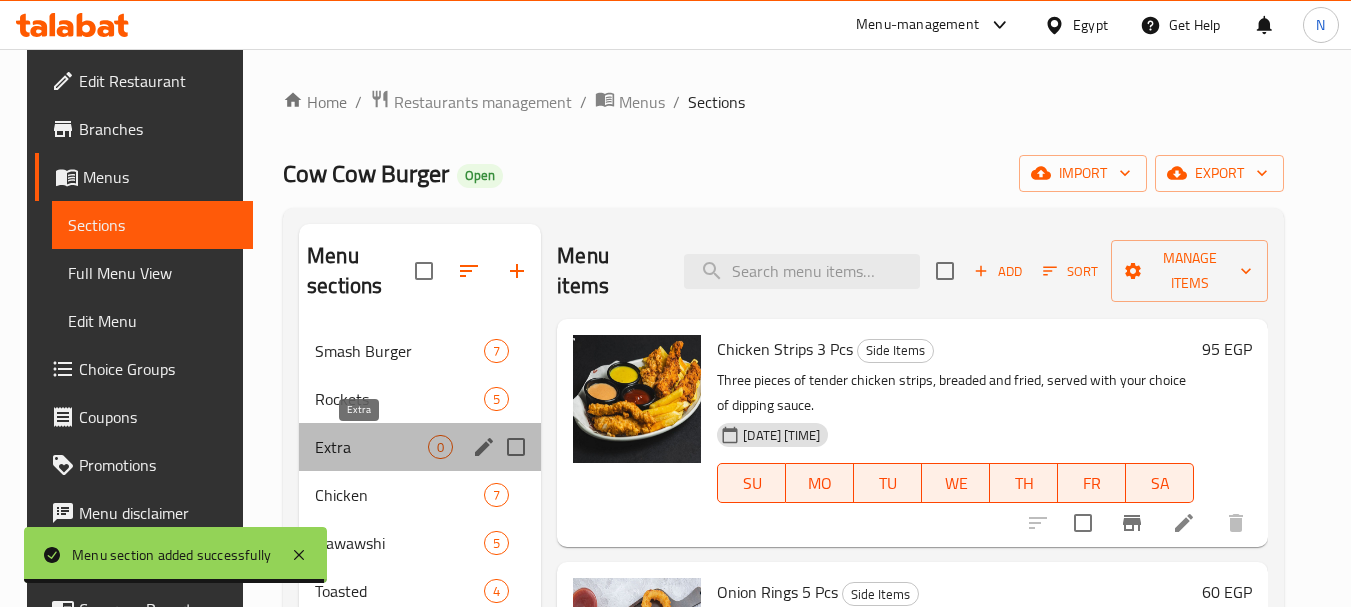 click on "Extra" at bounding box center (371, 447) 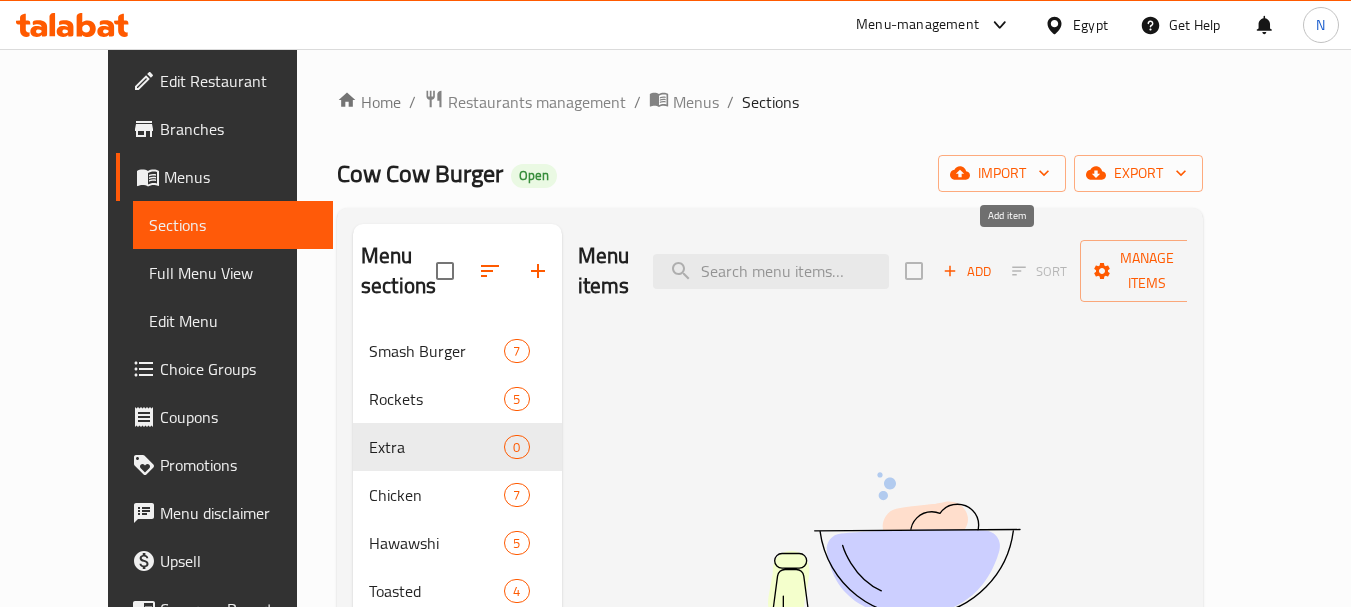 click 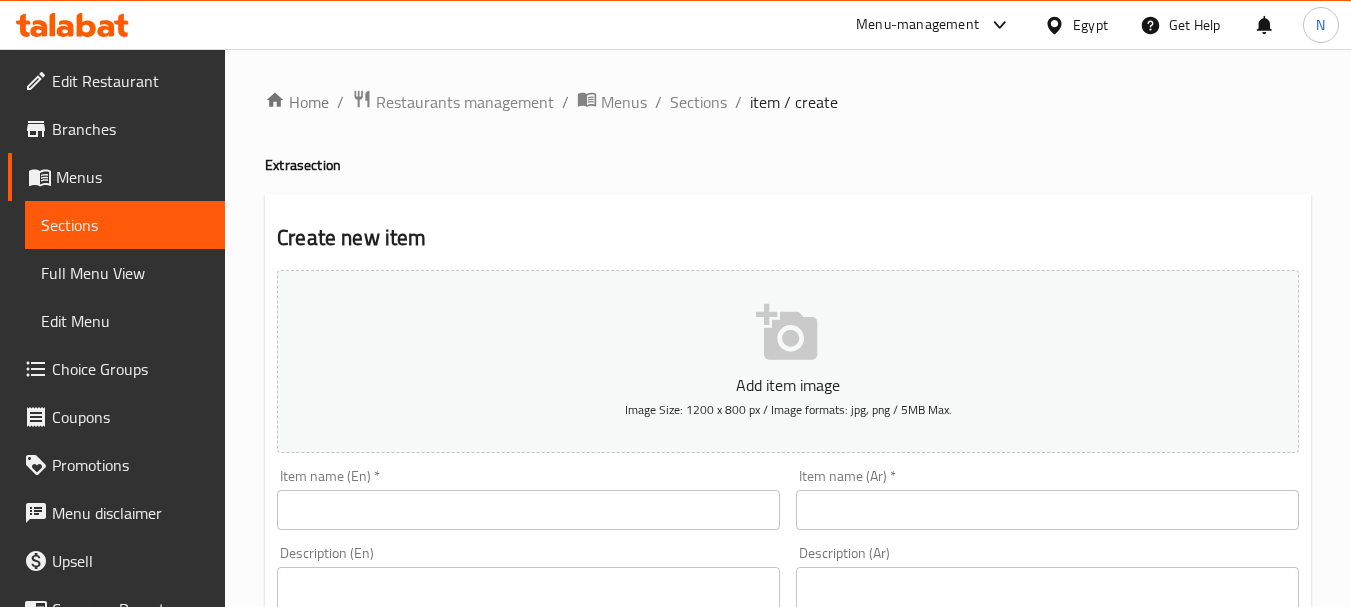 click at bounding box center [528, 510] 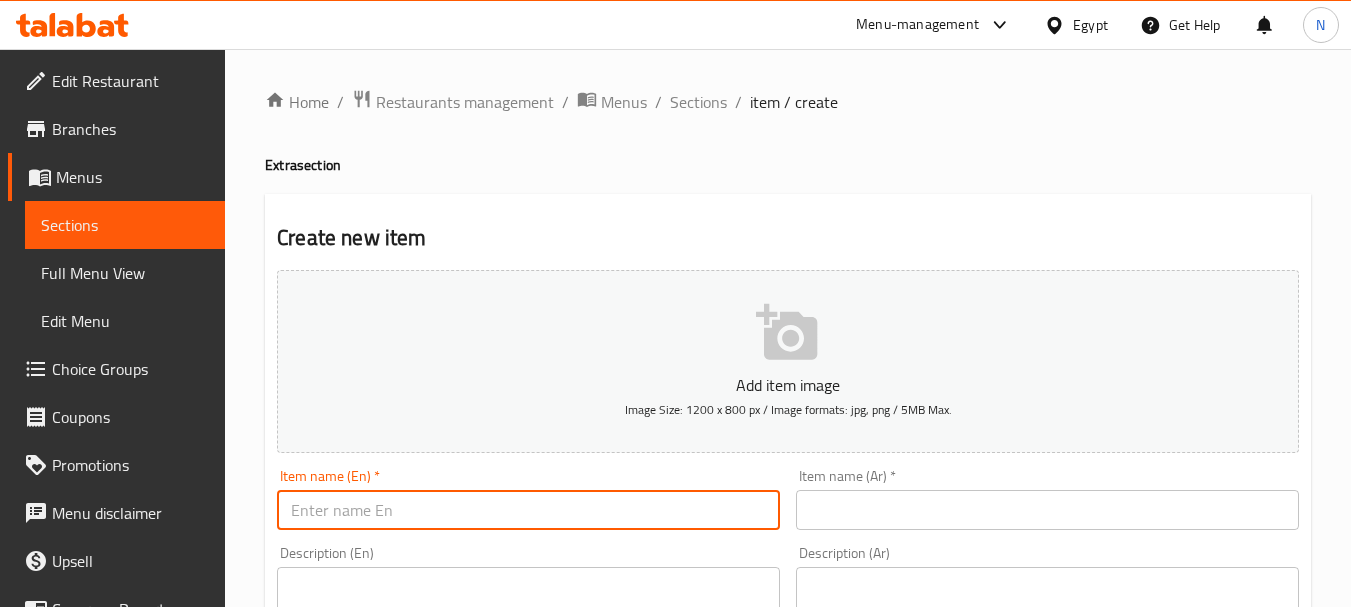 paste on "Cheese Sauce" 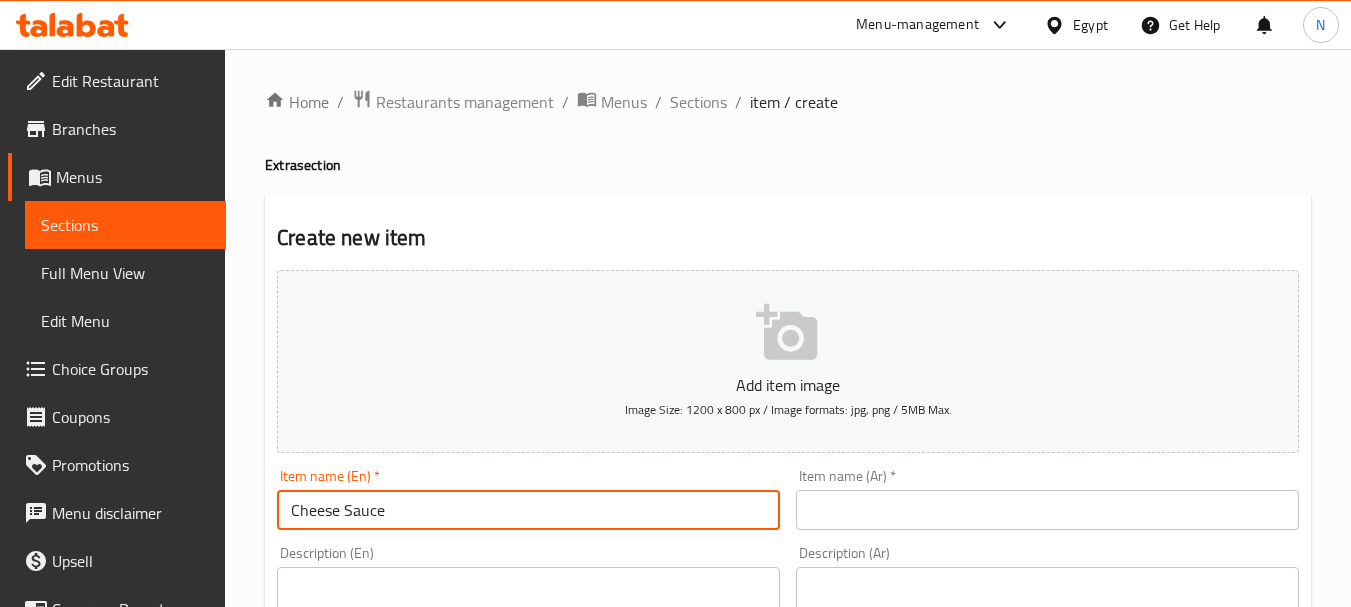 type on "Cheese Sauce" 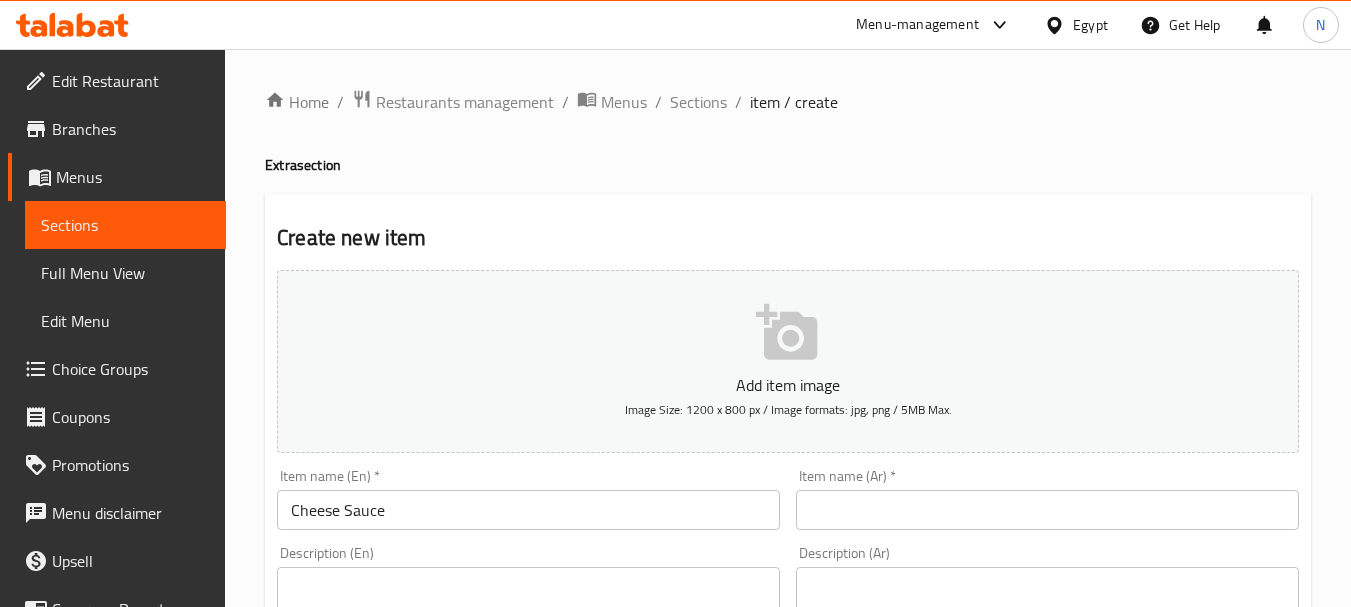 click at bounding box center (1047, 510) 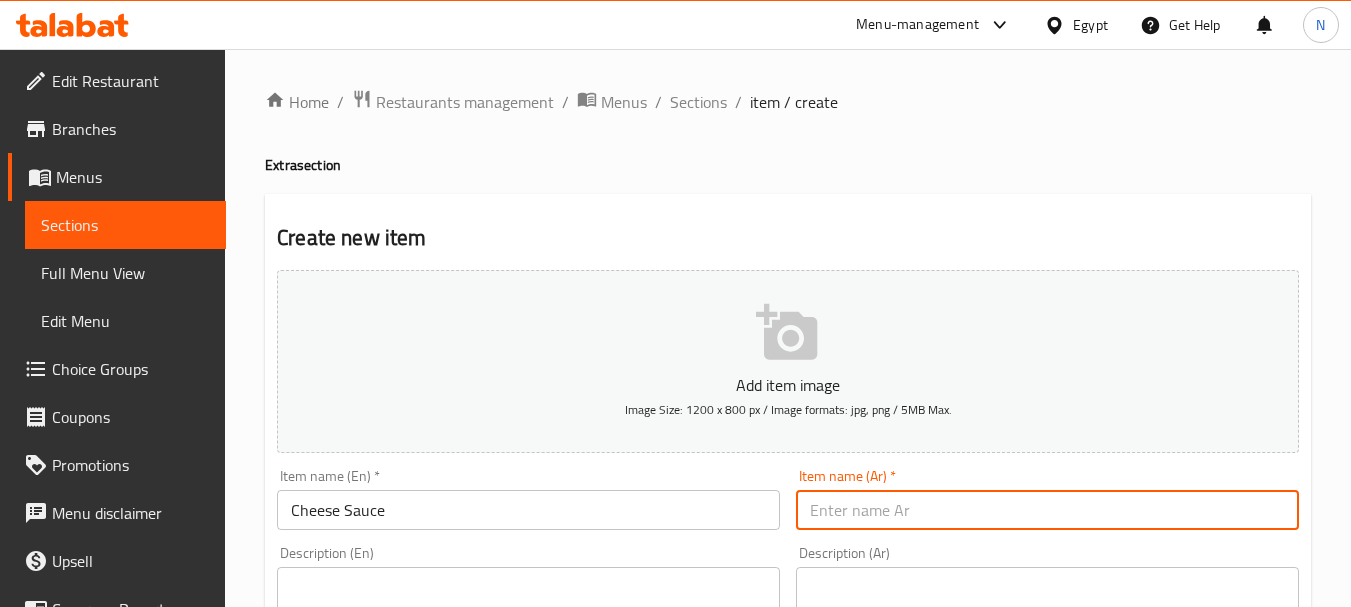 paste on "صلصة الجبن" 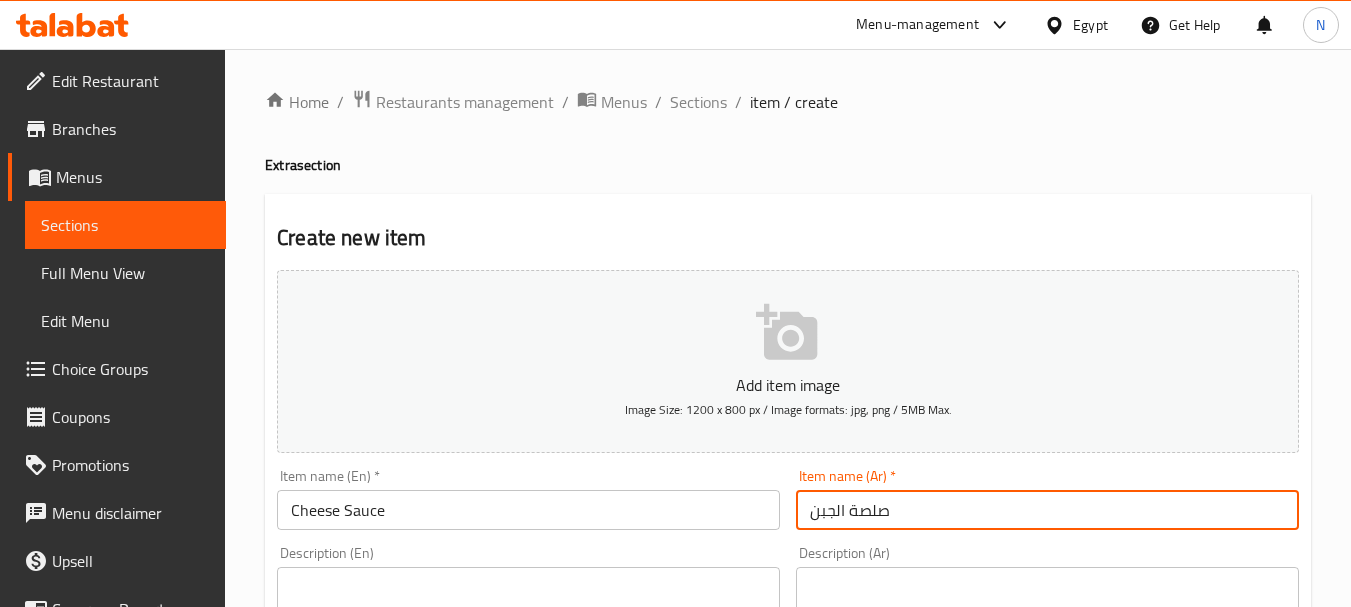 click on "صلصة الجبن" at bounding box center (1047, 510) 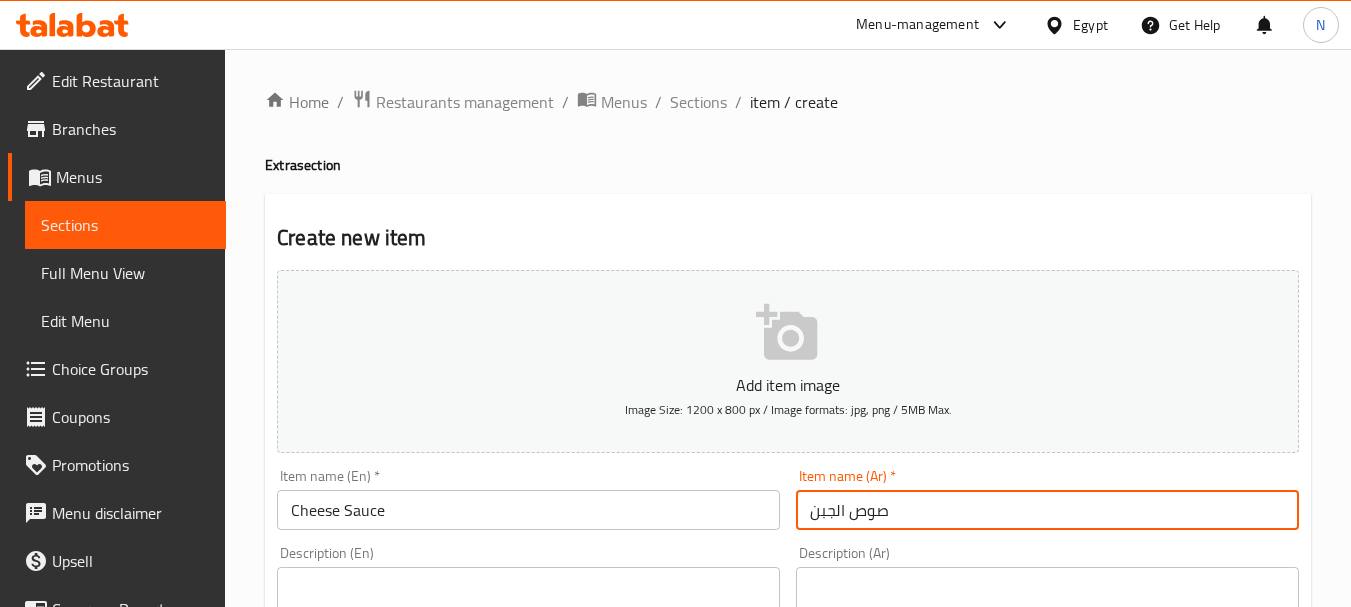 click on "صوص الجبن" at bounding box center (1047, 510) 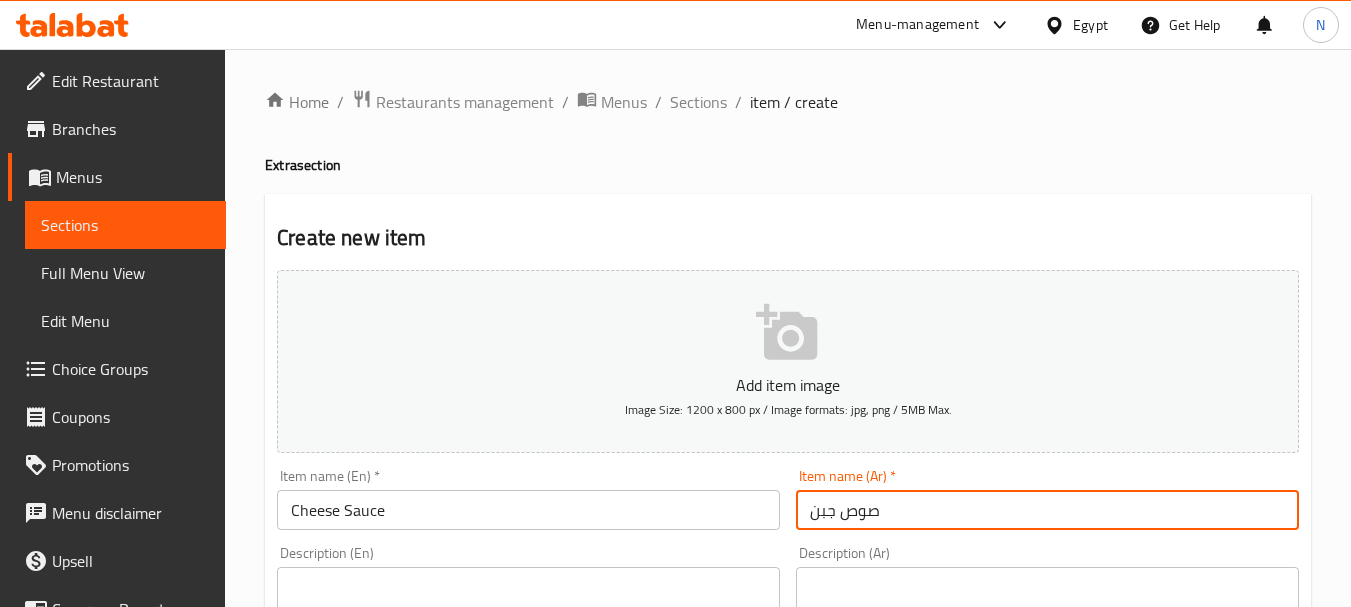 click on "صوص جبن" at bounding box center [1047, 510] 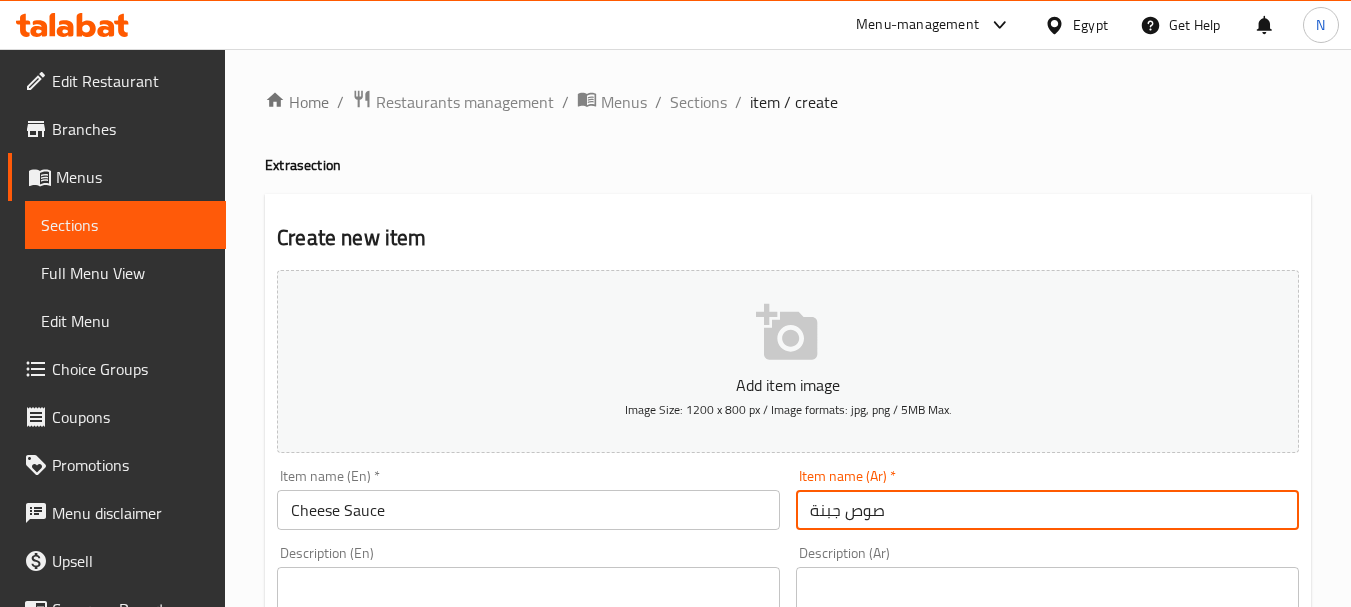 type on "صوص جبنة" 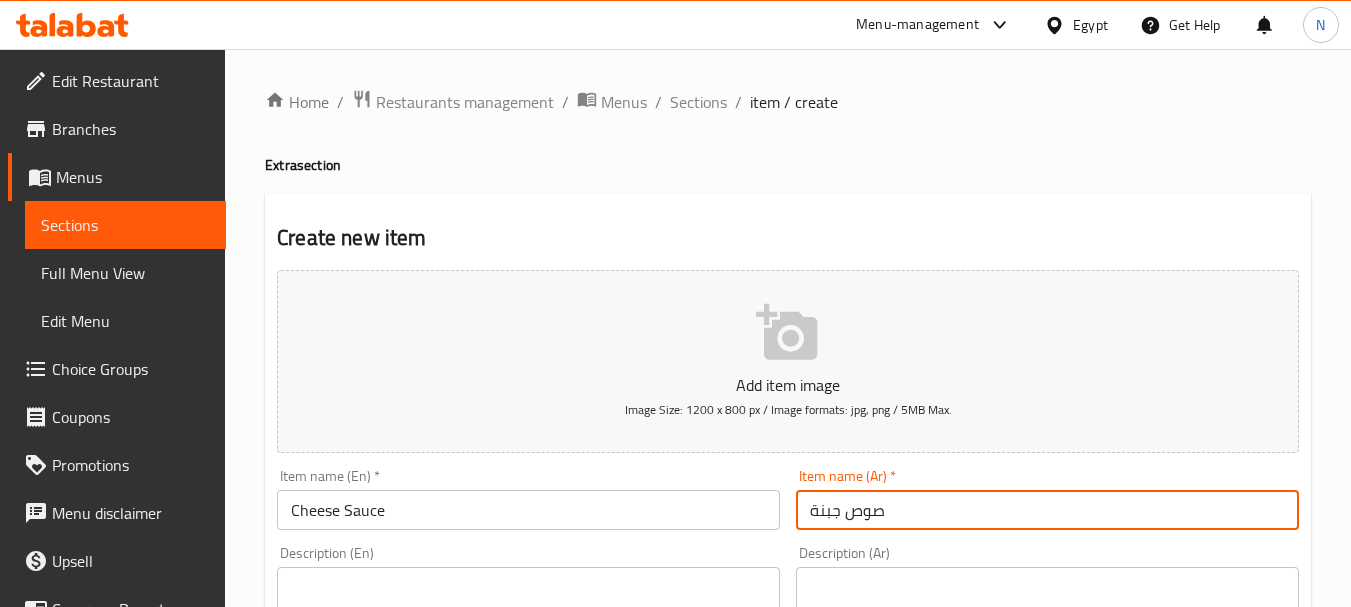 scroll, scrollTop: 531, scrollLeft: 0, axis: vertical 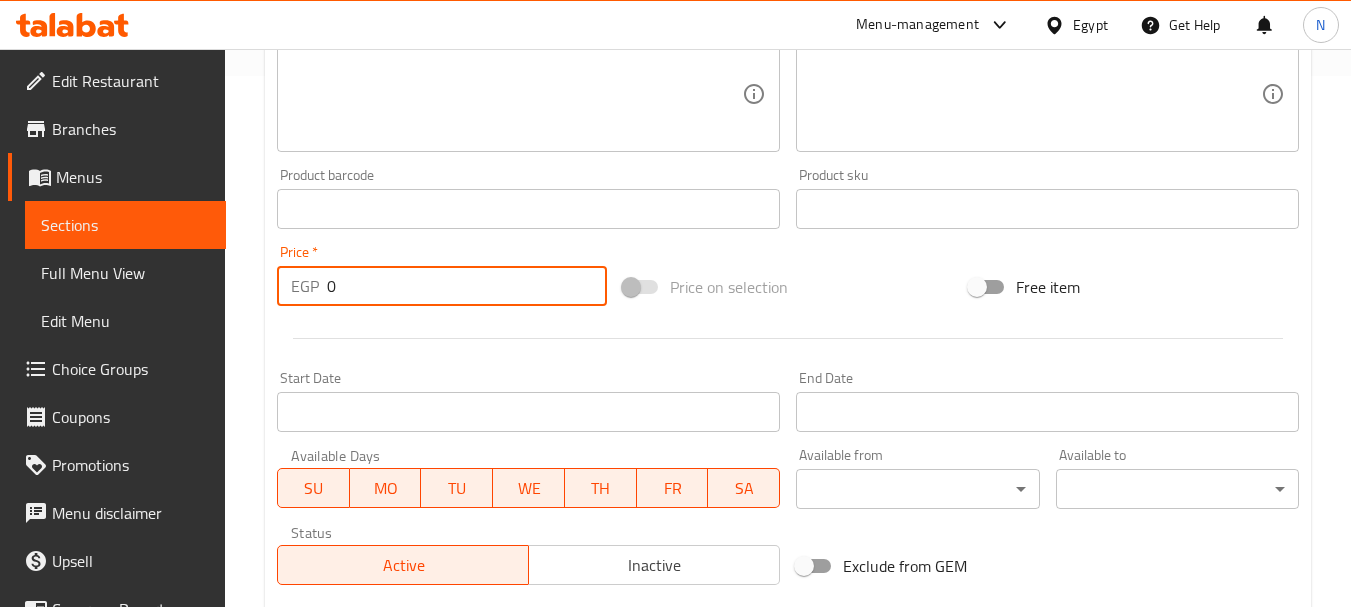 drag, startPoint x: 349, startPoint y: 296, endPoint x: 329, endPoint y: 298, distance: 20.09975 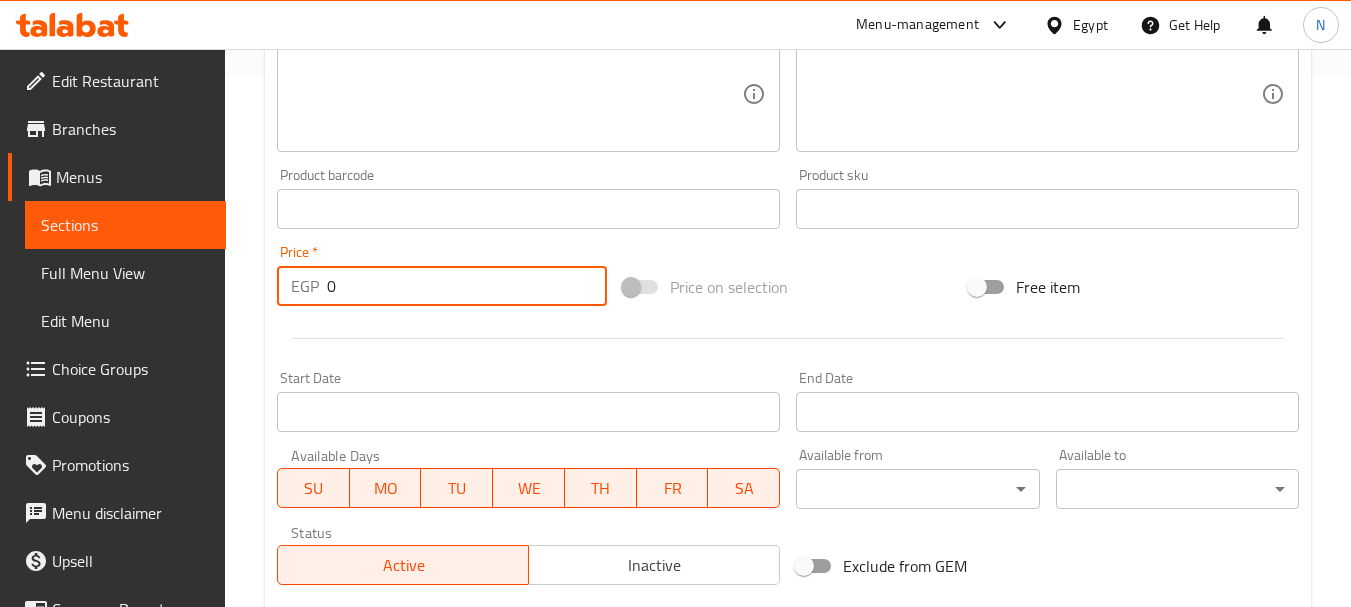 click on "0" at bounding box center [467, 286] 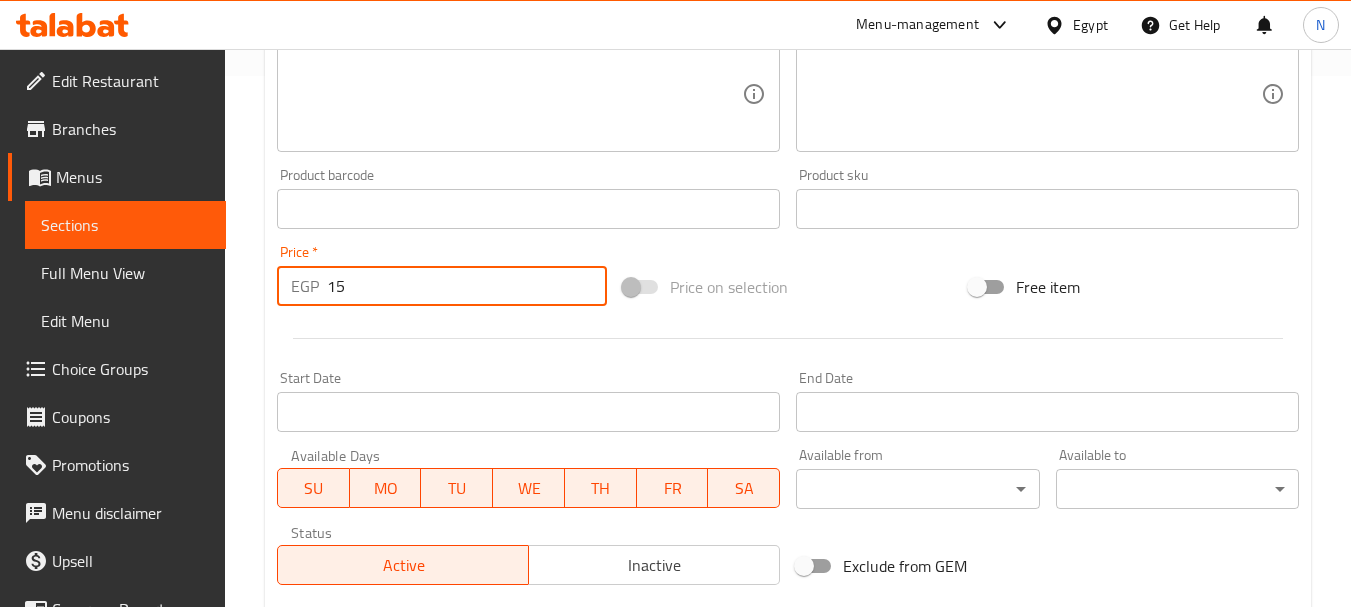 type on "15" 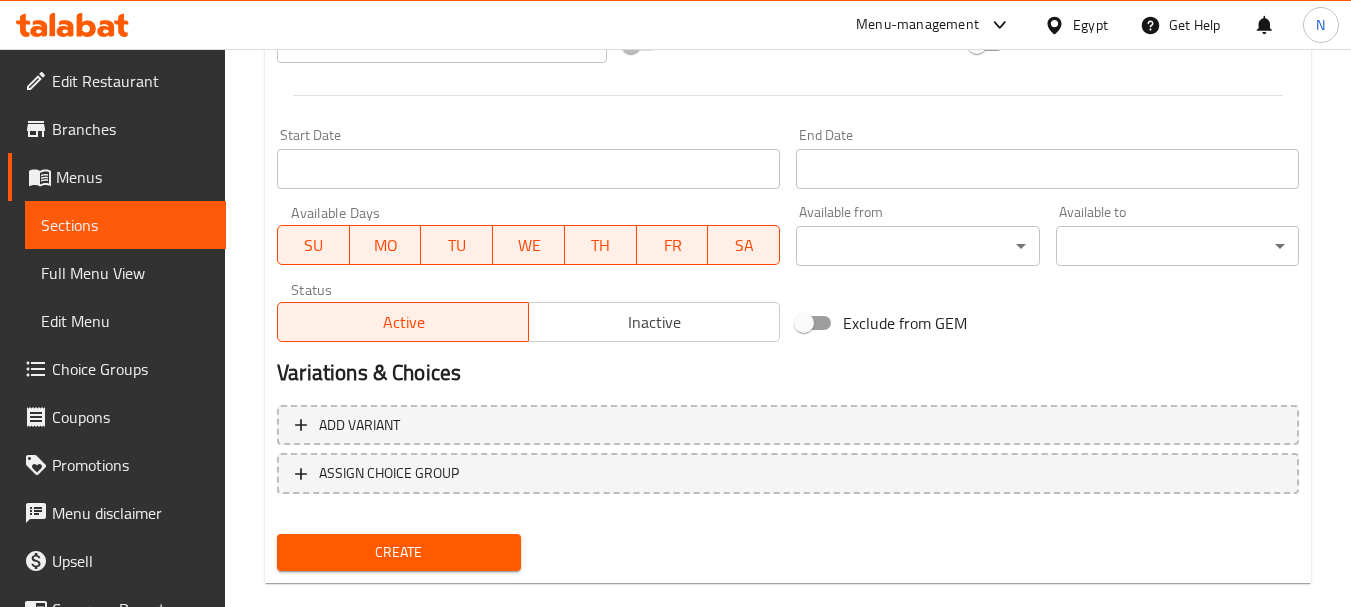 scroll, scrollTop: 806, scrollLeft: 0, axis: vertical 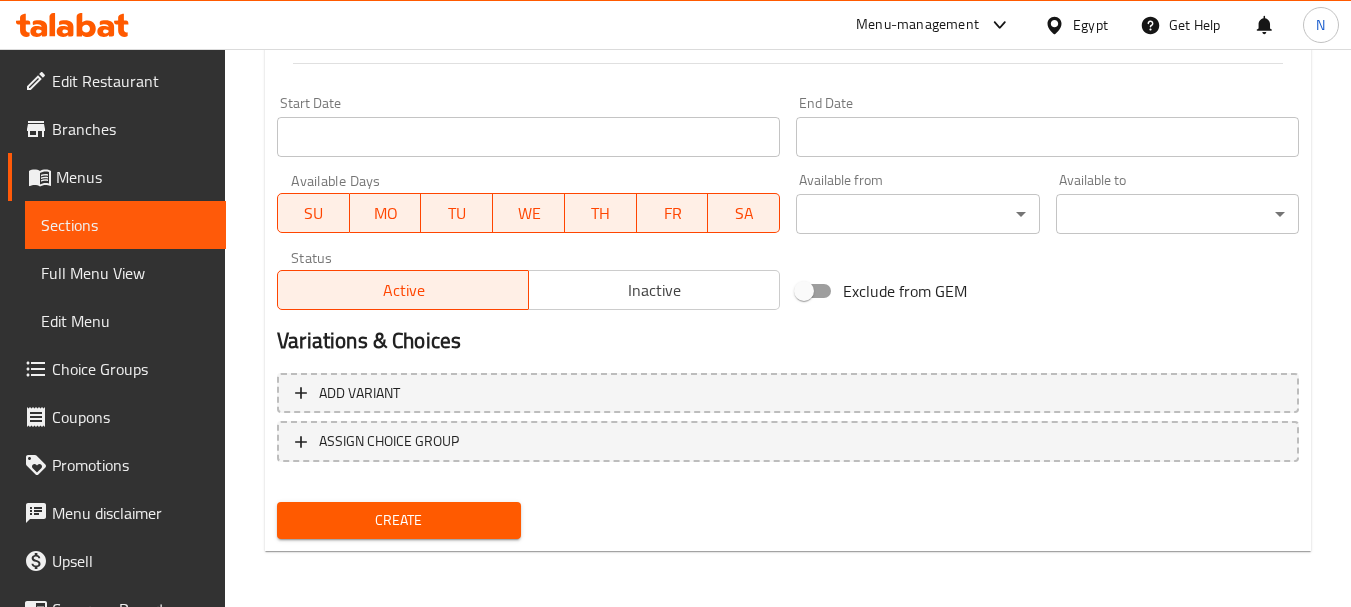 click on "Create" at bounding box center (398, 520) 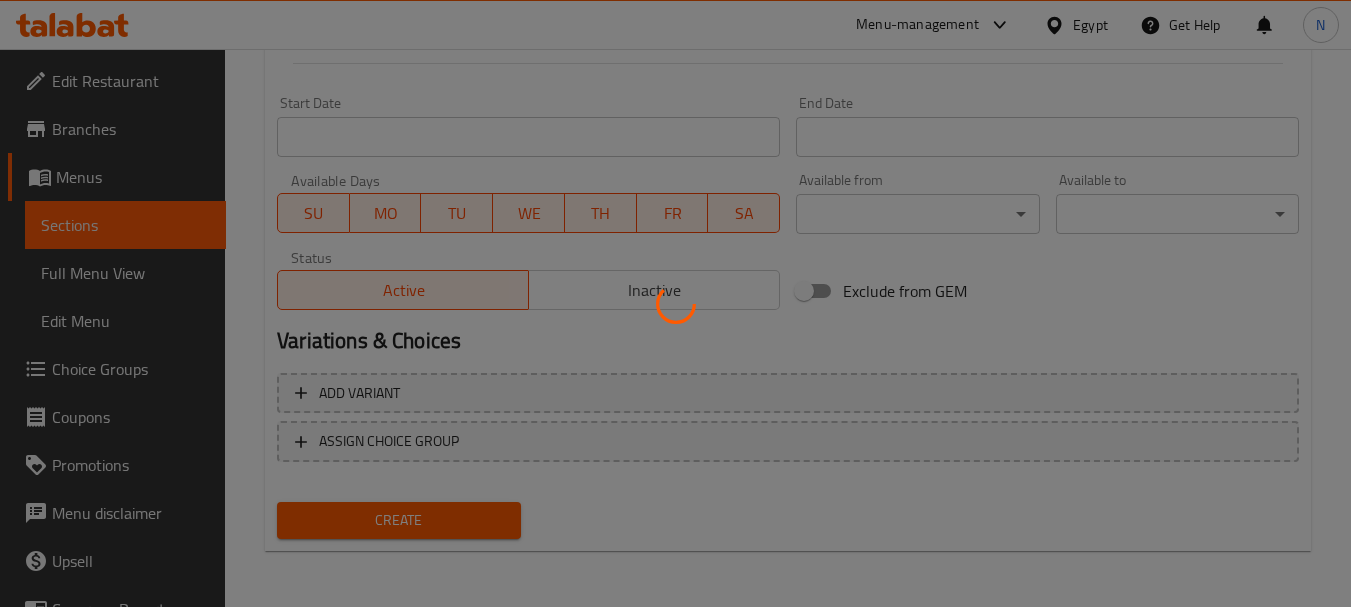 type 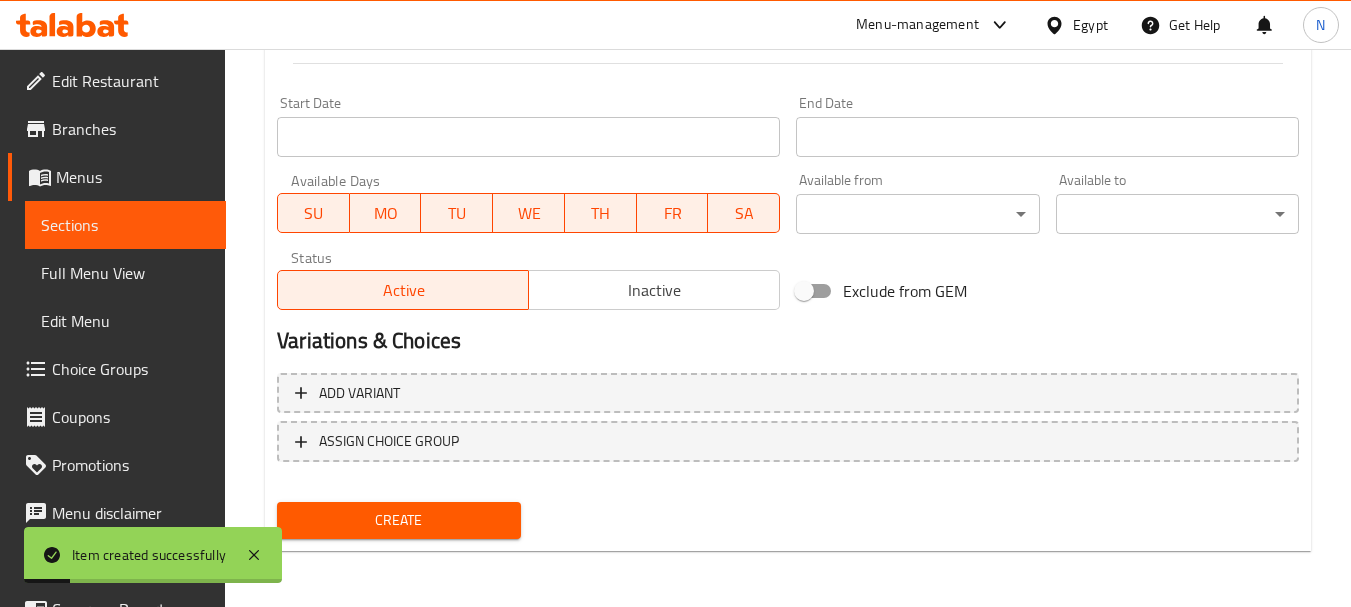 click on "Edit Restaurant" at bounding box center [131, 81] 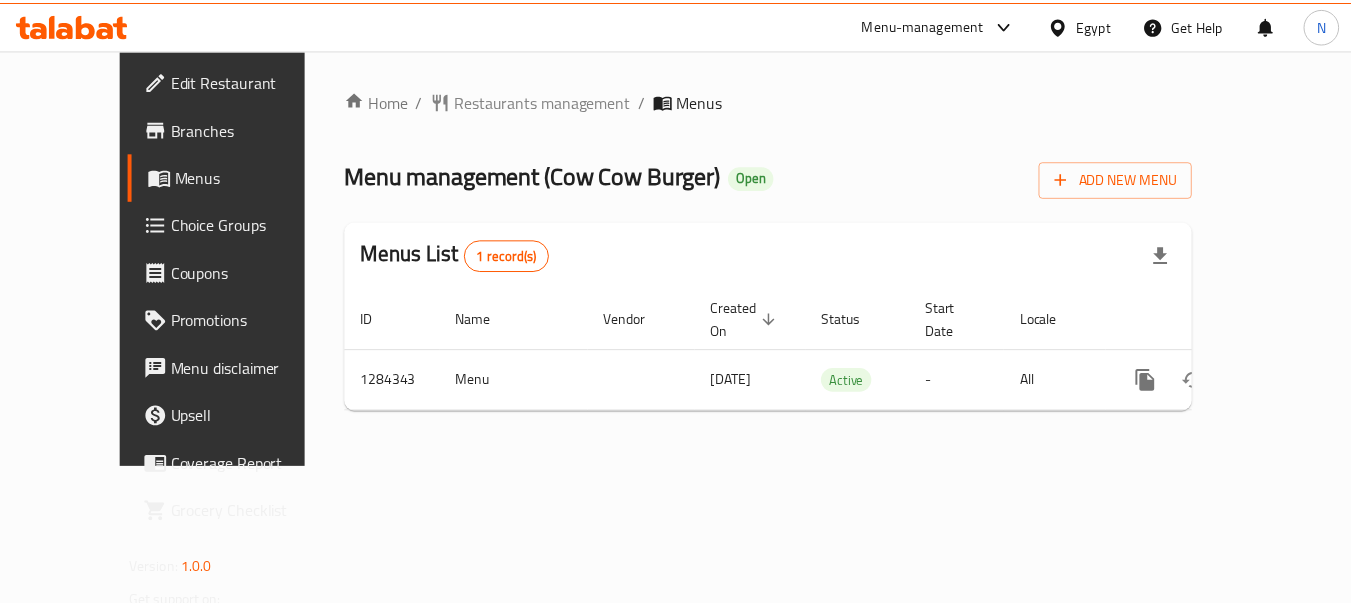 scroll, scrollTop: 0, scrollLeft: 0, axis: both 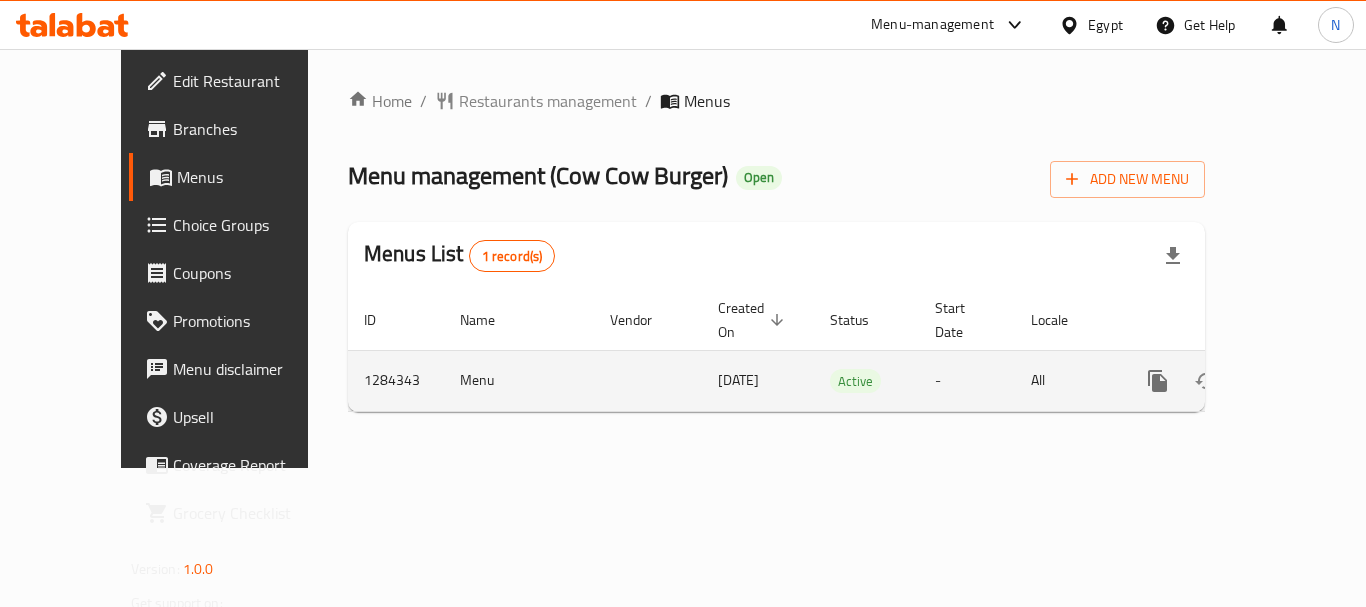 click 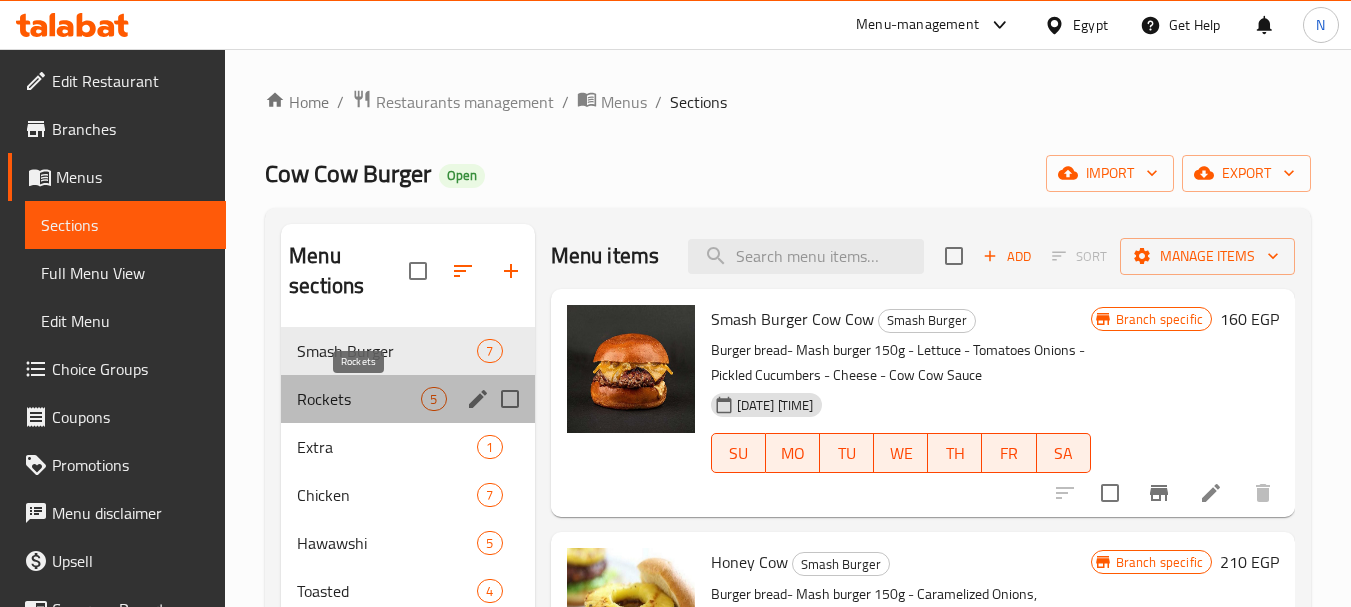 click on "Rockets" at bounding box center [359, 399] 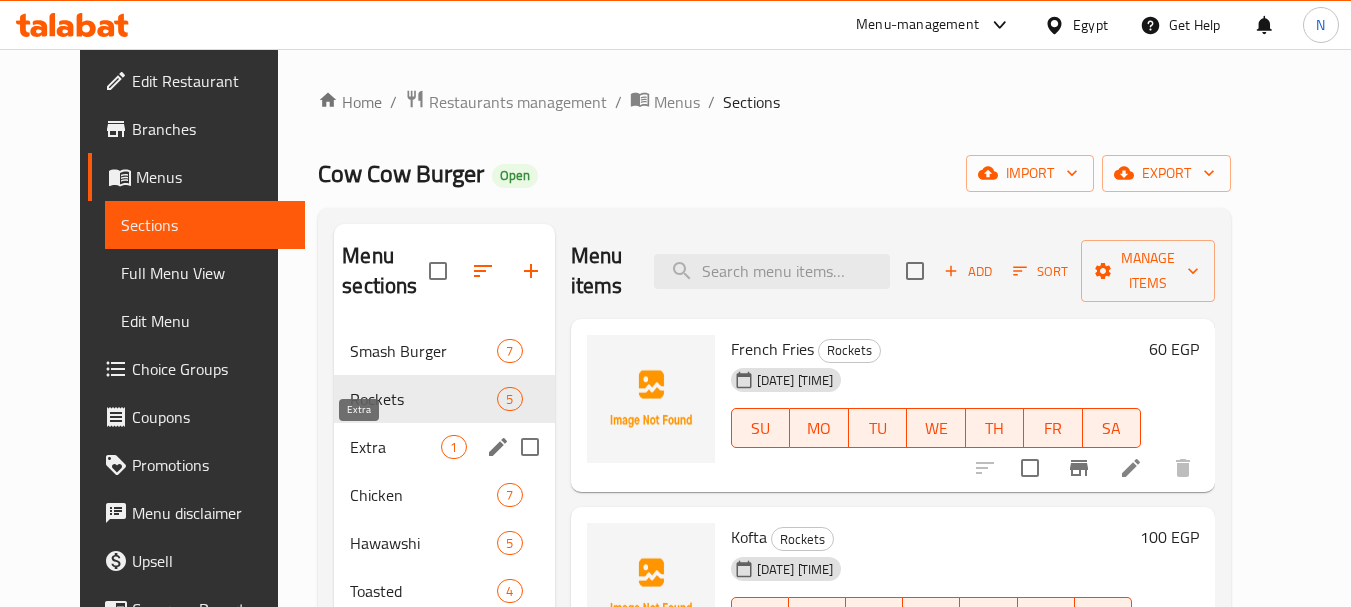 click on "Extra" at bounding box center (395, 447) 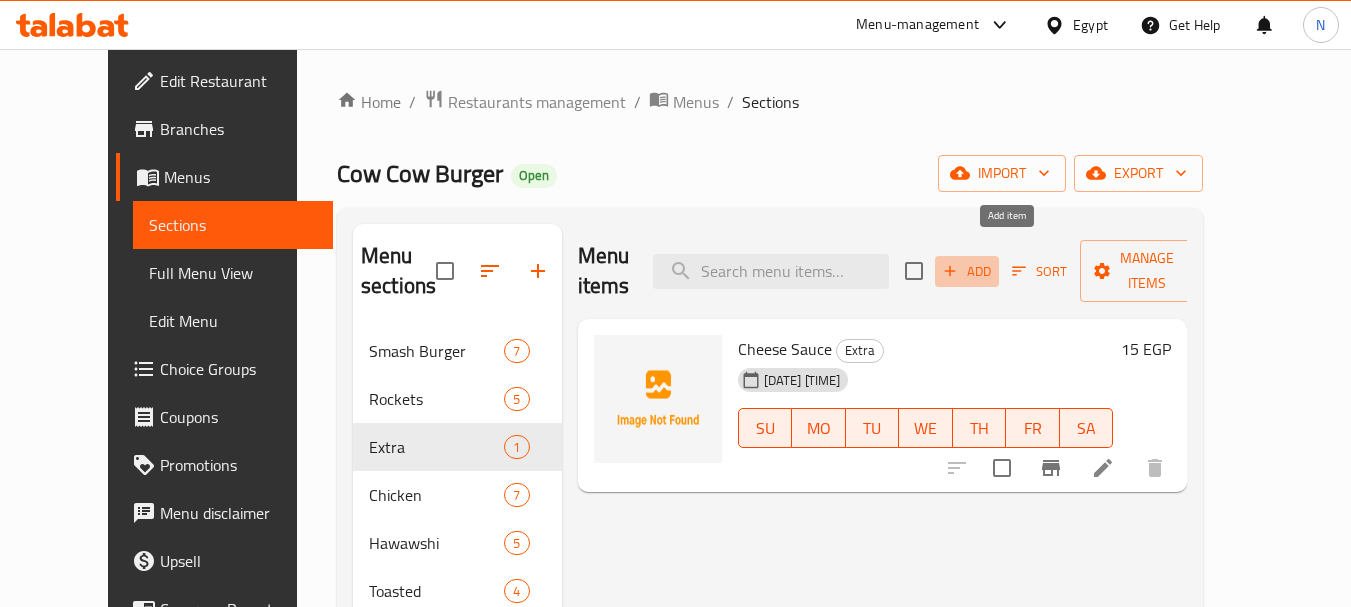 click on "Add" at bounding box center (967, 271) 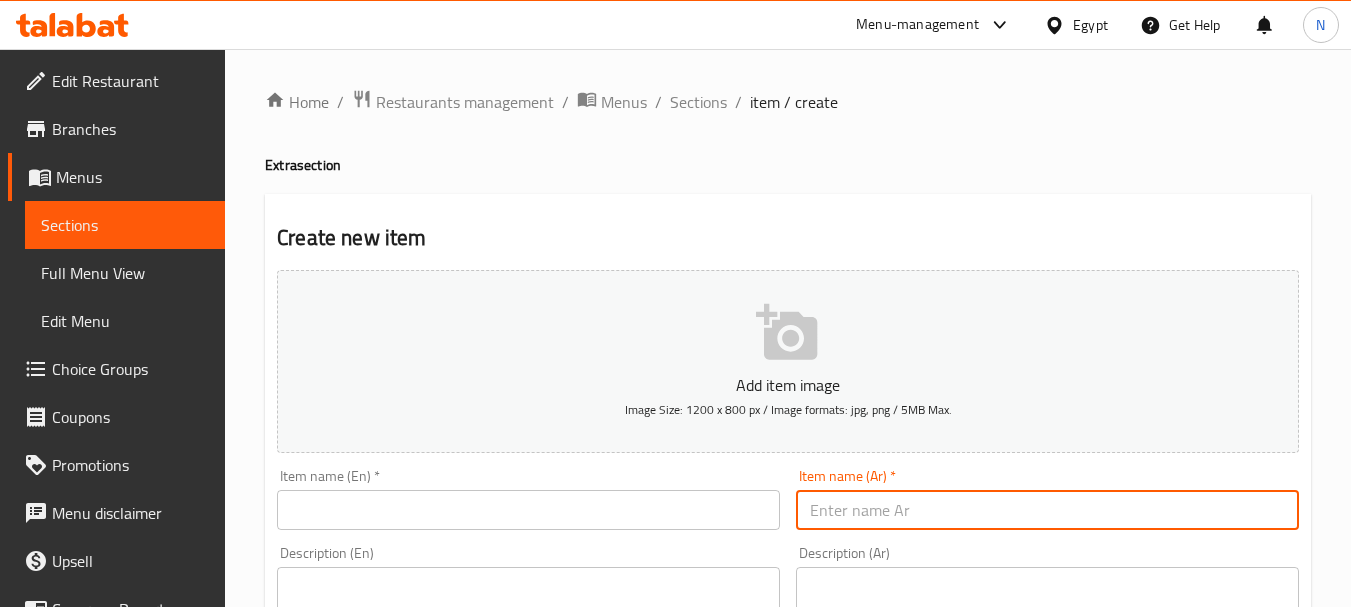 click at bounding box center (1047, 510) 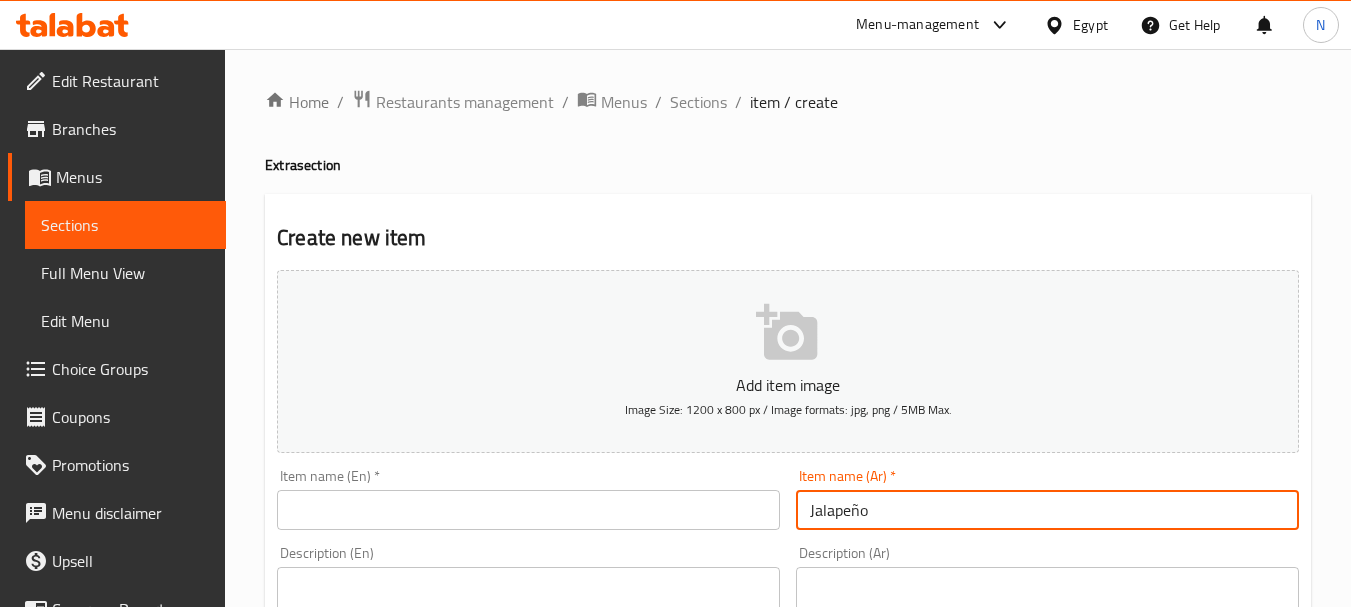 type on "Jalapeño" 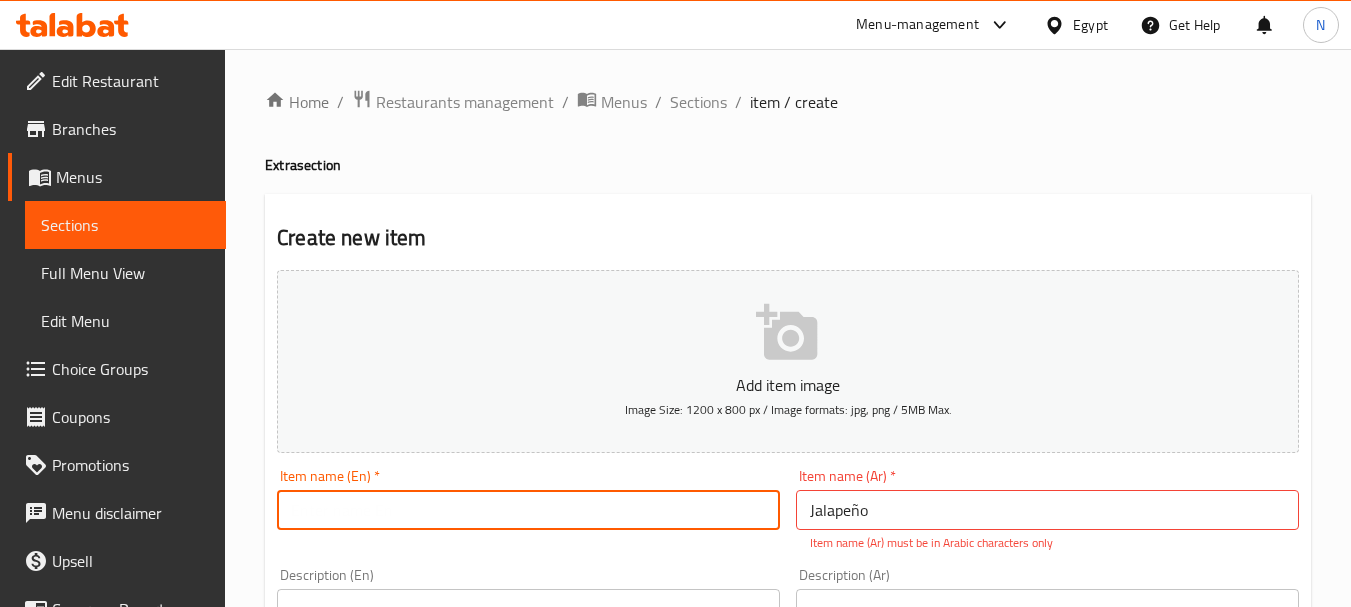 paste on "Jalapeño" 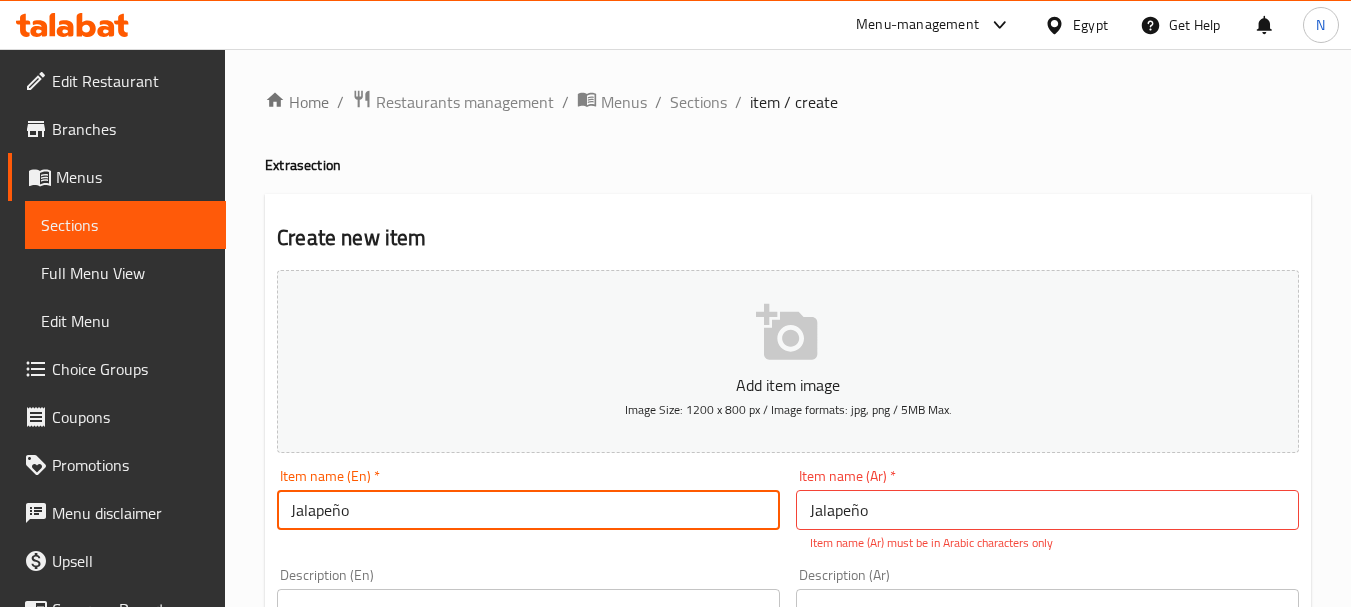 type on "Jalapeño" 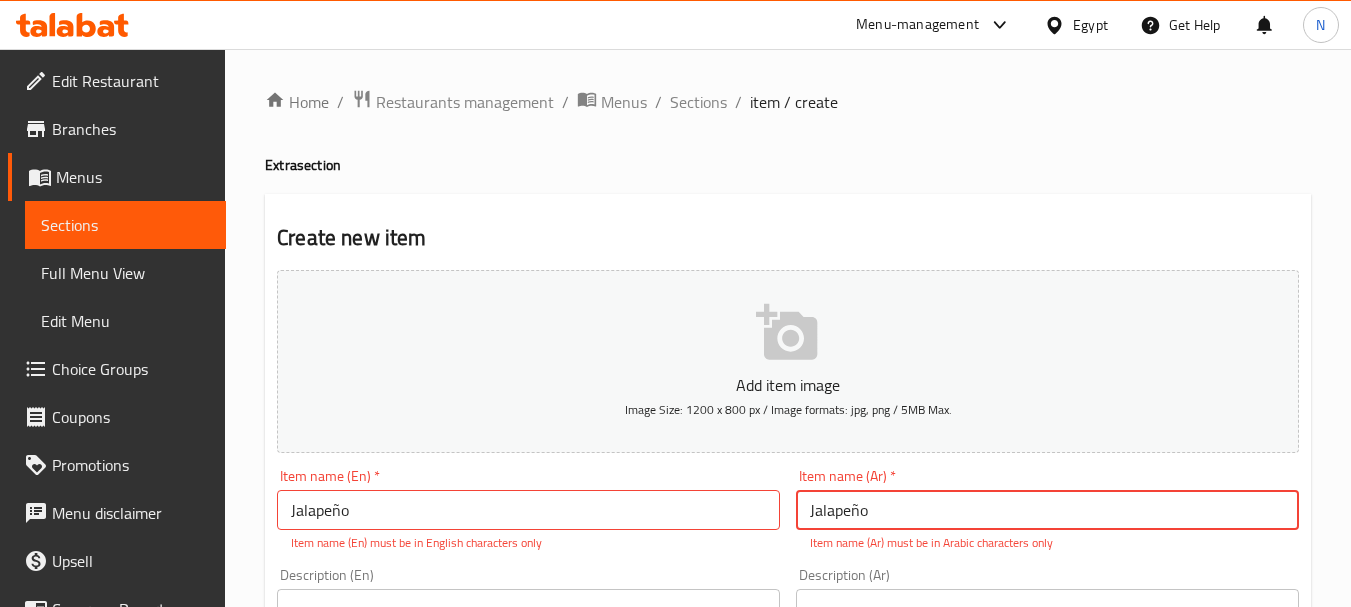 click on "Jalapeño" at bounding box center (1047, 510) 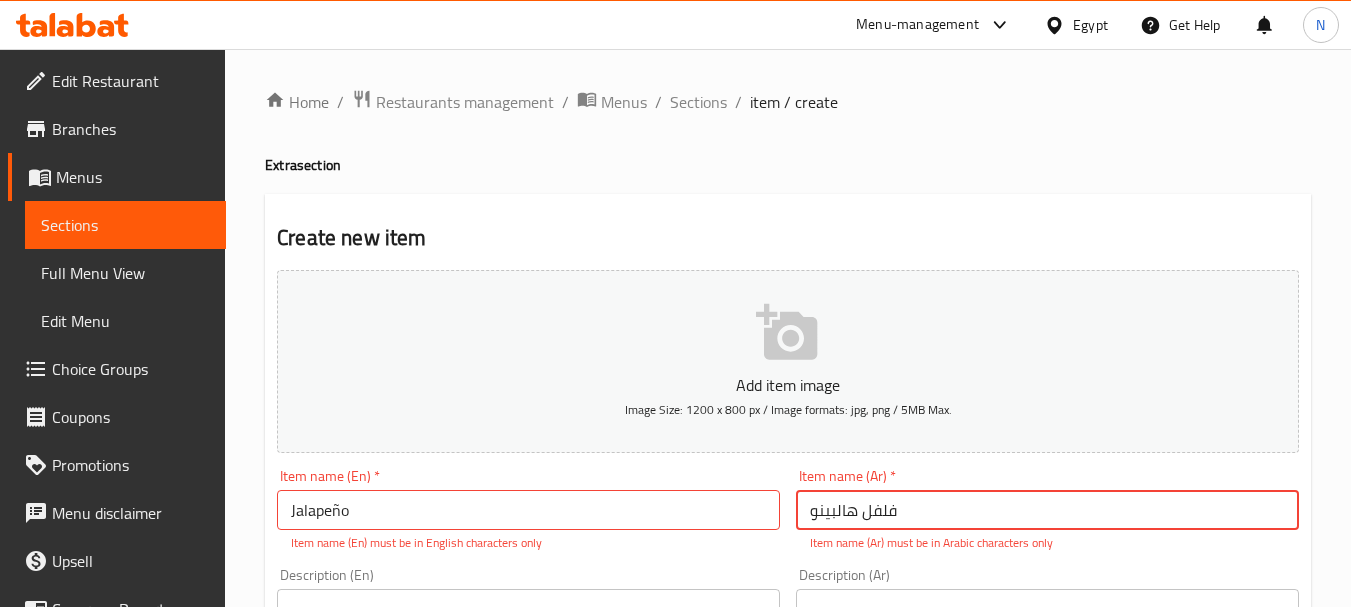 click on "فلفل هالبينو" at bounding box center [1047, 510] 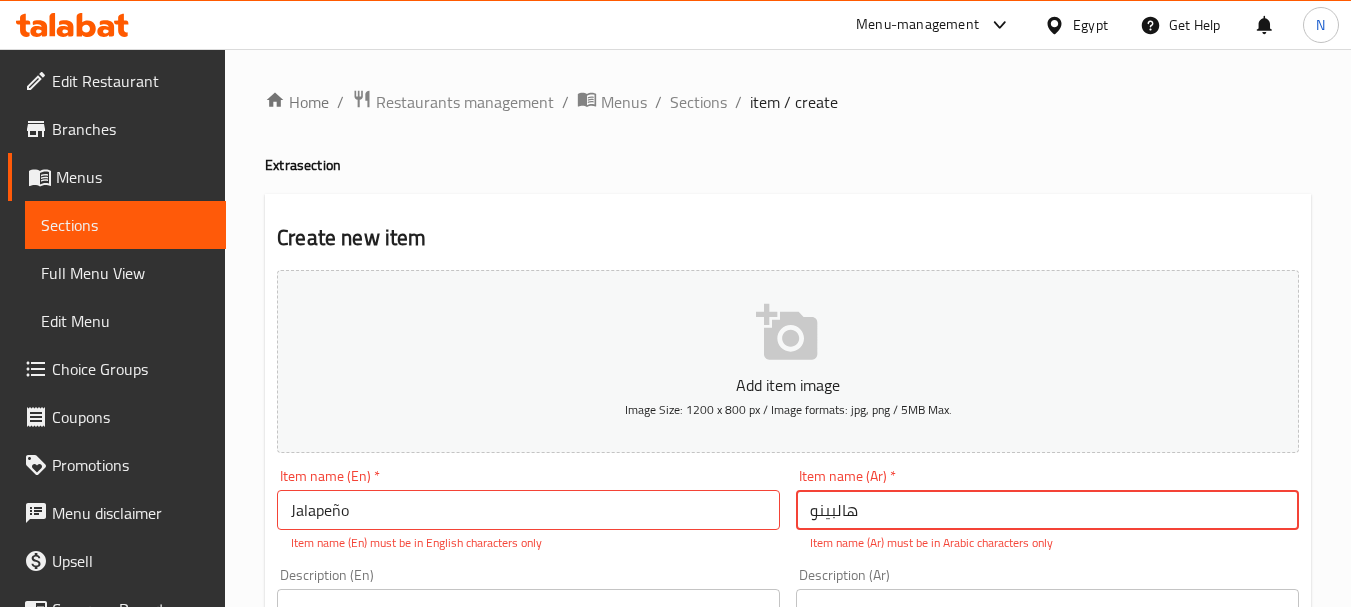 type on "هالبينو" 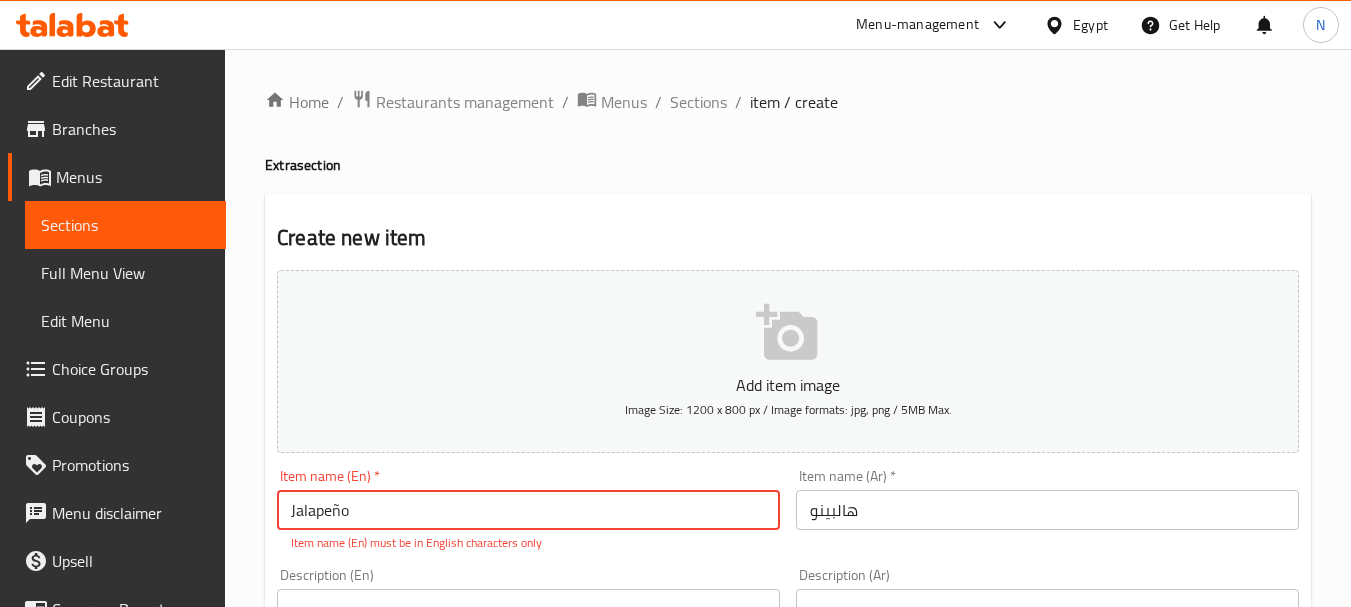 click on "Jalapeño" at bounding box center (528, 510) 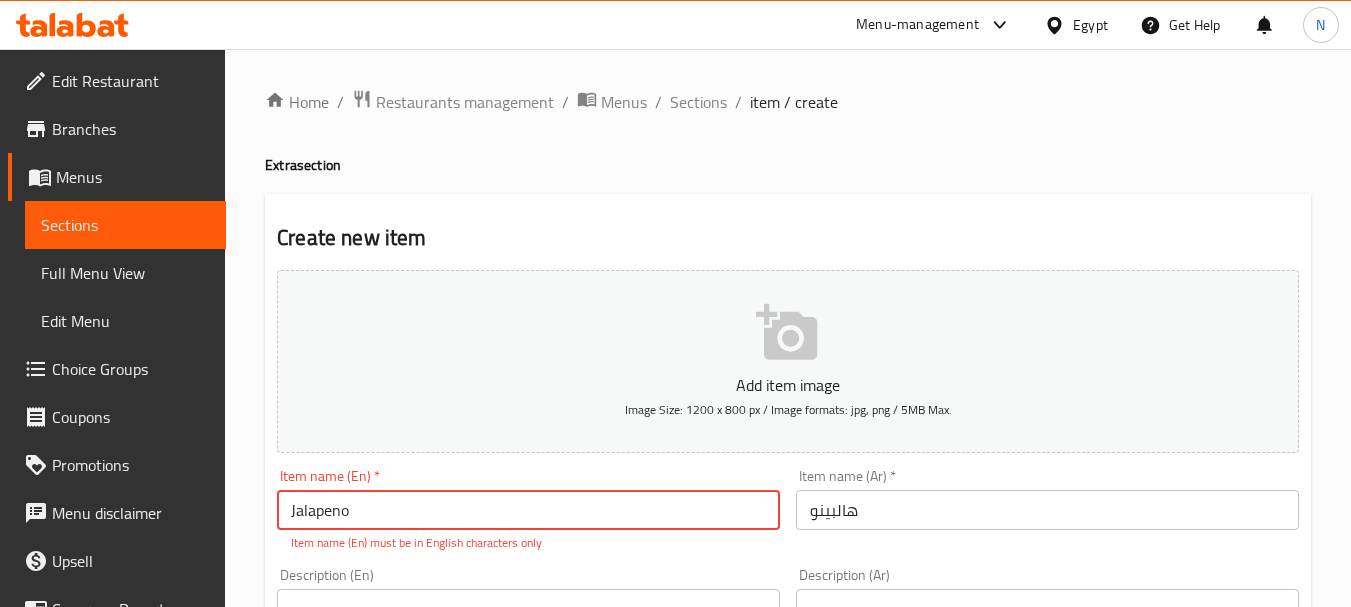 type on "Jalapeno" 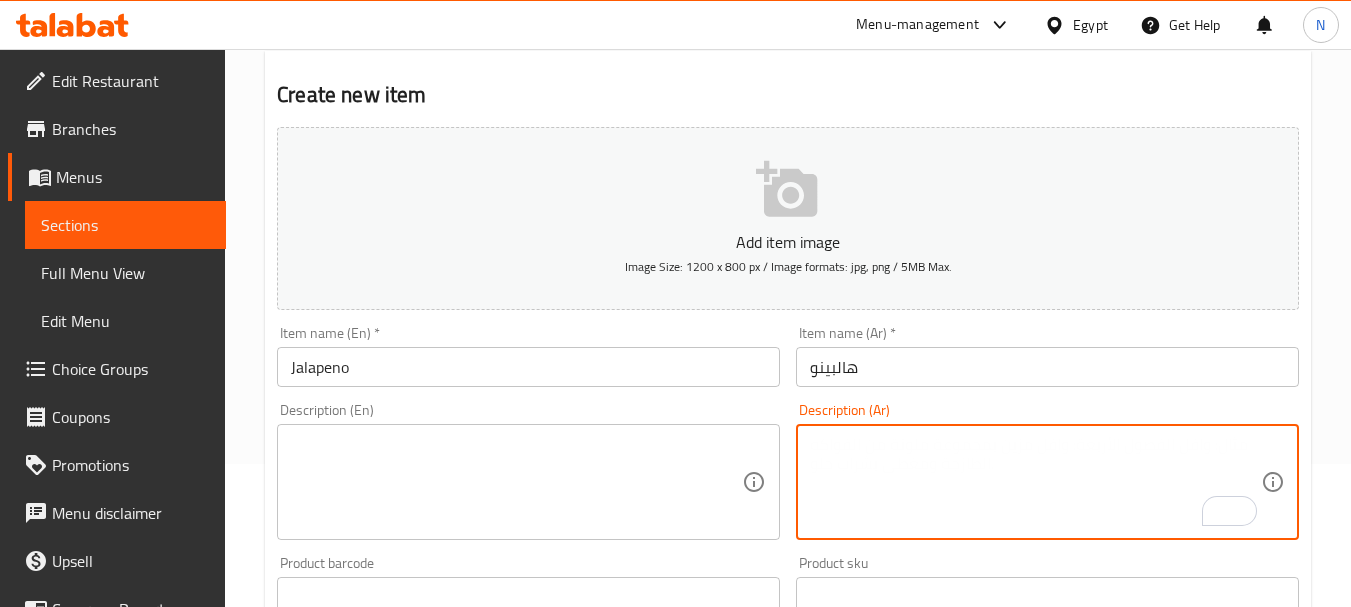 scroll, scrollTop: 531, scrollLeft: 0, axis: vertical 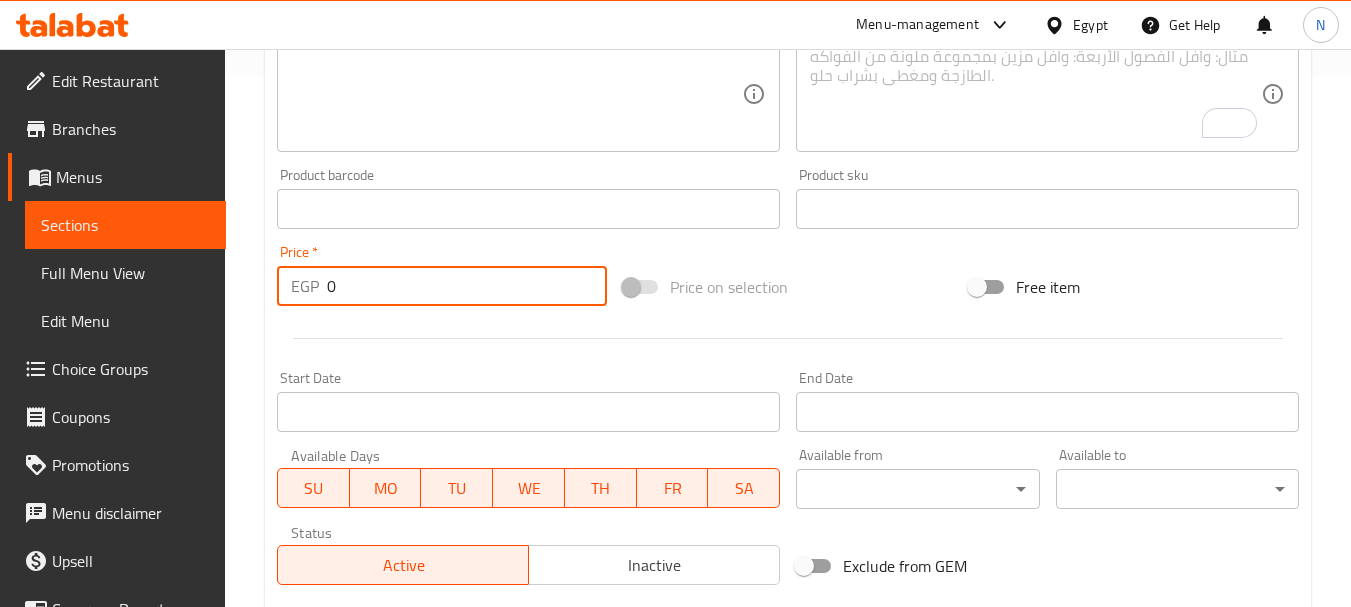 drag, startPoint x: 350, startPoint y: 287, endPoint x: 331, endPoint y: 287, distance: 19 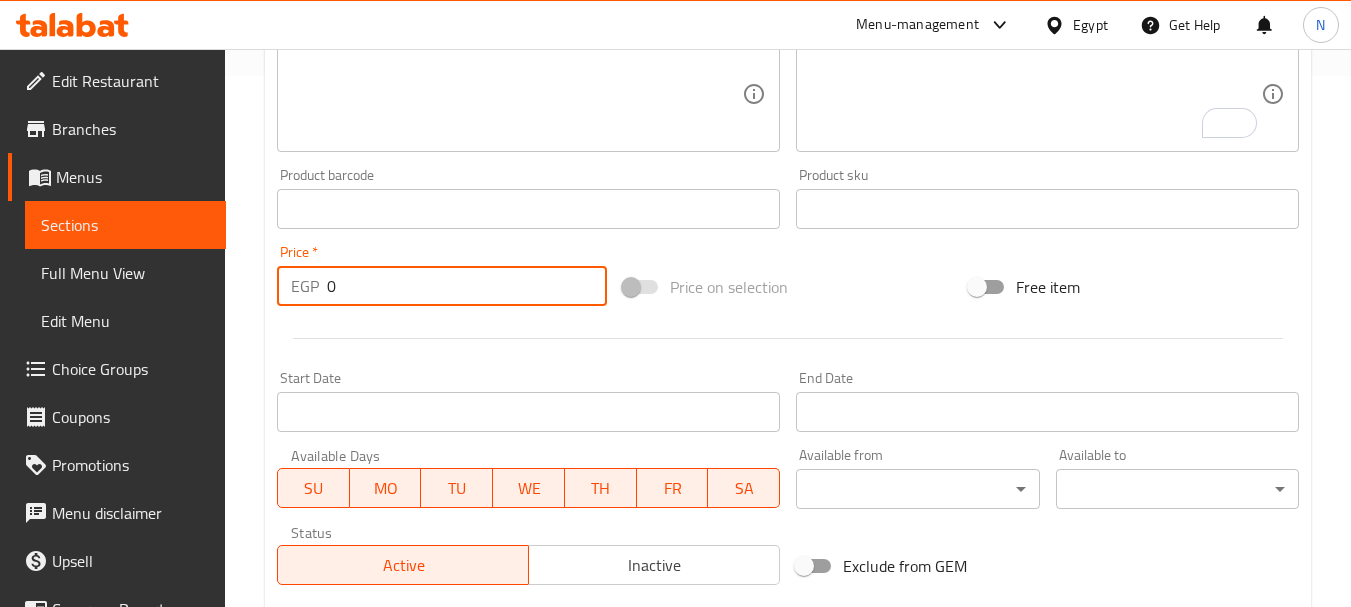 click on "0" at bounding box center (467, 286) 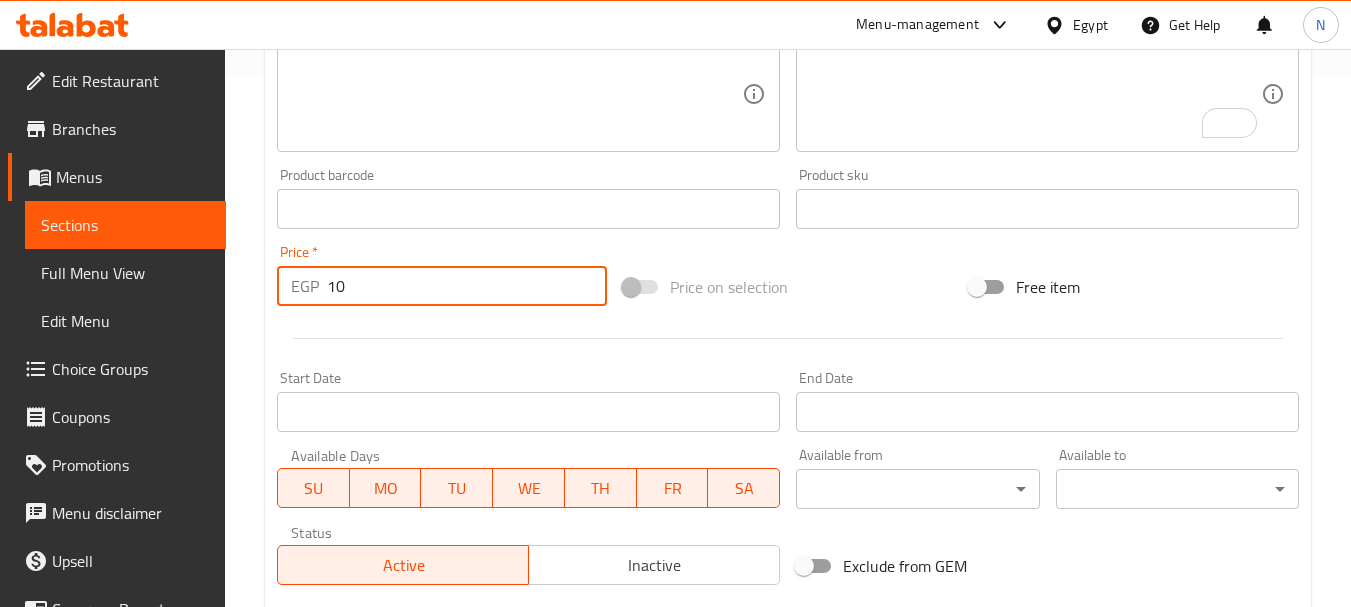 type on "10" 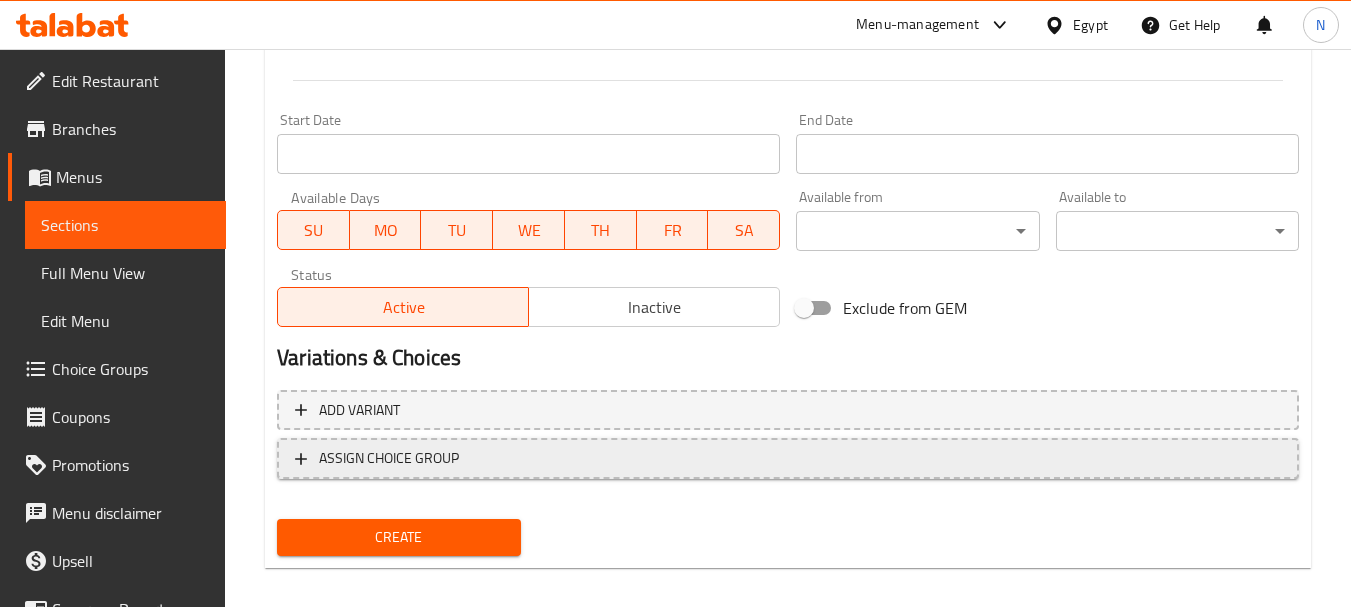 scroll, scrollTop: 806, scrollLeft: 0, axis: vertical 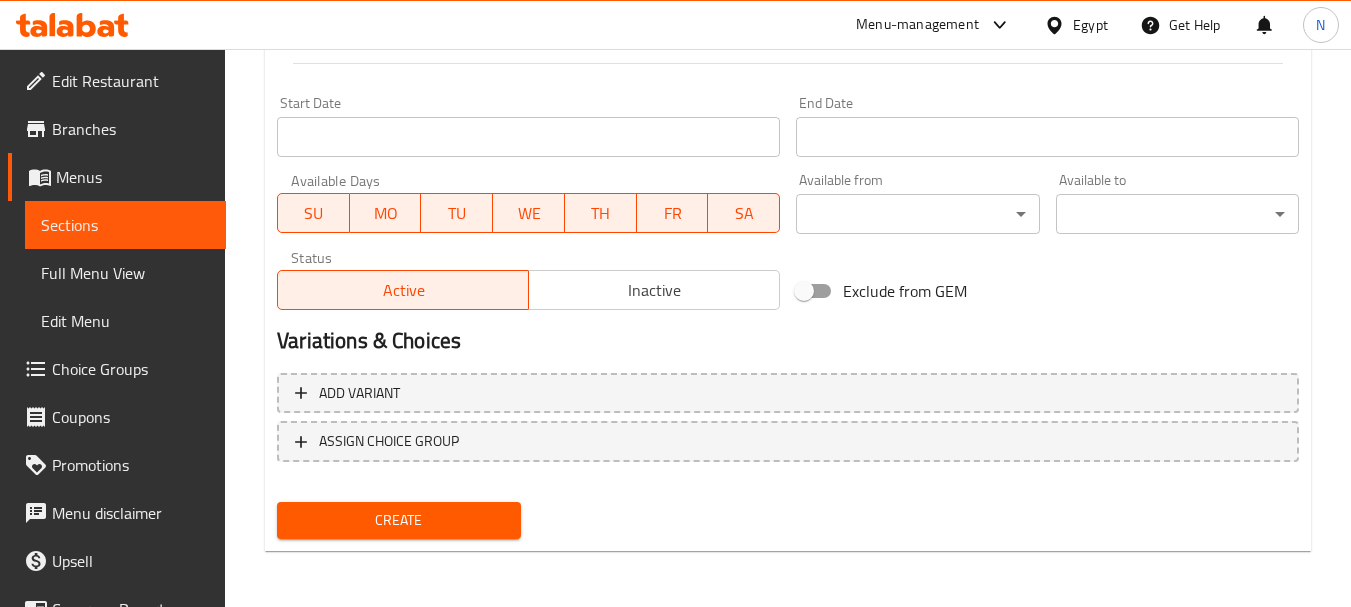 click on "Create" at bounding box center [398, 520] 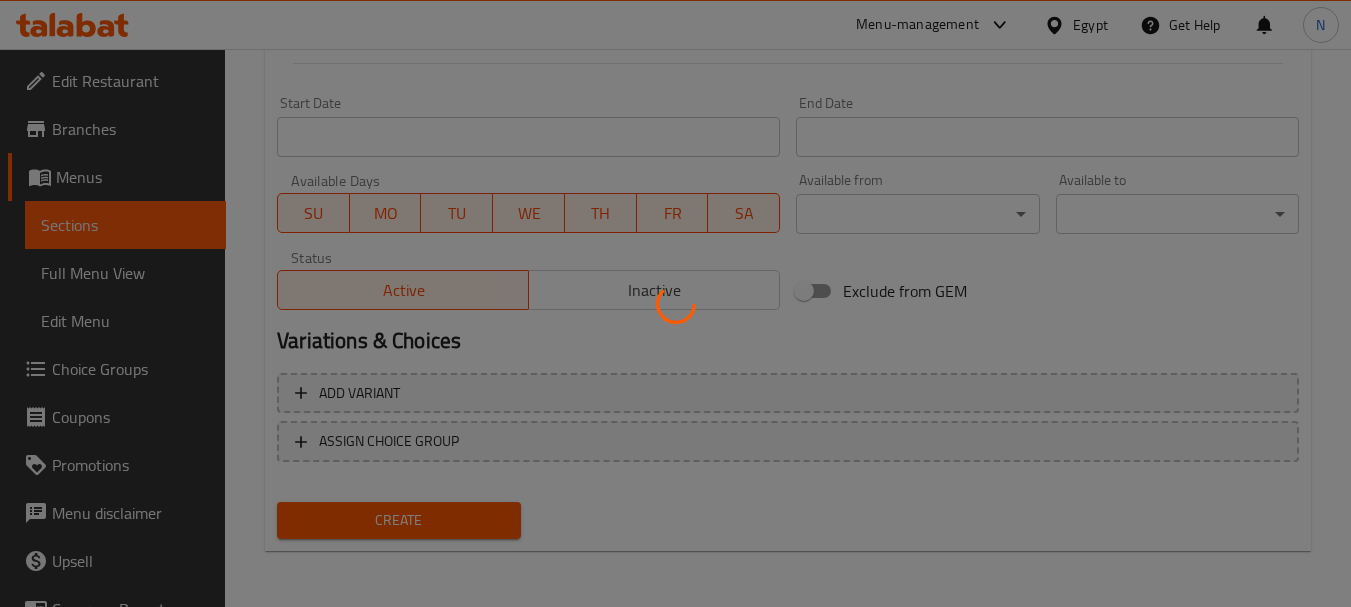 type 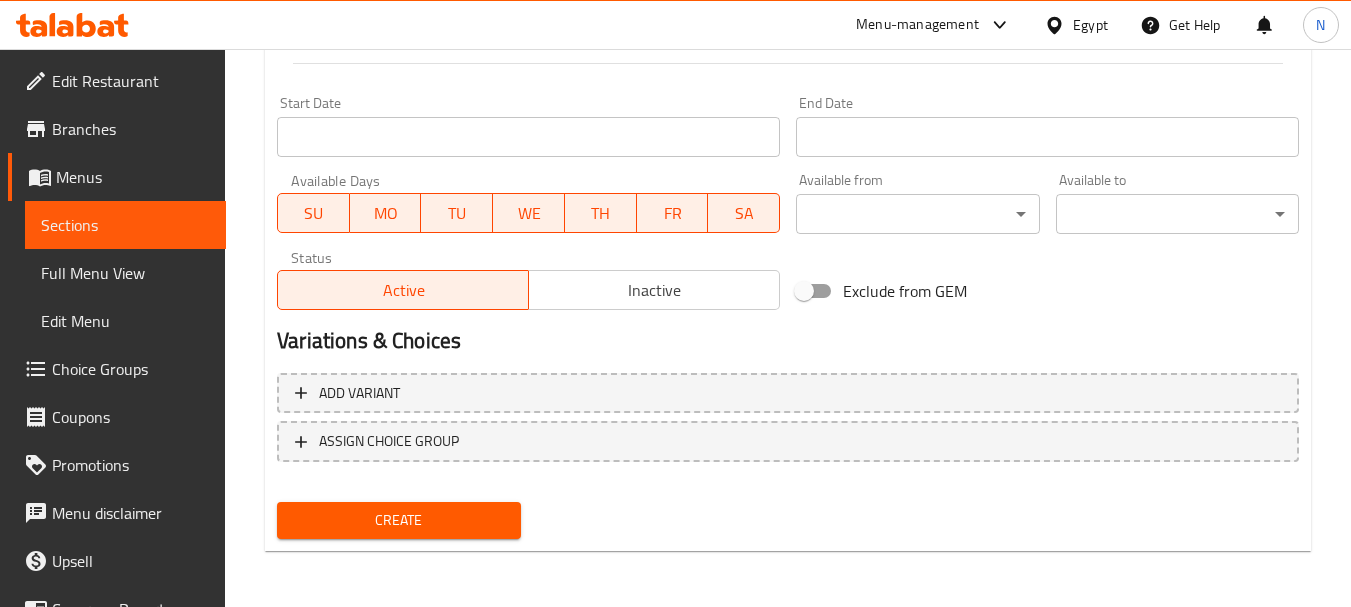 scroll, scrollTop: 0, scrollLeft: 0, axis: both 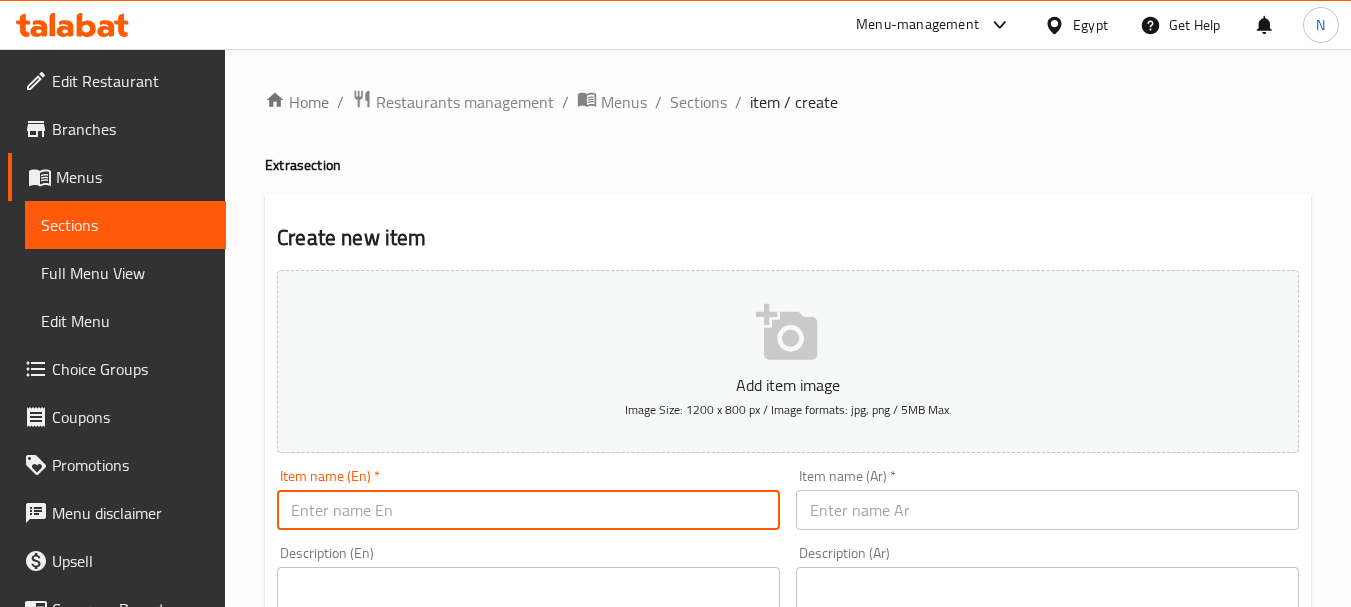 click at bounding box center (528, 510) 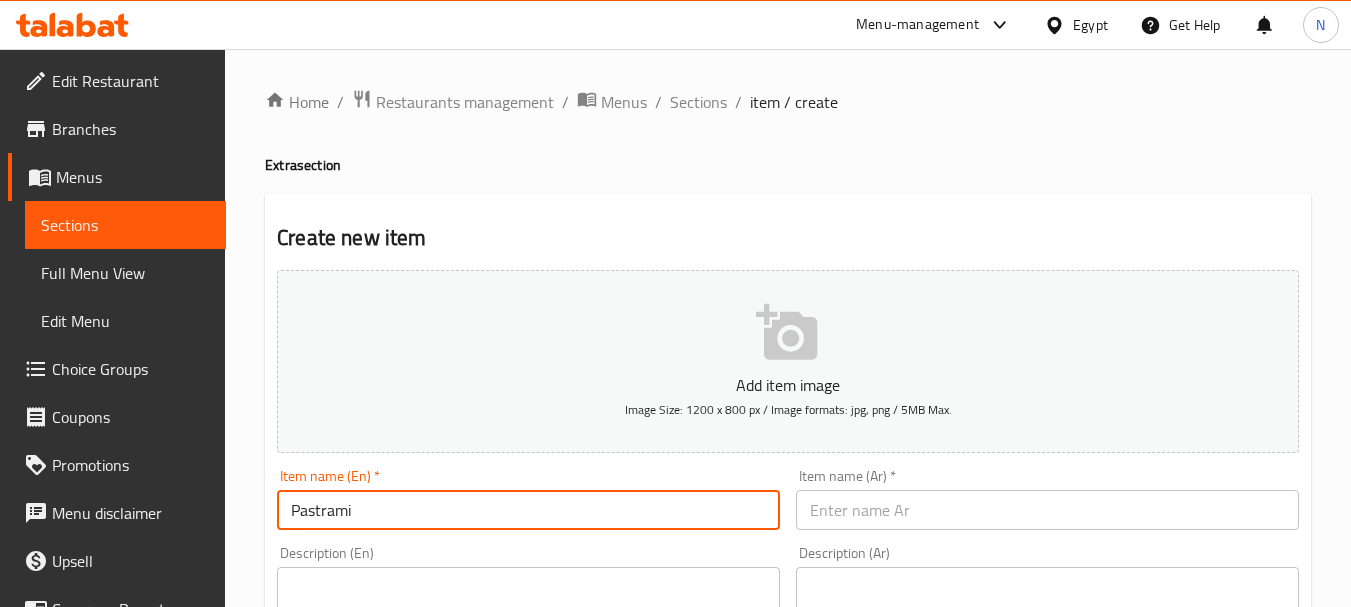 type on "Pastrami" 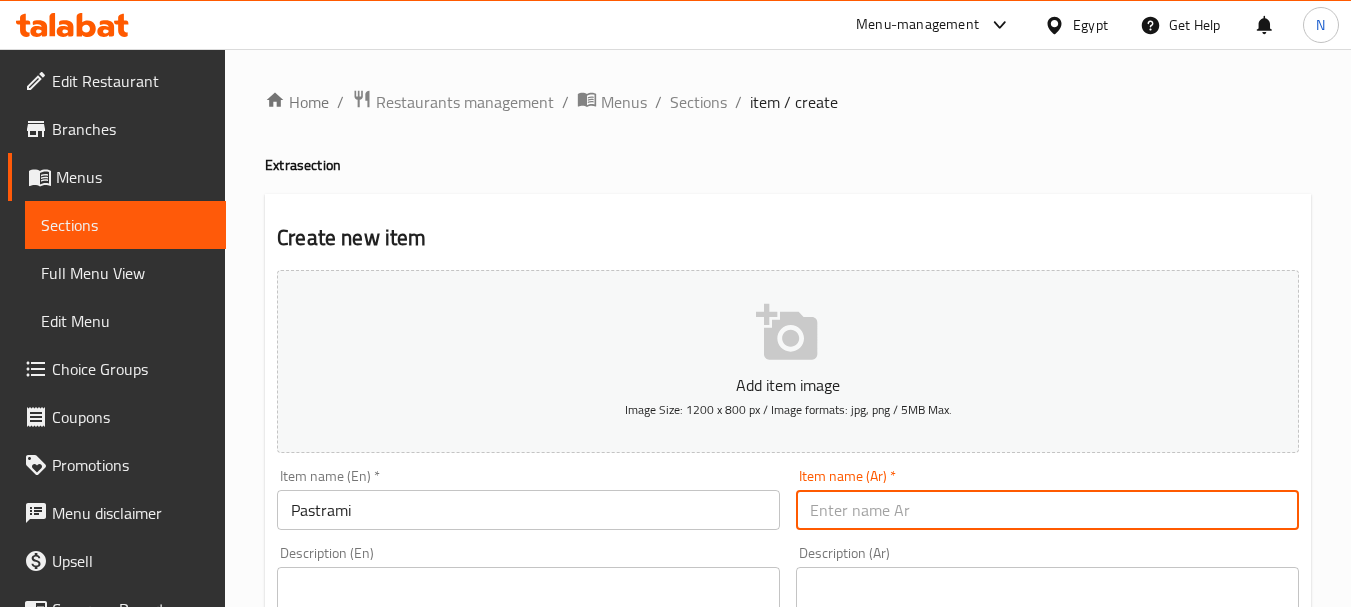 paste on "بسطرمة" 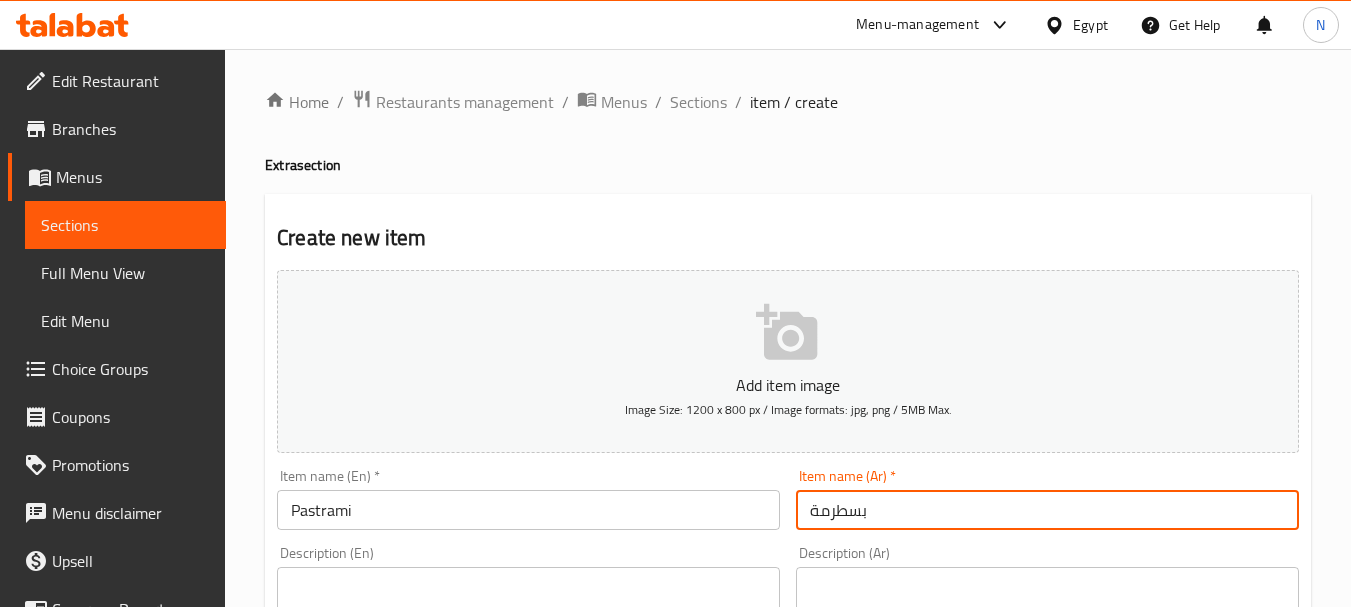 type on "بسطرمة" 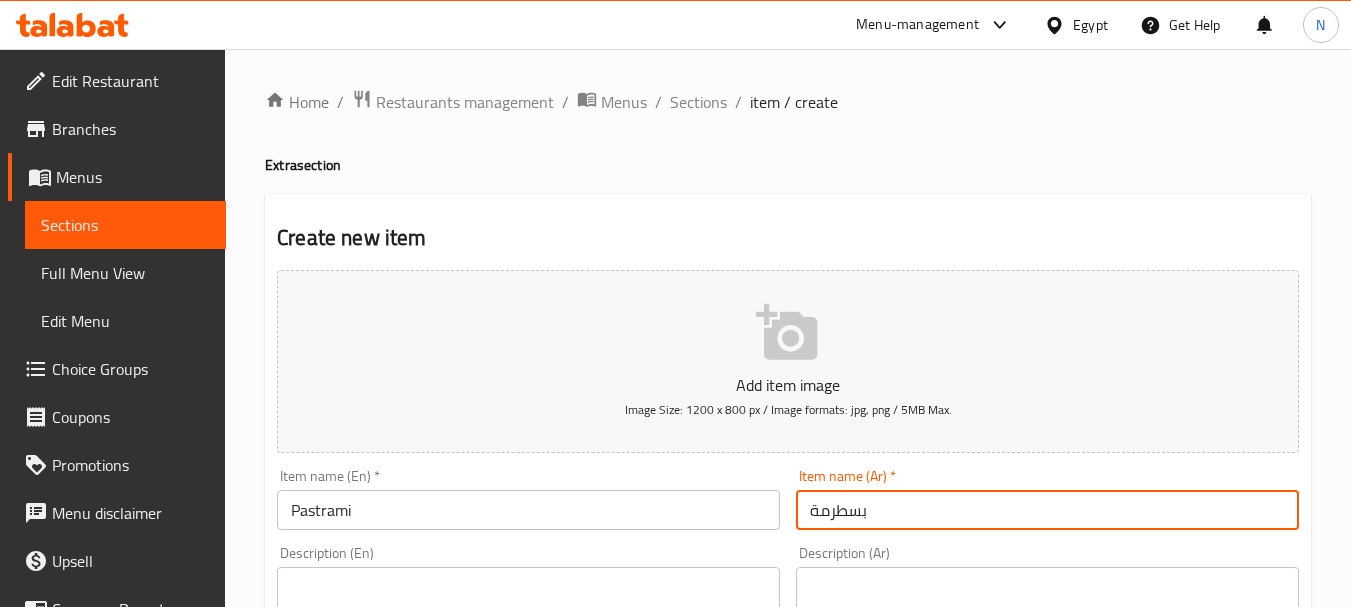 scroll, scrollTop: 531, scrollLeft: 0, axis: vertical 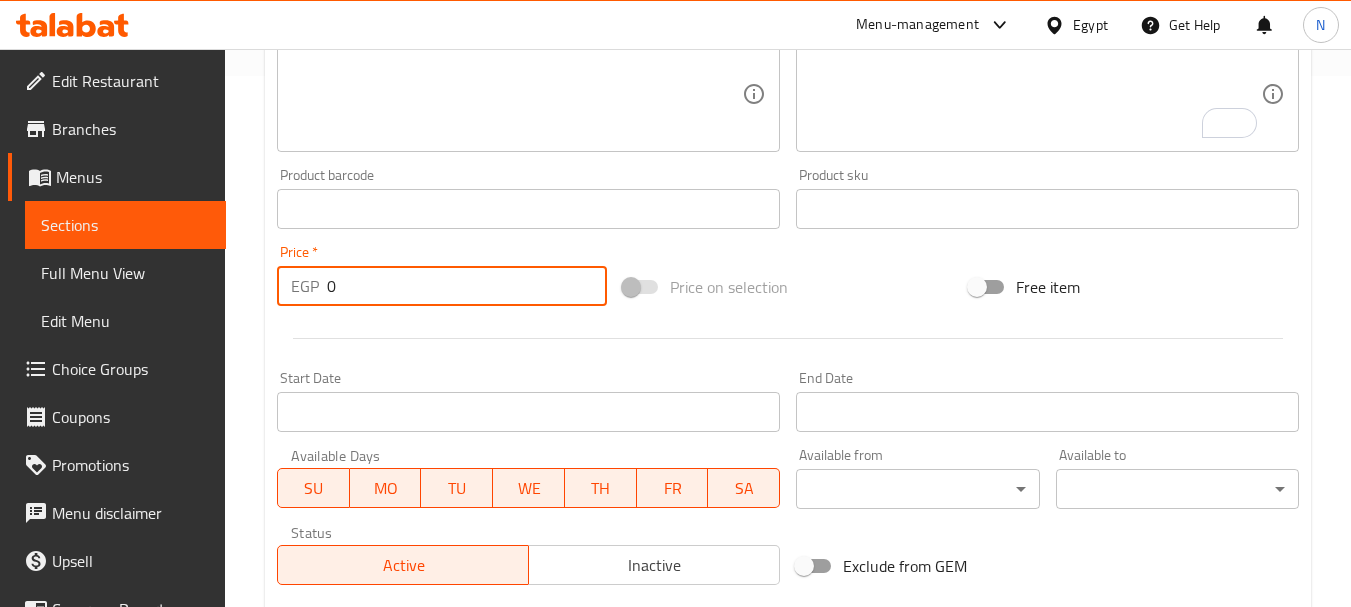drag, startPoint x: 367, startPoint y: 272, endPoint x: 330, endPoint y: 286, distance: 39.56008 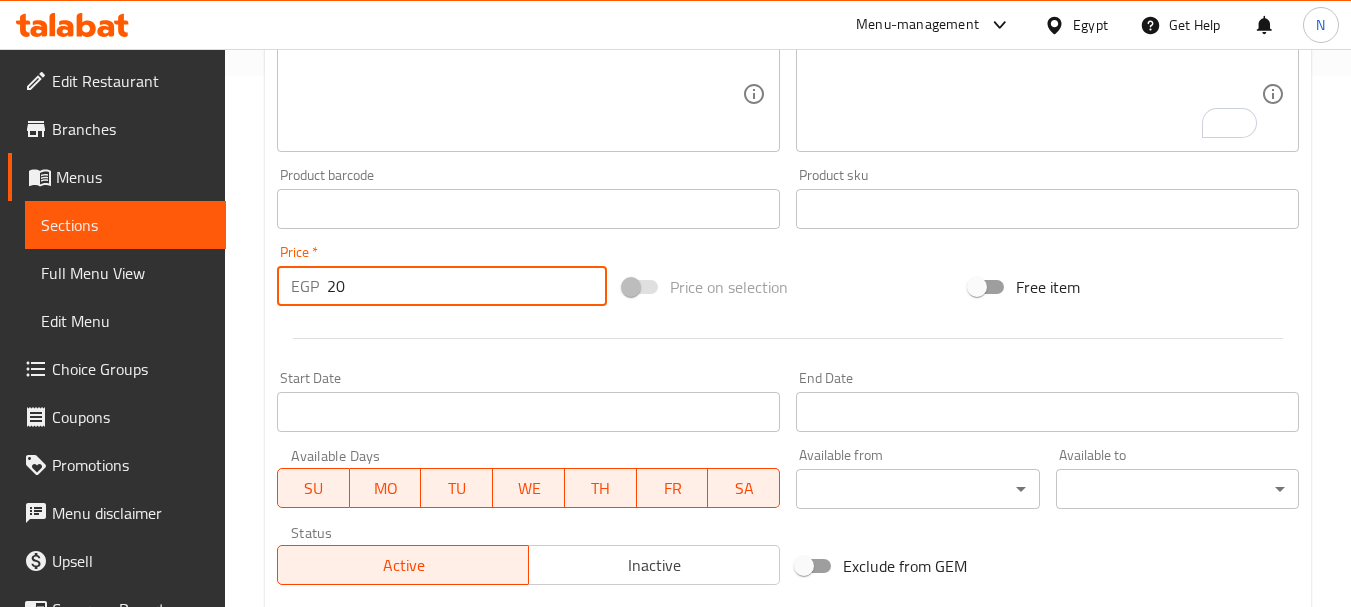 type on "20" 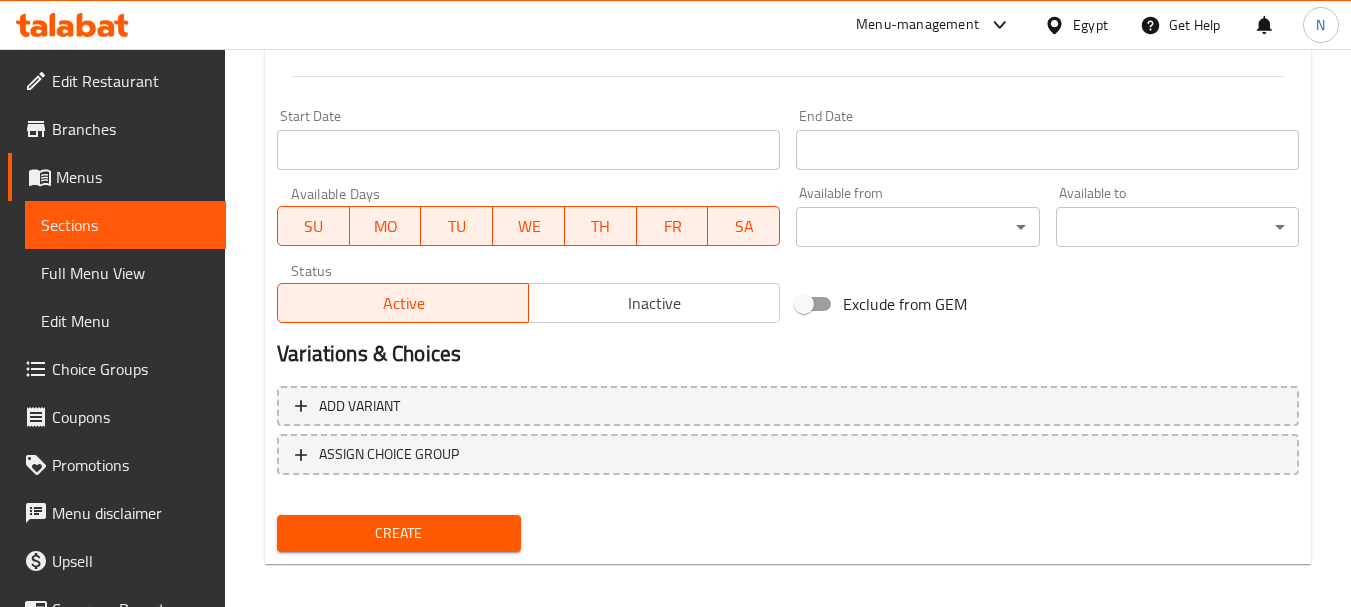 scroll, scrollTop: 806, scrollLeft: 0, axis: vertical 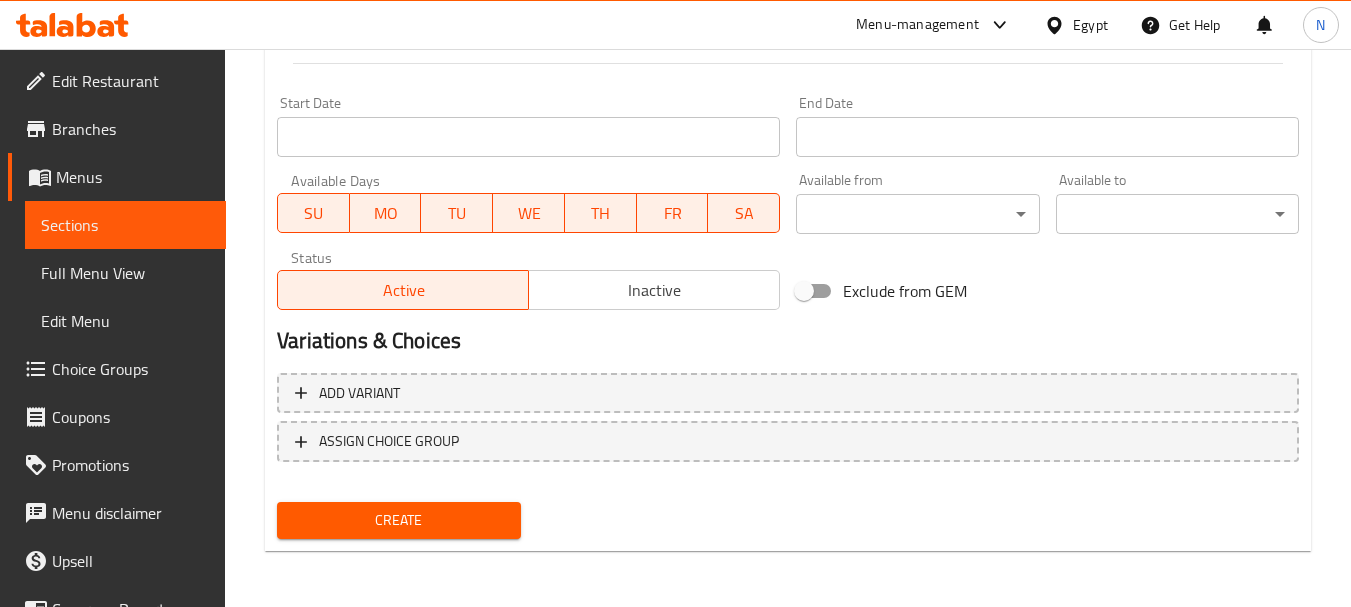 click on "Create" at bounding box center (398, 520) 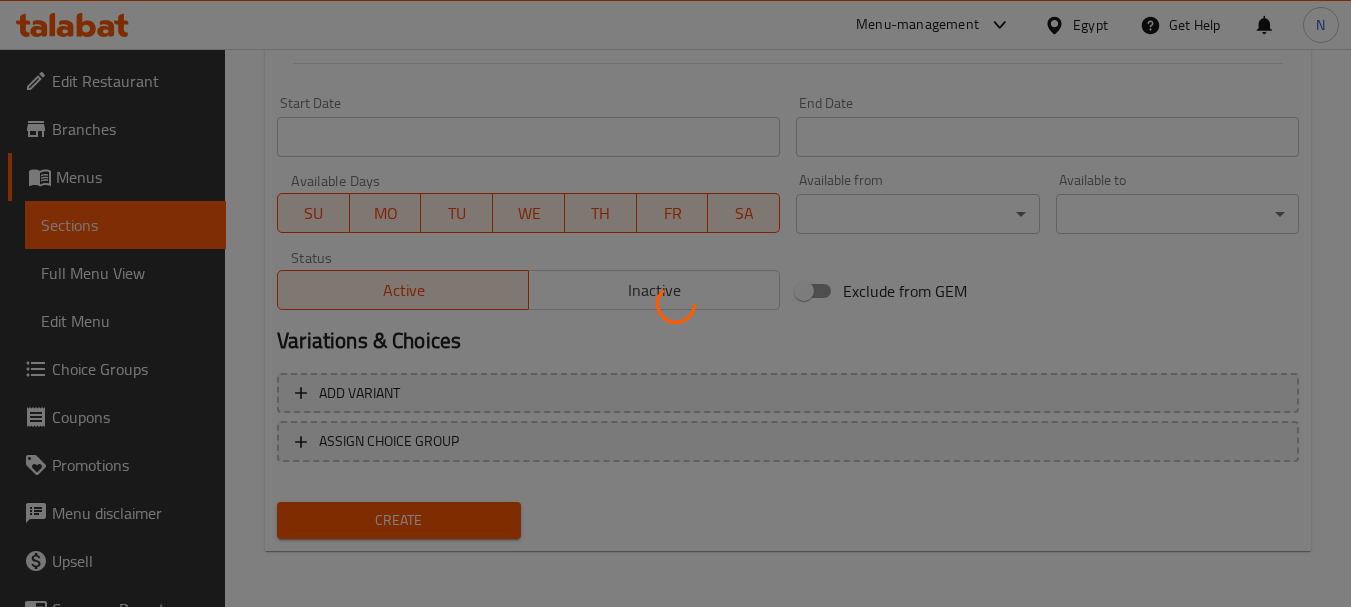 type 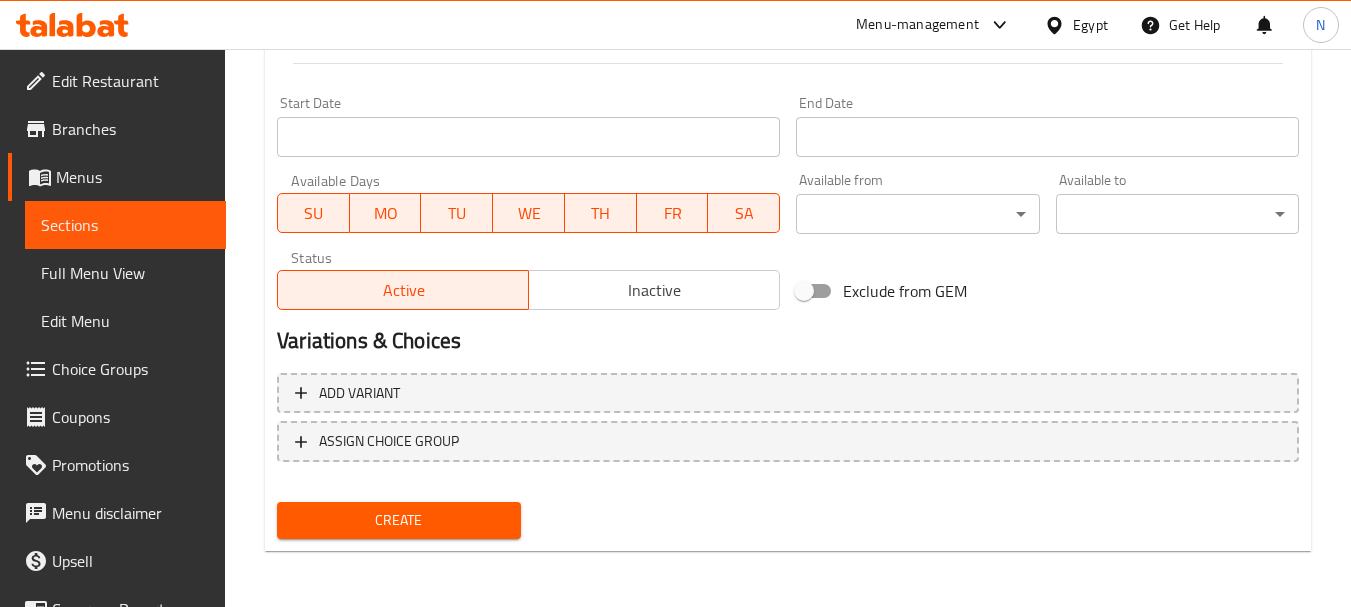 scroll, scrollTop: 0, scrollLeft: 0, axis: both 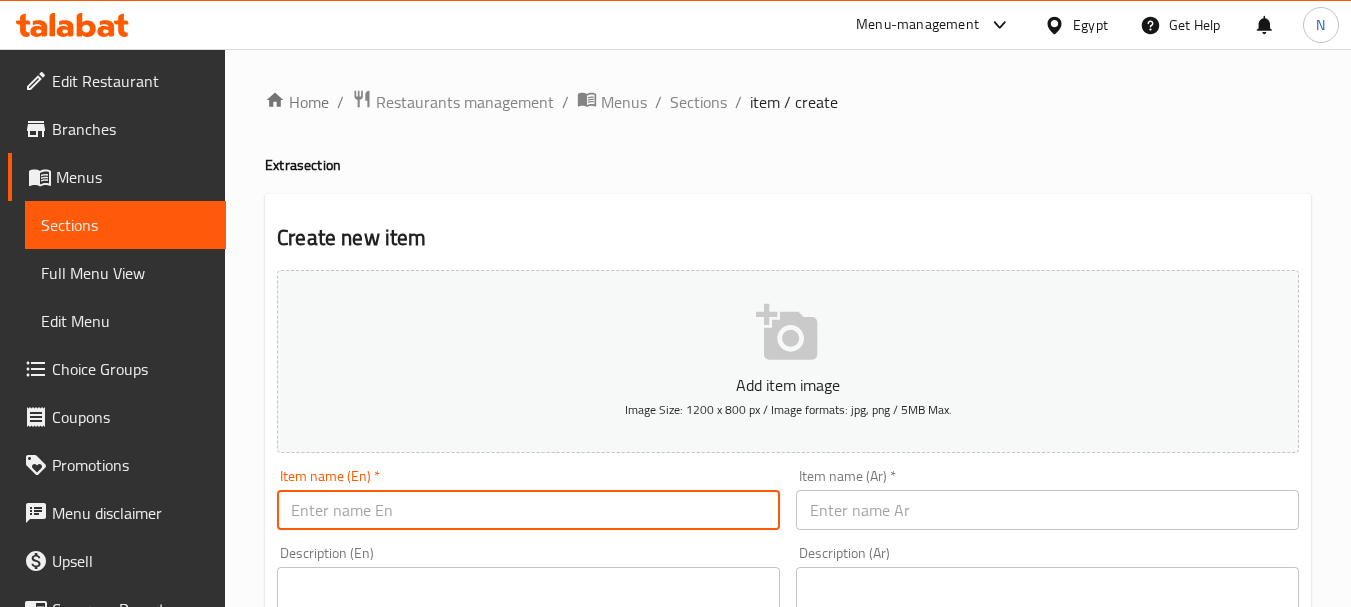click at bounding box center [528, 510] 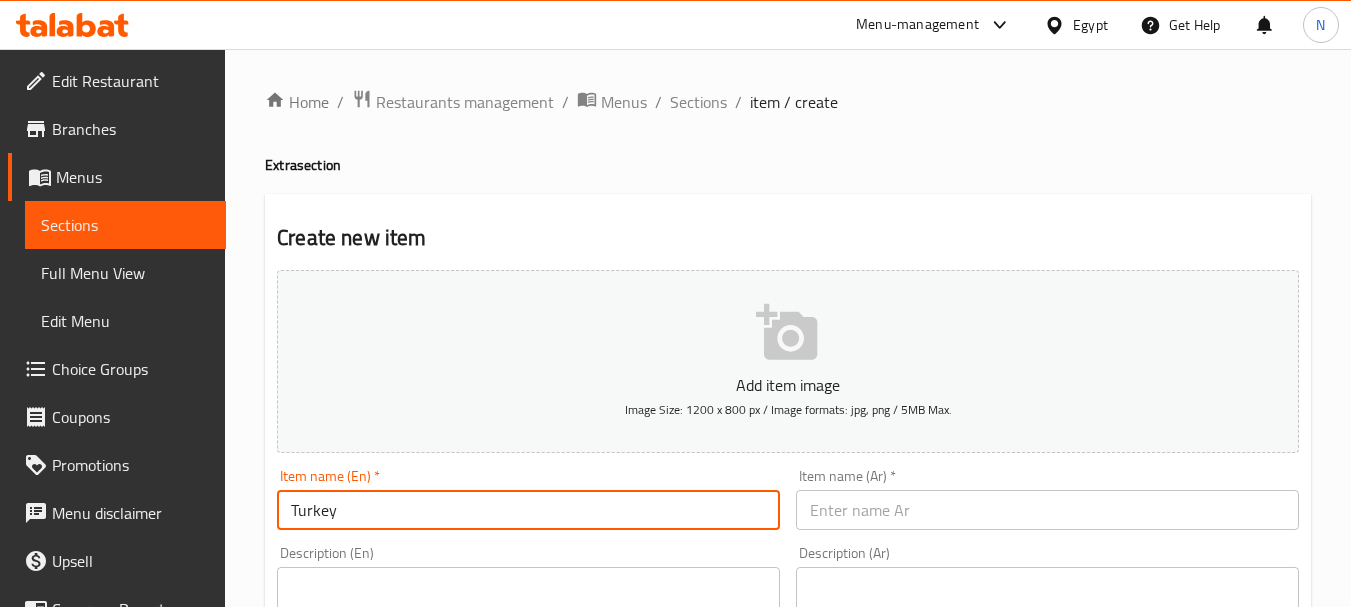 type on "Turkey" 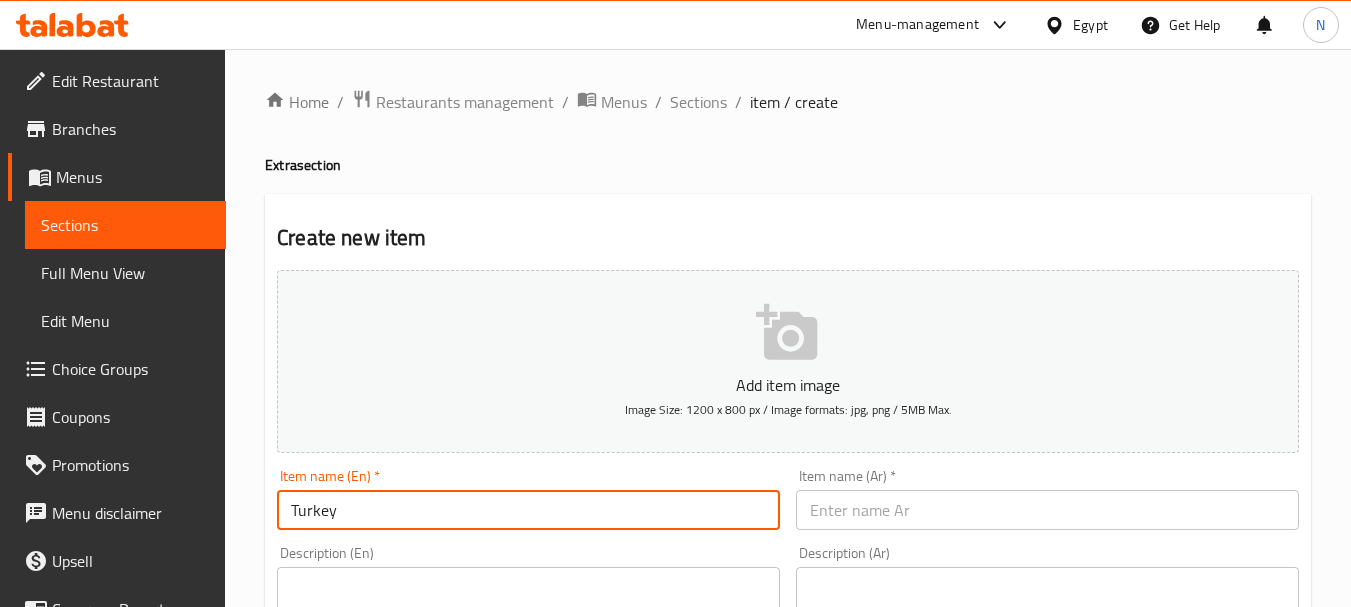 click at bounding box center [1047, 510] 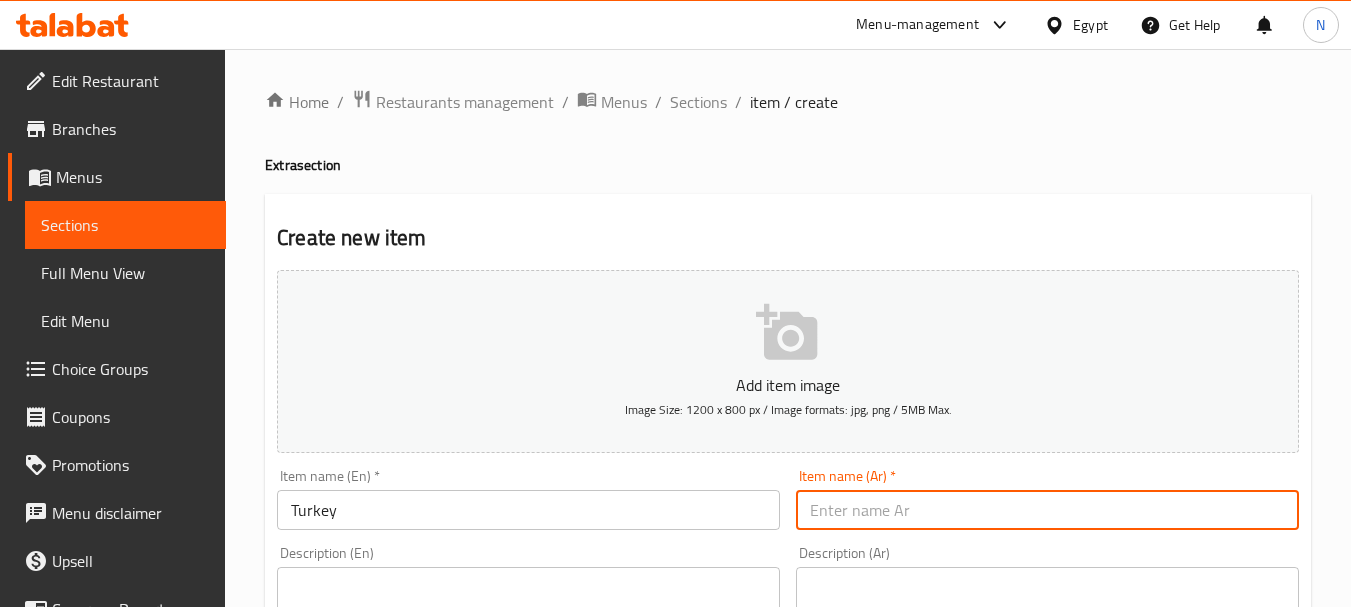 paste on "تركي" 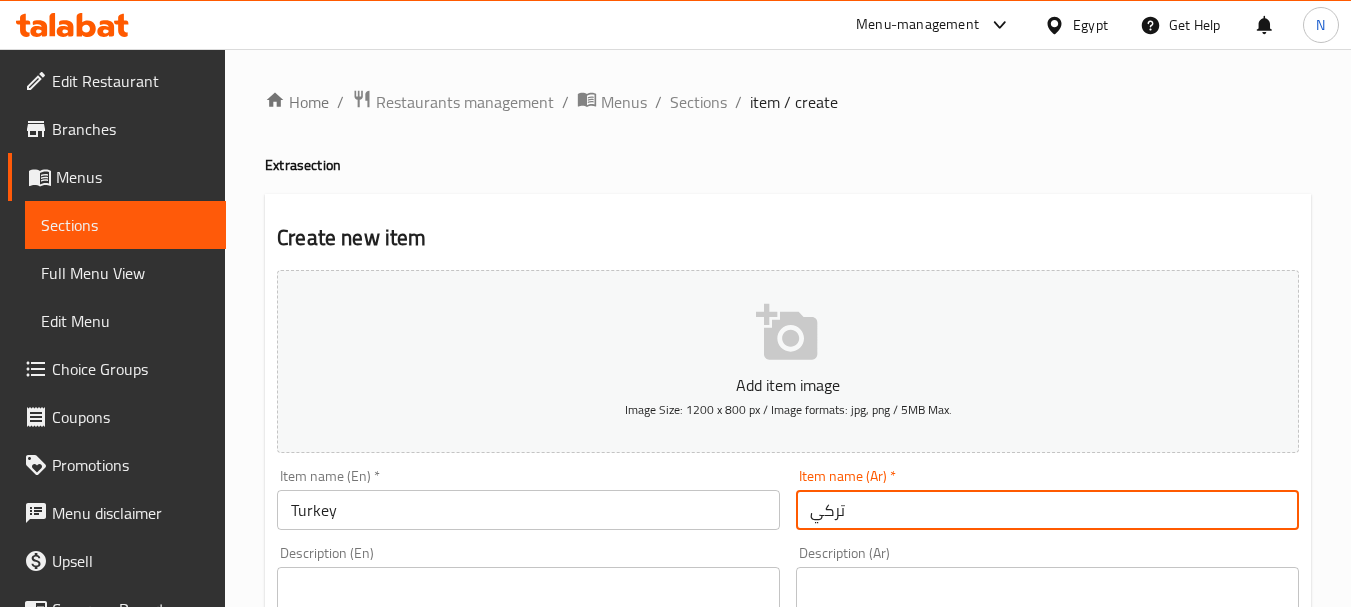 type on "تركي" 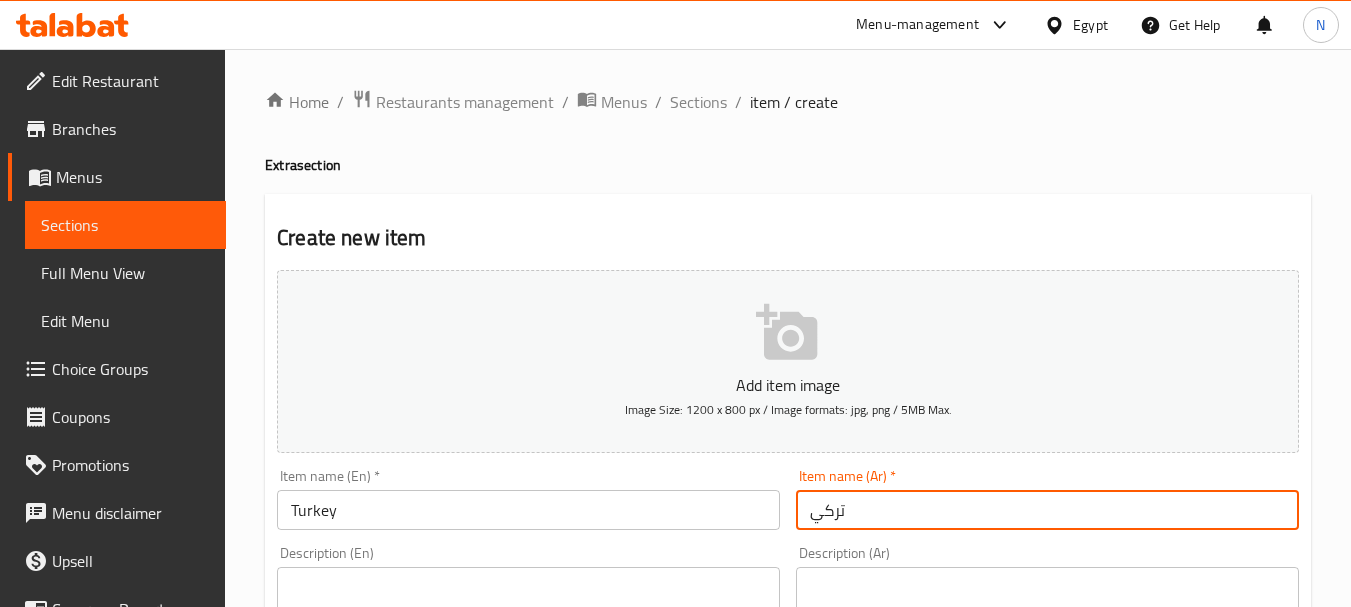 scroll, scrollTop: 531, scrollLeft: 0, axis: vertical 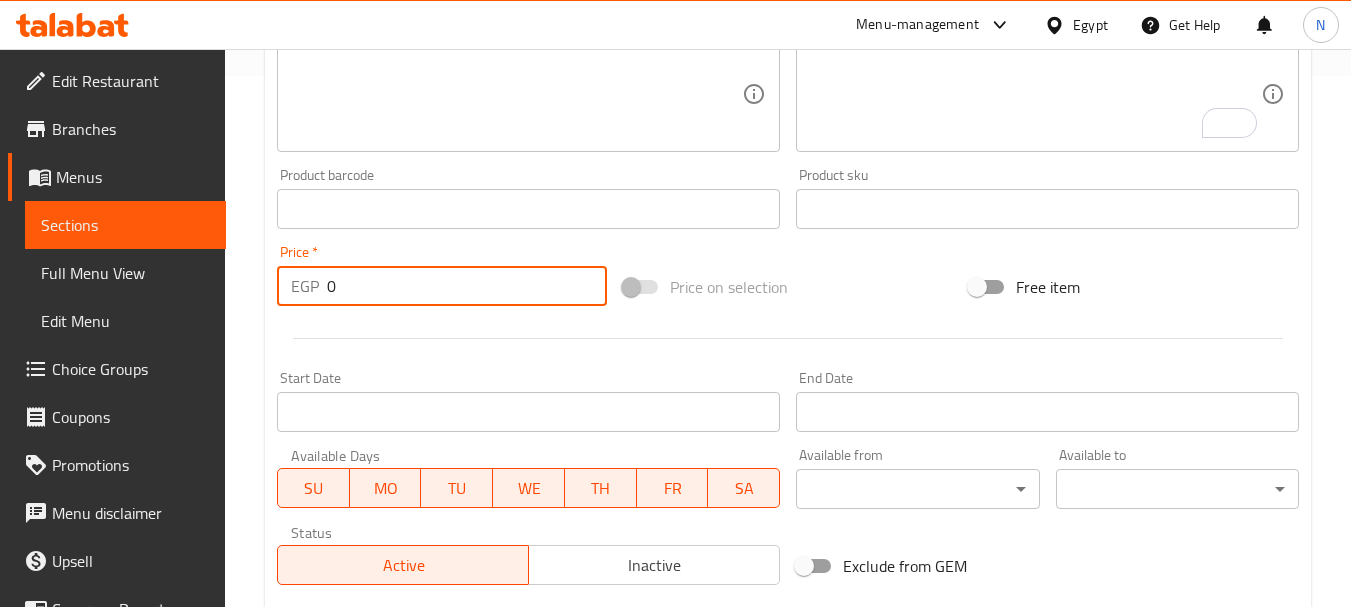 drag, startPoint x: 342, startPoint y: 300, endPoint x: 327, endPoint y: 298, distance: 15.132746 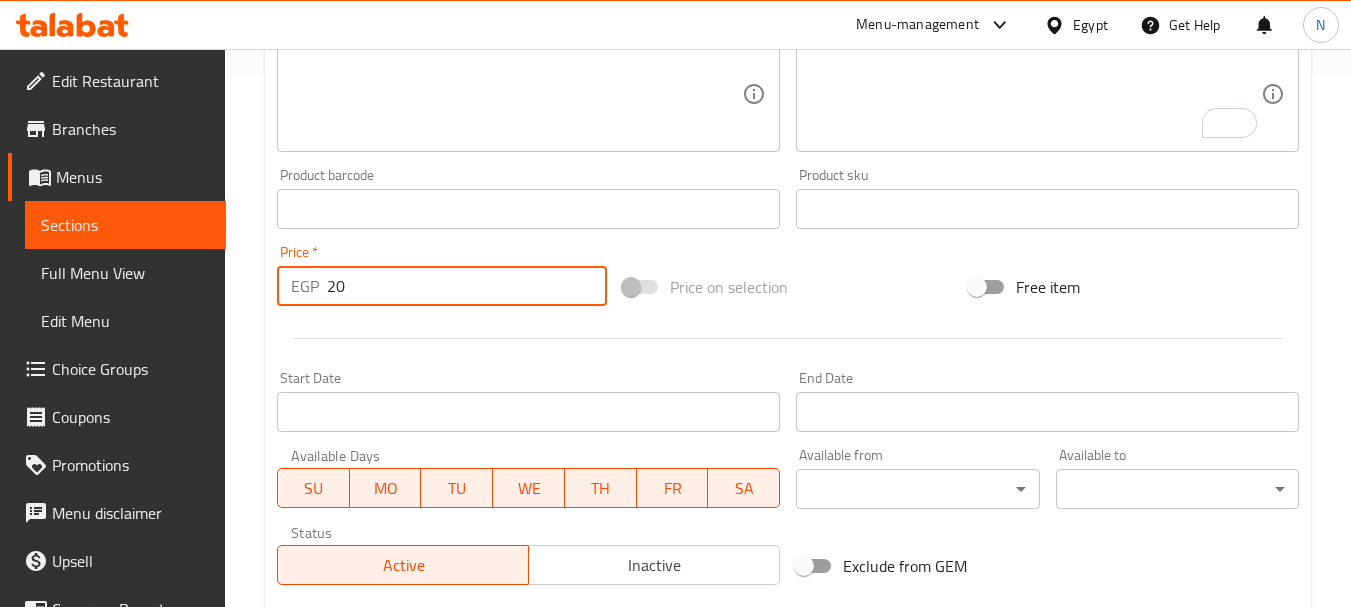 type on "20" 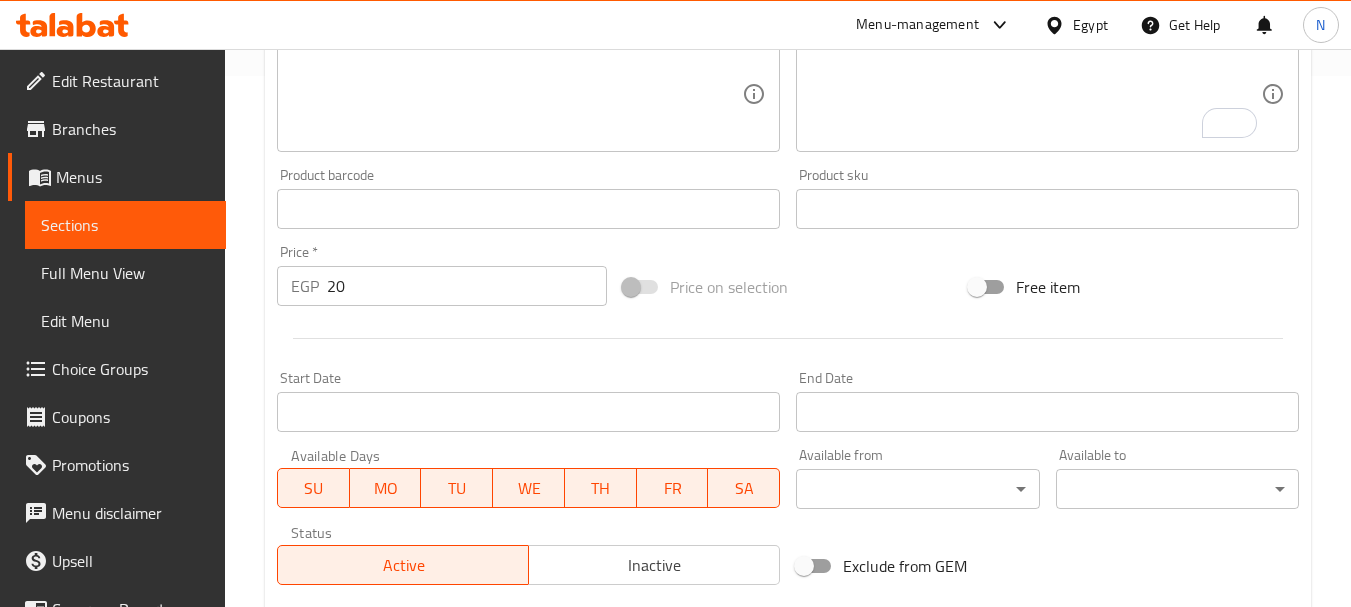 scroll, scrollTop: 806, scrollLeft: 0, axis: vertical 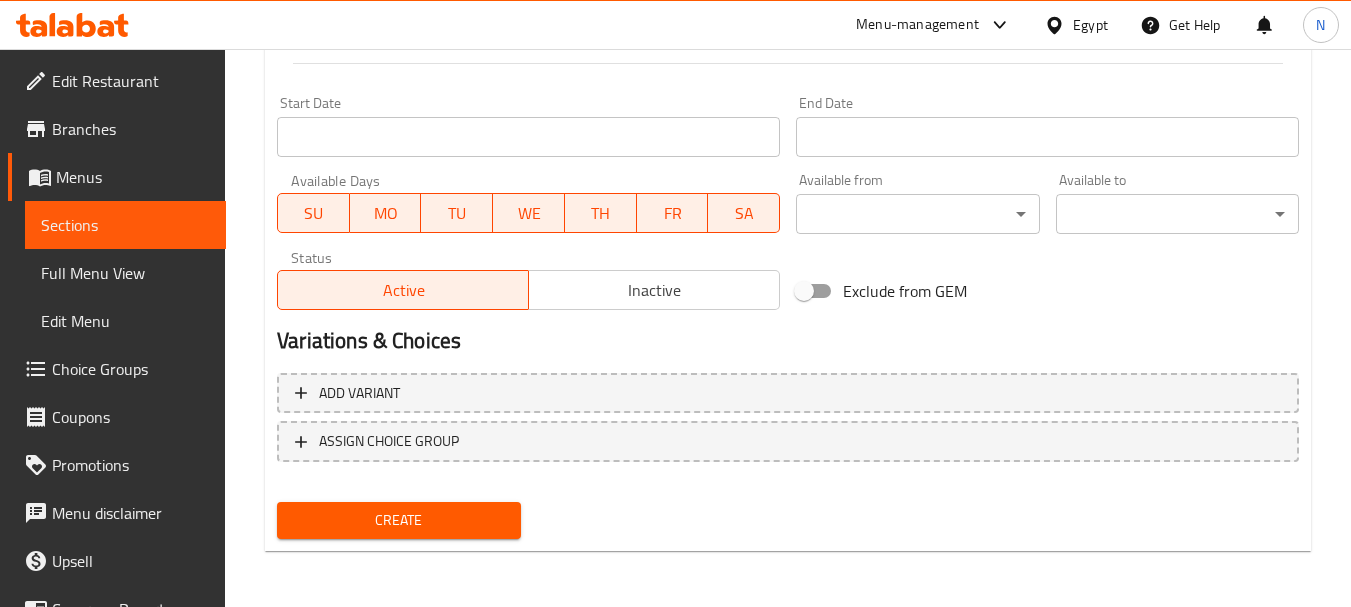 click on "Create" at bounding box center [398, 520] 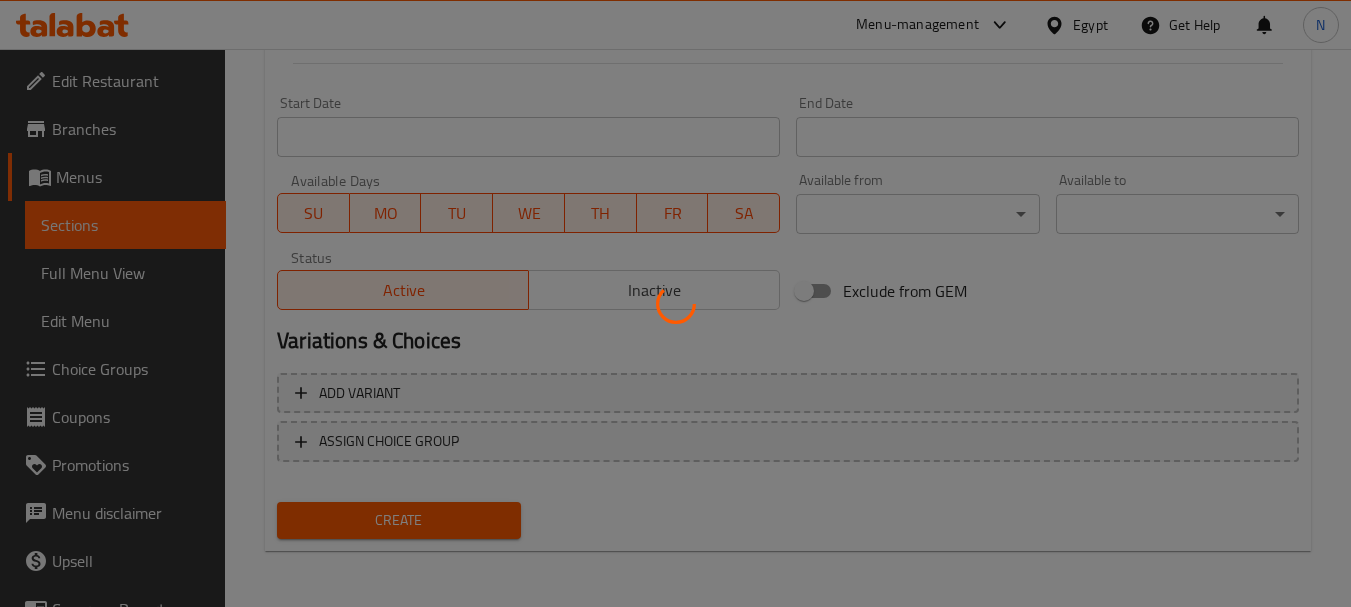 type 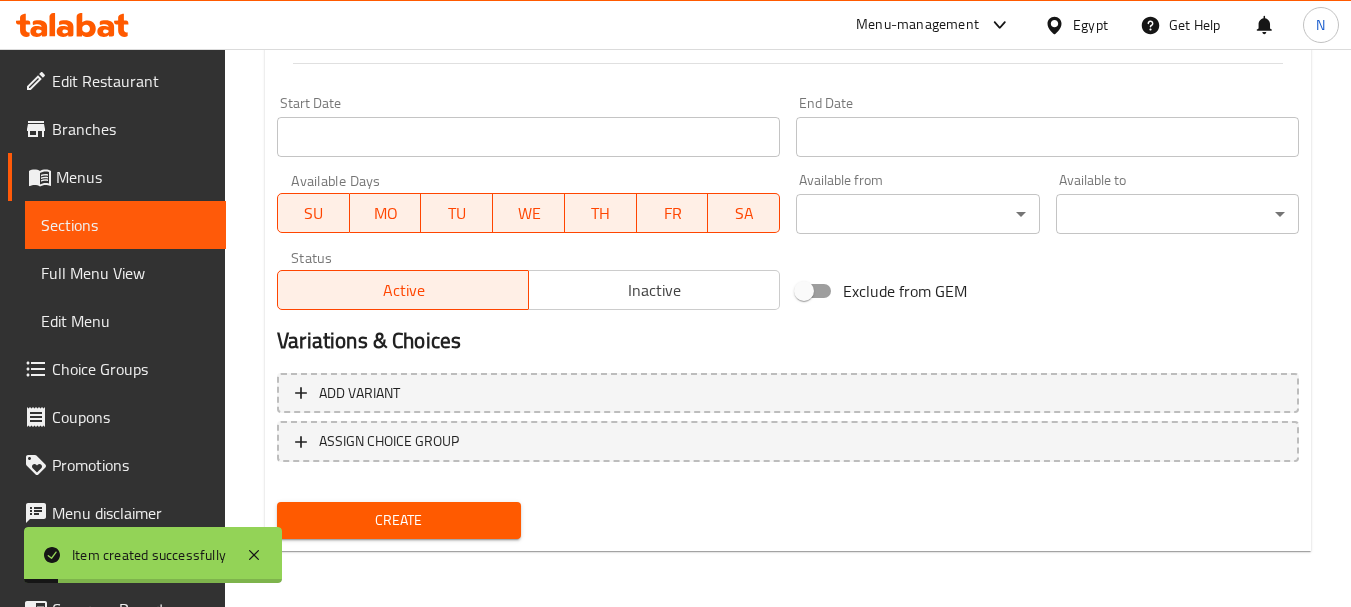 scroll, scrollTop: 275, scrollLeft: 0, axis: vertical 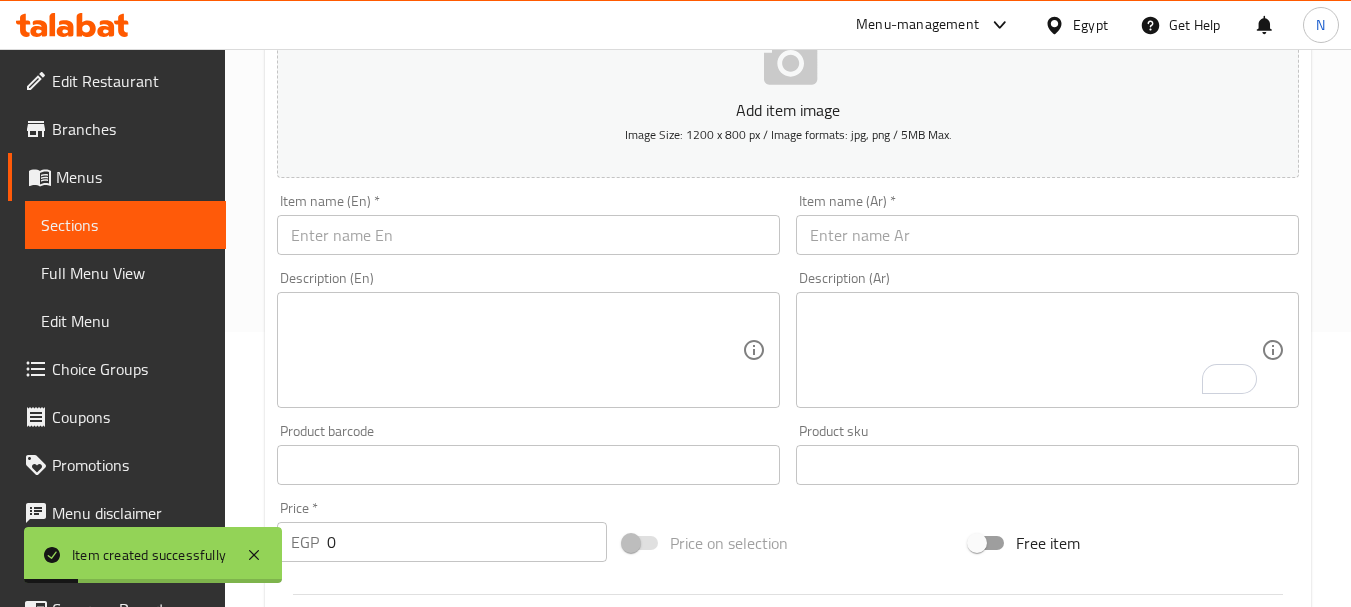 click at bounding box center (528, 235) 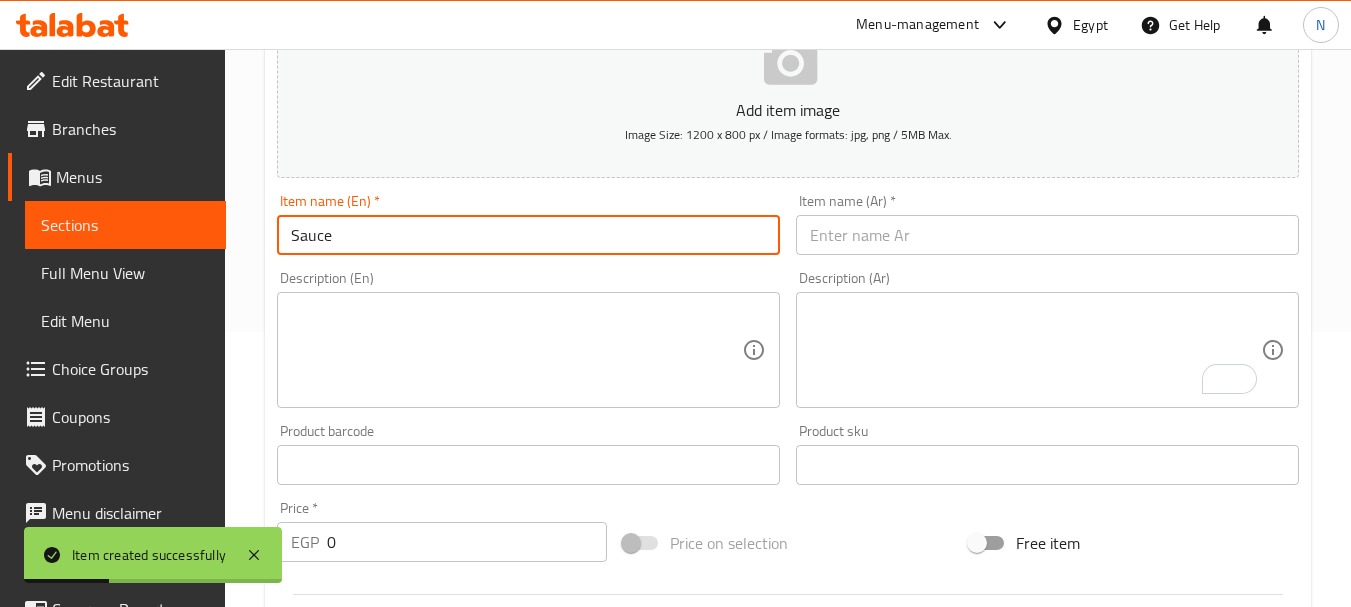 type on "Sauce" 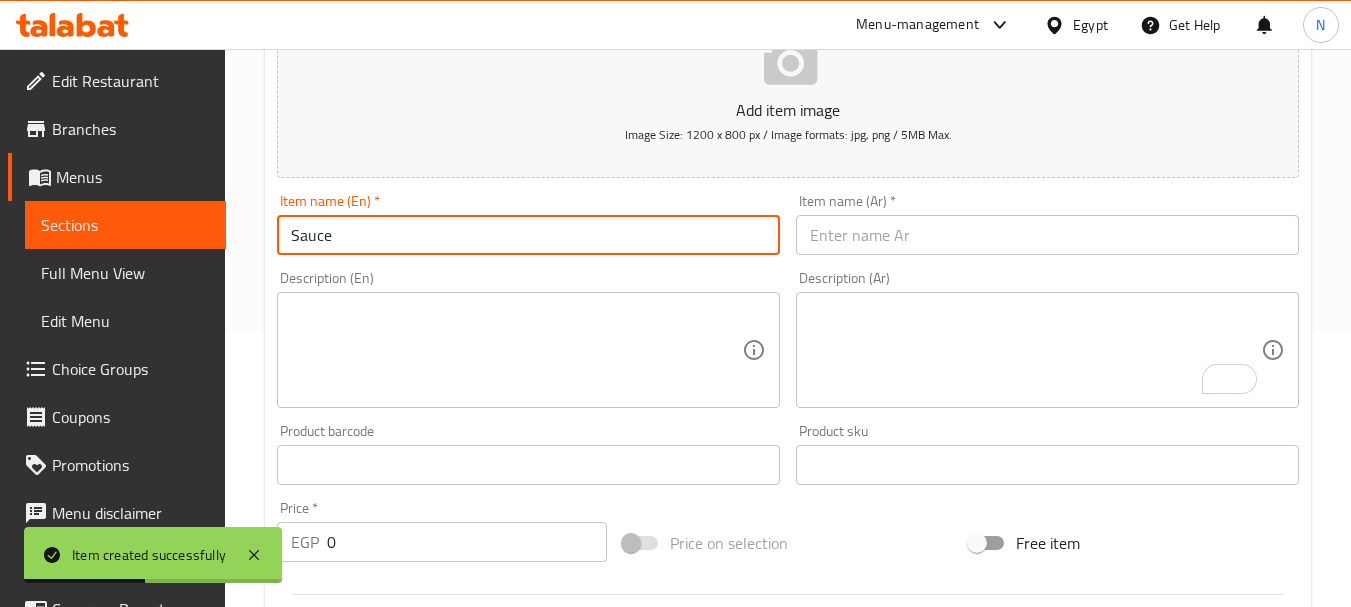 click at bounding box center (1047, 235) 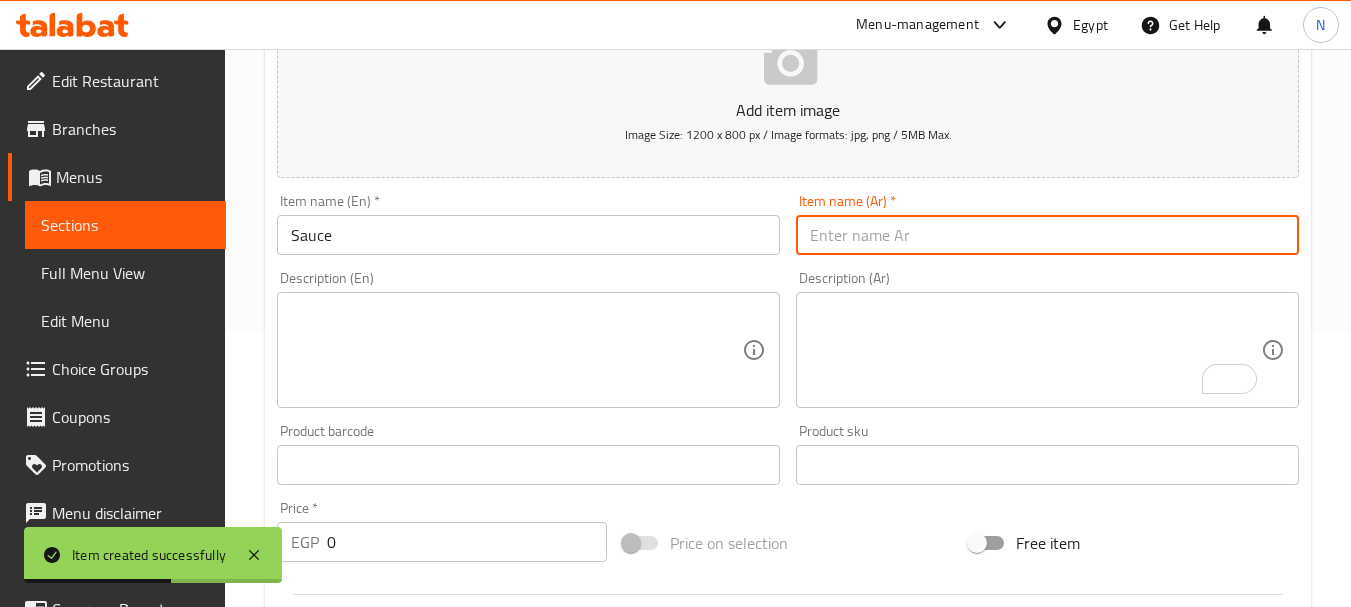 type on "w" 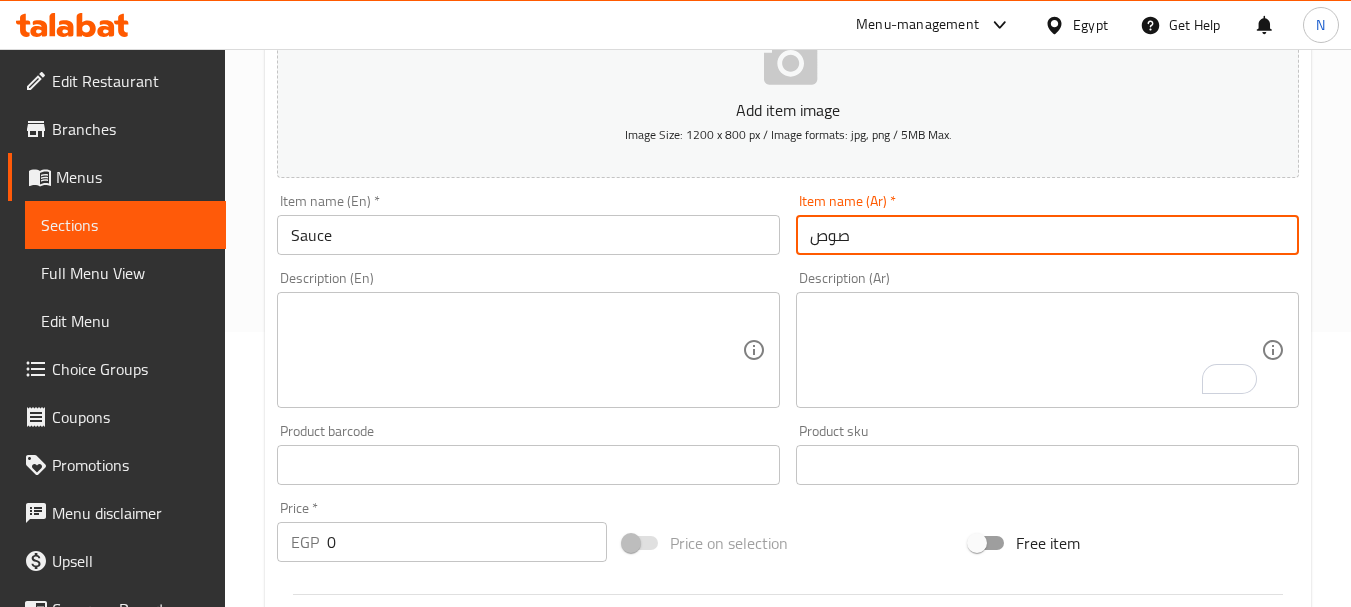 type on "صوص" 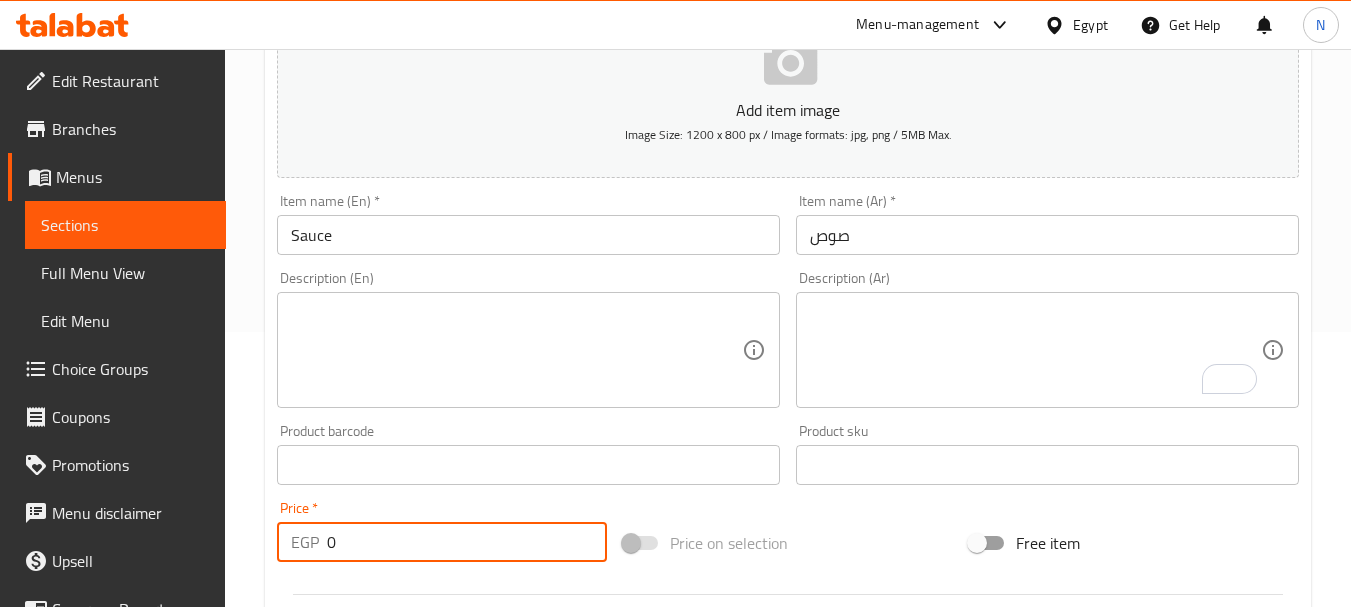 drag, startPoint x: 338, startPoint y: 545, endPoint x: 323, endPoint y: 547, distance: 15.132746 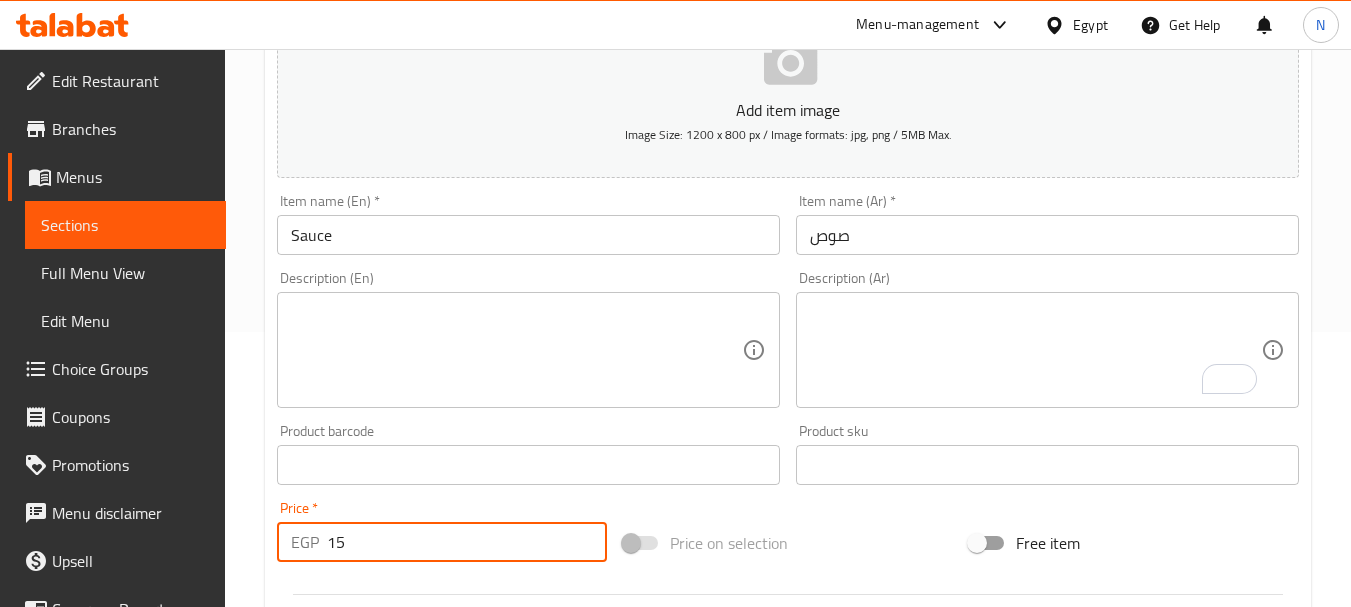 type on "15" 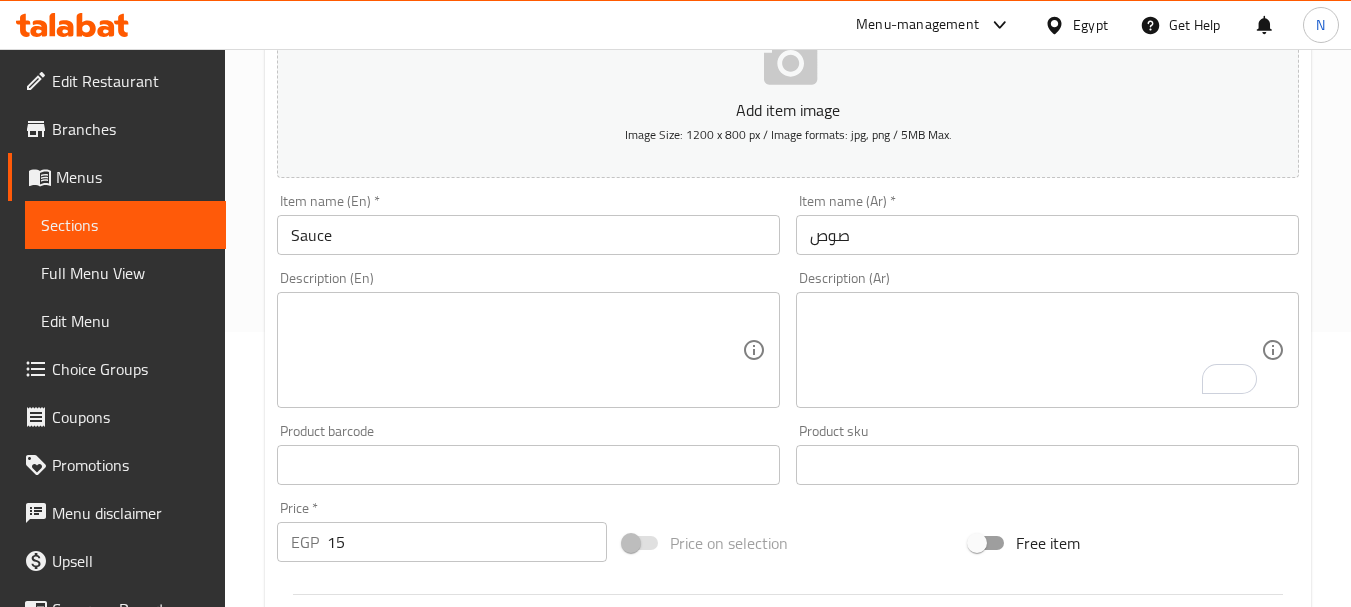scroll, scrollTop: 806, scrollLeft: 0, axis: vertical 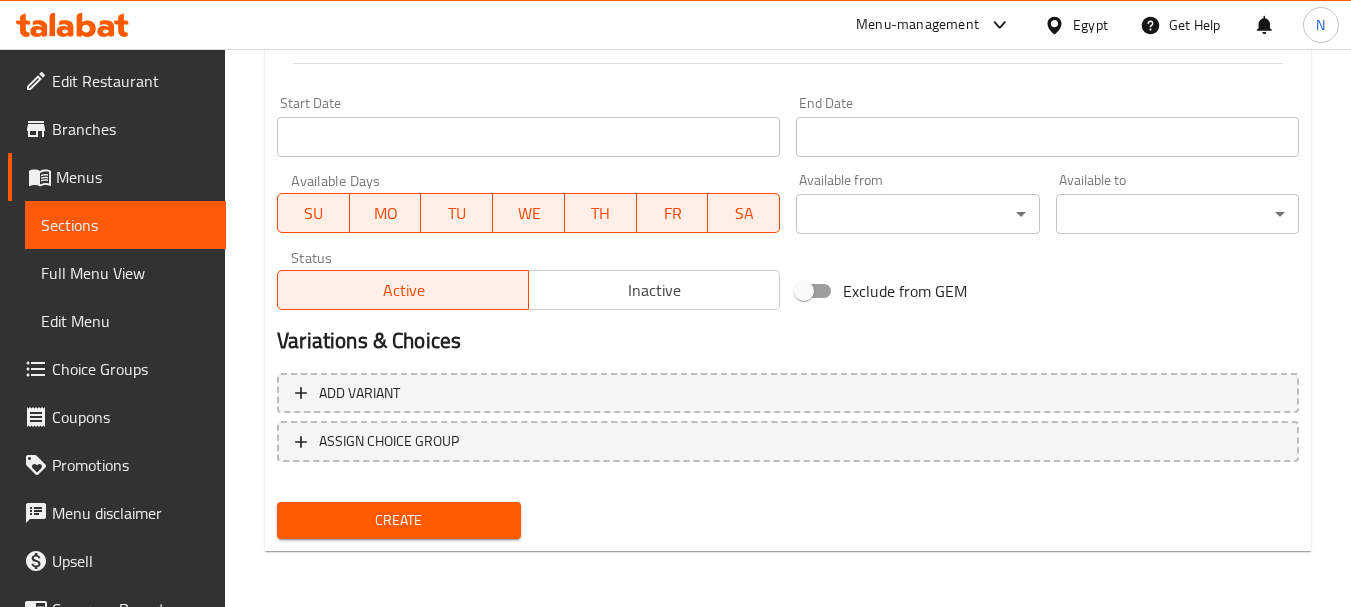 click on "Create" at bounding box center [398, 520] 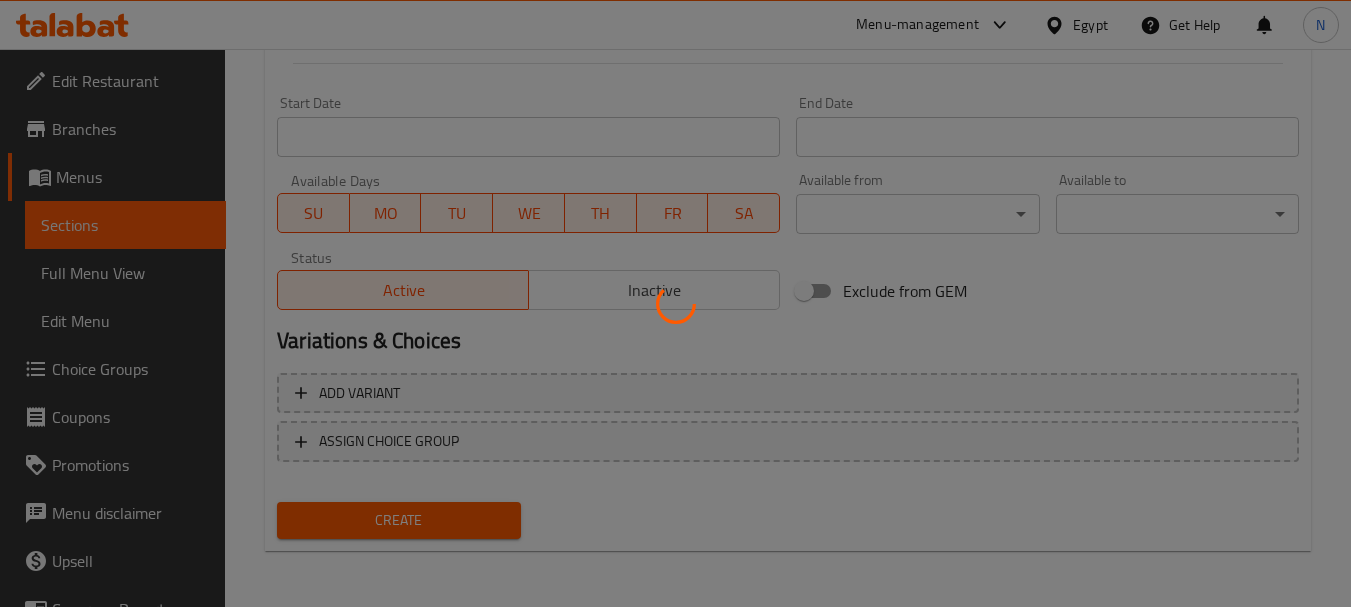 type 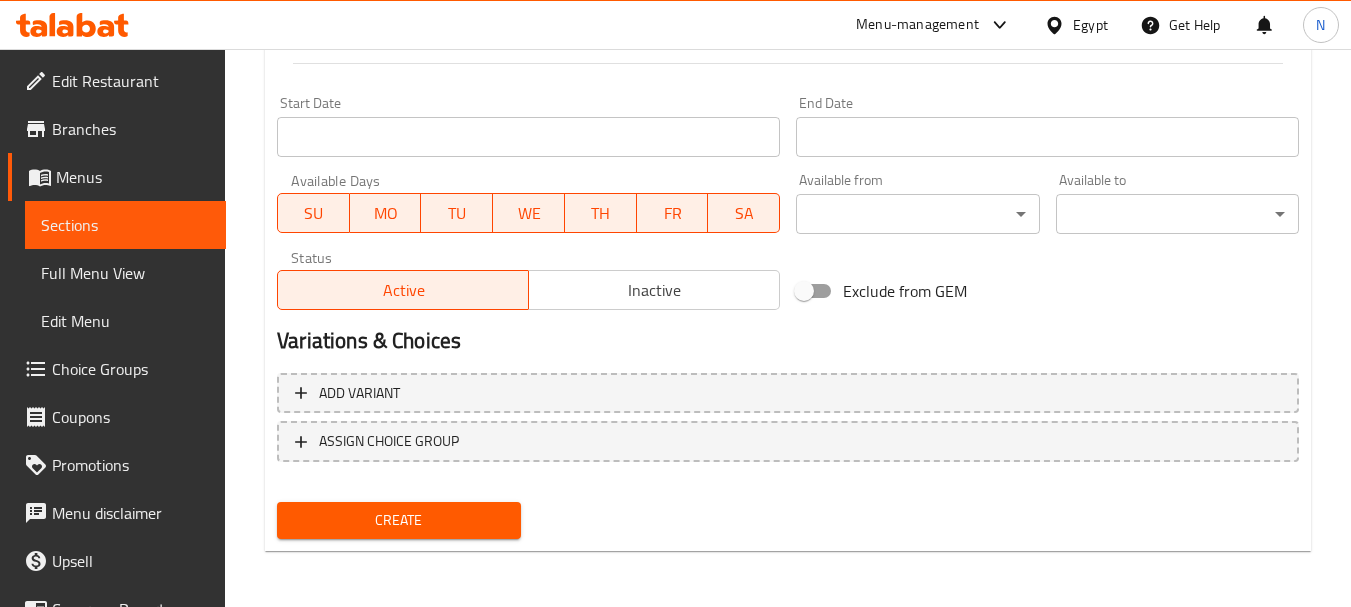 scroll, scrollTop: 0, scrollLeft: 0, axis: both 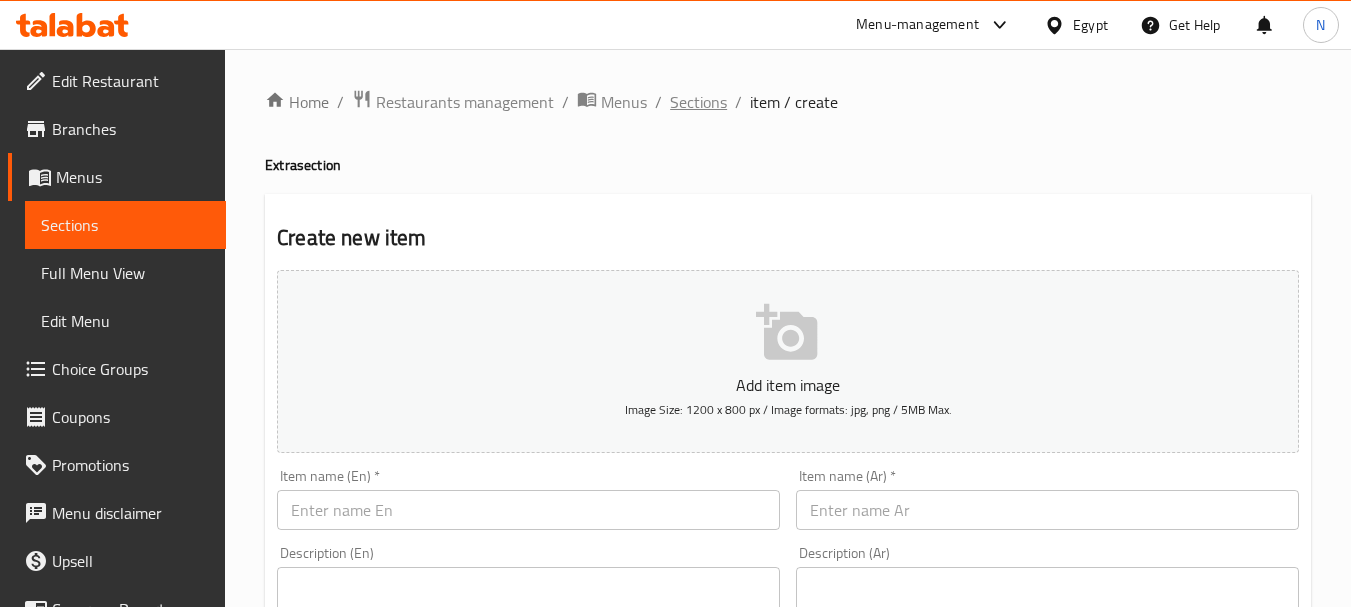 click on "Sections" at bounding box center (698, 102) 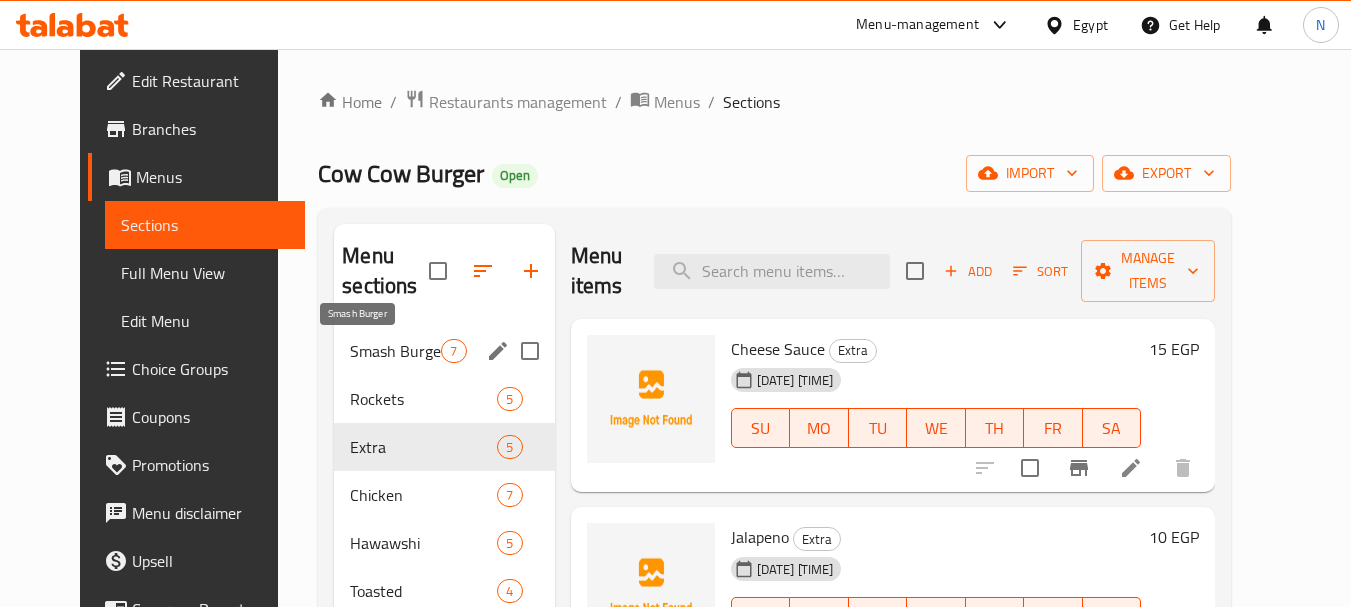 scroll, scrollTop: 456, scrollLeft: 0, axis: vertical 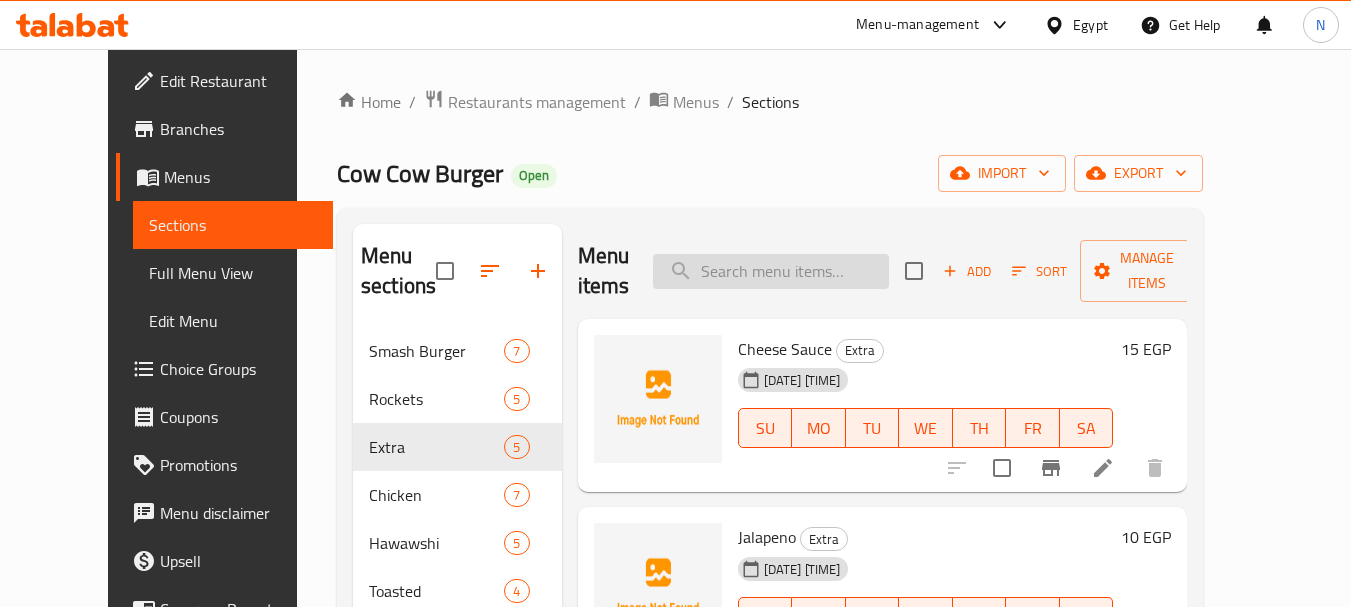 click at bounding box center [771, 271] 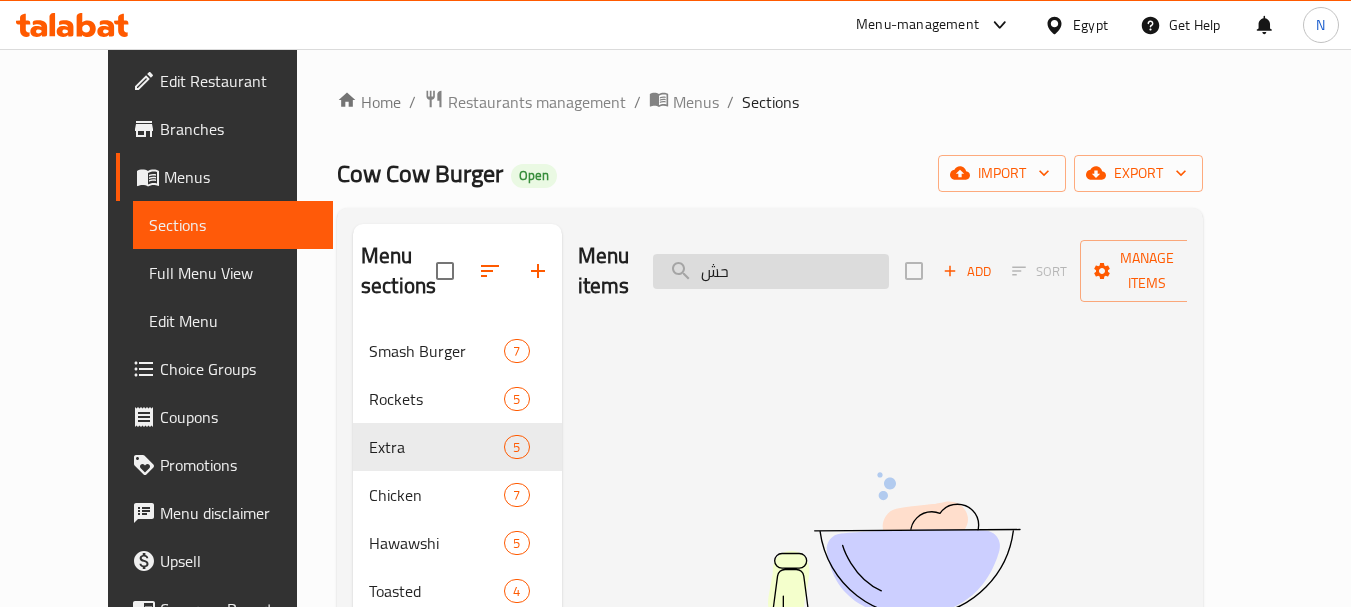 type on "ح" 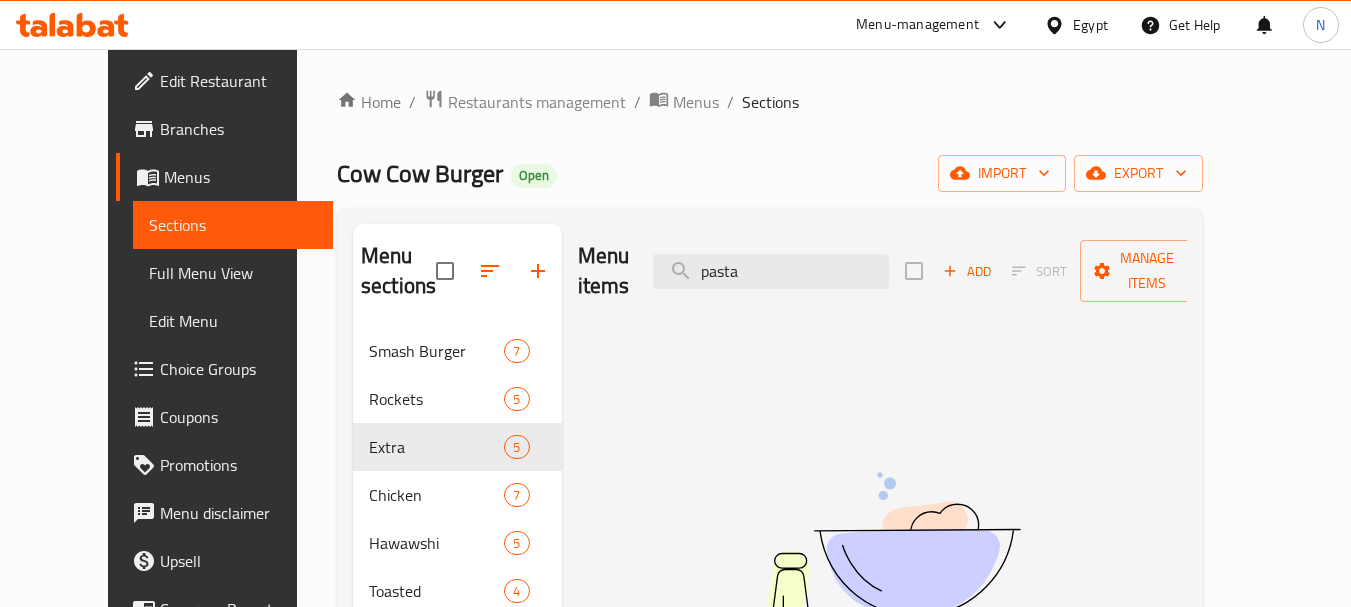 type on "pasta" 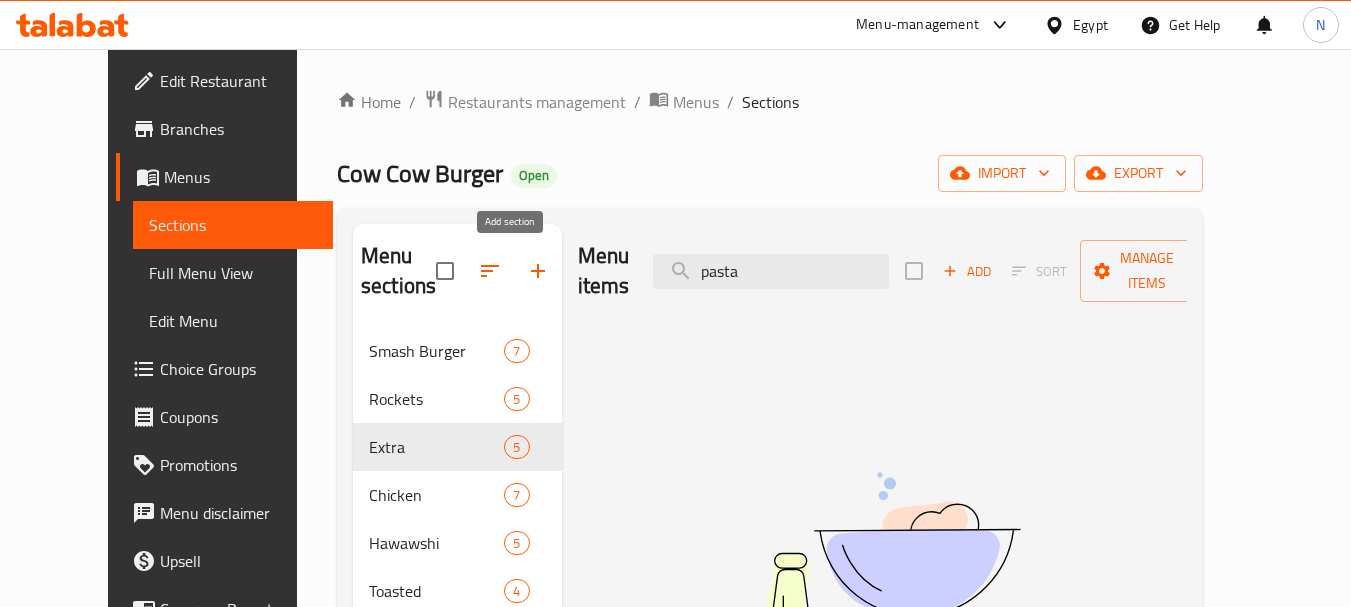 click 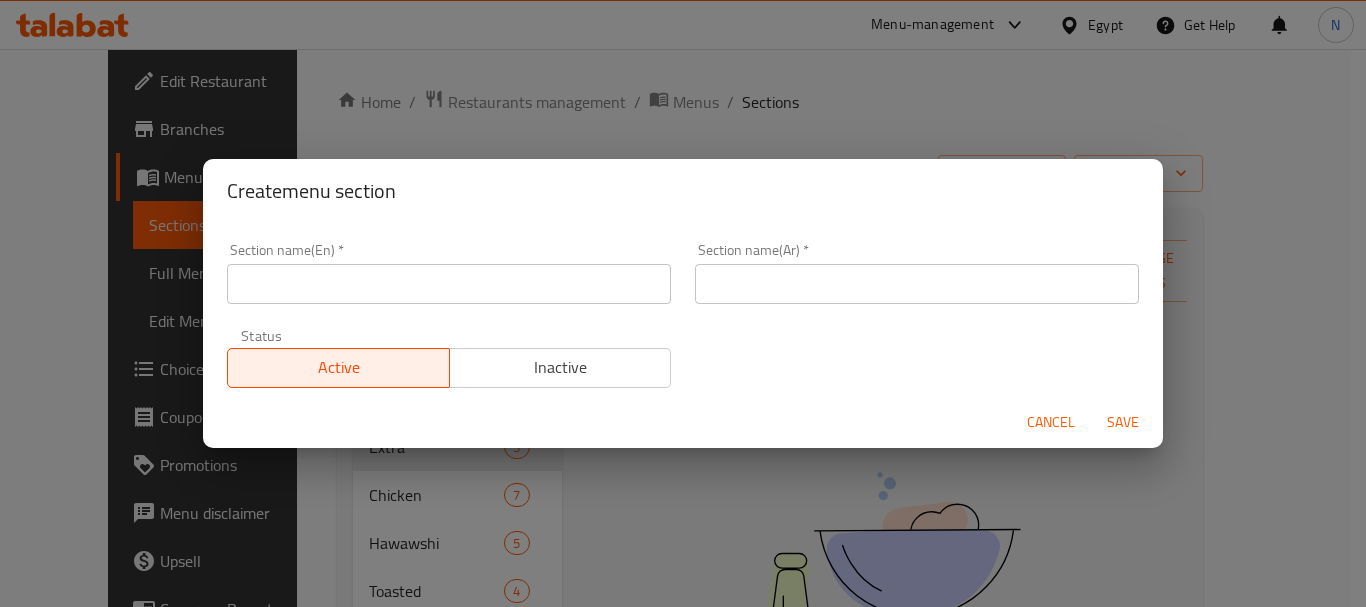 click on "Section name(En)   * Section name(En)  *" at bounding box center (449, 273) 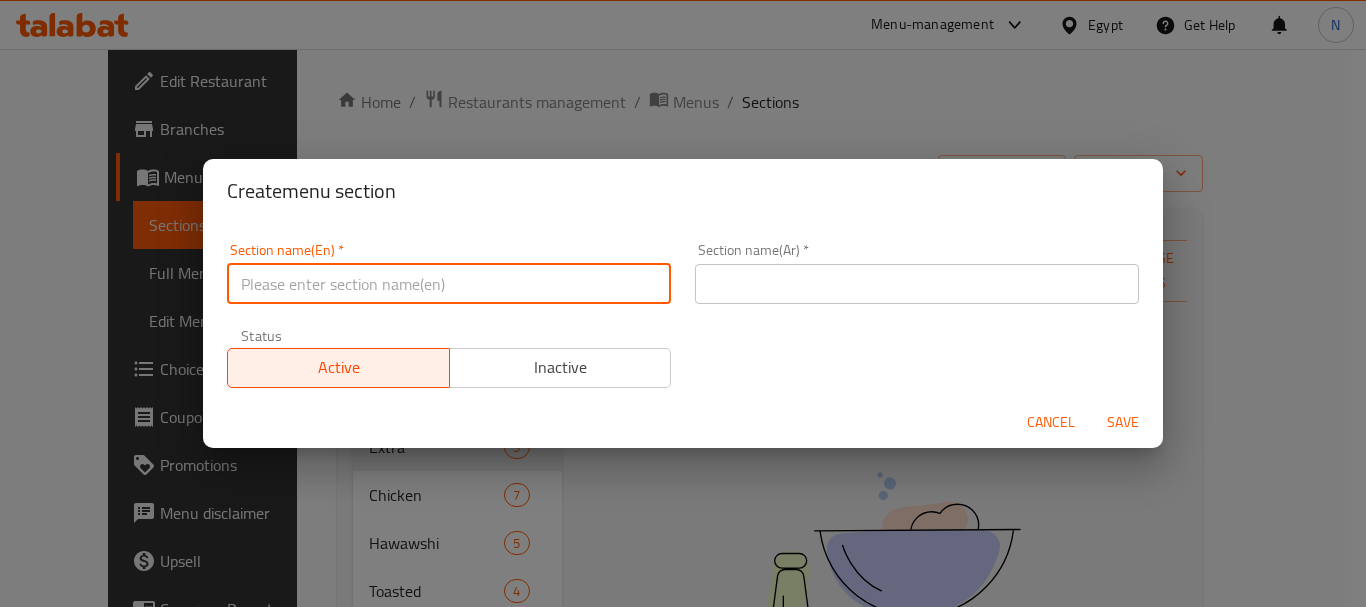 click at bounding box center (449, 284) 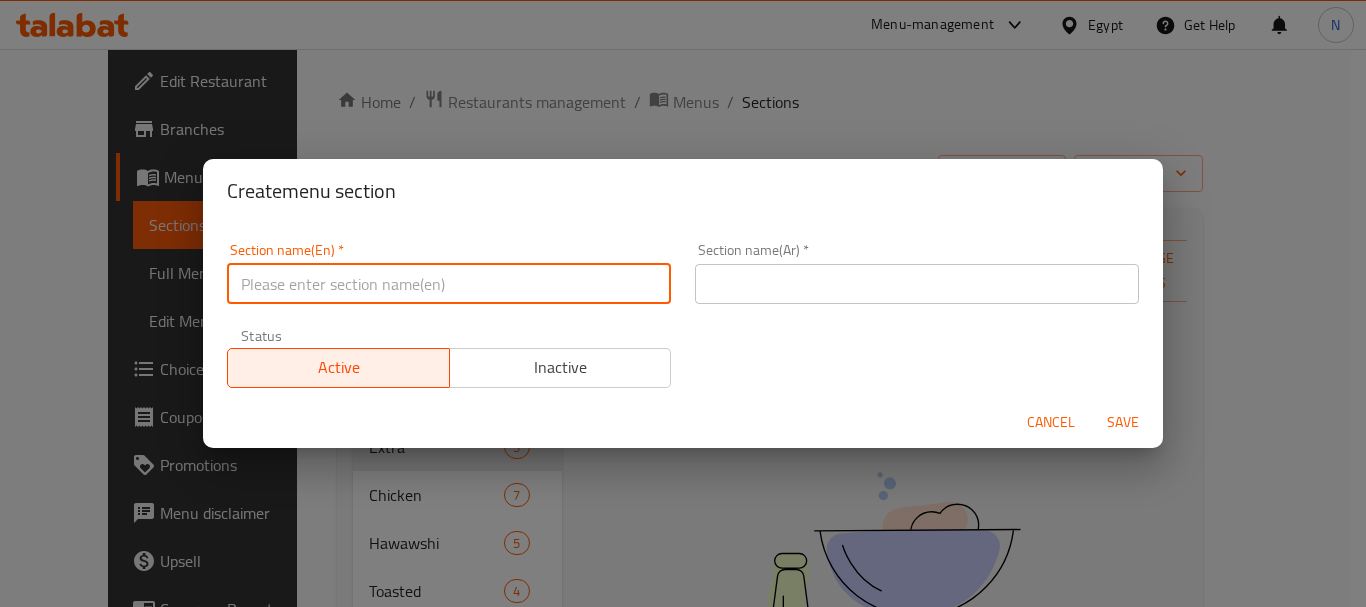 paste on "PASTA" 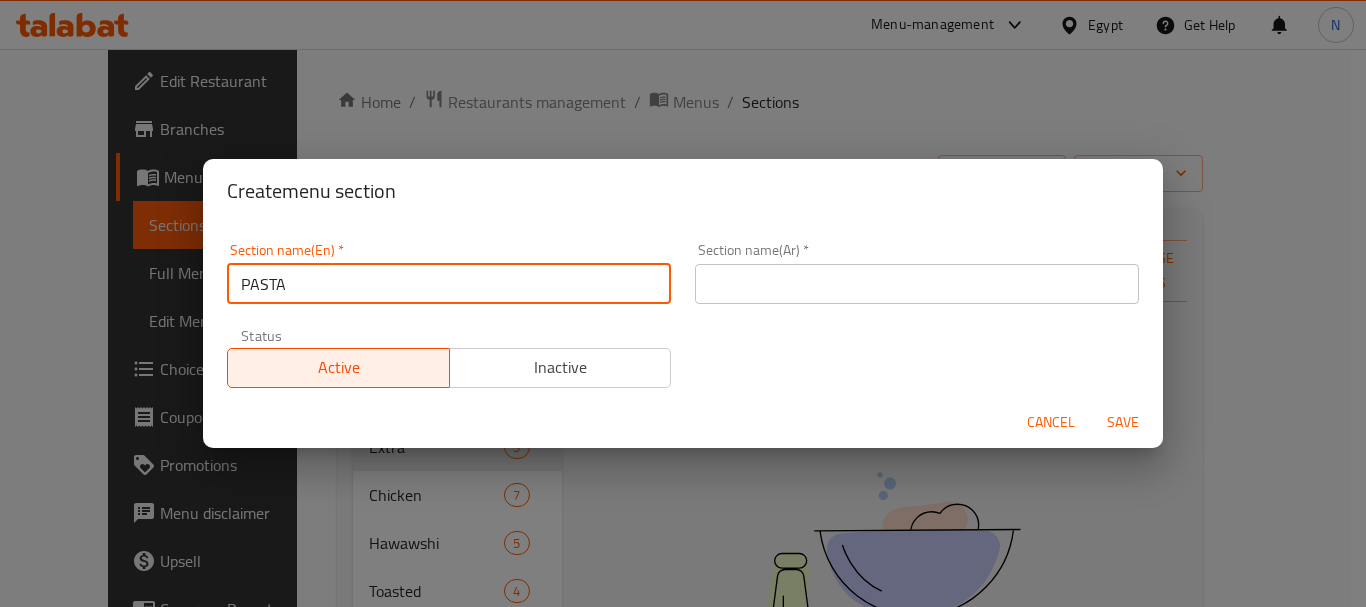 type on "Pasta" 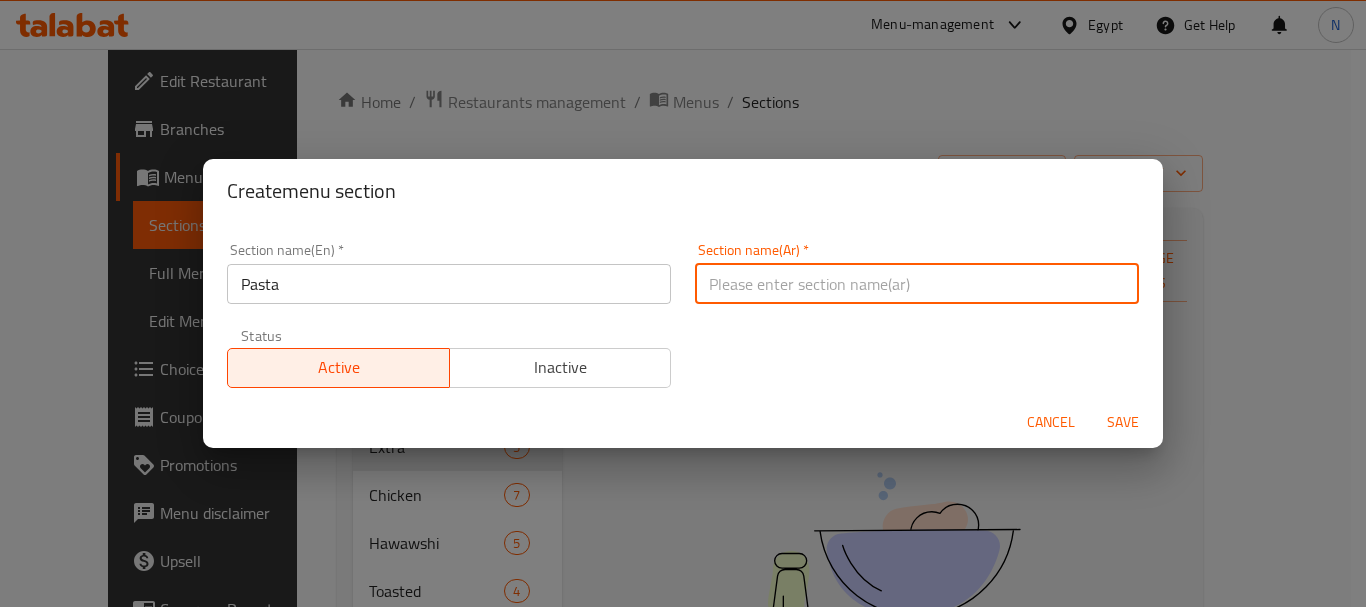 click at bounding box center (917, 284) 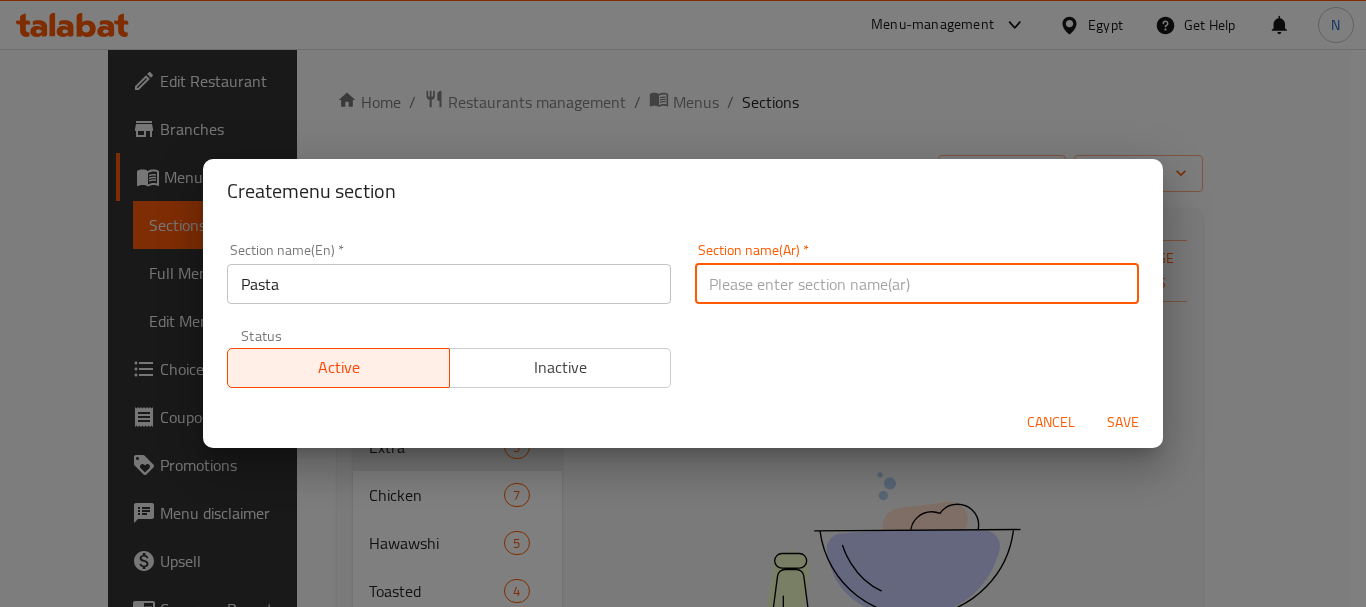 type on "h" 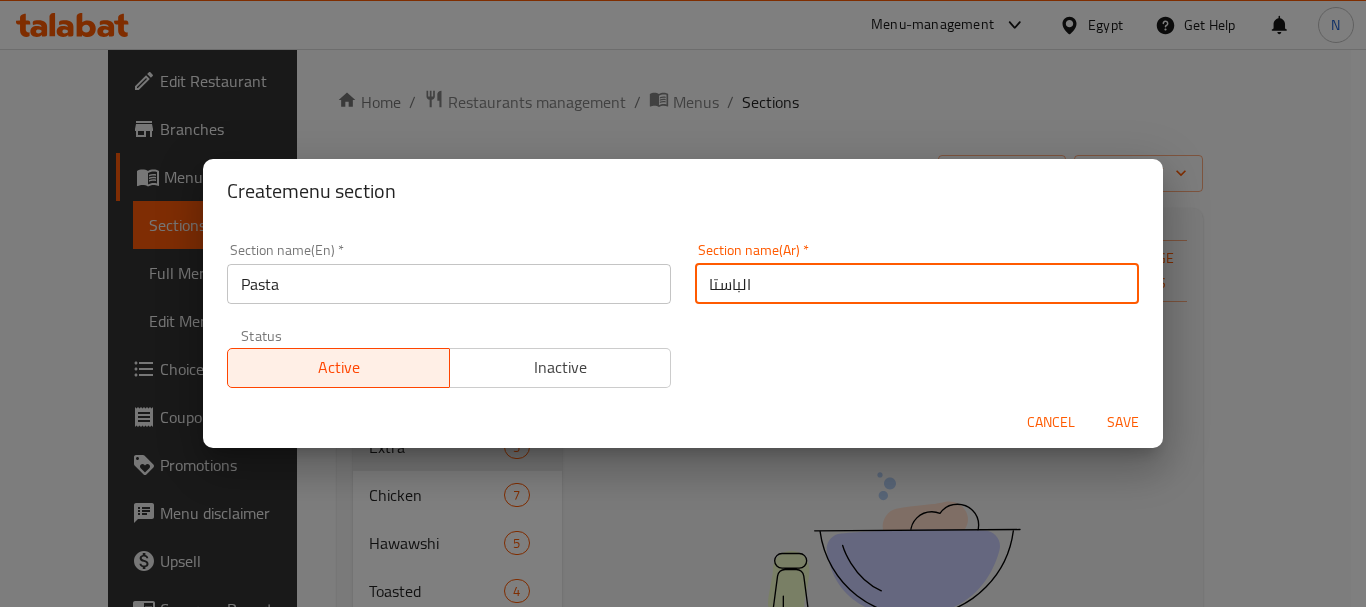 type on "الباستا" 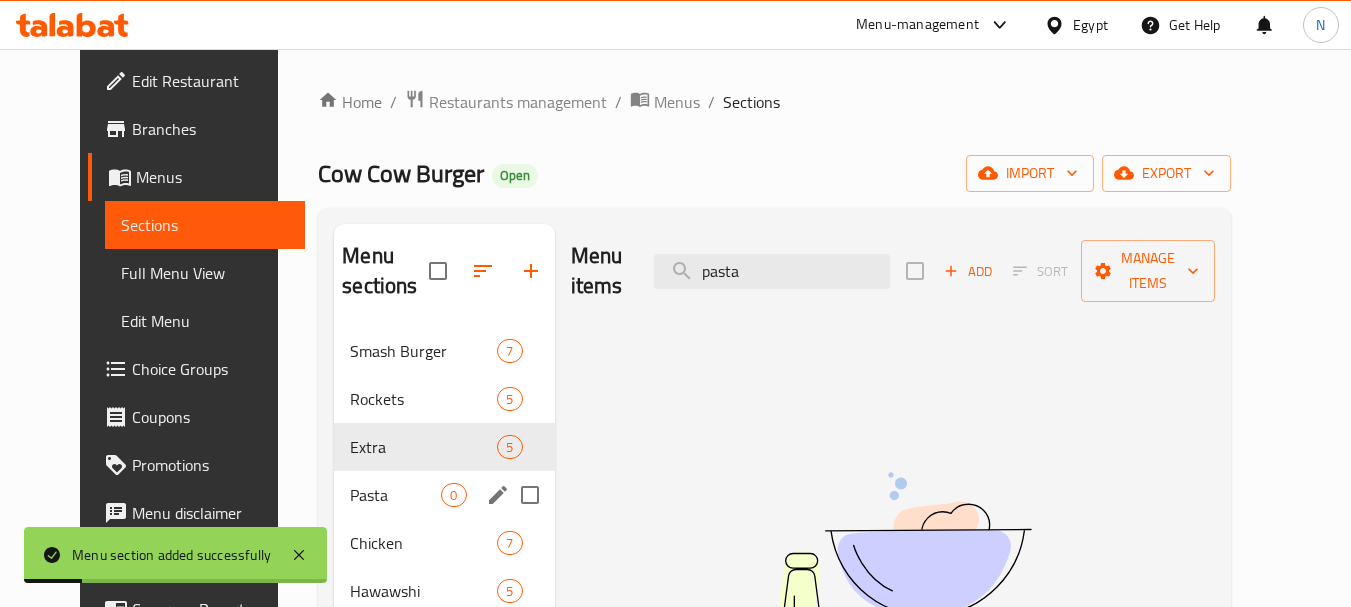 click on "Pasta" at bounding box center [395, 495] 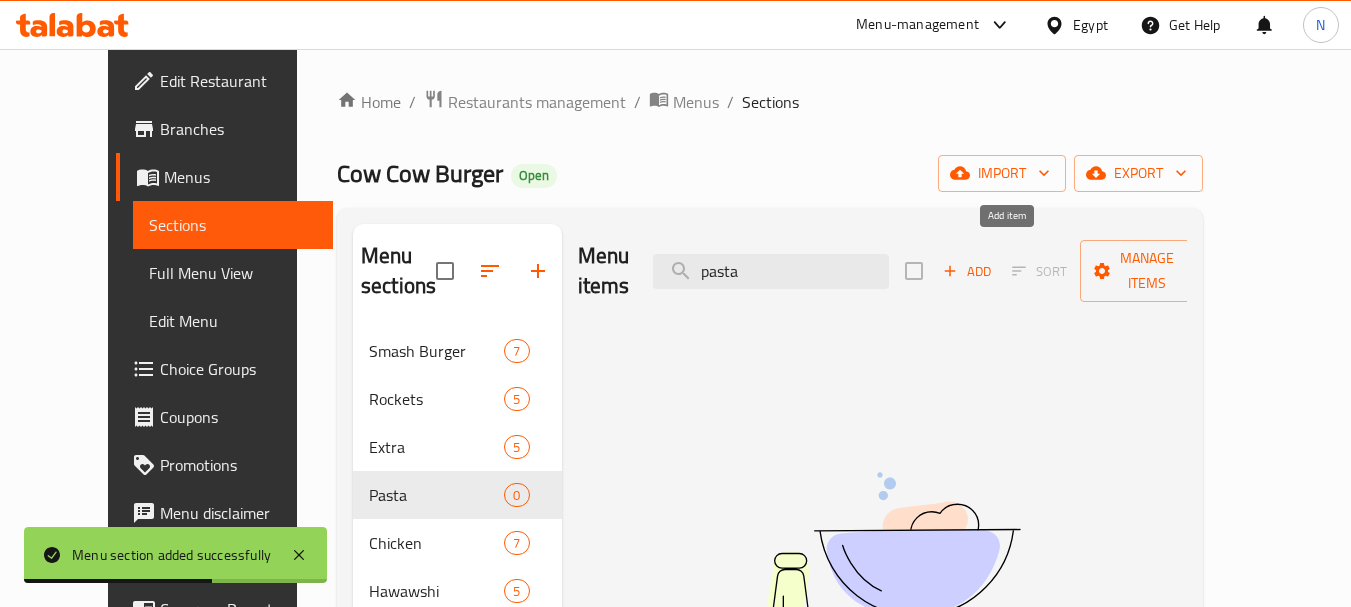 click on "Add" at bounding box center (967, 271) 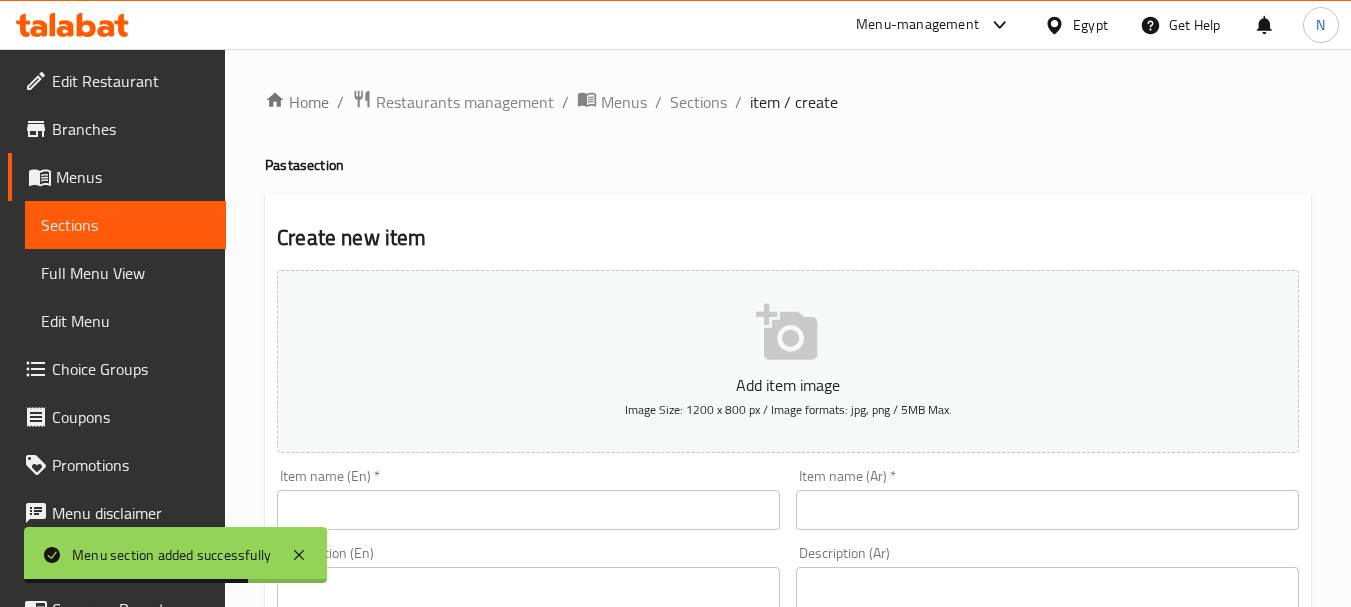 click at bounding box center [528, 510] 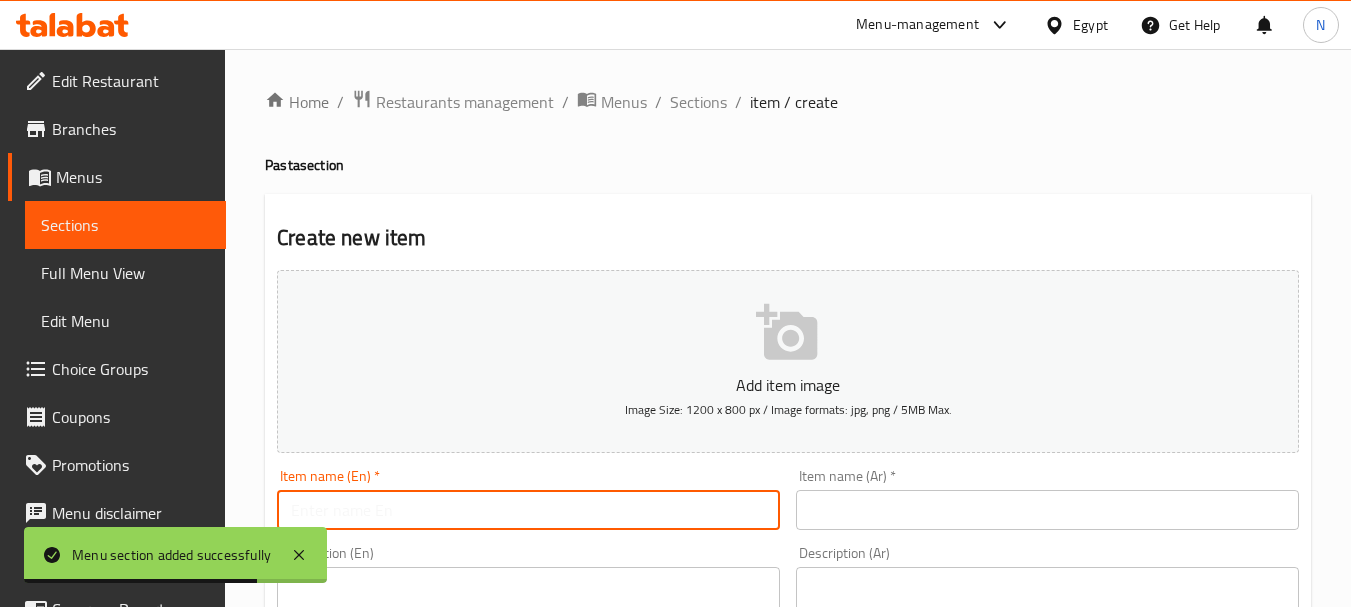 paste on "Plain Pasta" 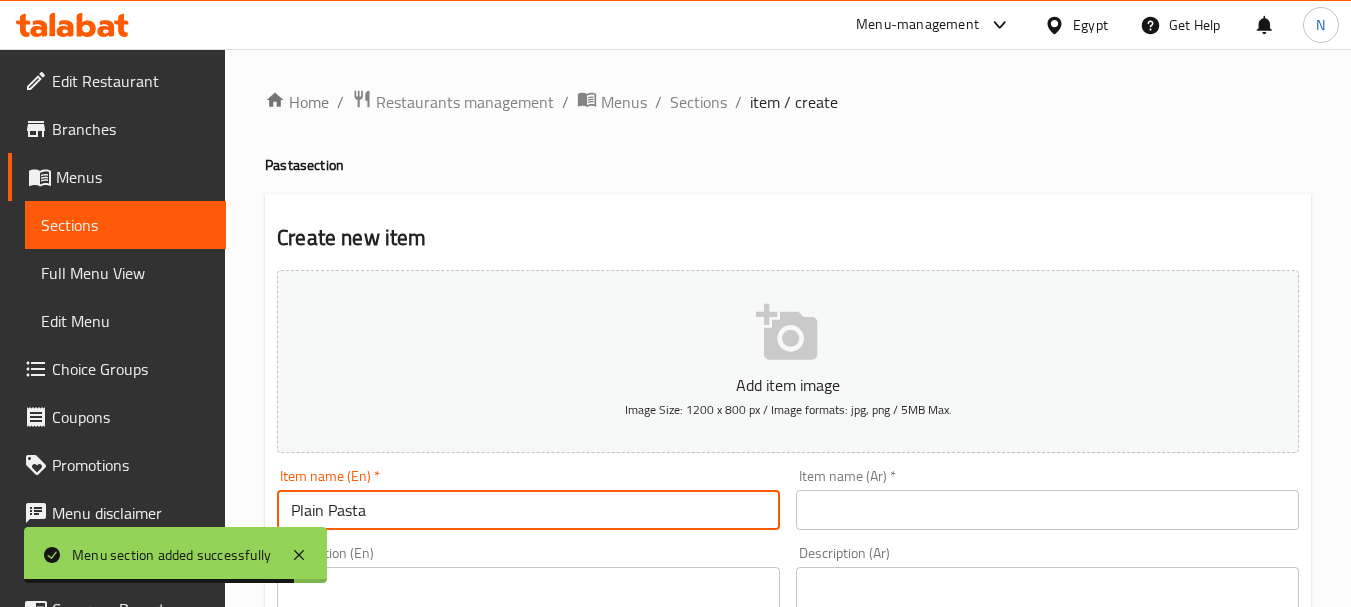 type on "Plain Pasta" 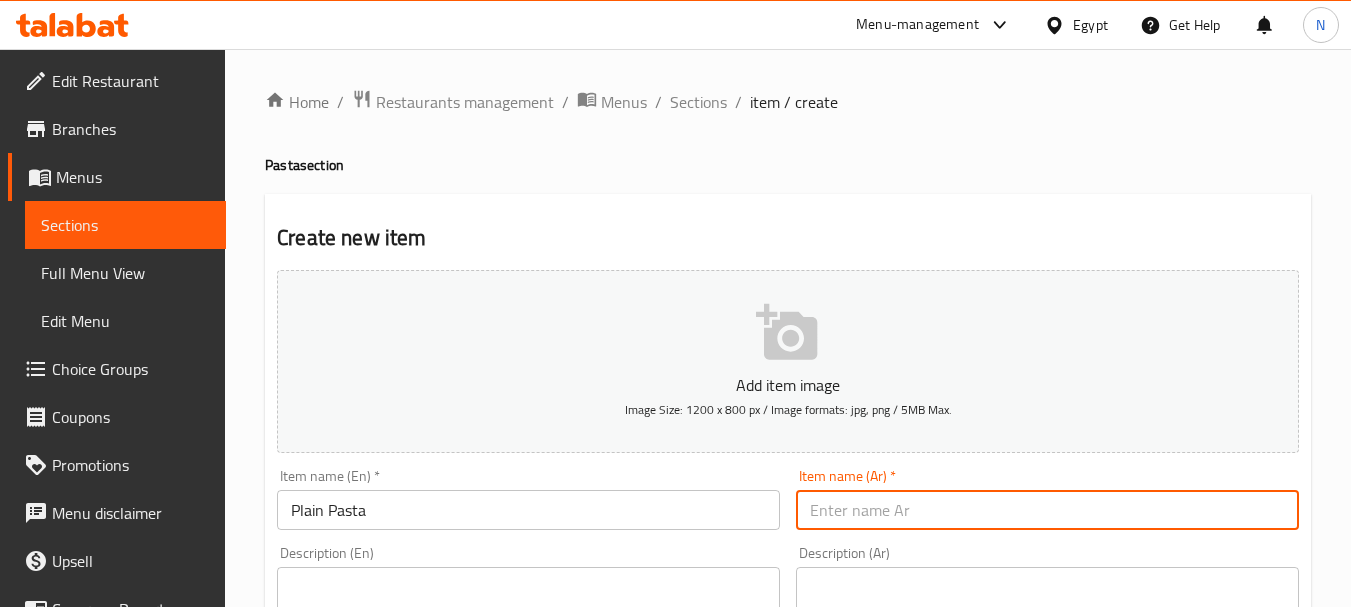click at bounding box center [1047, 510] 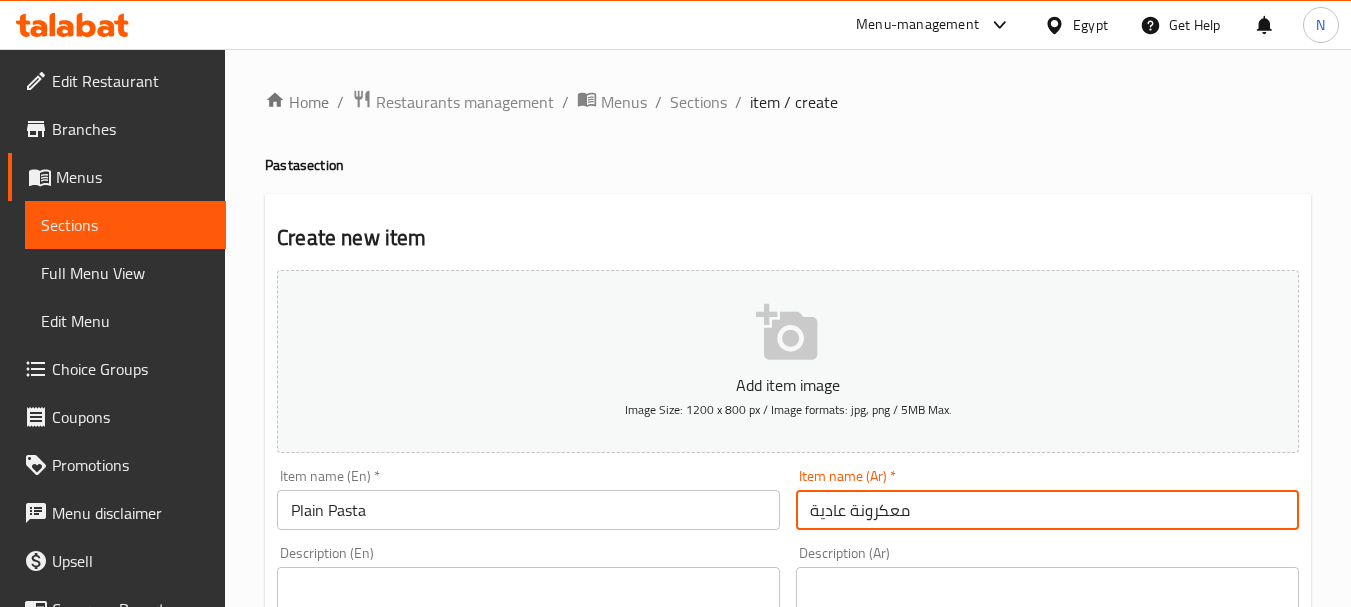 click on "معكرونة عادية" at bounding box center [1047, 510] 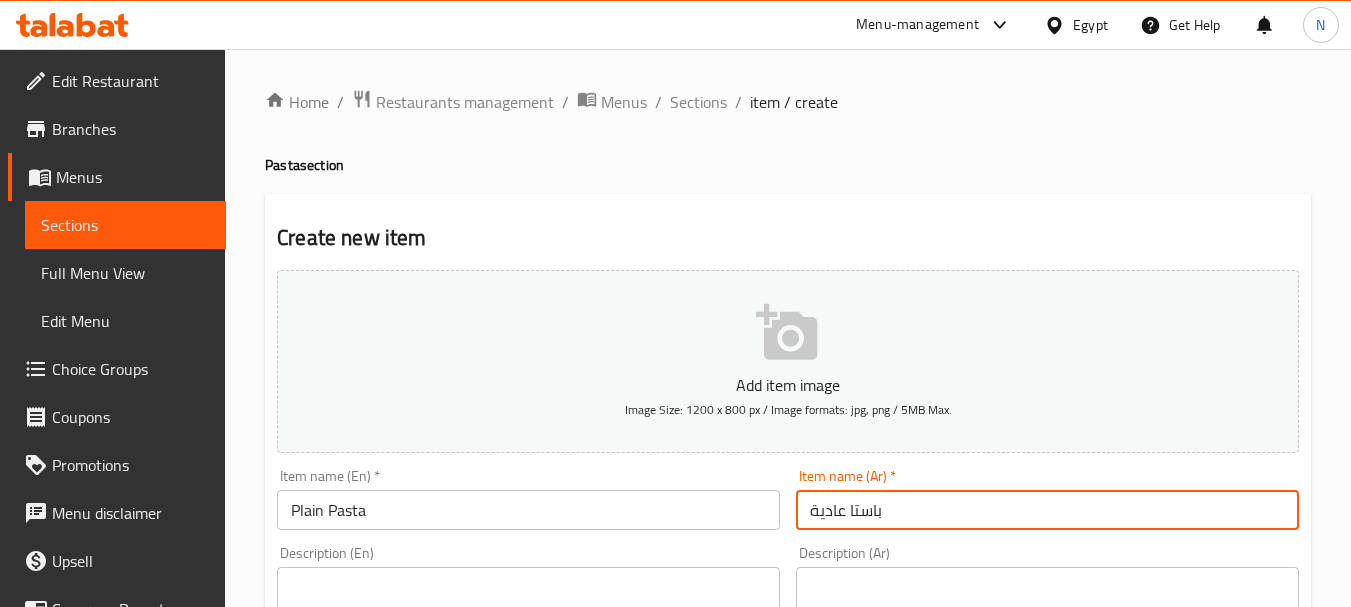 click on "باستا عادية" at bounding box center [1047, 510] 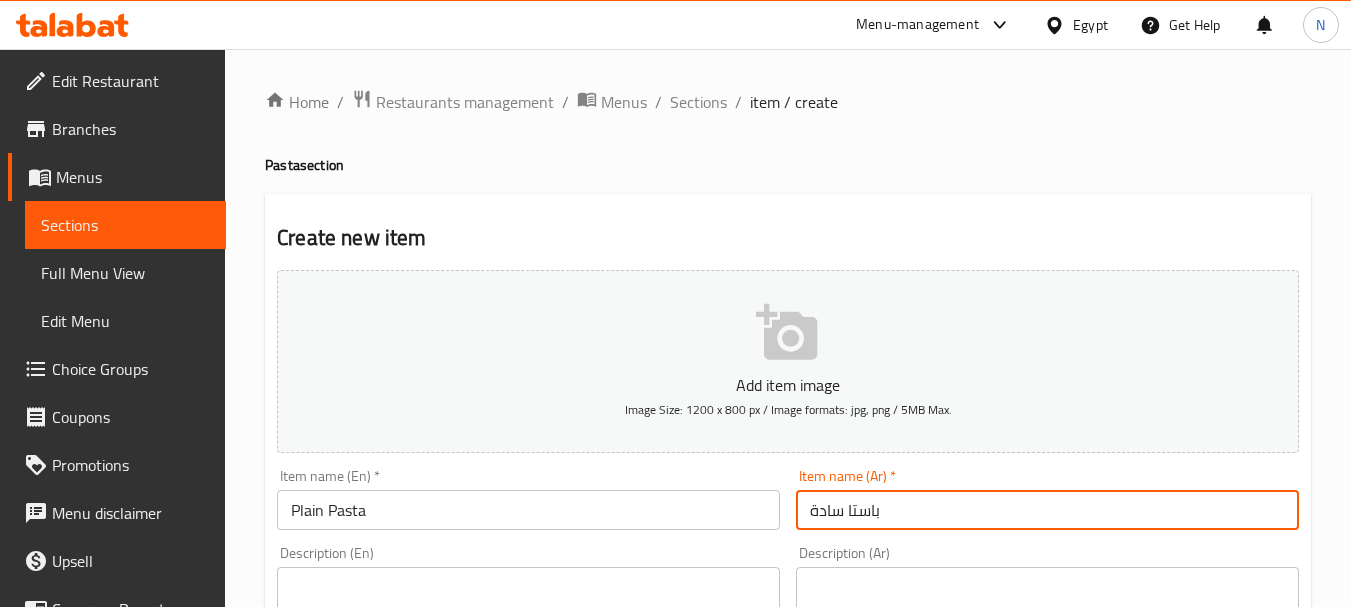 type on "باستا سادة" 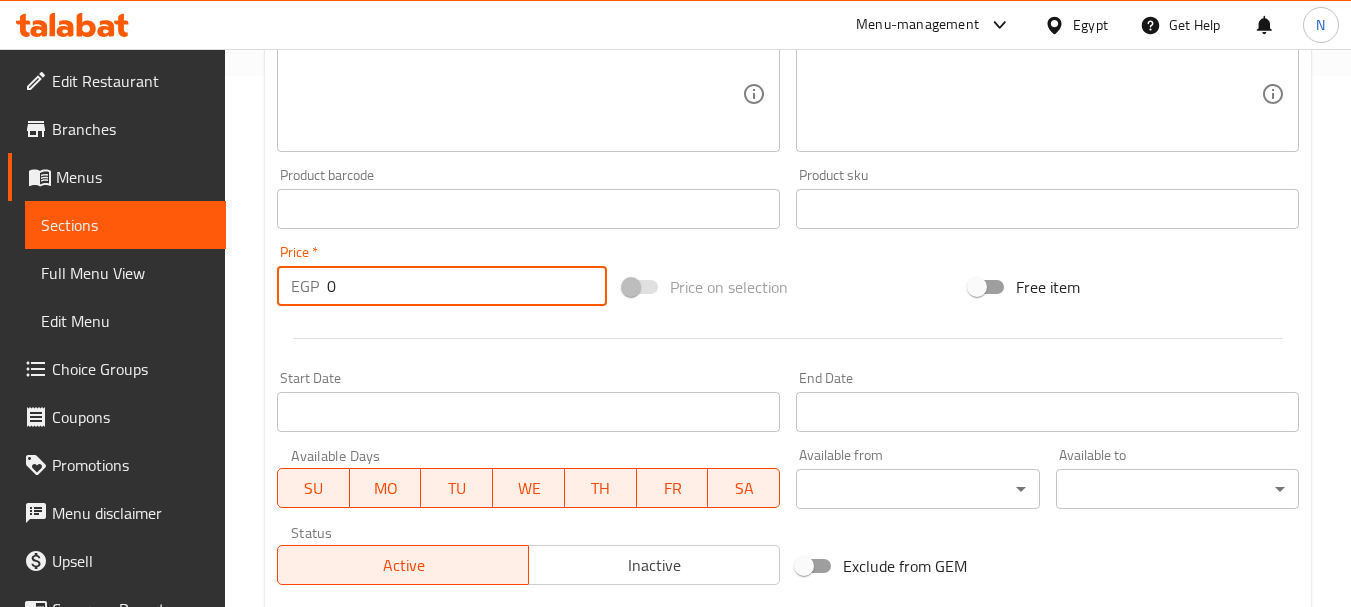 drag, startPoint x: 377, startPoint y: 285, endPoint x: 301, endPoint y: 280, distance: 76.1643 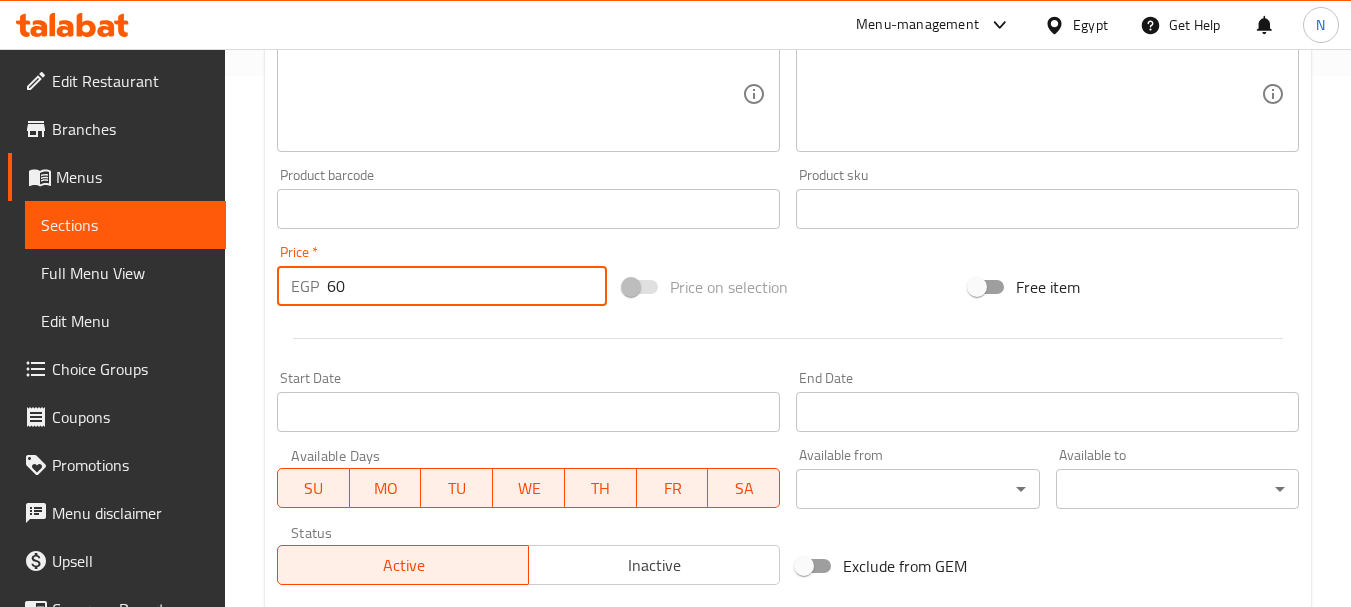 type on "60" 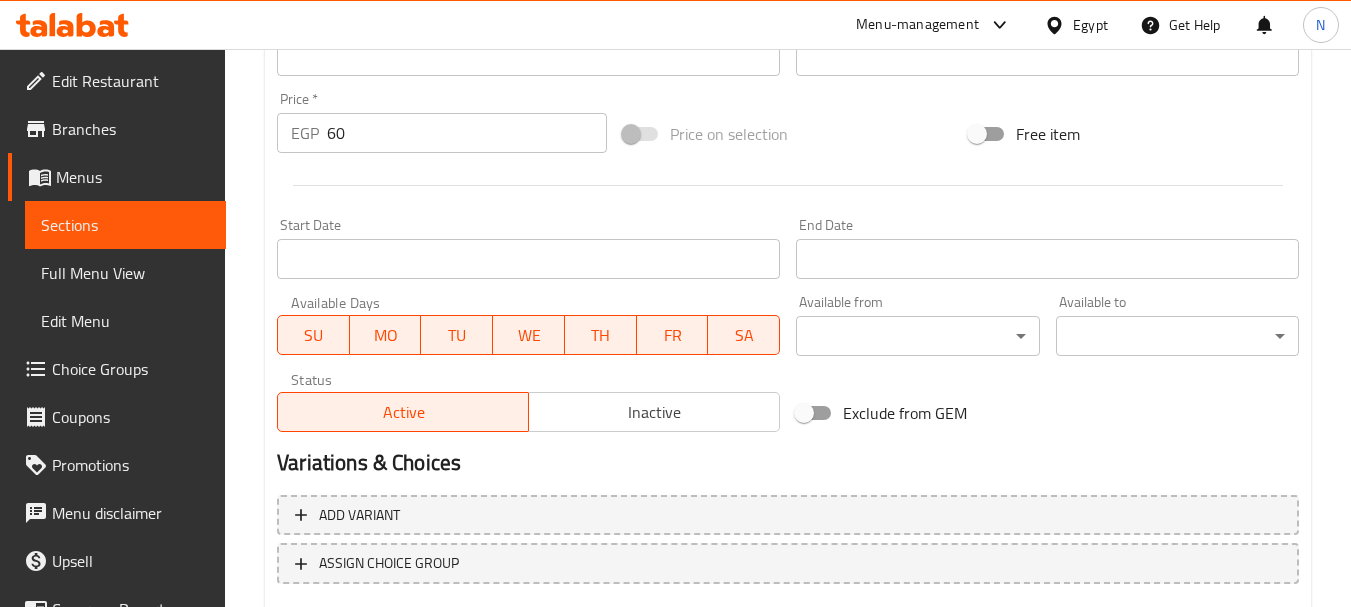 scroll, scrollTop: 806, scrollLeft: 0, axis: vertical 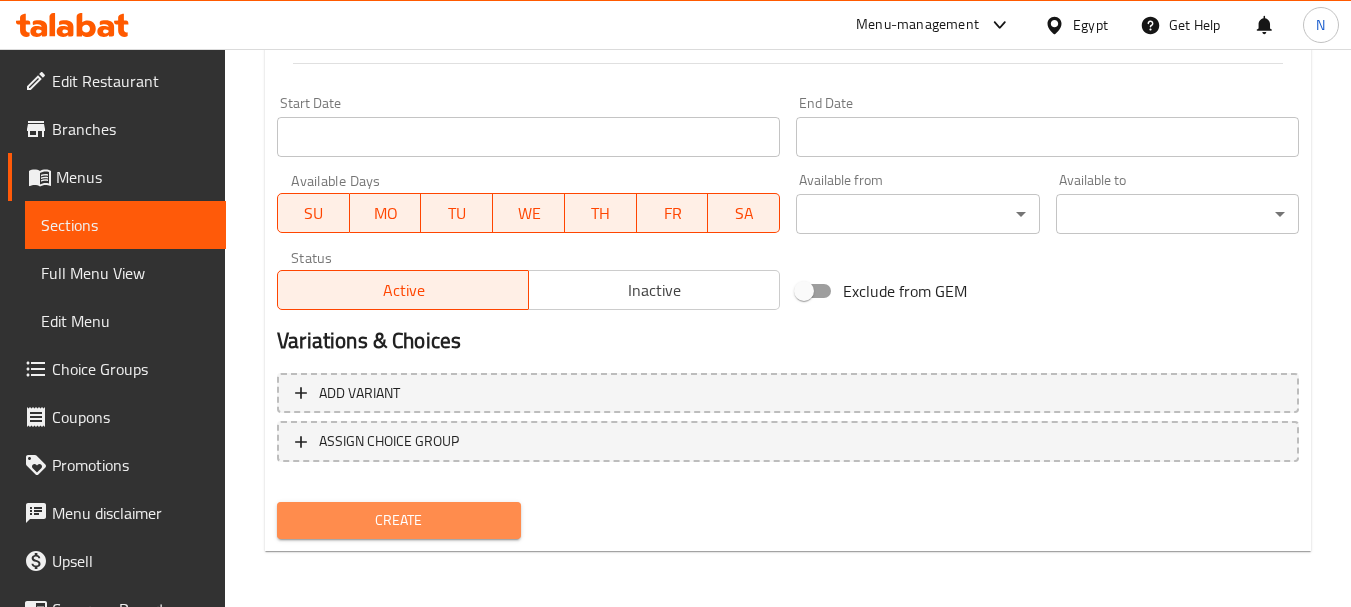 click on "Create" at bounding box center (398, 520) 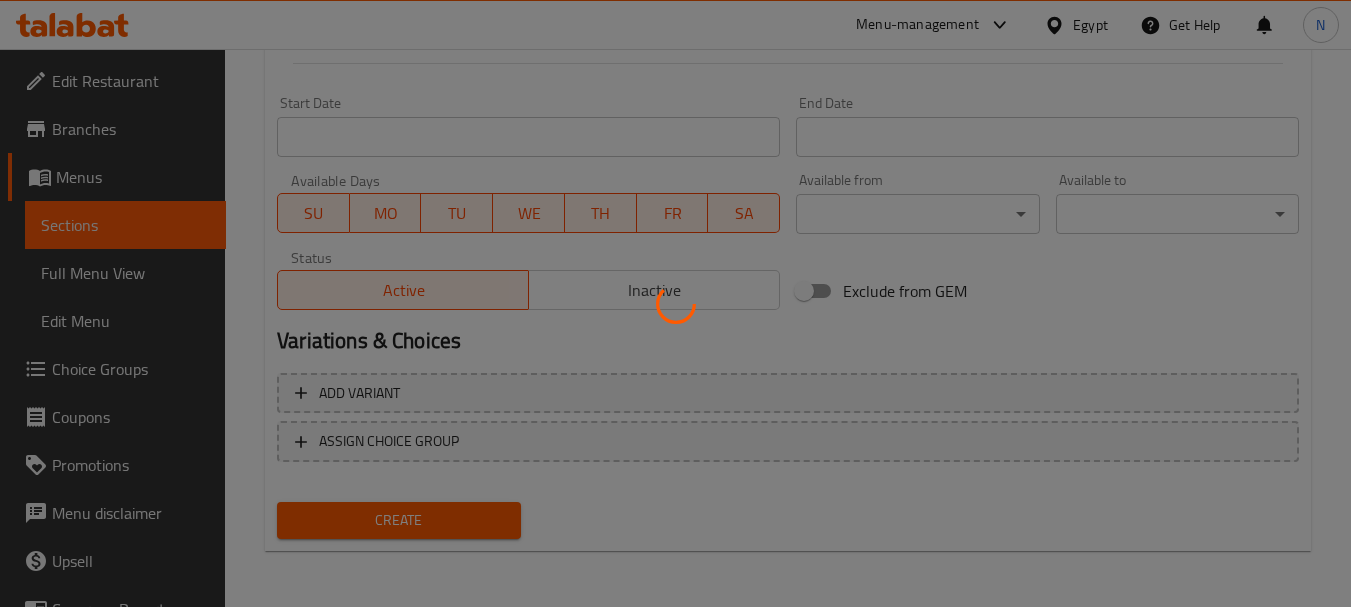 type 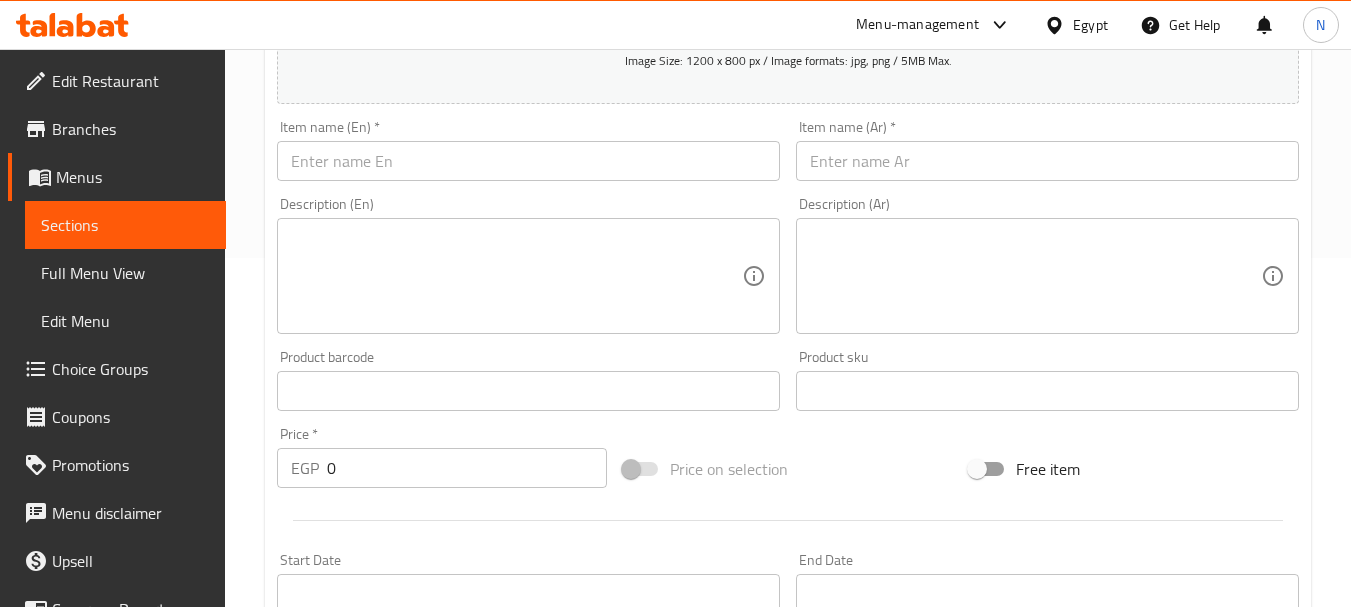 scroll, scrollTop: 275, scrollLeft: 0, axis: vertical 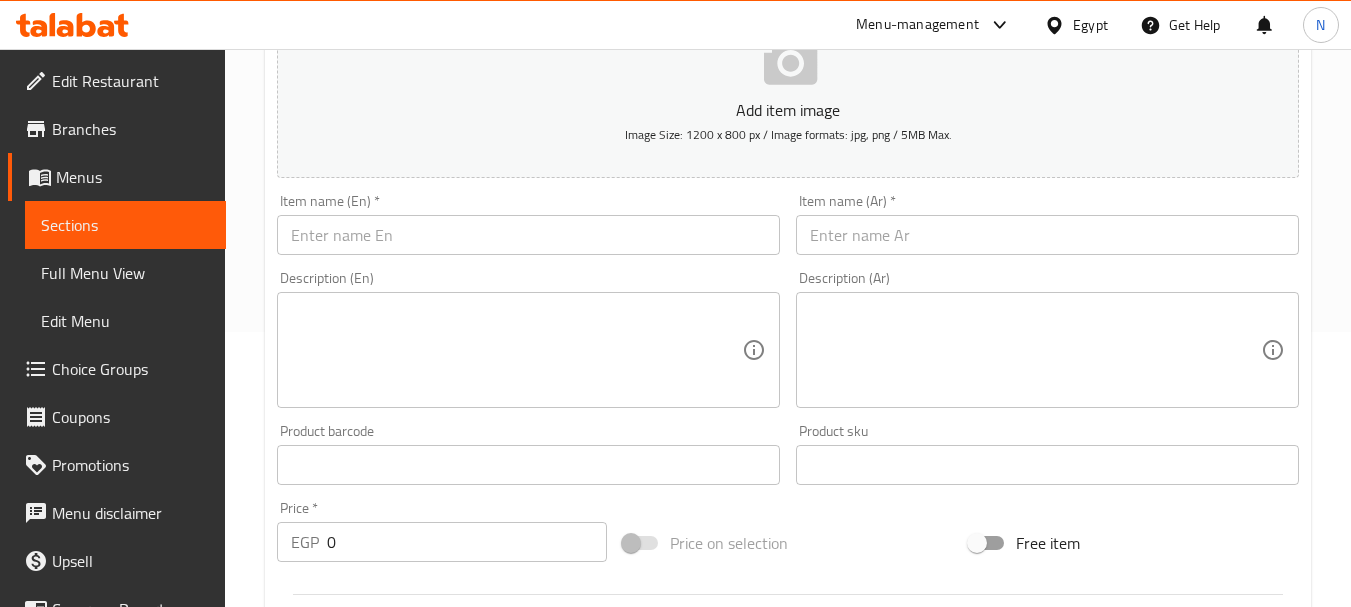 click at bounding box center [528, 235] 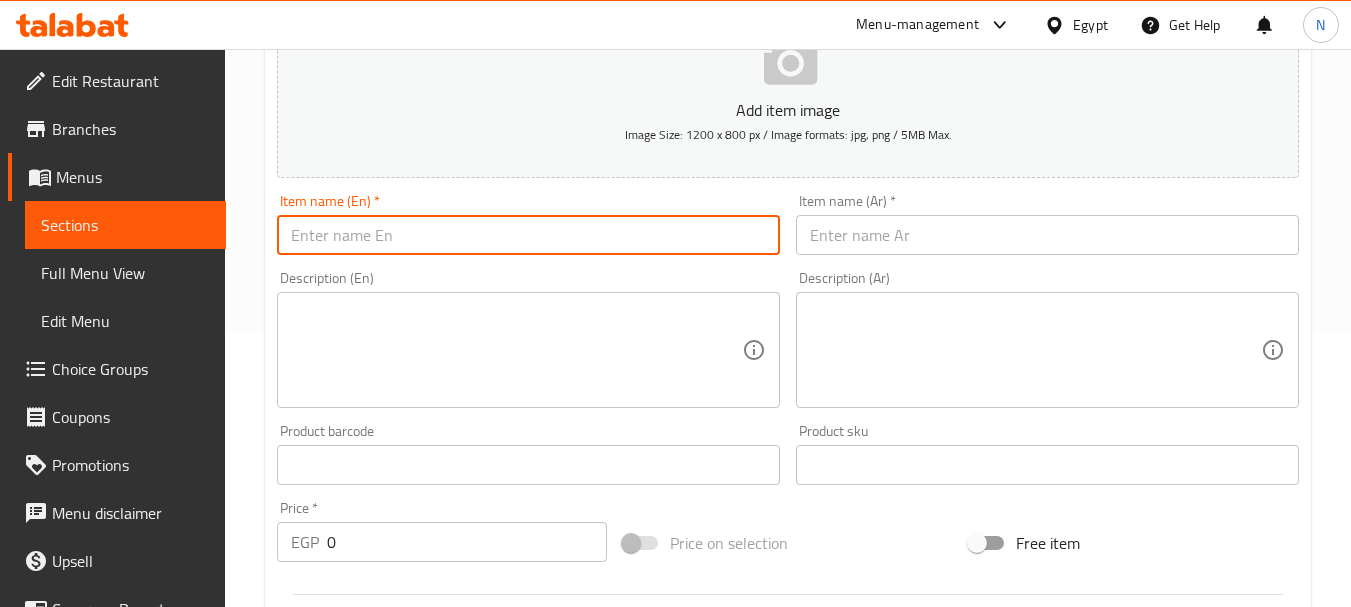 paste on "Sausage Pasta" 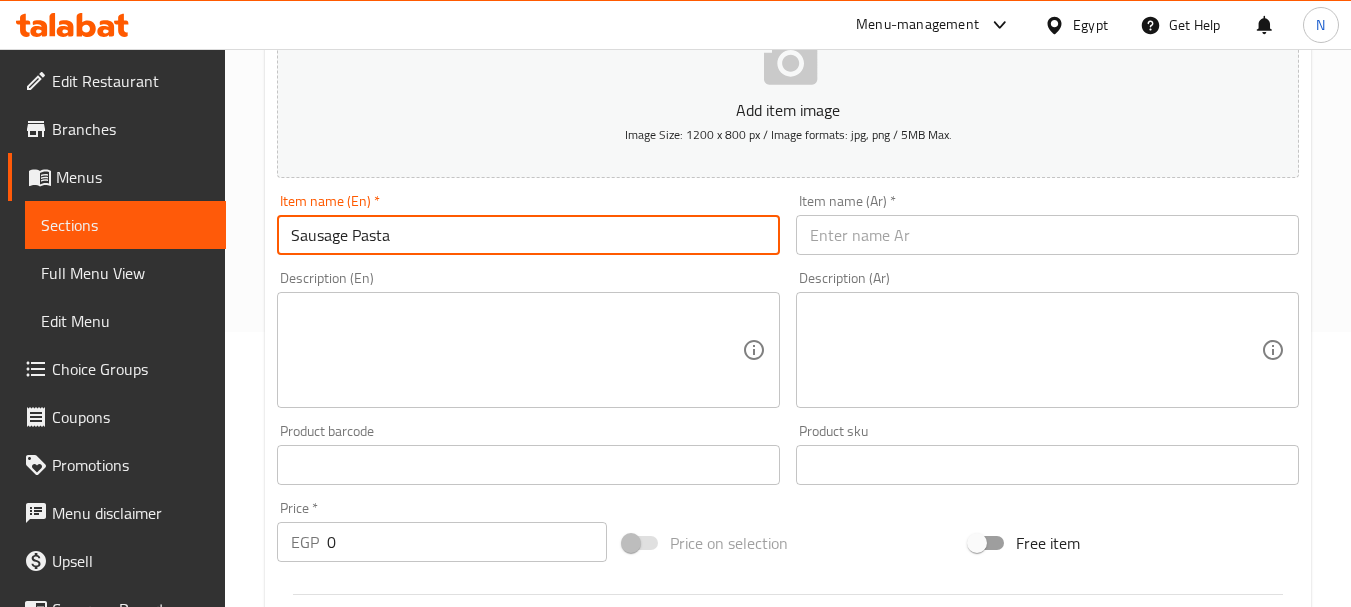 type on "Sausage Pasta" 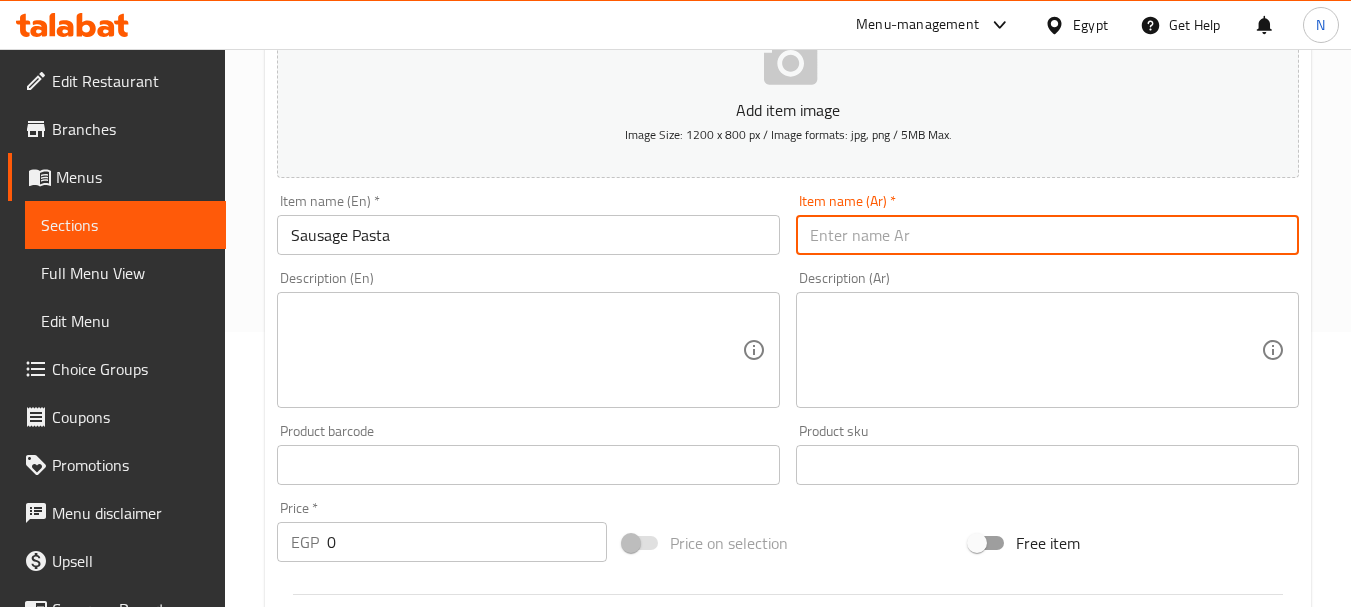 click at bounding box center [1047, 235] 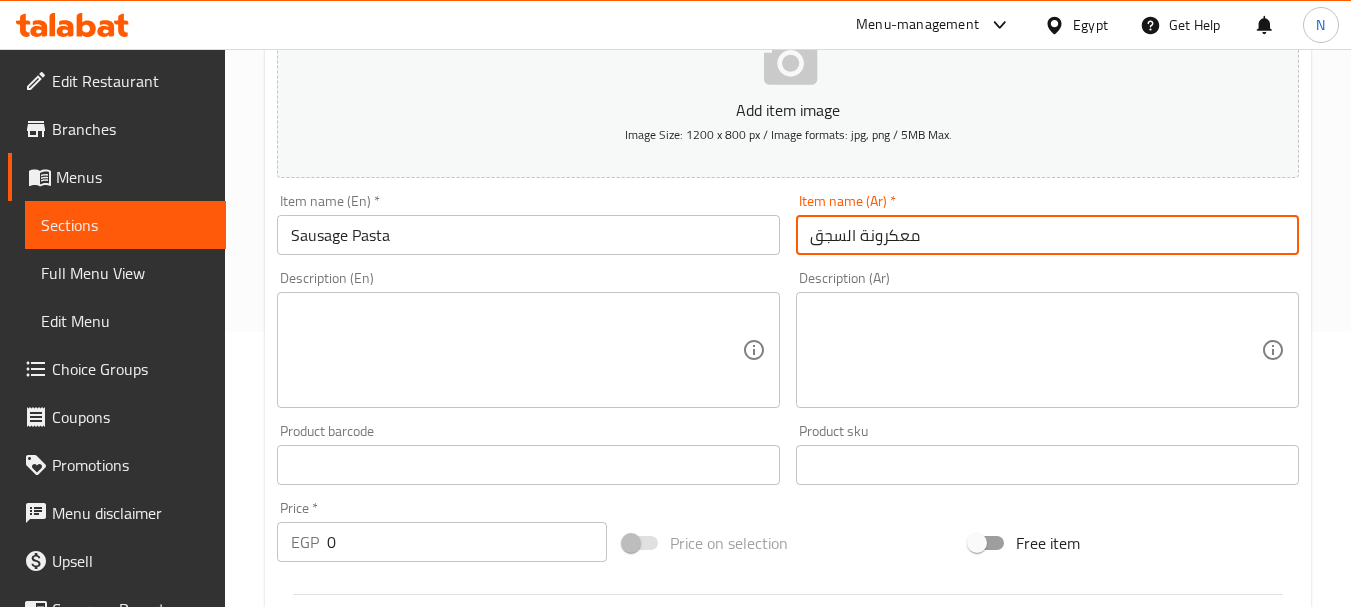 click on "معكرونة السجق" at bounding box center [1047, 235] 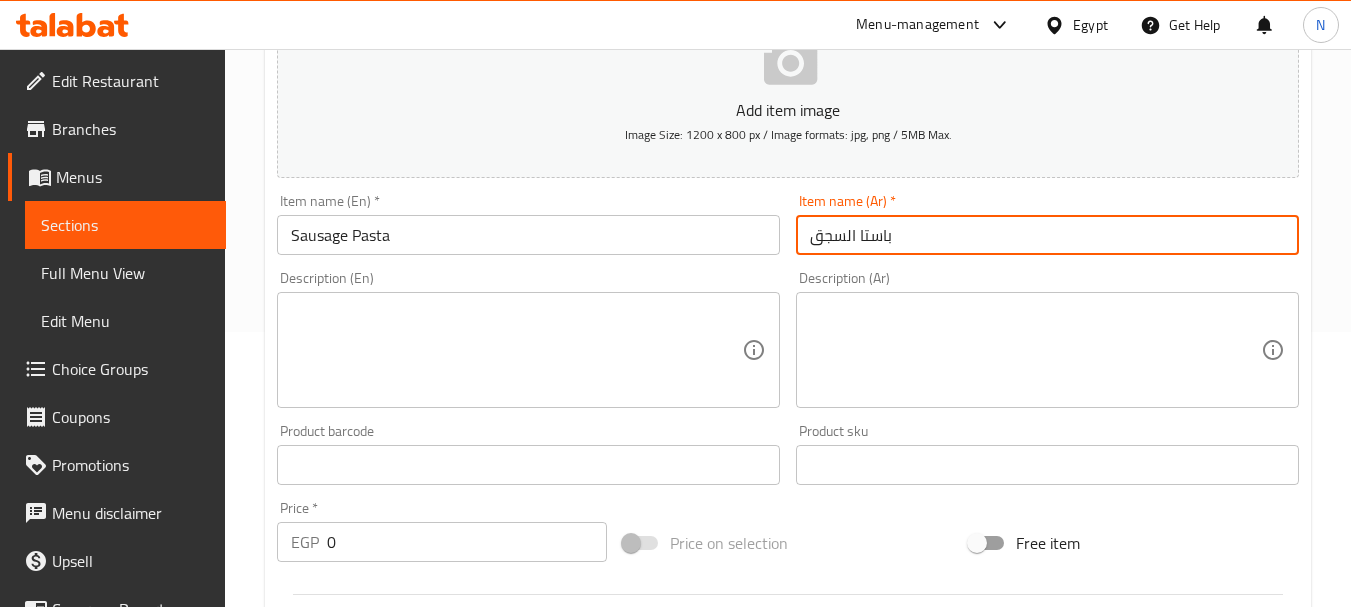 click on "باستا السجق" at bounding box center (1047, 235) 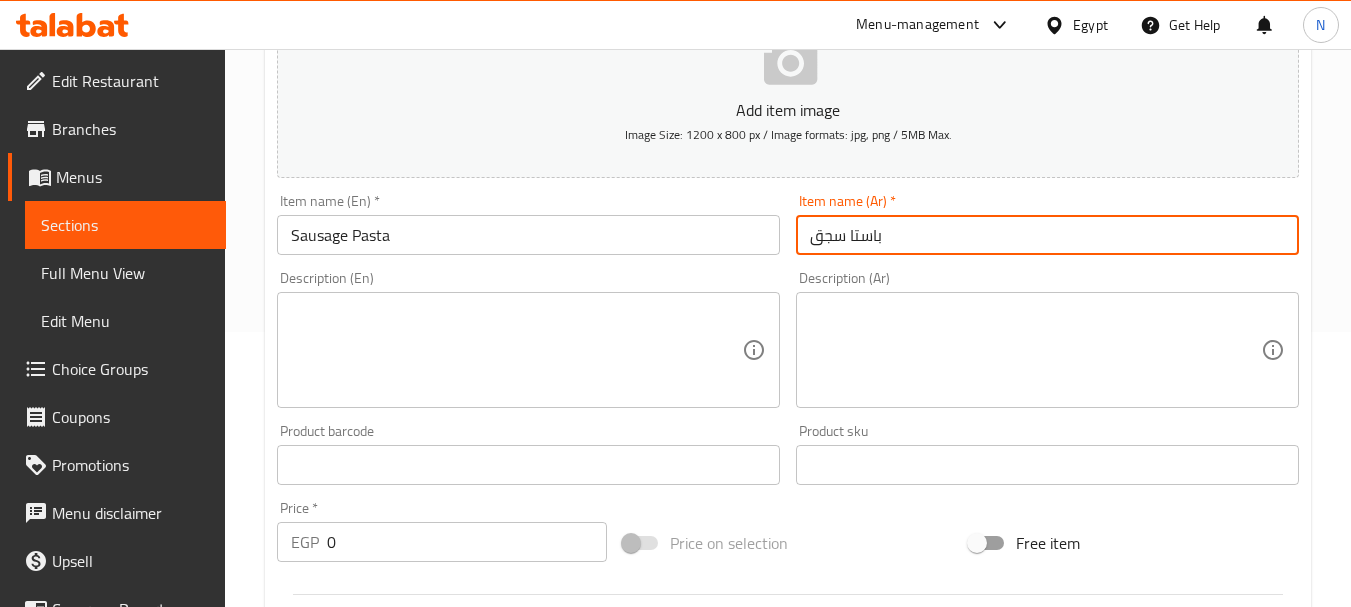 type on "باستا سجق" 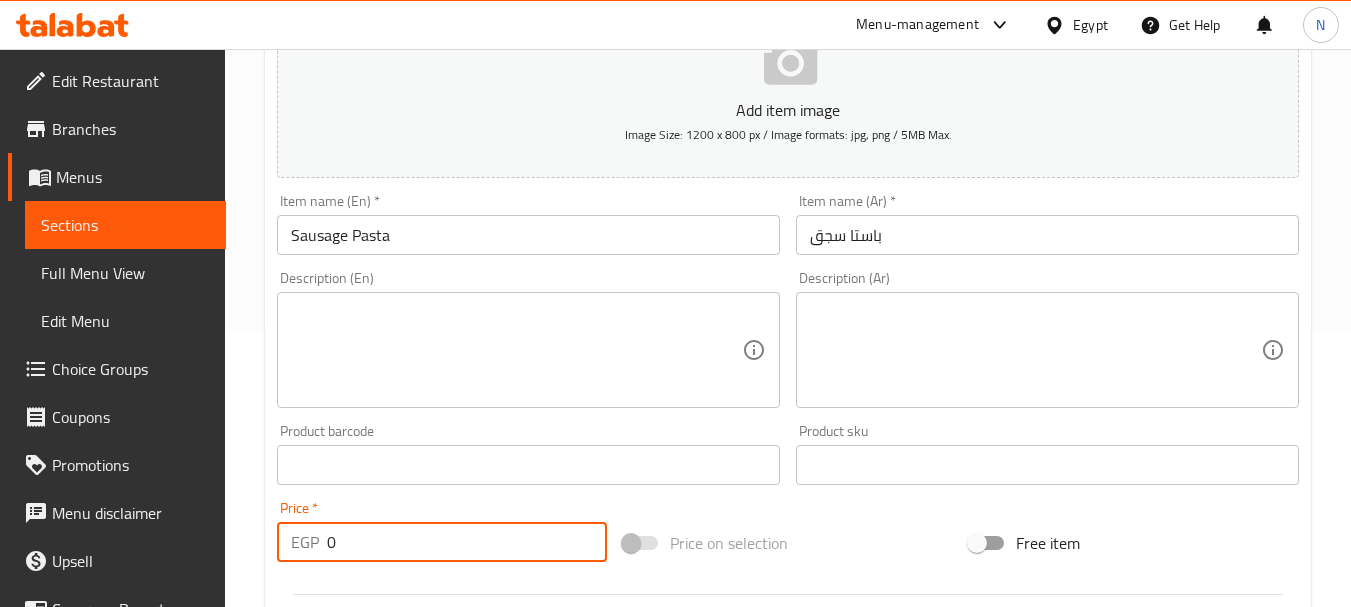 drag, startPoint x: 360, startPoint y: 528, endPoint x: 330, endPoint y: 534, distance: 30.594116 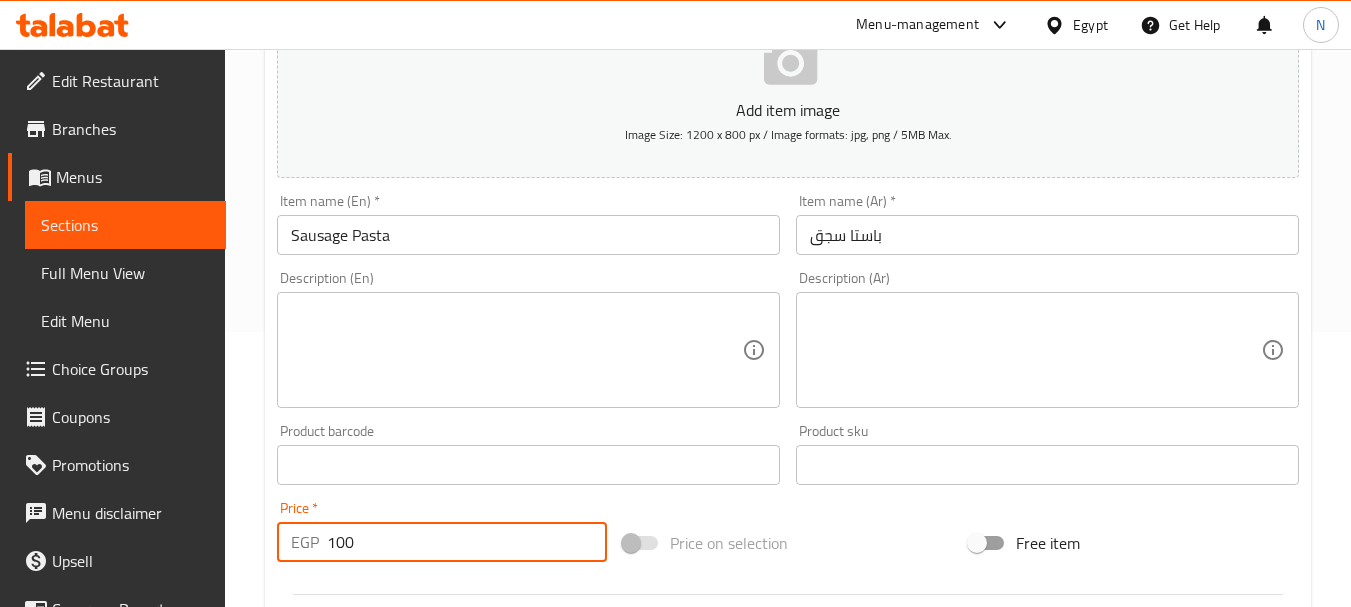 type on "100" 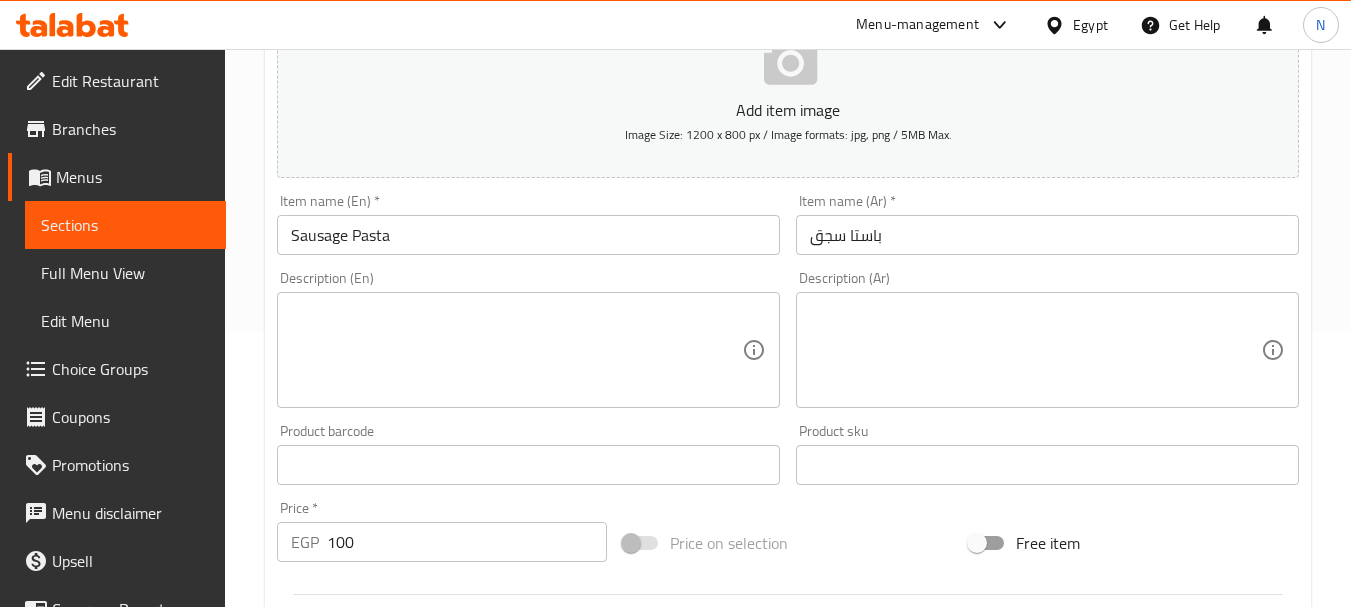 click on "Price on selection" at bounding box center (788, 543) 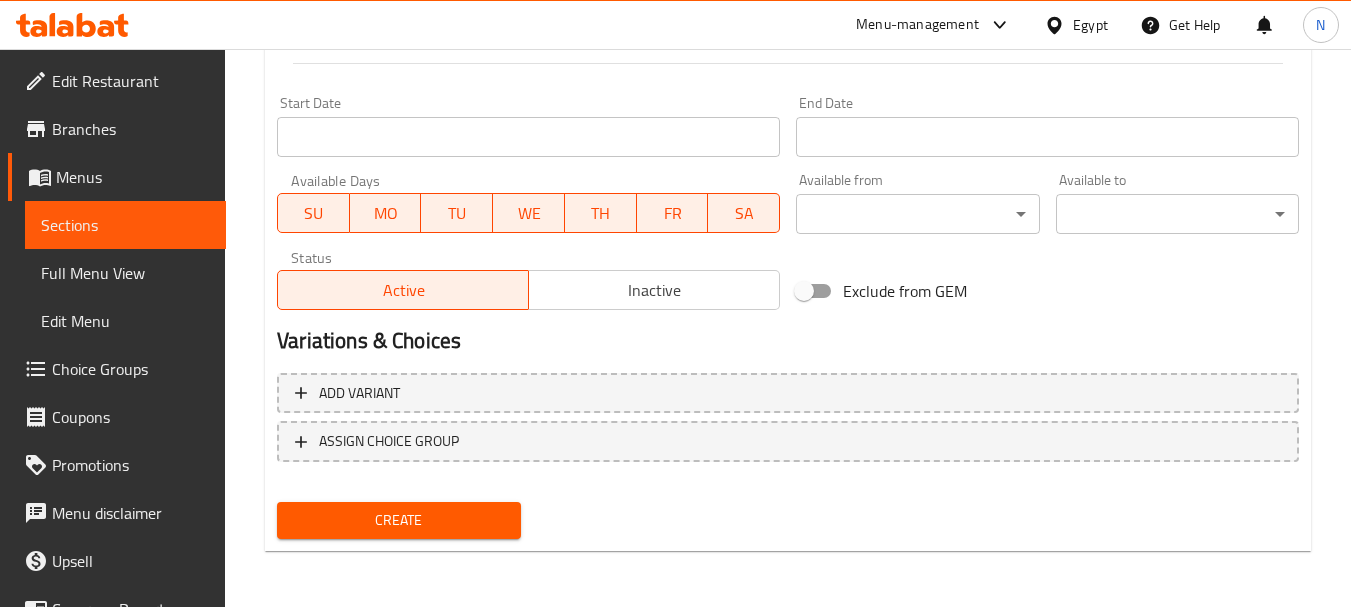 click on "Create" at bounding box center [398, 520] 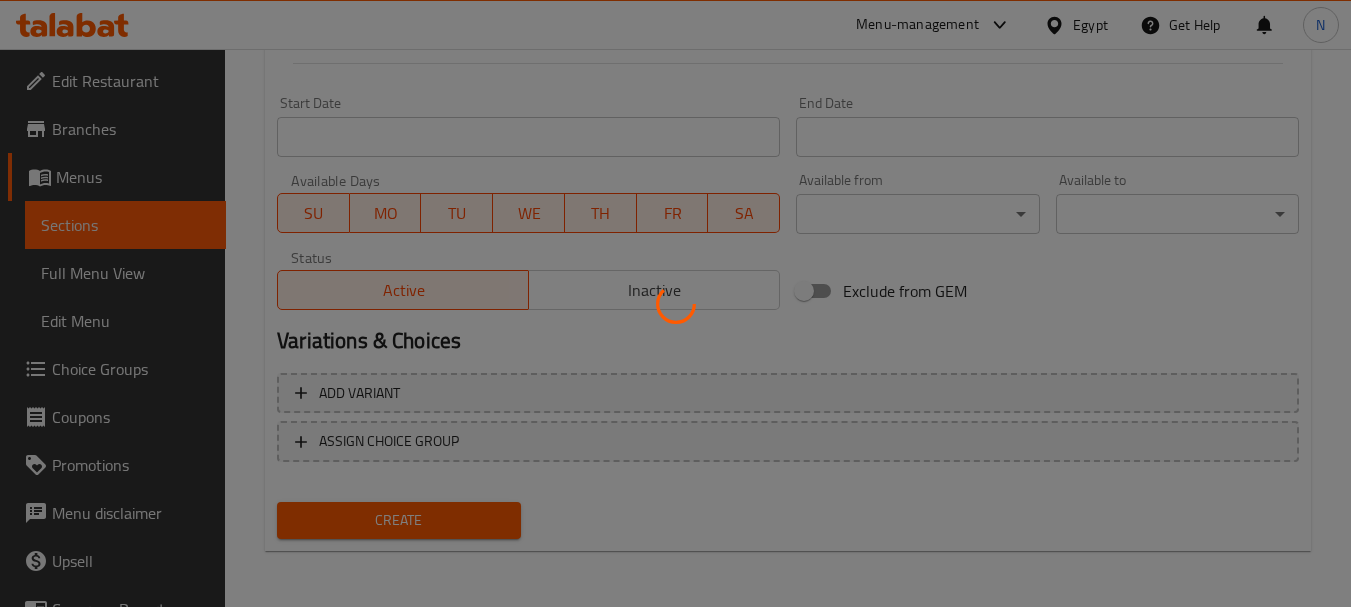 type 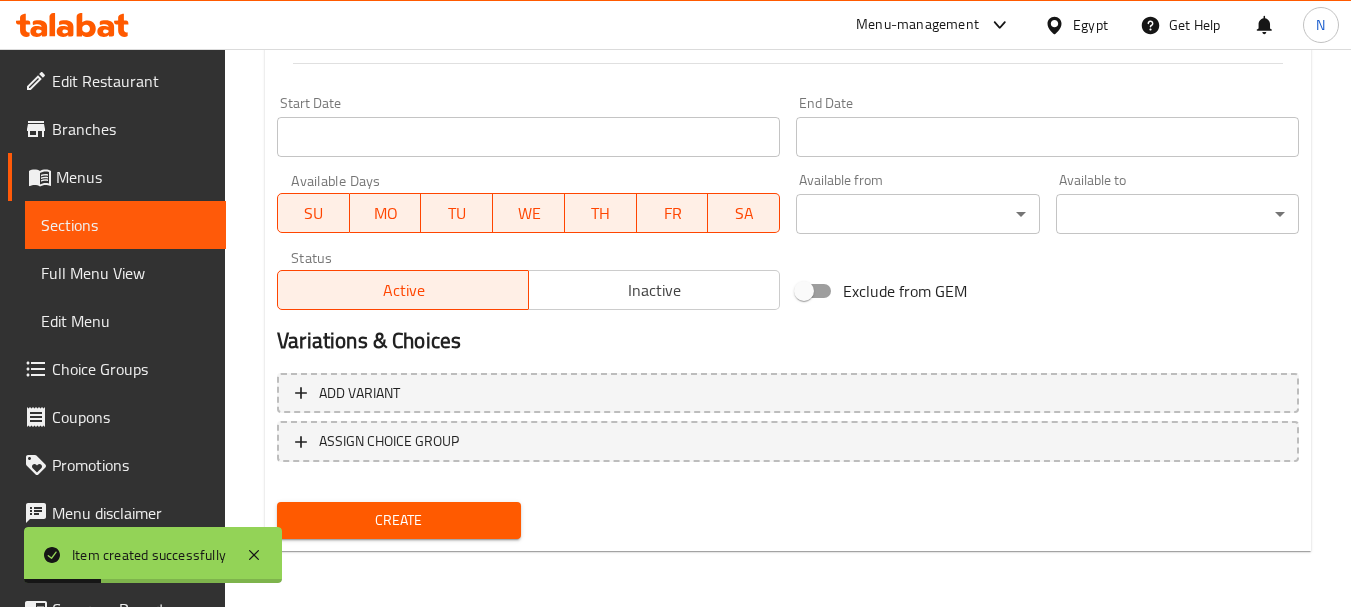 scroll, scrollTop: 275, scrollLeft: 0, axis: vertical 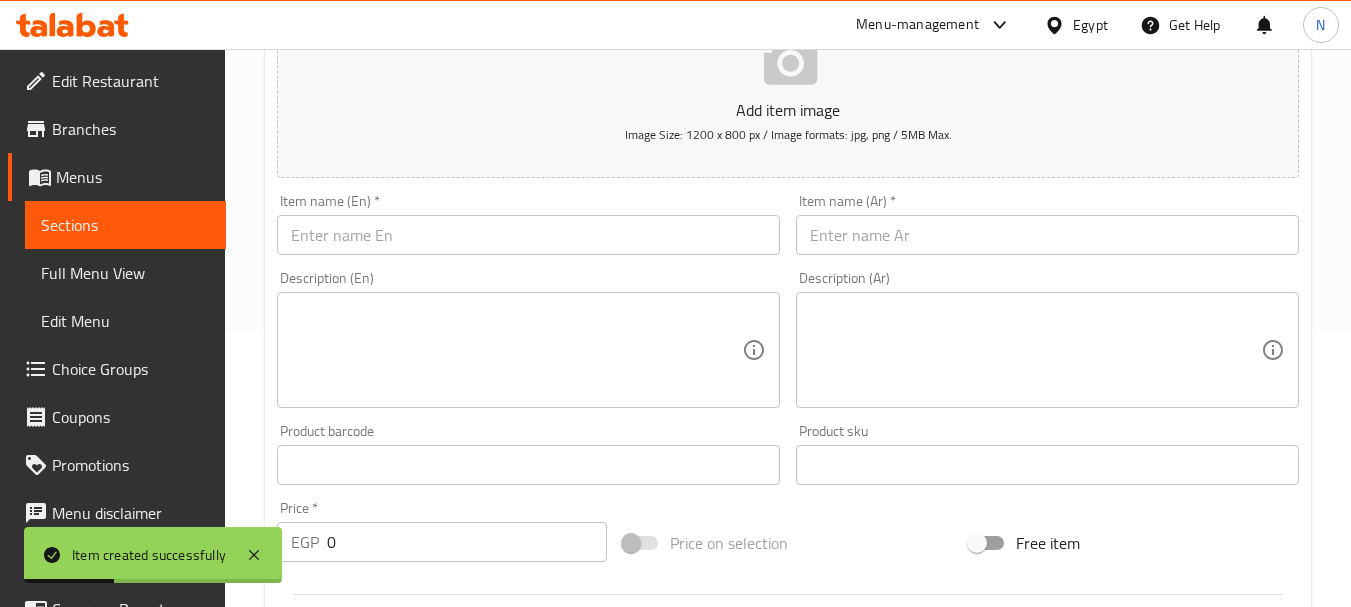 click at bounding box center (528, 235) 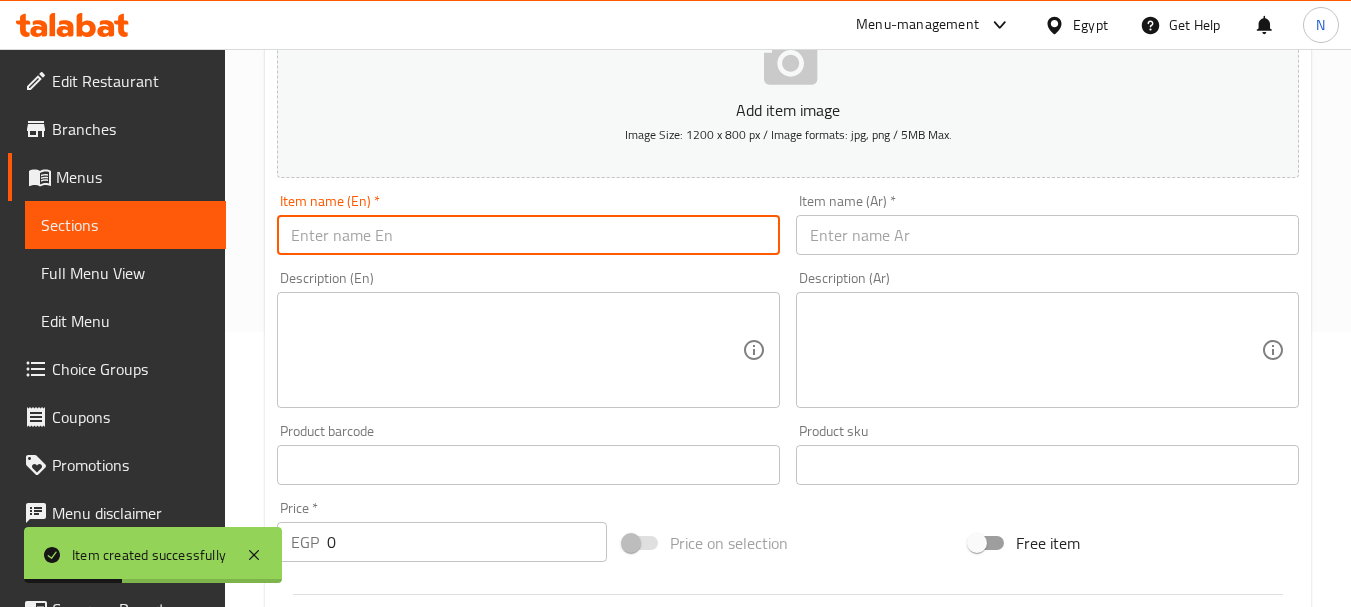 paste on "Chicken Pasta" 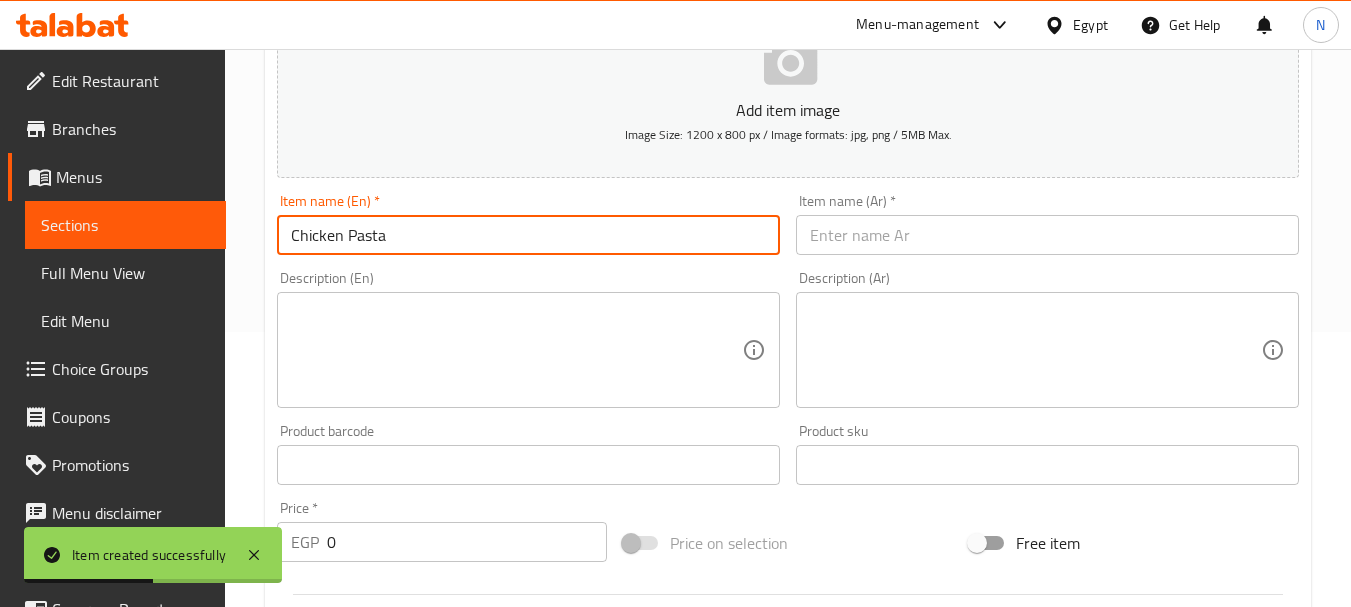 type on "Chicken Pasta" 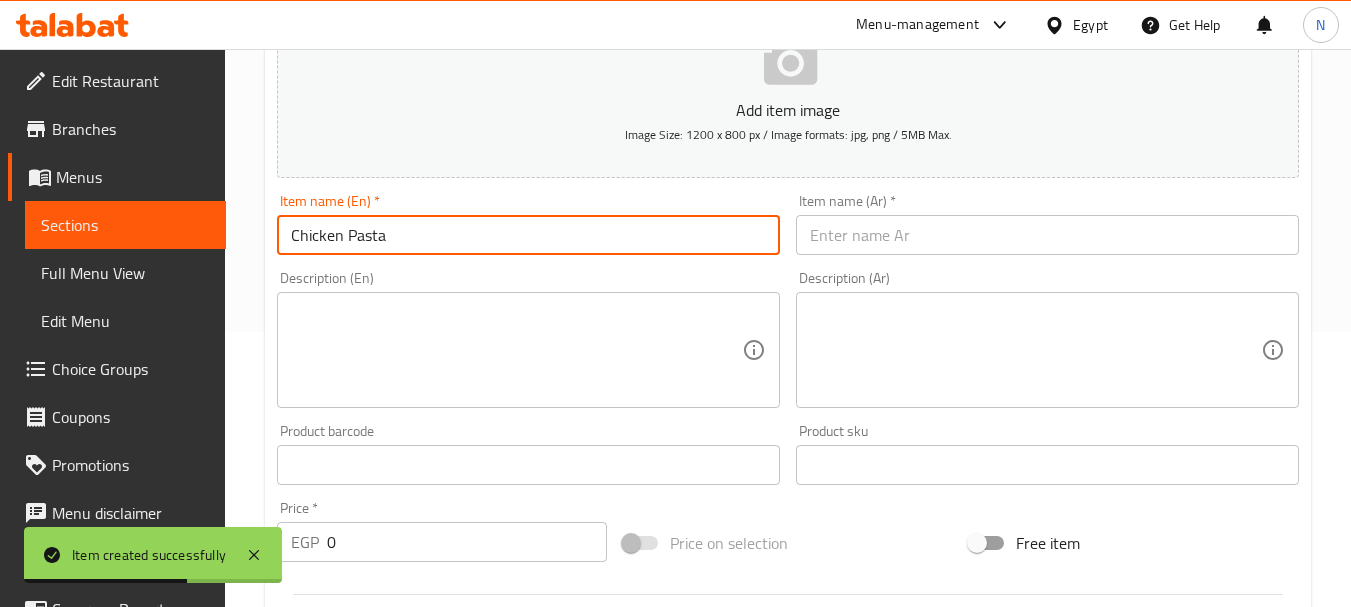 click on "Item name (Ar)   * Item name (Ar)  *" at bounding box center (1047, 224) 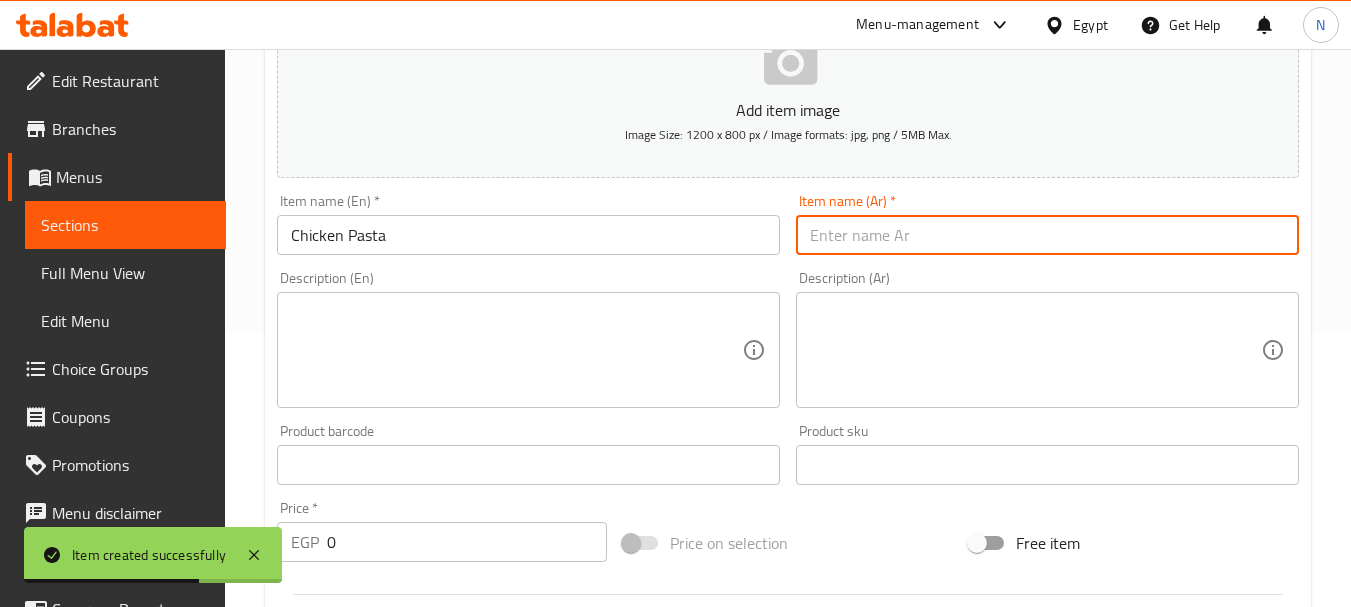 click at bounding box center (1047, 235) 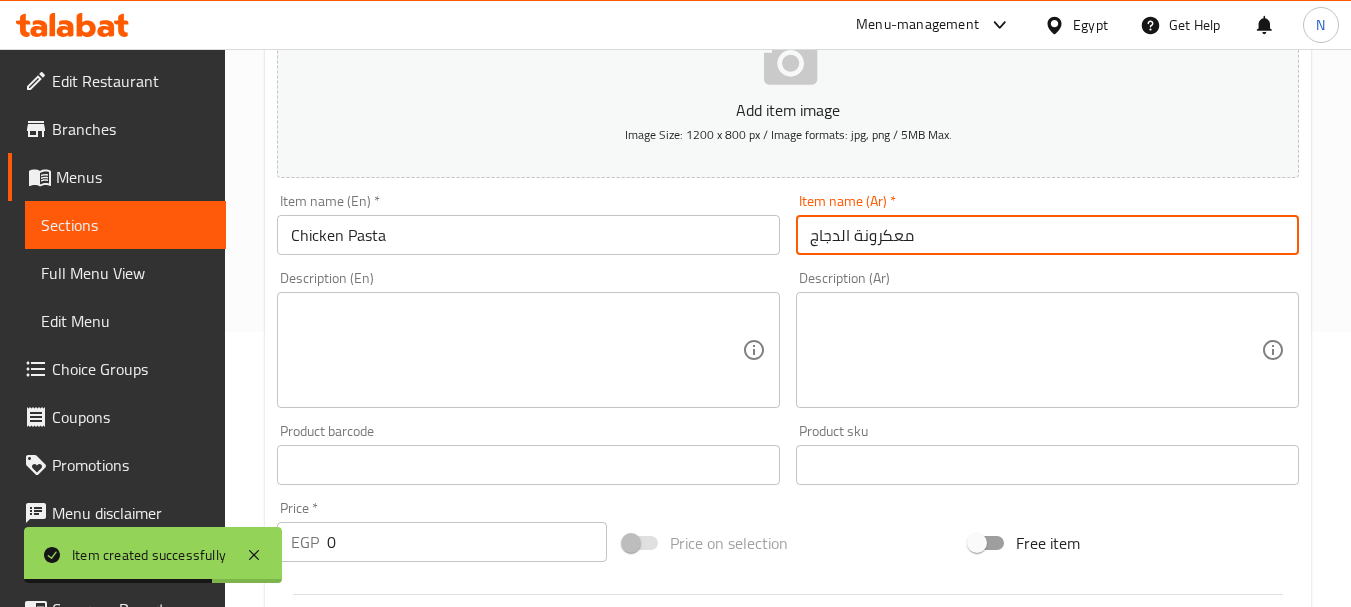 click on "معكرونة الدجاج" at bounding box center (1047, 235) 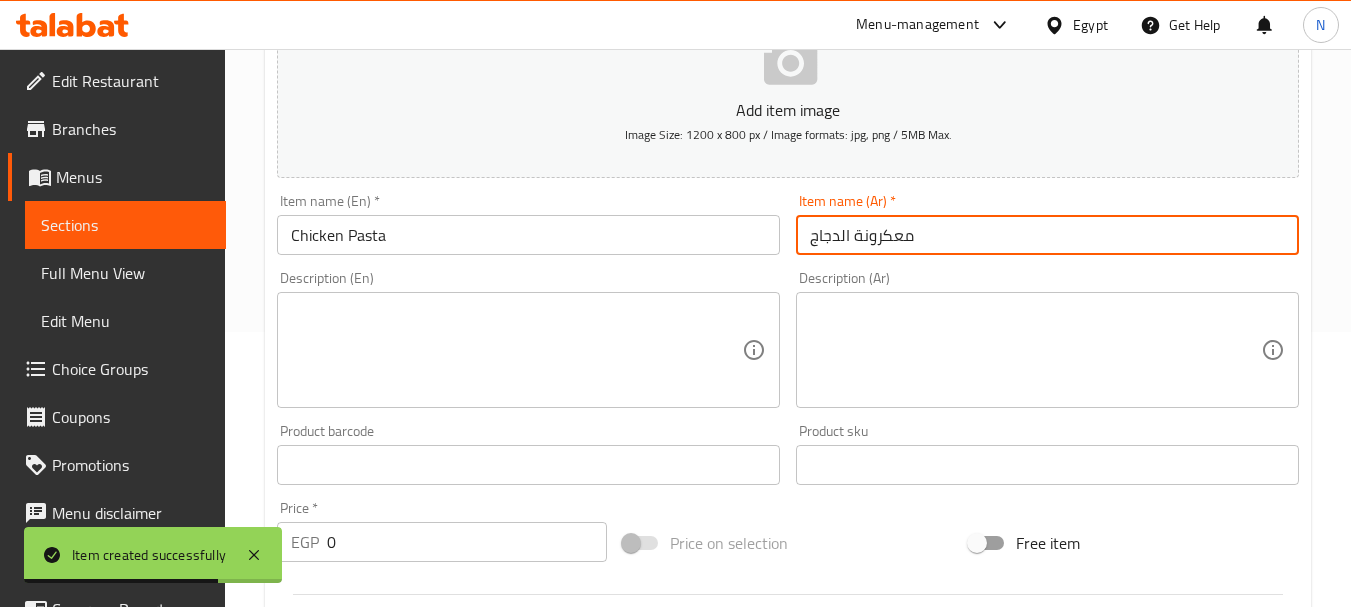 click on "معكرونة الدجاج" at bounding box center (1047, 235) 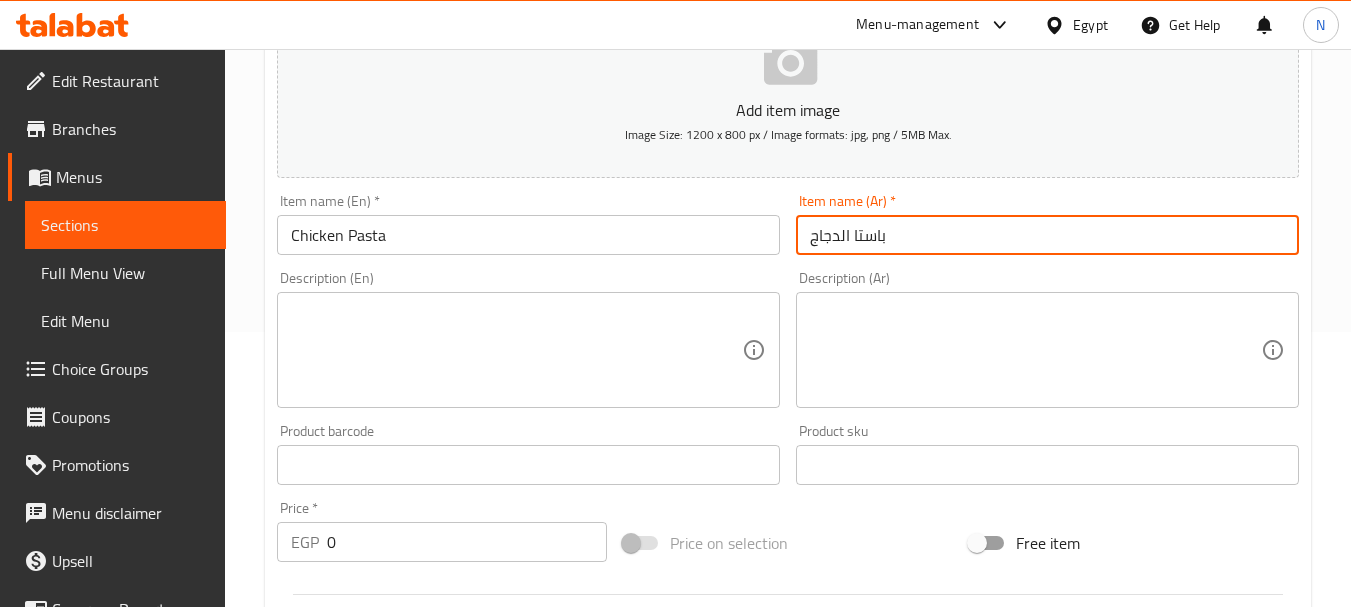 click on "باستا الدجاج" at bounding box center [1047, 235] 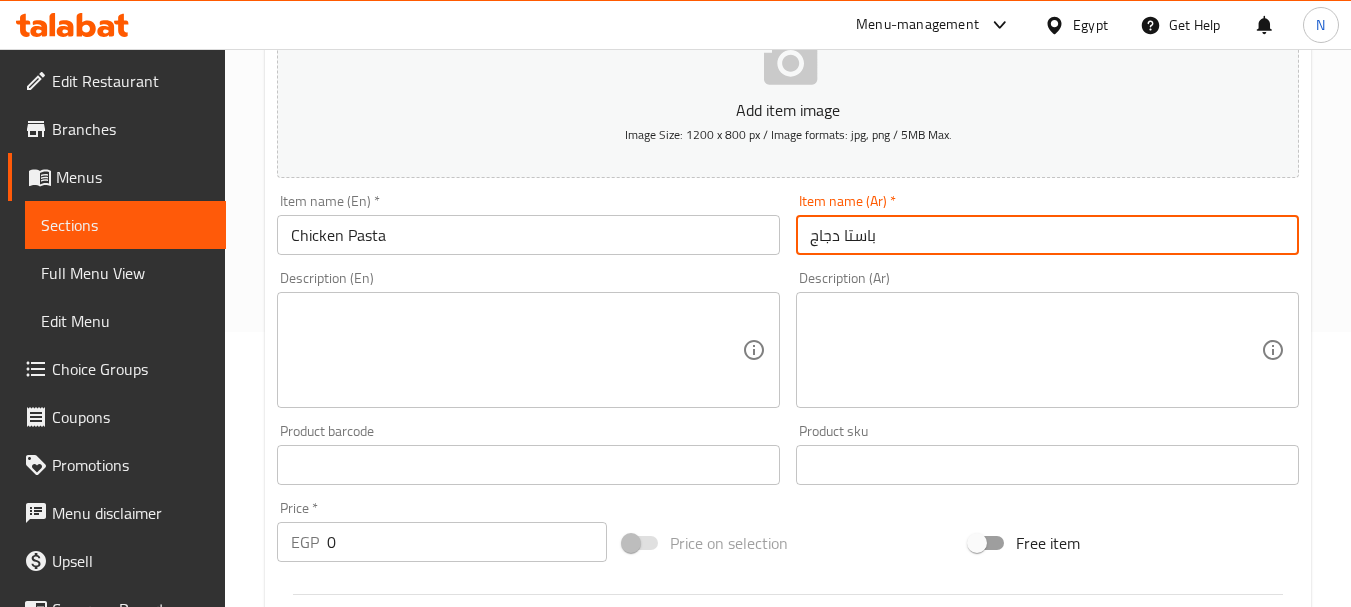 type on "باستا دجاج" 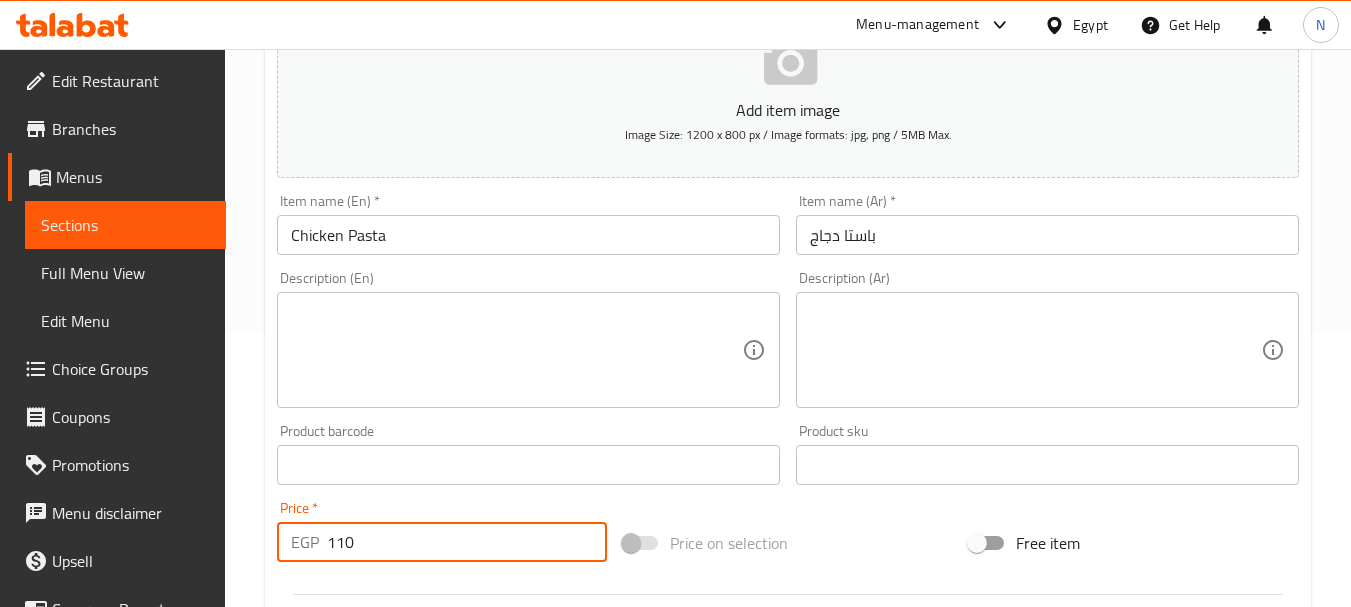 type on "110" 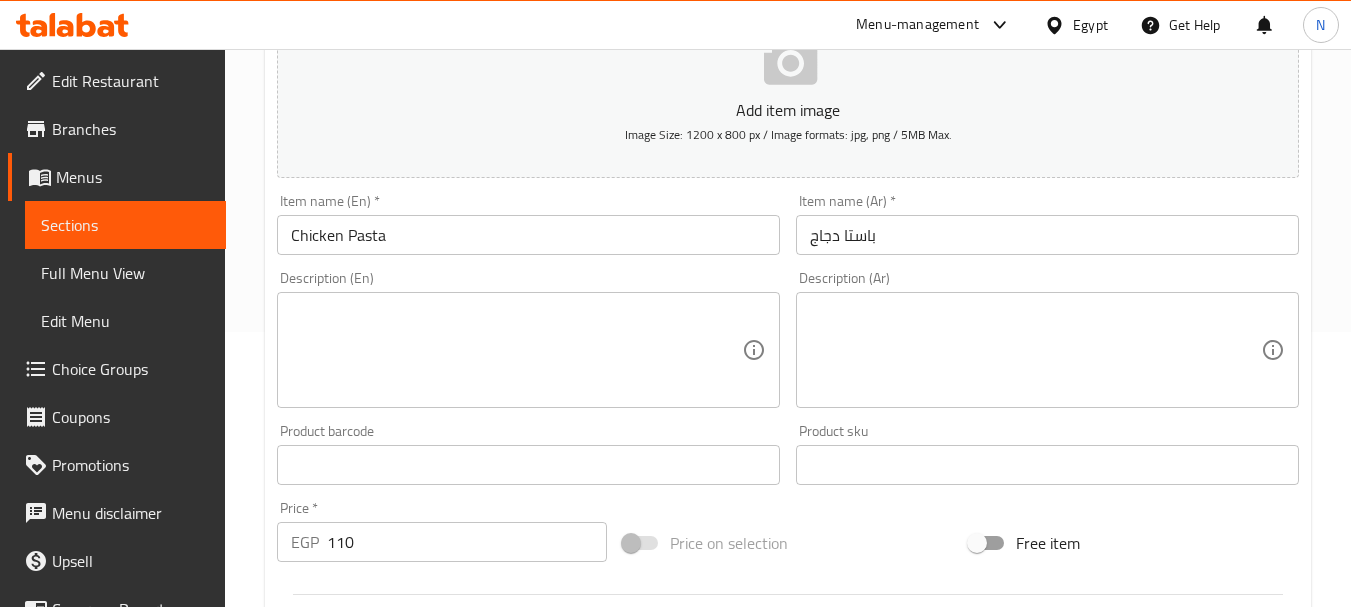 click on "Price on selection" at bounding box center [788, 543] 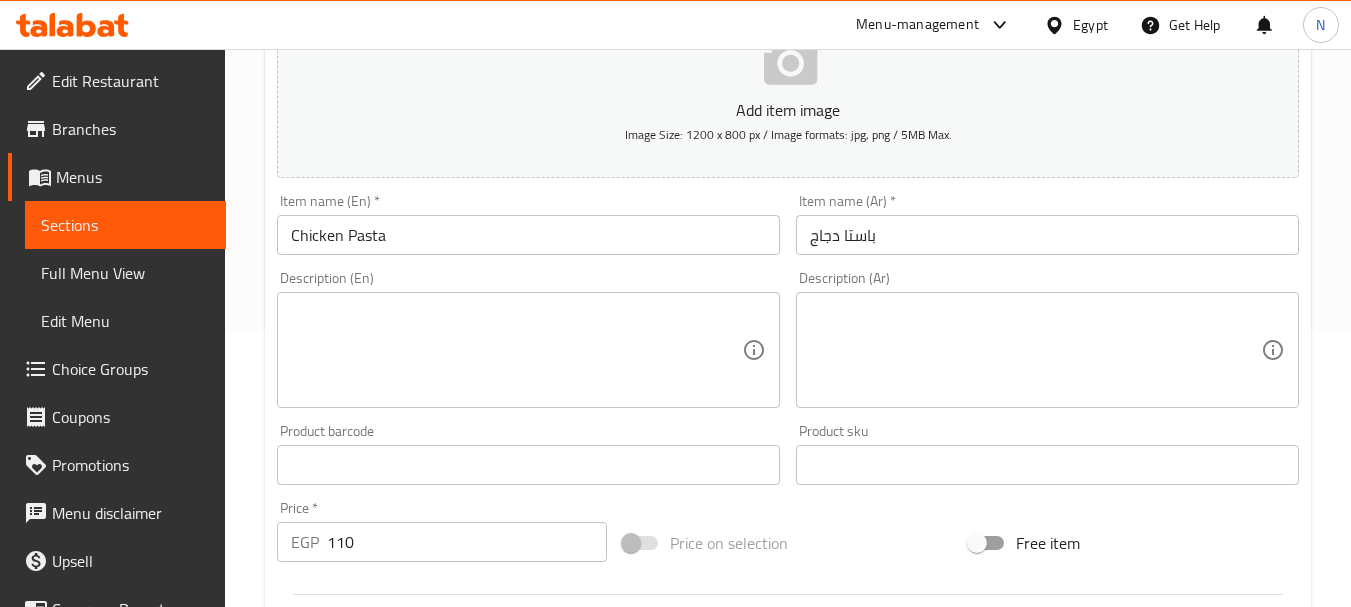 scroll, scrollTop: 806, scrollLeft: 0, axis: vertical 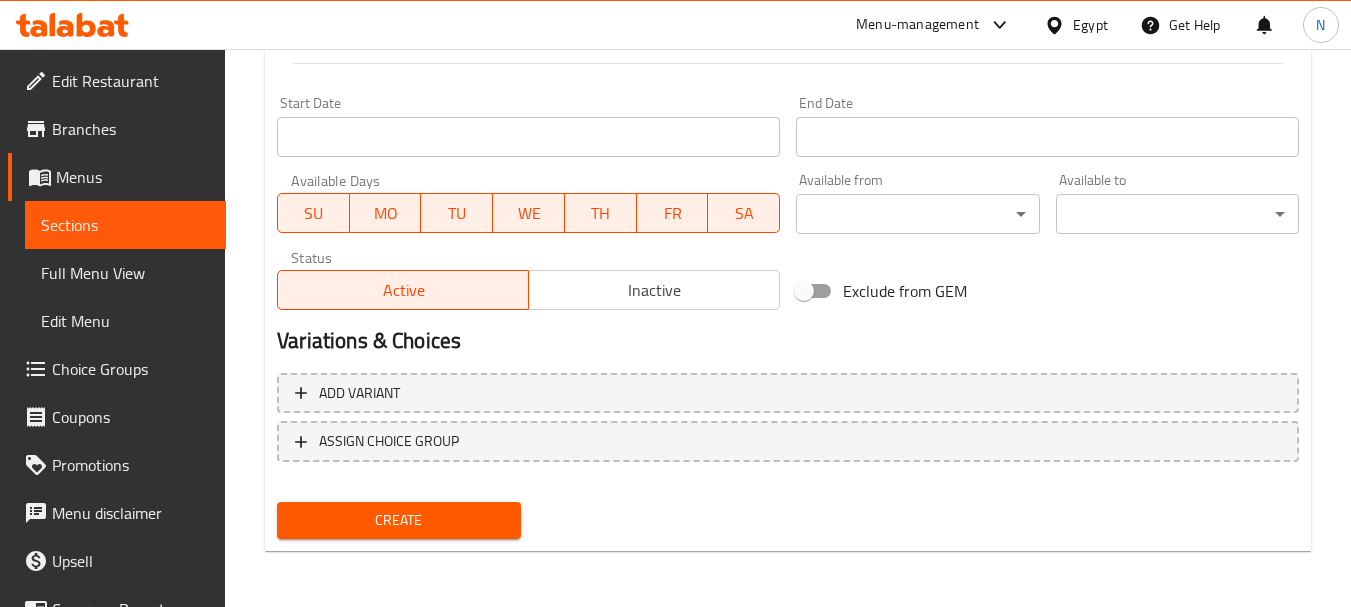 click on "Create" at bounding box center (398, 520) 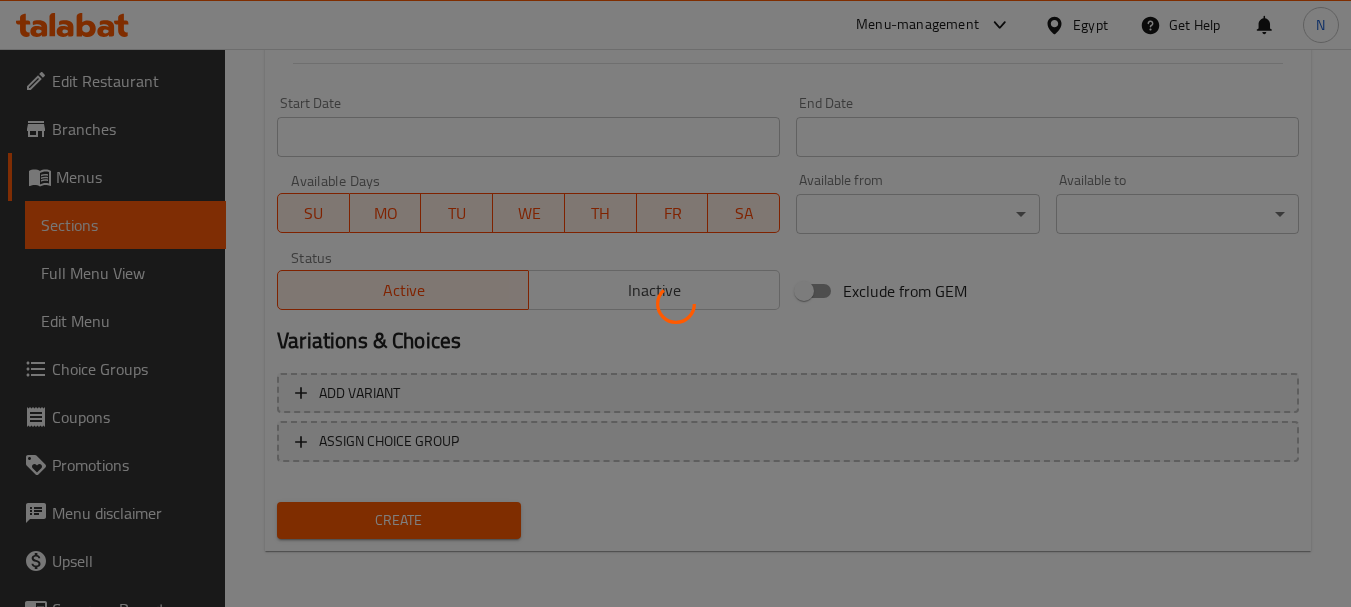 type 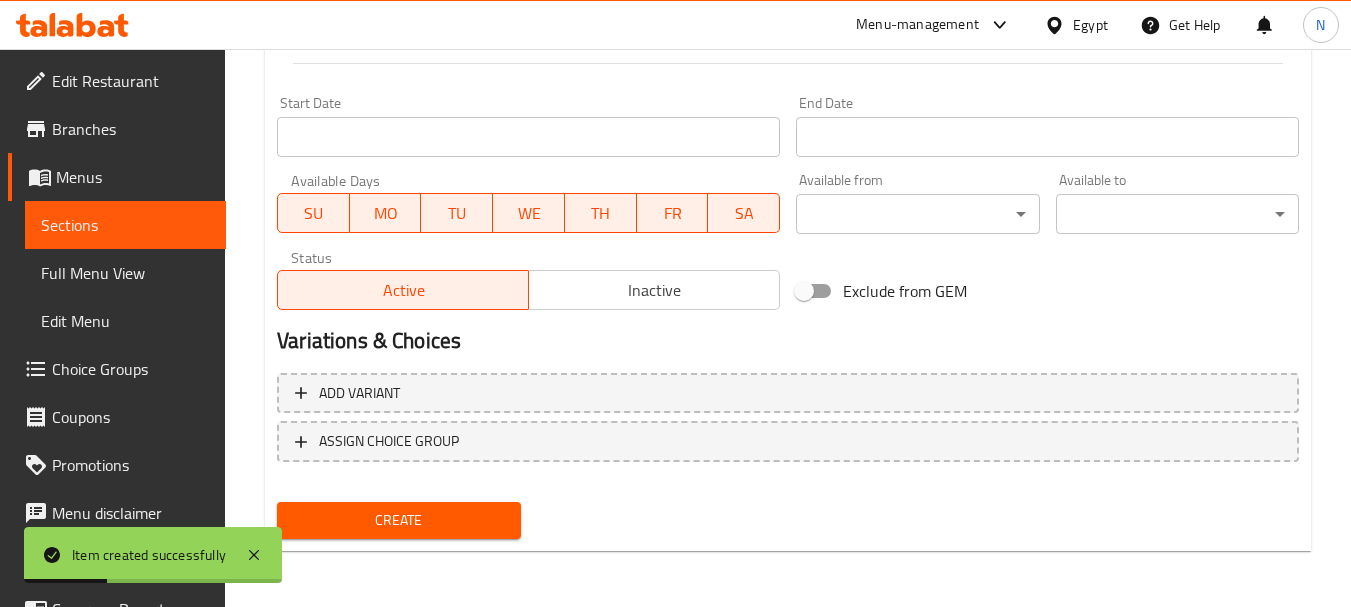 scroll, scrollTop: 275, scrollLeft: 0, axis: vertical 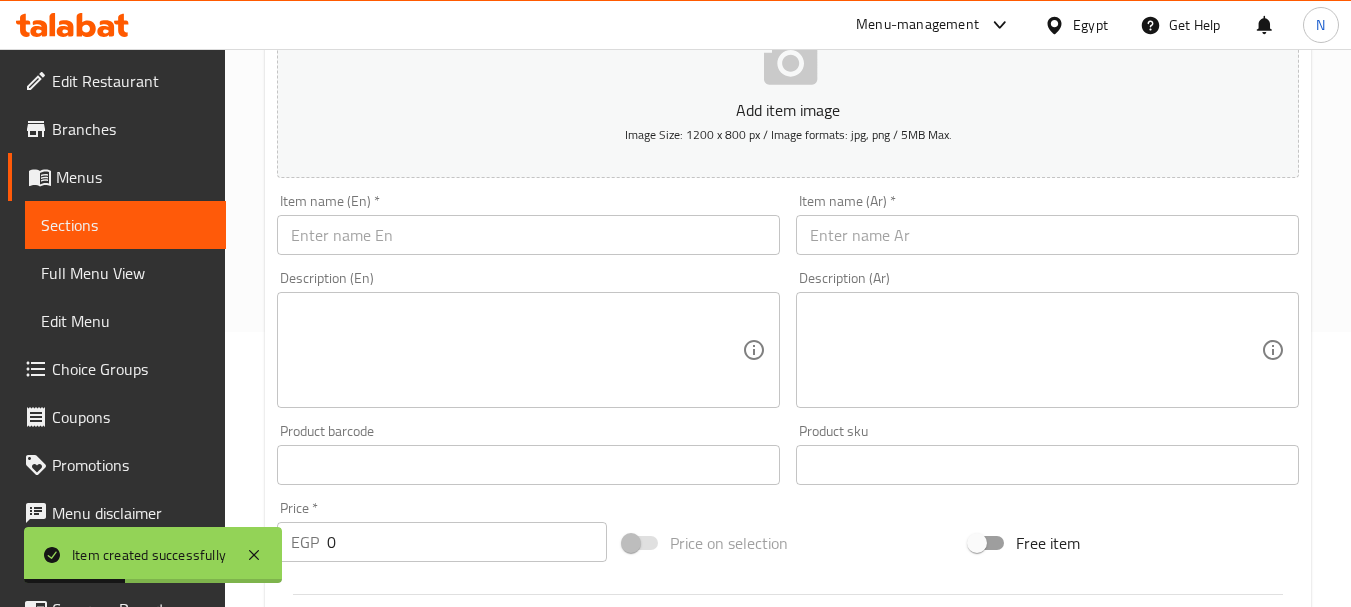 click at bounding box center (528, 235) 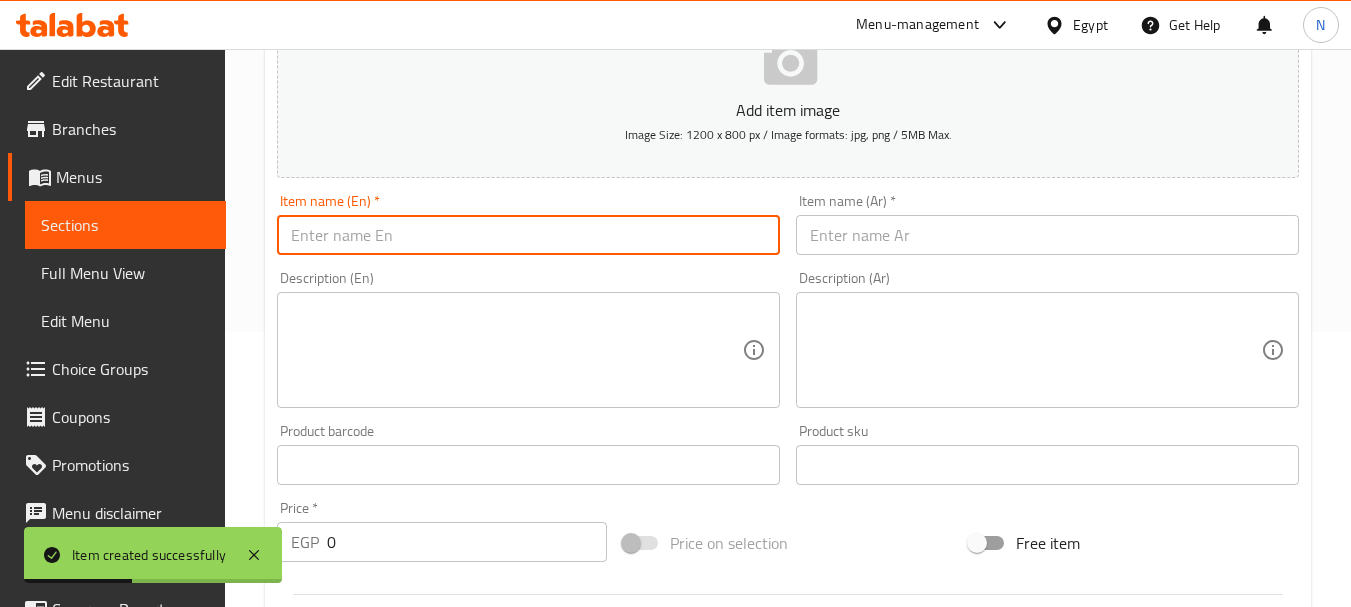 paste on "Chicken Strips Pasta" 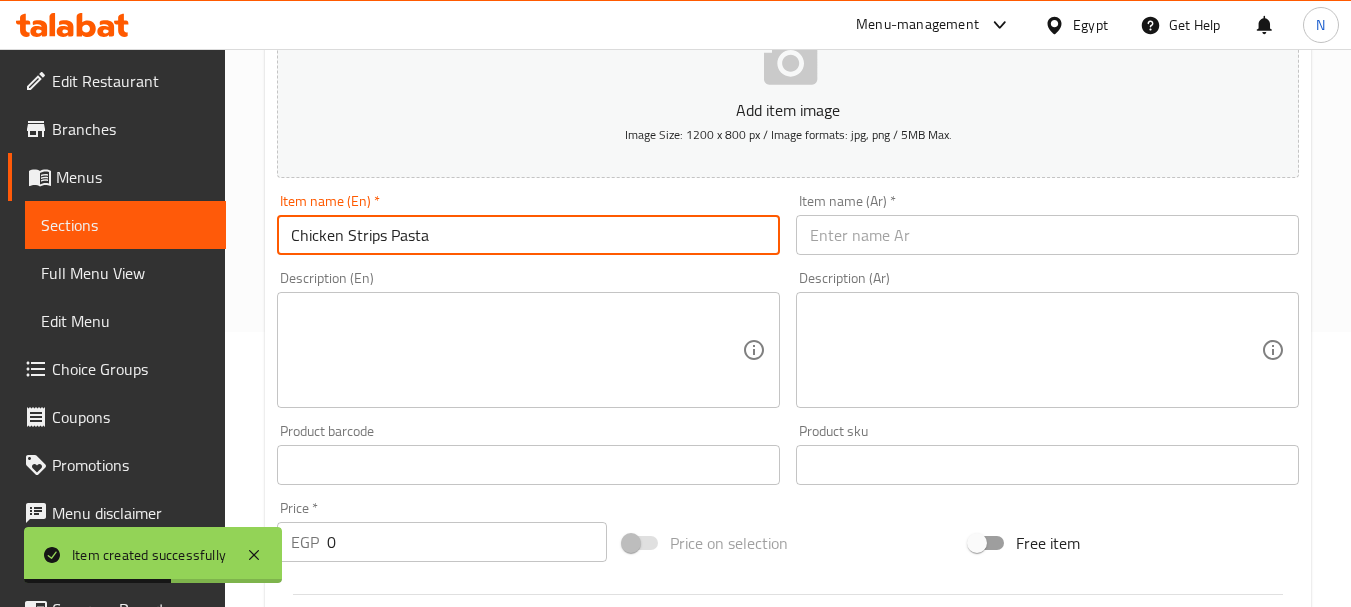 type on "Chicken Strips Pasta" 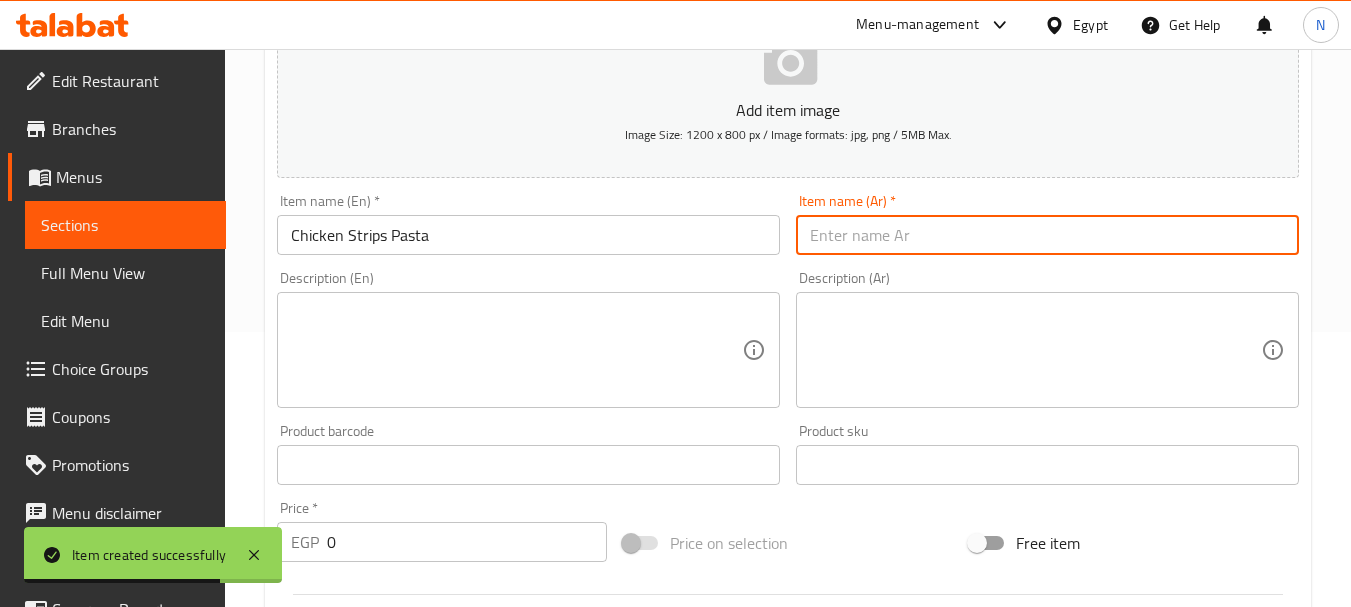 click at bounding box center [1047, 235] 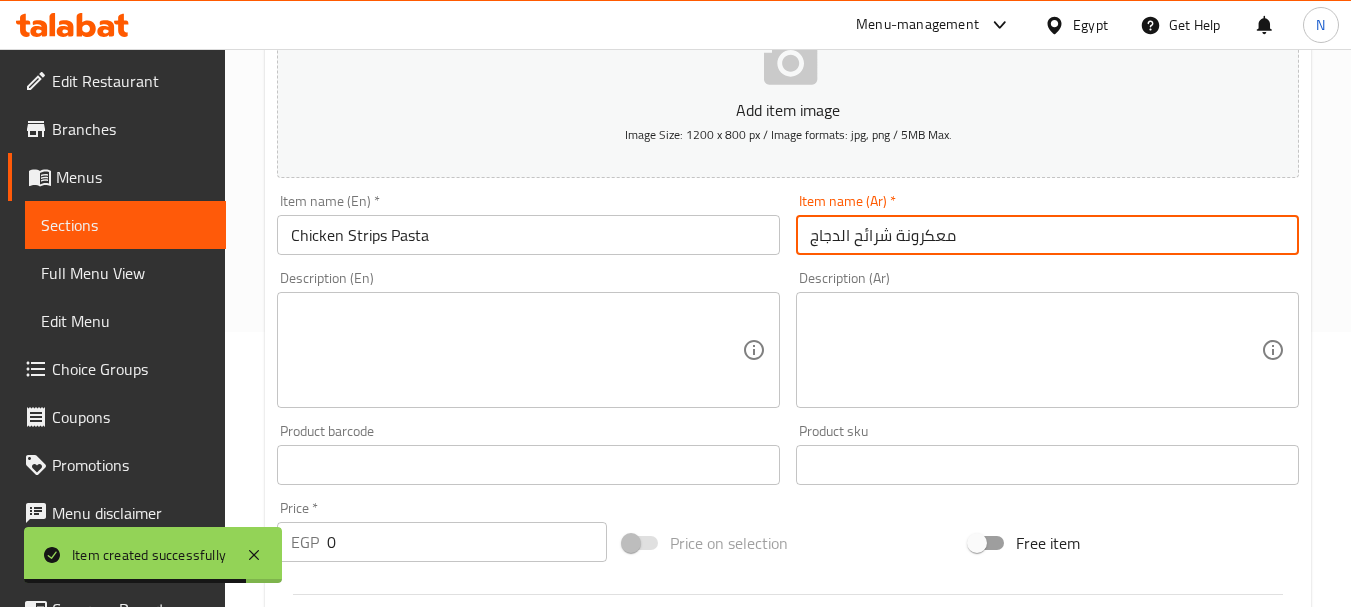 click on "معكرونة شرائح الدجاج" at bounding box center [1047, 235] 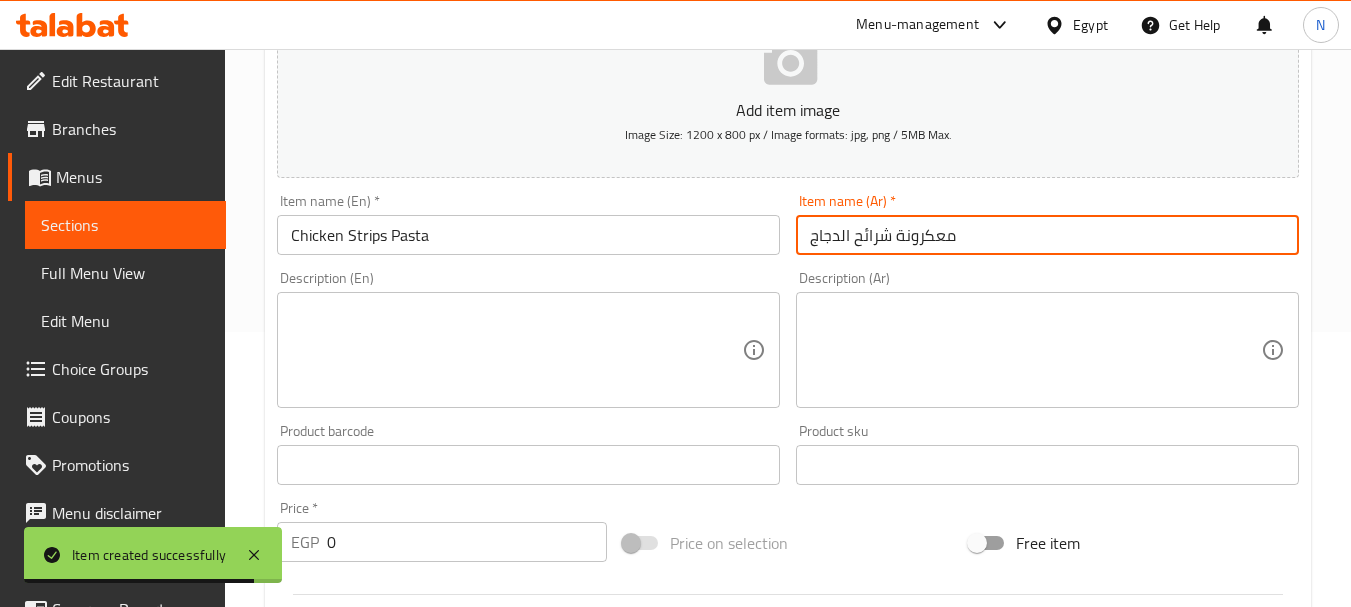 click on "معكرونة شرائح الدجاج" at bounding box center [1047, 235] 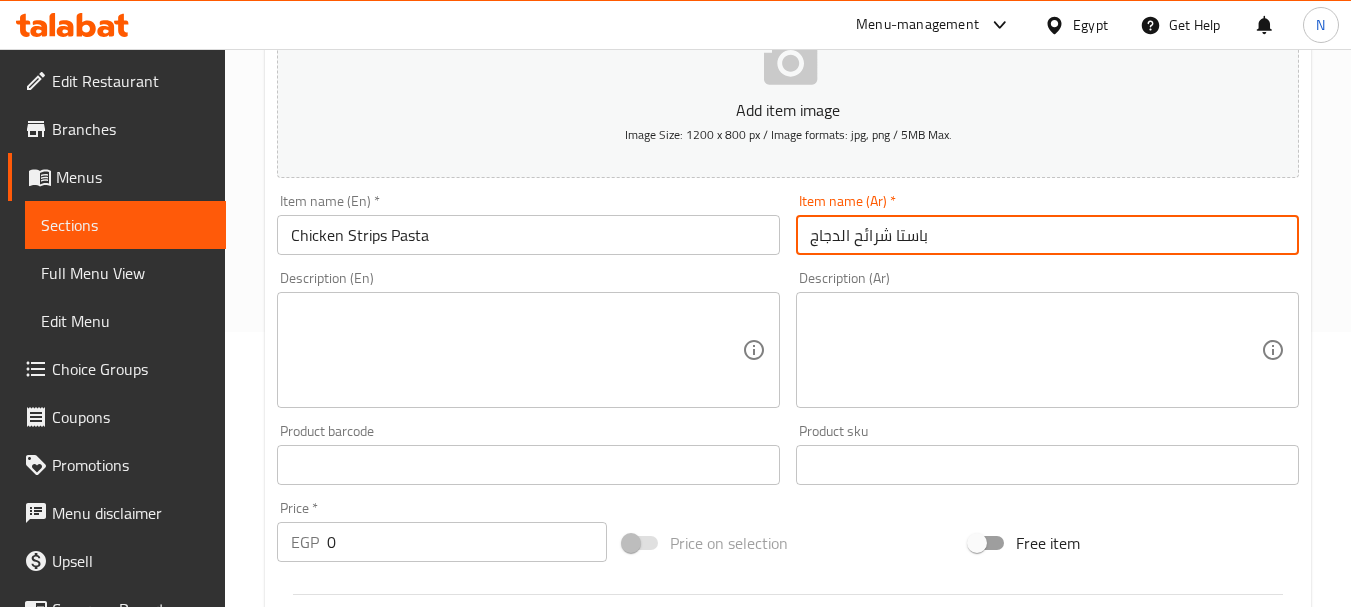 click on "Chicken Strips Pasta" at bounding box center (528, 235) 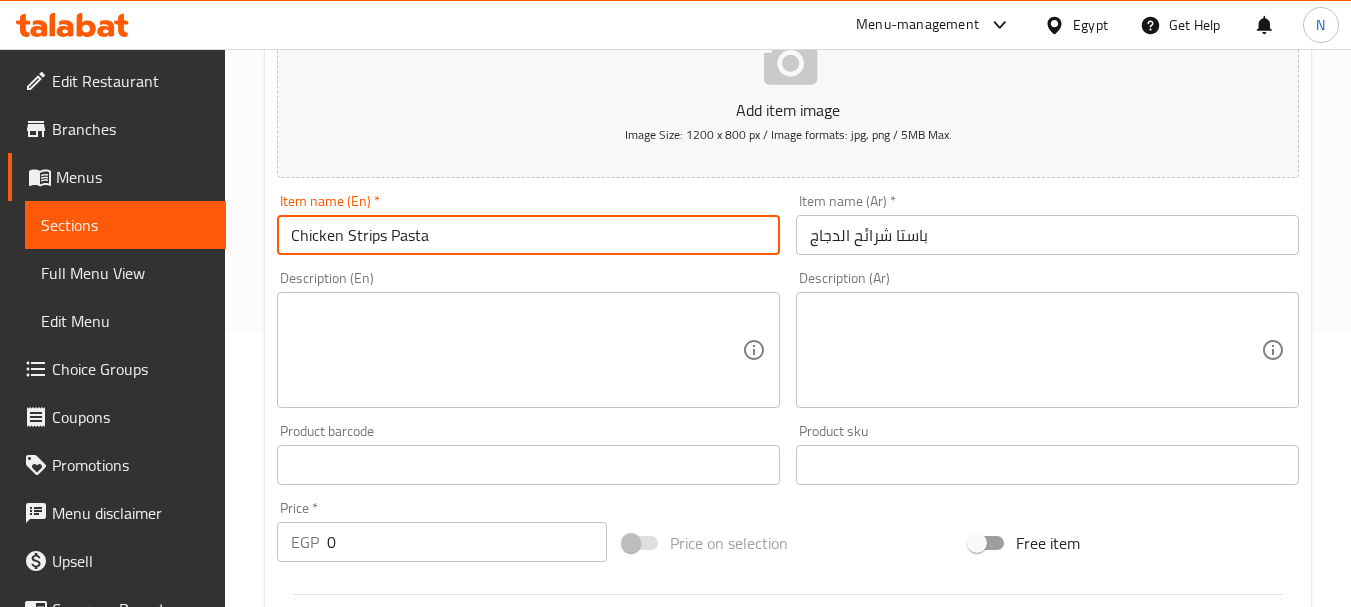 click on "Chicken Strips Pasta" at bounding box center (528, 235) 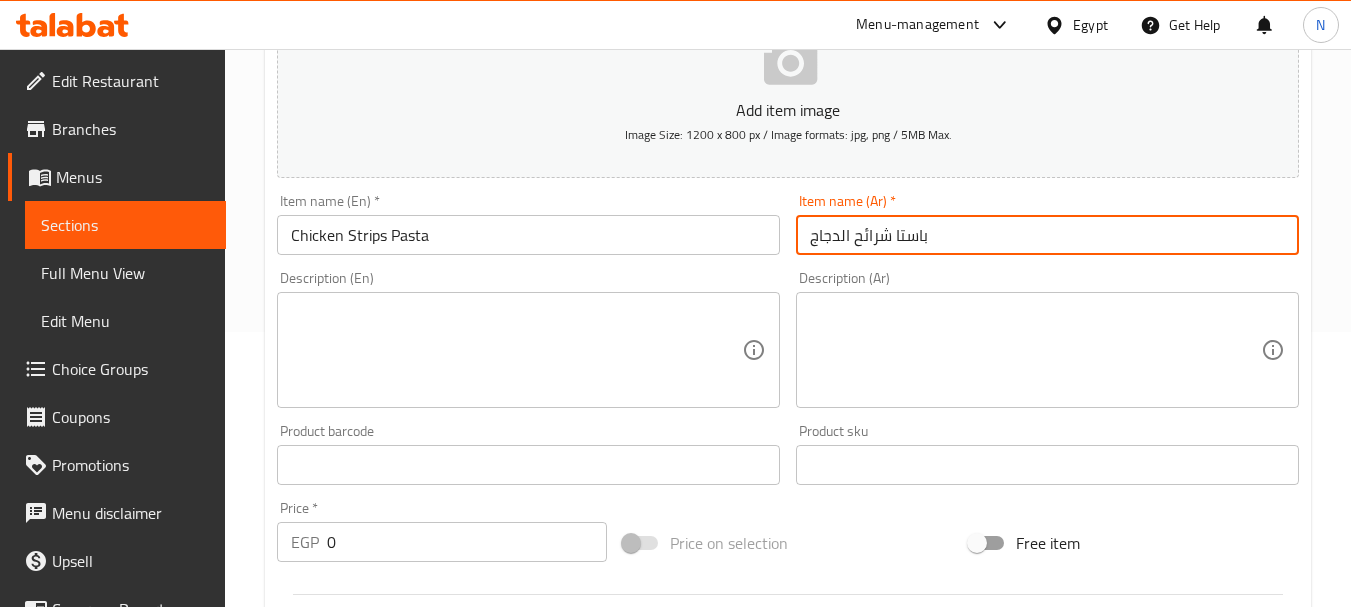 click on "باستا شرائح الدجاج" at bounding box center [1047, 235] 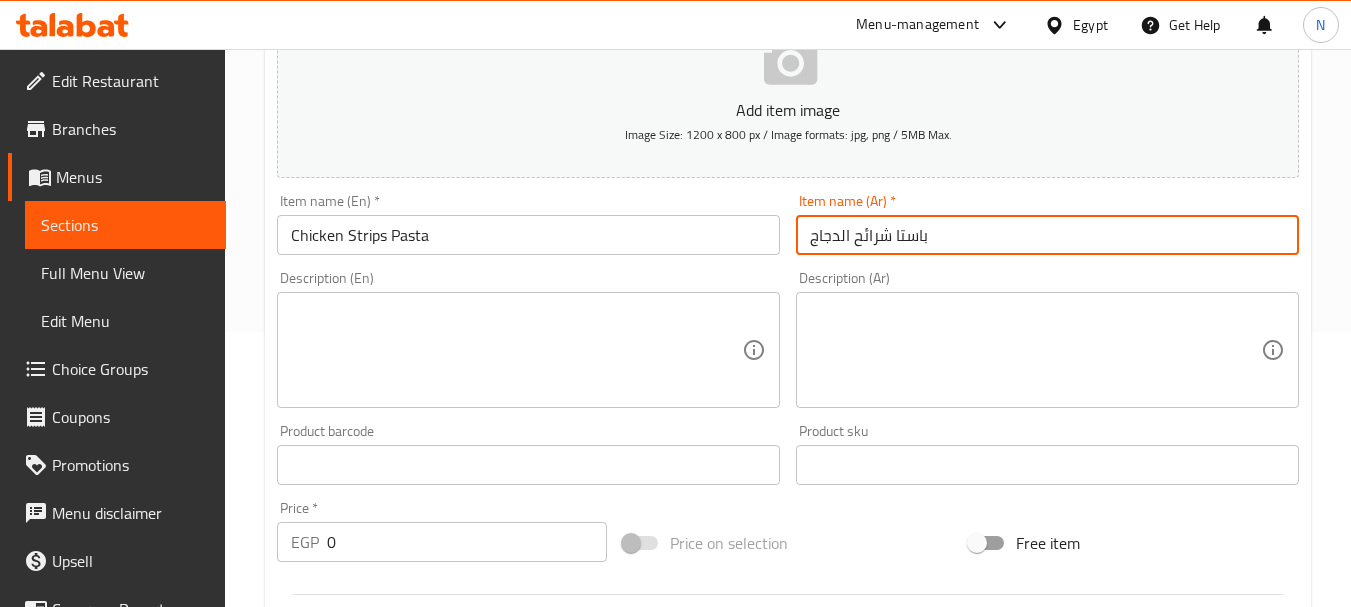 drag, startPoint x: 860, startPoint y: 233, endPoint x: 827, endPoint y: 231, distance: 33.06055 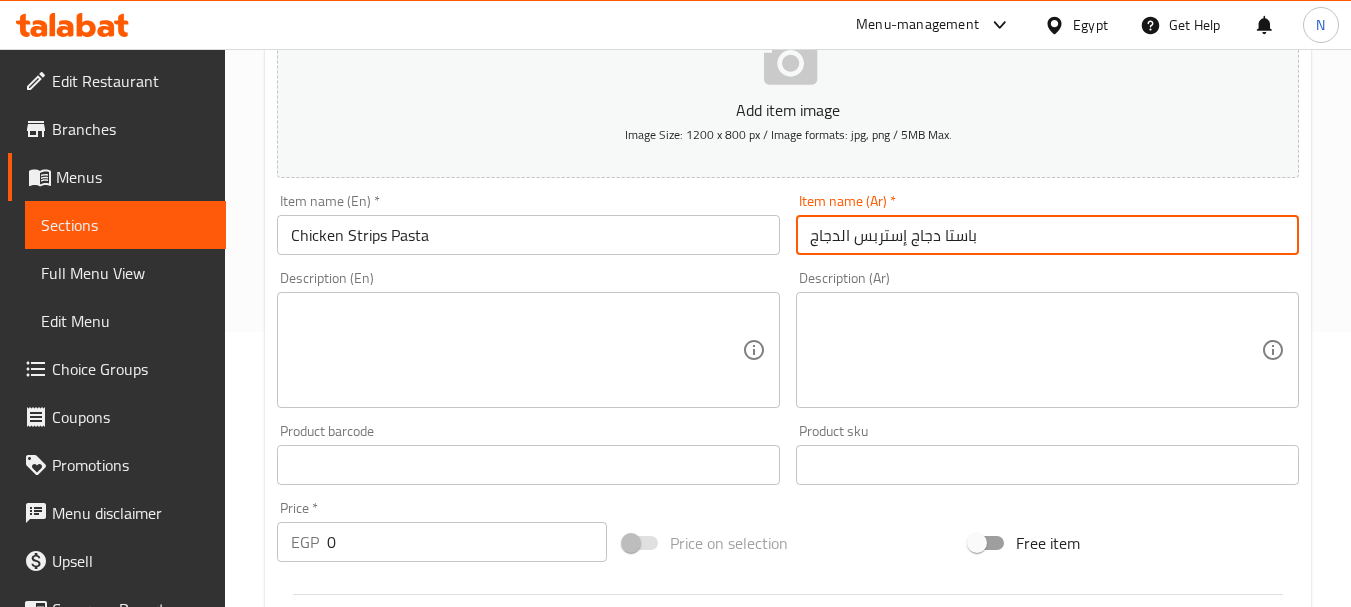 click on "باستا دجاج إستربس الدجاج" at bounding box center [1047, 235] 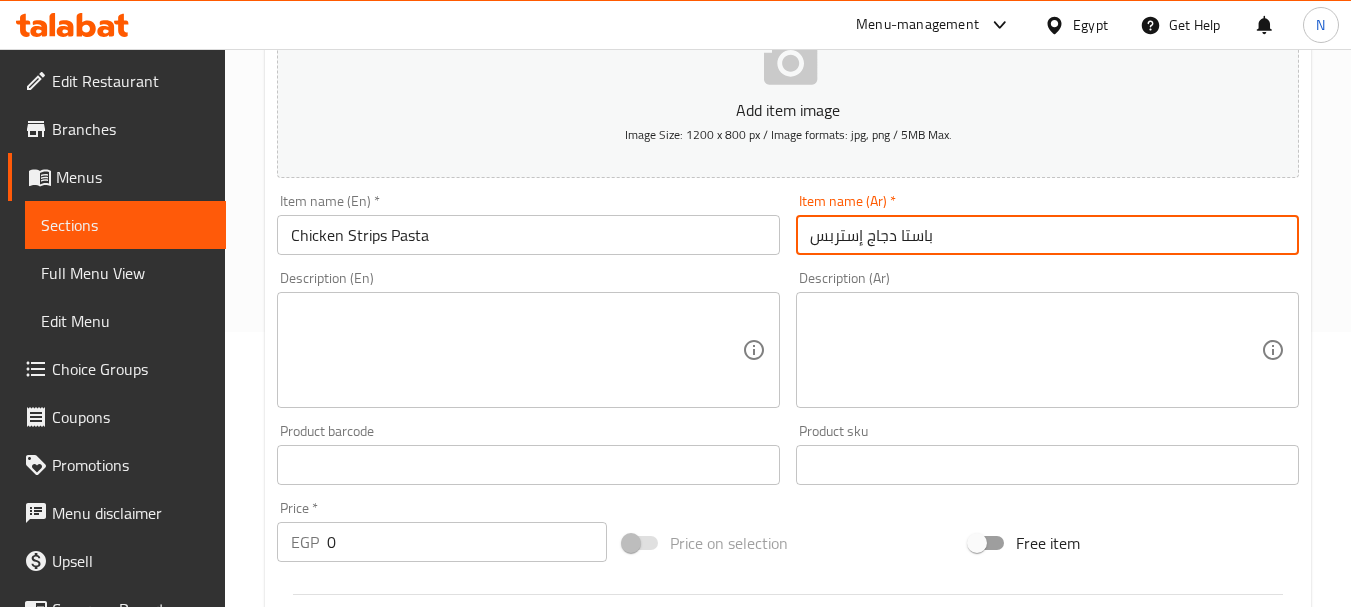 type on "باستا دجاج إستربس" 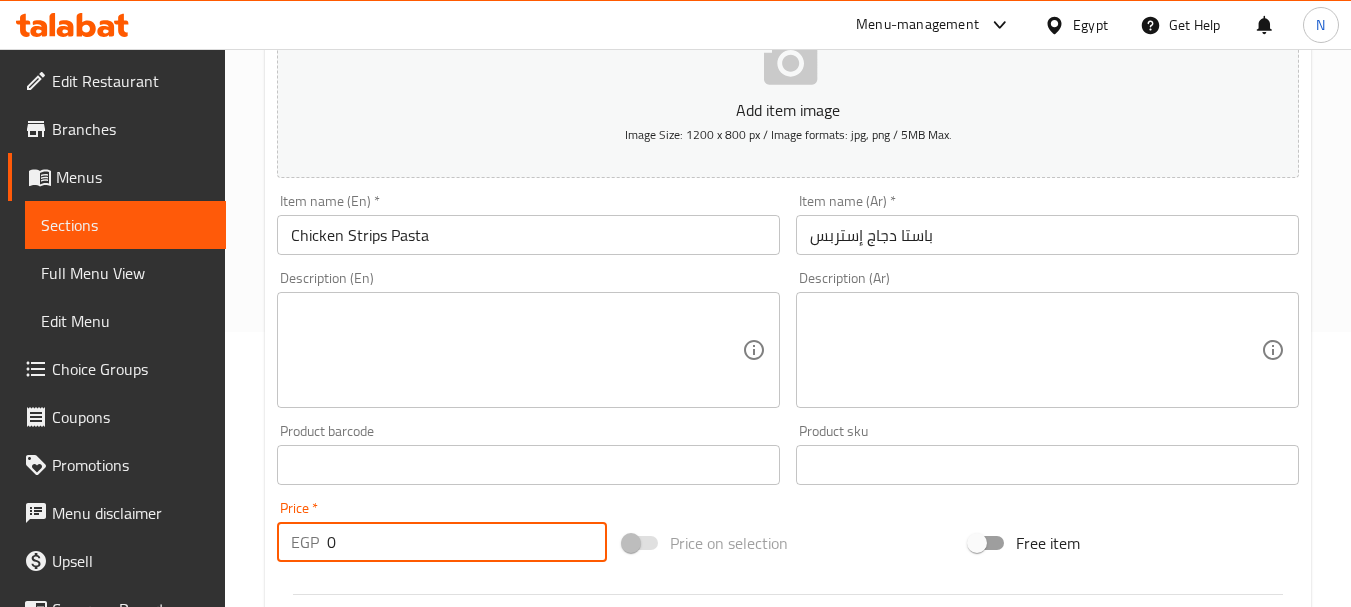 drag, startPoint x: 430, startPoint y: 538, endPoint x: 283, endPoint y: 550, distance: 147.48898 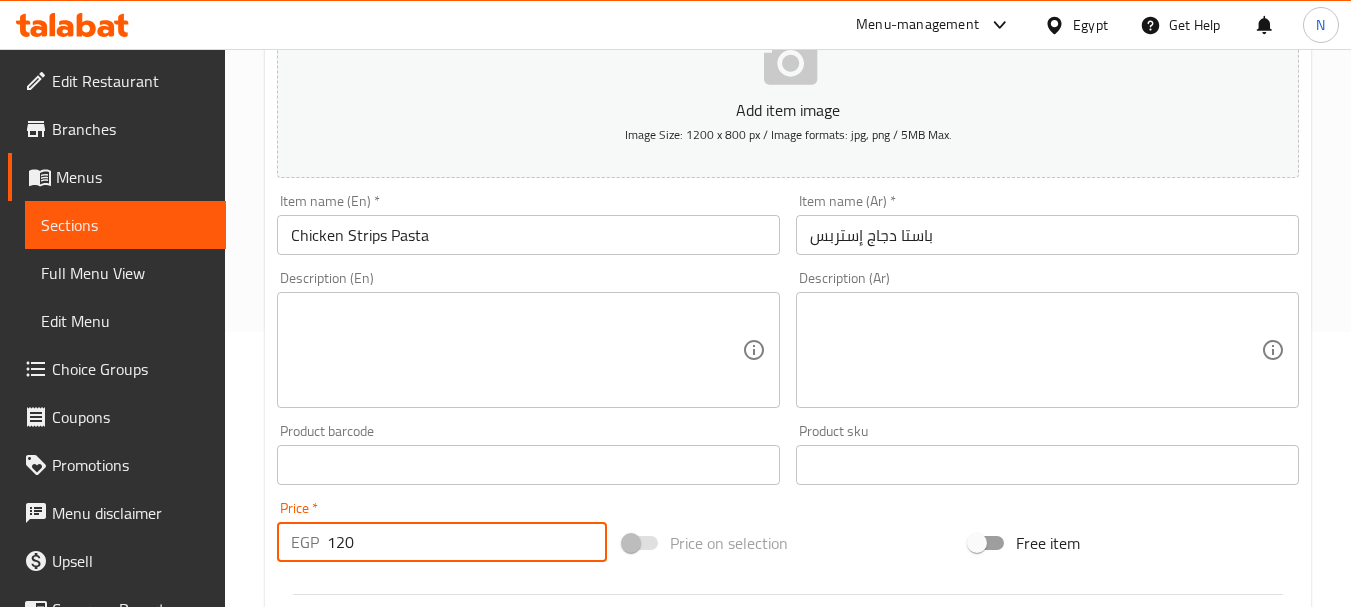 type on "120" 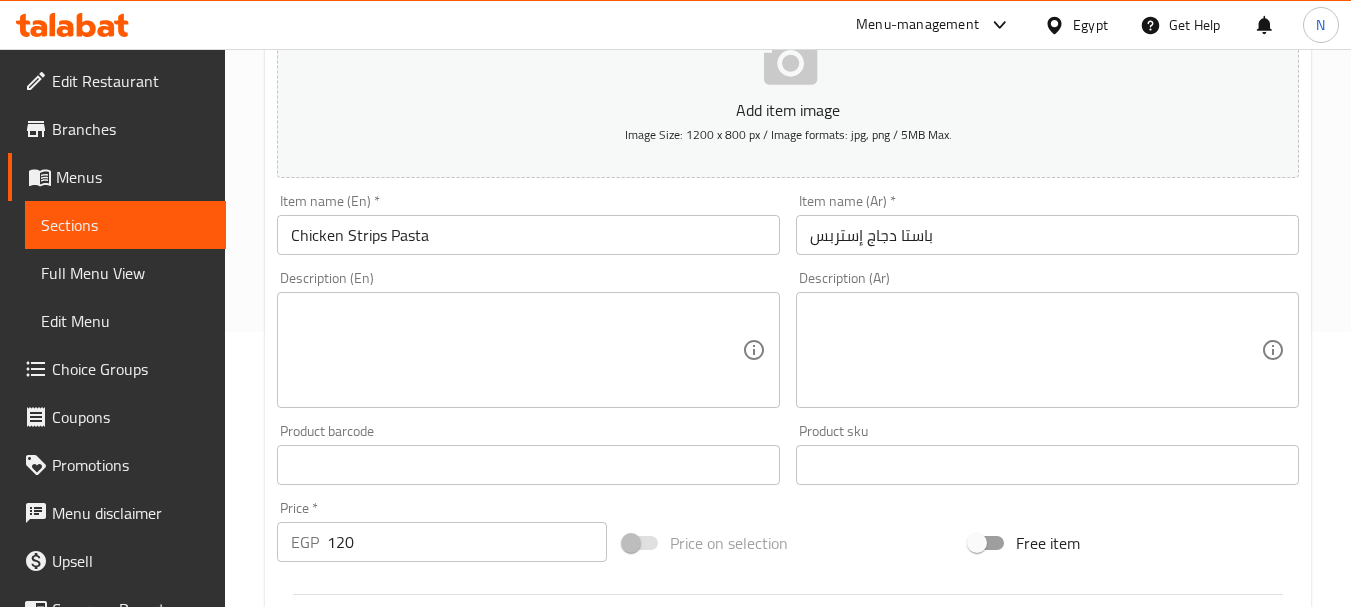 click on "Price on selection" at bounding box center [788, 543] 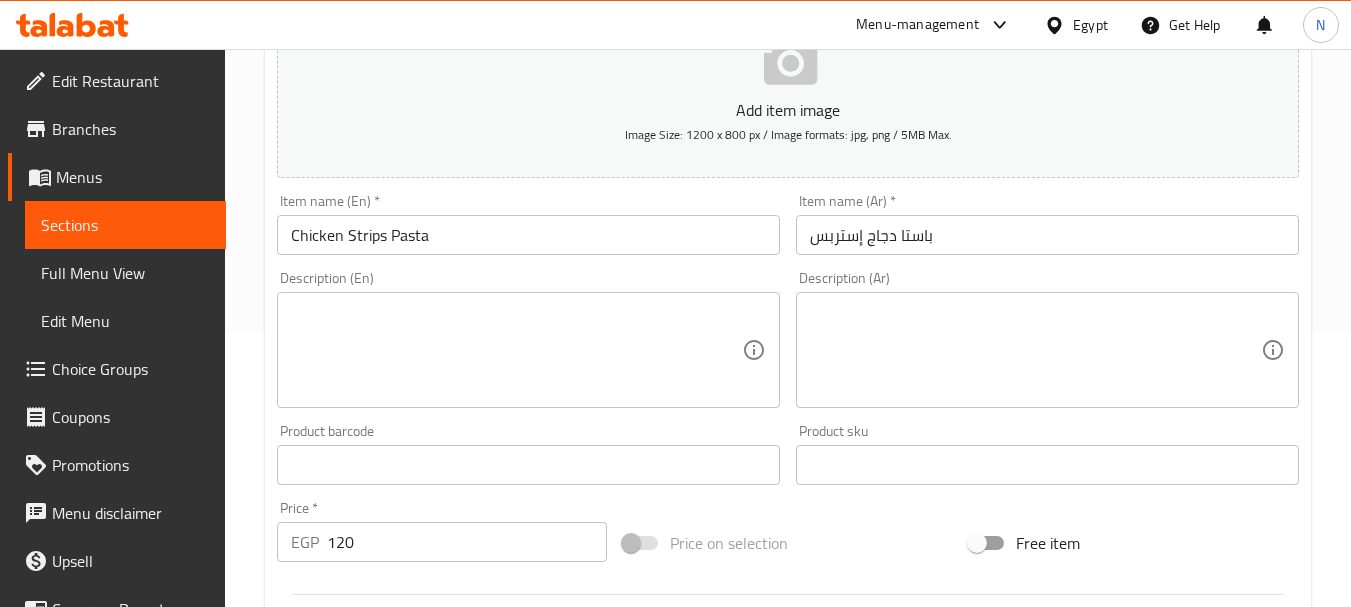 scroll, scrollTop: 806, scrollLeft: 0, axis: vertical 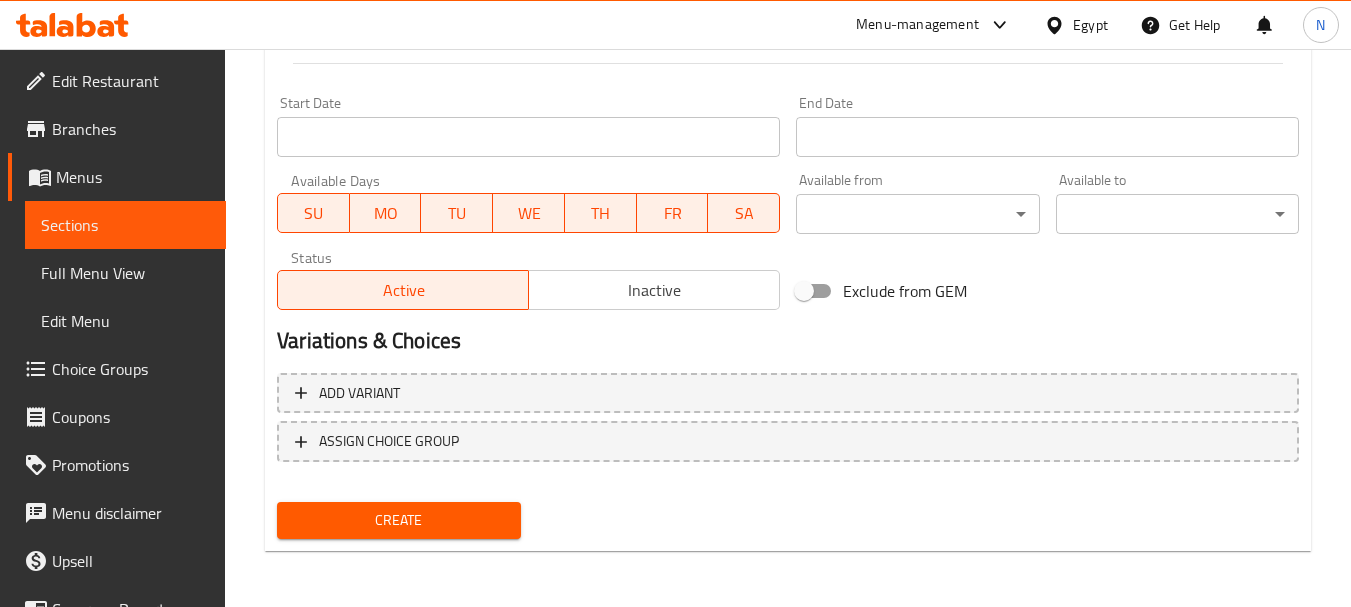 click on "Create" at bounding box center [398, 520] 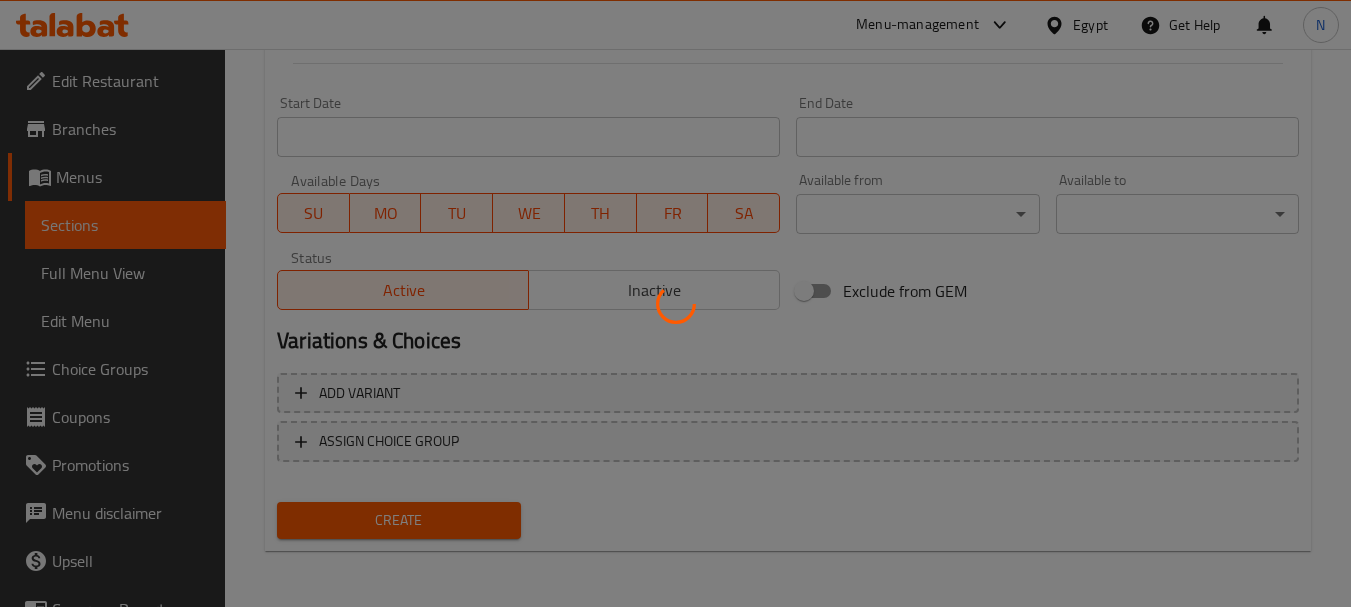type 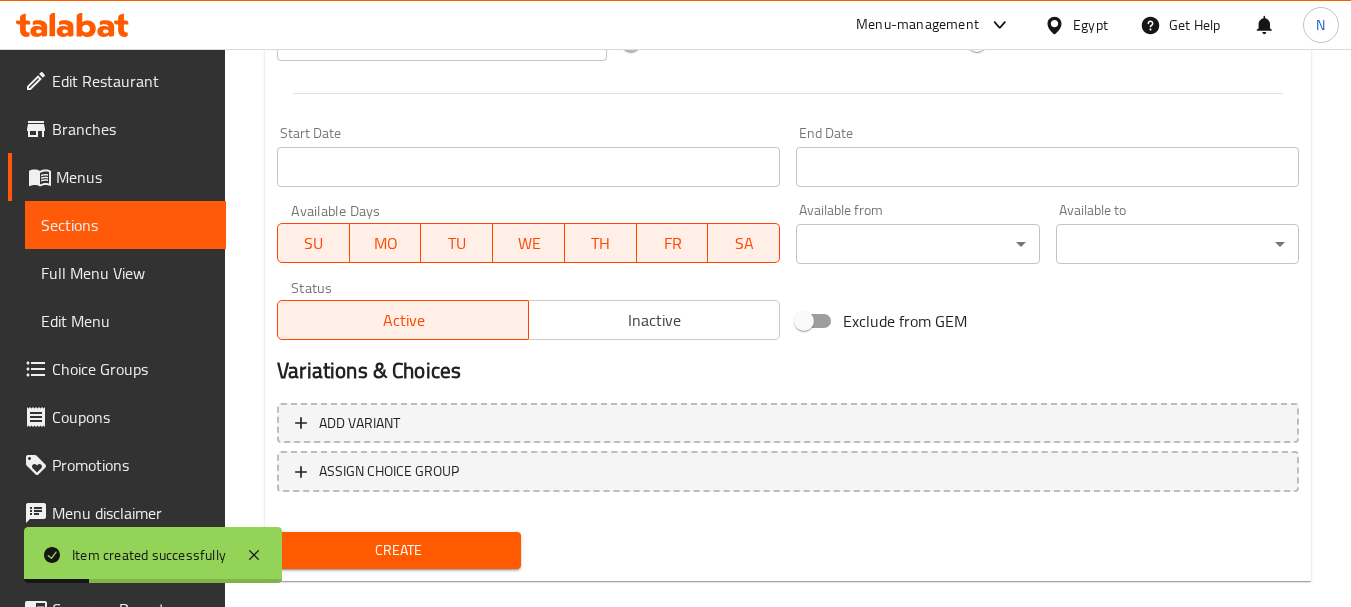 scroll, scrollTop: 275, scrollLeft: 0, axis: vertical 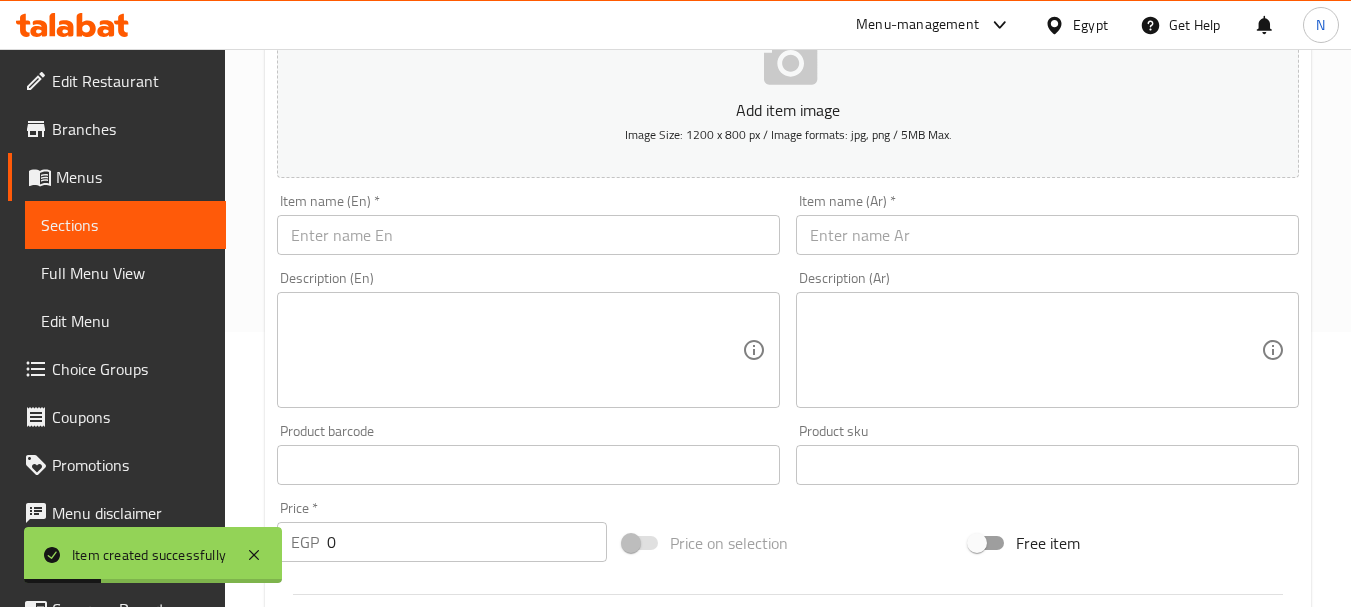 type 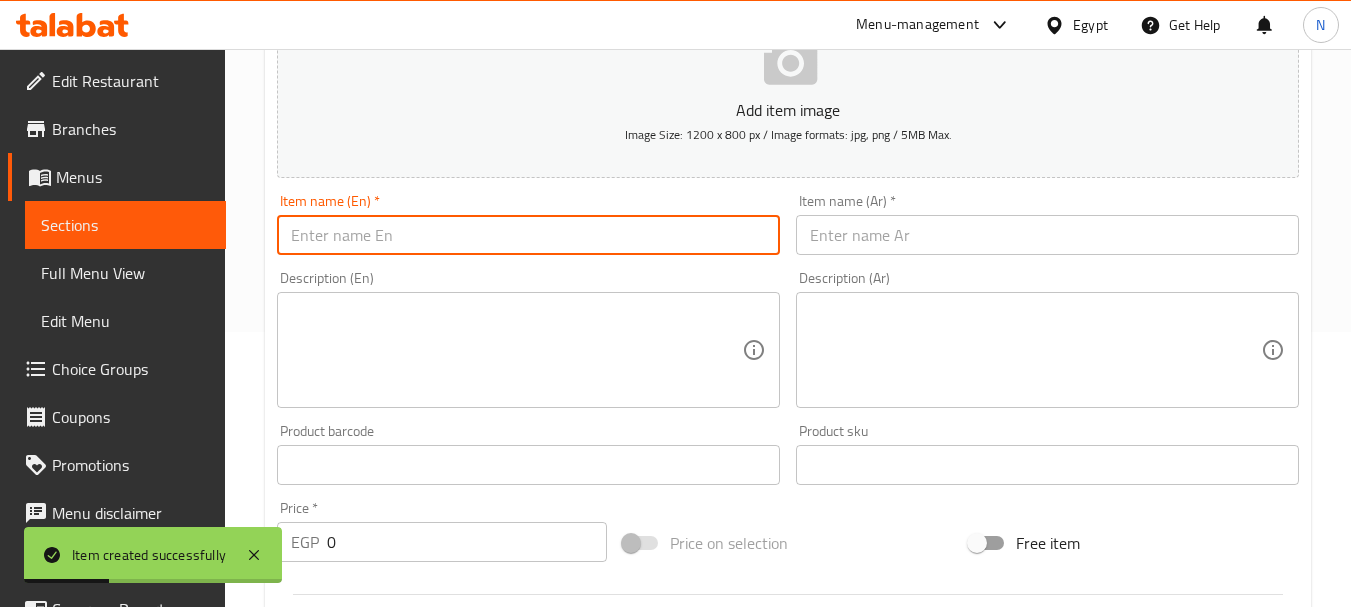 paste on "Cow Cow Pasta" 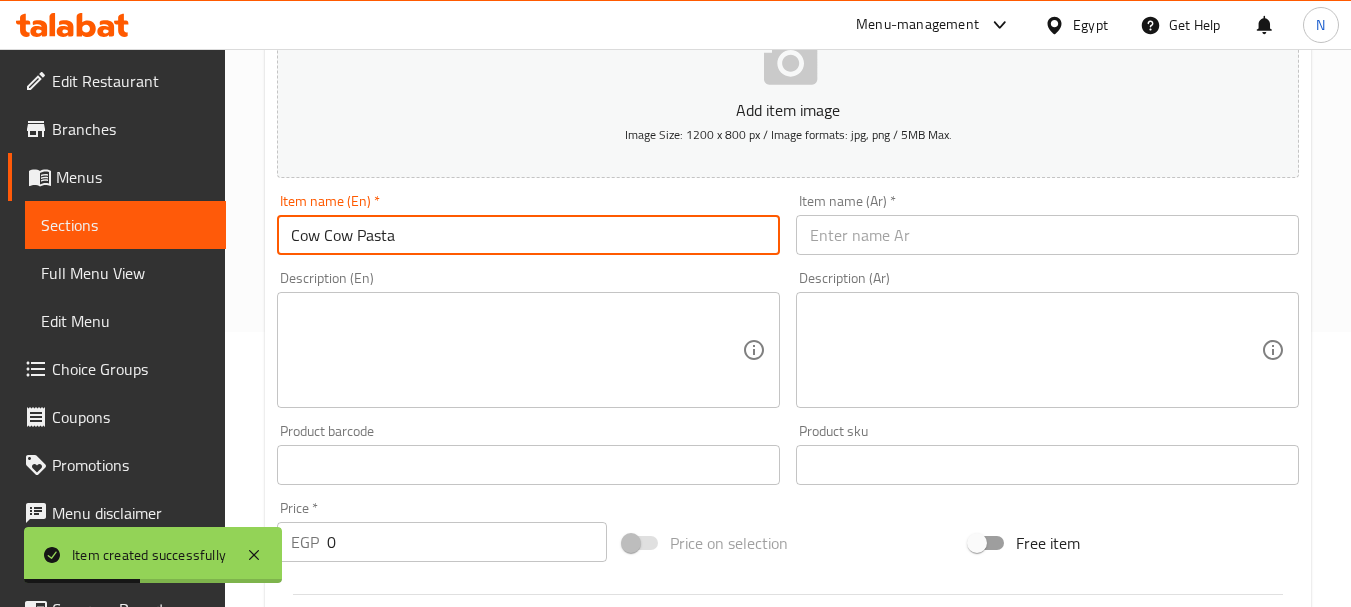type on "Cow Cow Pasta" 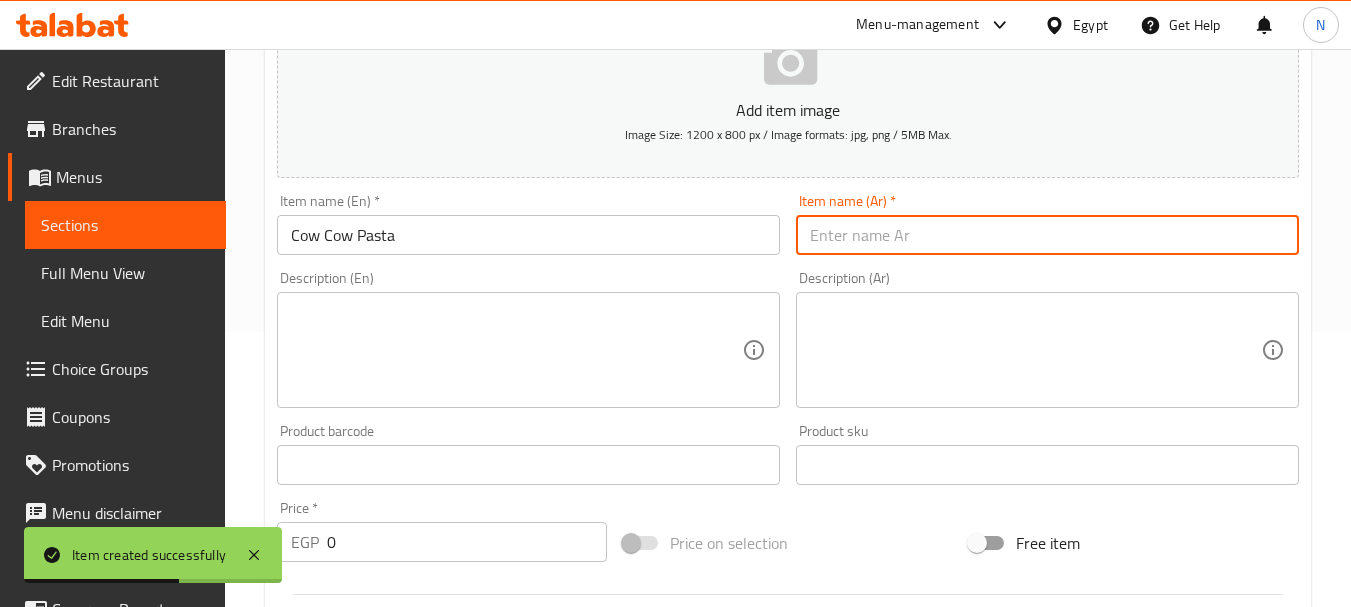click at bounding box center (1047, 235) 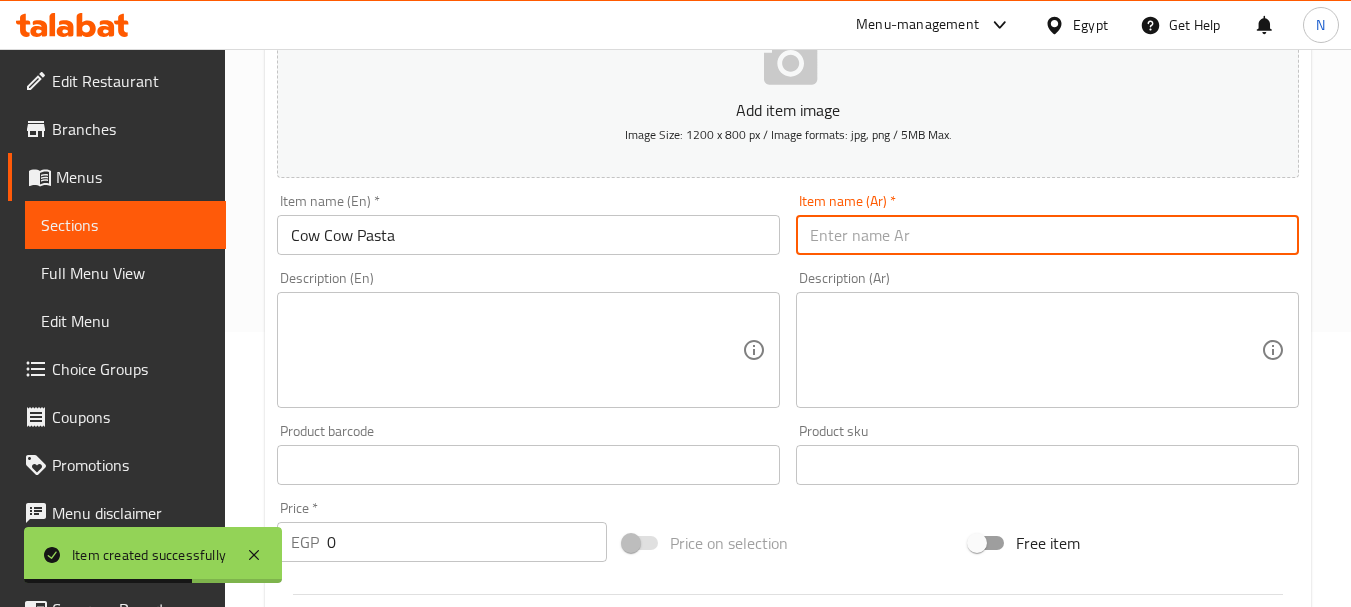 paste on "معكرونة بقرة بقرة" 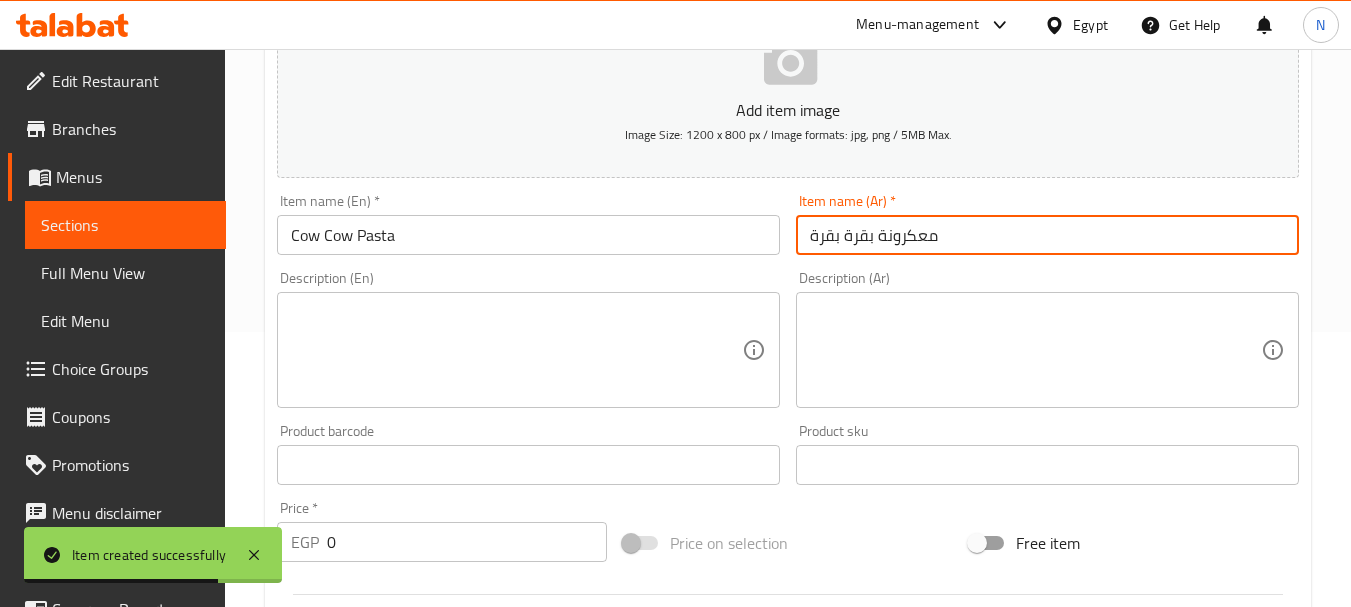 click on "معكرونة بقرة بقرة" at bounding box center [1047, 235] 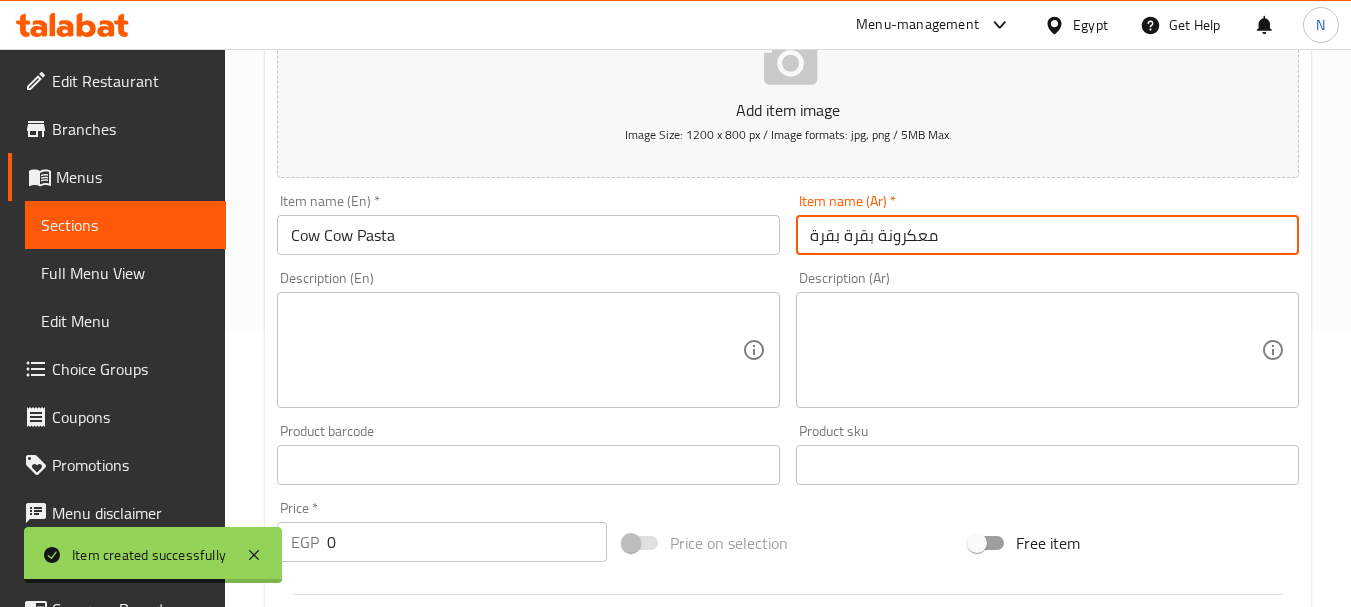 click on "معكرونة بقرة بقرة" at bounding box center (1047, 235) 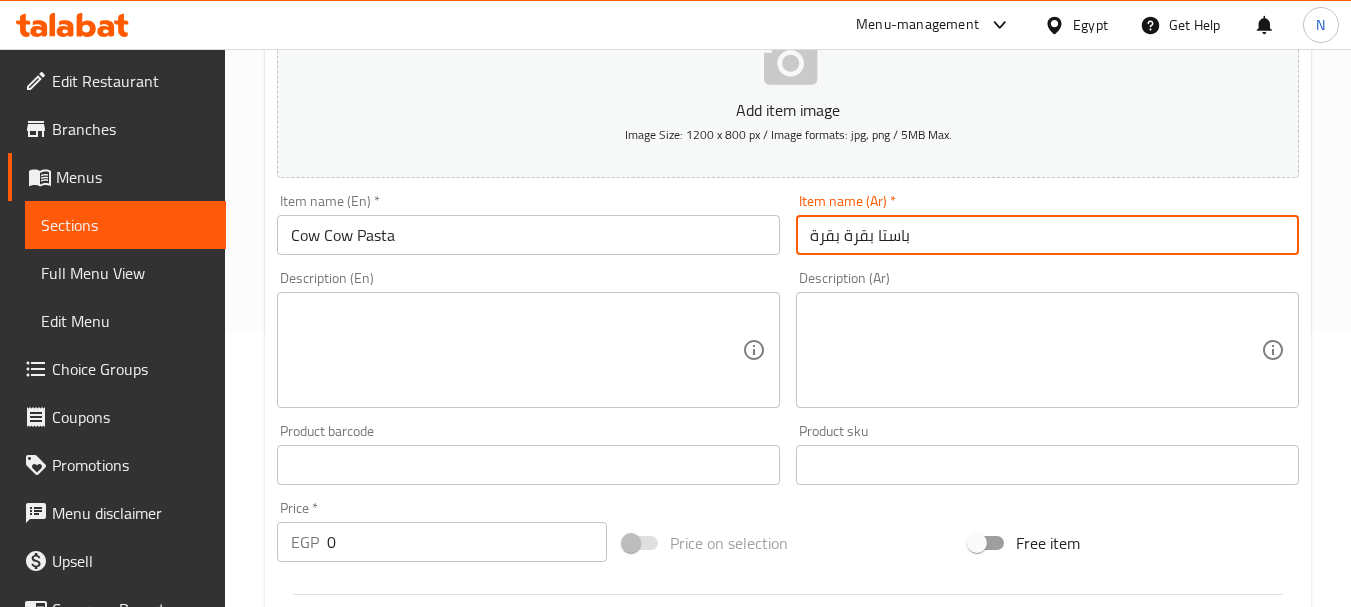 click on "باستا بقرة بقرة" at bounding box center [1047, 235] 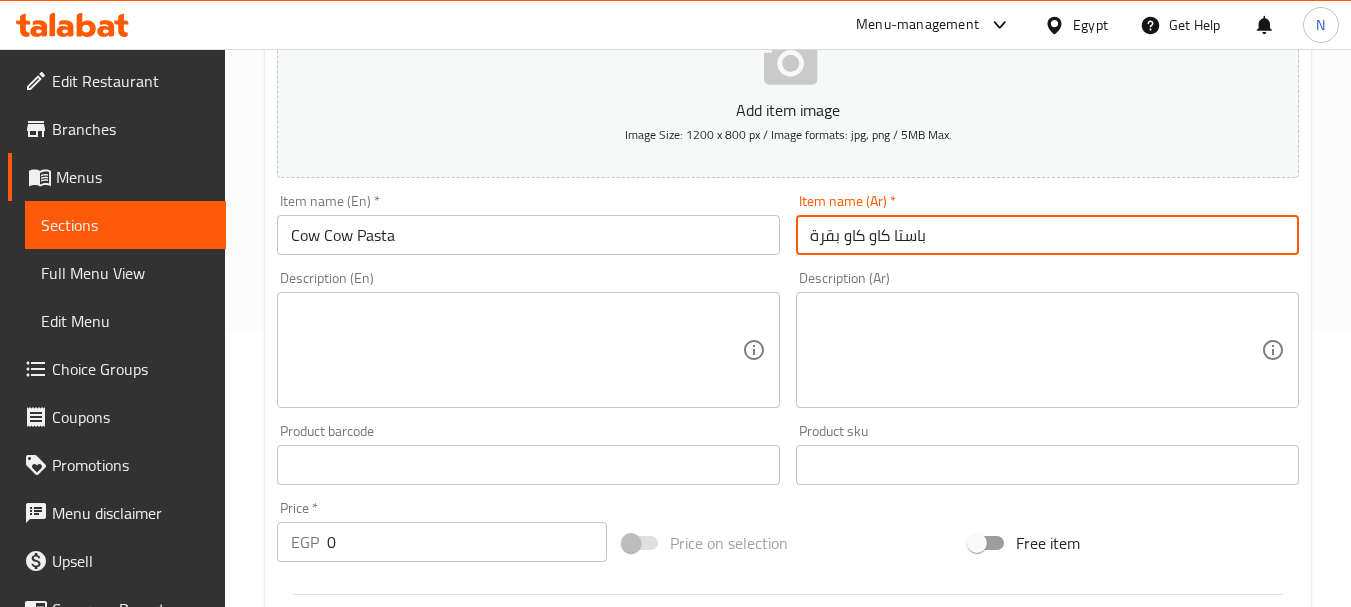 click on "باستا كاو كاو بقرة" at bounding box center (1047, 235) 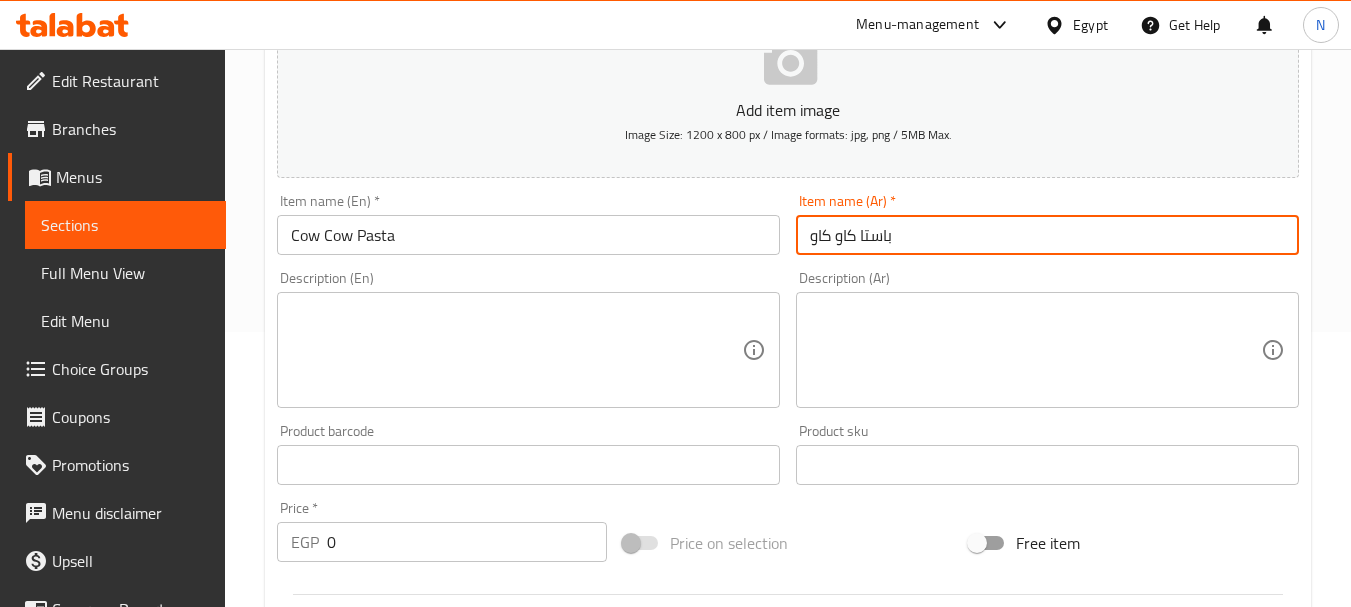type on "باستا كاو كاو" 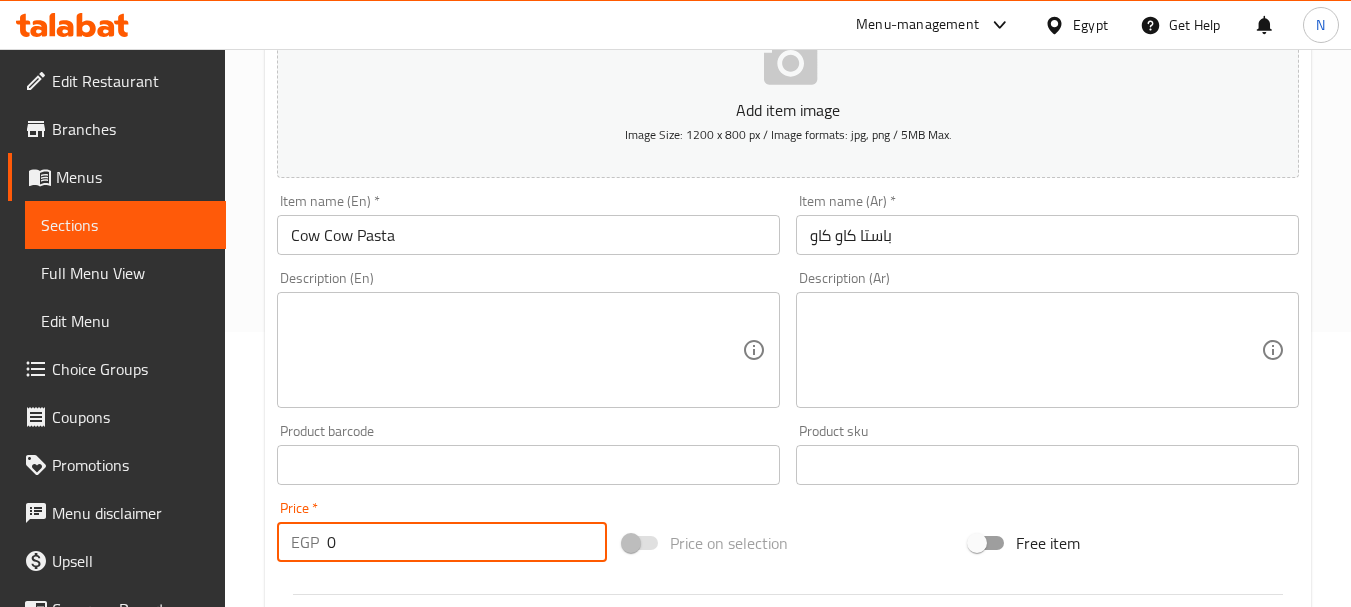 drag, startPoint x: 341, startPoint y: 528, endPoint x: 326, endPoint y: 535, distance: 16.552946 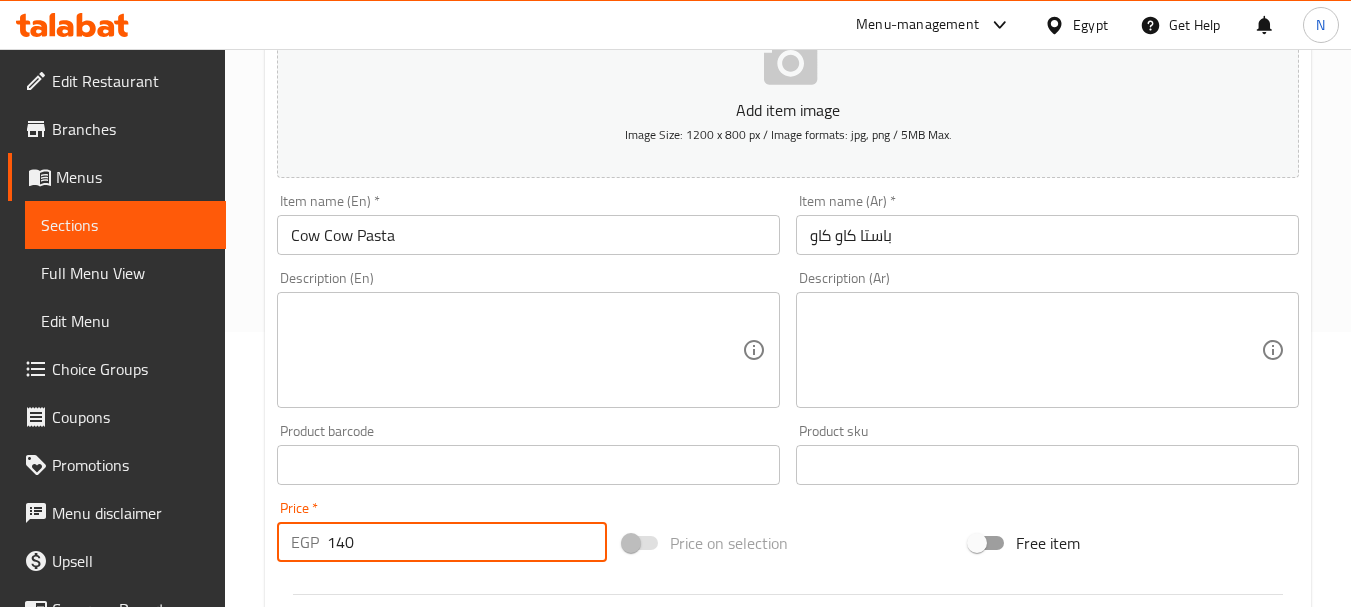 type on "140" 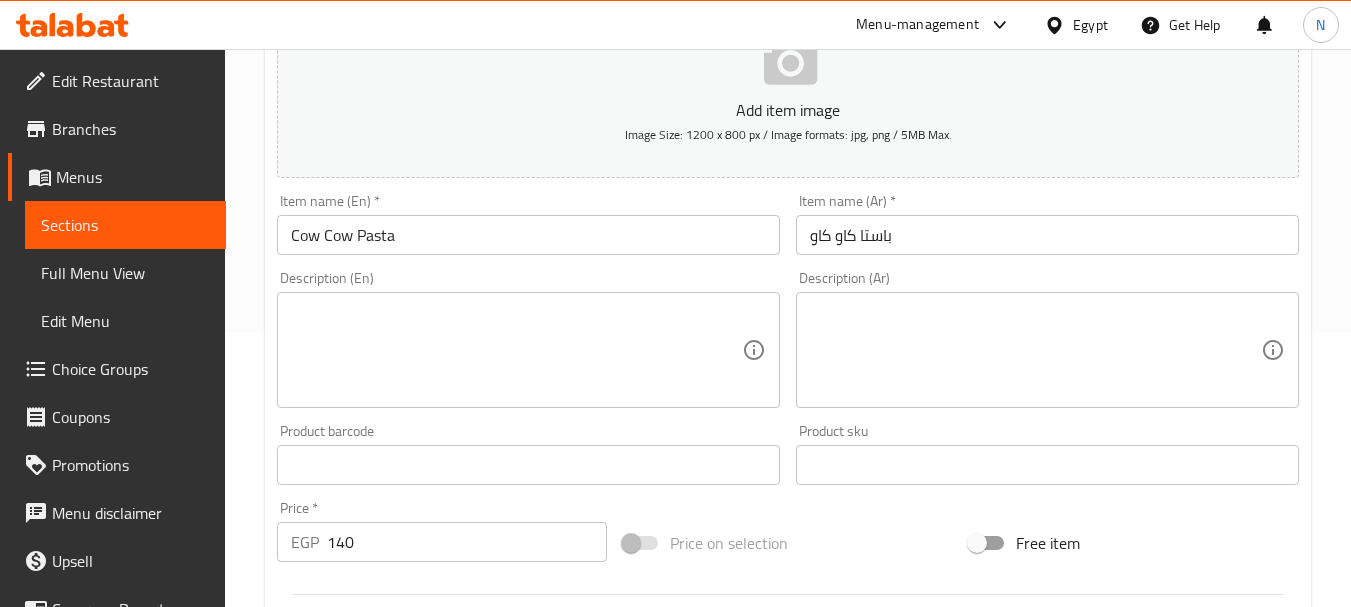 scroll, scrollTop: 806, scrollLeft: 0, axis: vertical 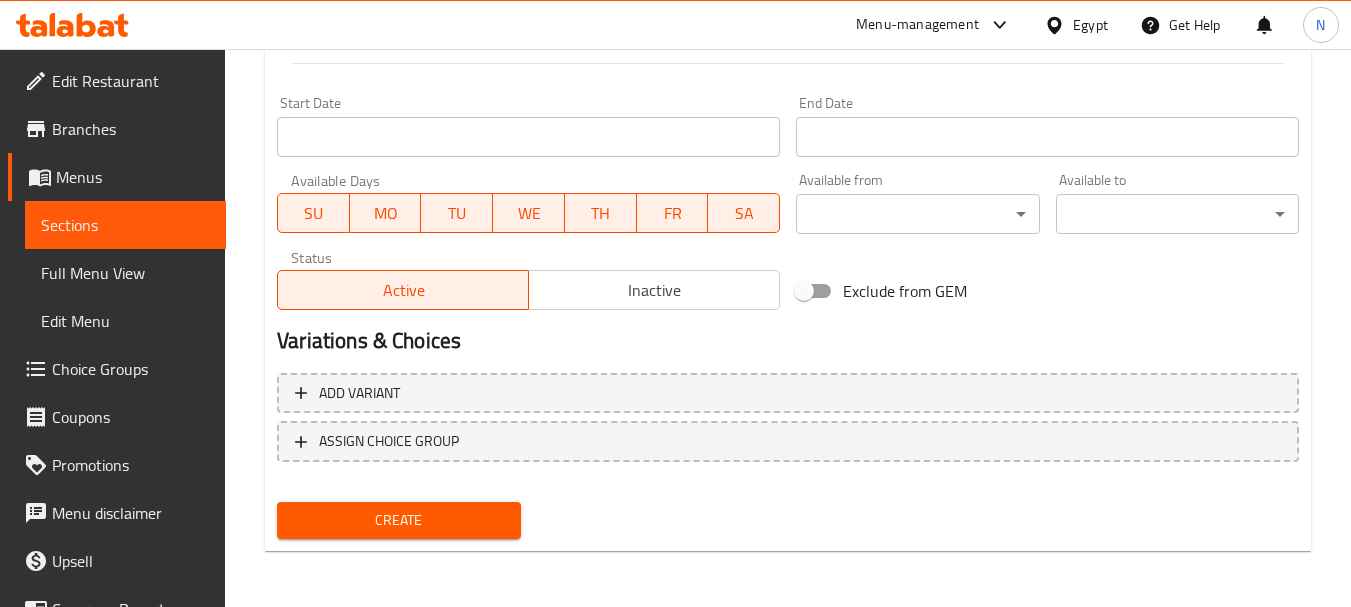 click on "Create" at bounding box center (398, 520) 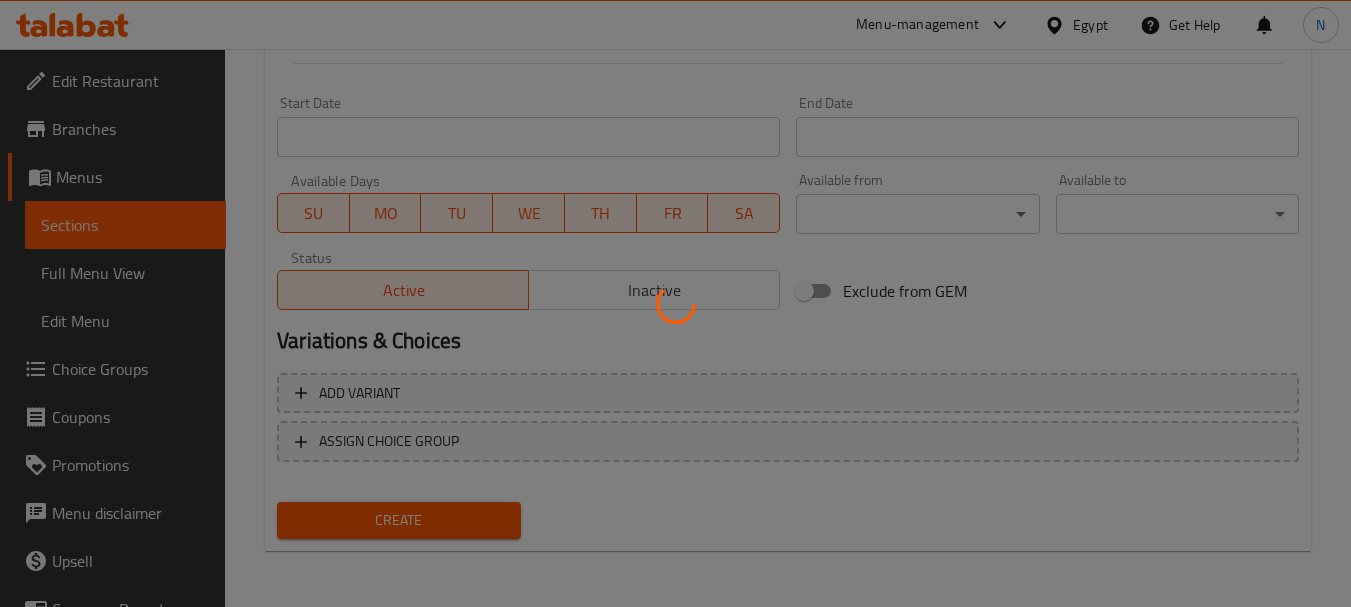 type 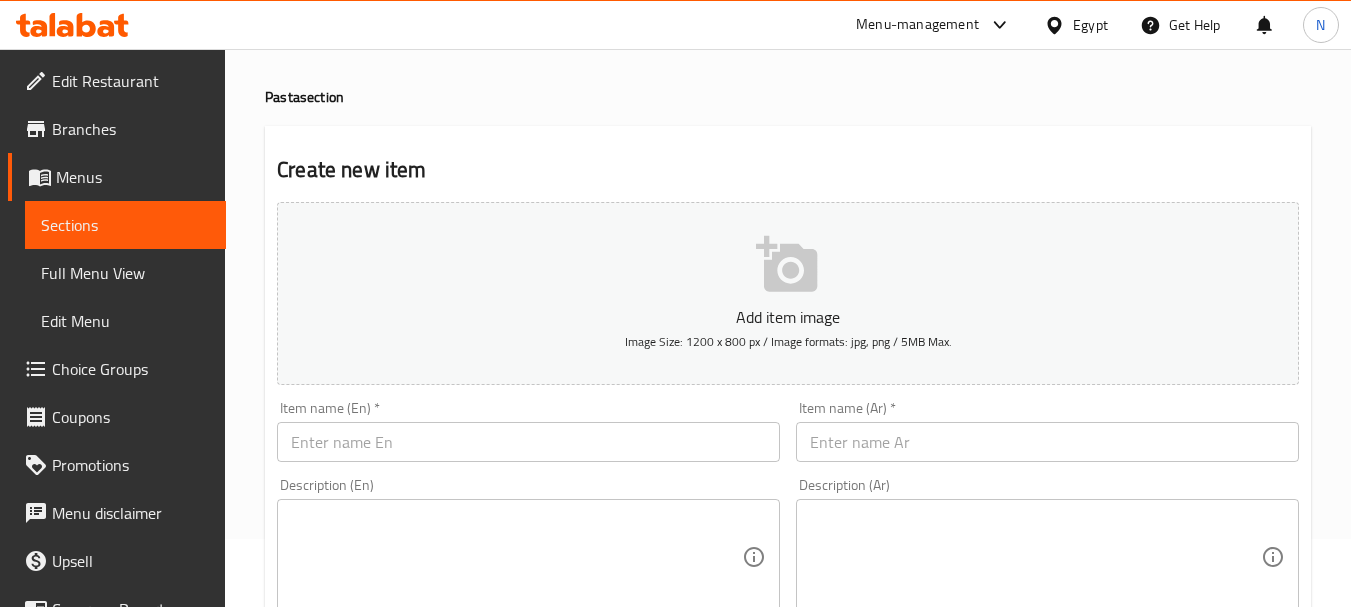 scroll, scrollTop: 0, scrollLeft: 0, axis: both 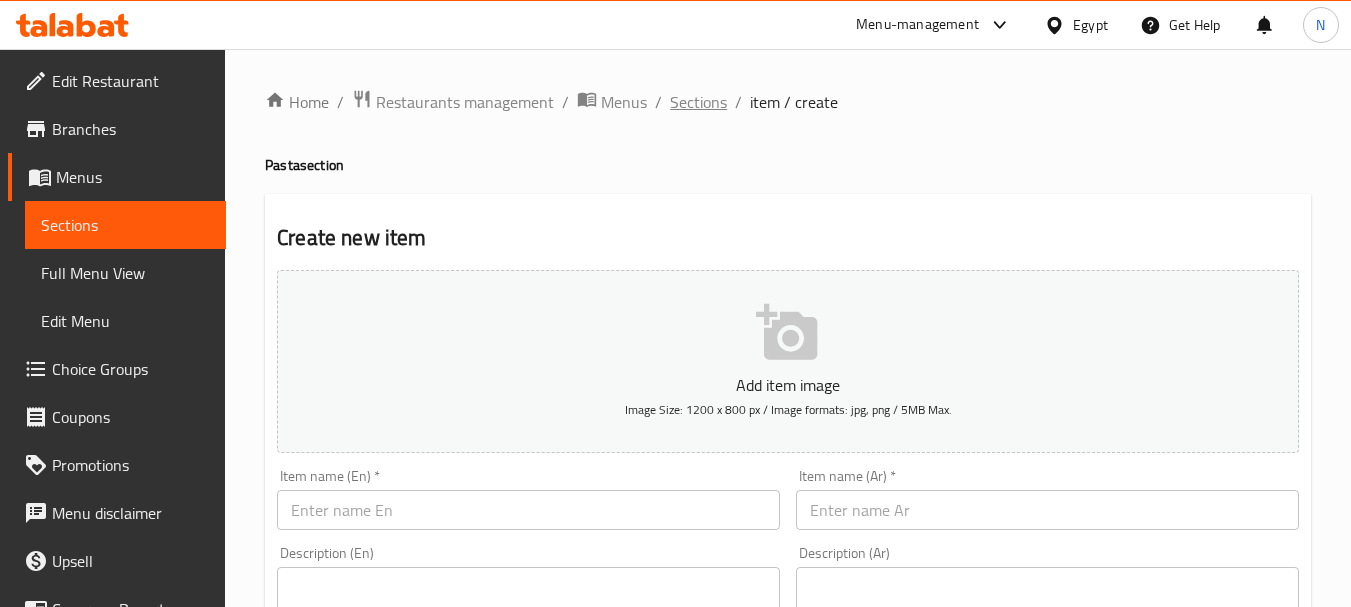 click on "Sections" at bounding box center (698, 102) 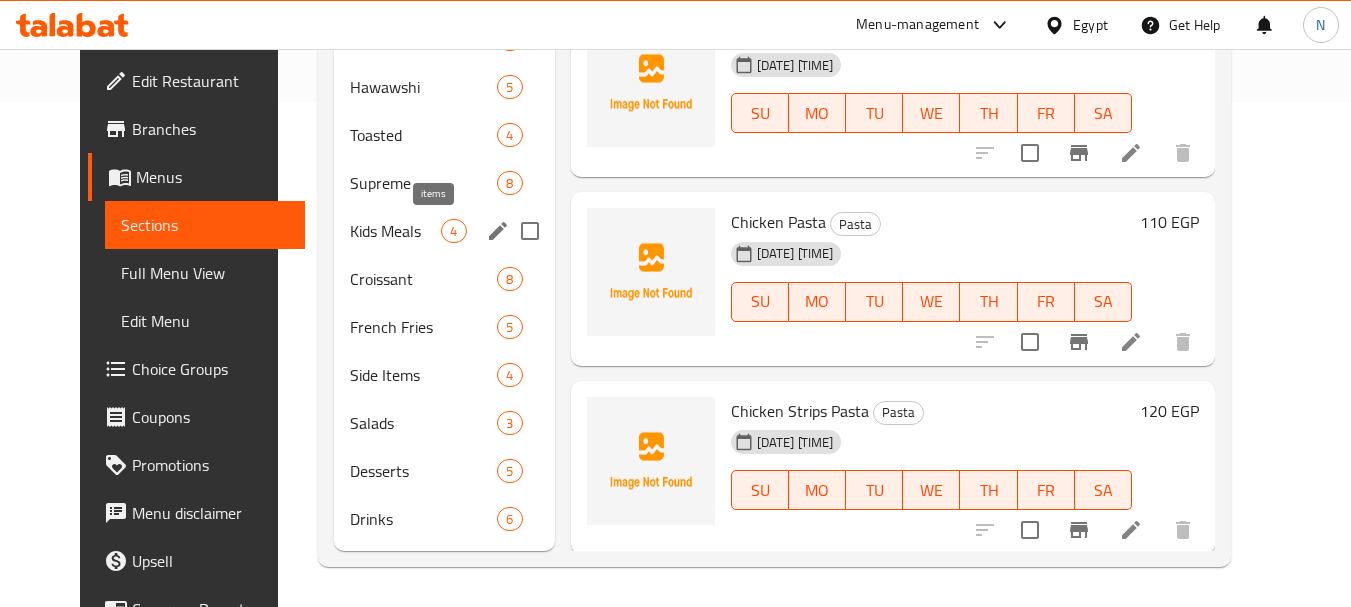 scroll, scrollTop: 0, scrollLeft: 0, axis: both 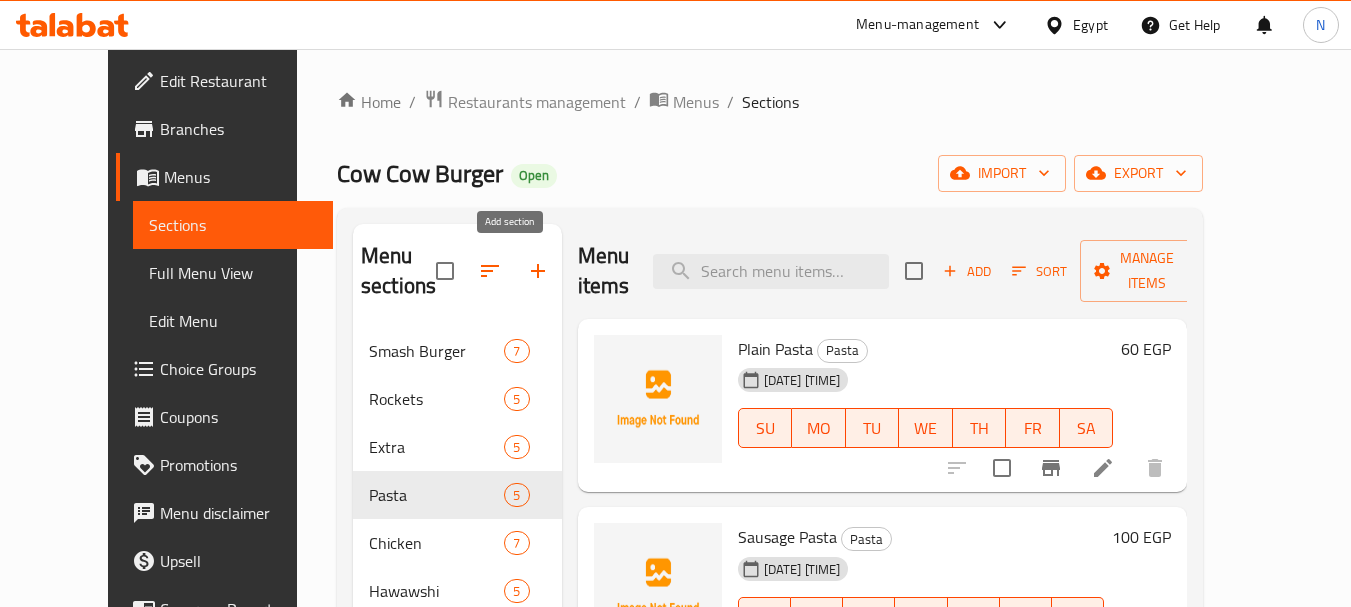 click at bounding box center (538, 271) 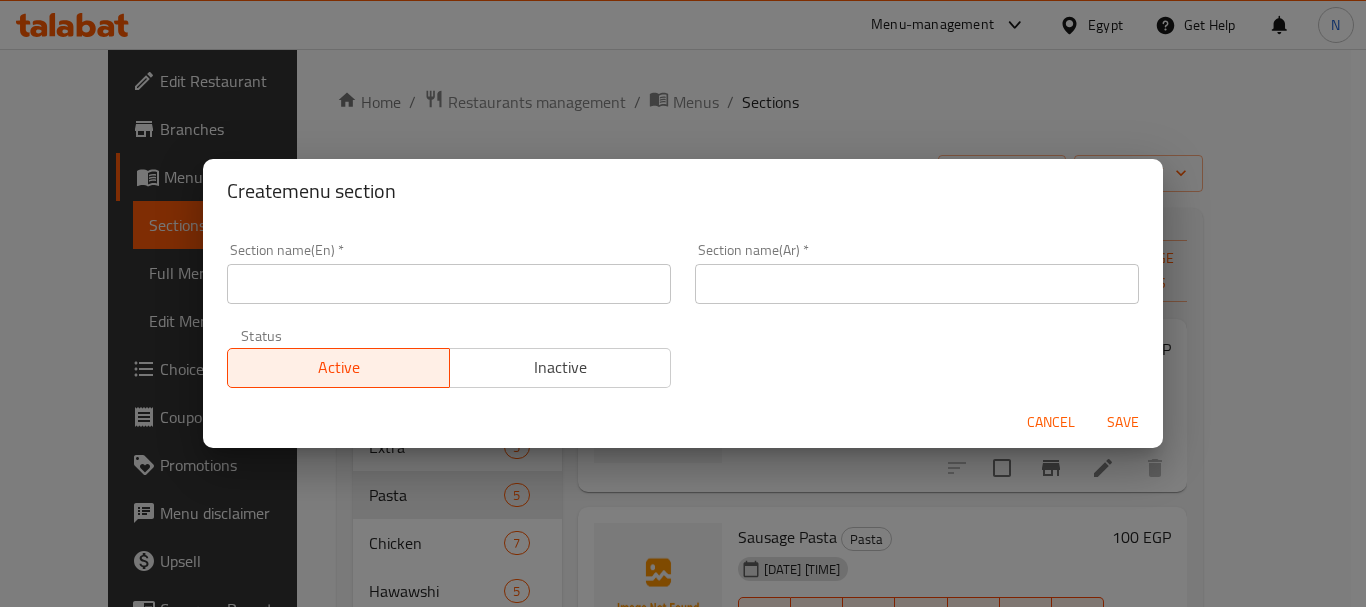 click at bounding box center (449, 284) 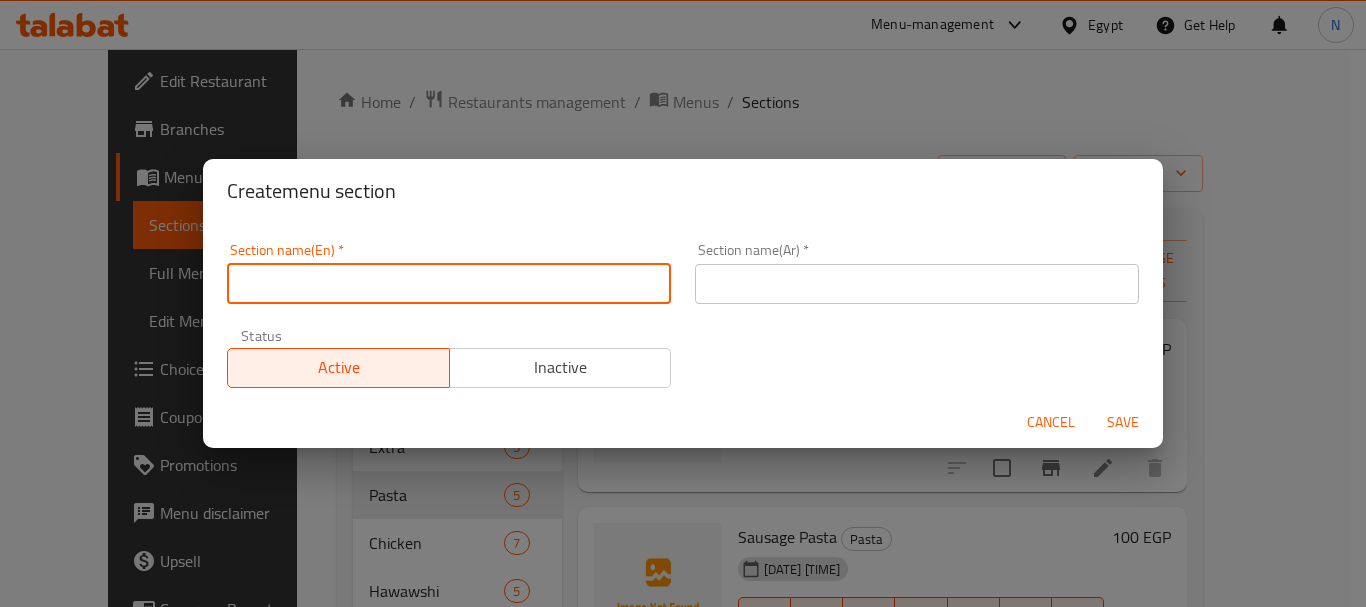 paste on "PANZEROTTI PIZZA" 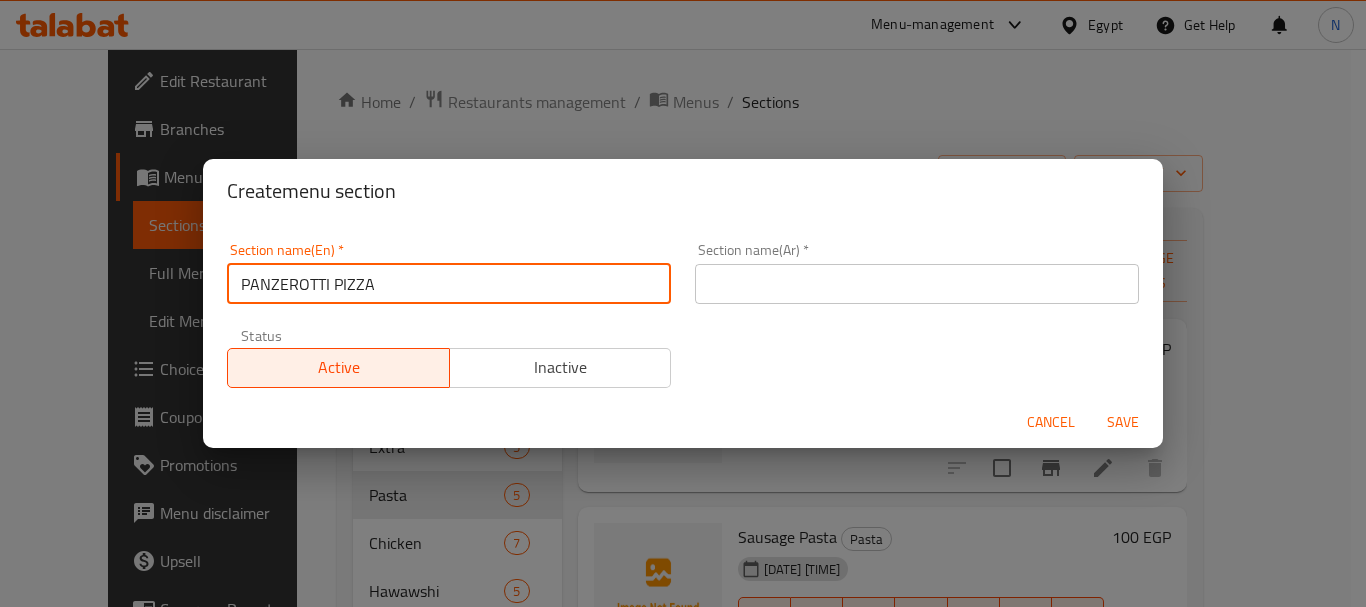 click on "PANZEROTTI PIZZA" at bounding box center [449, 284] 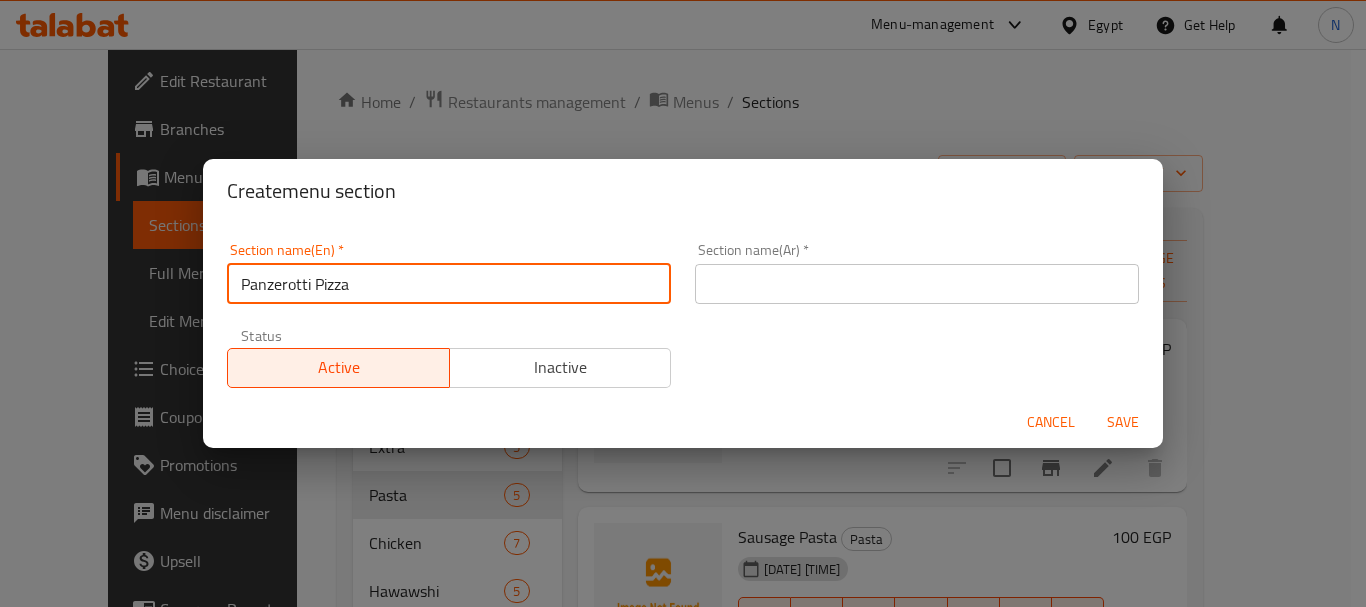 type on "Panzerotti Pizza" 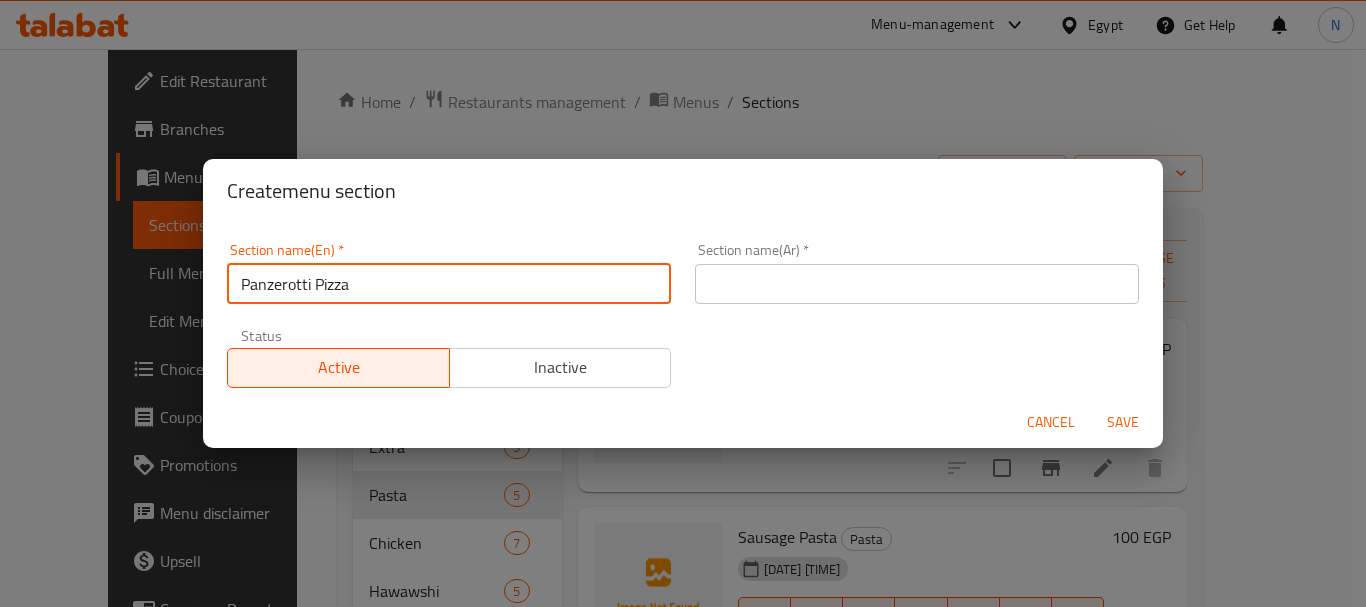 click at bounding box center (917, 284) 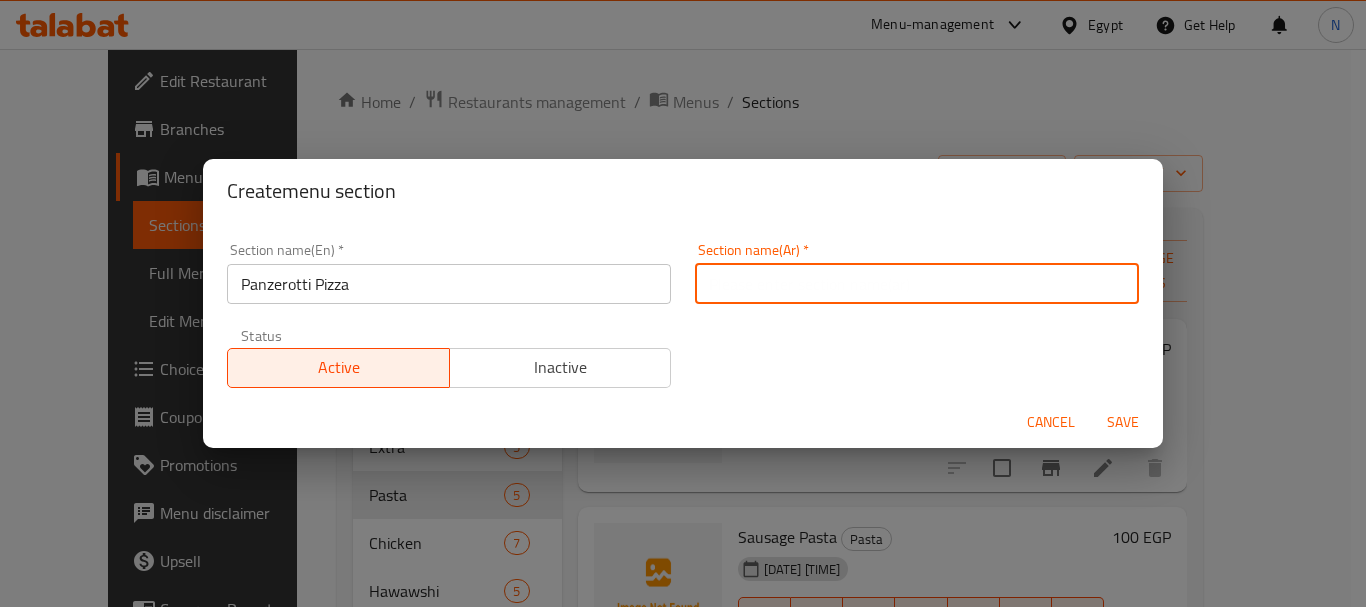 paste on "بيتزا بانزروتي" 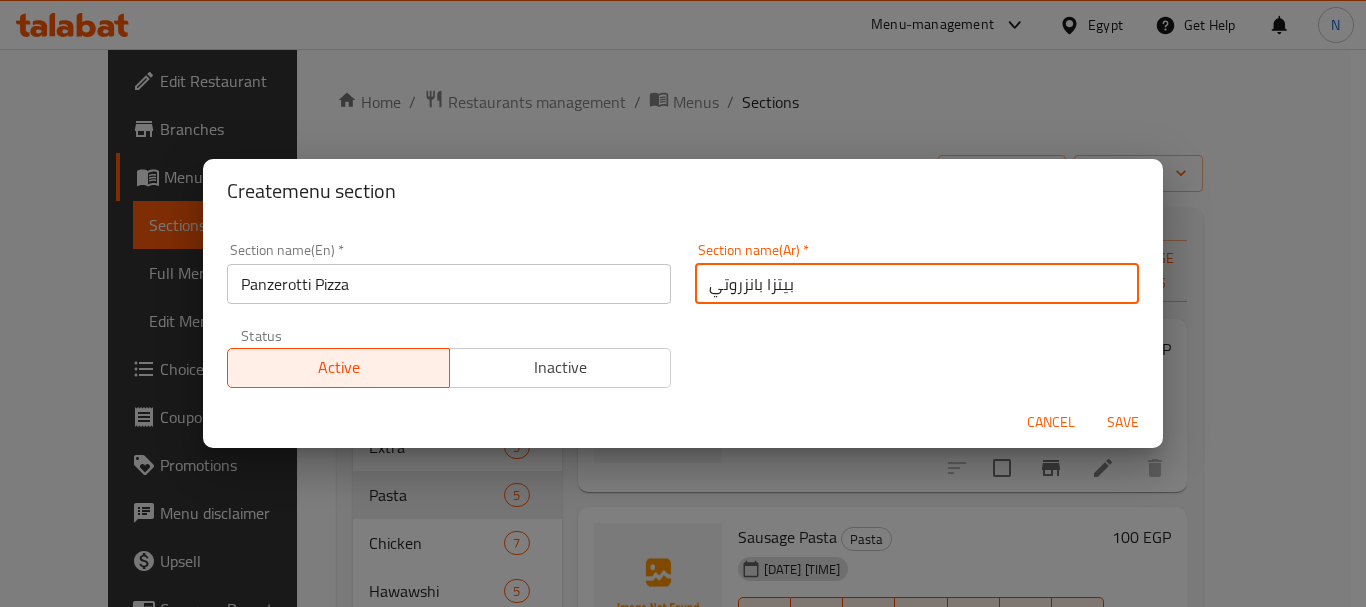 type on "بيتزا بانزروتي" 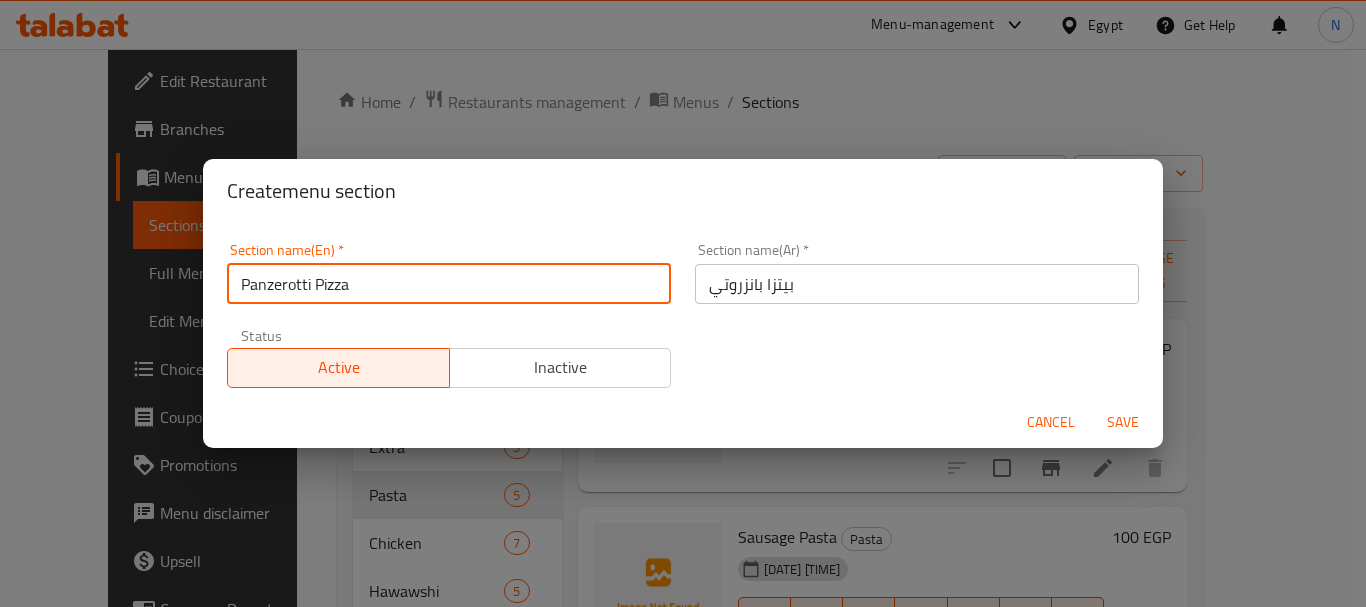 click on "Panzerotti Pizza" at bounding box center (449, 284) 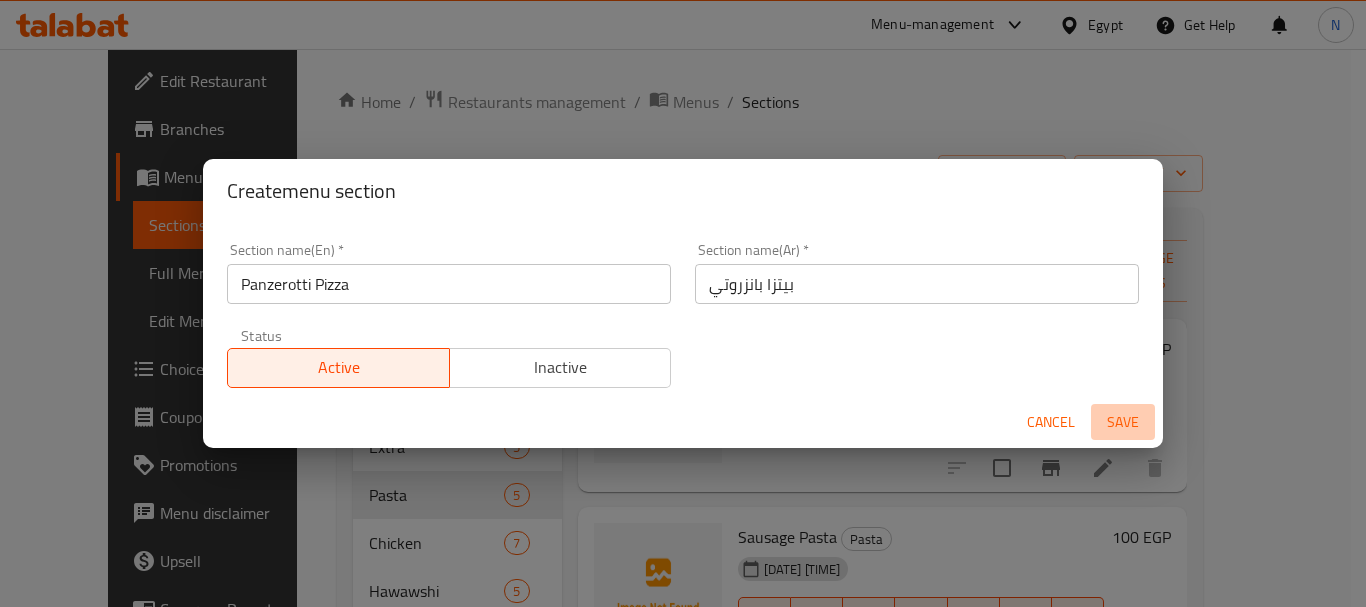 click on "Save" at bounding box center [1123, 422] 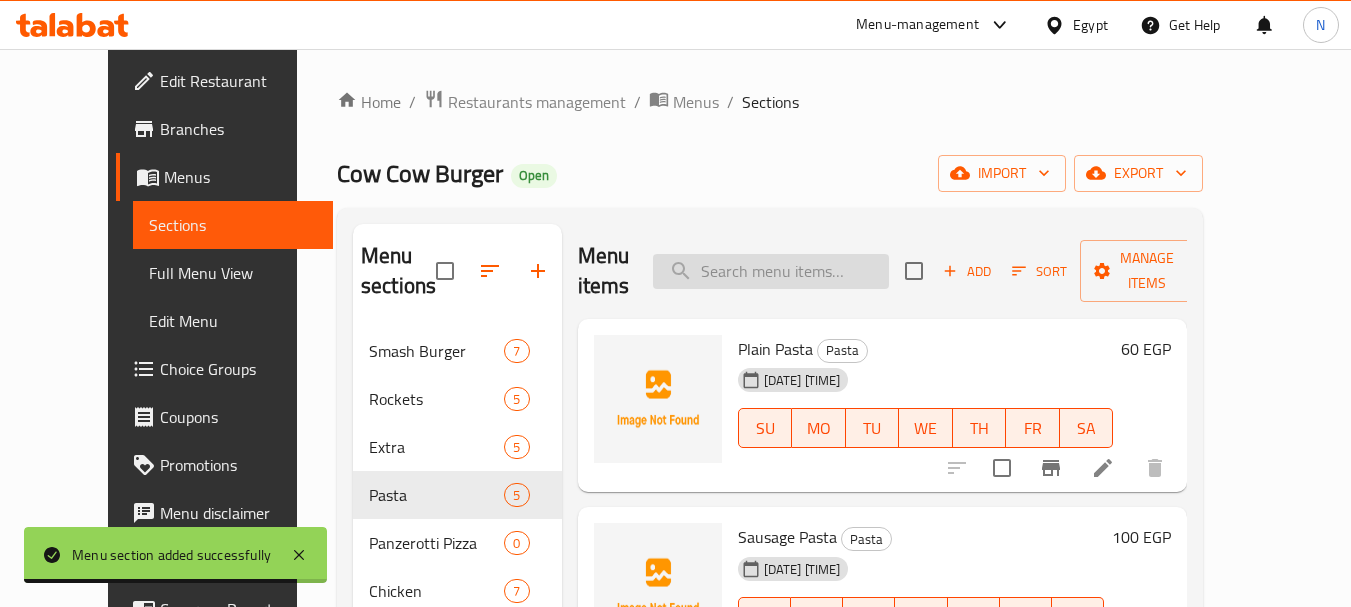 click at bounding box center [771, 271] 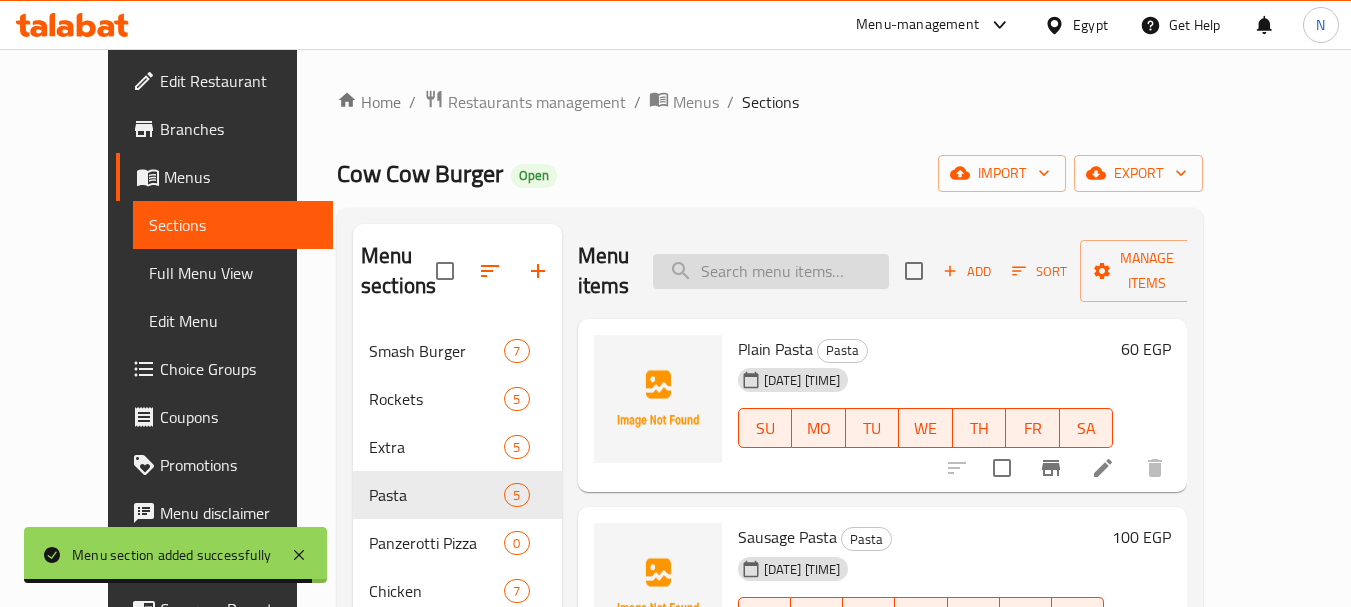 paste on "Cheese Pizza" 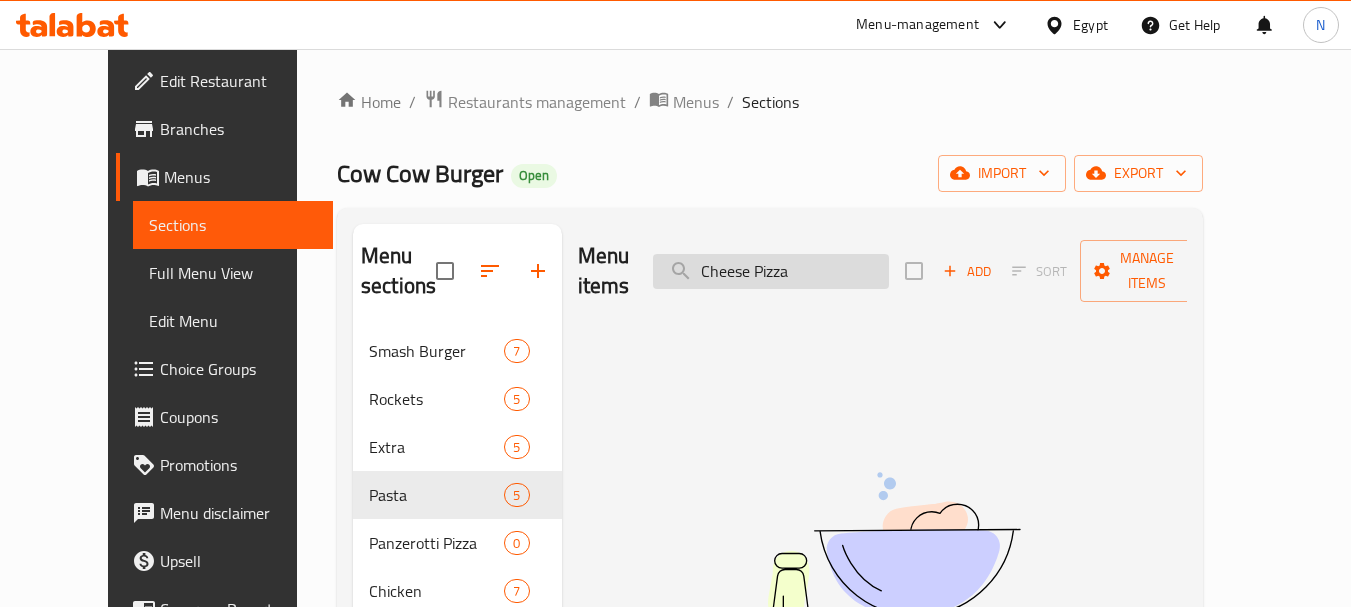 click on "Cheese Pizza" at bounding box center [771, 271] 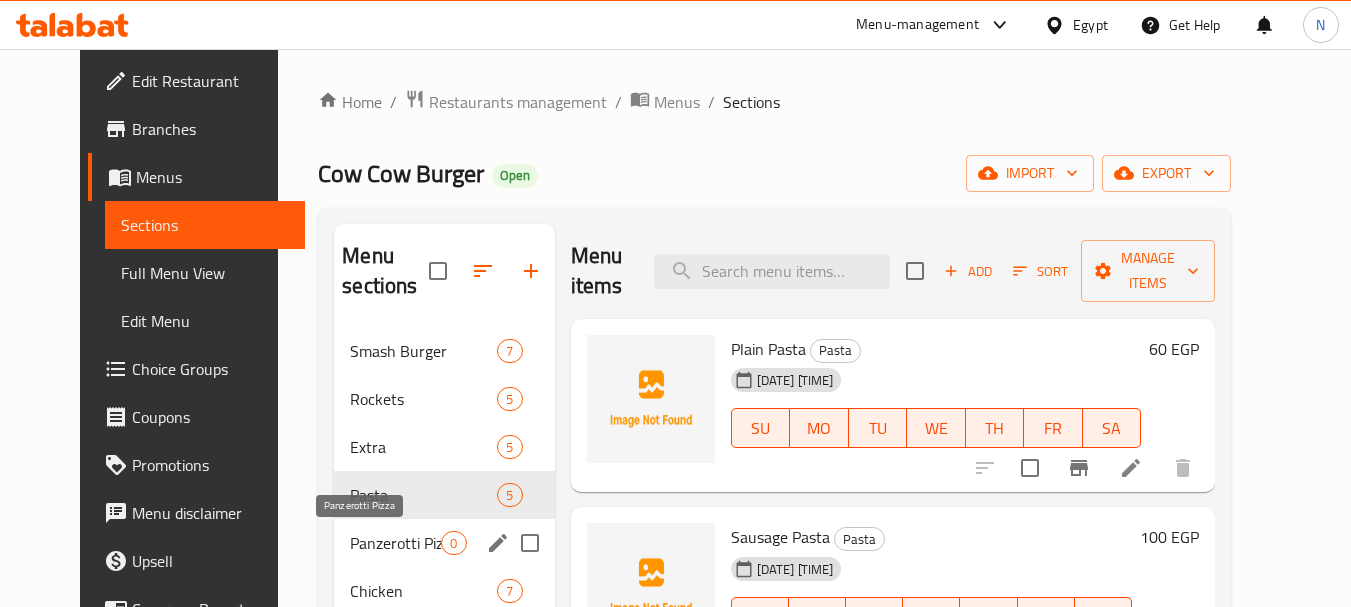 click on "Panzerotti Pizza" at bounding box center (395, 543) 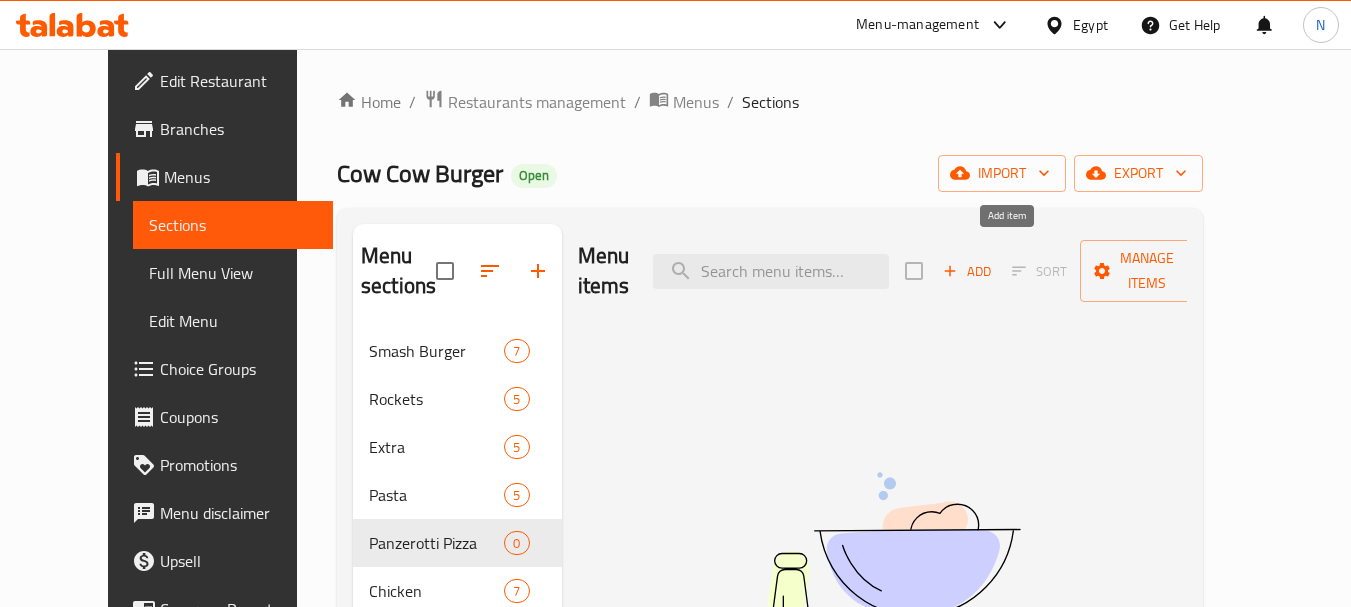 click 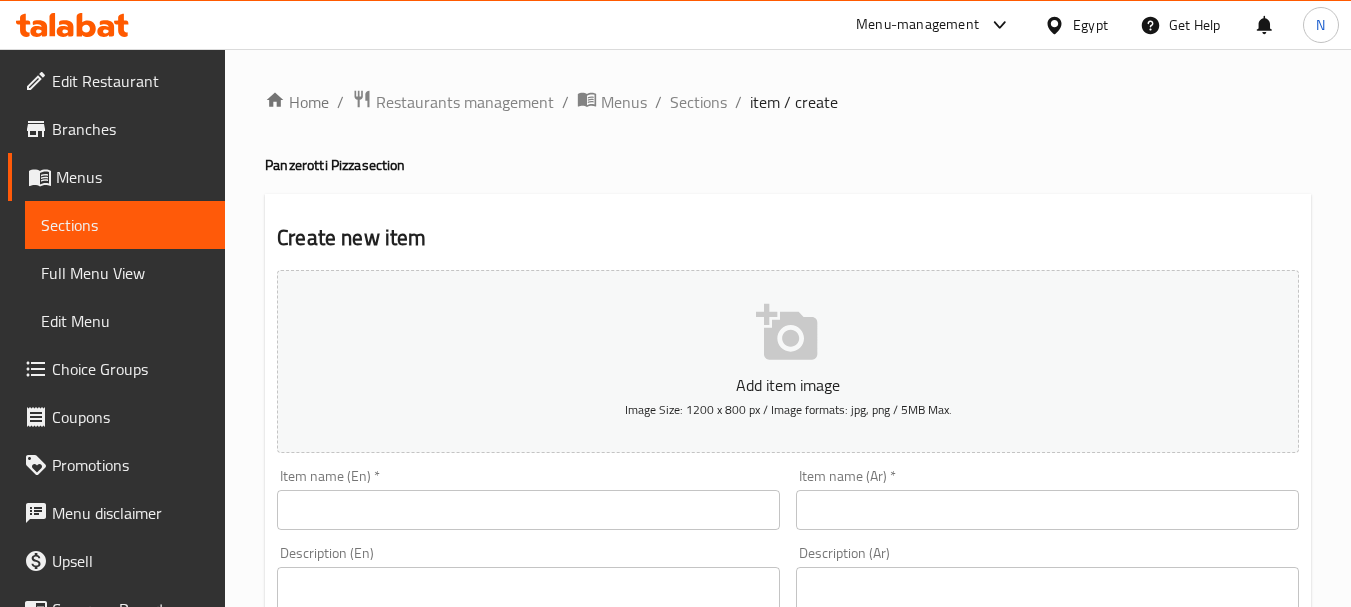 click at bounding box center [528, 510] 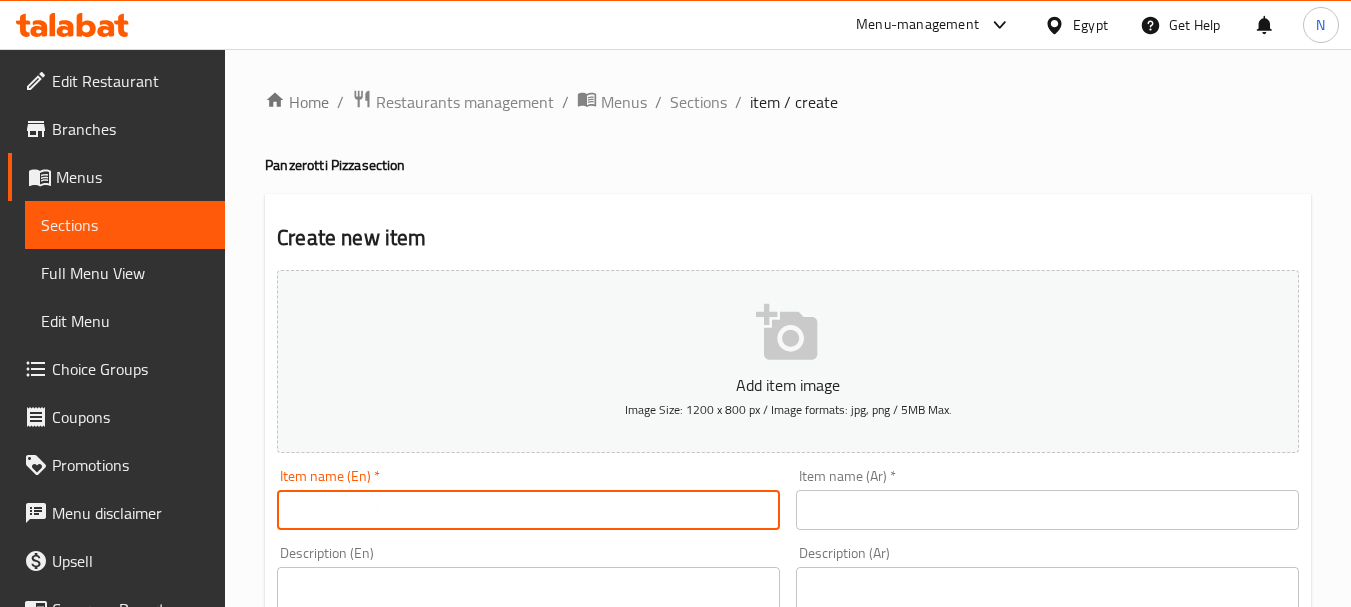 paste on "Cheese Pizza" 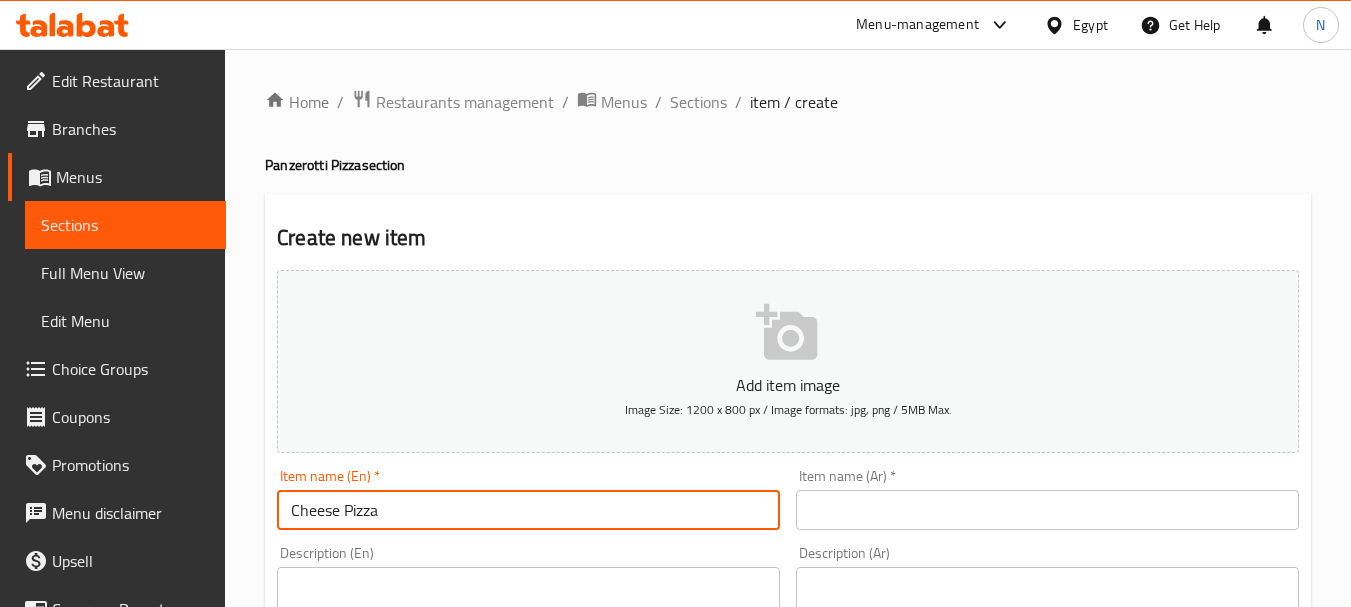 type on "Cheese Pizza" 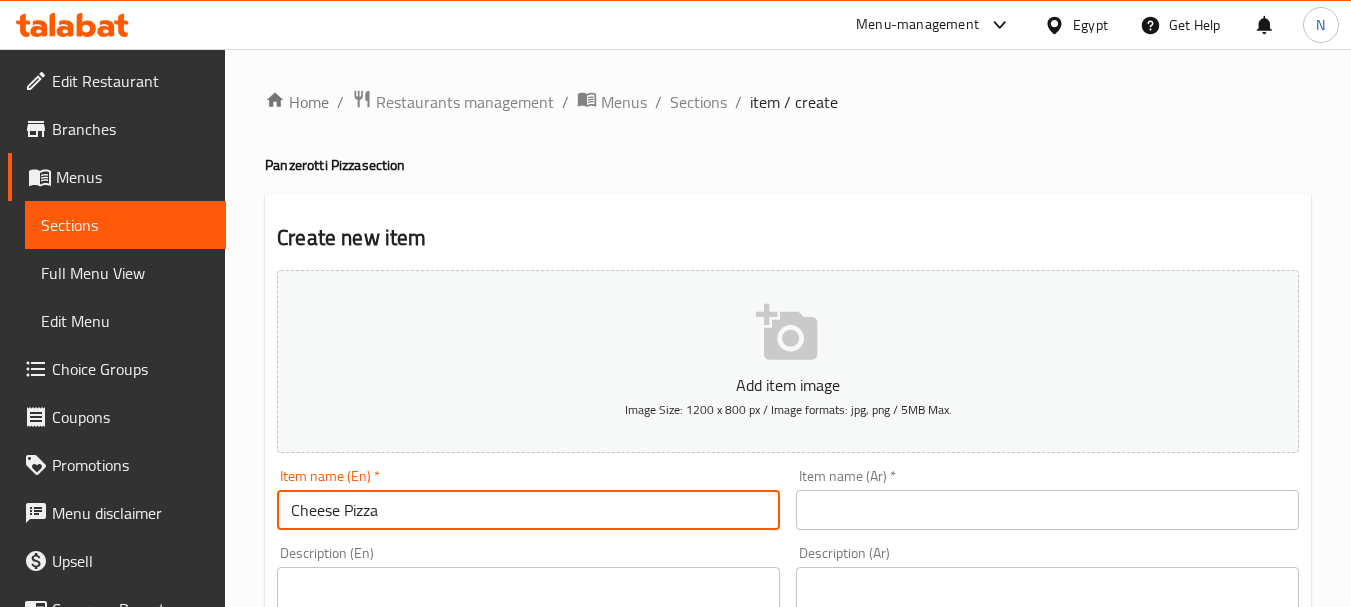click on "Item name (Ar)   * Item name (Ar)  *" at bounding box center (1047, 499) 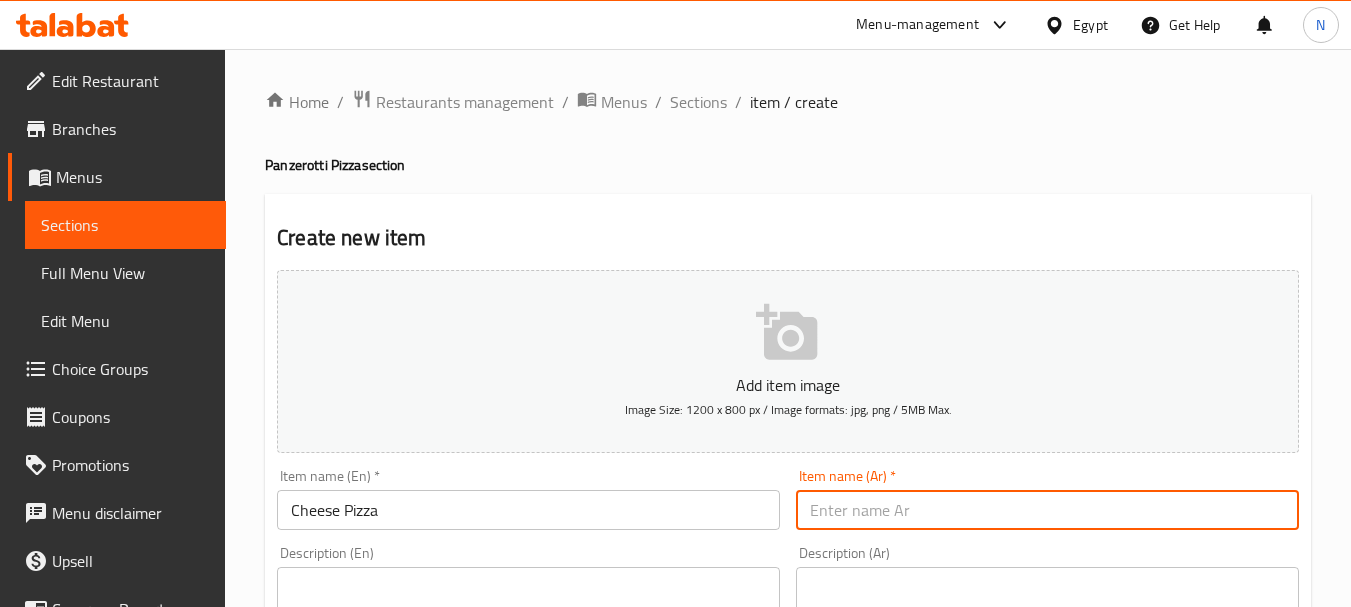 click at bounding box center (1047, 510) 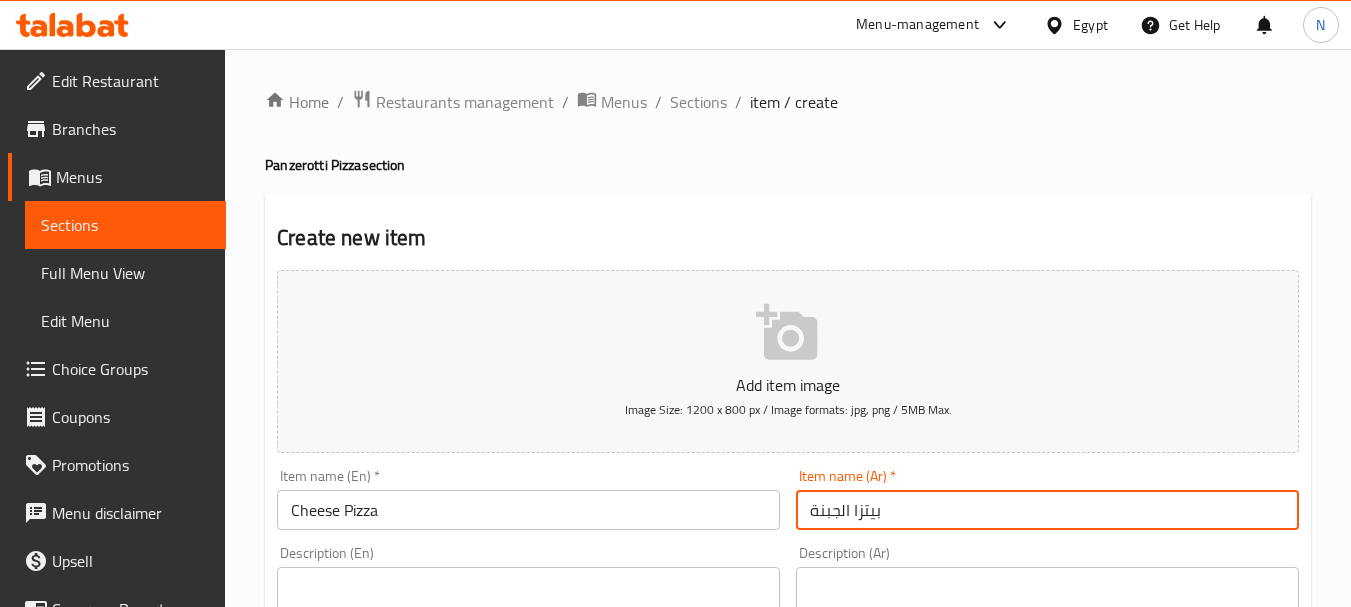click on "بيتزا الجبنة" at bounding box center [1047, 510] 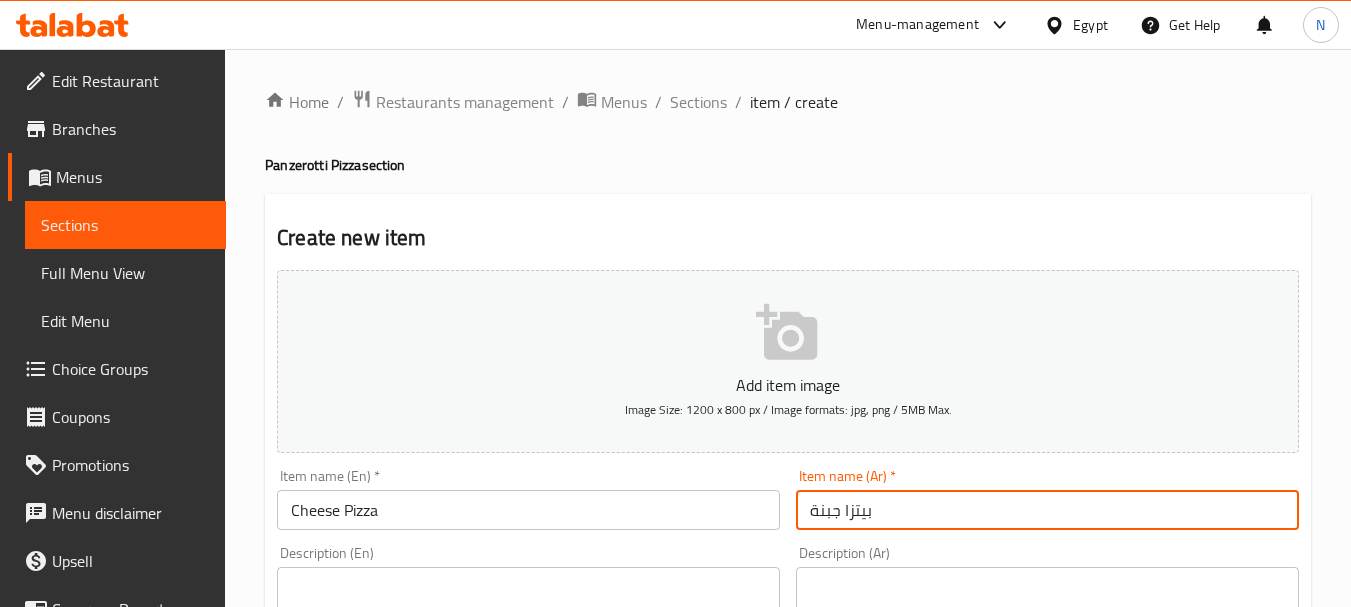 type on "بيتزا جبنة" 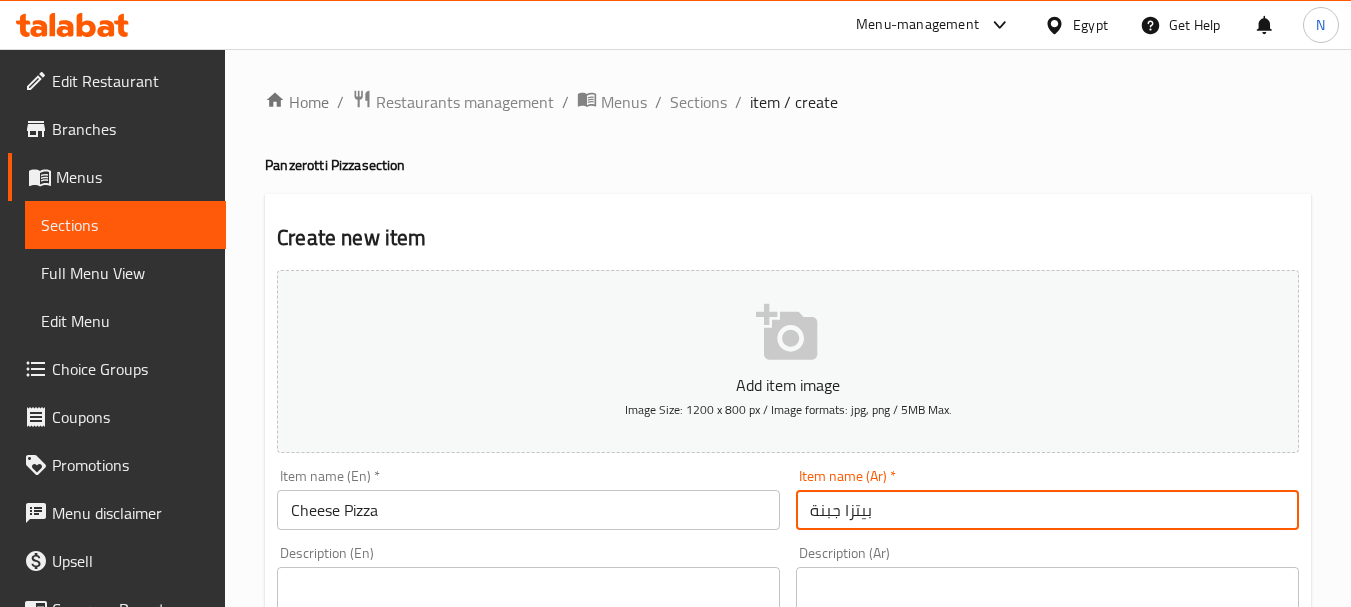 scroll, scrollTop: 531, scrollLeft: 0, axis: vertical 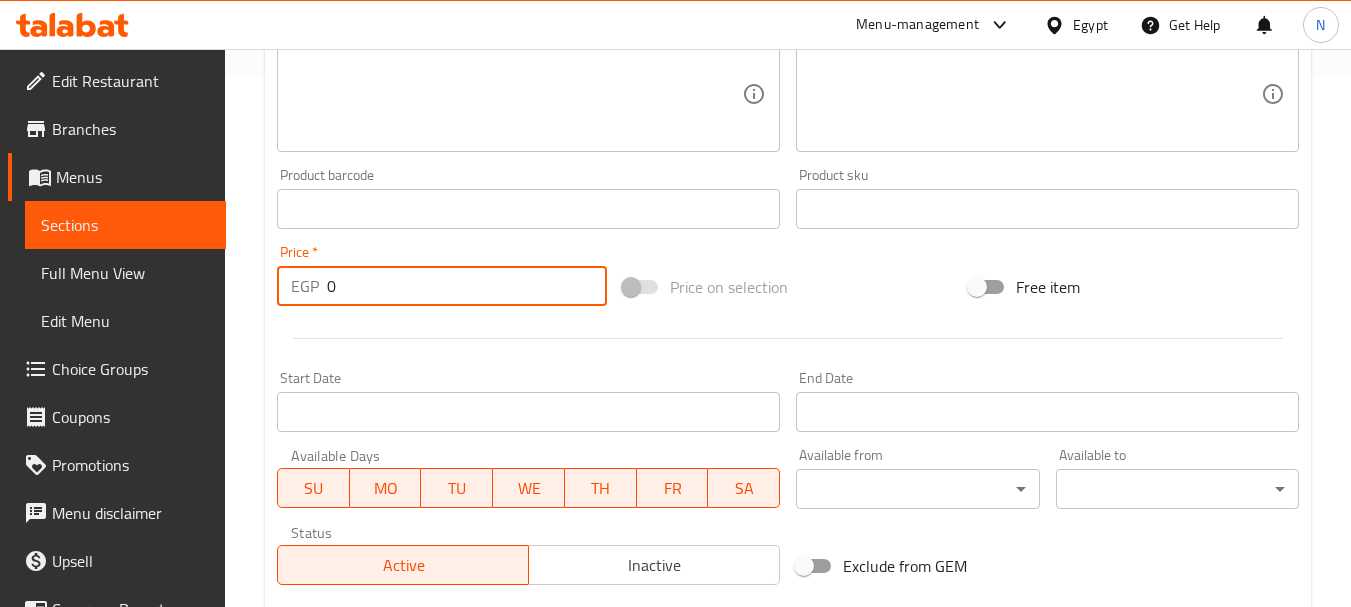 drag, startPoint x: 348, startPoint y: 292, endPoint x: 322, endPoint y: 296, distance: 26.305893 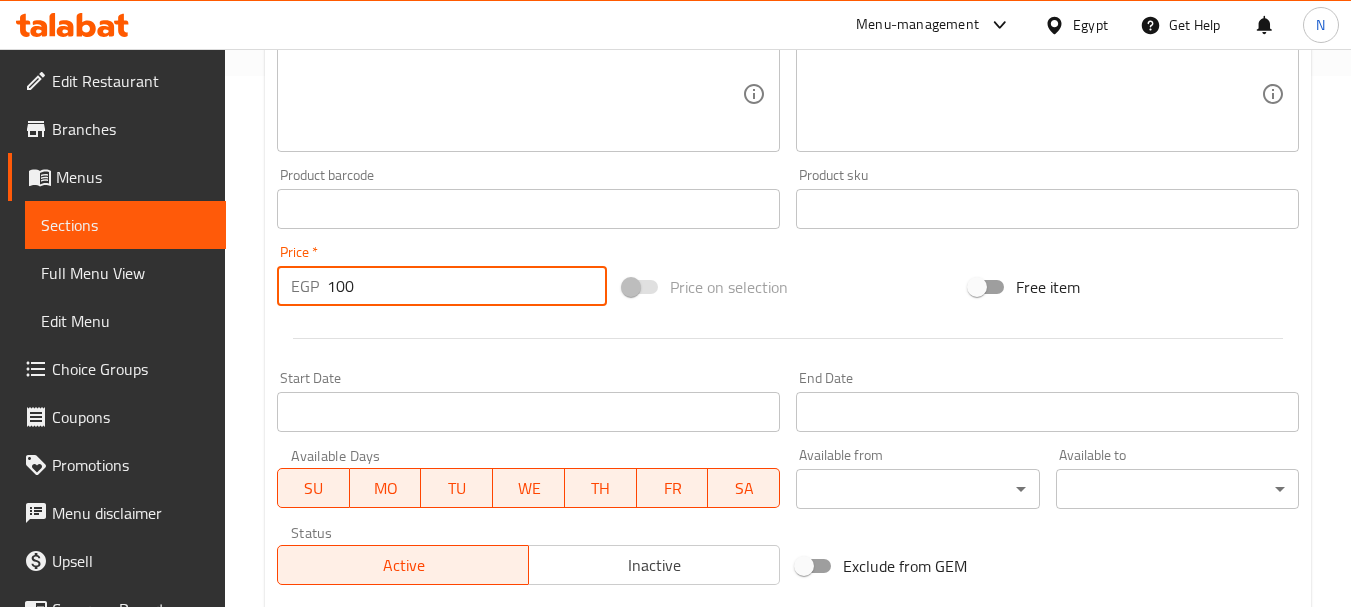 type on "100" 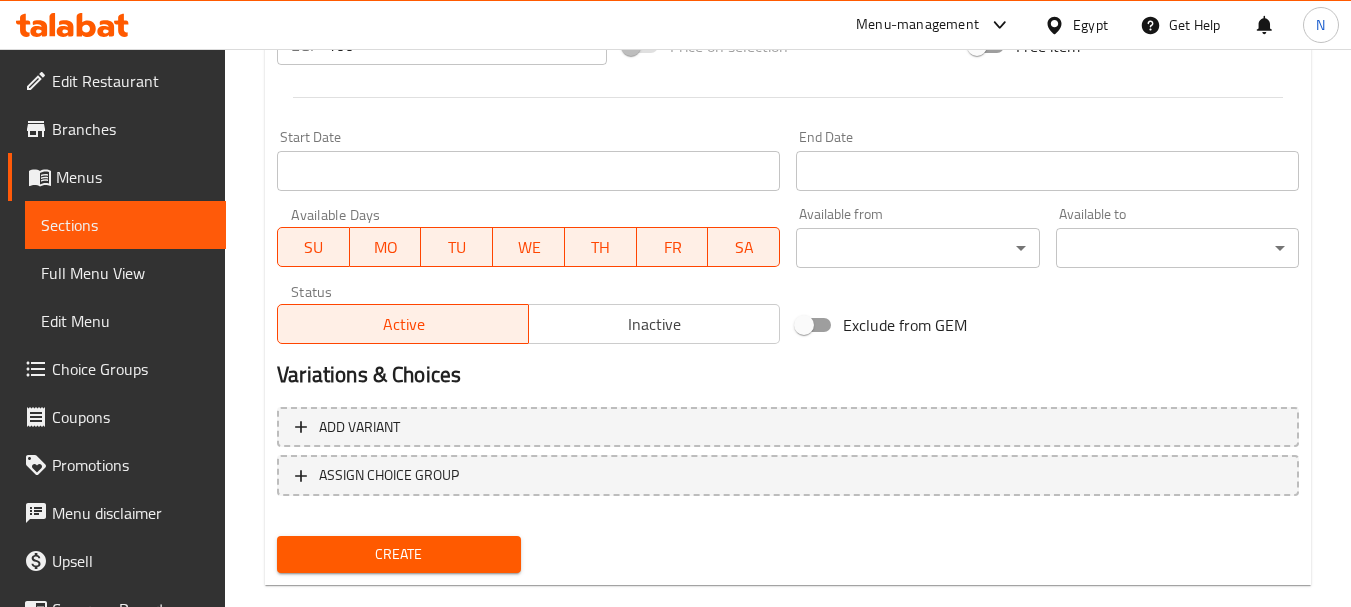scroll, scrollTop: 806, scrollLeft: 0, axis: vertical 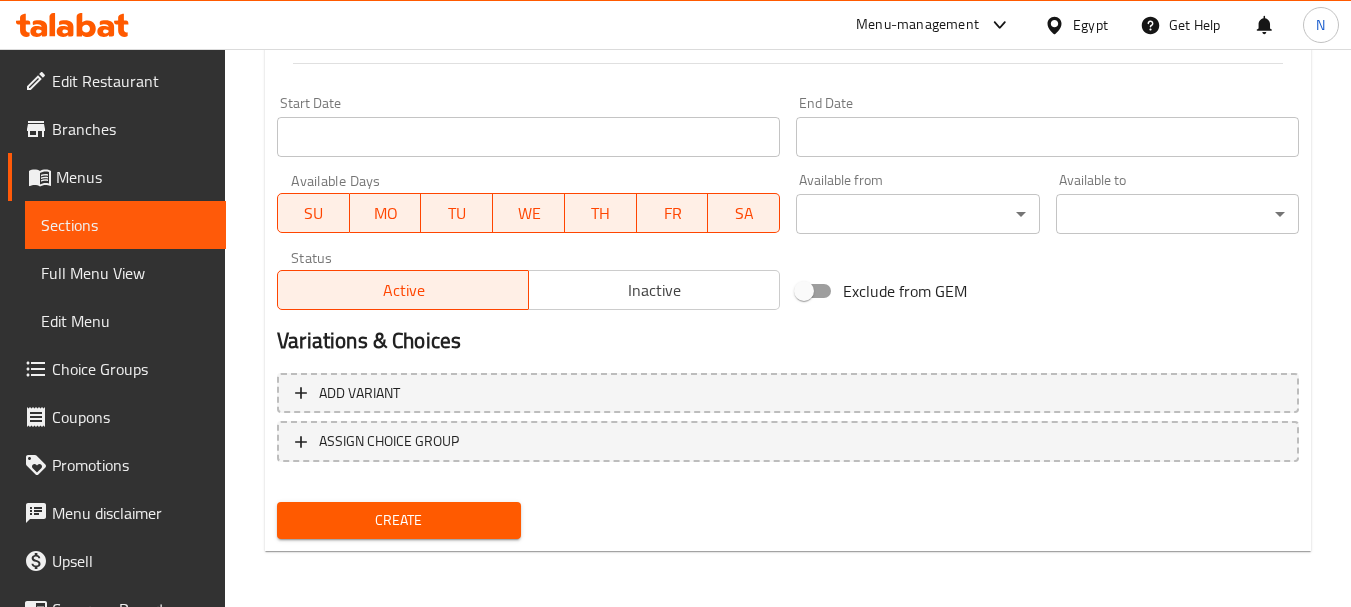 click on "Create" at bounding box center (398, 520) 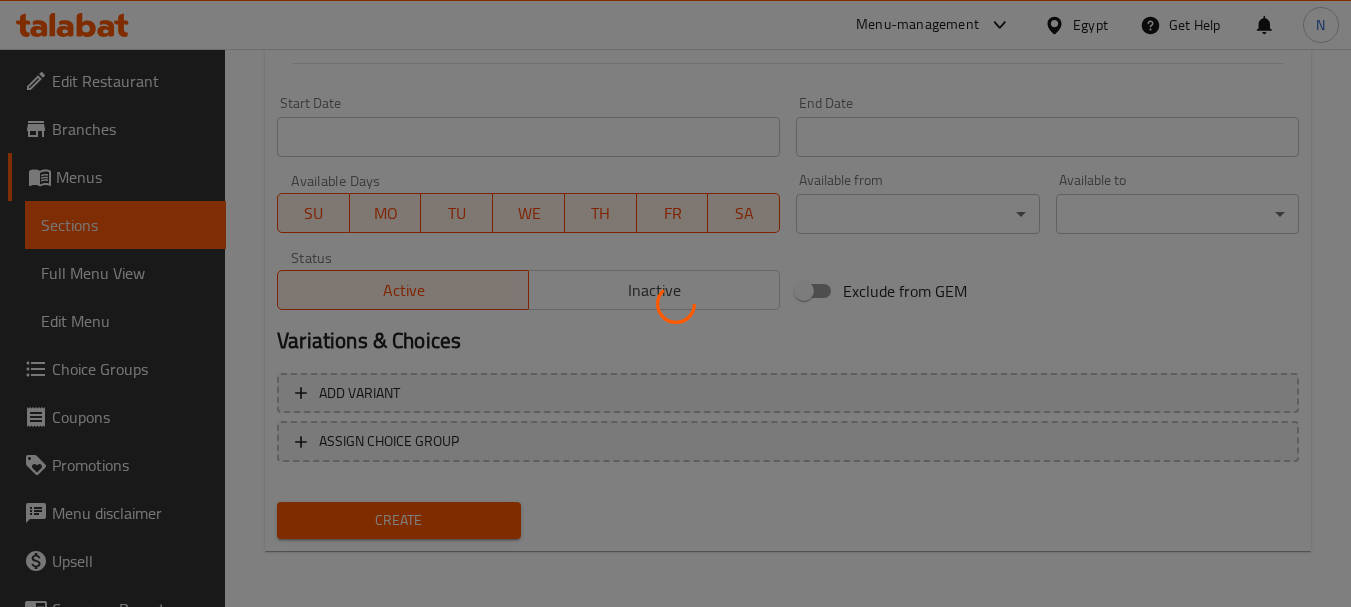 type 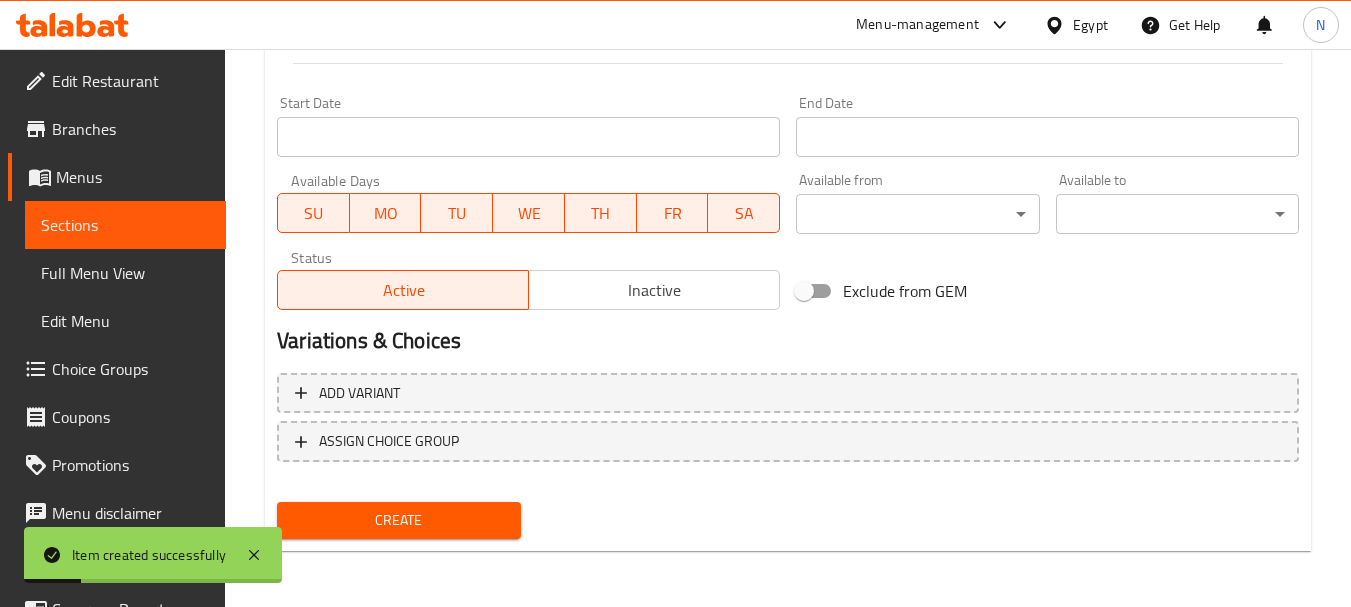 scroll, scrollTop: 275, scrollLeft: 0, axis: vertical 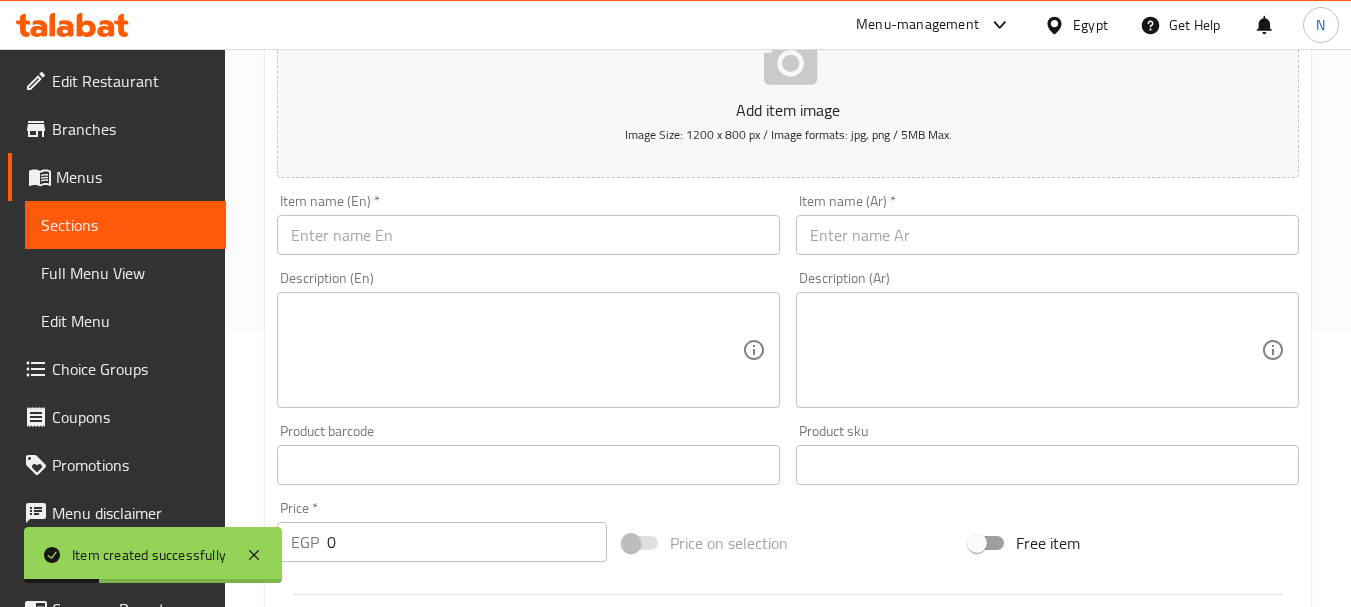 click on "Item name (En)   * Item name (En)  *" at bounding box center [528, 224] 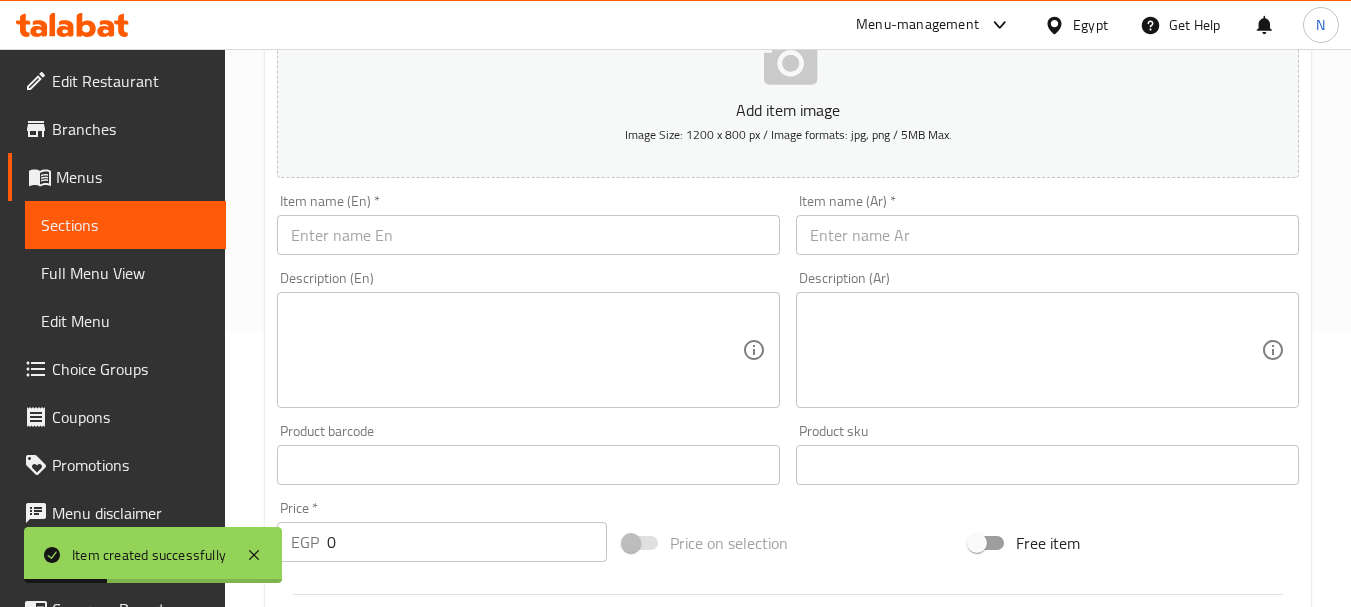 click at bounding box center [528, 235] 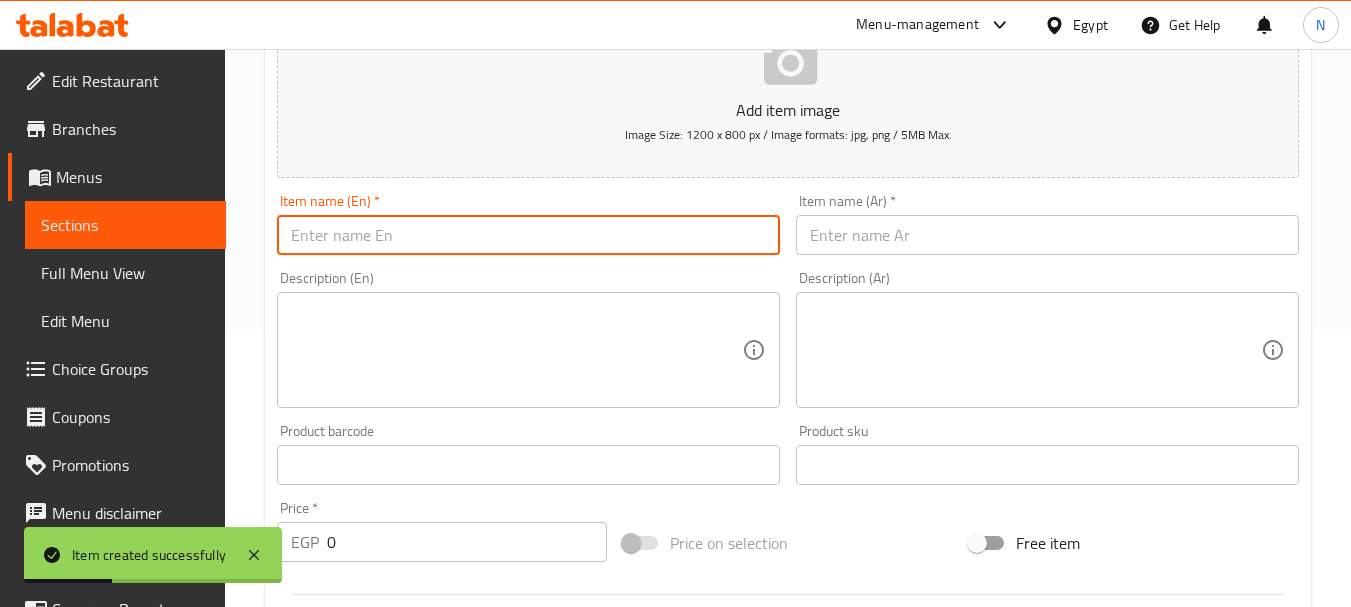 paste on "Mixed Cheese Pizza" 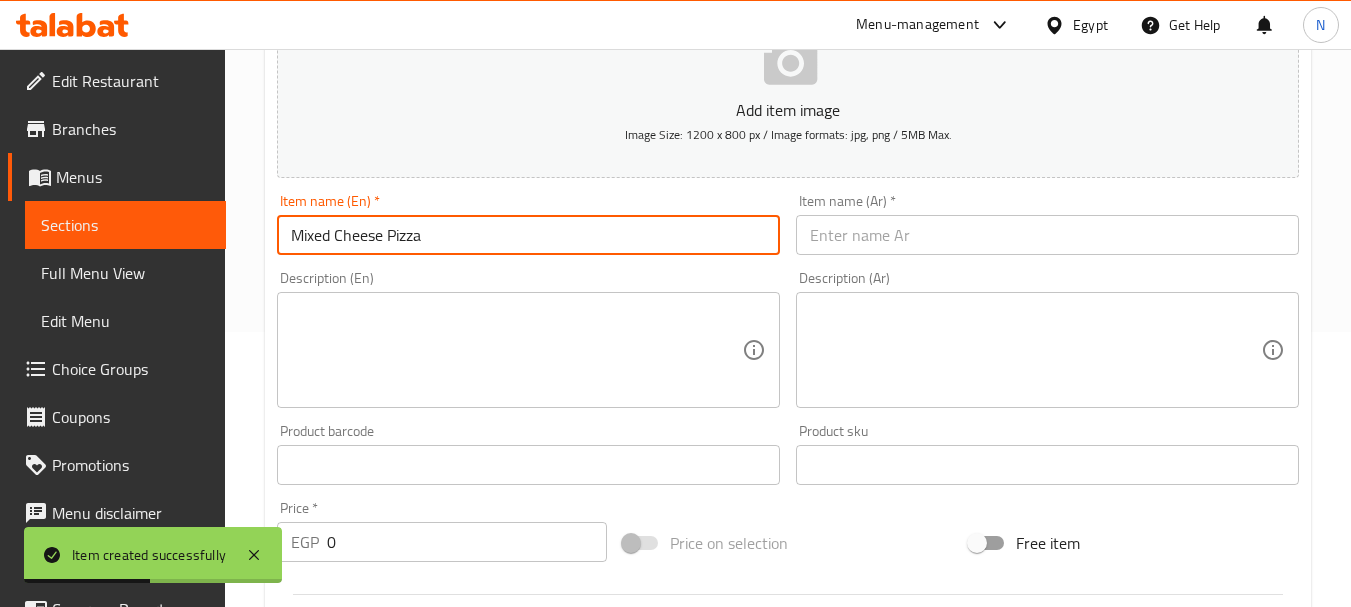 type on "Mixed Cheese Pizza" 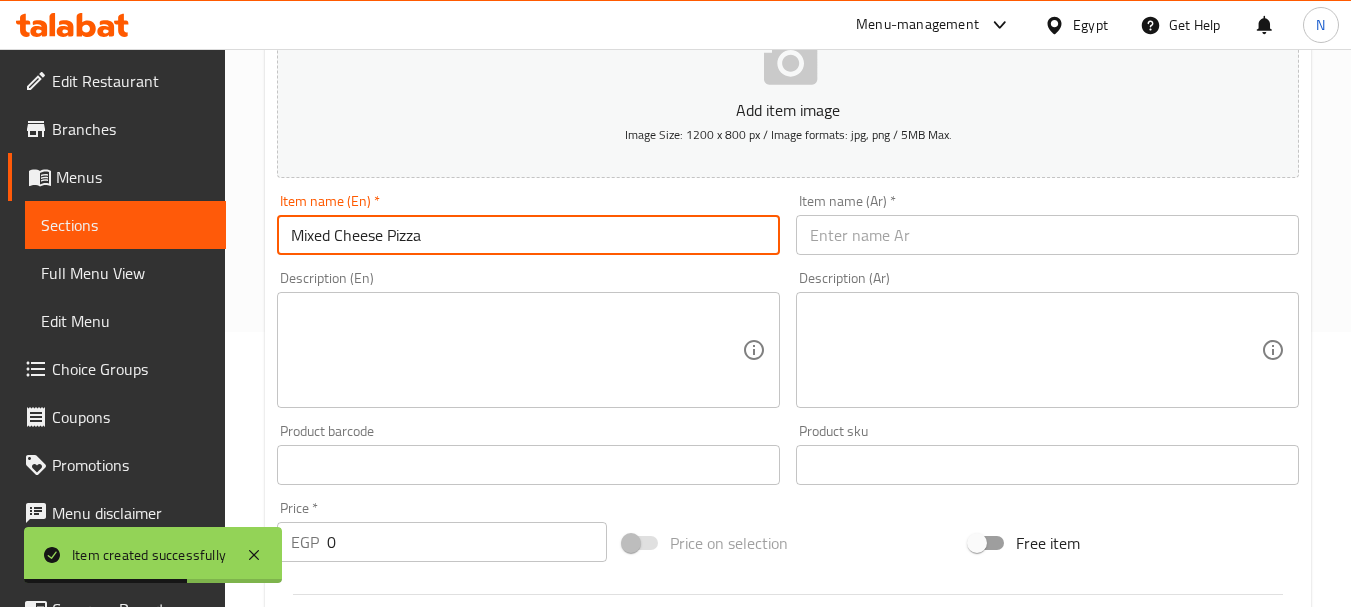 click at bounding box center (1047, 235) 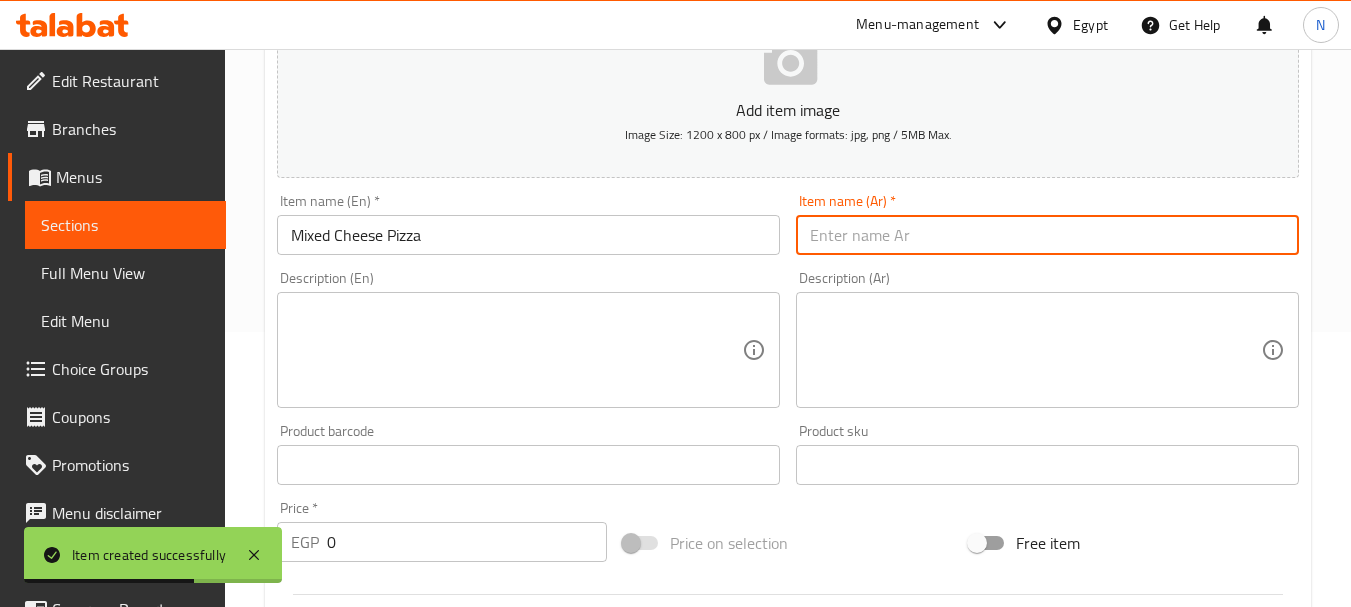 paste on "بيتزا الجبن المختلط" 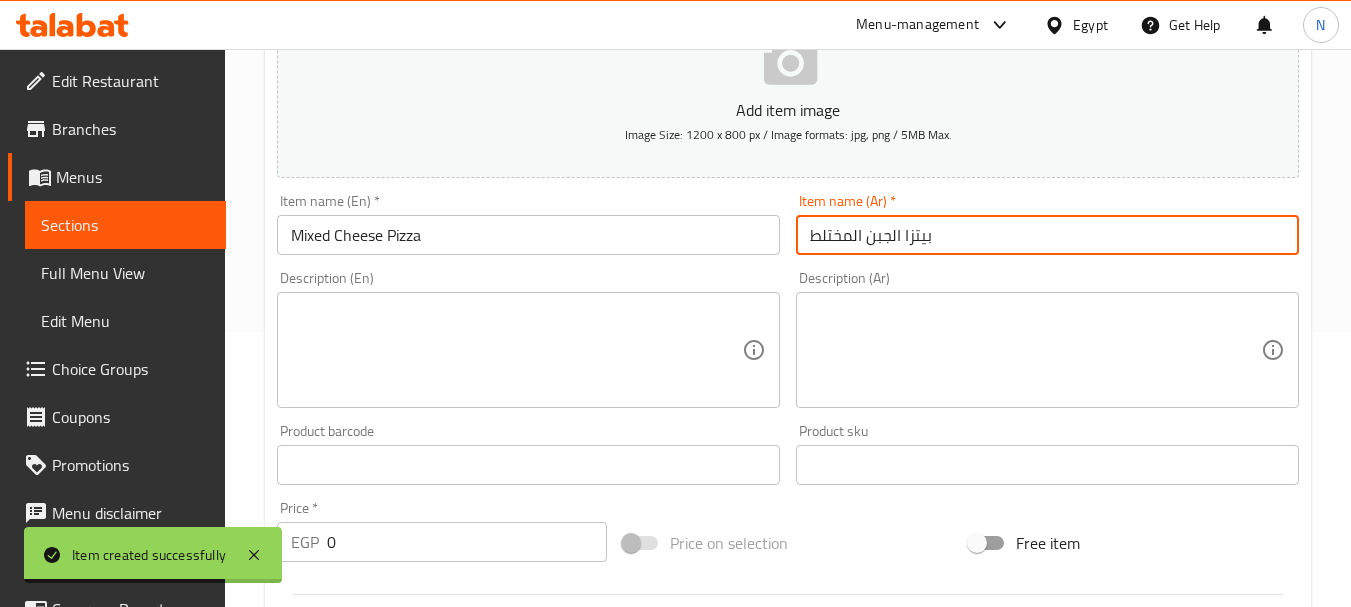 click on "بيتزا الجبن المختلط" at bounding box center (1047, 235) 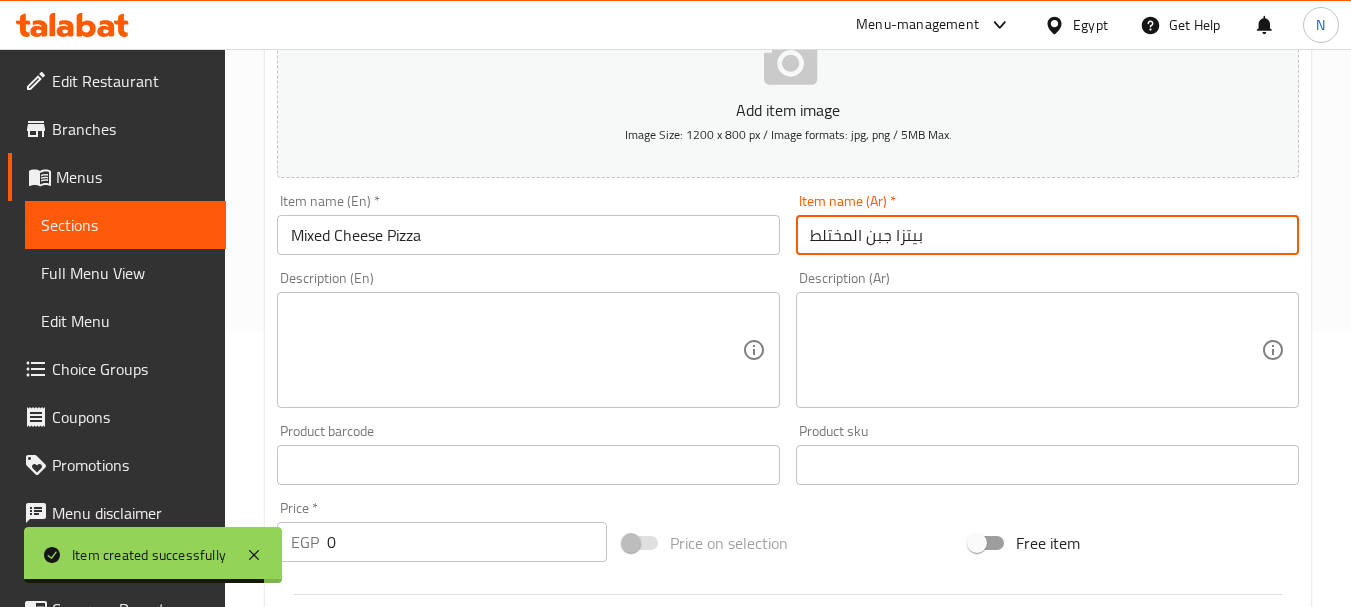 click on "بيتزا جبن المختلط" at bounding box center [1047, 235] 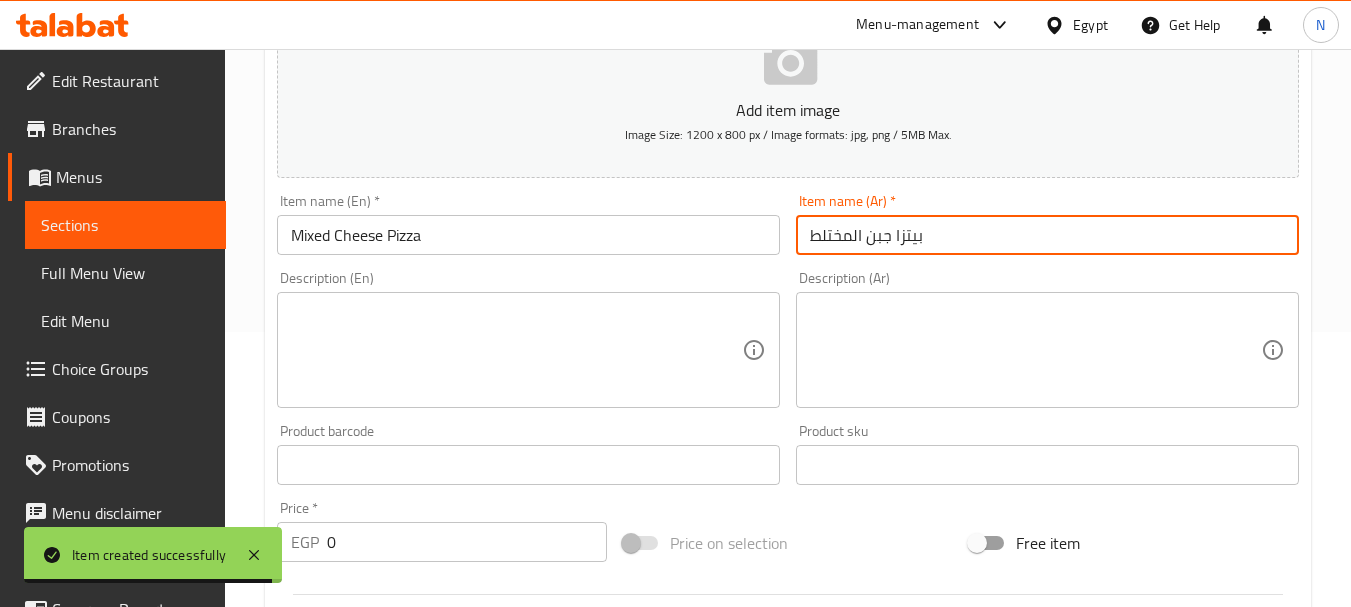 click on "بيتزا جبن المختلط" at bounding box center (1047, 235) 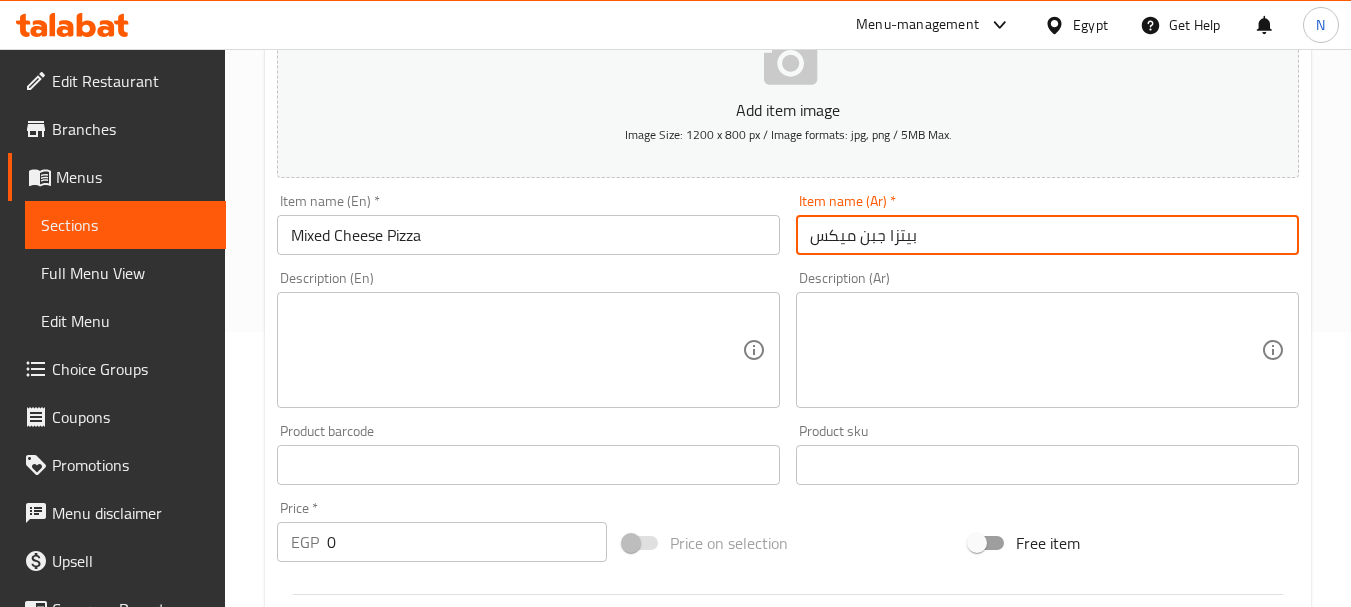 type on "بيتزا جبن ميكس" 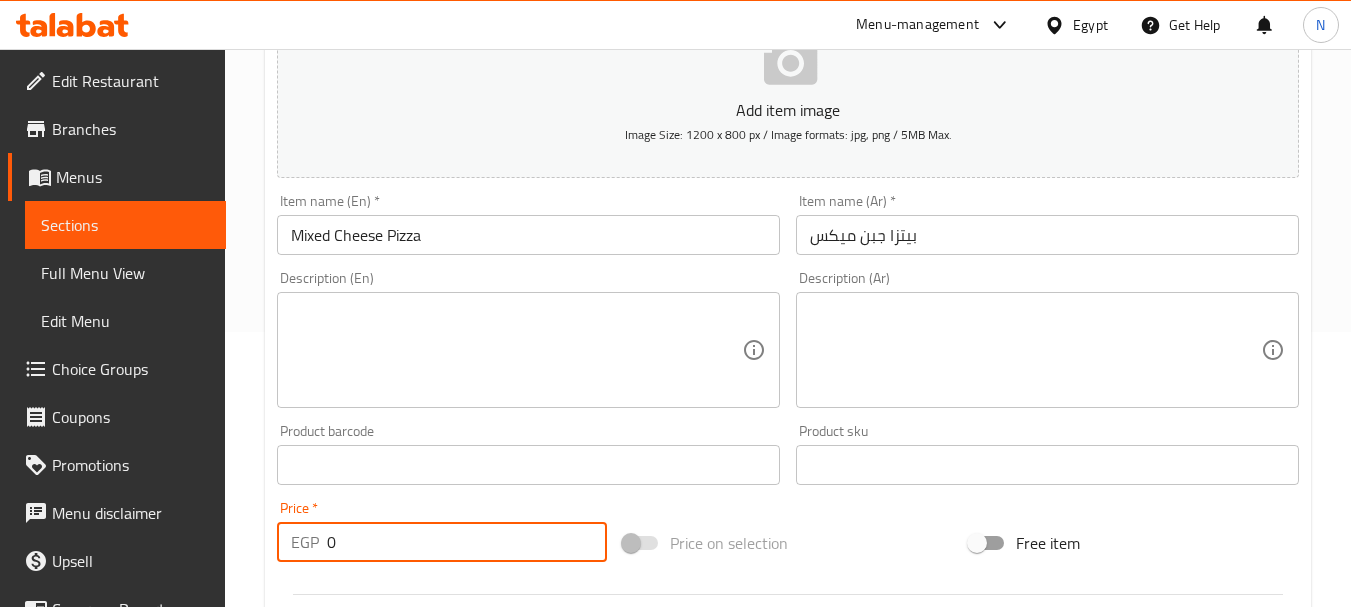 click on "EGP 0 Price  *" at bounding box center [442, 542] 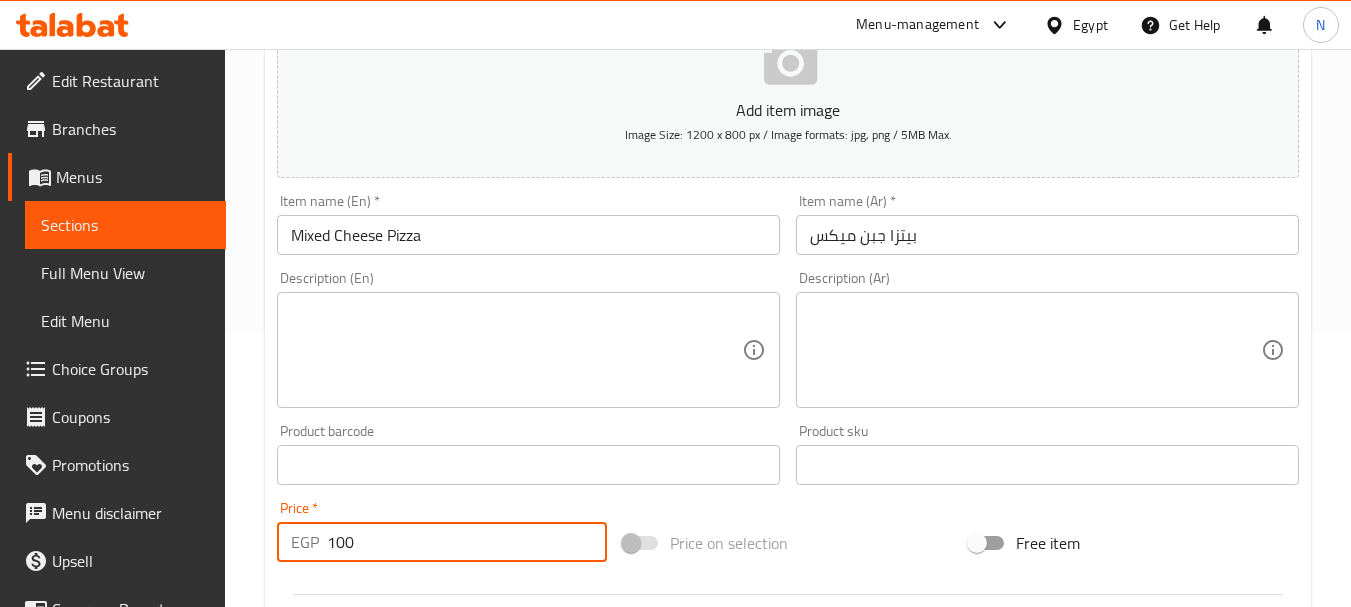 type on "100" 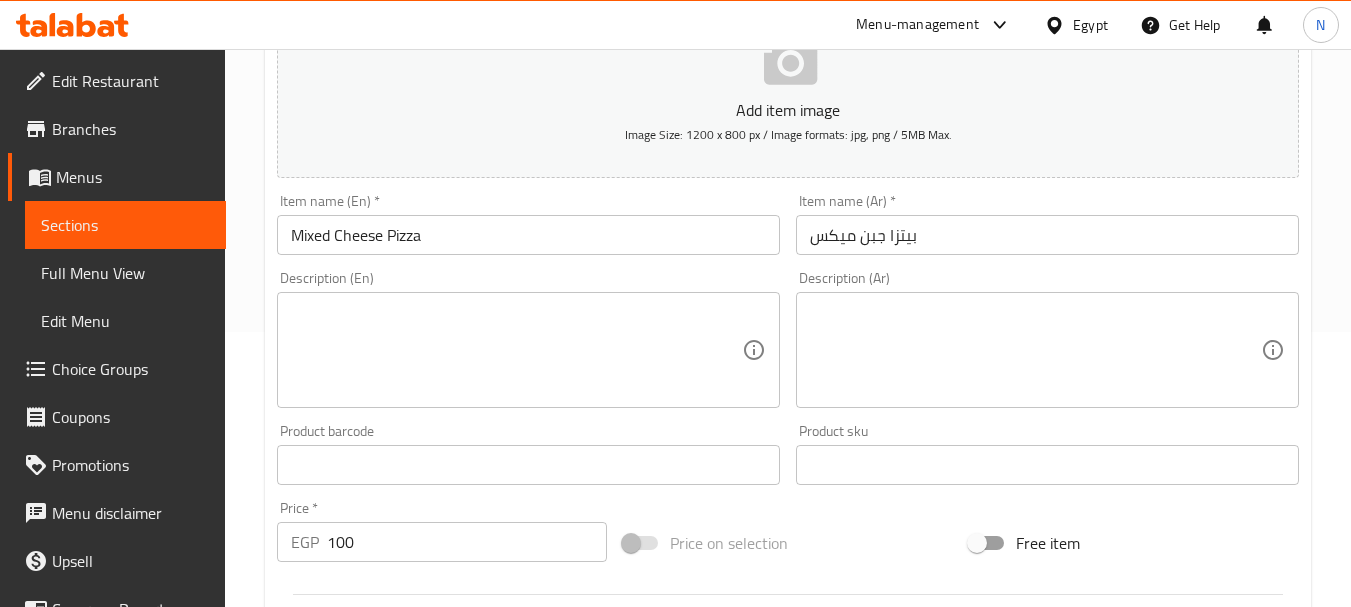 click on "Add item image Image Size: 1200 x 800 px / Image formats: jpg, png / 5MB Max. Item name (En)   * Mixed Cheese Pizza Item name (En)  * Item name (Ar)   * بيتزا جبن ميكس Item name (Ar)  * Description (En) Description (En) Description (Ar) Description (Ar) Product barcode Product barcode Product sku Product sku Price   * EGP 100 Price  * Price on selection Free item Start Date Start Date End Date End Date Available Days SU MO TU WE TH FR SA Available from ​ ​ Available to ​ ​ Status Active Inactive Exclude from GEM" at bounding box center (788, 418) 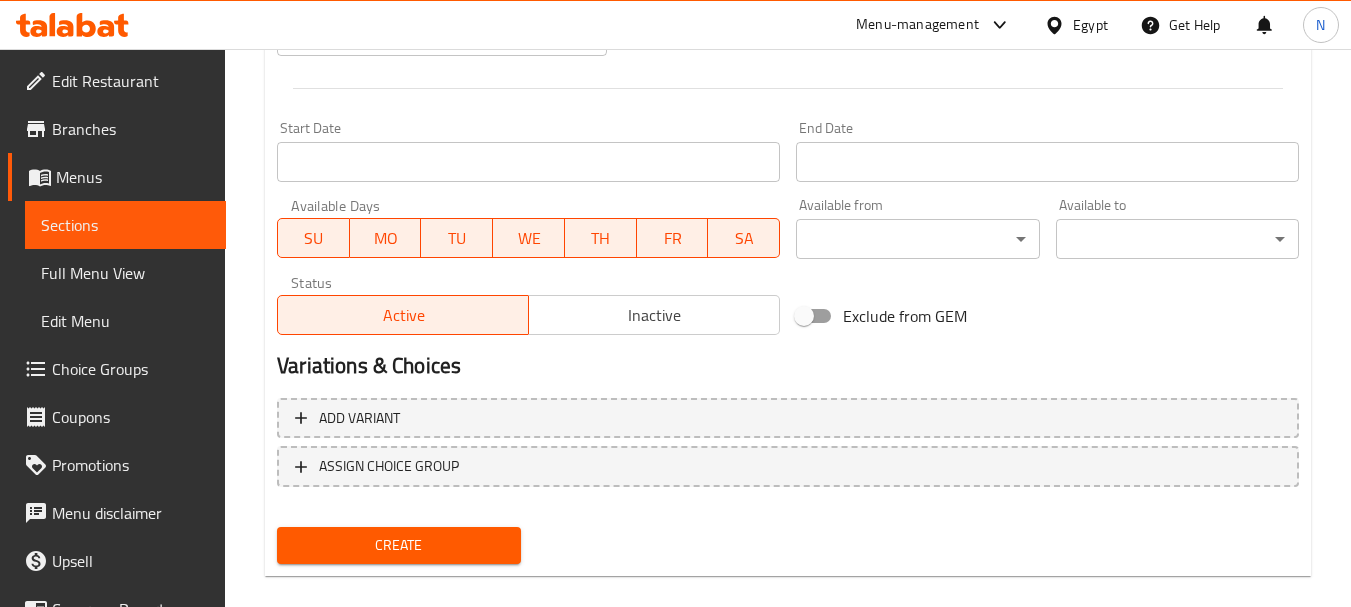 scroll, scrollTop: 806, scrollLeft: 0, axis: vertical 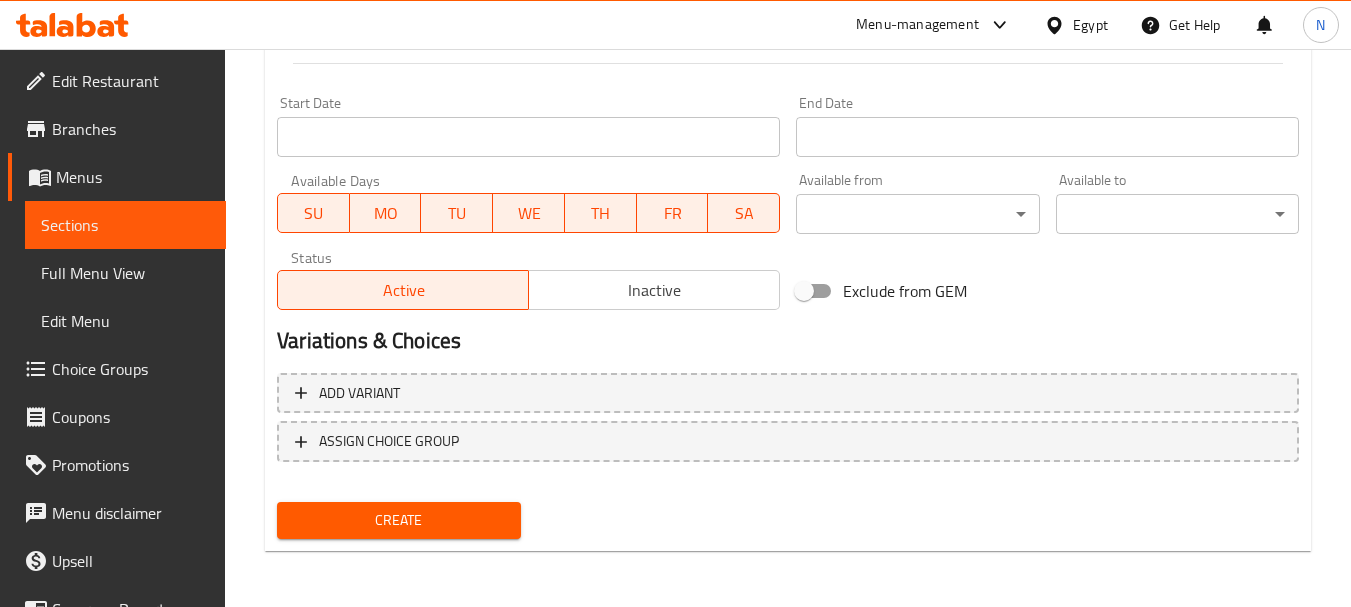 click on "Create" at bounding box center (398, 520) 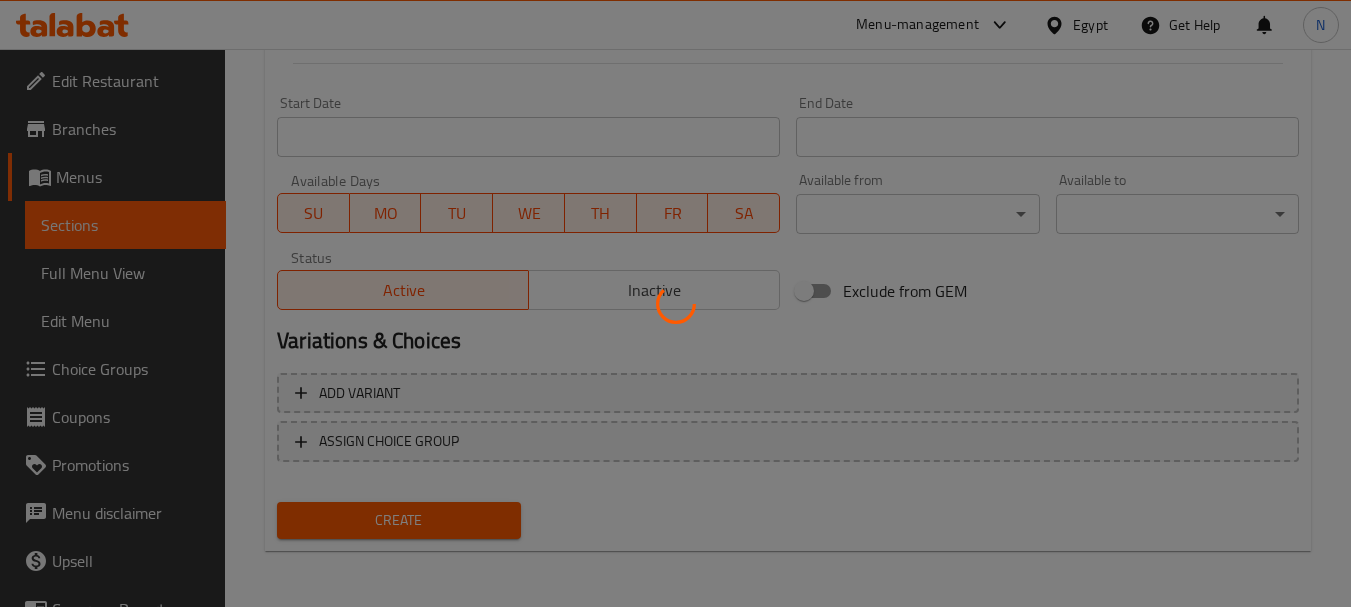 type 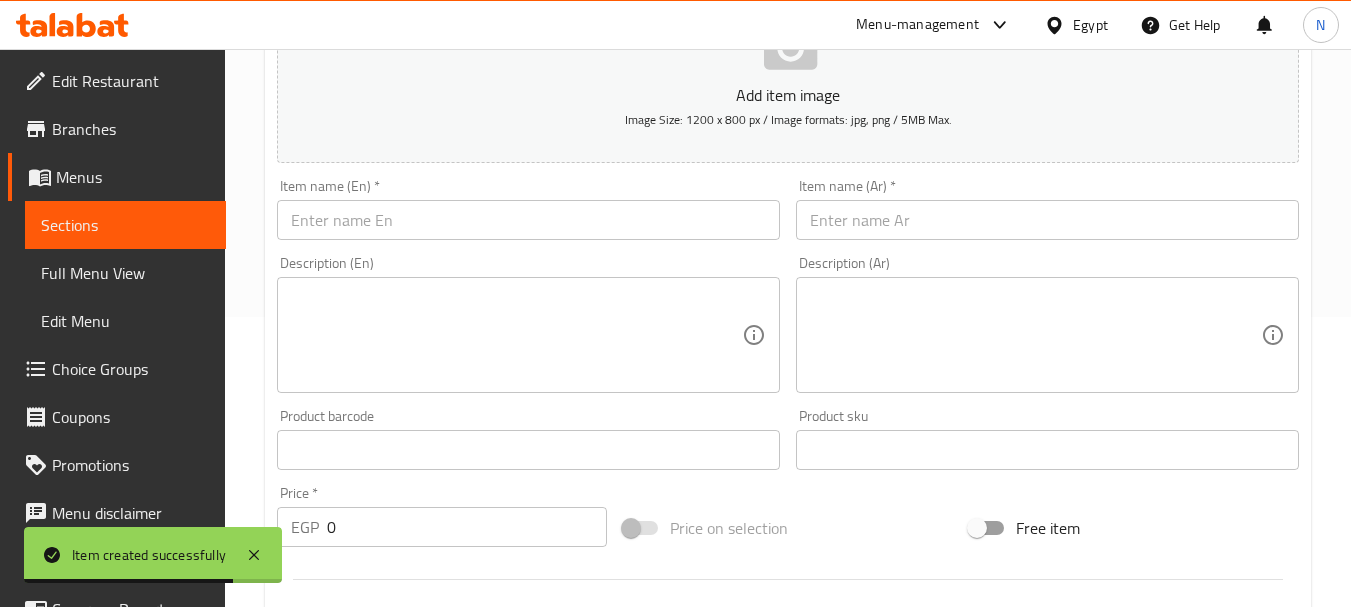 scroll, scrollTop: 275, scrollLeft: 0, axis: vertical 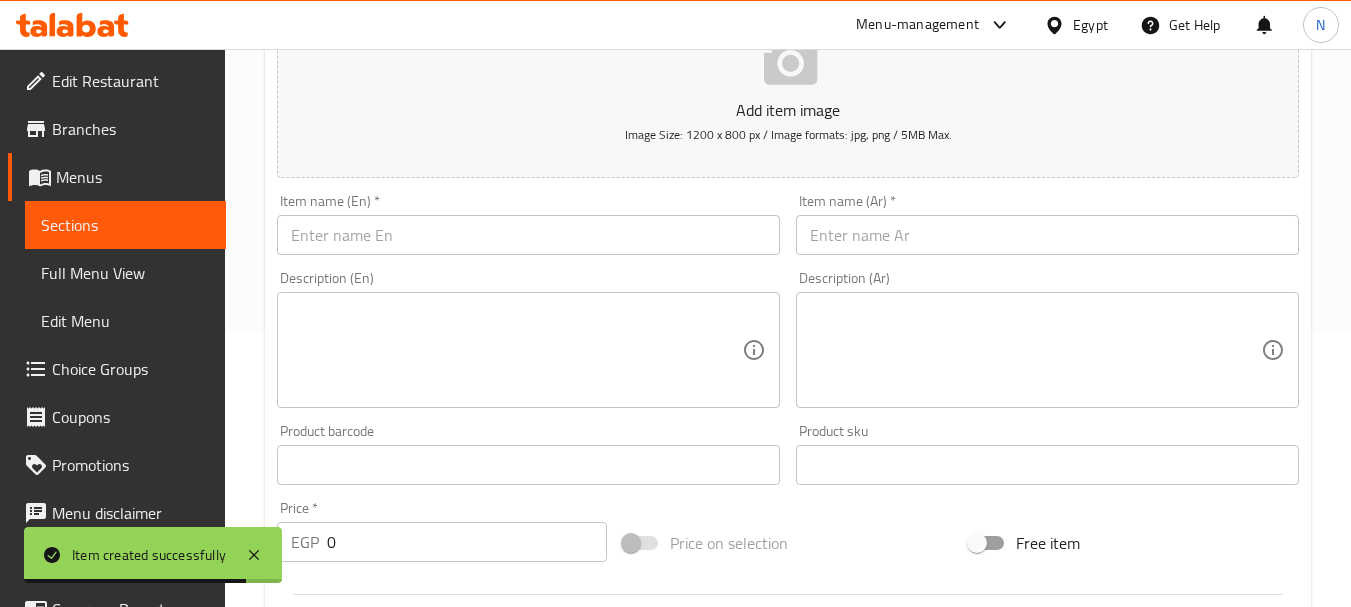 type 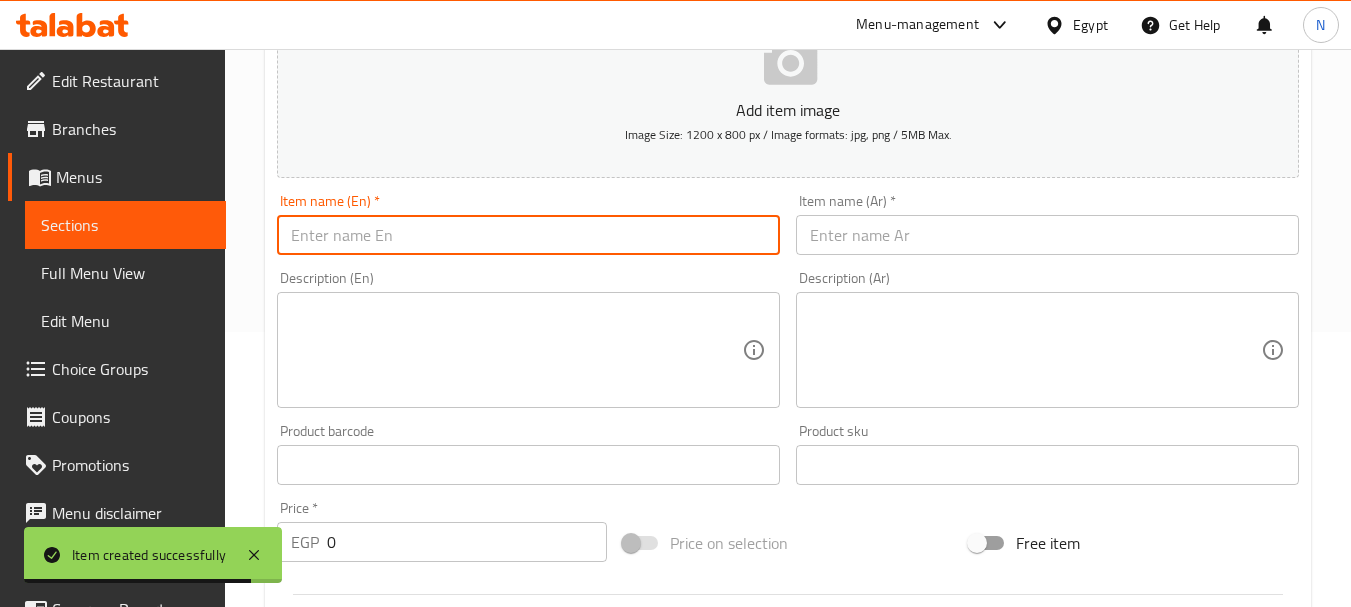 click at bounding box center (528, 235) 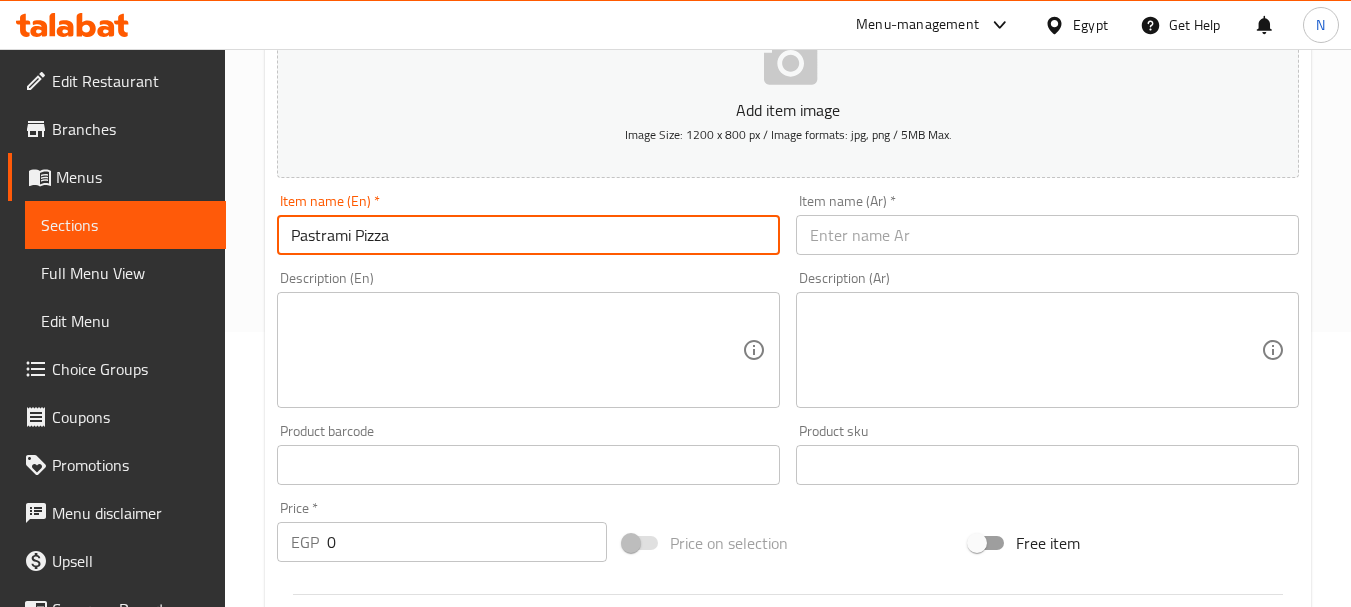 type on "Pastrami pizza" 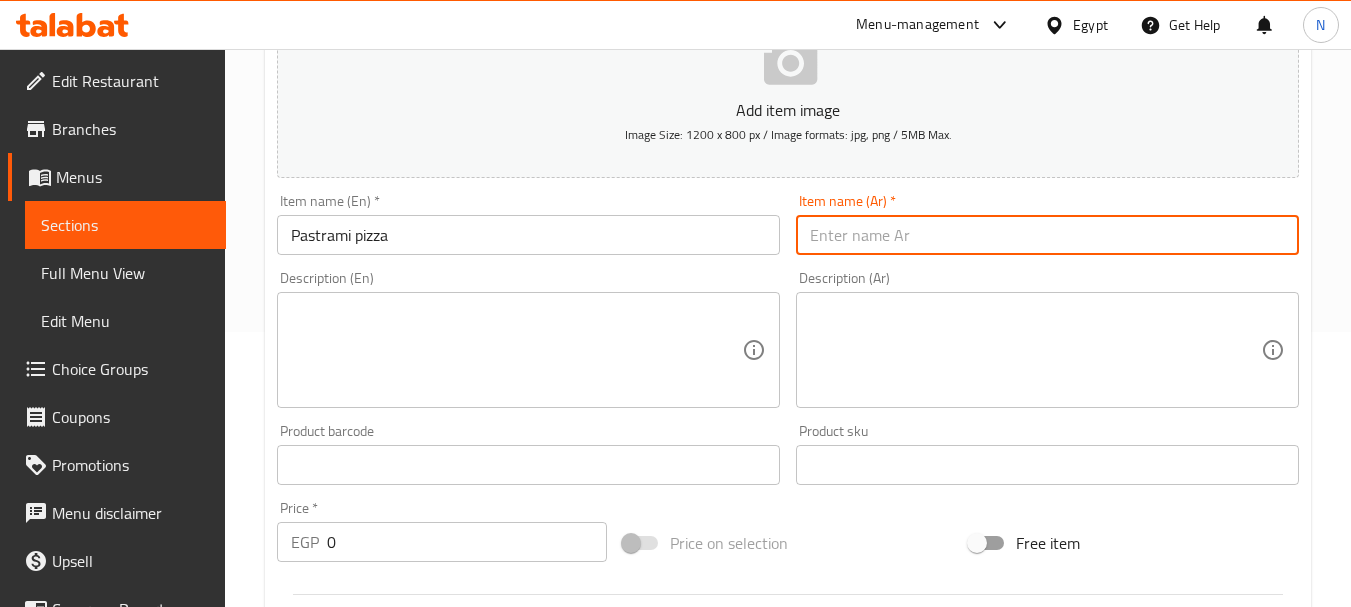 click at bounding box center [1047, 235] 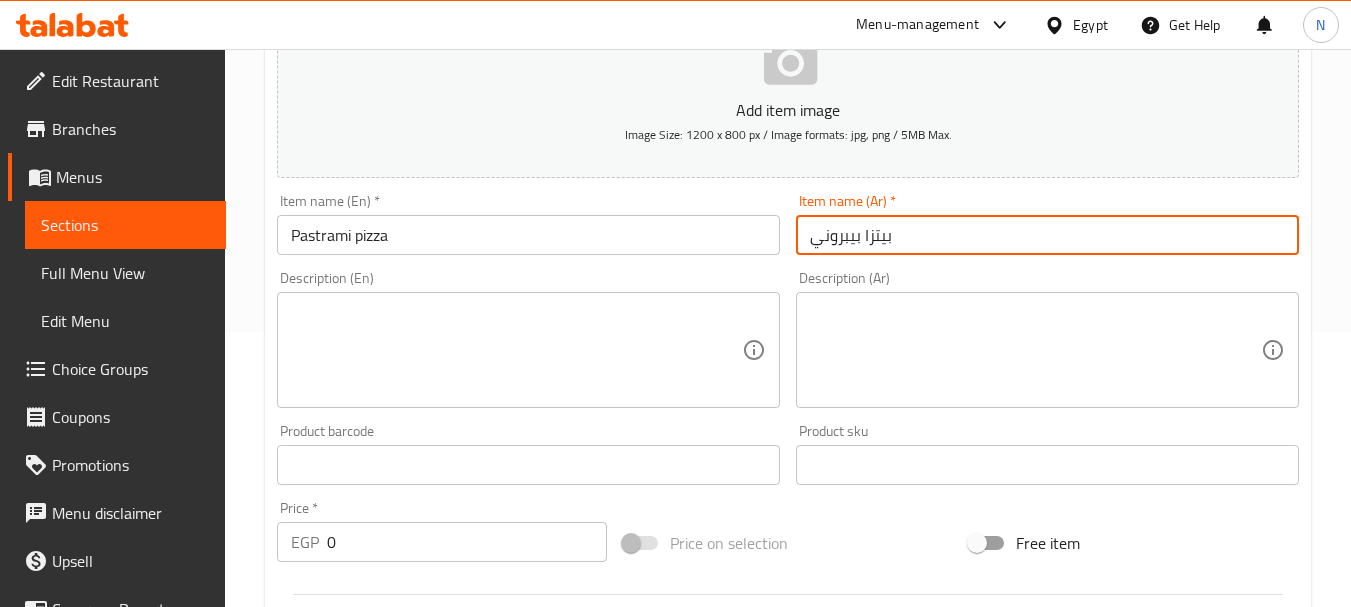 click on "بيتزا بيبروني" at bounding box center [1047, 235] 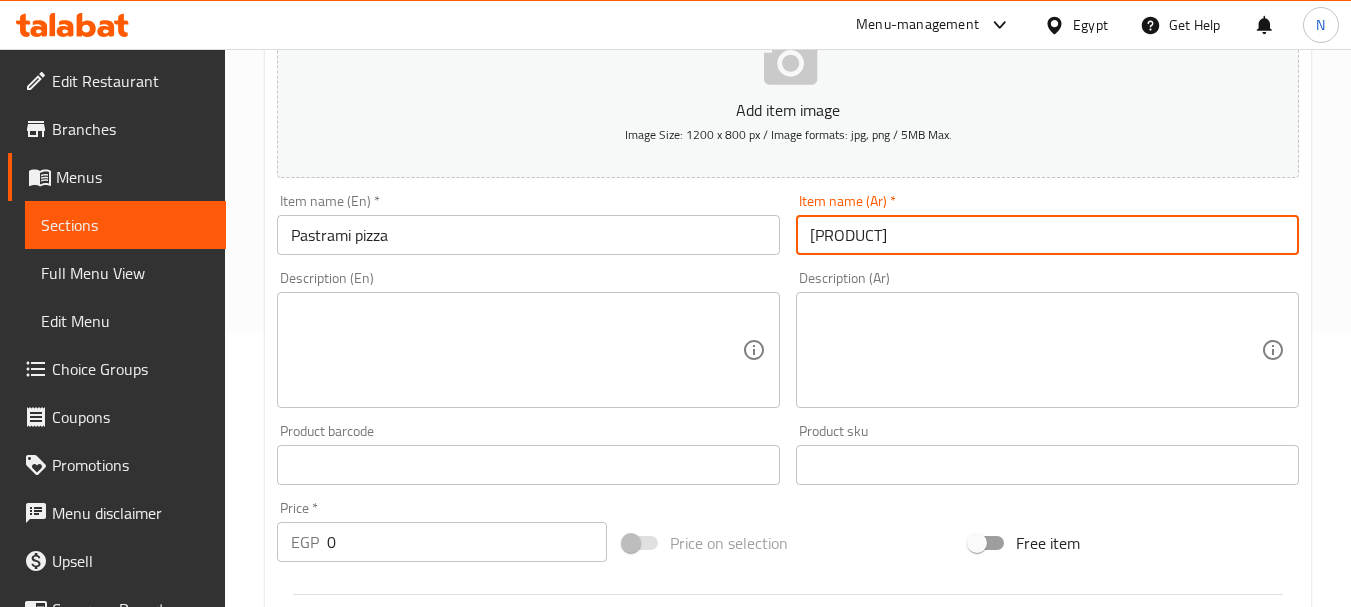 click on "بسطرمةبيبروني" at bounding box center (1047, 235) 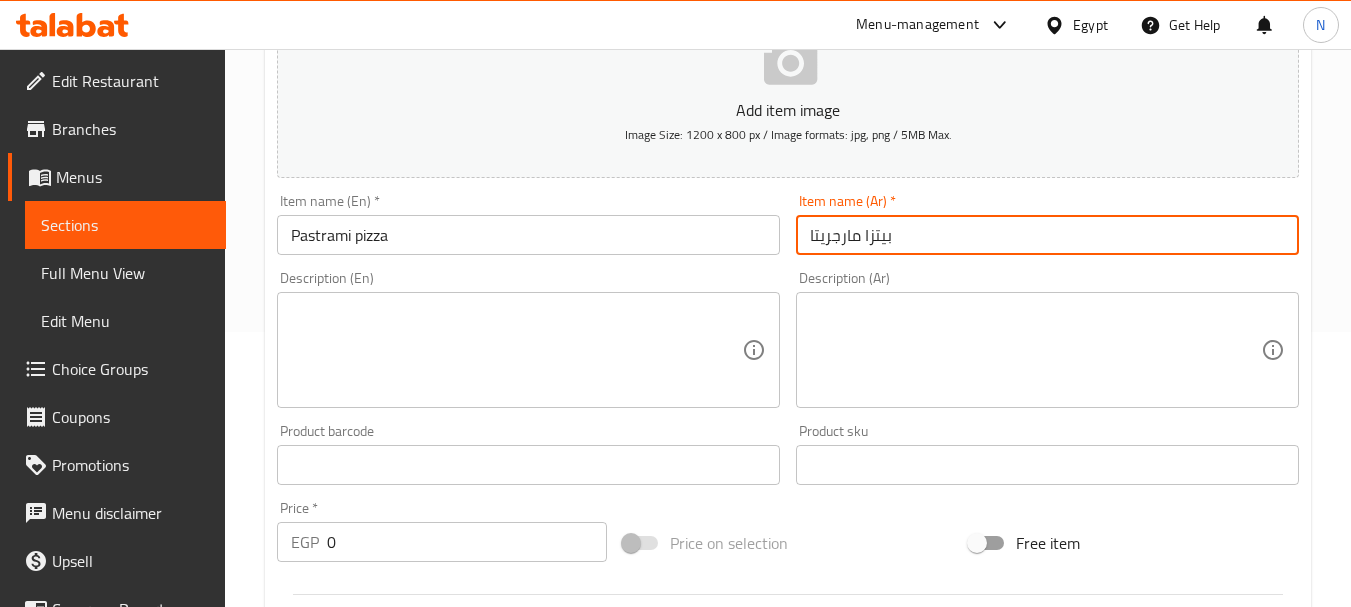 click on "بيتزا مارجريتا" at bounding box center [1047, 235] 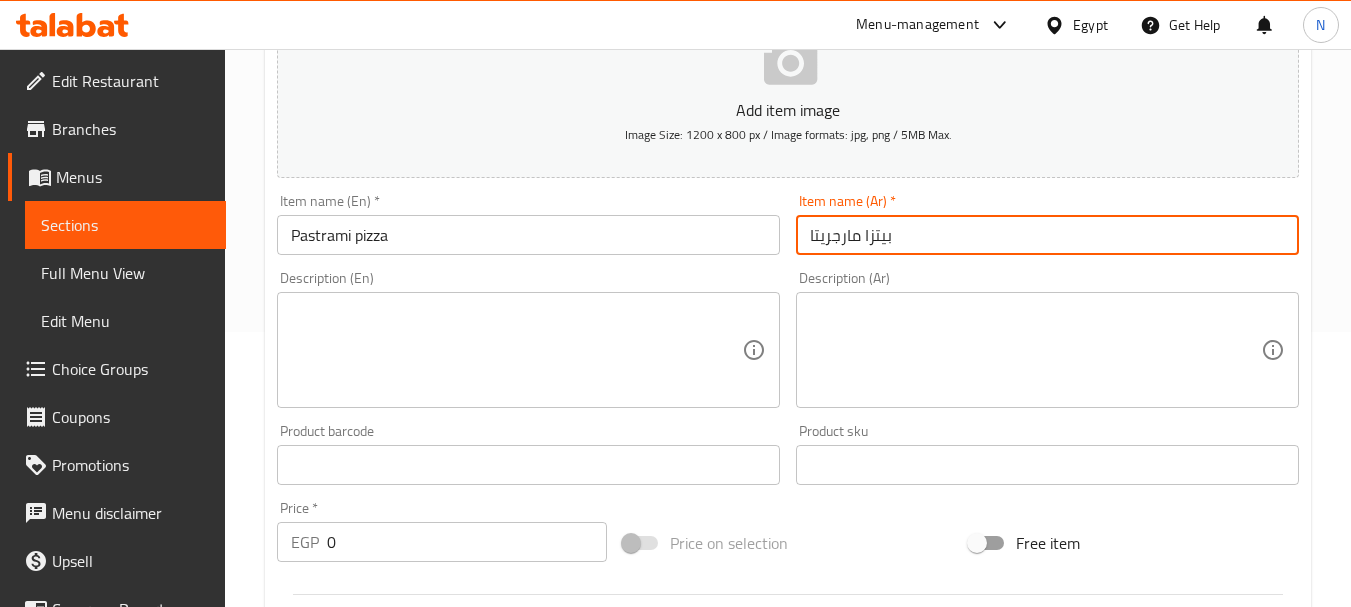 click on "بيتزا مارجريتا" at bounding box center (1047, 235) 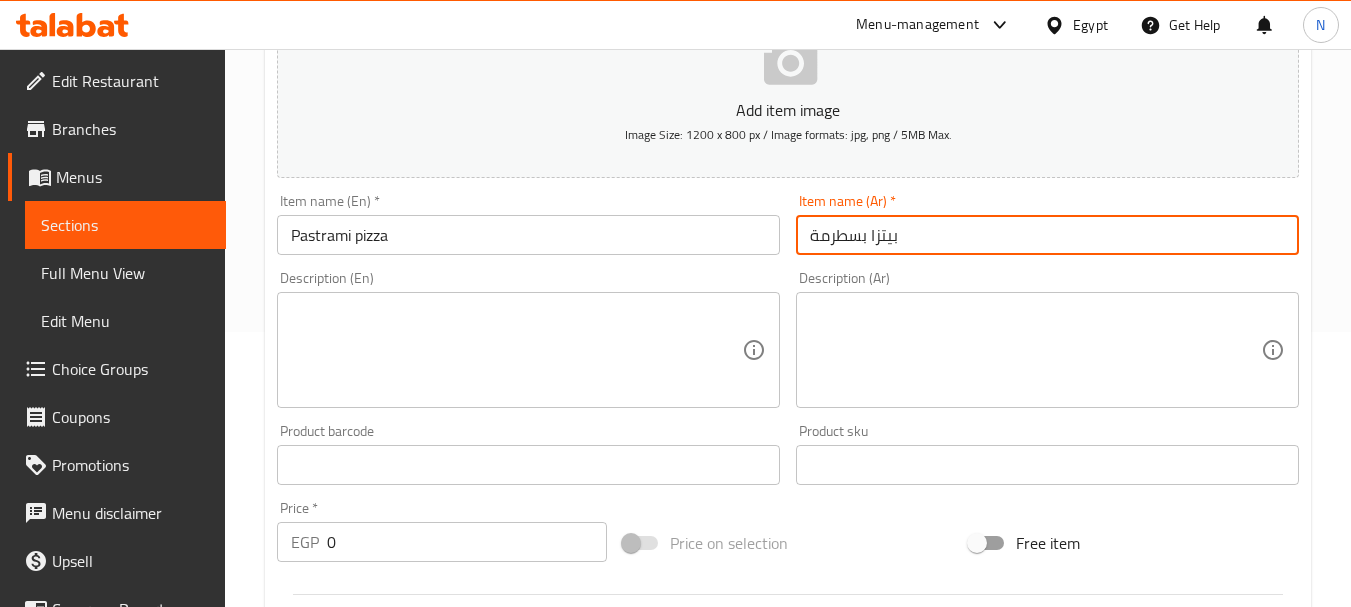 type on "بيتزا بسطرمة" 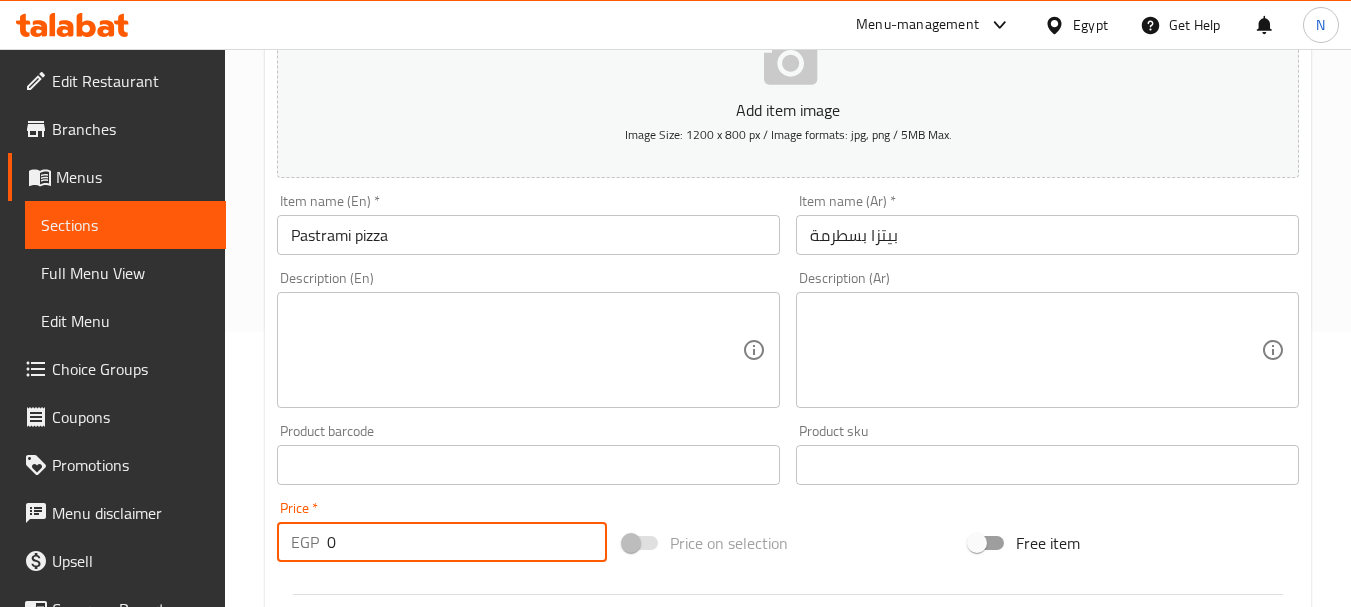 drag, startPoint x: 373, startPoint y: 529, endPoint x: 319, endPoint y: 536, distance: 54.451813 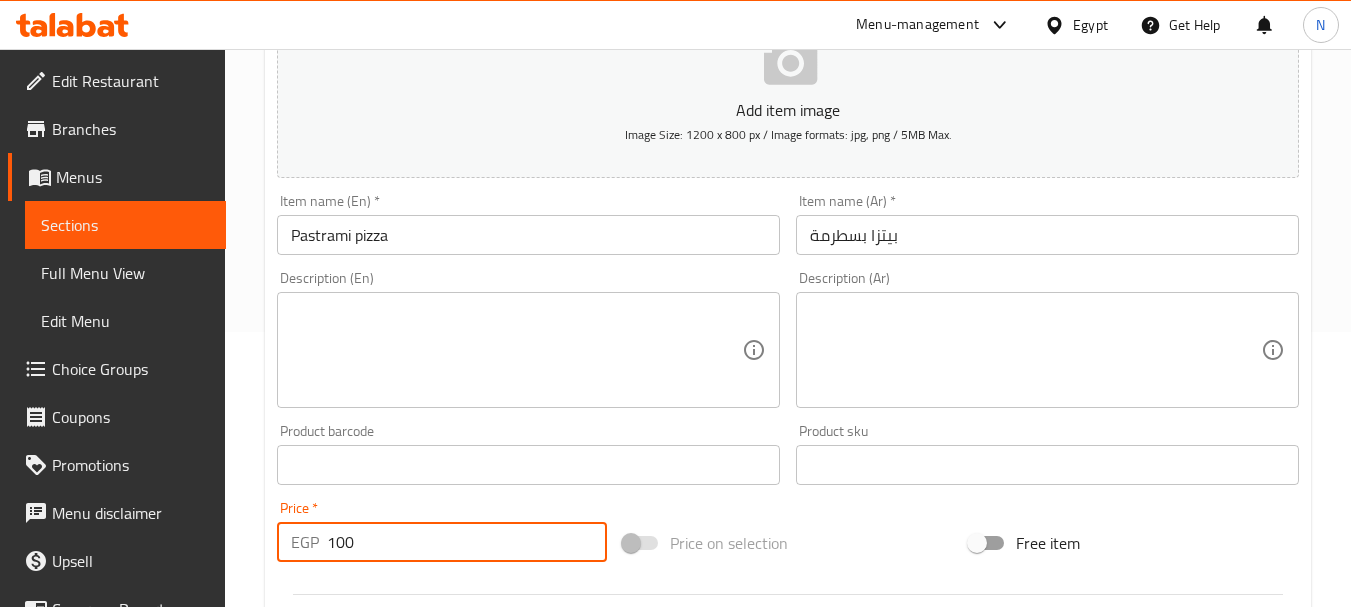 type on "100" 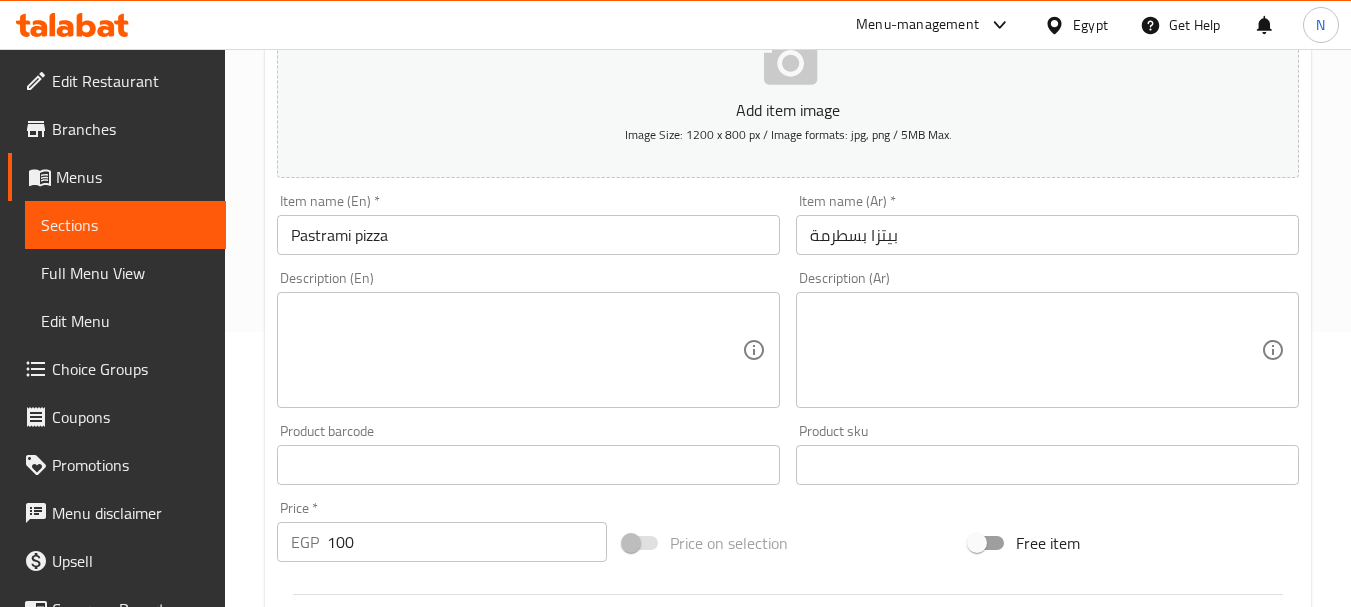 scroll, scrollTop: 806, scrollLeft: 0, axis: vertical 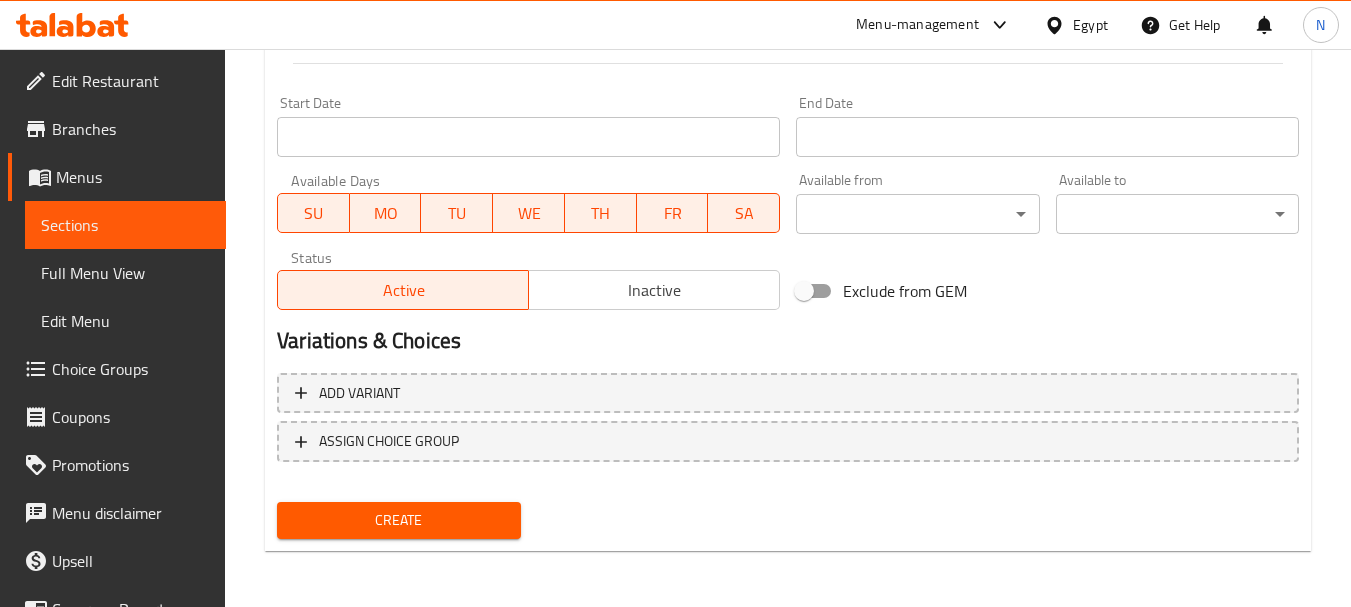 click on "Create" at bounding box center (398, 520) 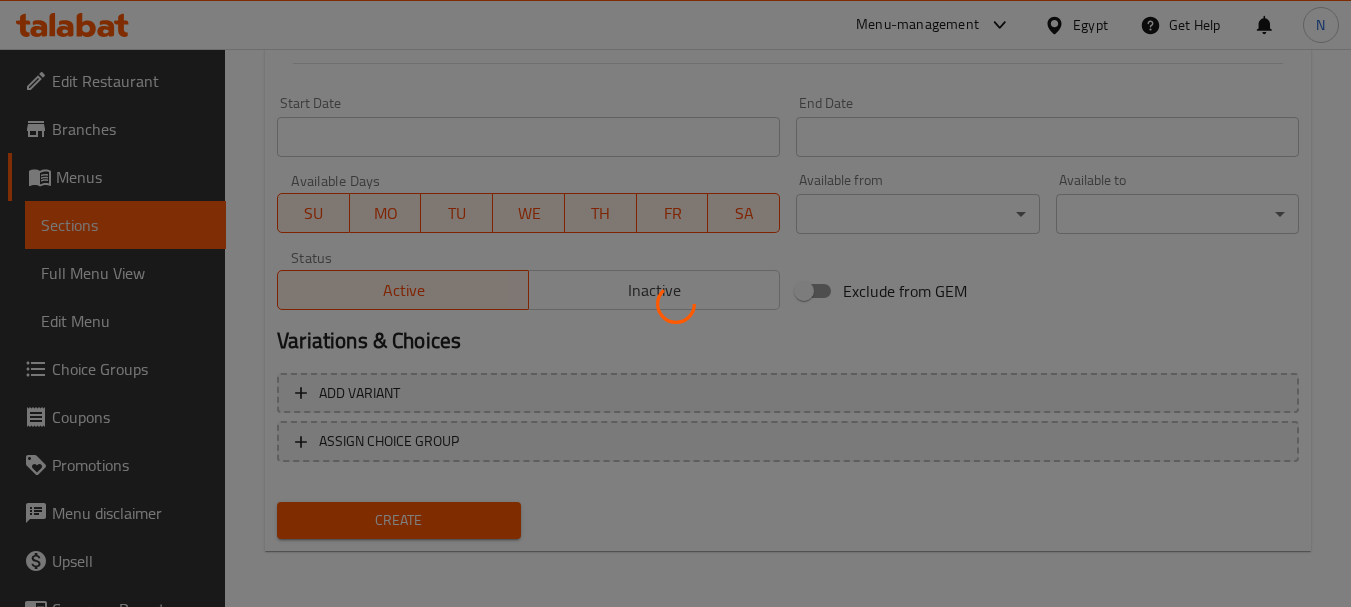 type 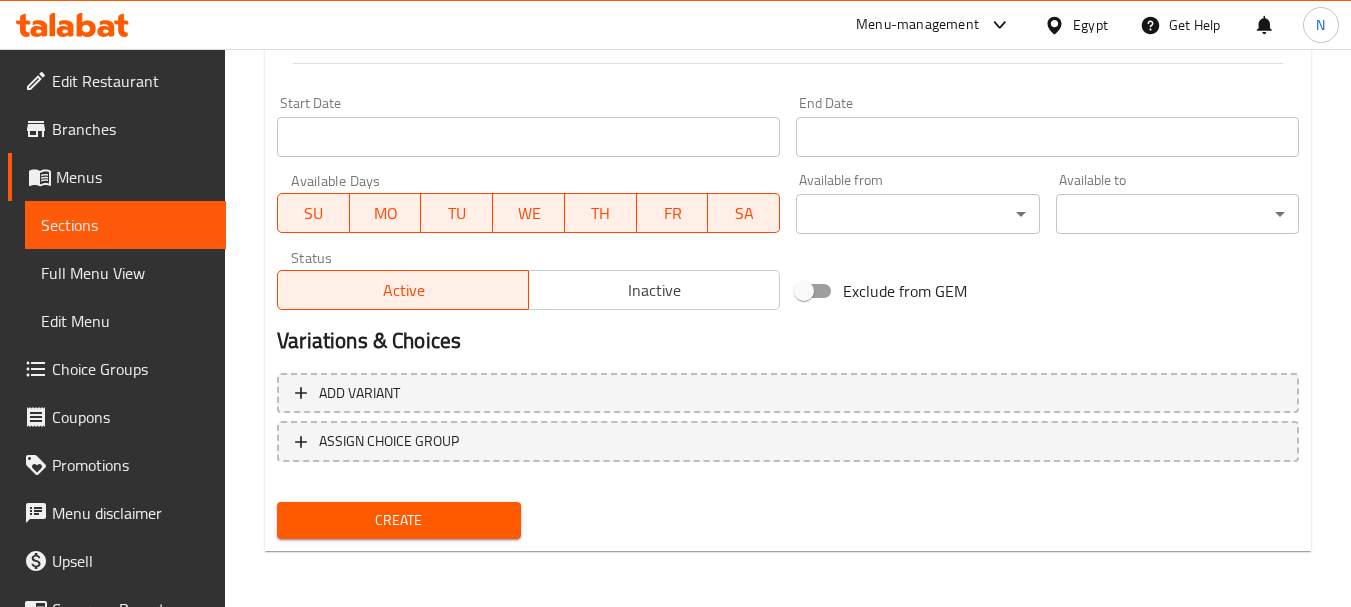 scroll, scrollTop: 0, scrollLeft: 0, axis: both 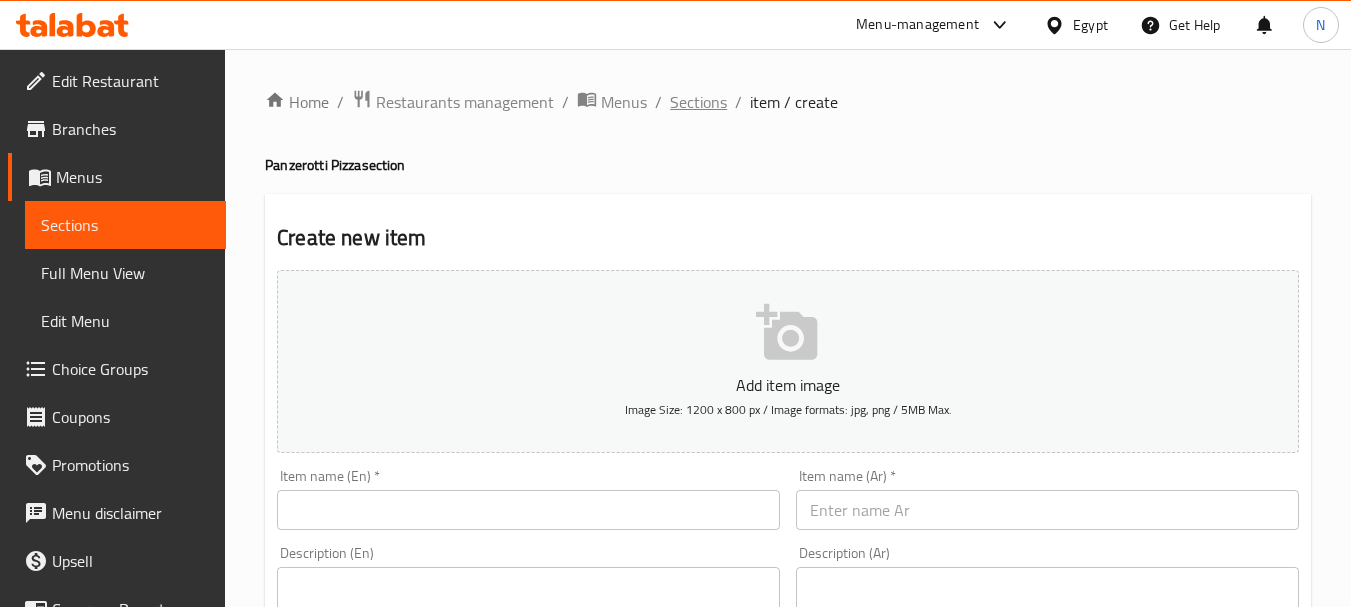 click on "Sections" at bounding box center [698, 102] 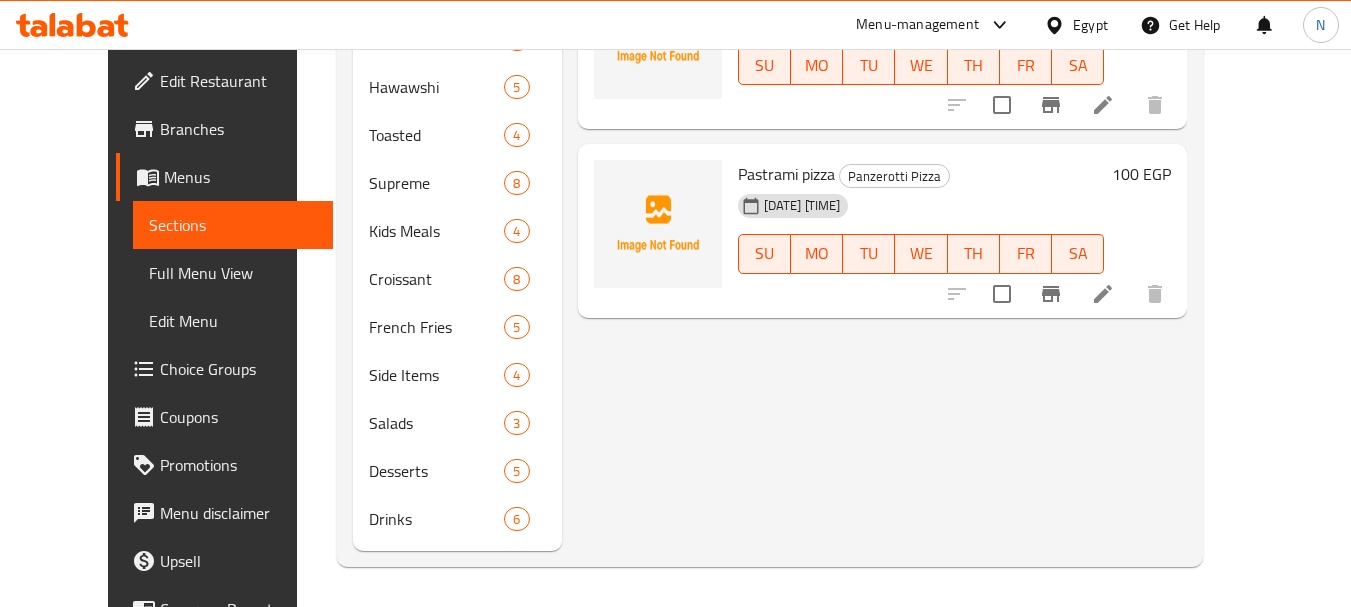 scroll, scrollTop: 21, scrollLeft: 0, axis: vertical 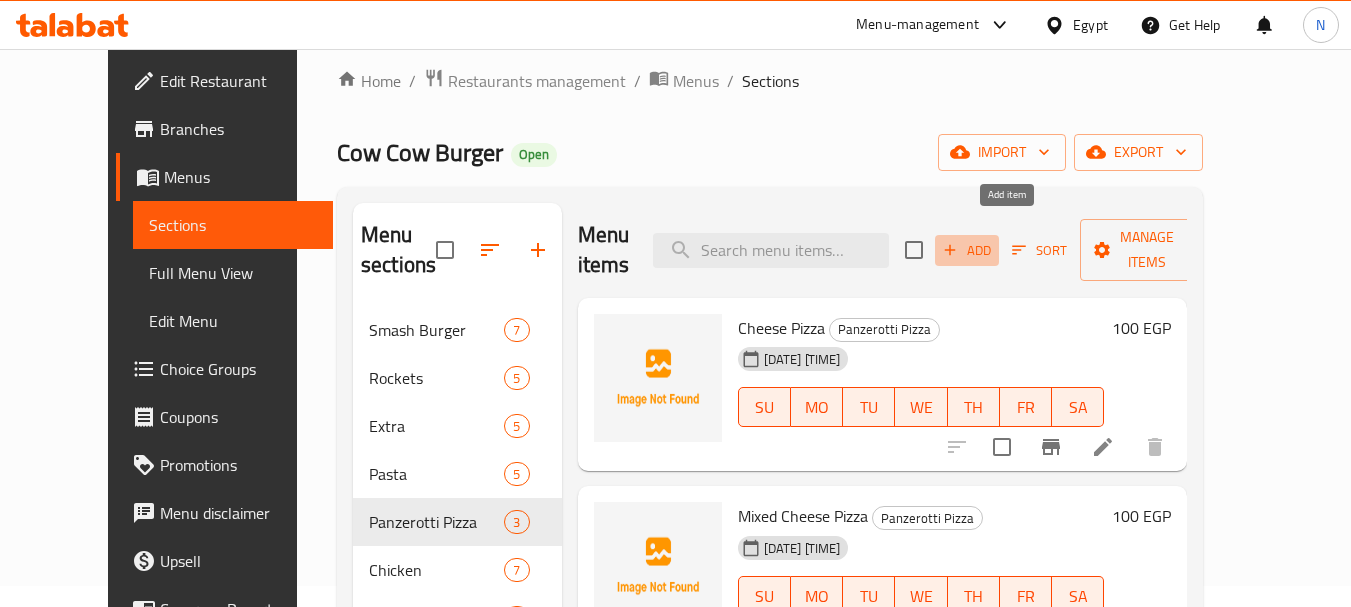 click on "Add" at bounding box center (967, 250) 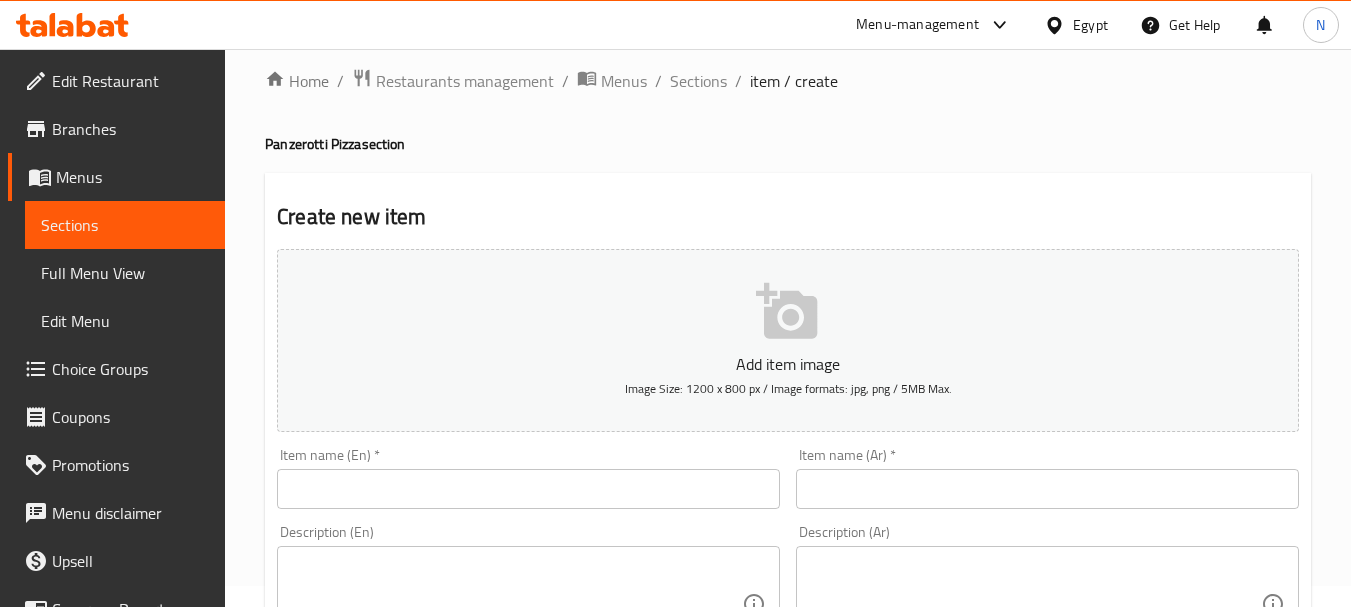 click at bounding box center (528, 489) 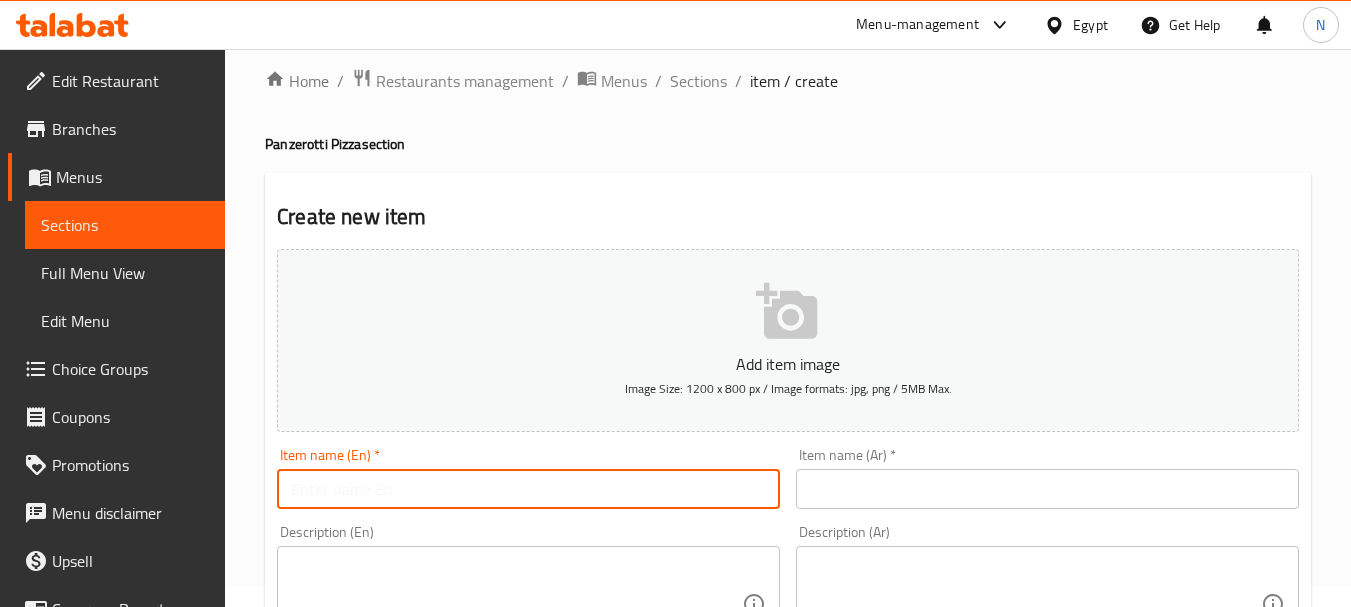 paste on "Beef Bacon Pizza" 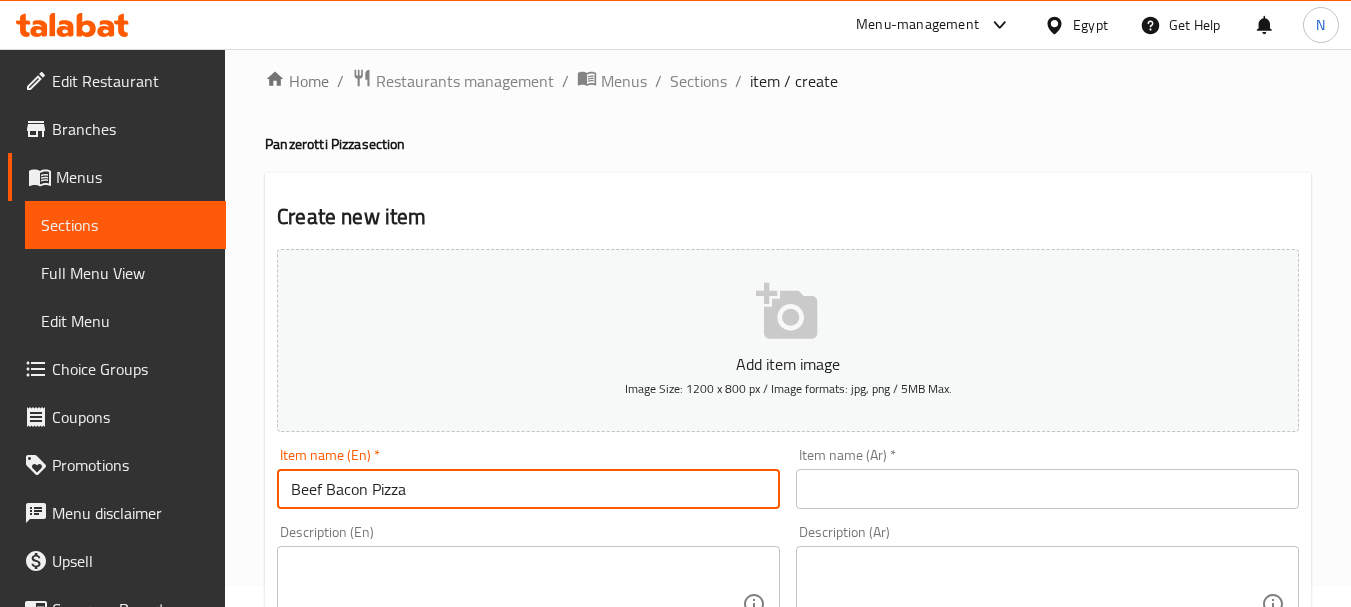 type on "Beef Bacon Pizza" 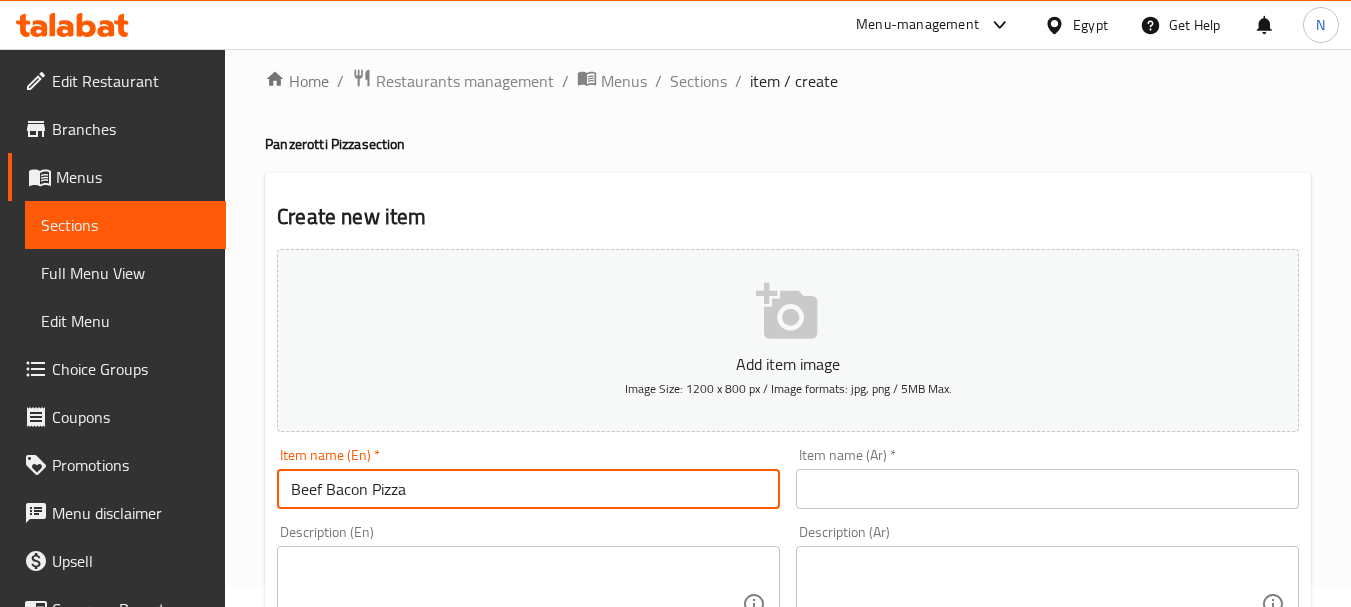 click at bounding box center (1047, 489) 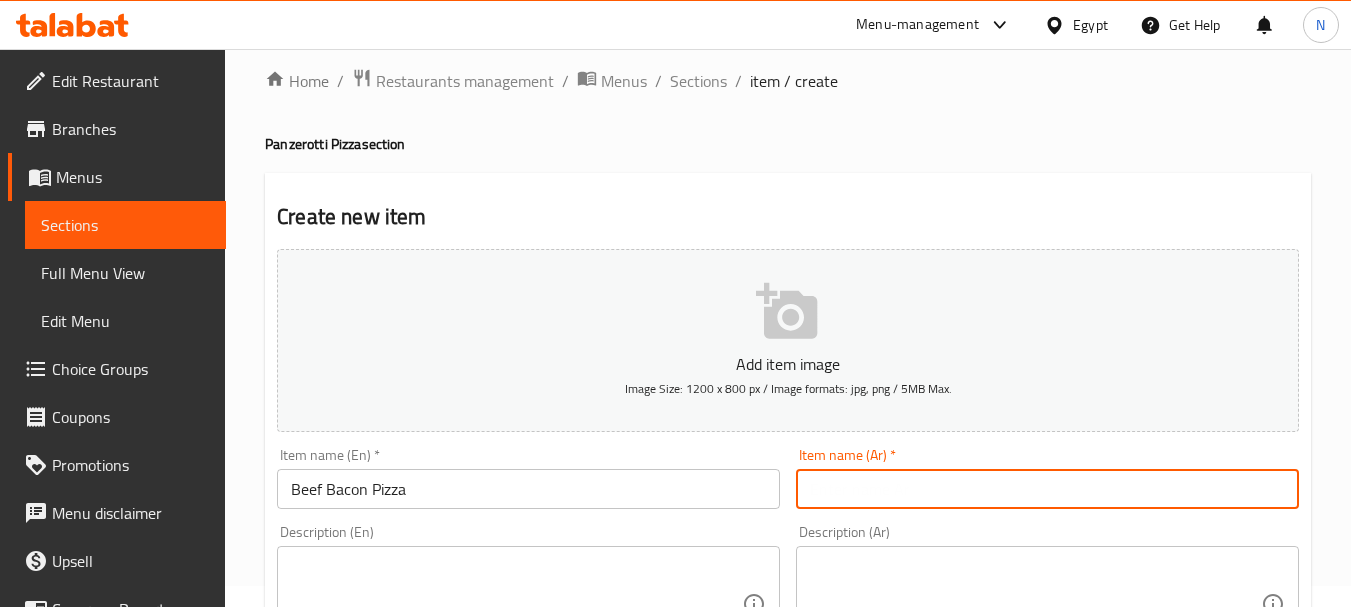 paste on "بيتزا لحم البقر المقدد" 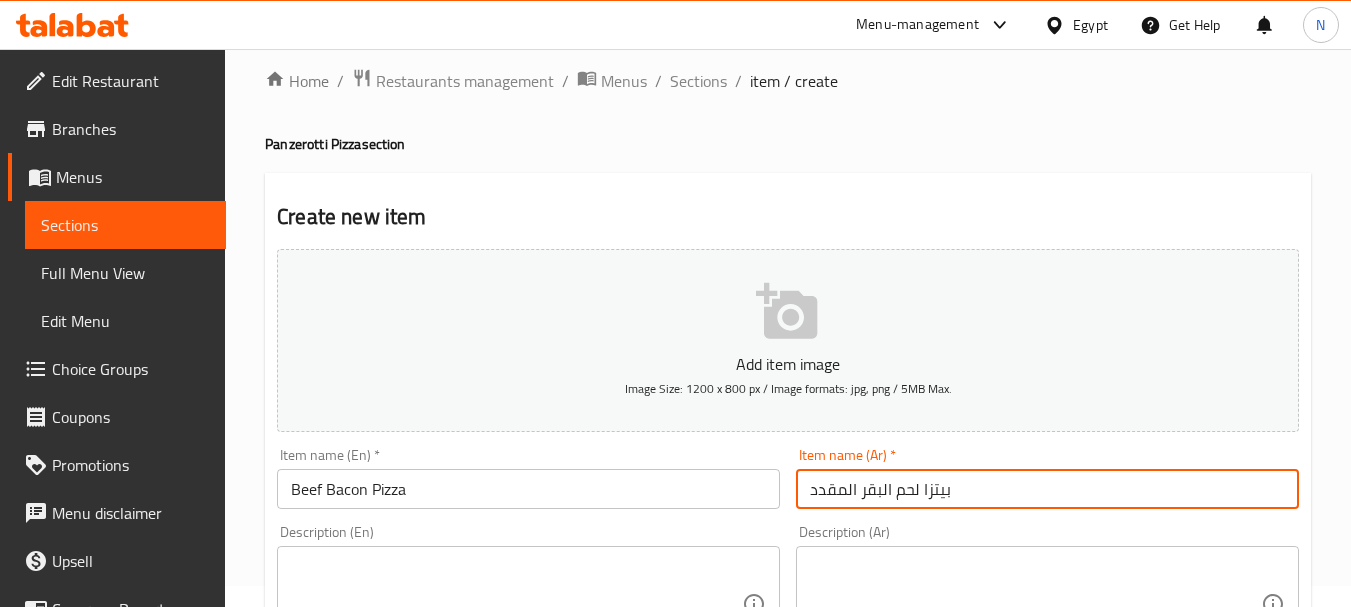 click on "بيتزا لحم البقر المقدد" at bounding box center (1047, 489) 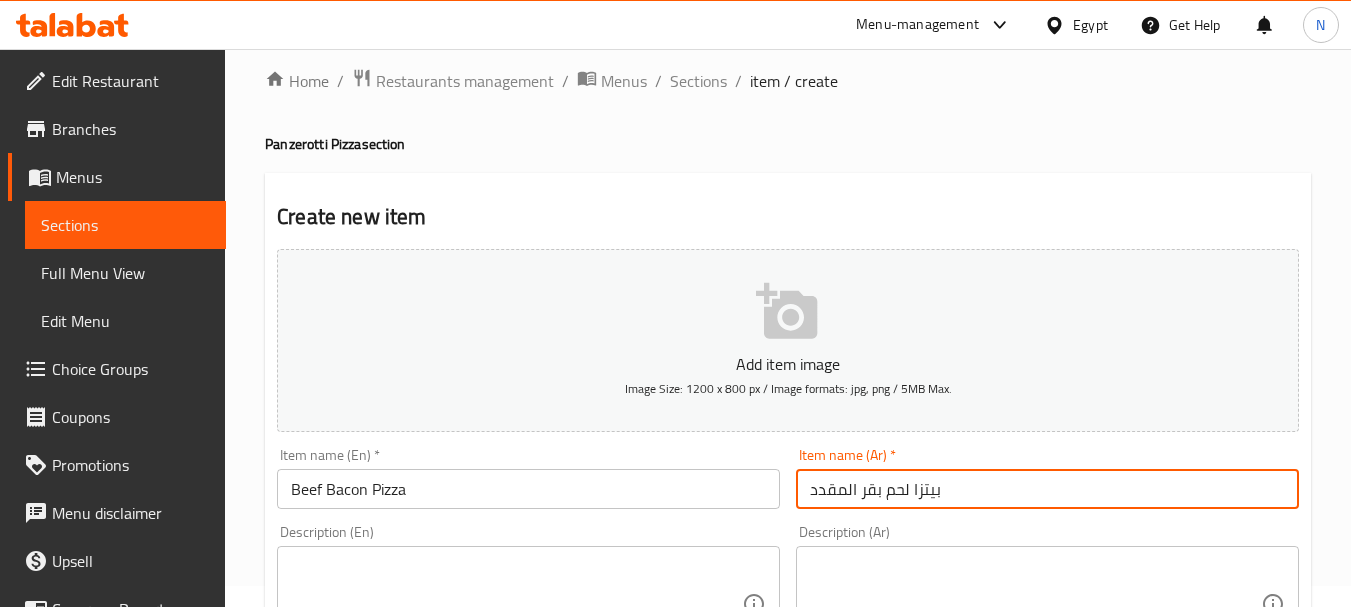 click on "بيتزا لحم بقر المقدد" at bounding box center [1047, 489] 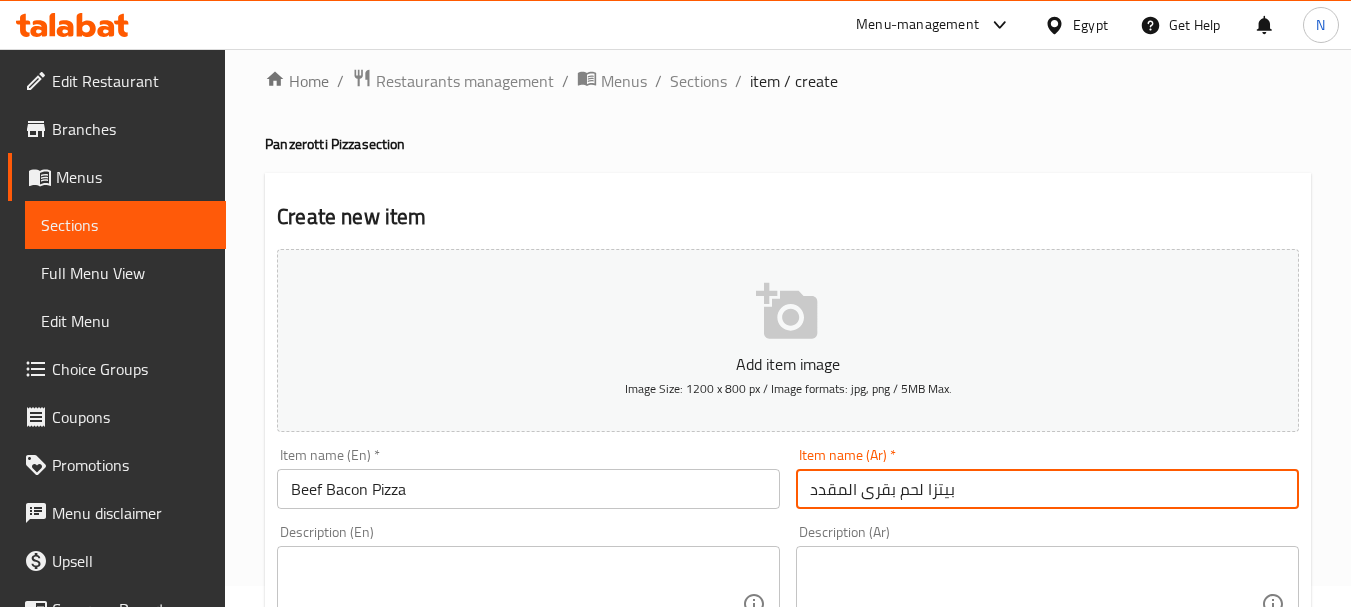 click on "بيتزا لحم بقرى المقدد" at bounding box center [1047, 489] 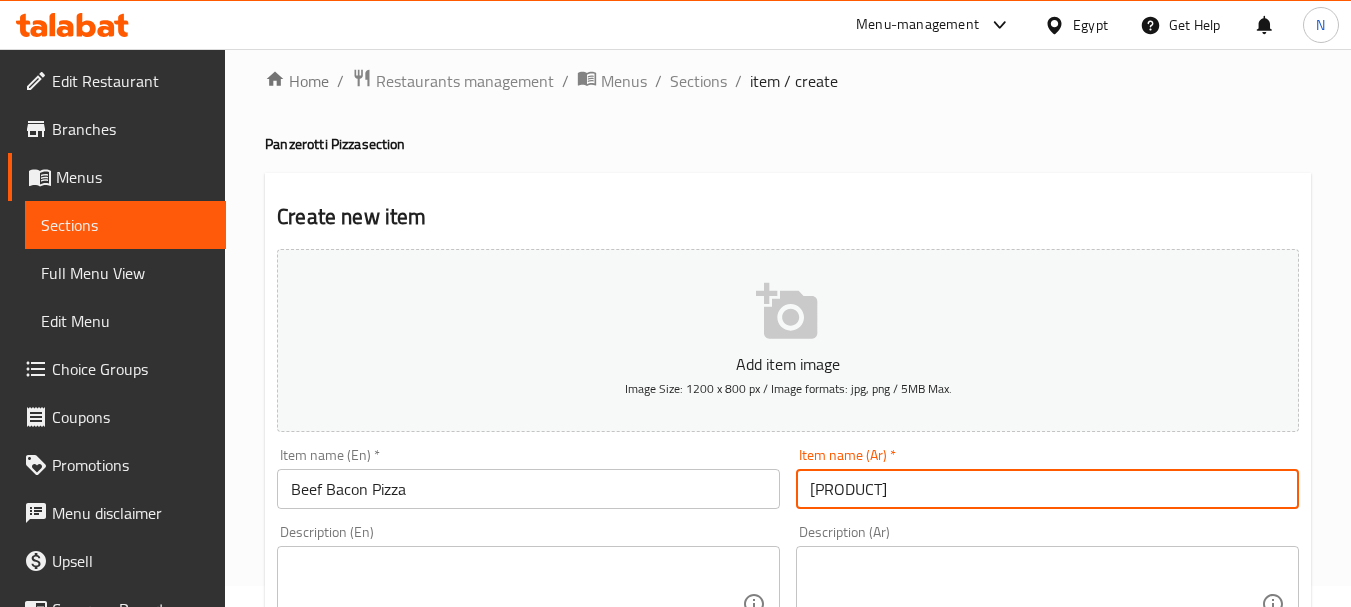 type on "بيتزا لحم بقرى مقدد" 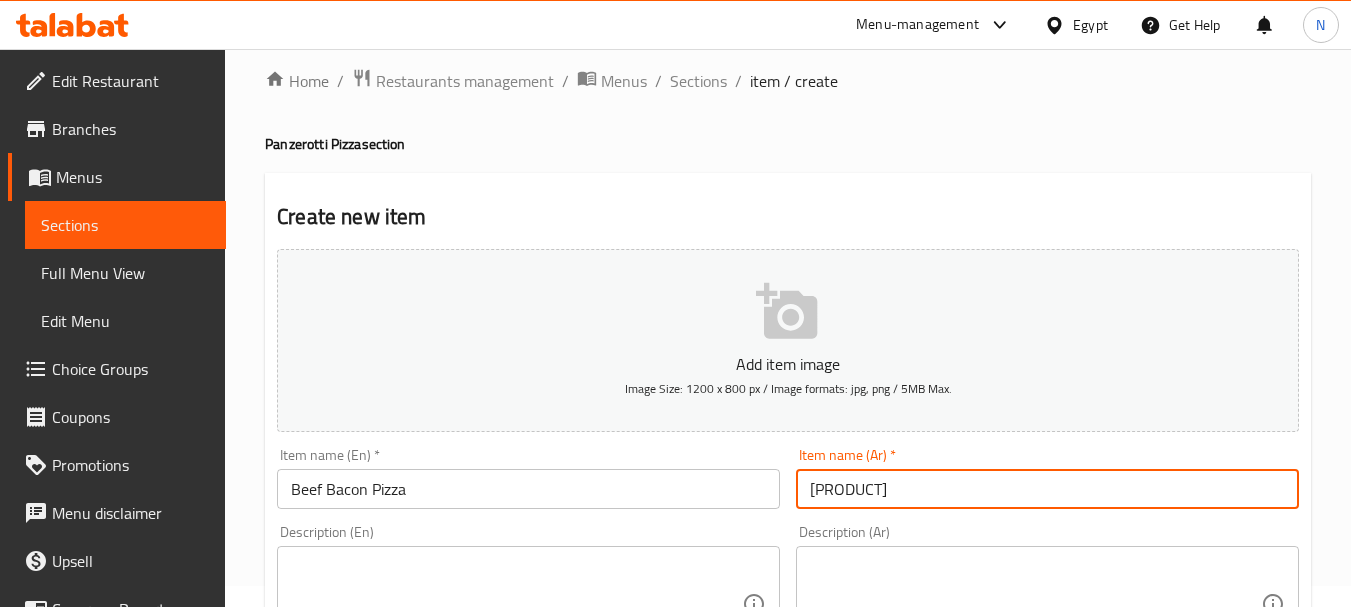 scroll, scrollTop: 552, scrollLeft: 0, axis: vertical 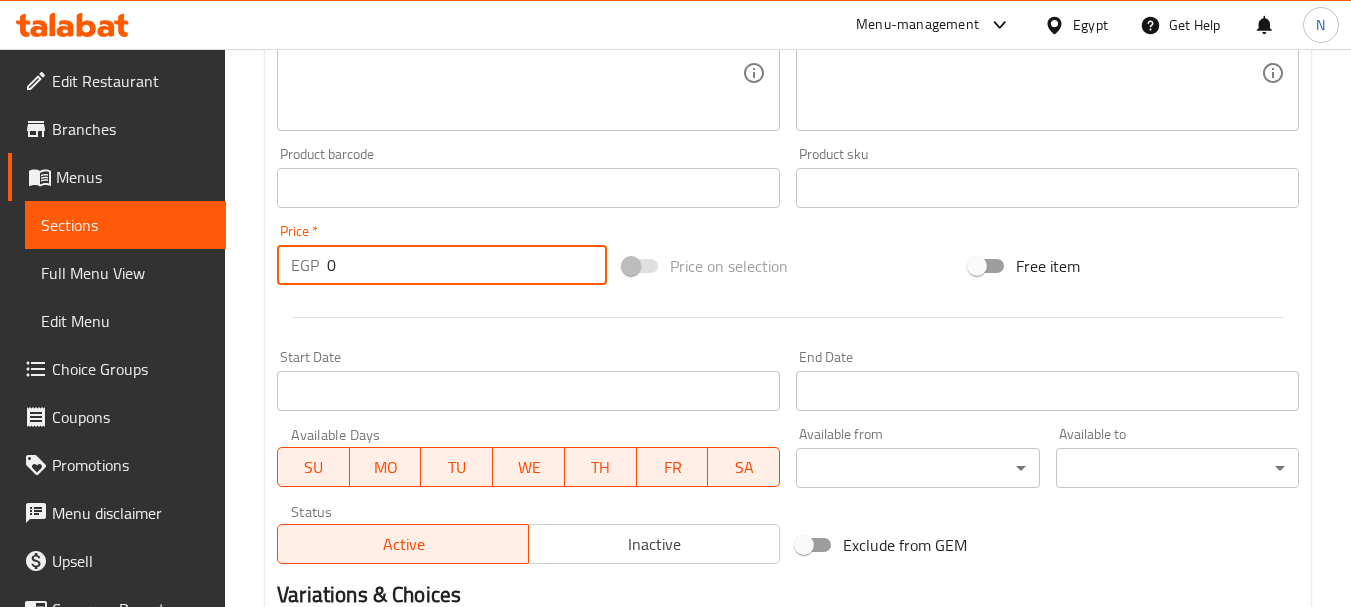 drag, startPoint x: 347, startPoint y: 258, endPoint x: 325, endPoint y: 259, distance: 22.022715 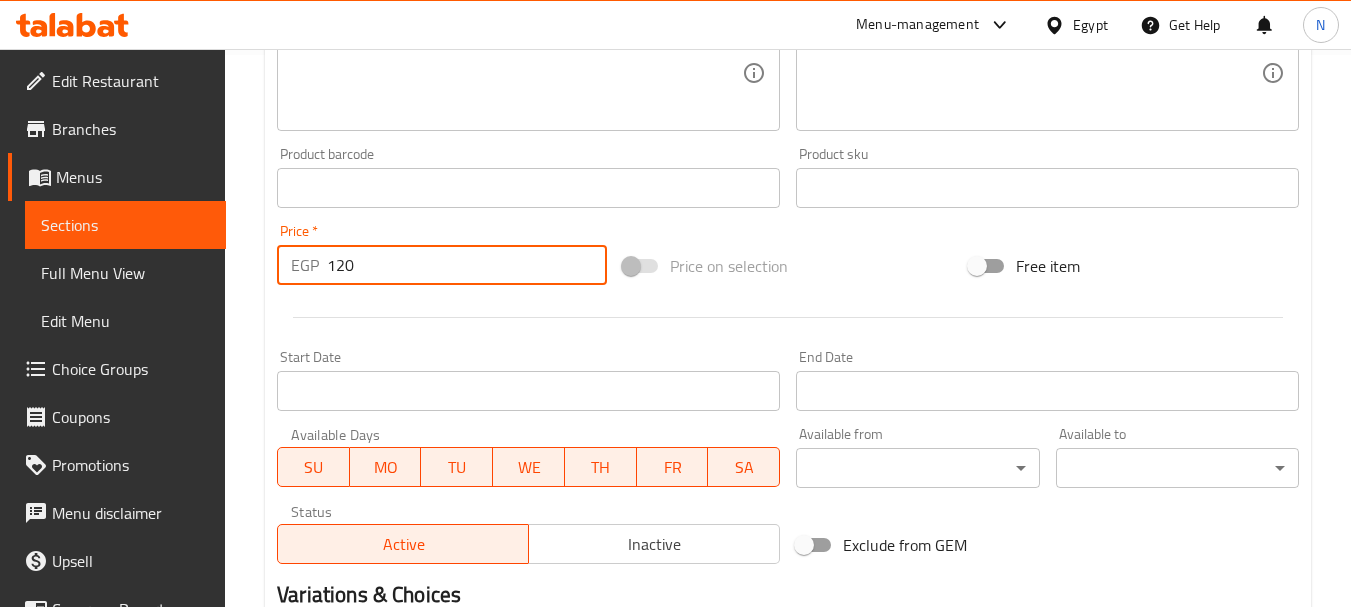 type on "120" 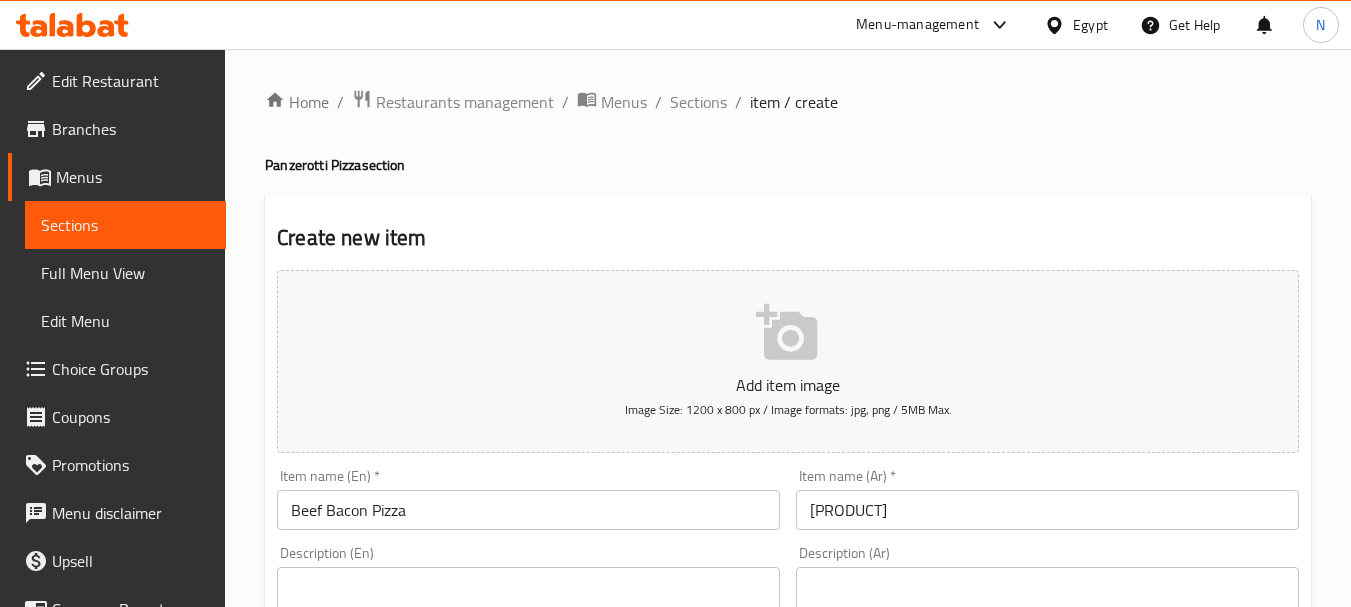 scroll, scrollTop: 806, scrollLeft: 0, axis: vertical 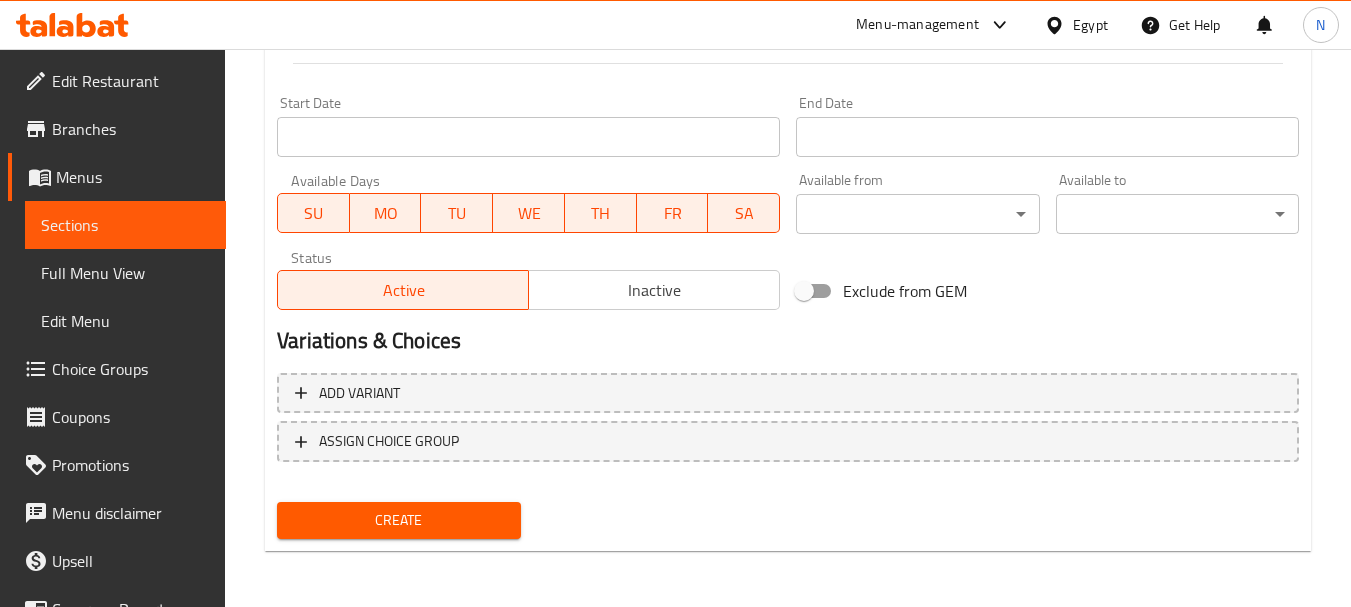 click on "Create" at bounding box center (398, 520) 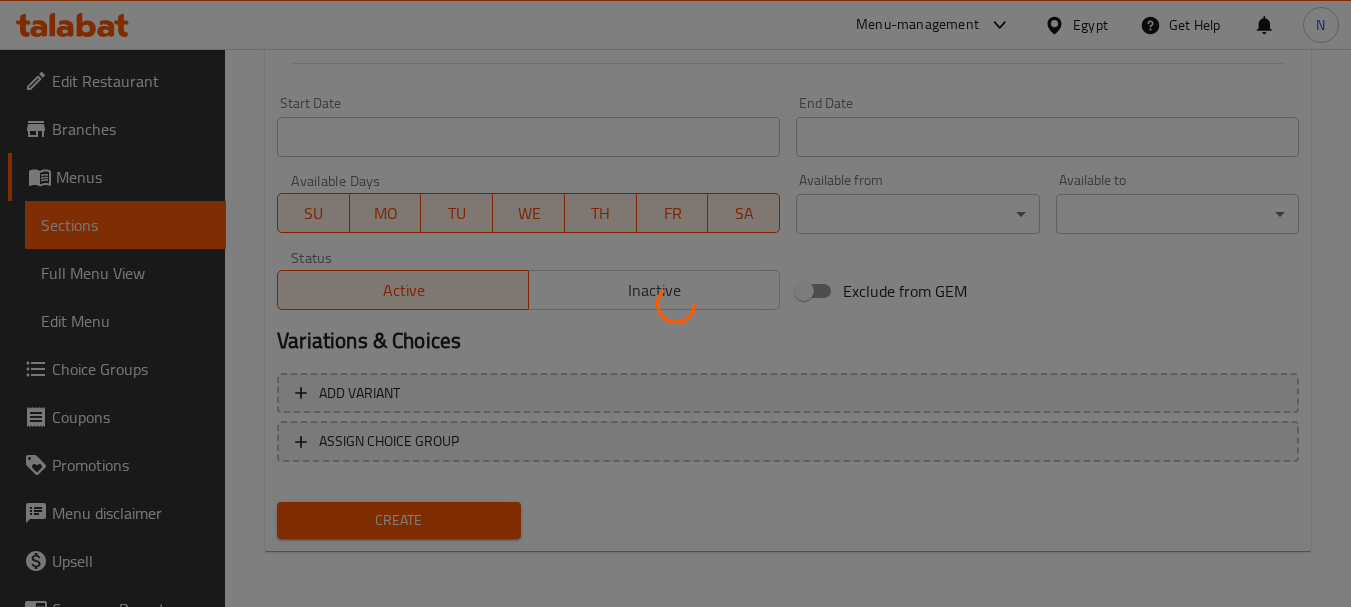 type 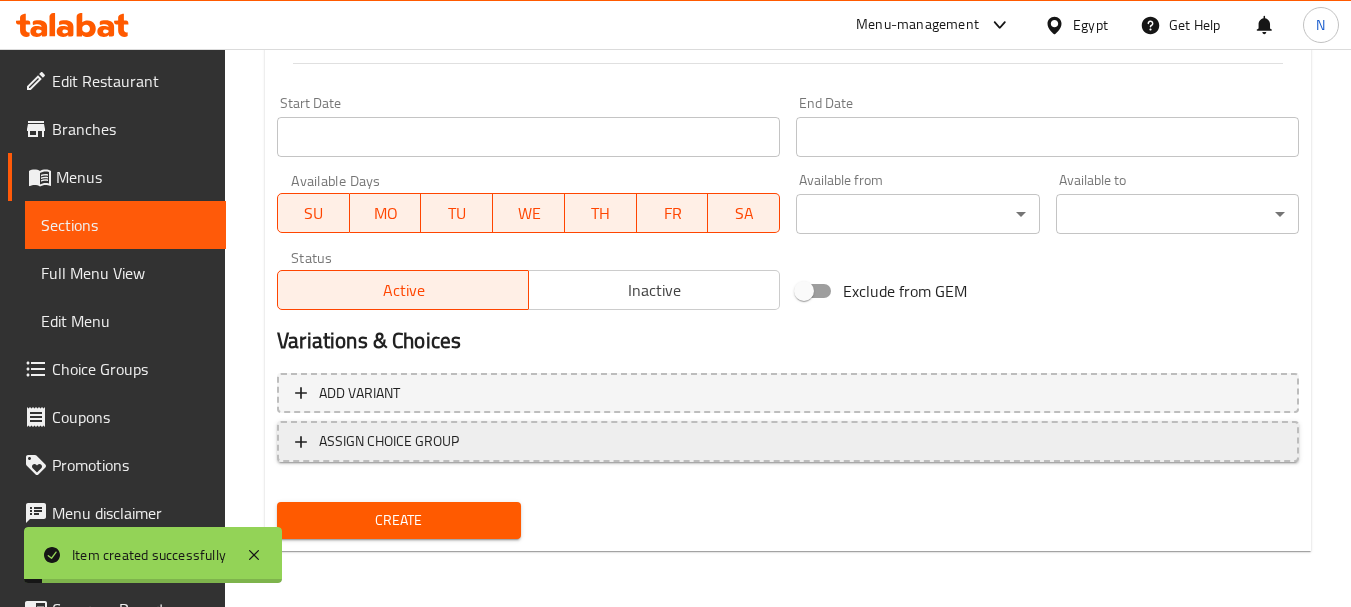 scroll, scrollTop: 275, scrollLeft: 0, axis: vertical 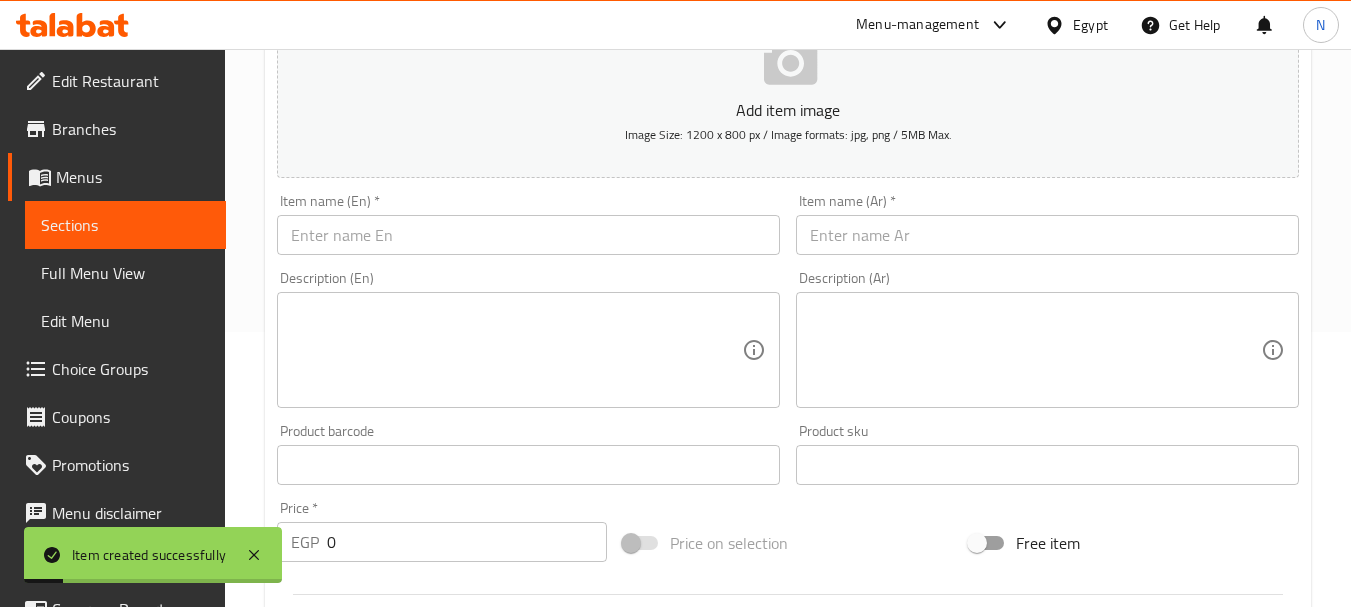 click at bounding box center [528, 235] 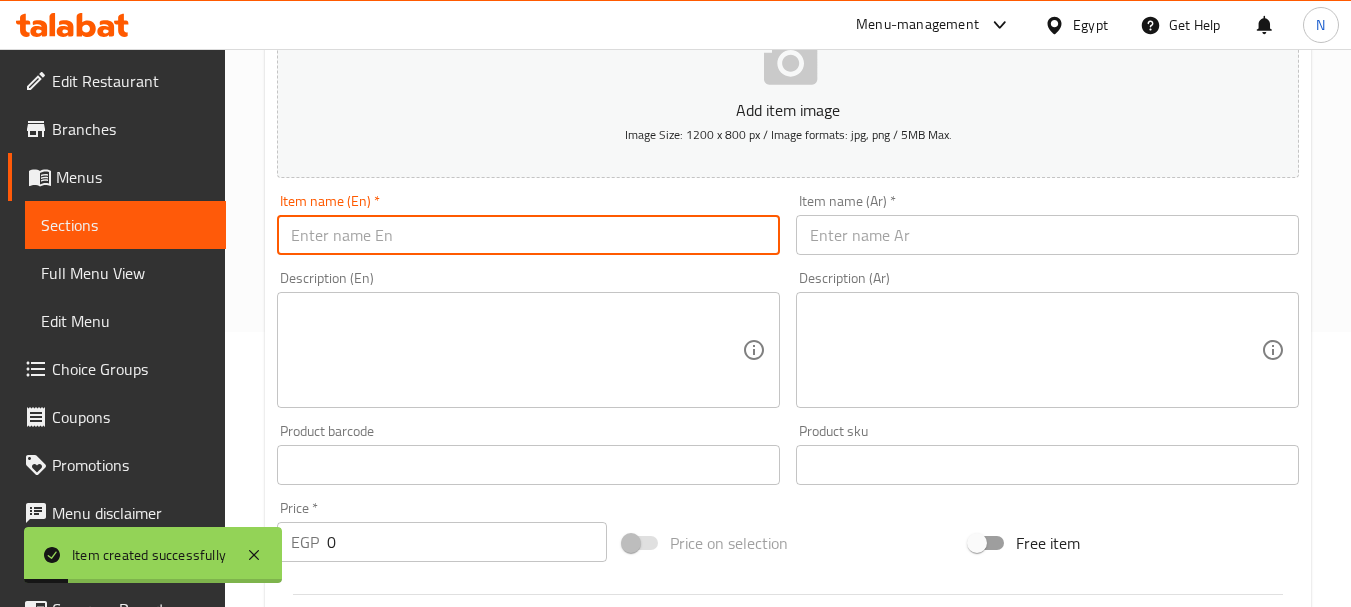 paste on "Chicken Pizza" 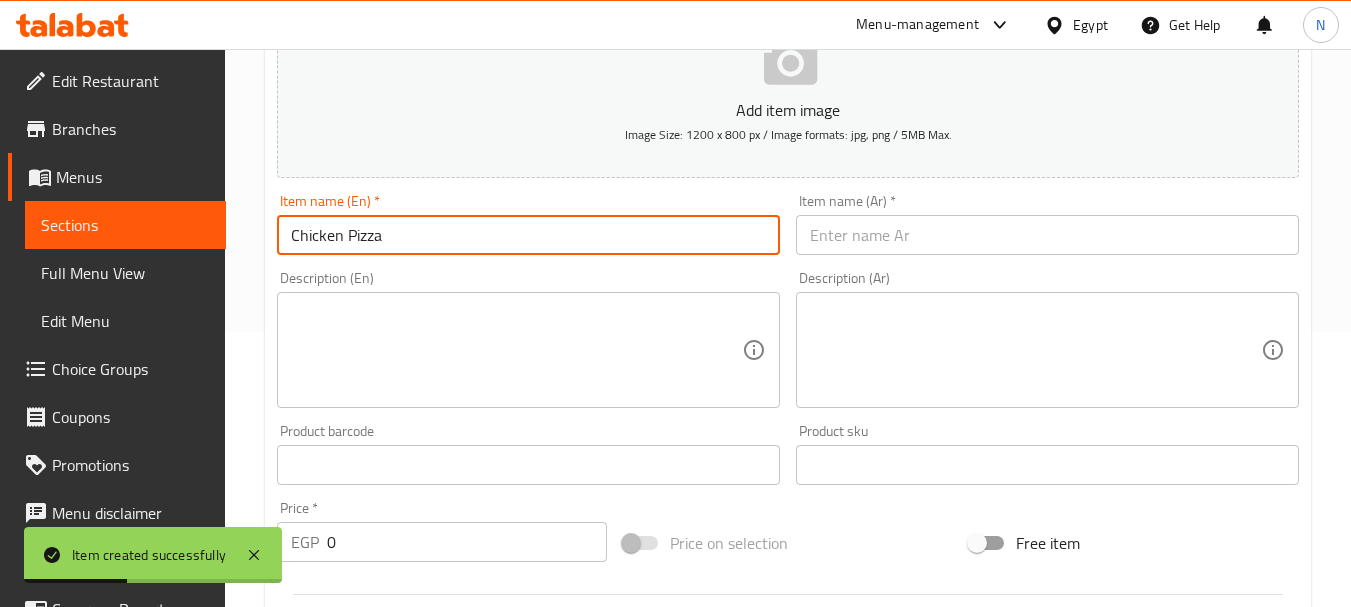 type on "Chicken Pizza" 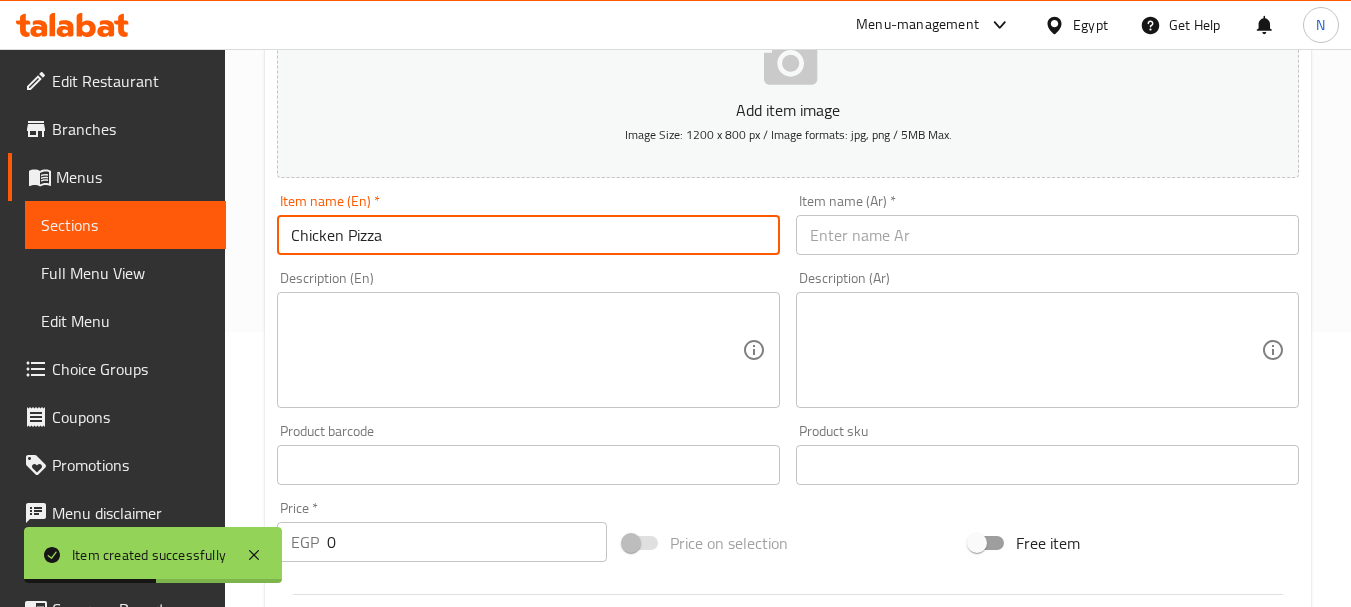 click at bounding box center (1047, 235) 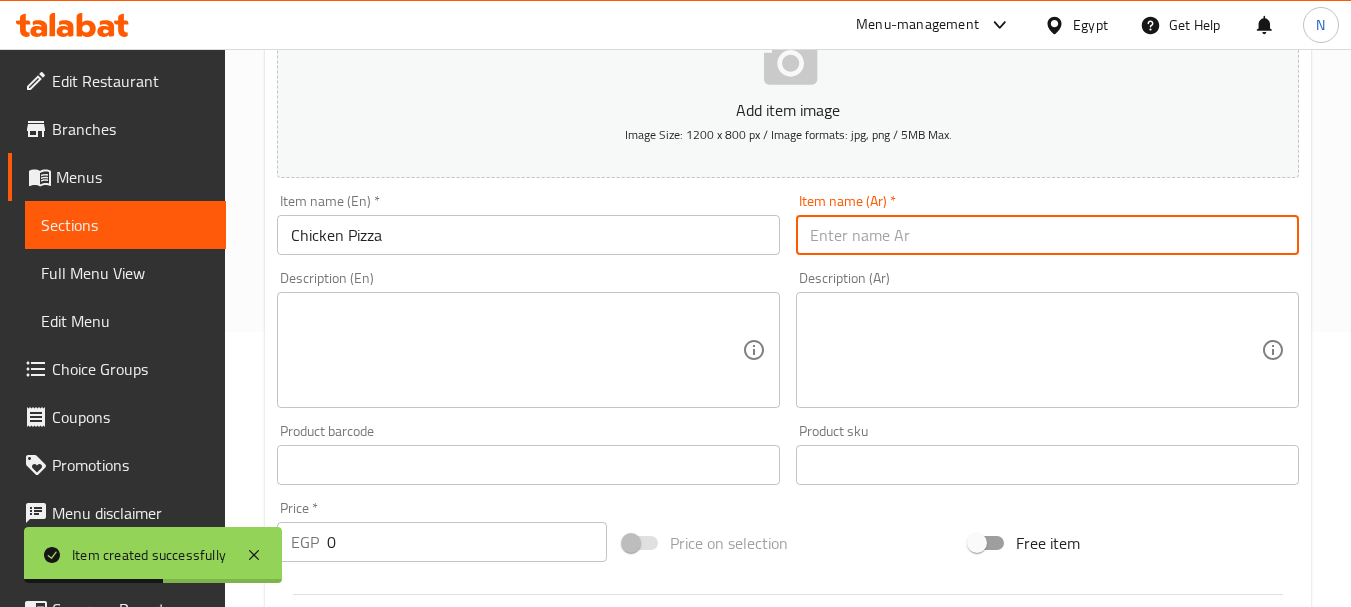 paste on "بيتزا الدجاج" 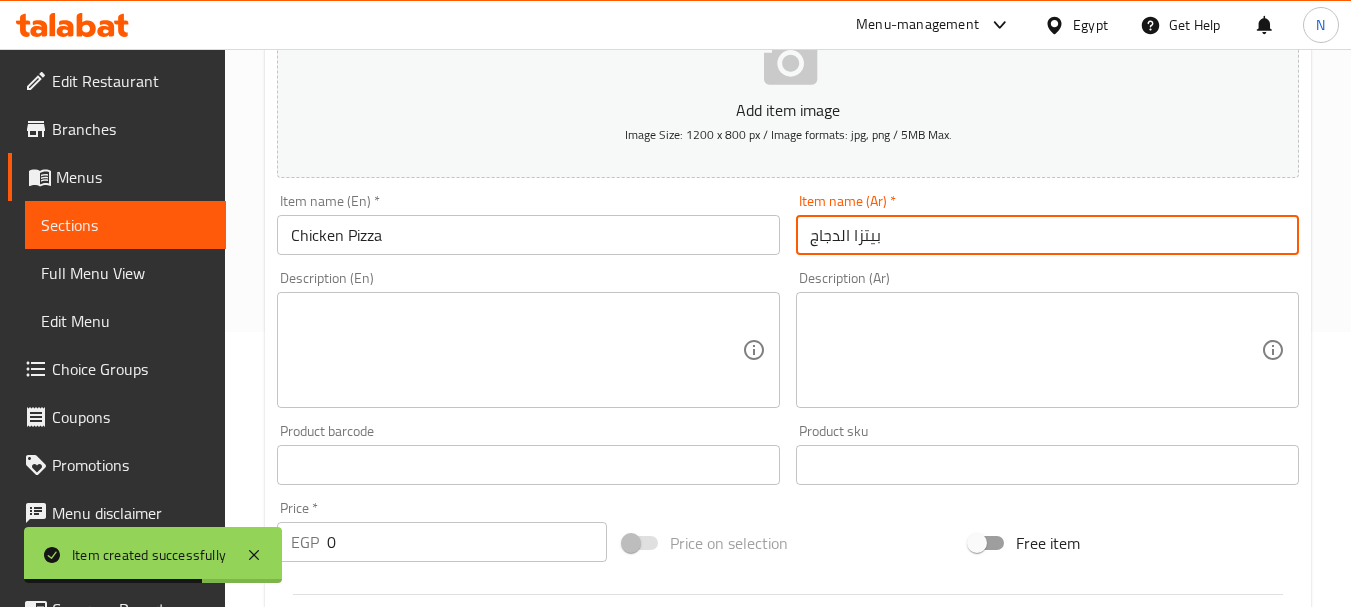 click on "بيتزا الدجاج" at bounding box center (1047, 235) 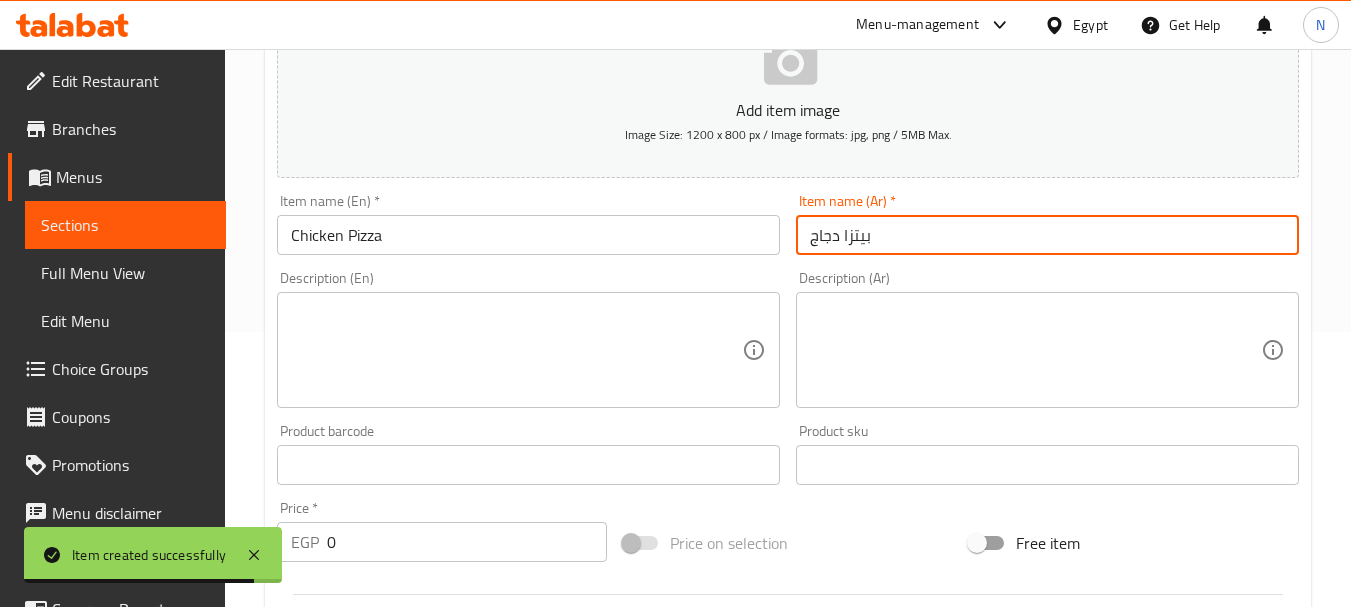 type on "بيتزا دجاج" 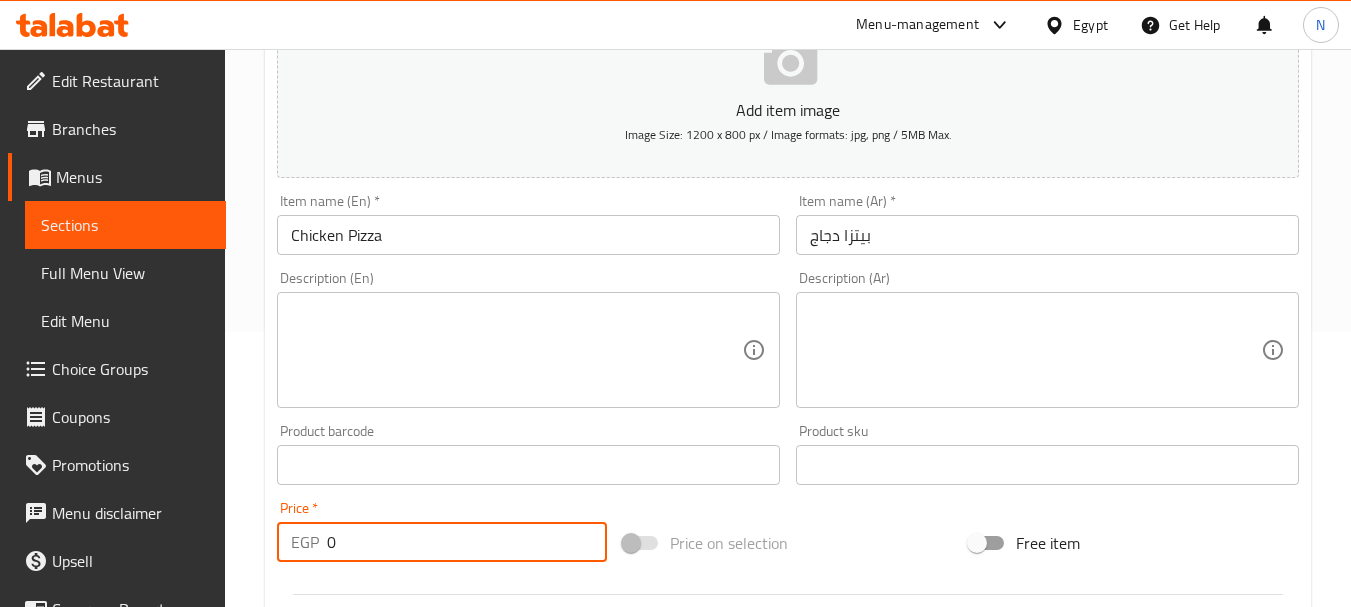 drag, startPoint x: 338, startPoint y: 542, endPoint x: 323, endPoint y: 545, distance: 15.297058 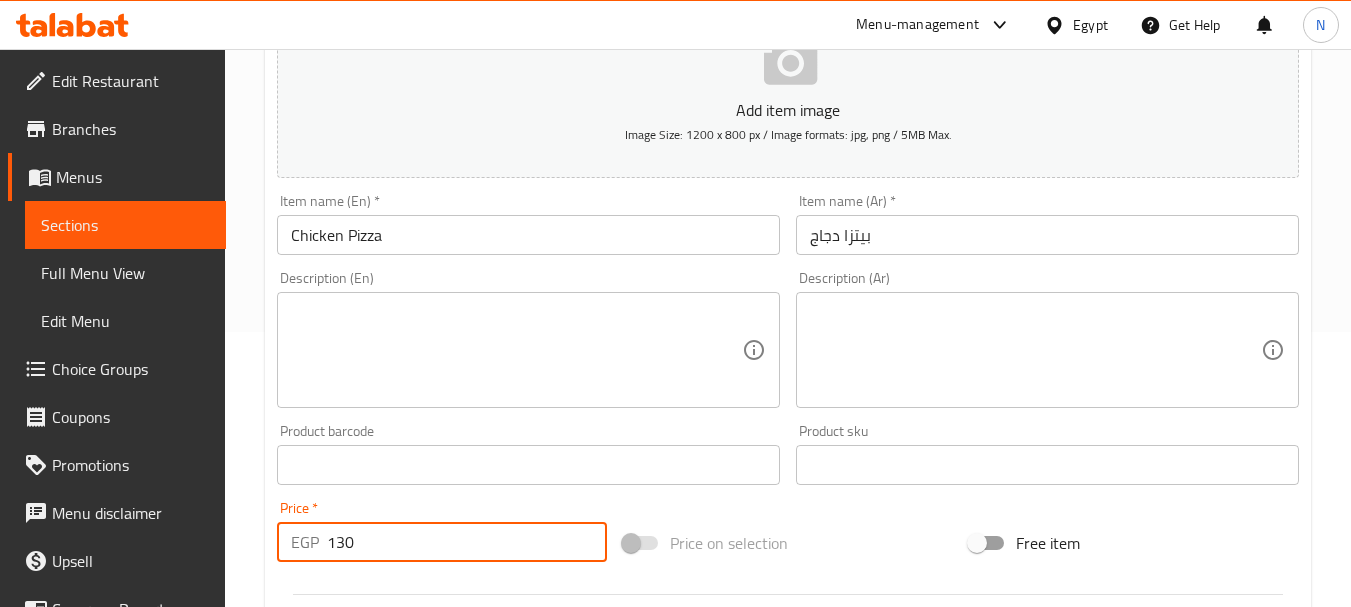 type on "130" 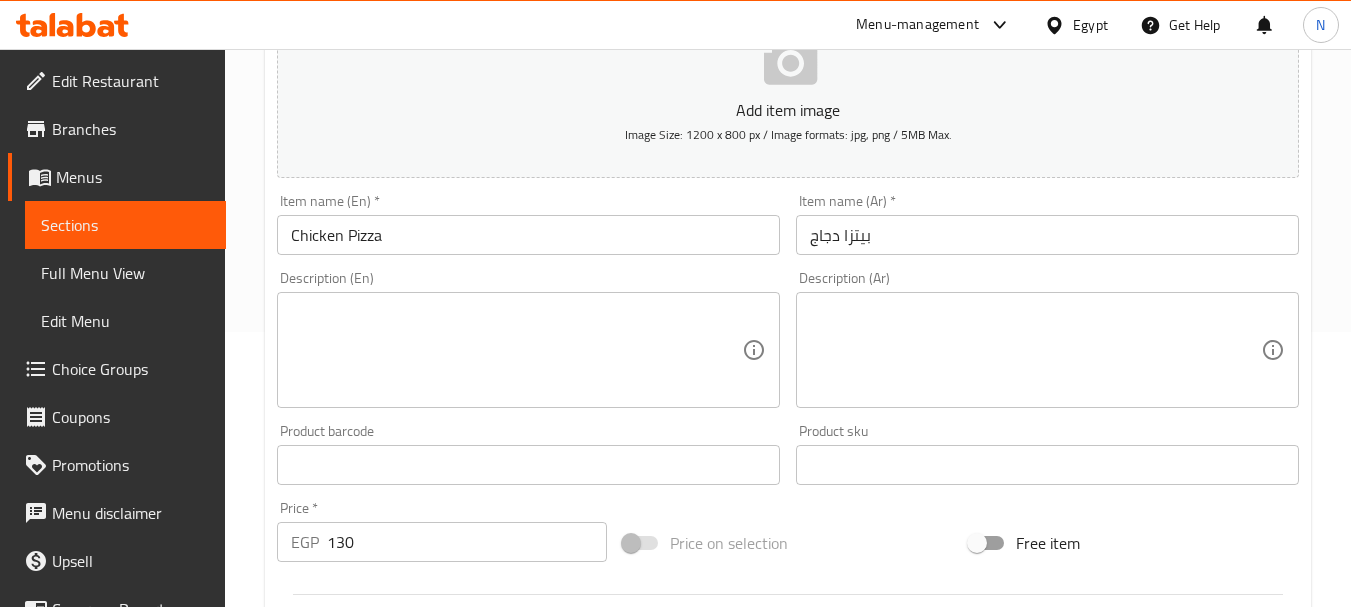 scroll, scrollTop: 806, scrollLeft: 0, axis: vertical 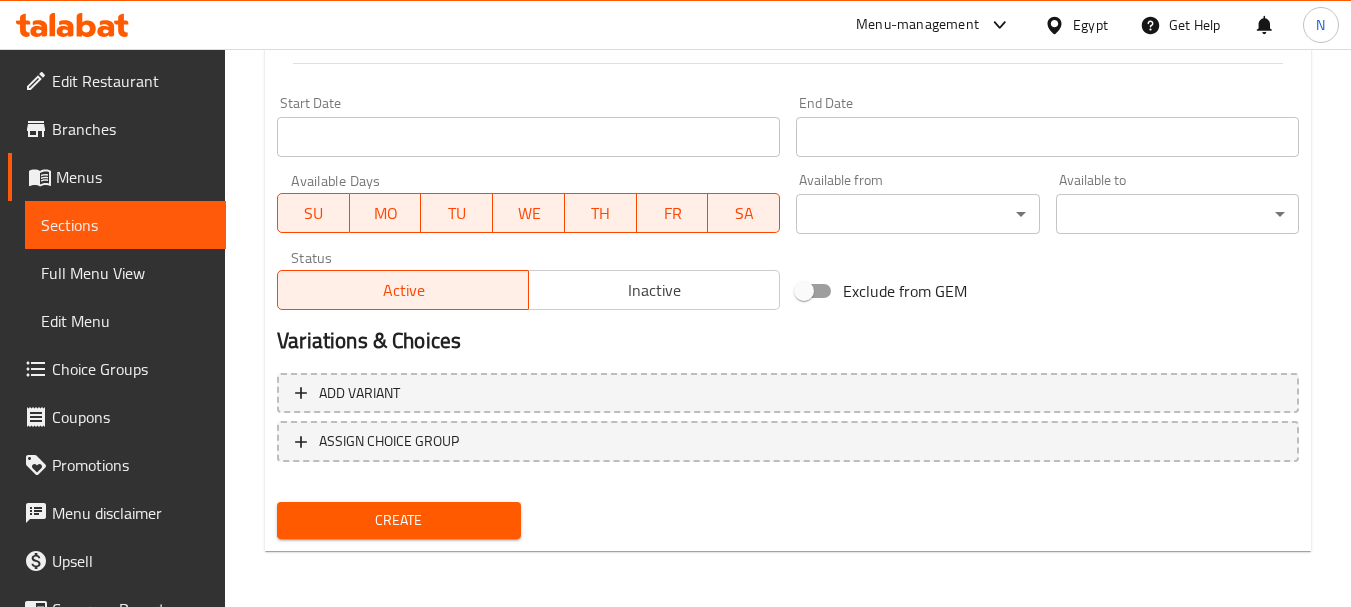 click on "Create" at bounding box center [398, 520] 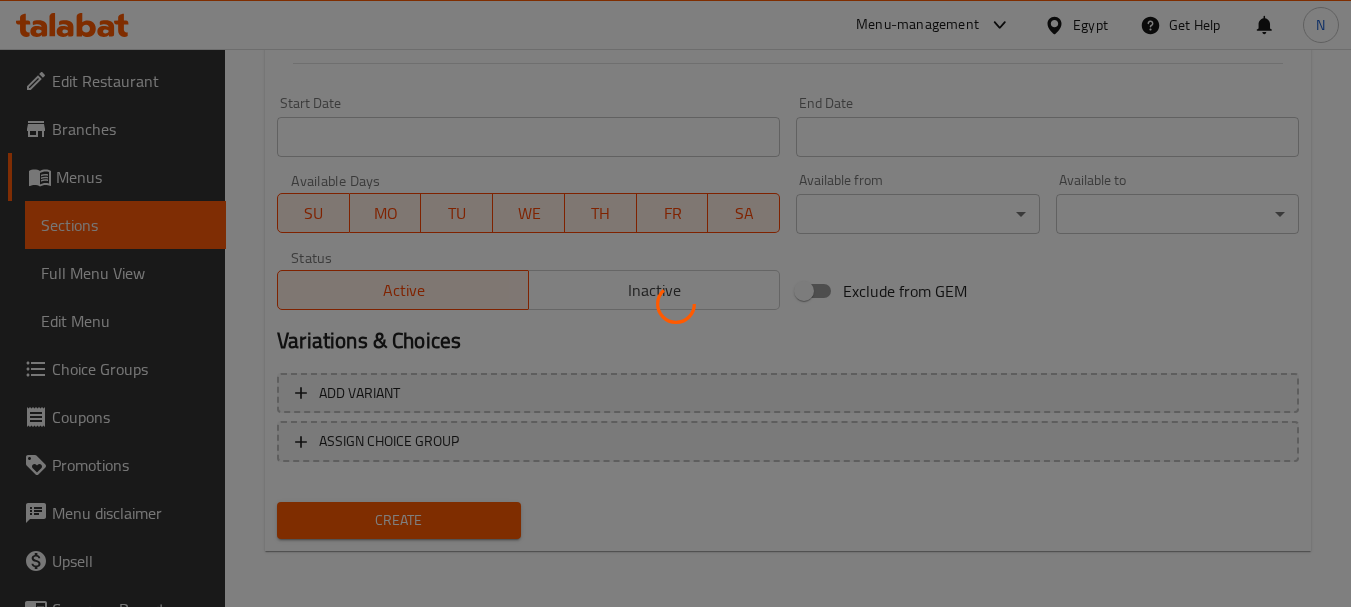 type 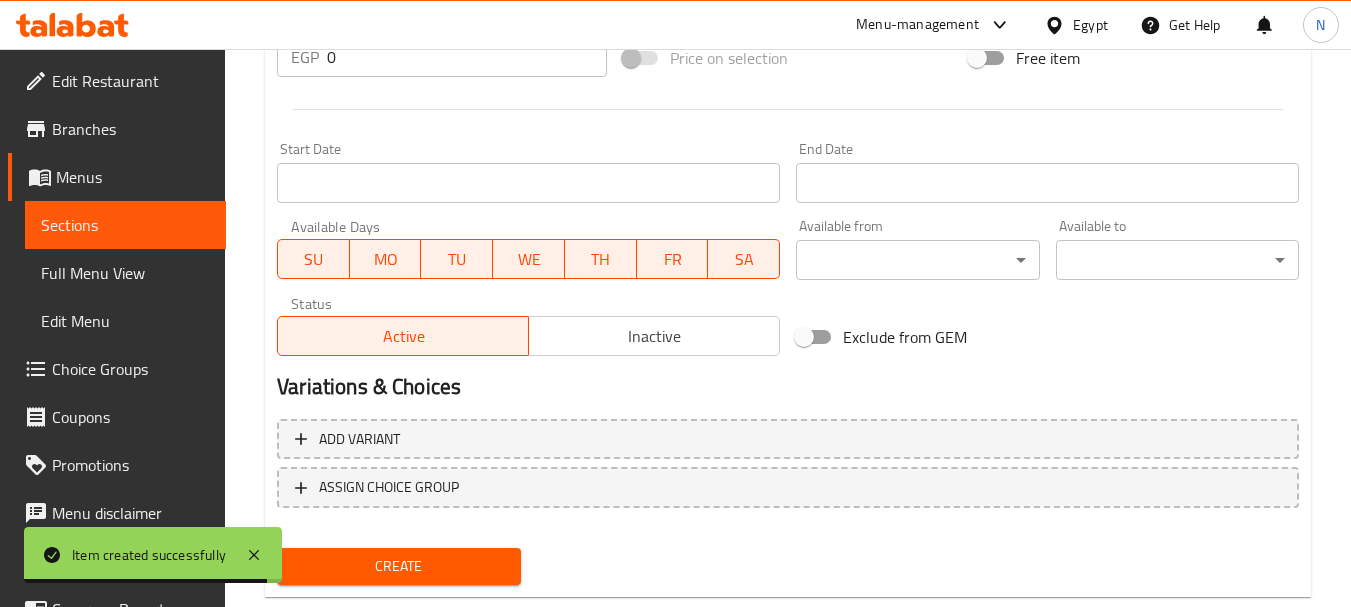 scroll, scrollTop: 0, scrollLeft: 0, axis: both 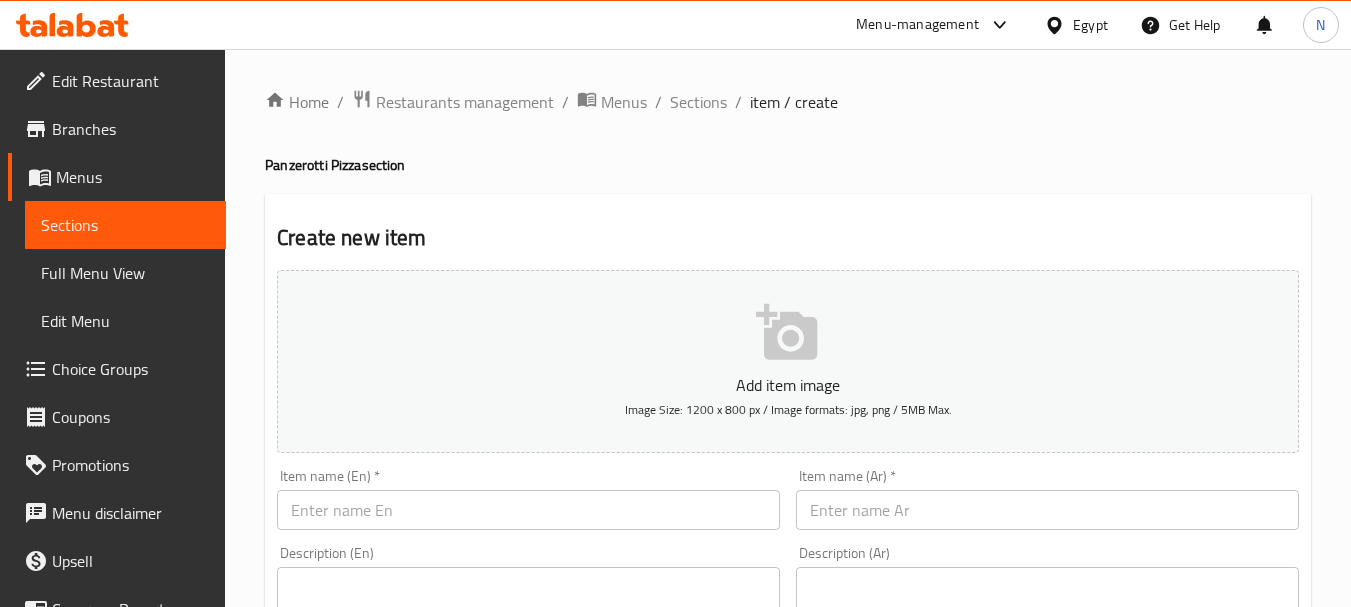 click on "Home / Restaurants management / Menus / Sections / item / create" at bounding box center [788, 102] 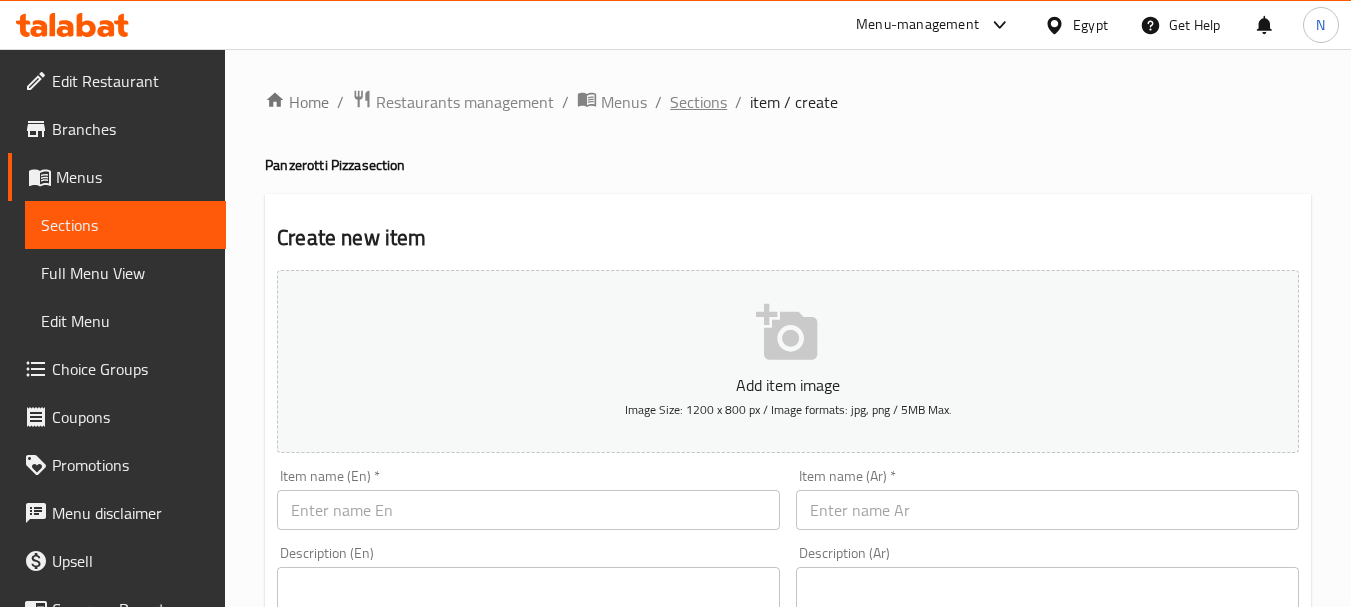 click on "Sections" at bounding box center [698, 102] 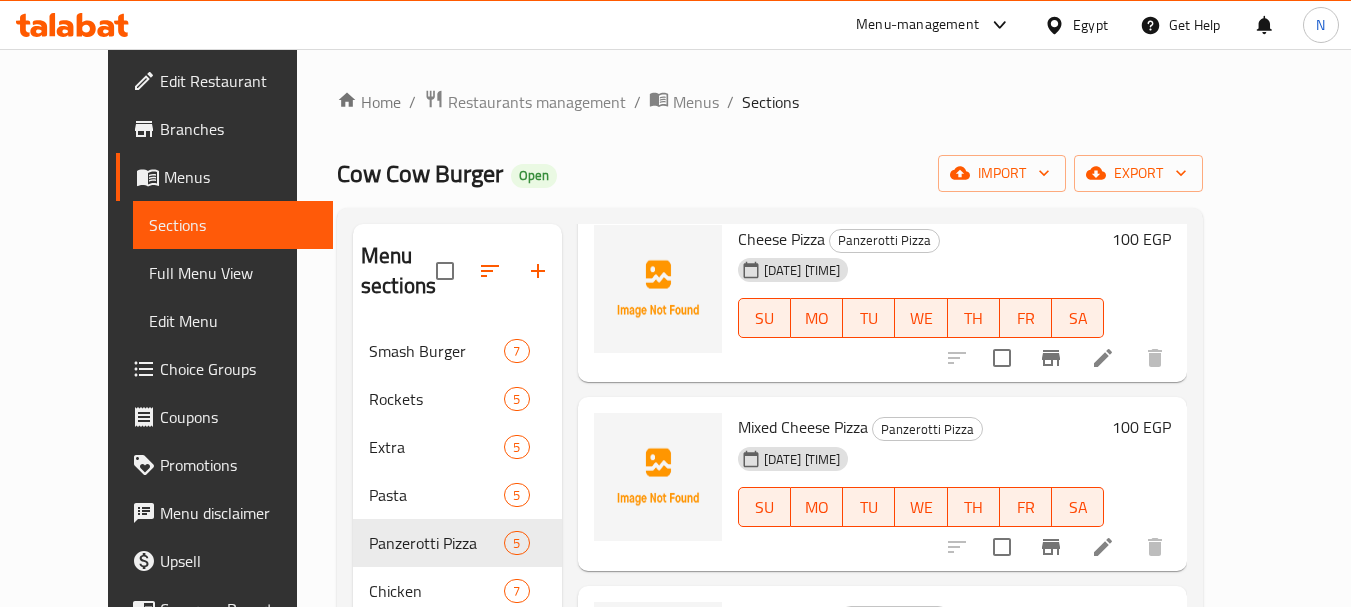 scroll, scrollTop: 144, scrollLeft: 0, axis: vertical 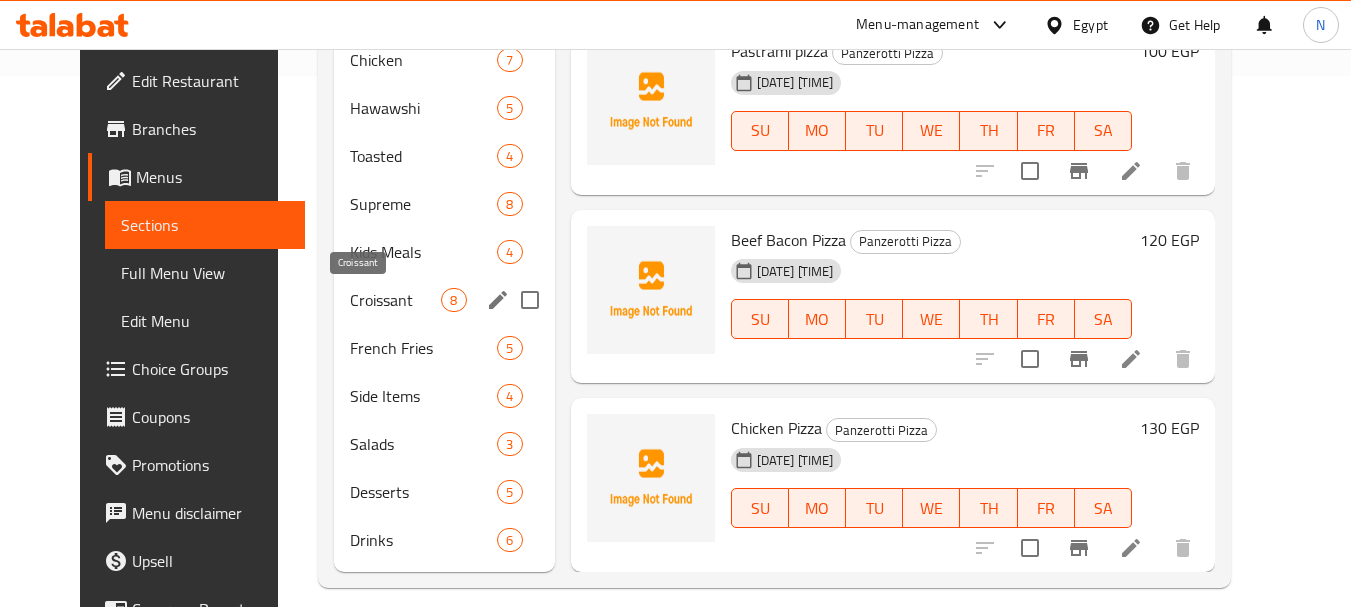 click on "Croissant" at bounding box center [395, 300] 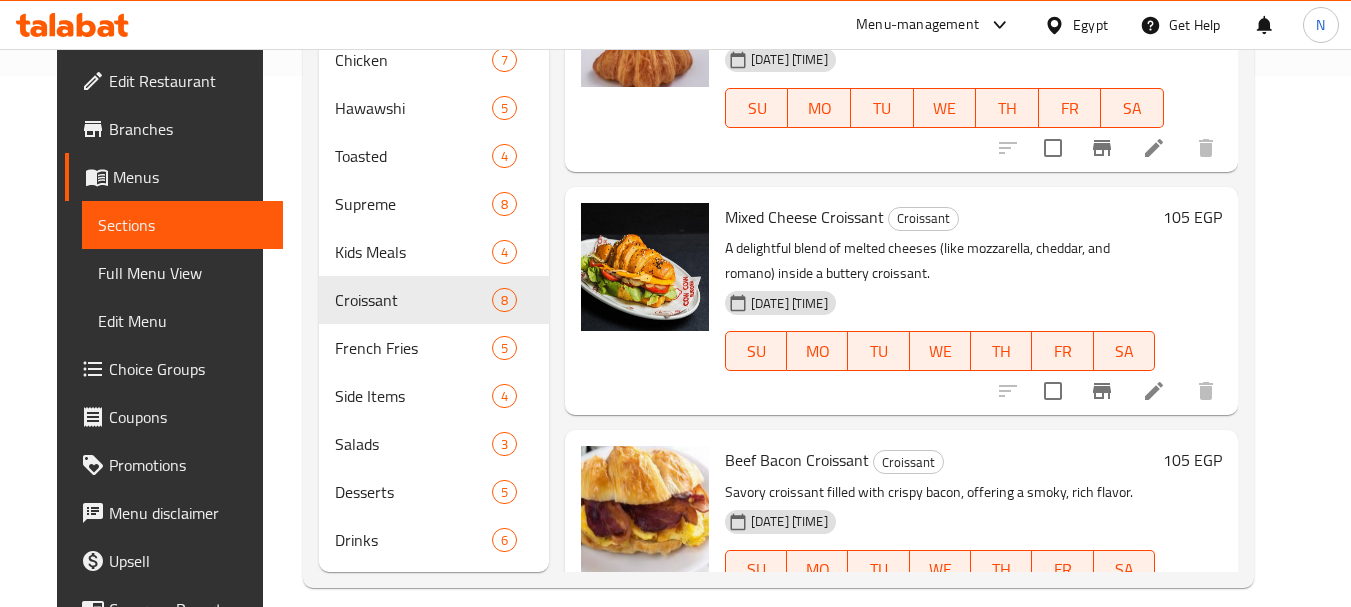scroll, scrollTop: 0, scrollLeft: 0, axis: both 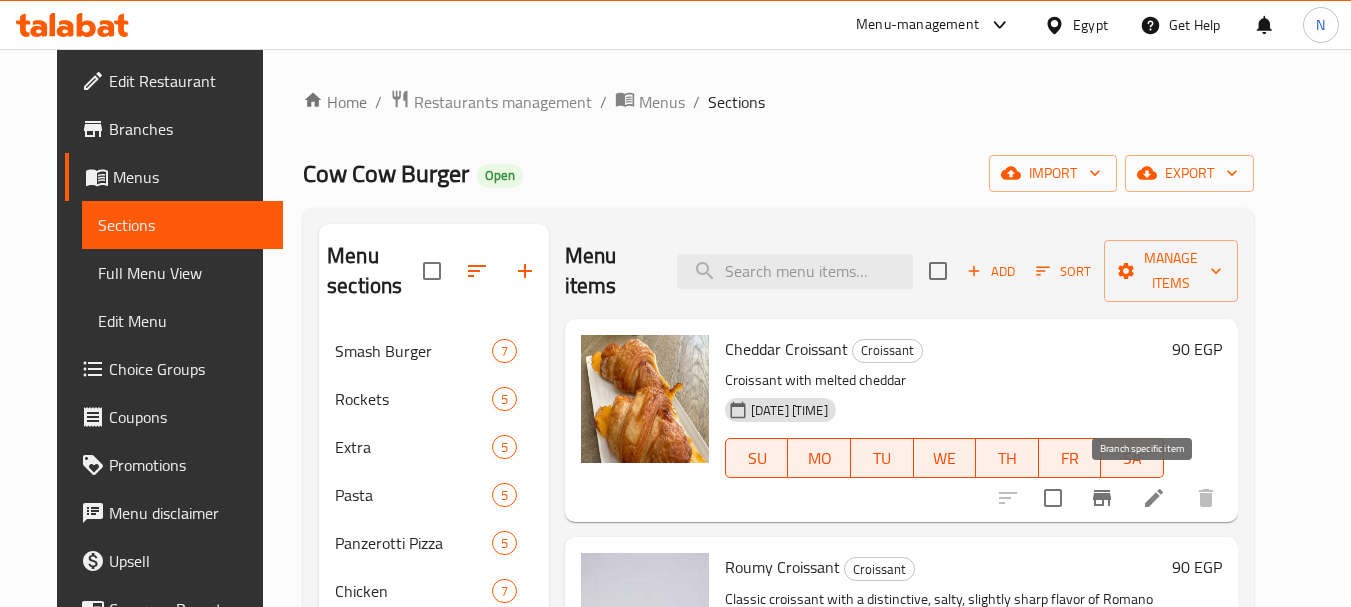click 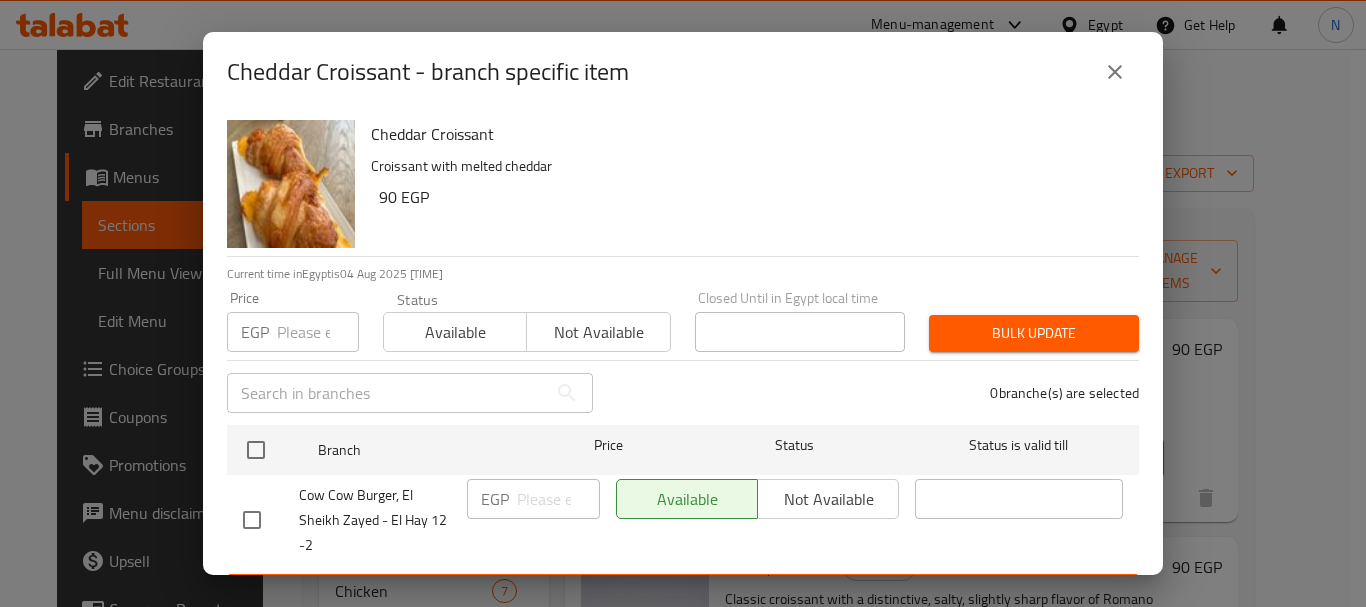 click at bounding box center (318, 332) 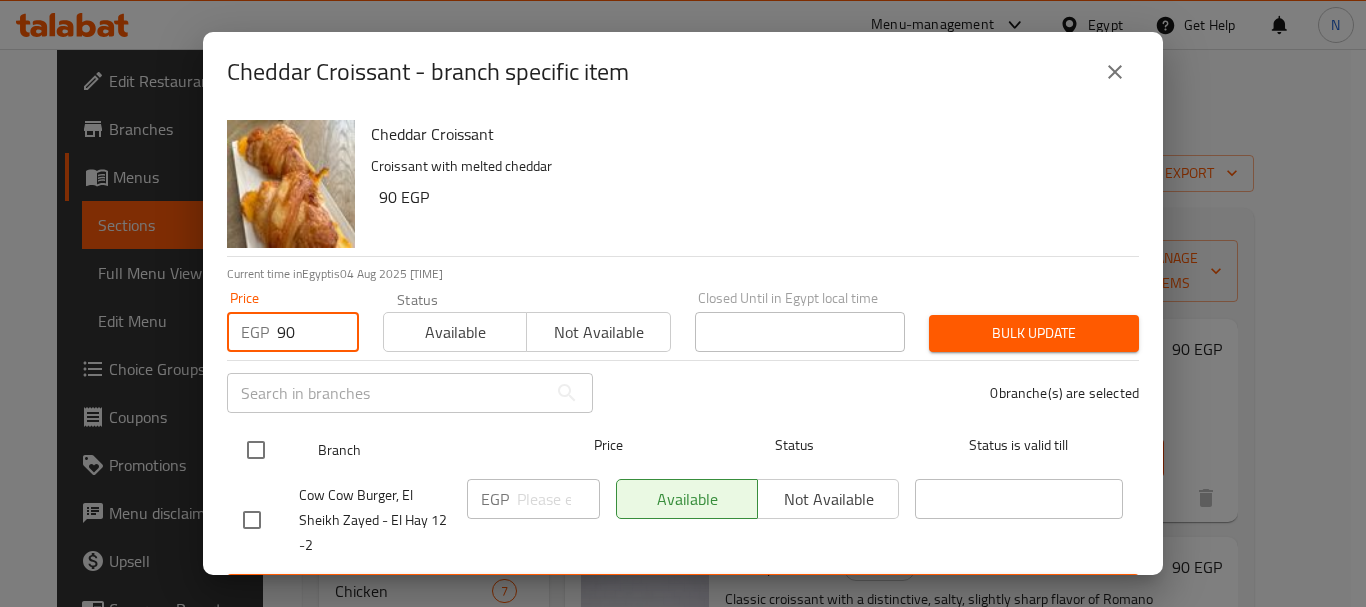 type on "90" 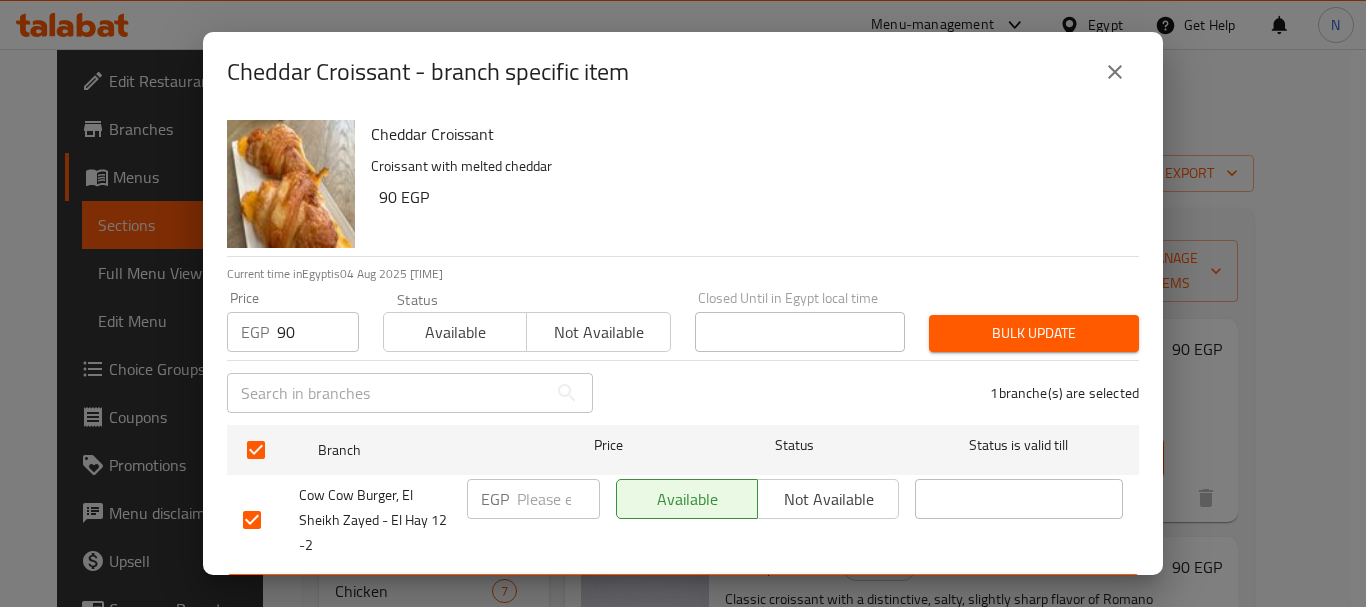 click on "Bulk update" at bounding box center (1034, 333) 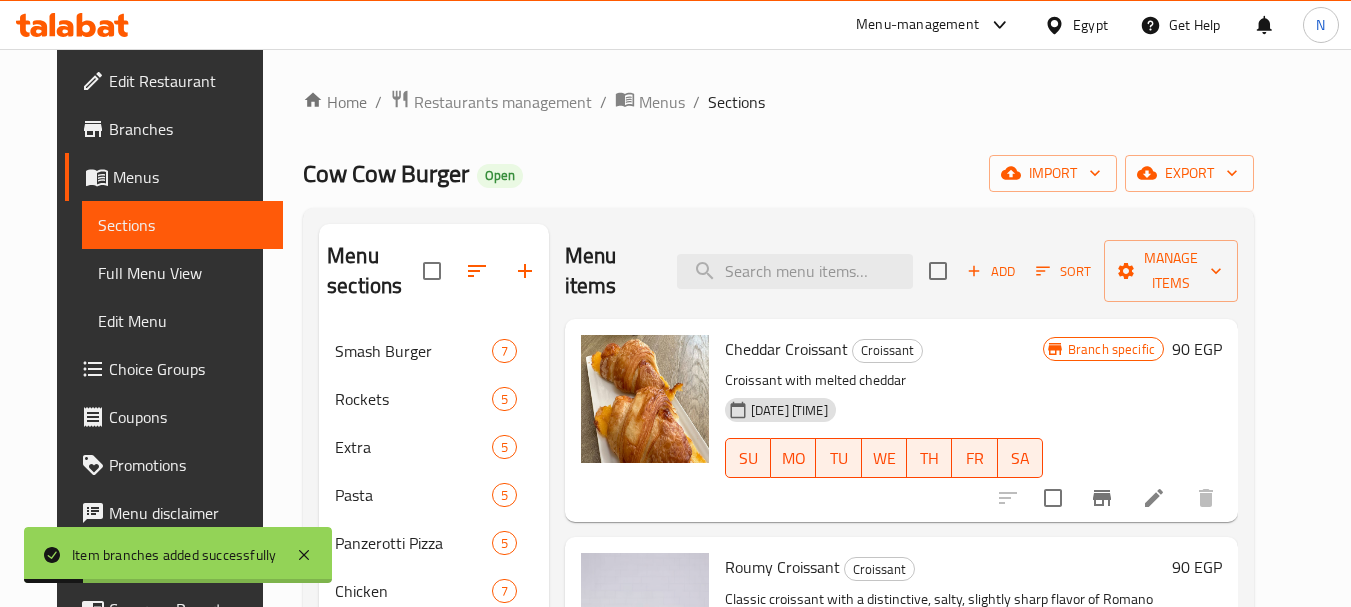 scroll, scrollTop: 531, scrollLeft: 0, axis: vertical 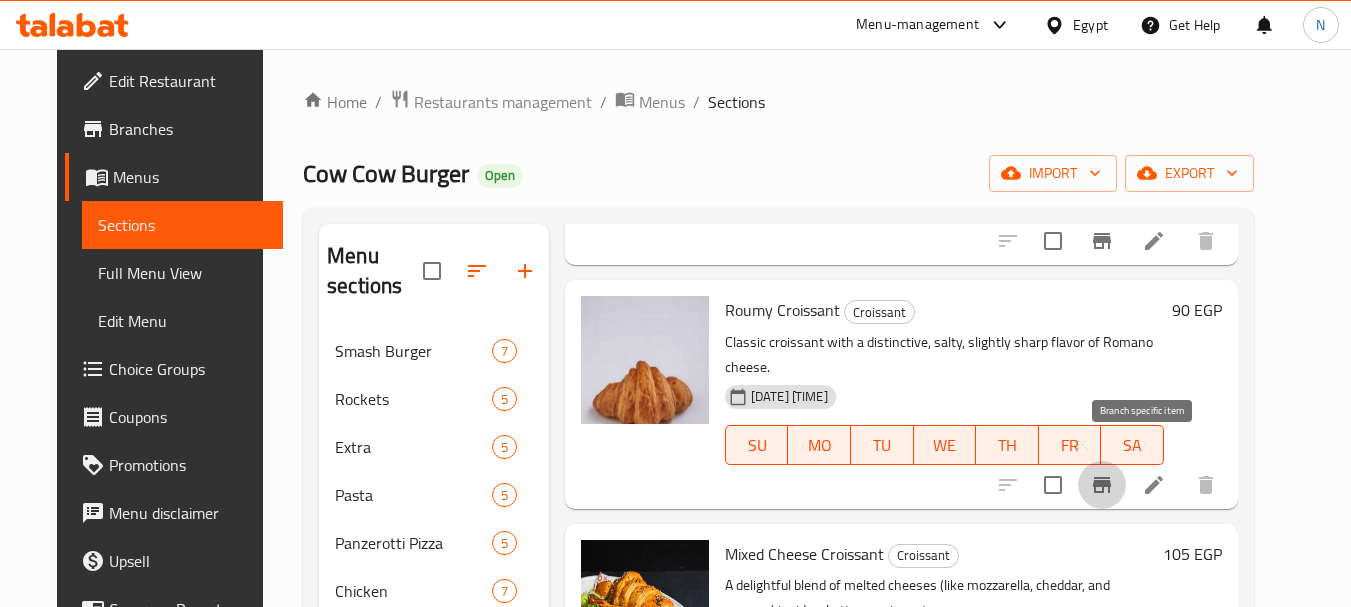 click 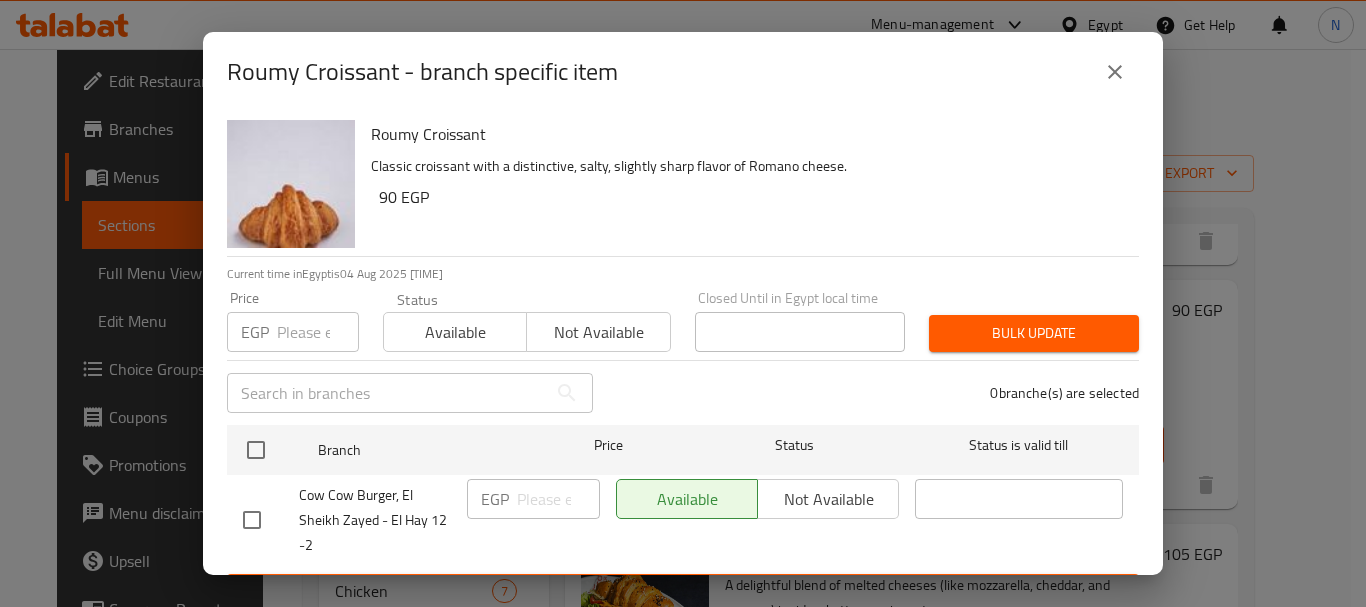 click on "EGP Price" at bounding box center (293, 332) 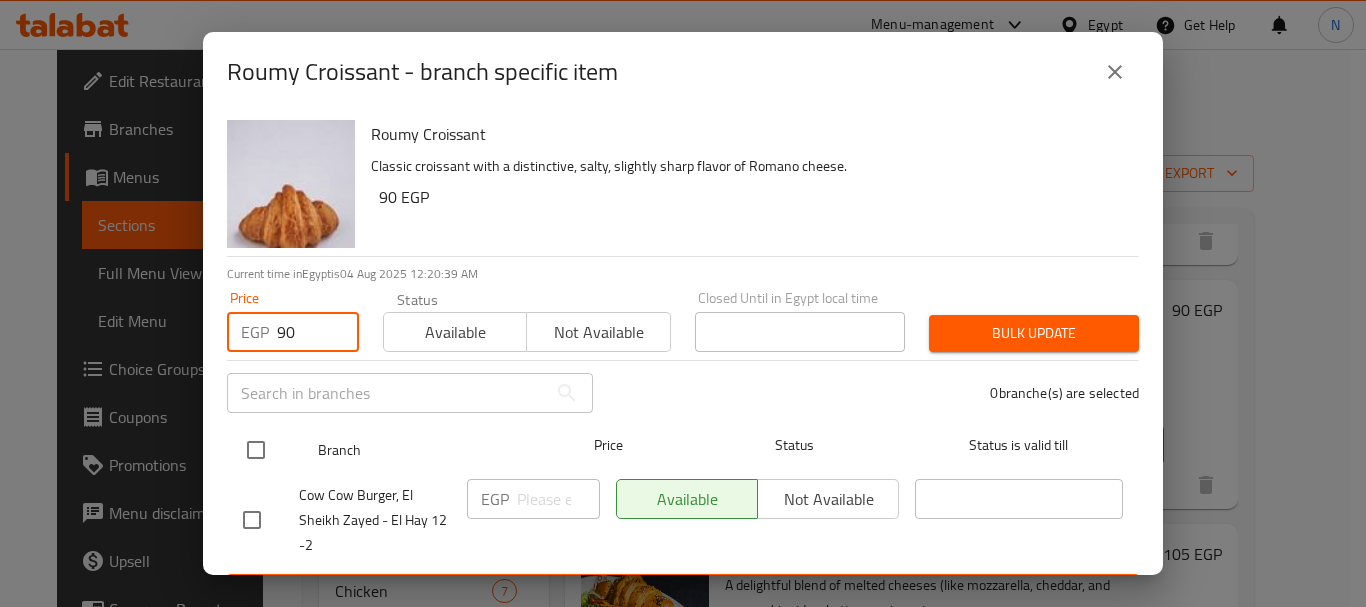 type on "90" 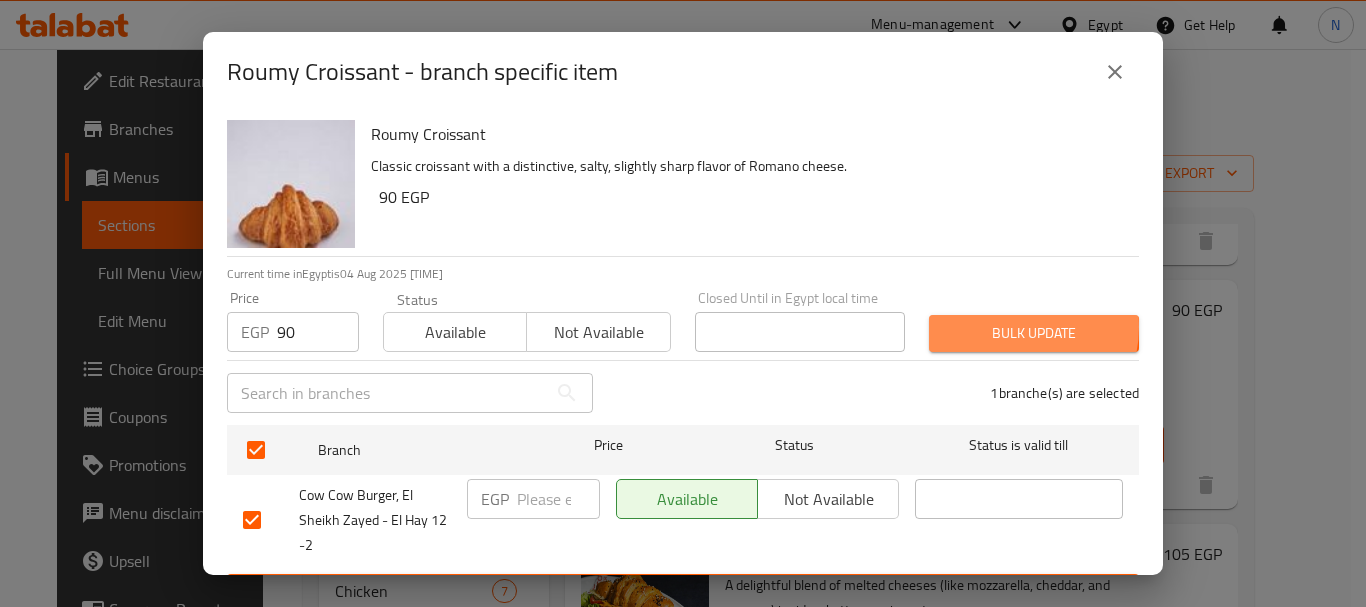 click on "Bulk update" at bounding box center (1034, 333) 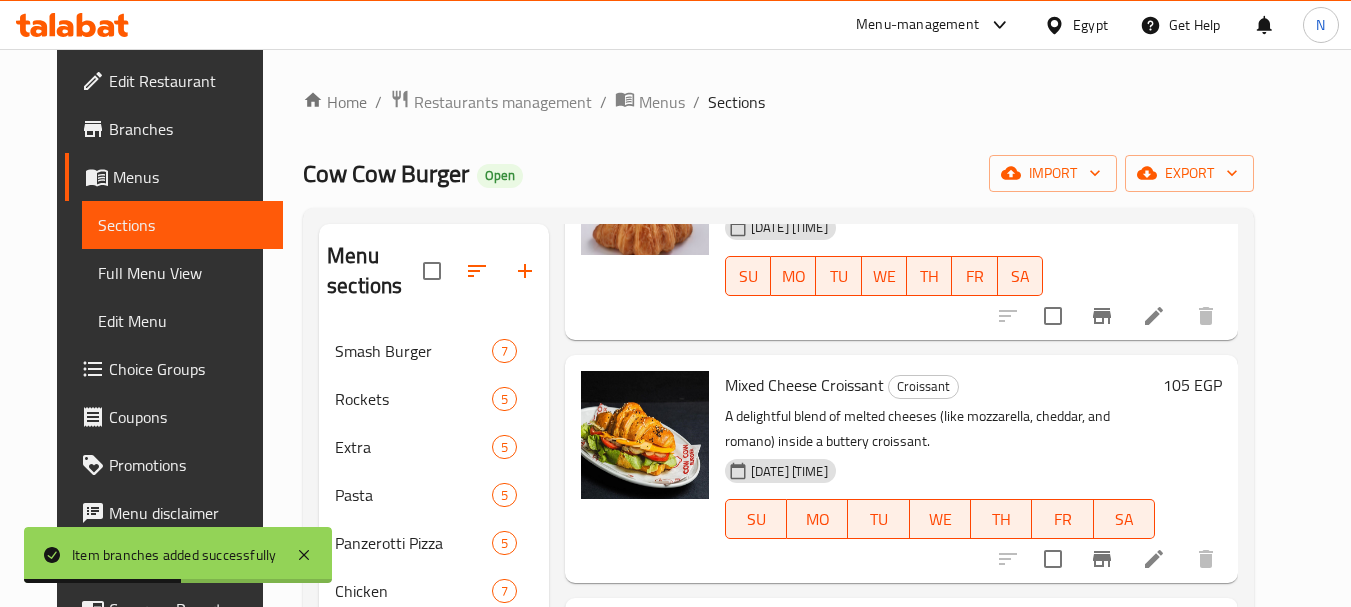 scroll, scrollTop: 450, scrollLeft: 0, axis: vertical 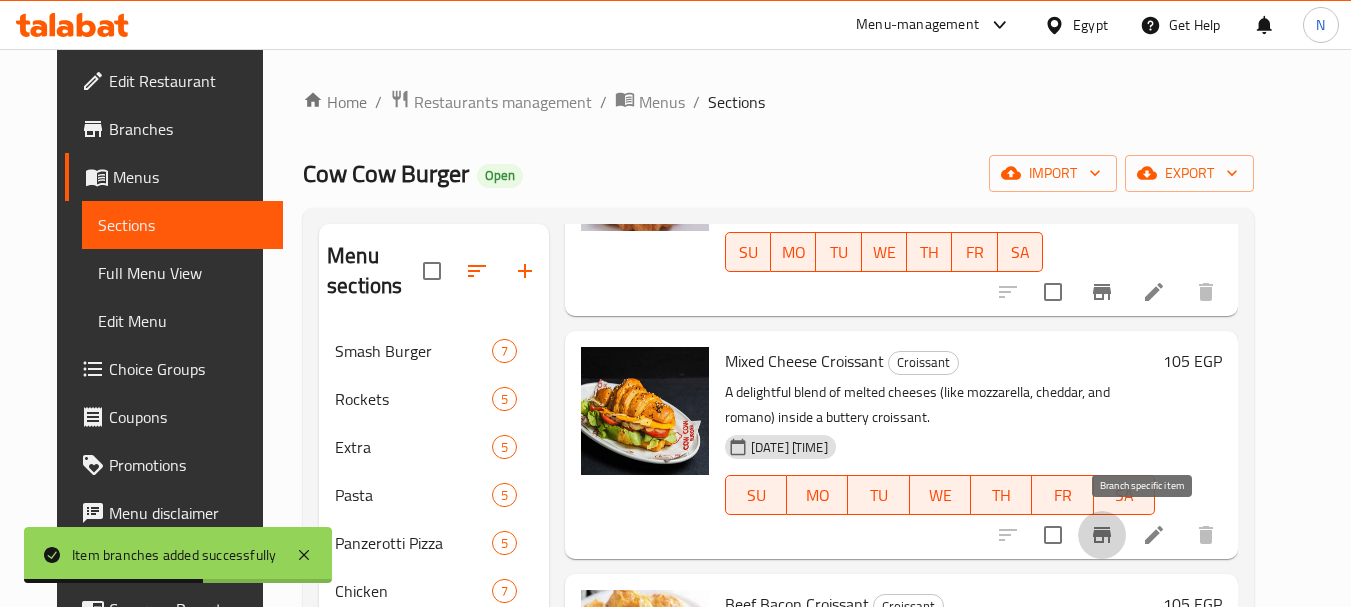 click 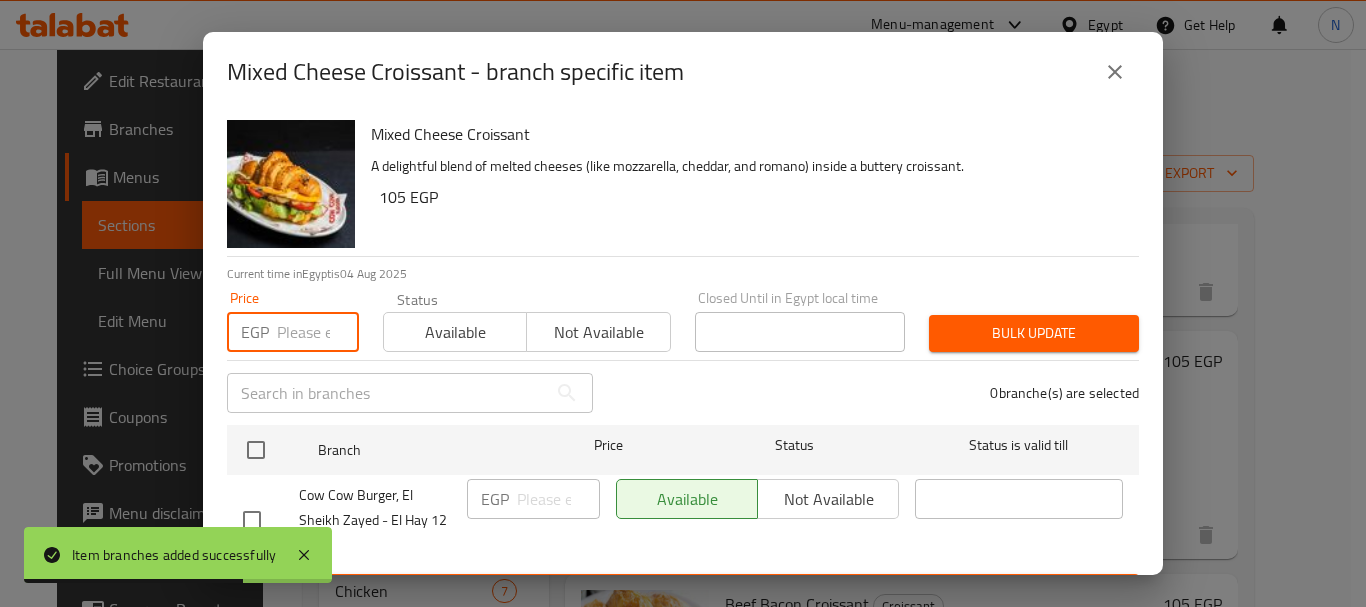 click at bounding box center [318, 332] 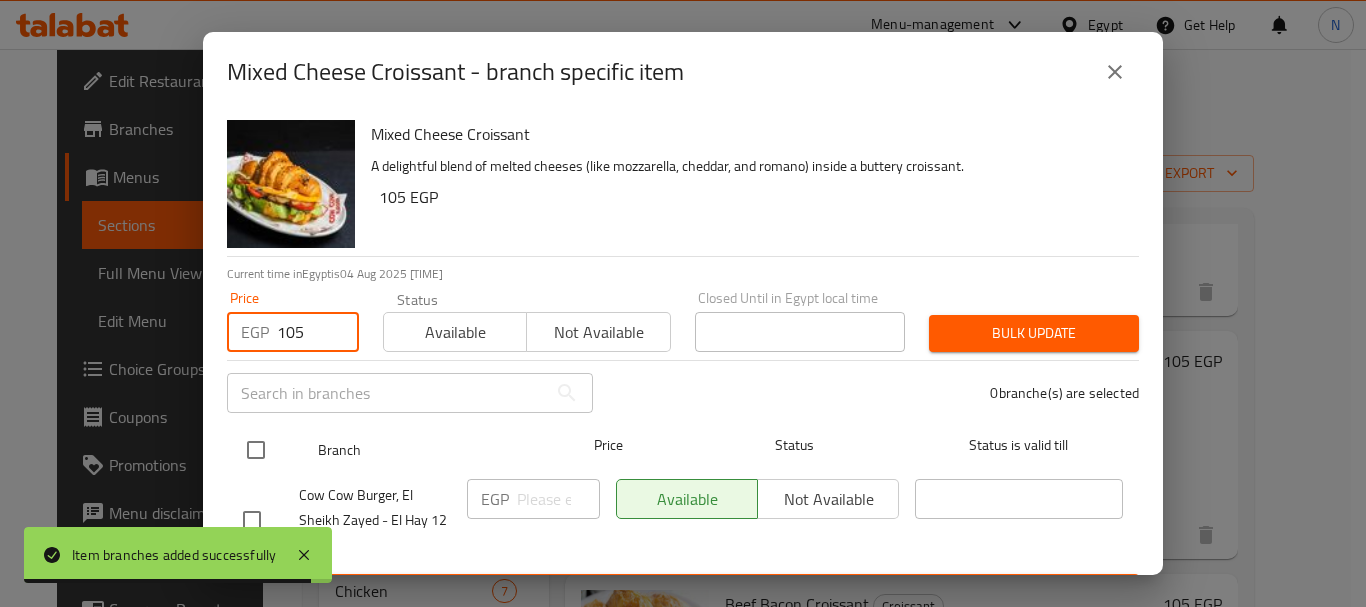 type on "105" 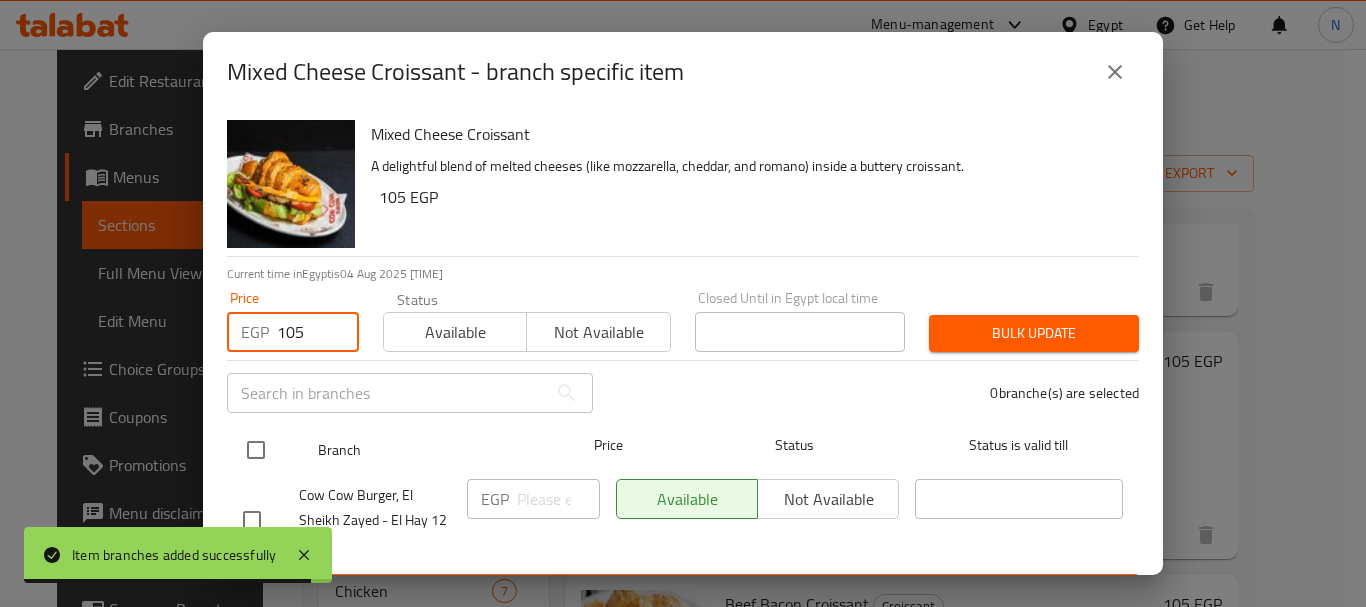 click at bounding box center (256, 450) 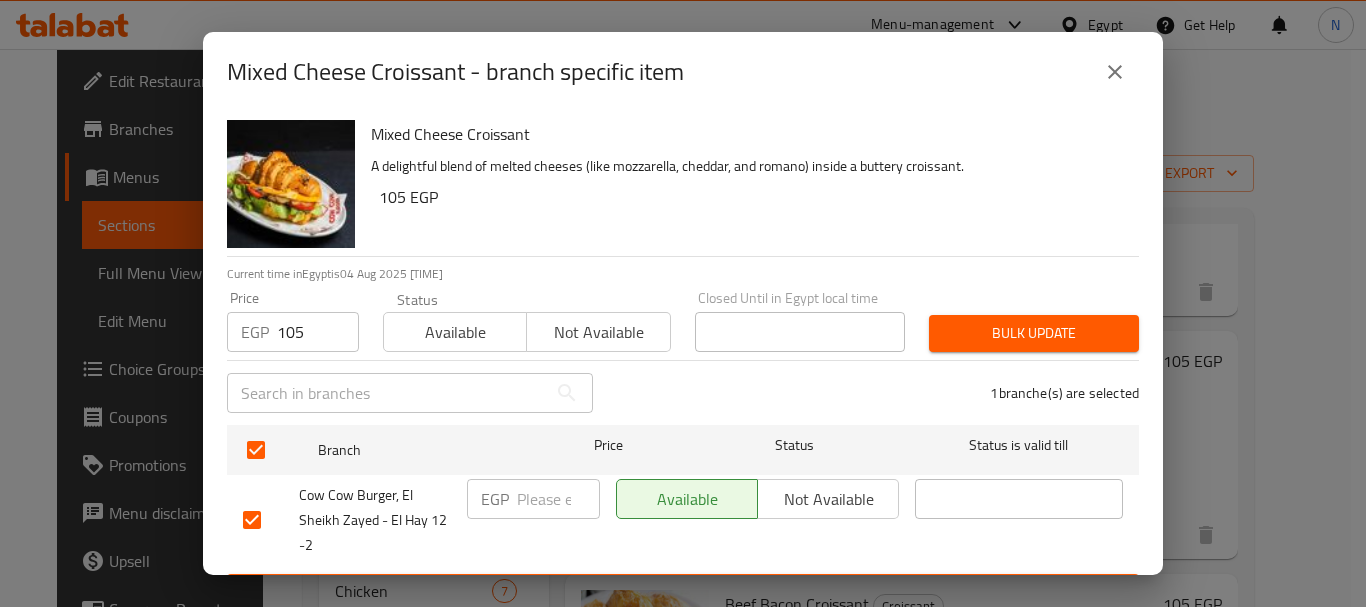 click on "Bulk update" at bounding box center (1034, 333) 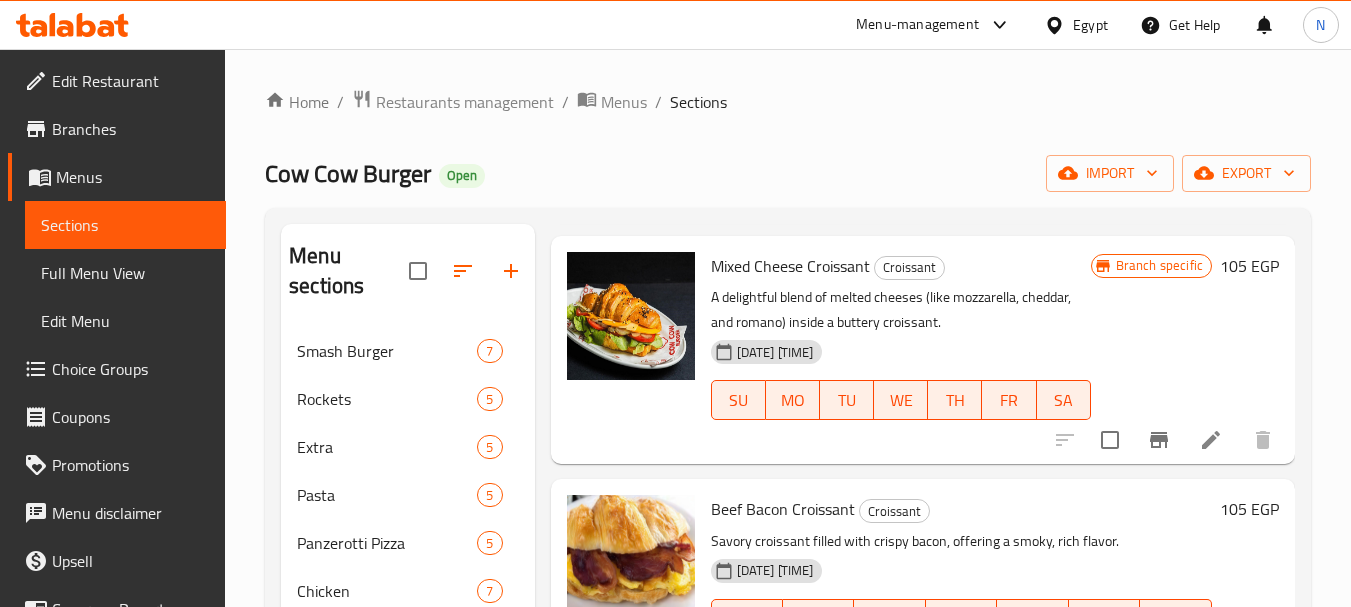 scroll, scrollTop: 522, scrollLeft: 0, axis: vertical 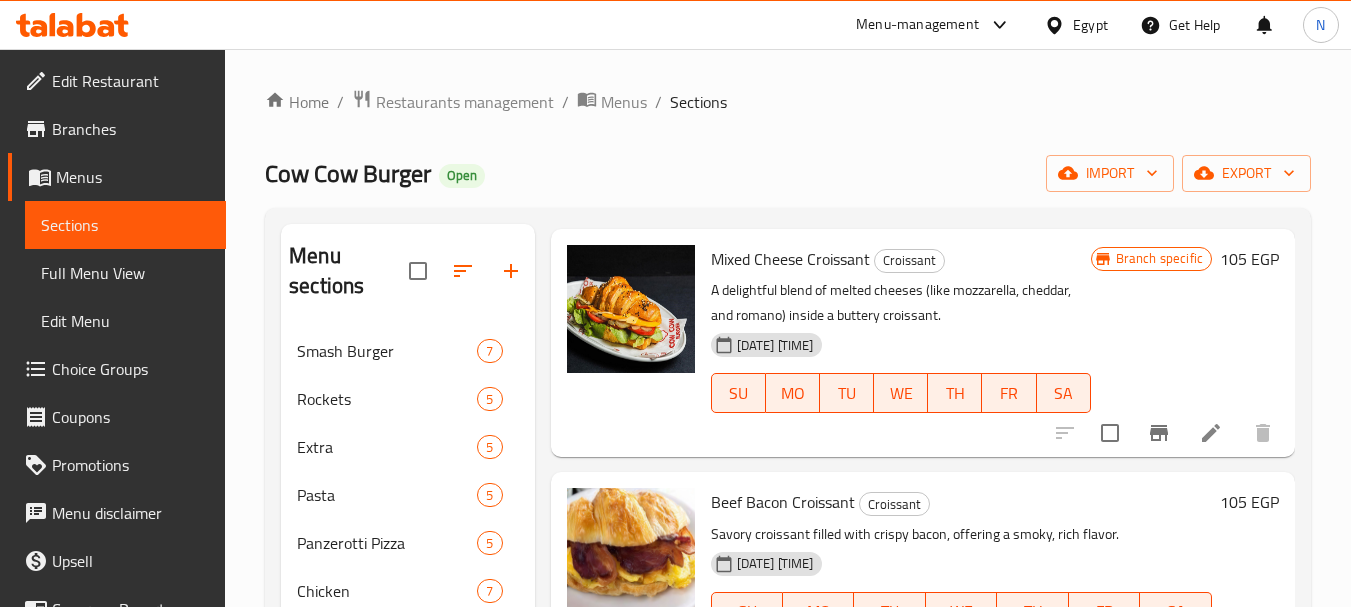 click 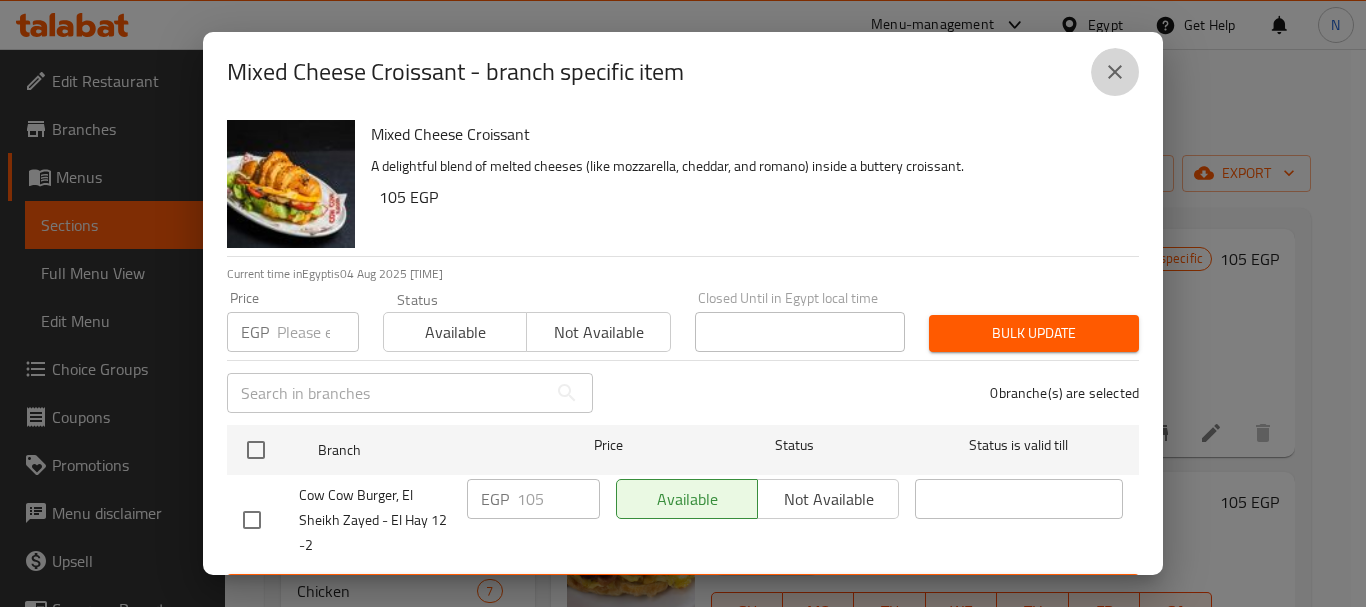 click 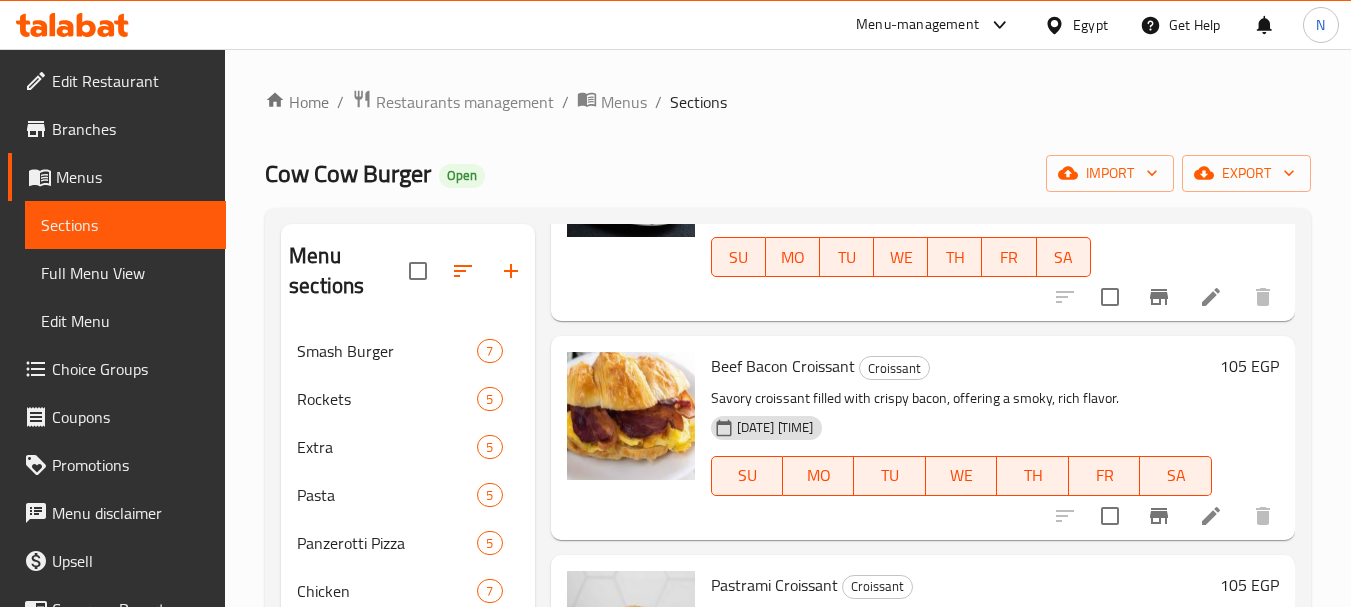 scroll, scrollTop: 669, scrollLeft: 0, axis: vertical 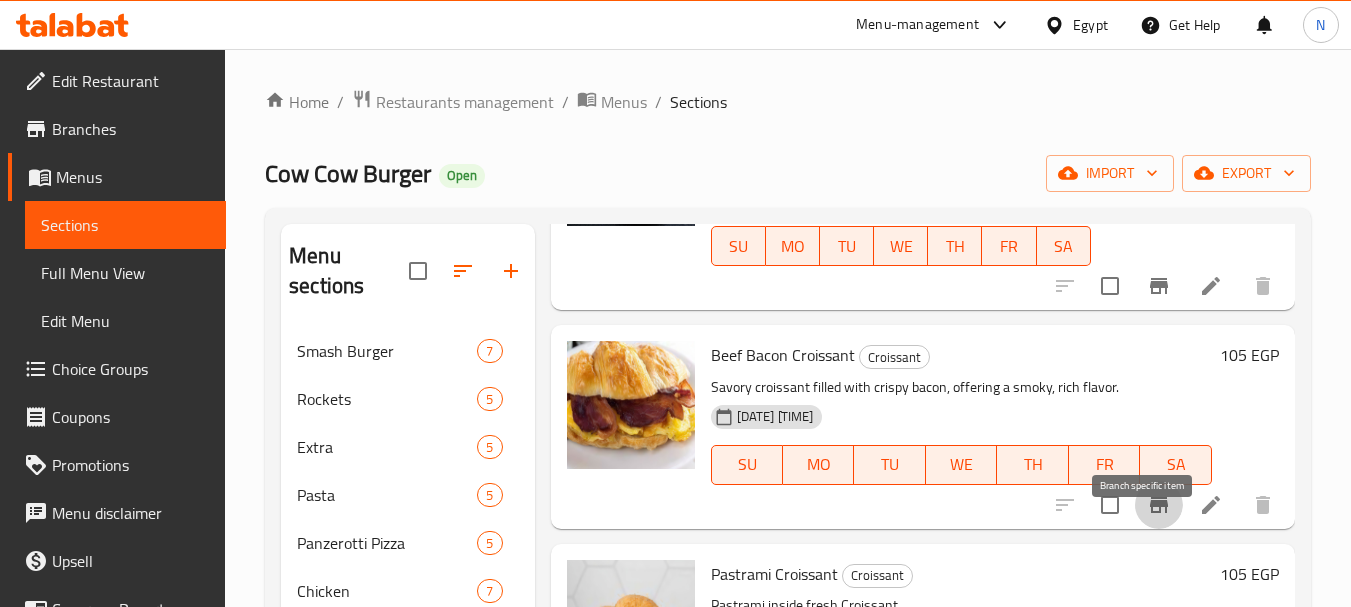 click 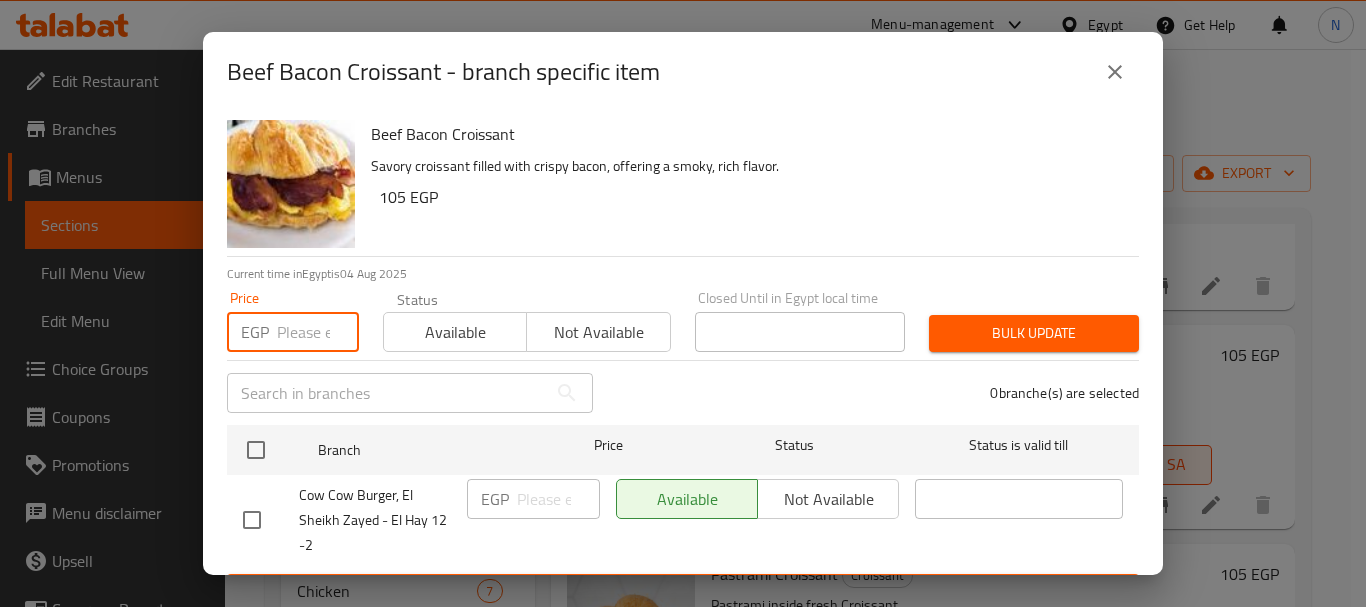 click at bounding box center [318, 332] 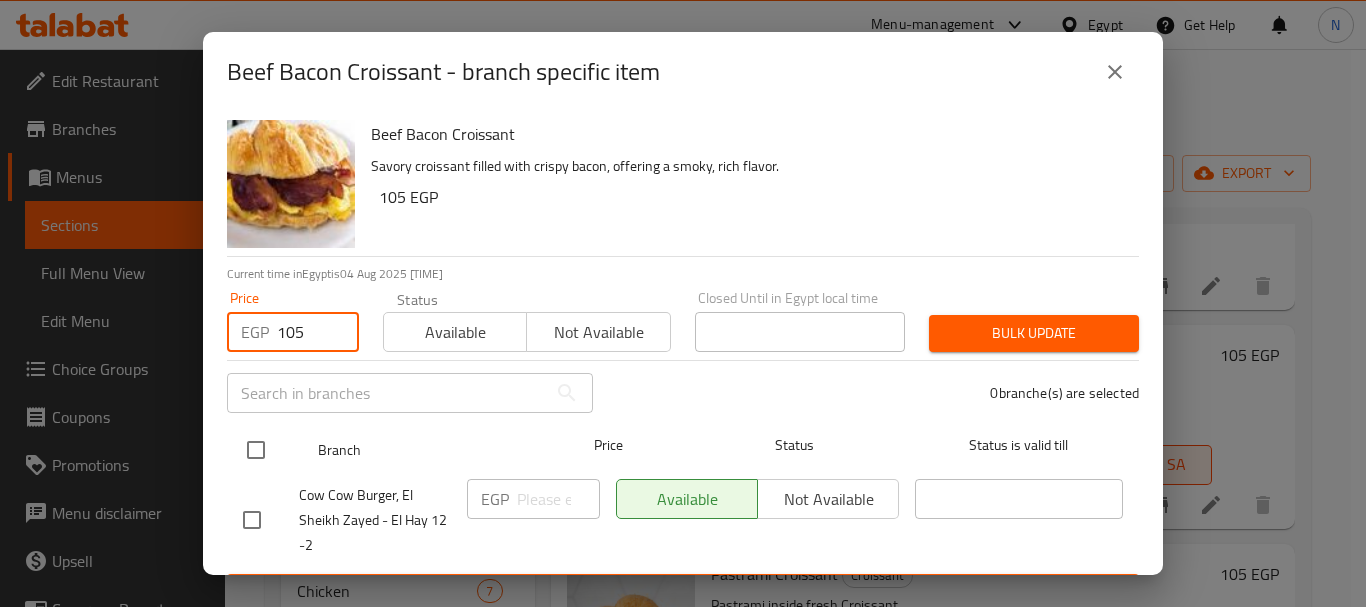 type on "105" 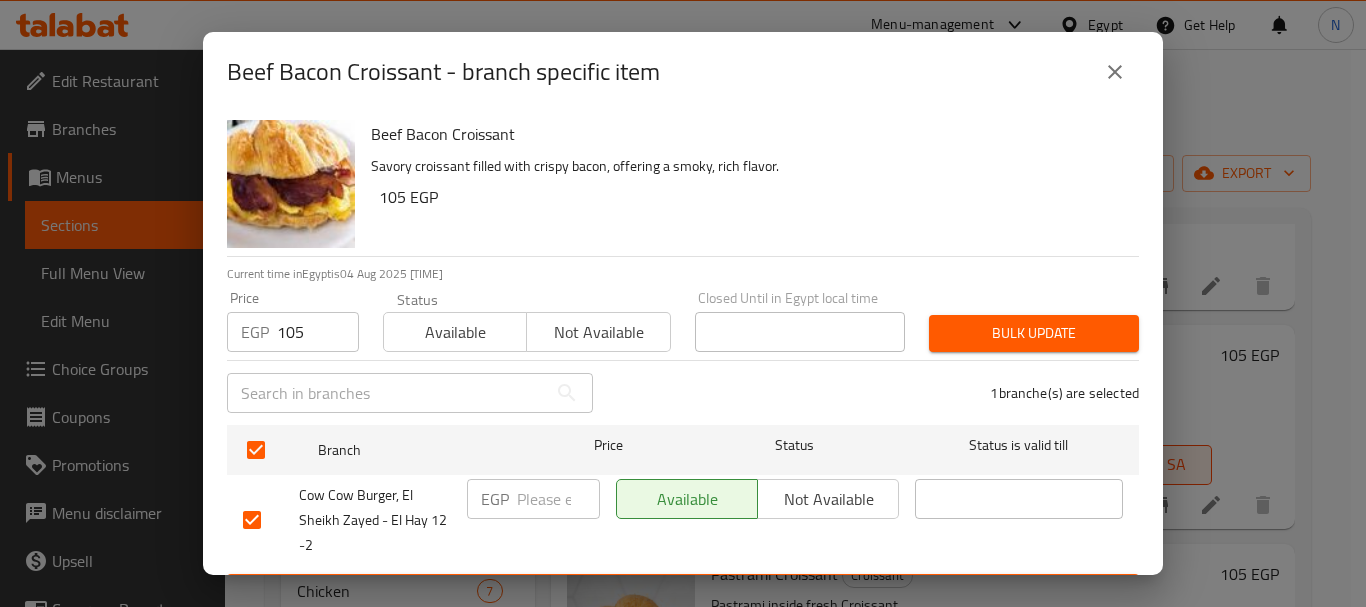 click on "Bulk update" at bounding box center [1034, 333] 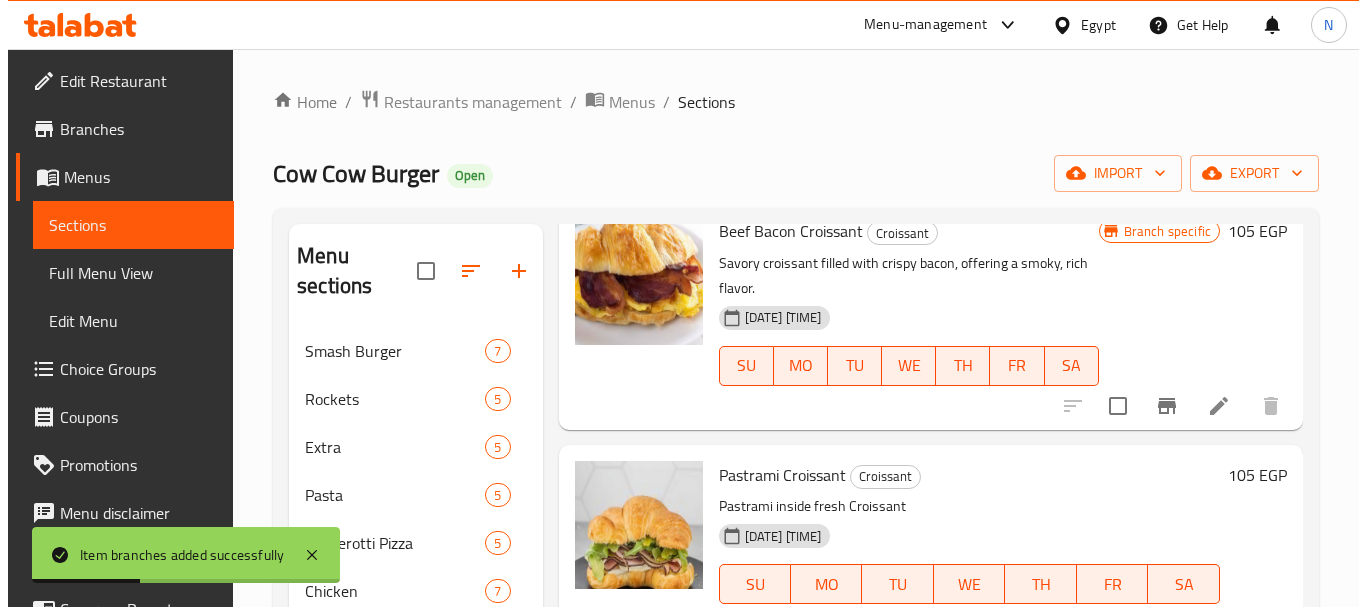 scroll, scrollTop: 862, scrollLeft: 0, axis: vertical 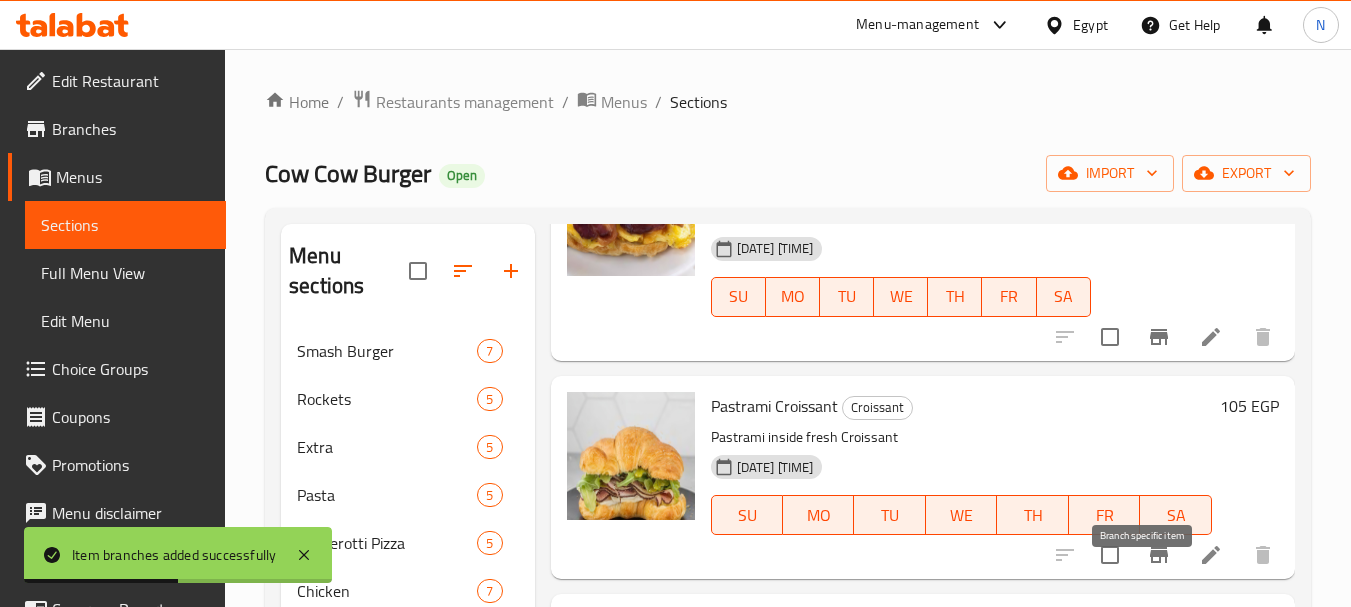 click 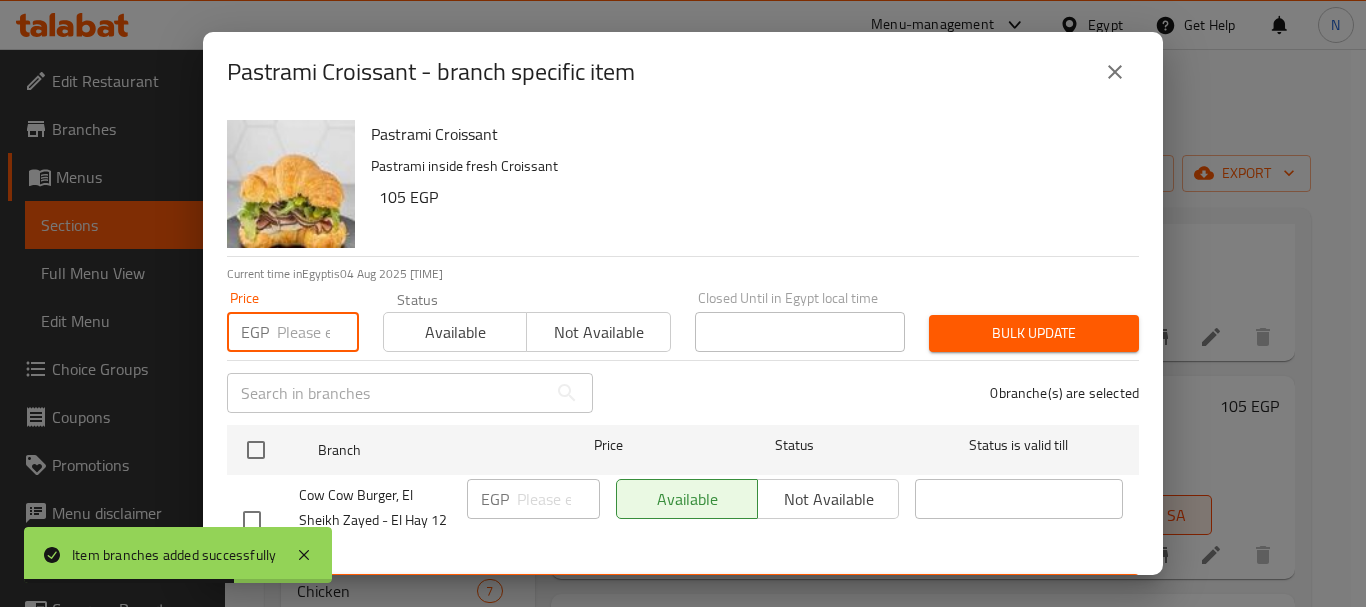 click at bounding box center [318, 332] 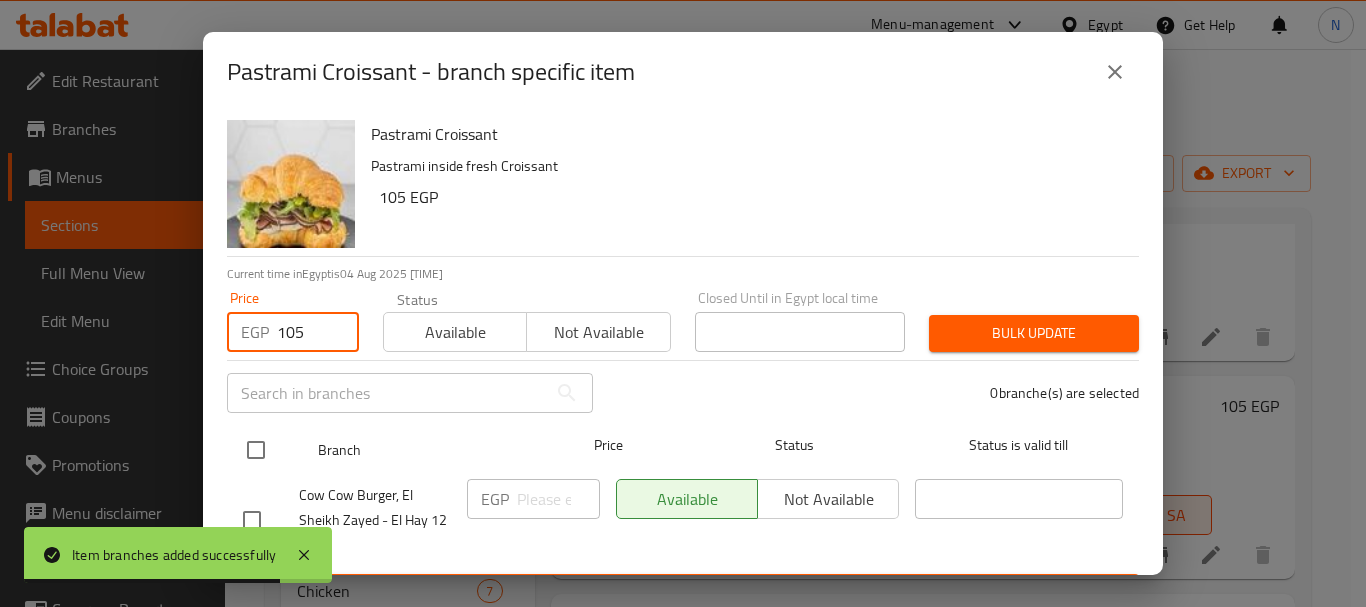 type on "105" 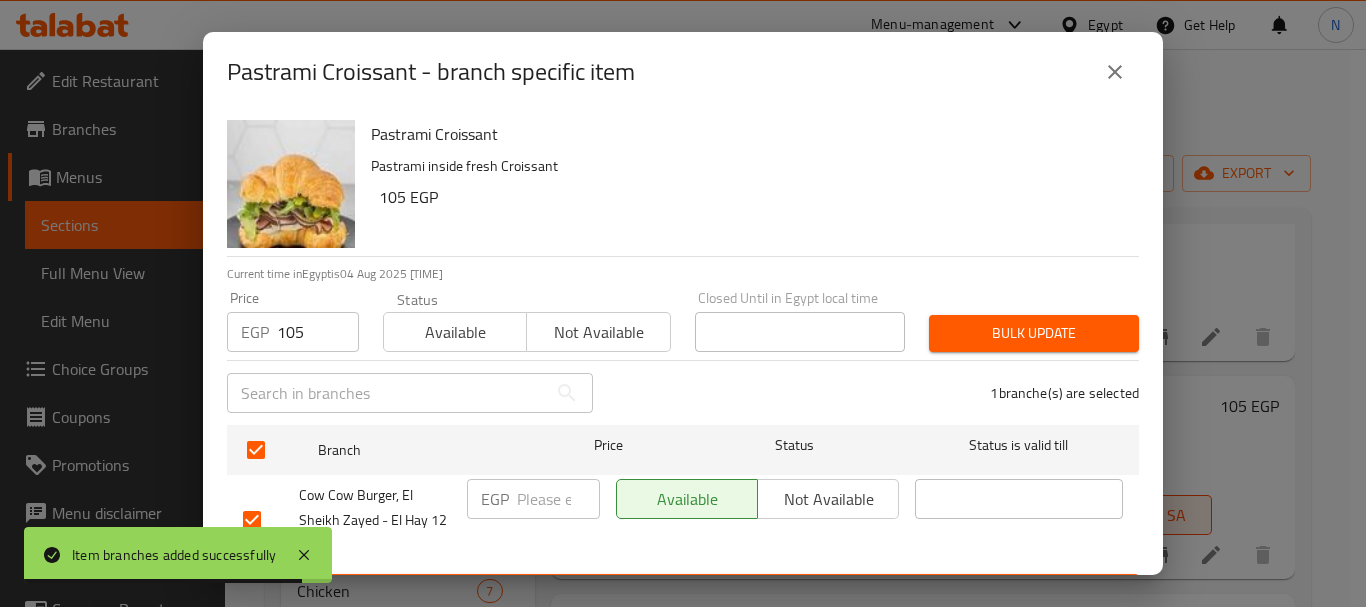 click on "Bulk update" at bounding box center [1034, 333] 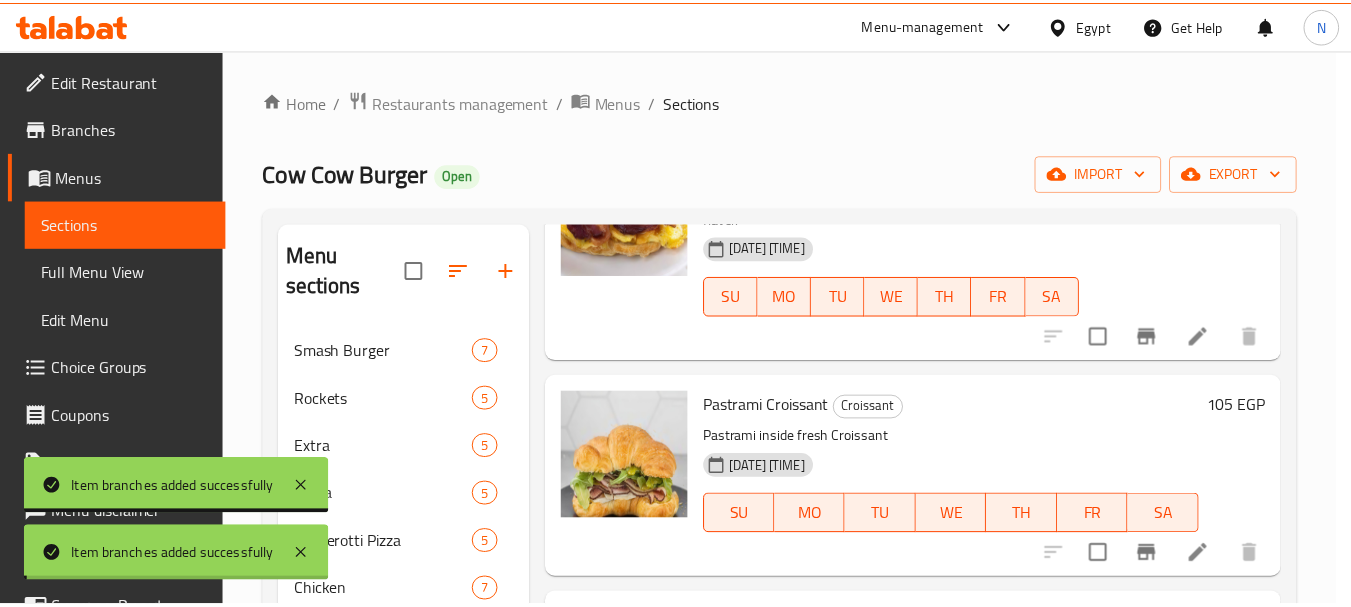 scroll, scrollTop: 2, scrollLeft: 0, axis: vertical 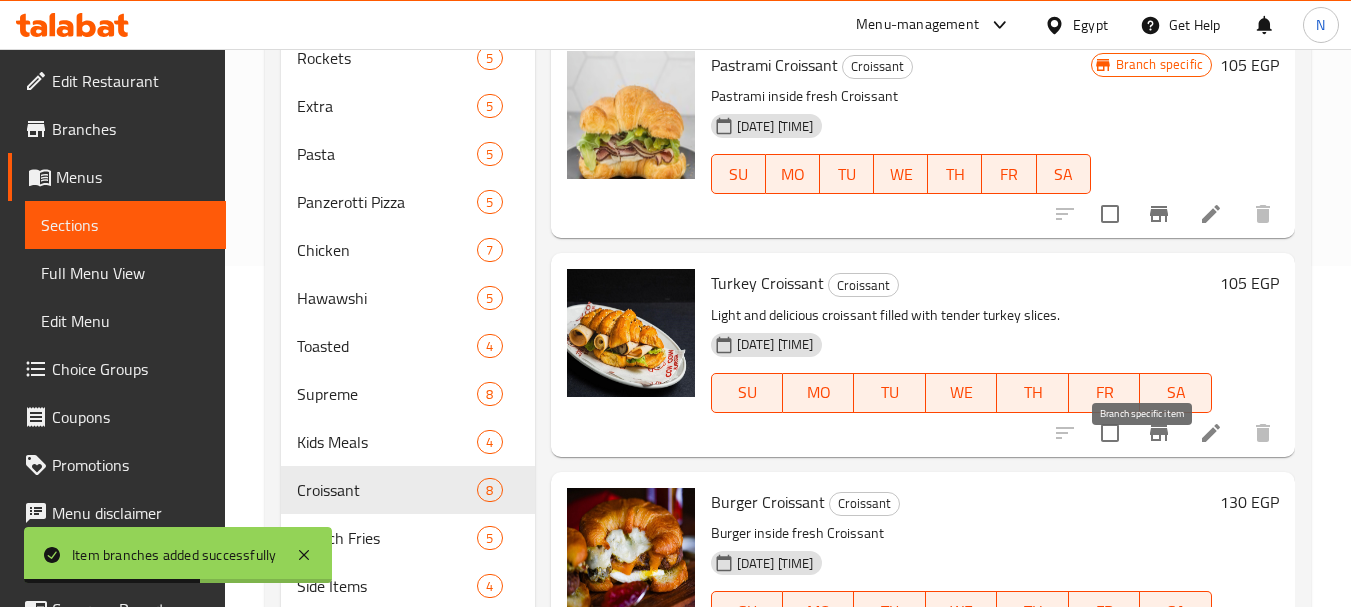 click 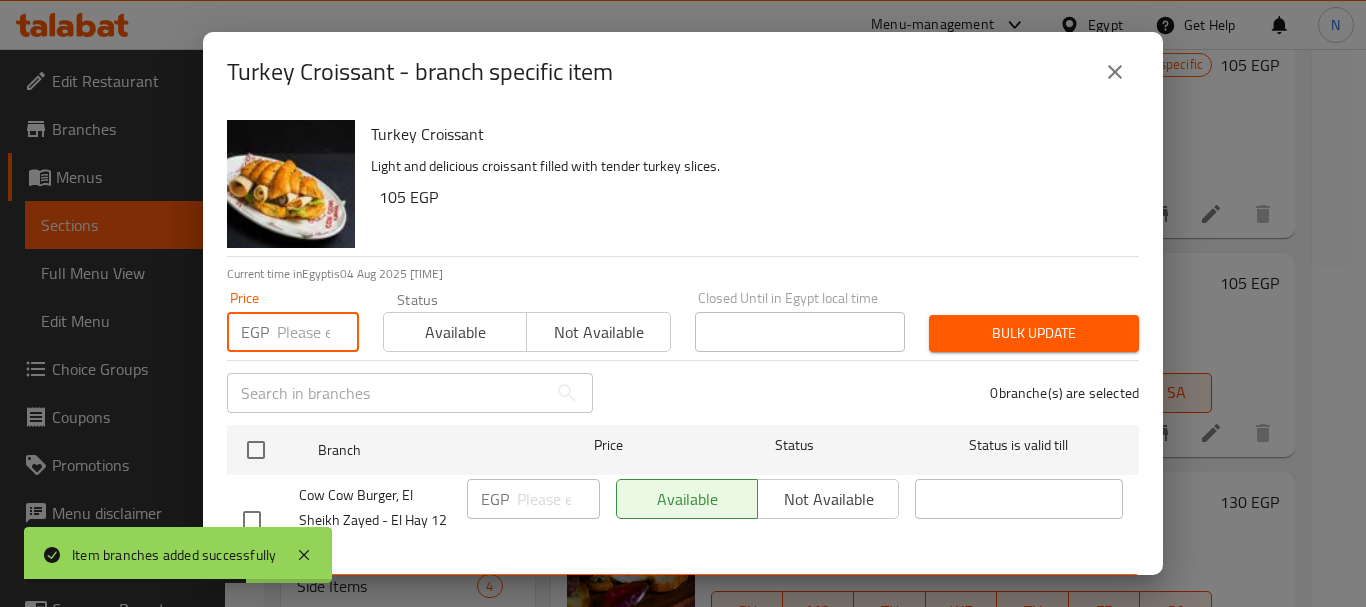 click at bounding box center [318, 332] 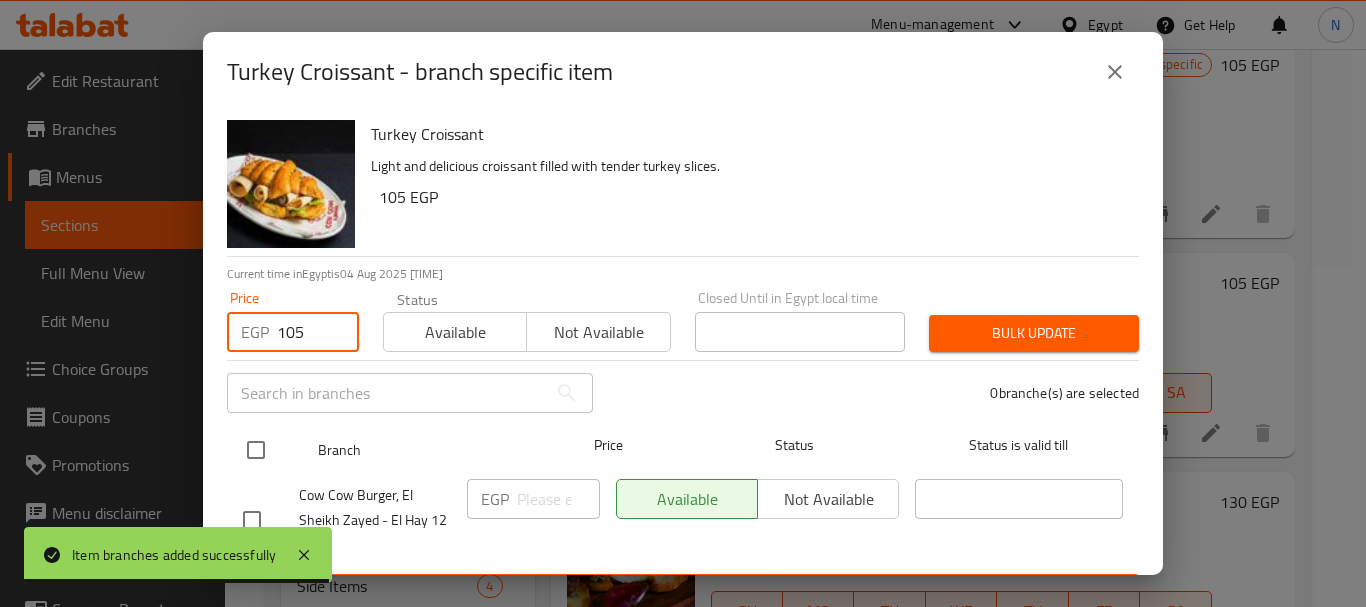 type on "105" 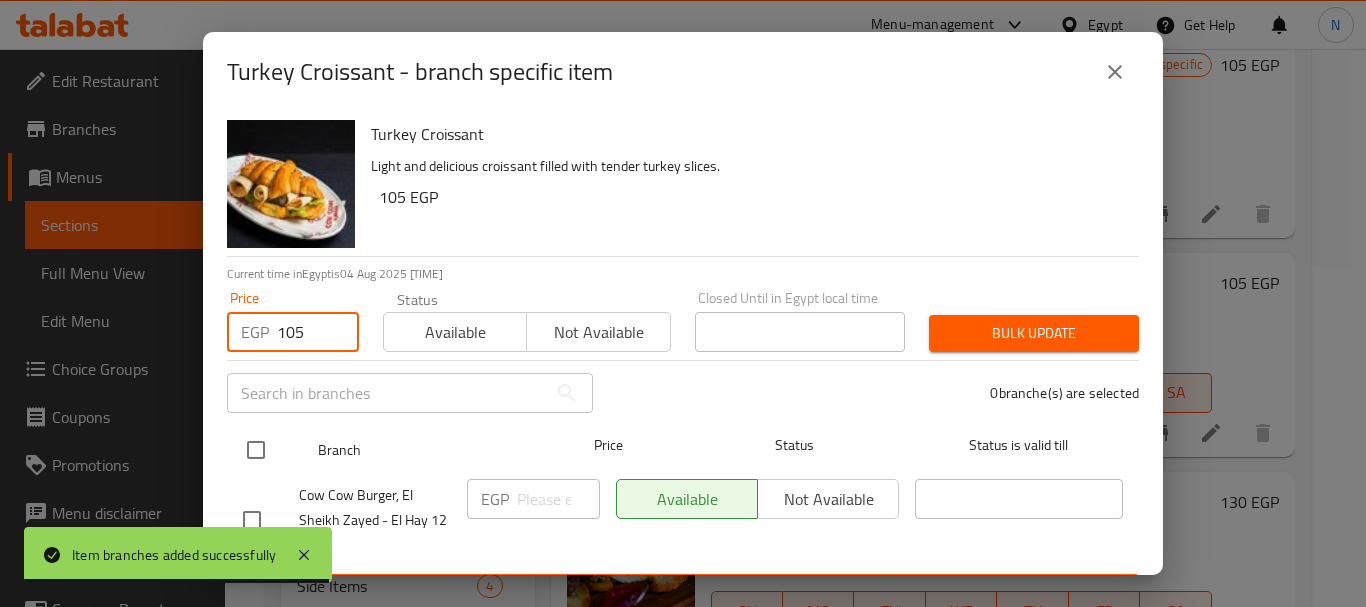 click at bounding box center [256, 450] 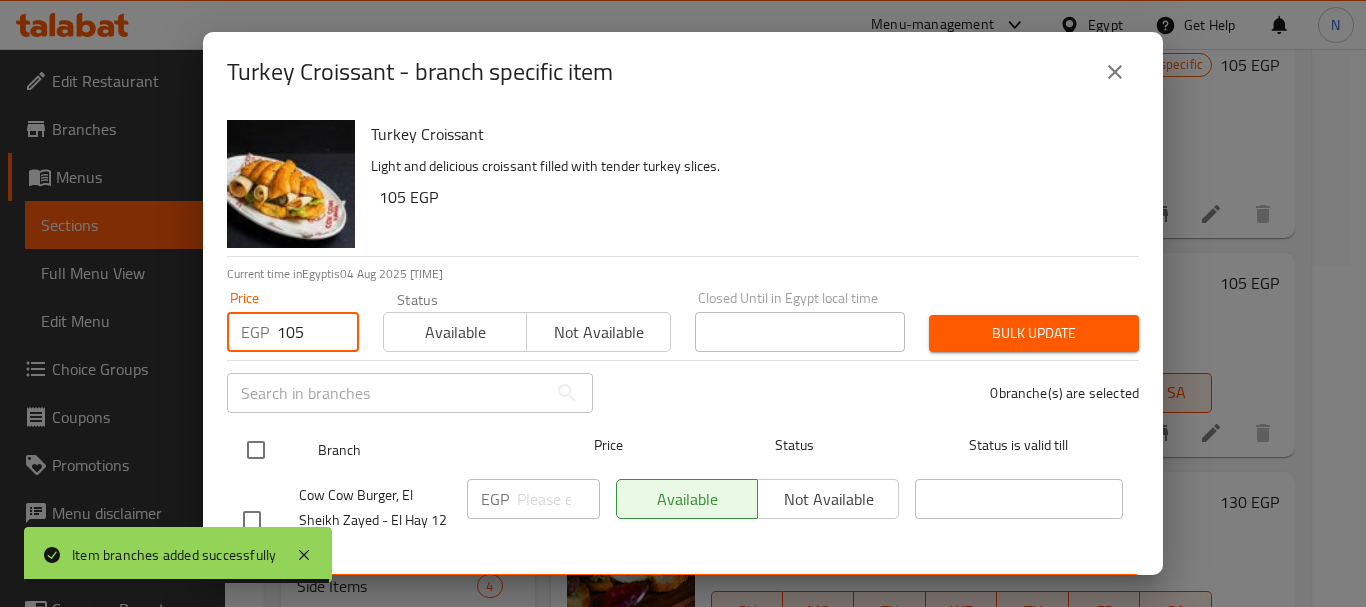 checkbox on "true" 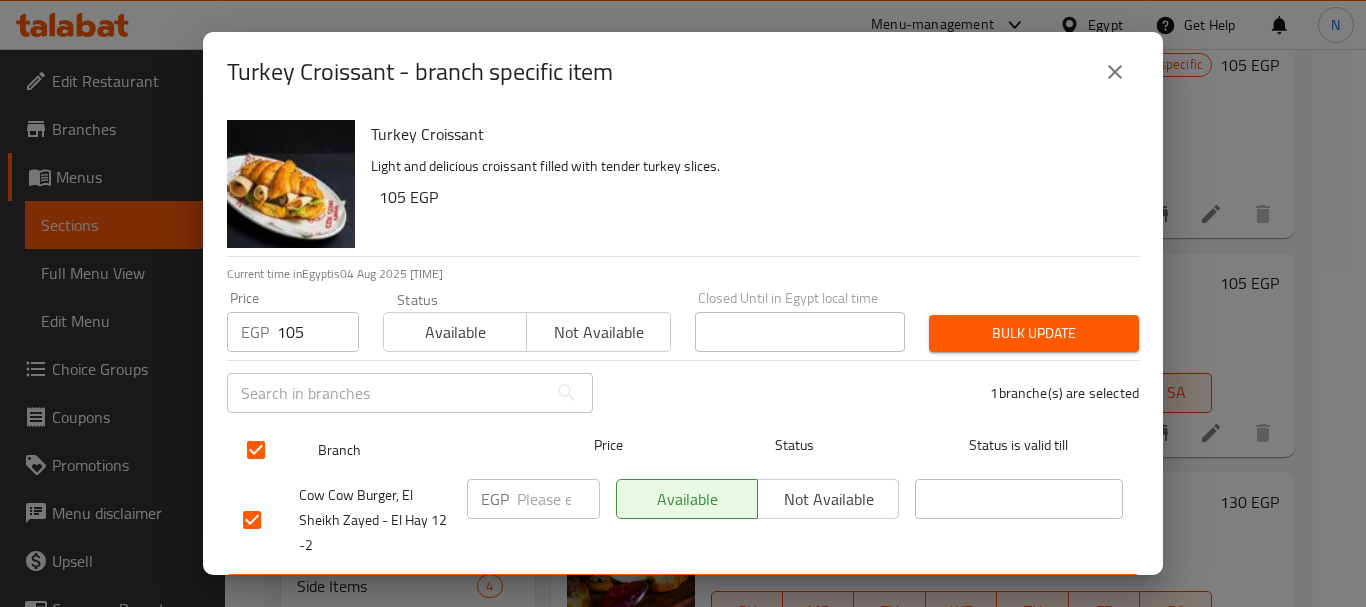 checkbox on "true" 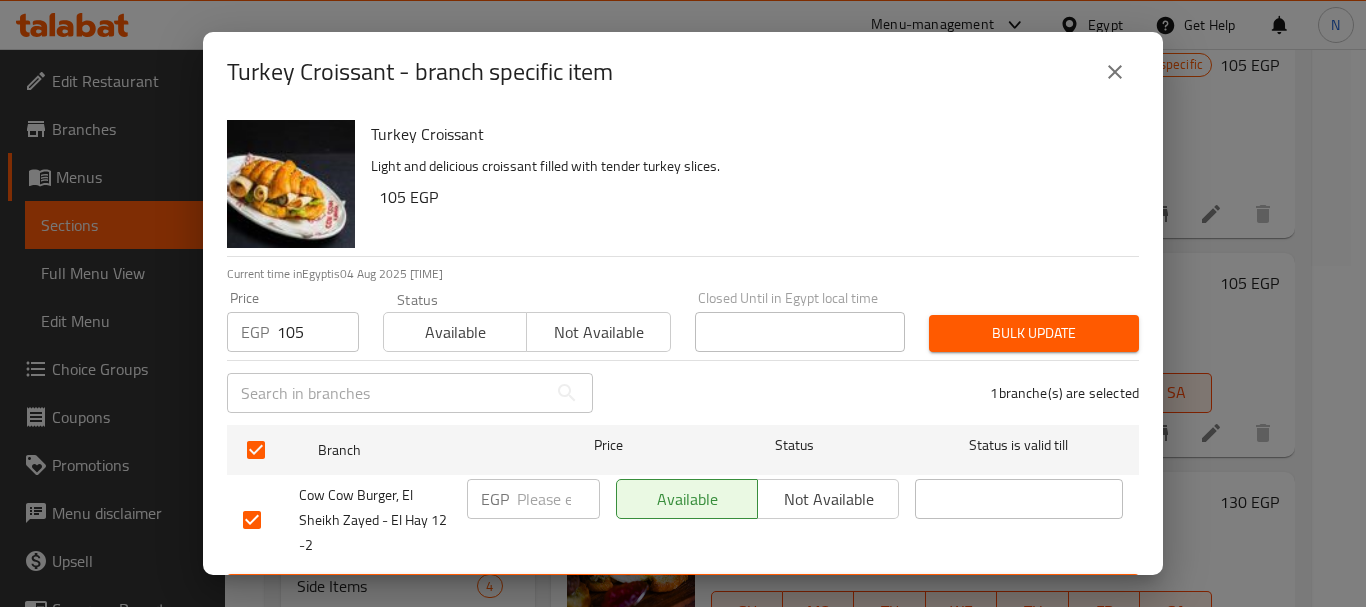 click on "Bulk update" at bounding box center (1034, 333) 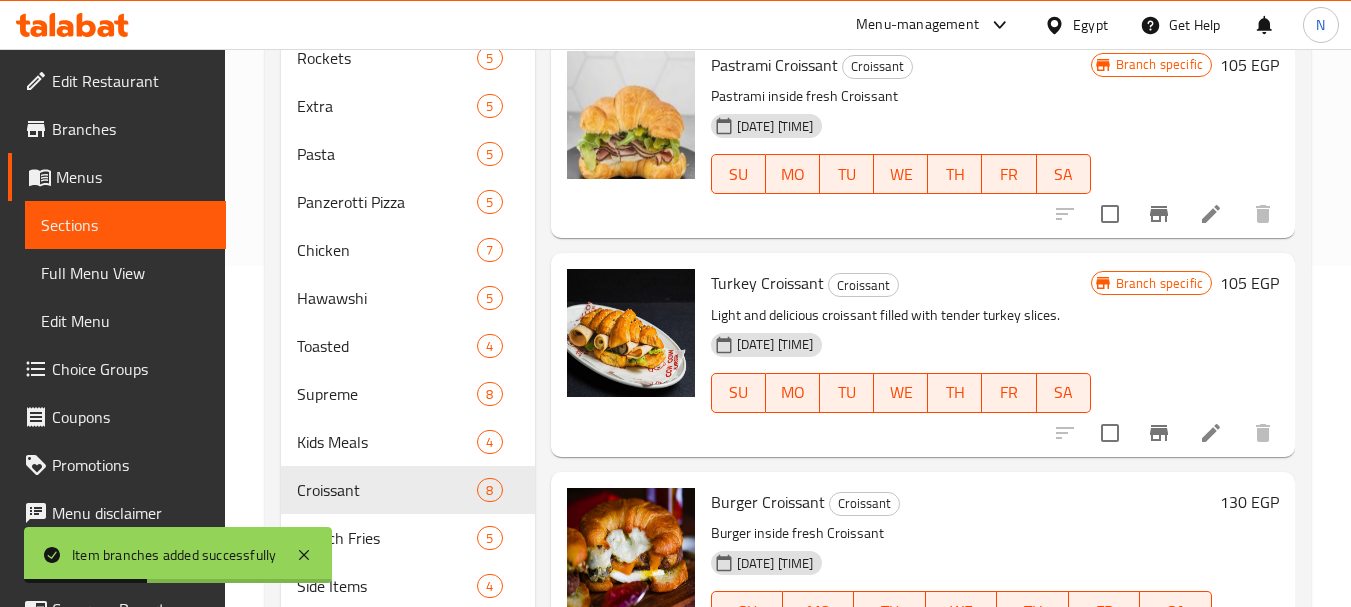 scroll, scrollTop: 994, scrollLeft: 0, axis: vertical 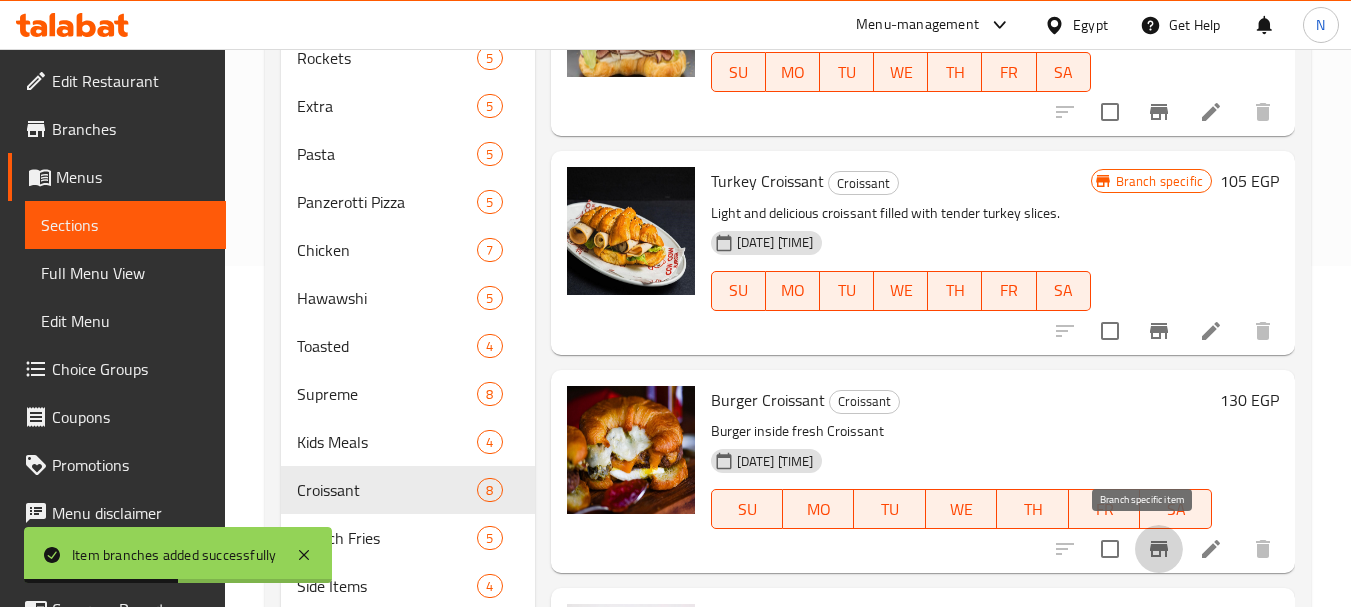 click 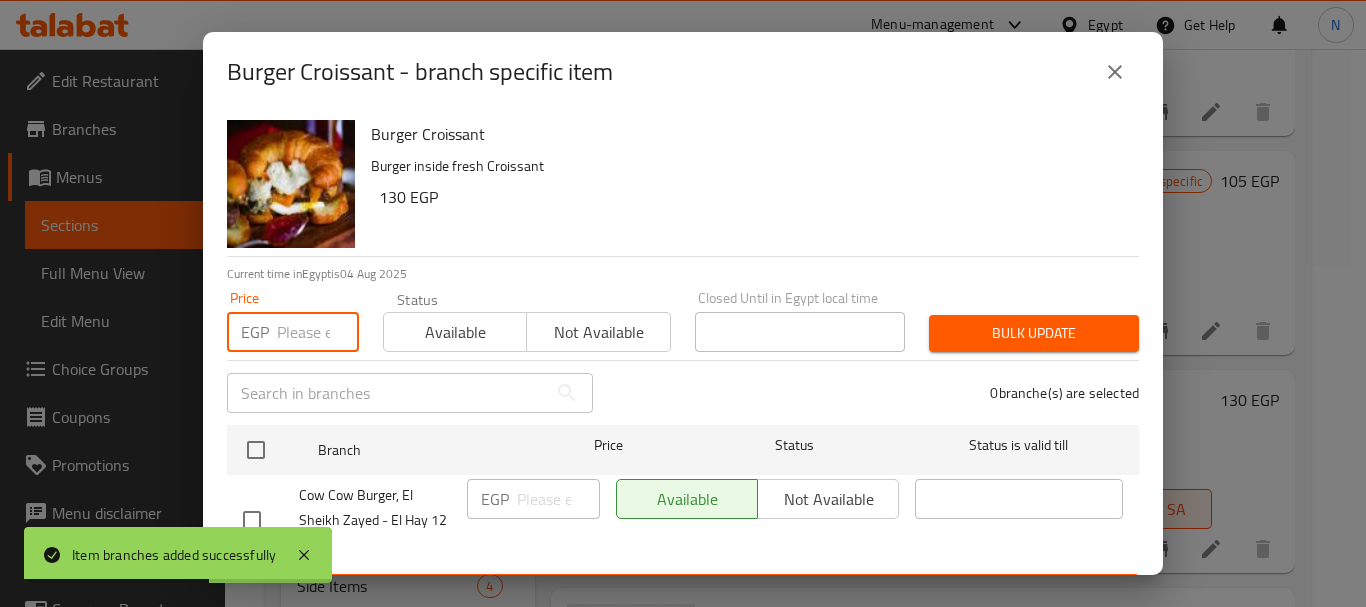 click at bounding box center (318, 332) 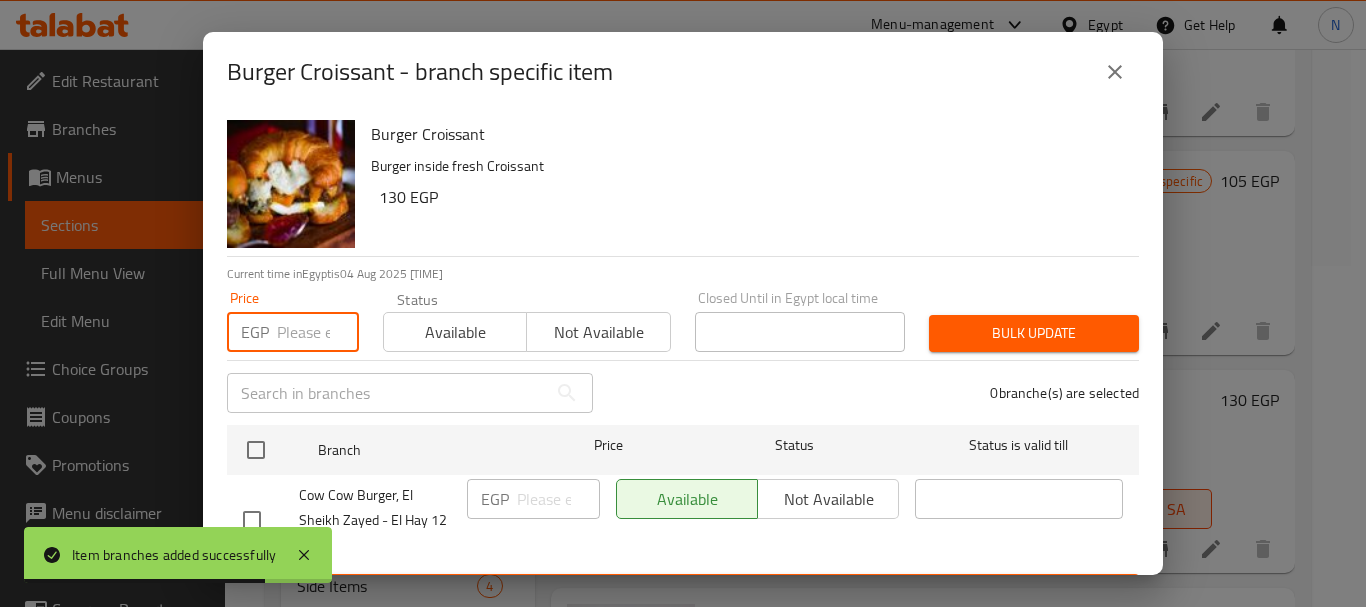 type on "0" 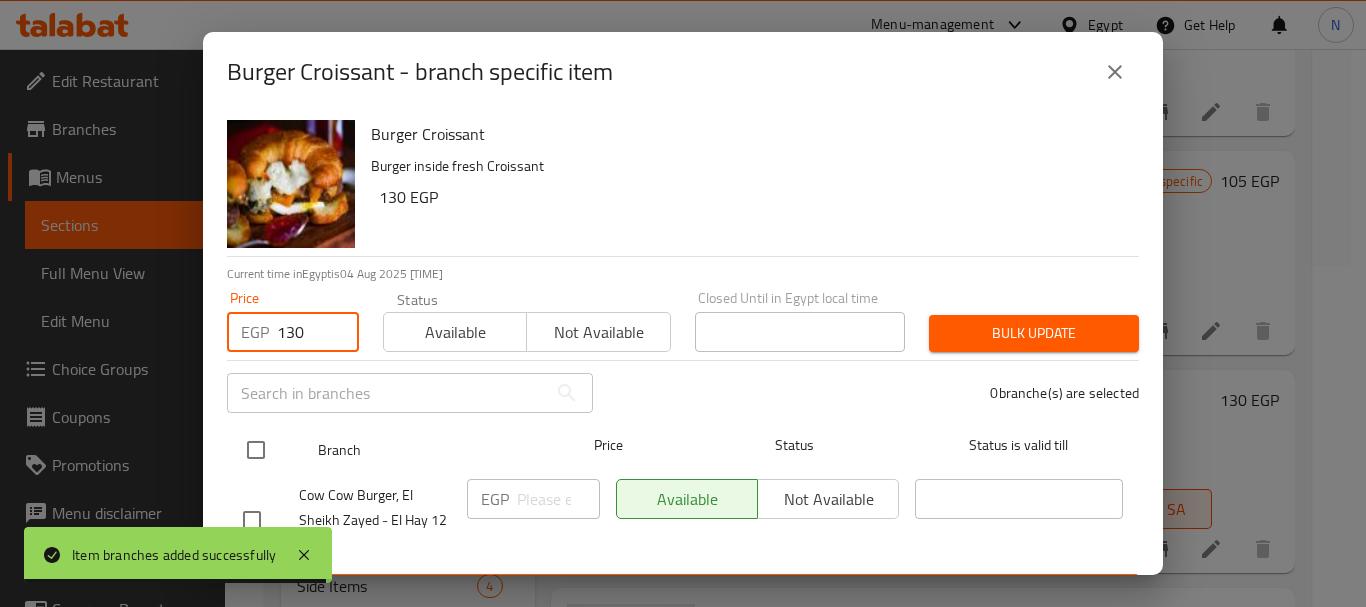 type on "130" 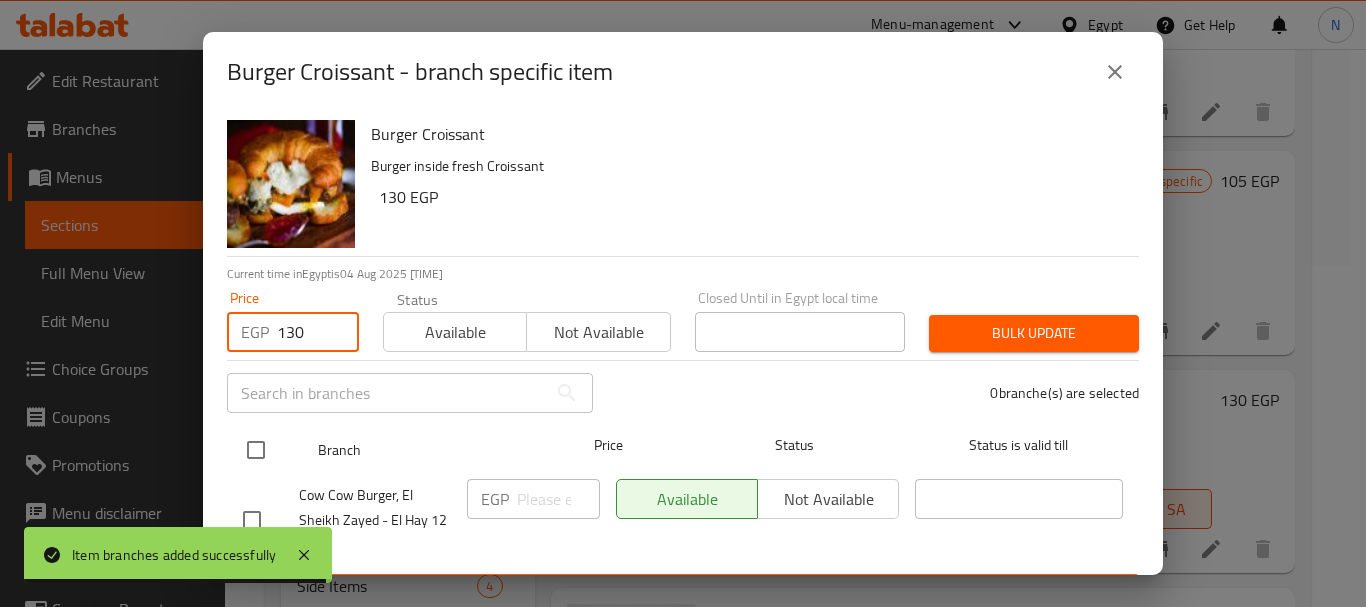 click at bounding box center (256, 450) 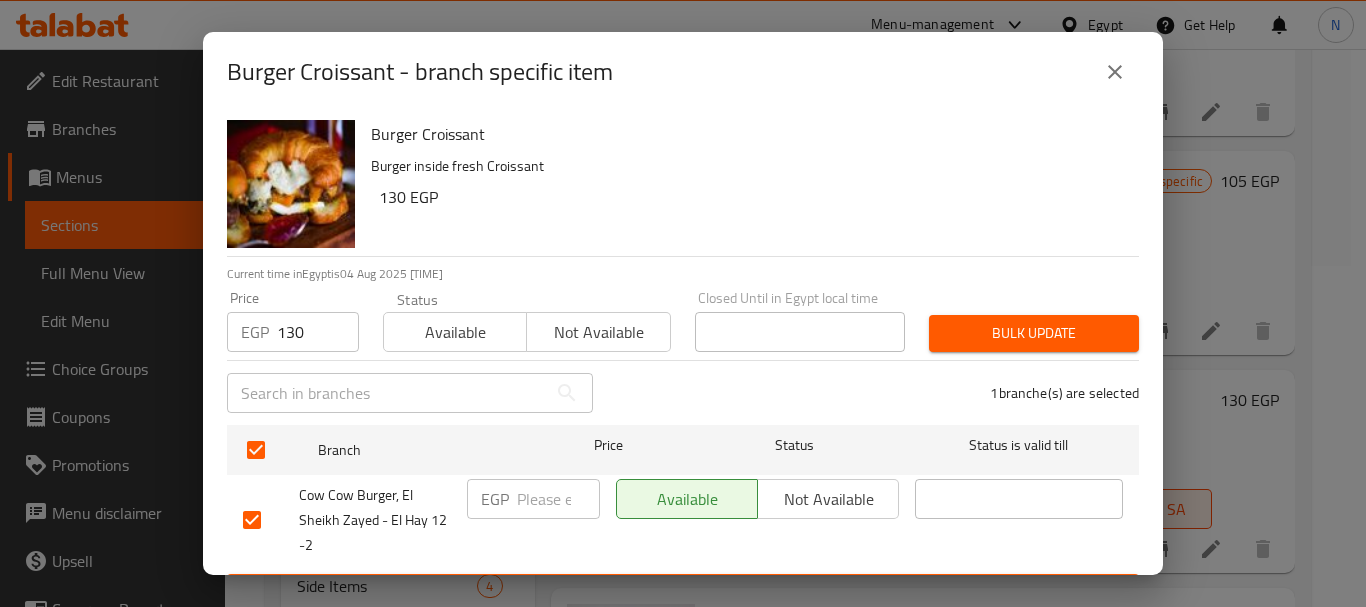 click on "Bulk update" at bounding box center [1034, 333] 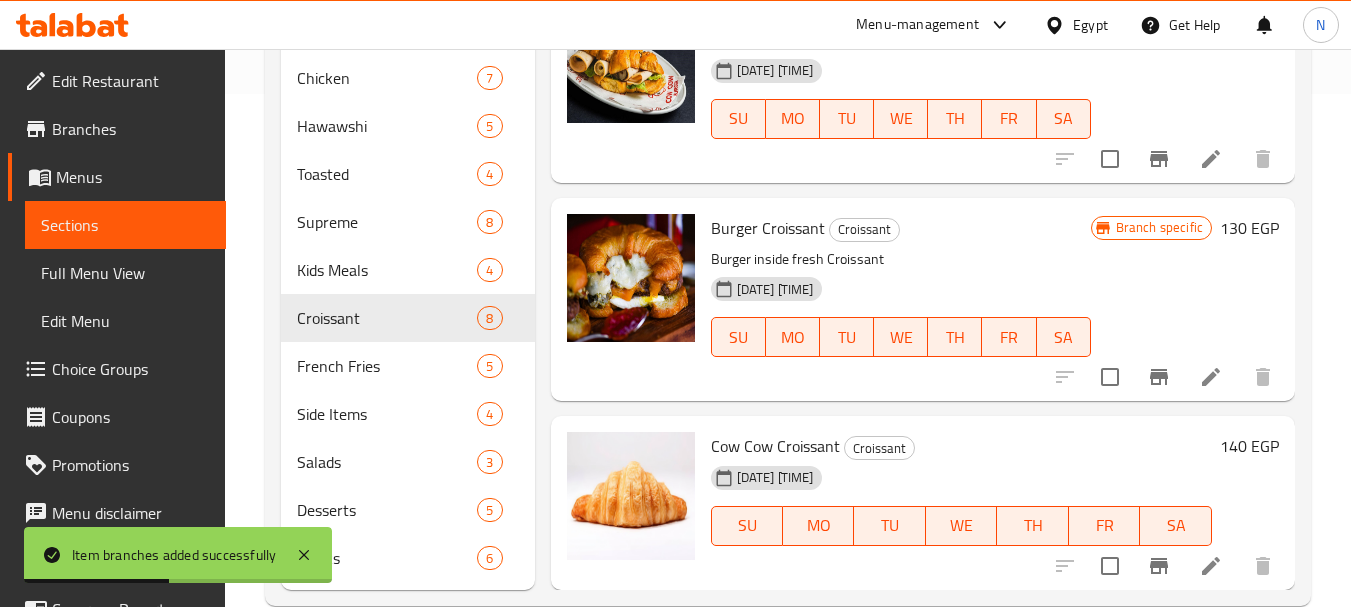 scroll, scrollTop: 552, scrollLeft: 0, axis: vertical 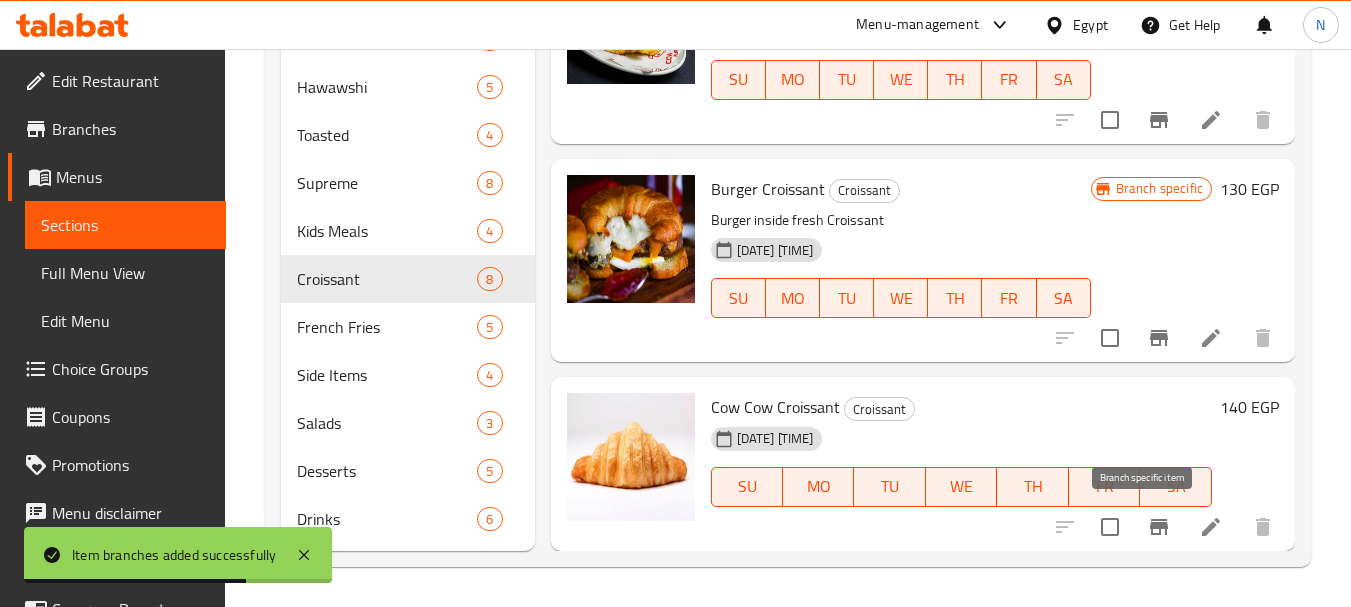 click 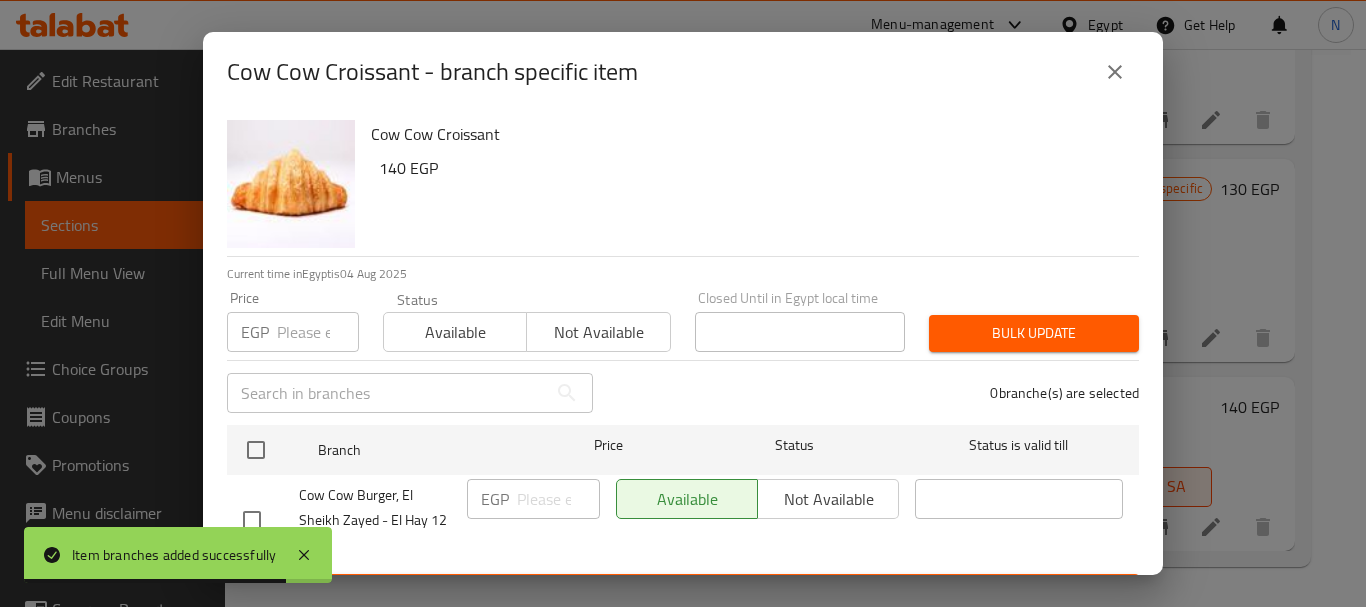 click at bounding box center (318, 332) 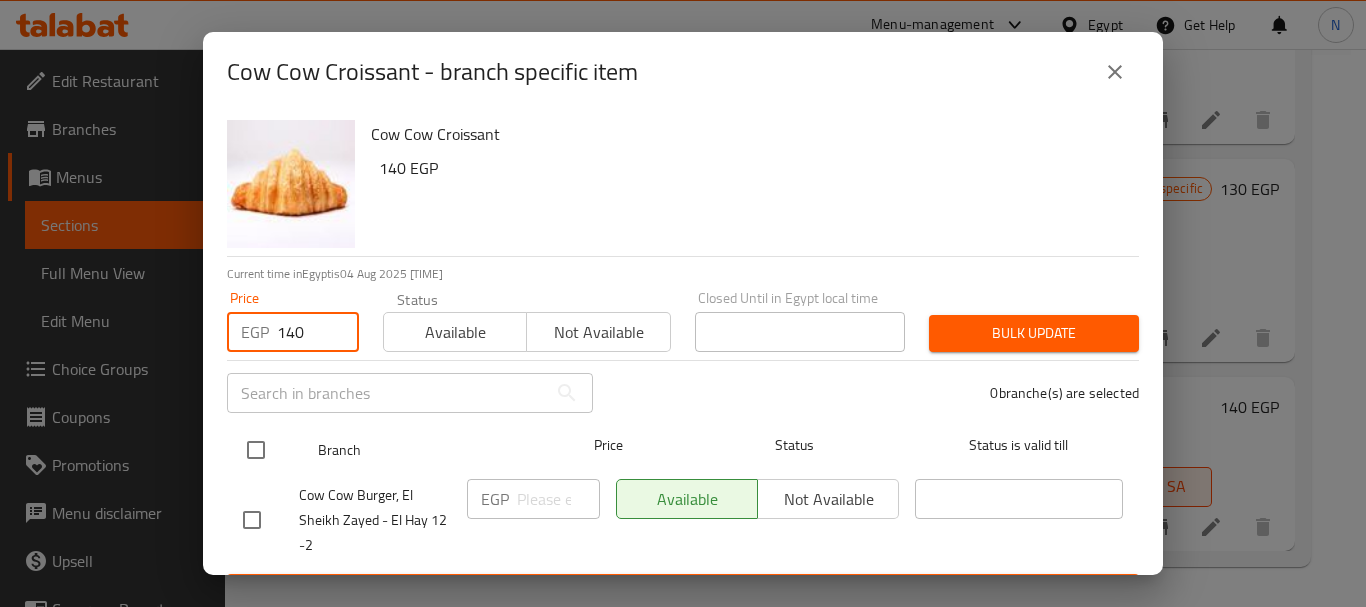 type on "140" 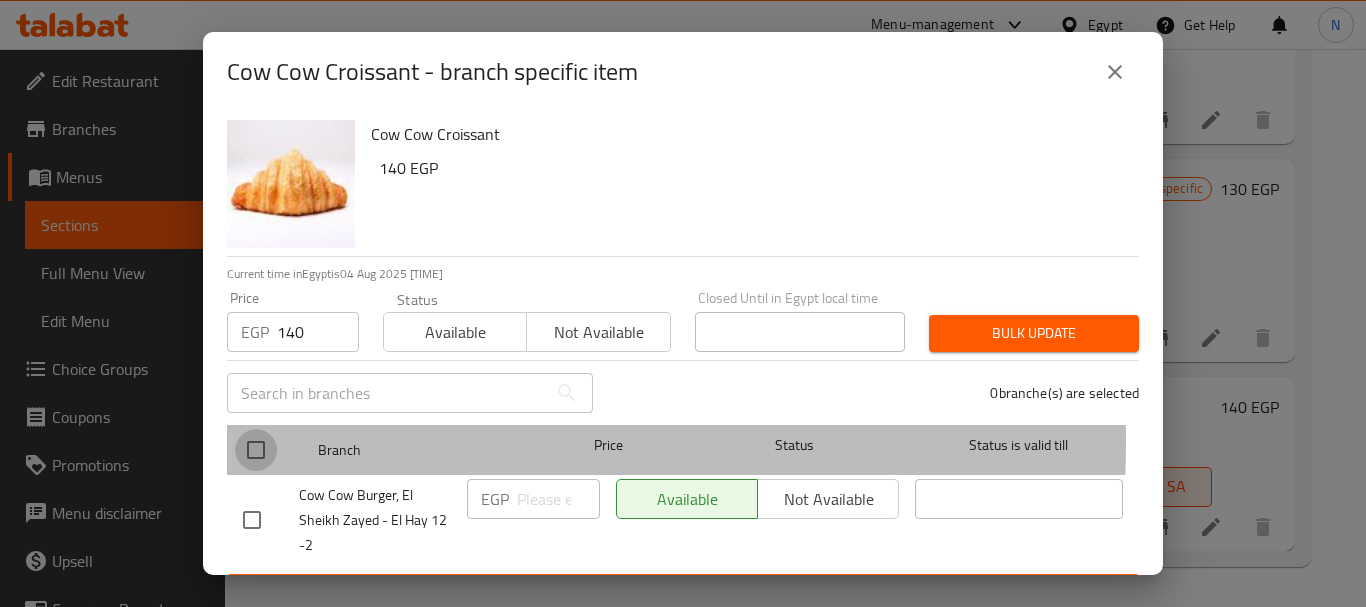 click at bounding box center (256, 450) 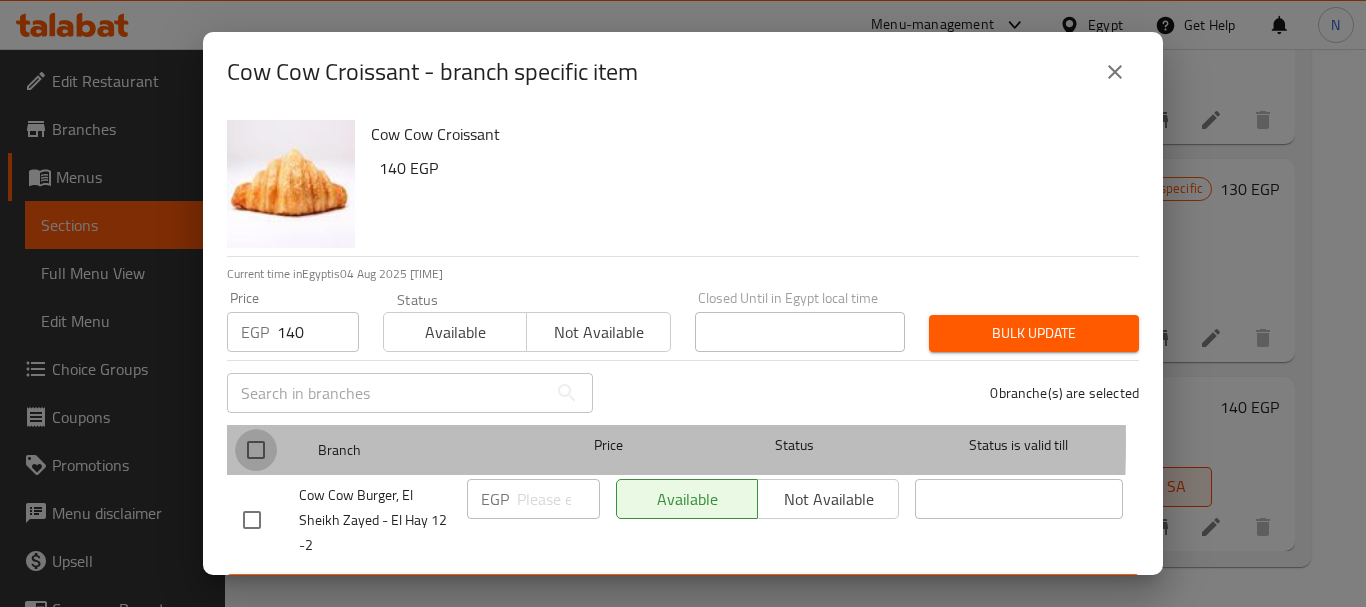 checkbox on "true" 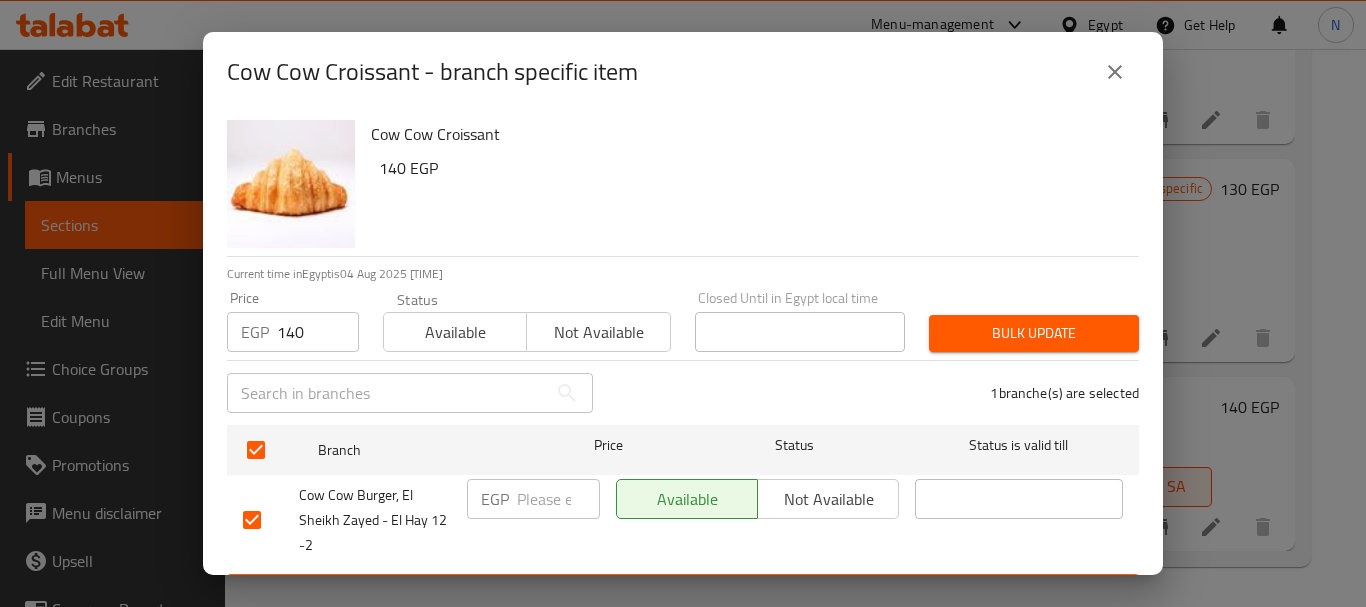 click on "Bulk update" at bounding box center (1034, 333) 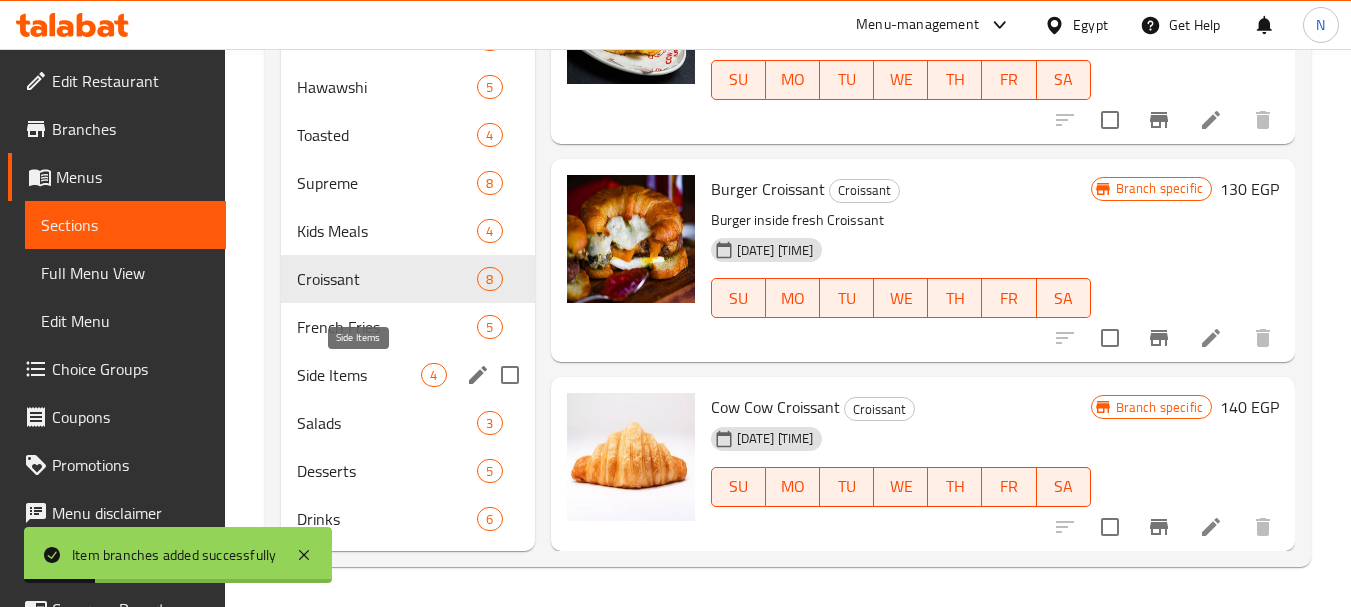 click on "Side Items" at bounding box center (359, 375) 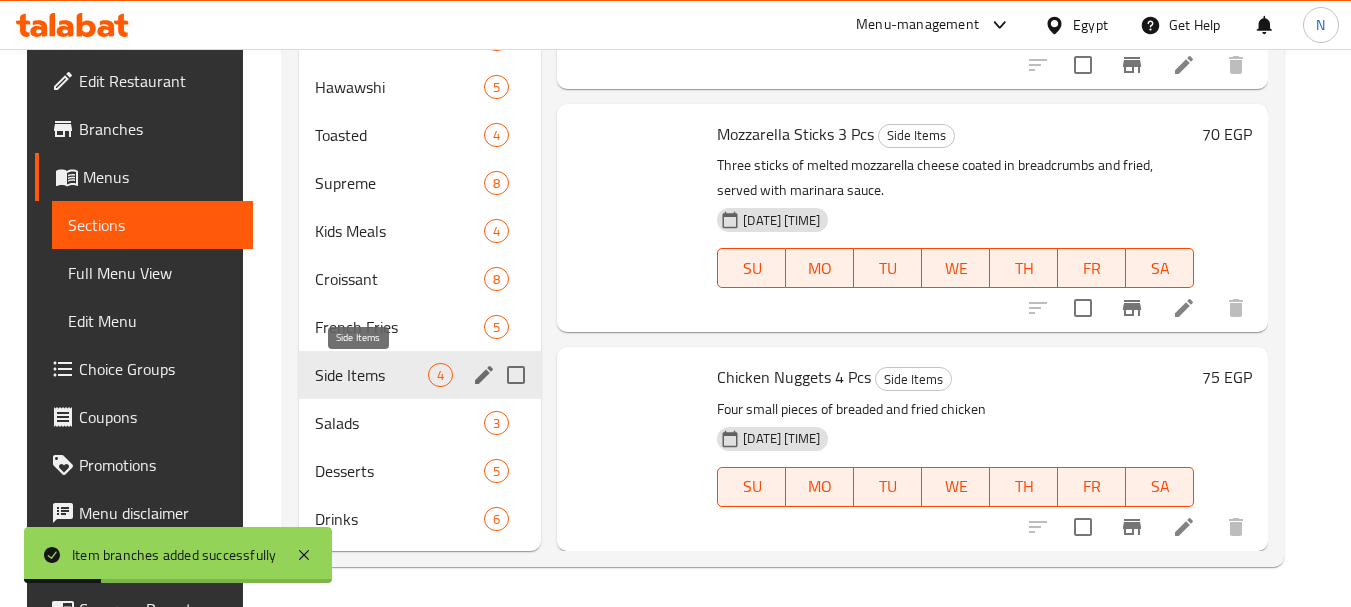 scroll, scrollTop: 125, scrollLeft: 0, axis: vertical 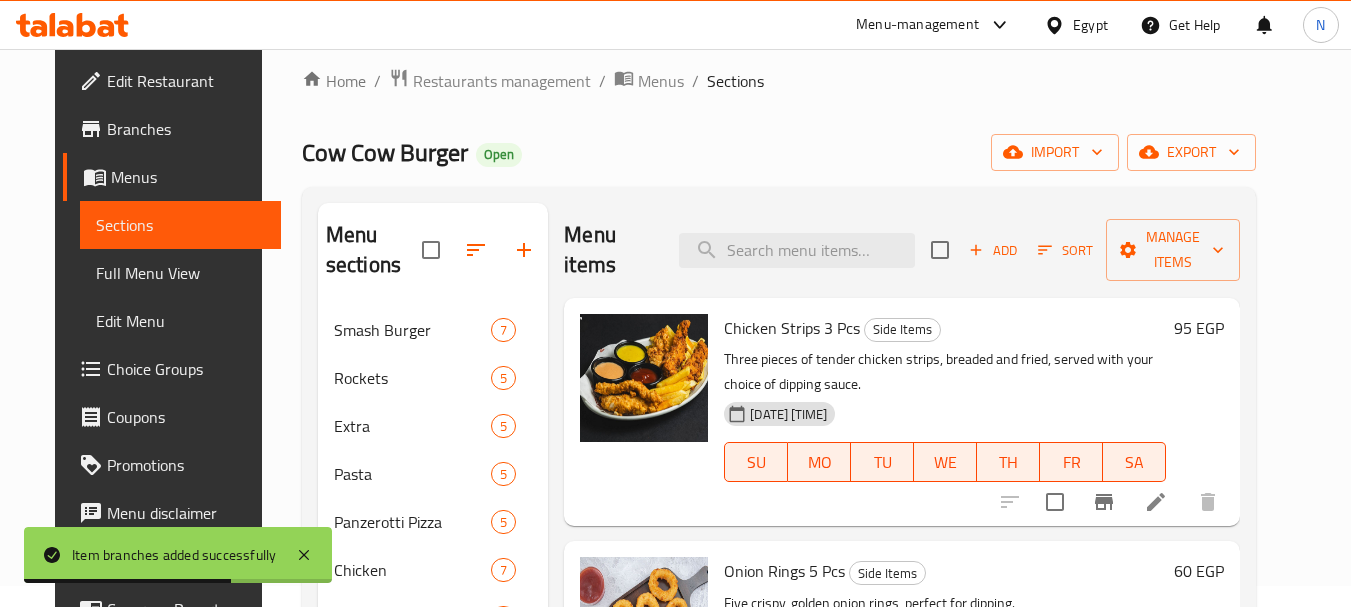 click 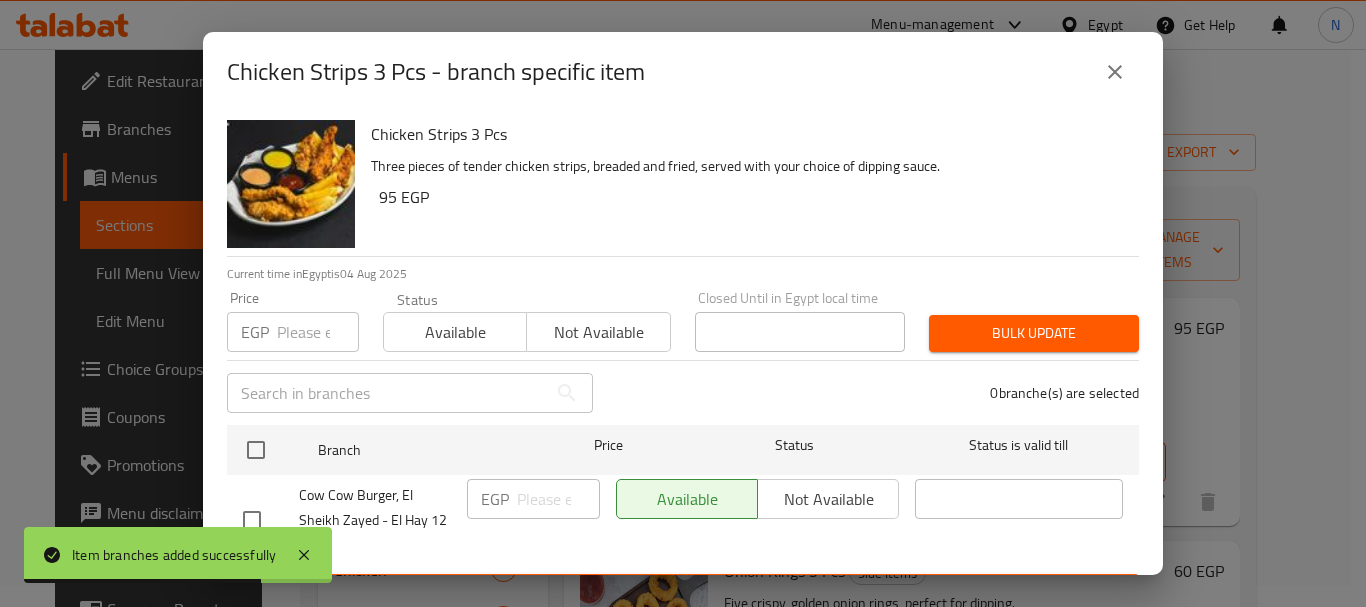 click at bounding box center (318, 332) 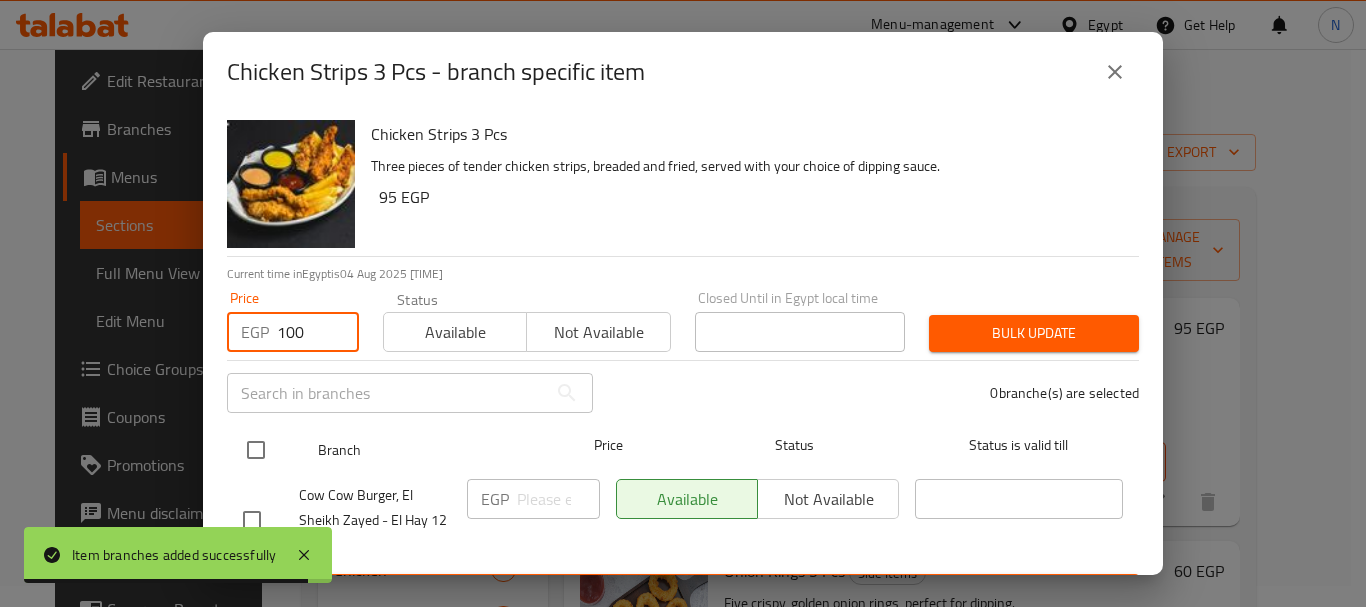 type on "100" 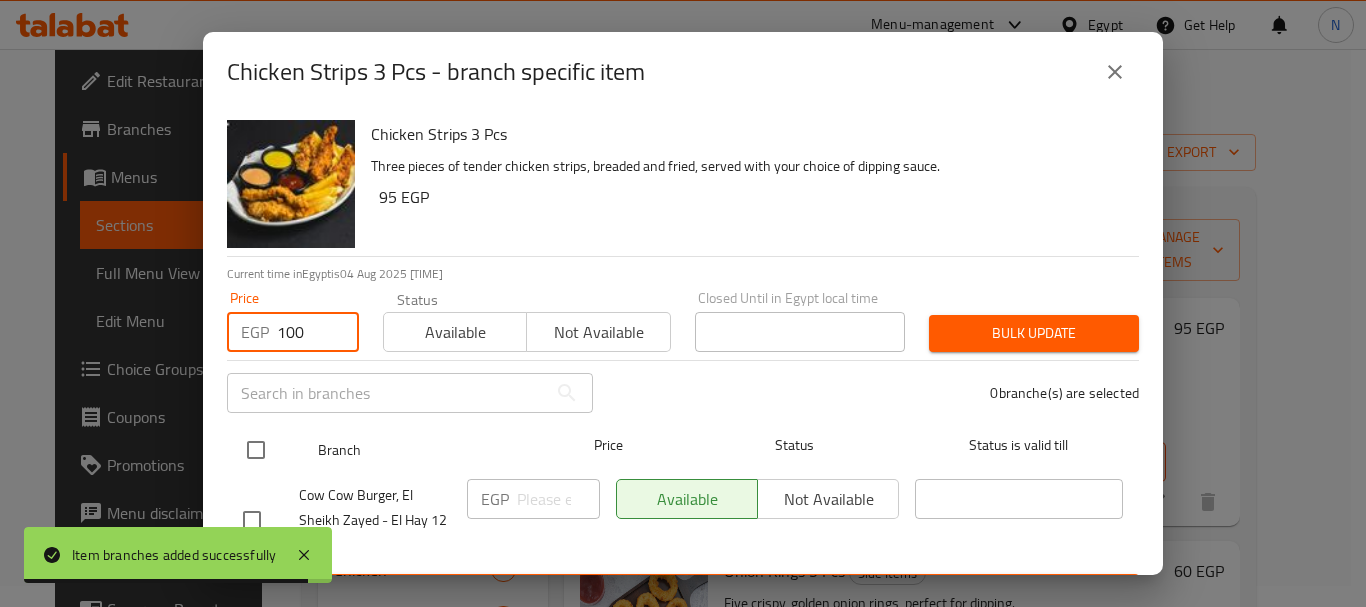 click at bounding box center [256, 450] 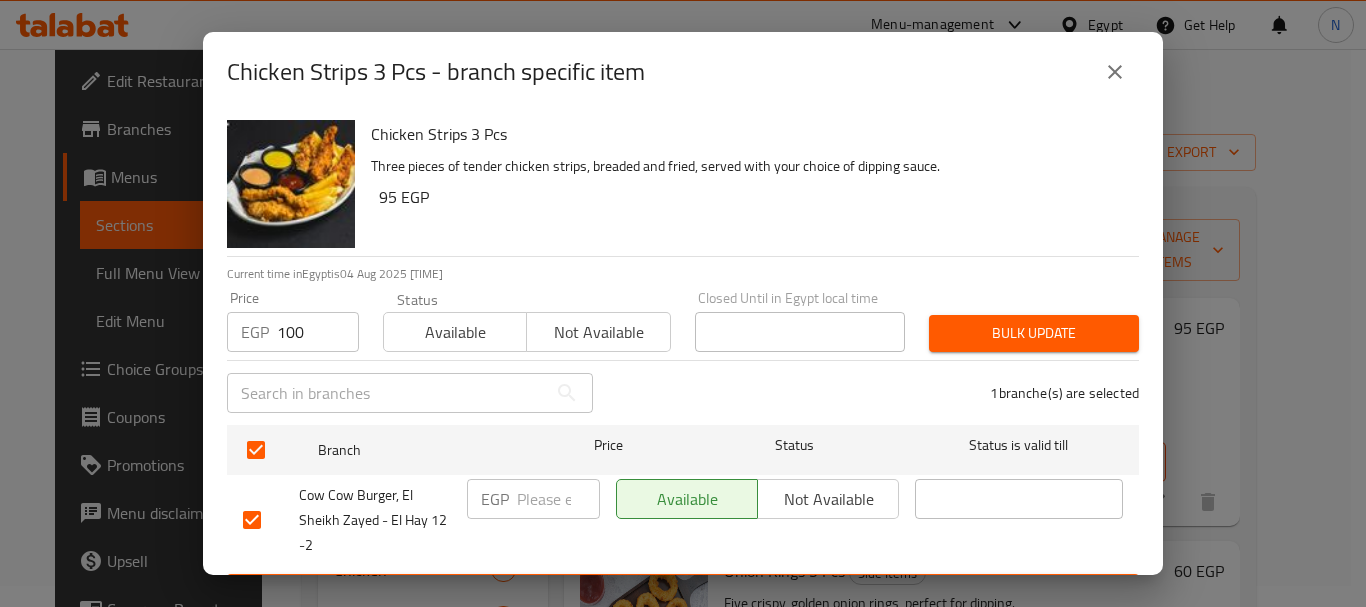 click on "Bulk update" at bounding box center (1034, 333) 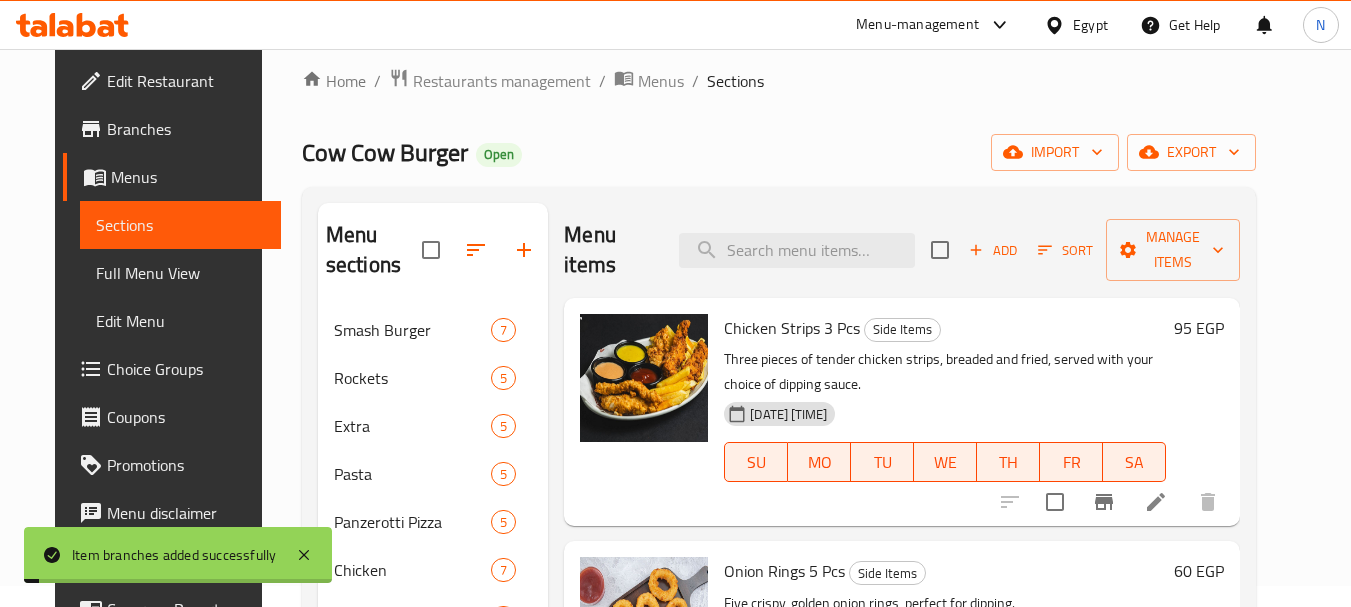 click on "95   EGP" at bounding box center (1199, 328) 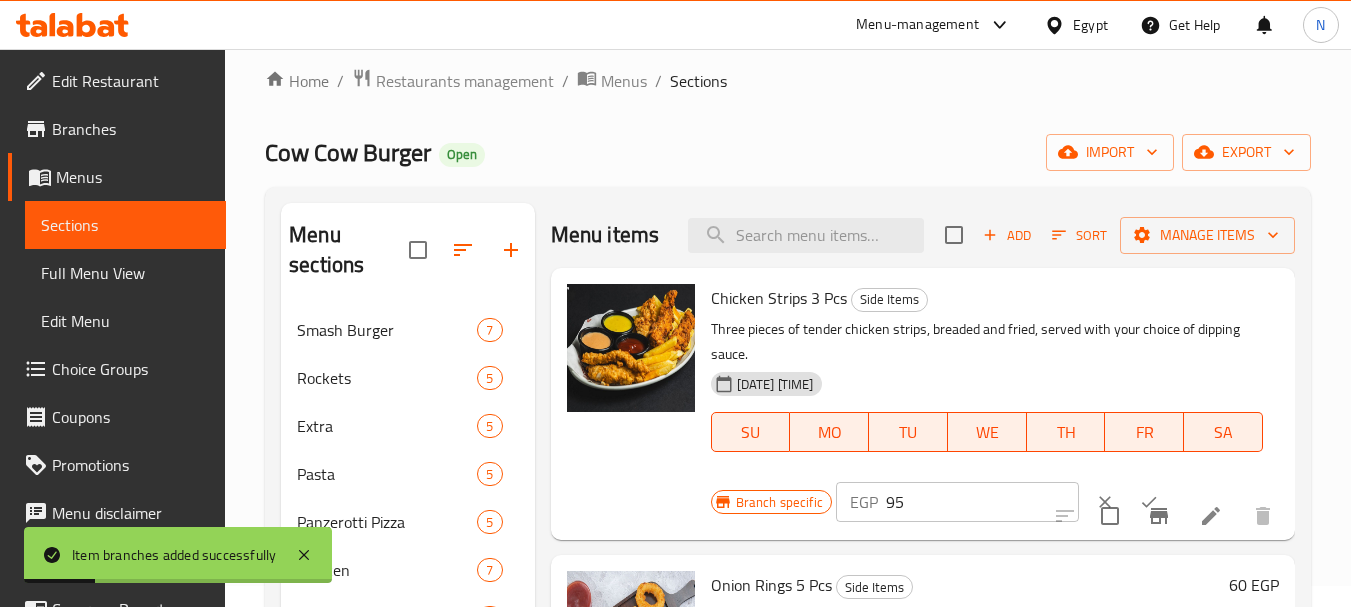 click on "95" at bounding box center (982, 502) 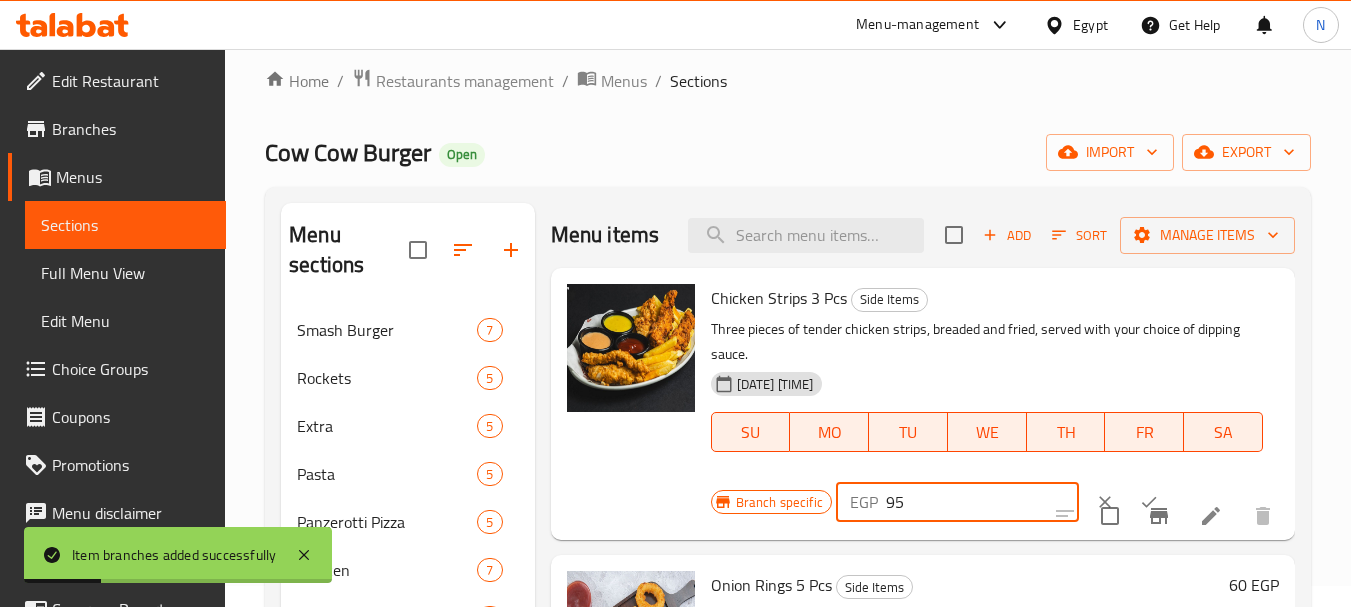 click on "95" at bounding box center [982, 502] 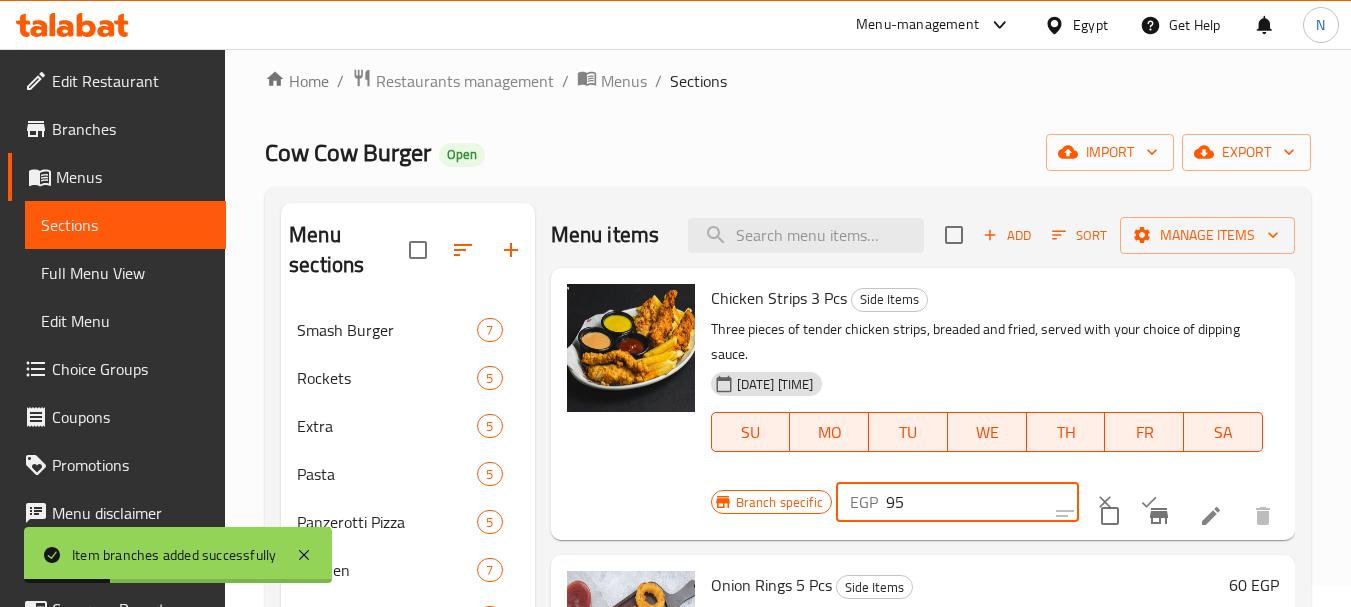 click on "95" at bounding box center (982, 502) 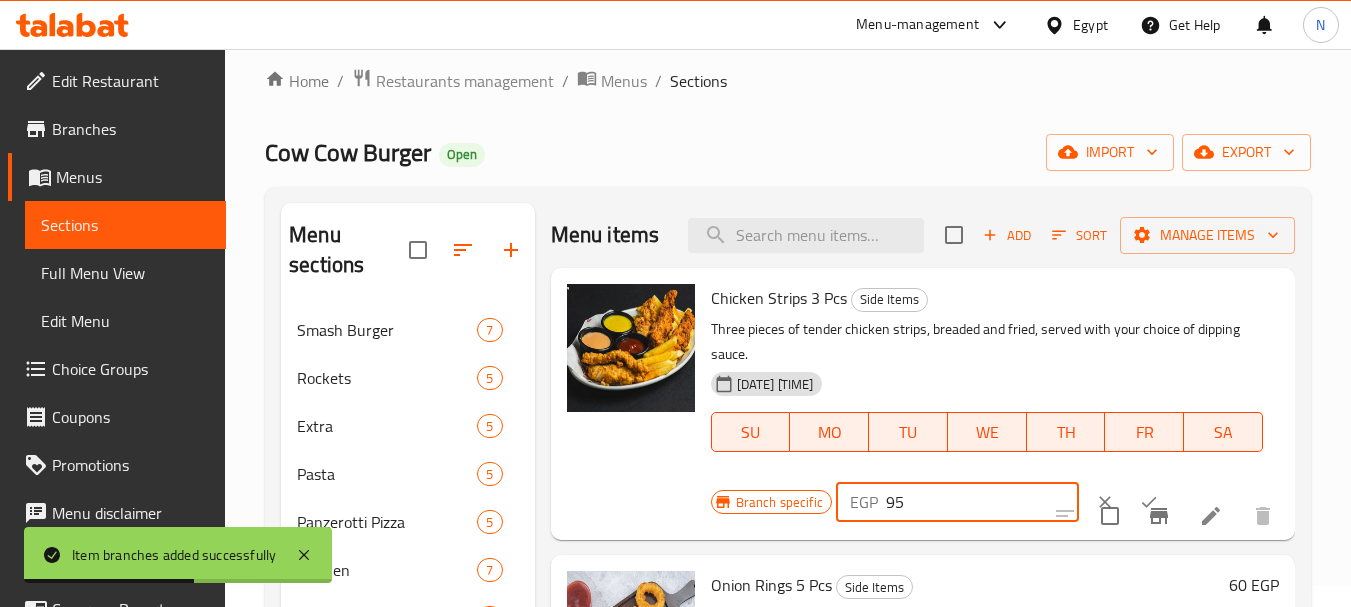 click on "0100" at bounding box center (982, 502) 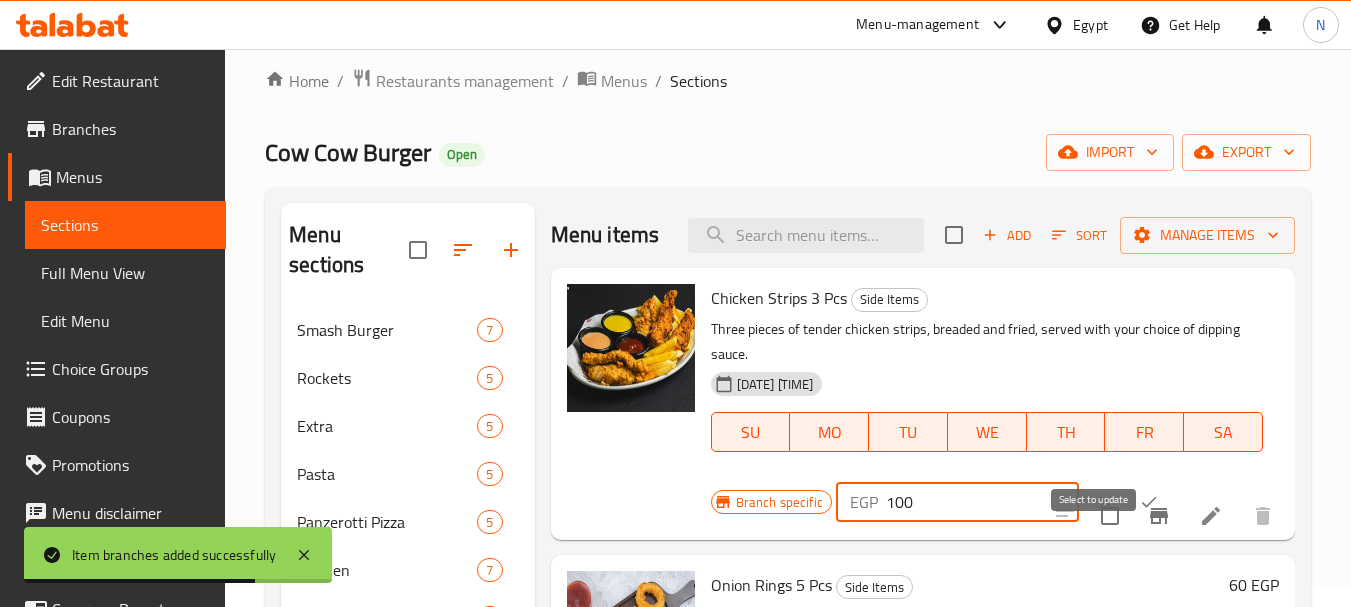 type on "100" 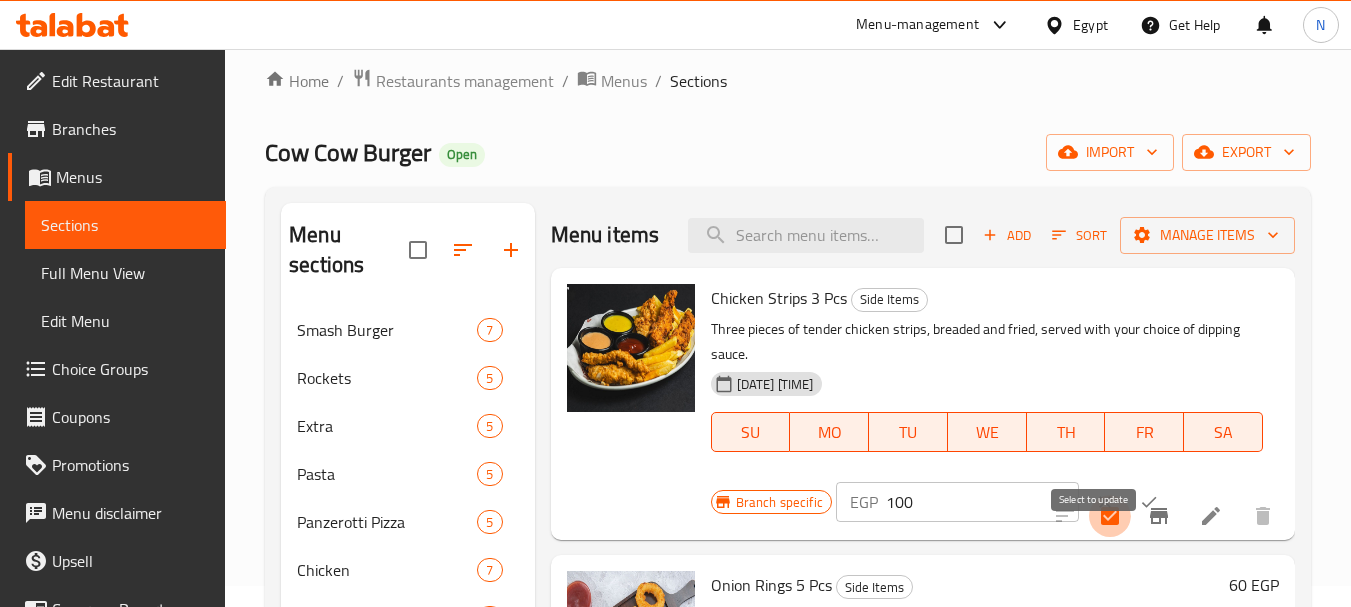 click at bounding box center [1110, 516] 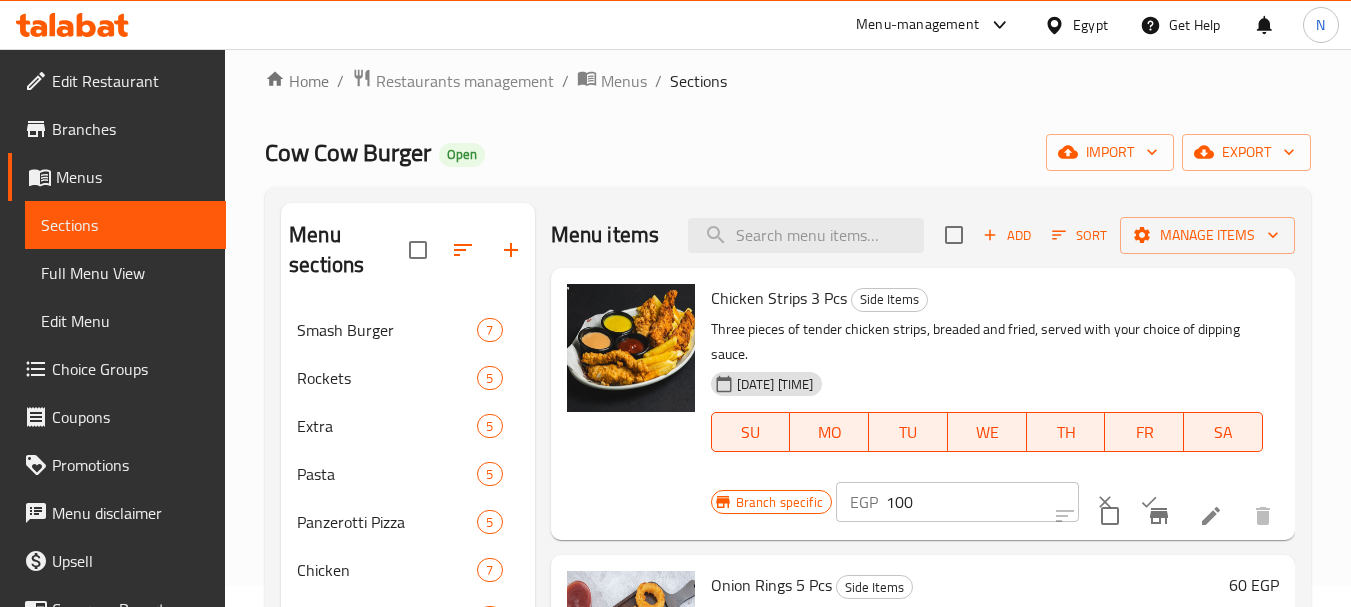 click 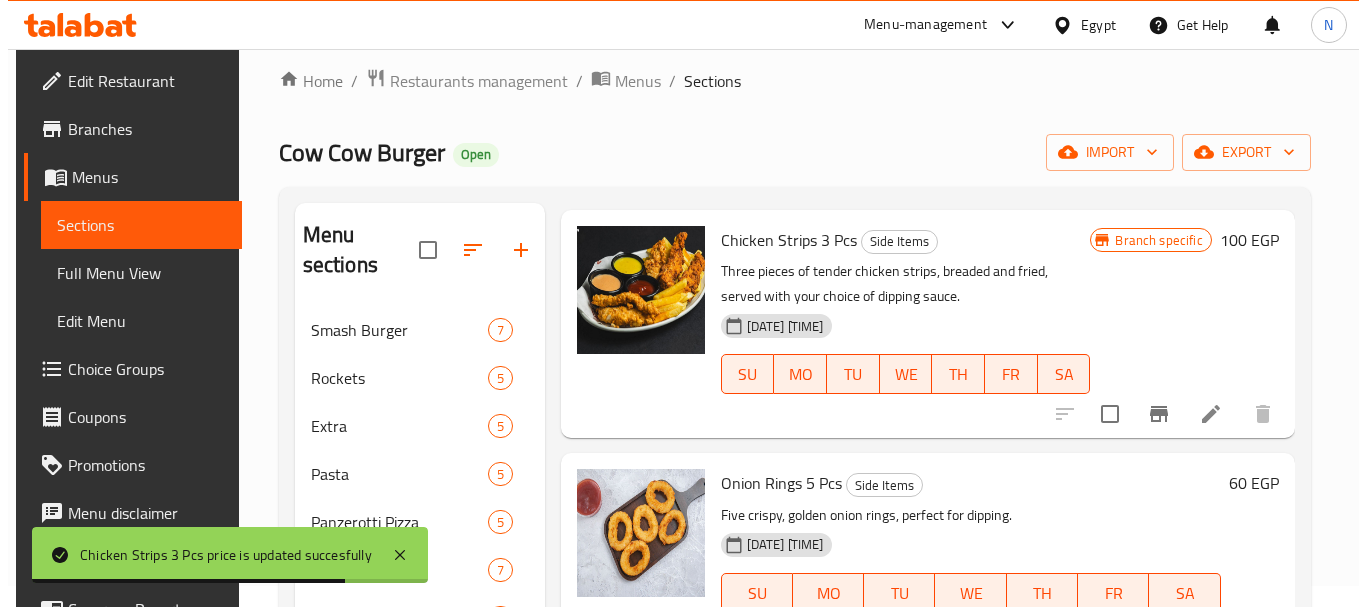 scroll, scrollTop: 125, scrollLeft: 0, axis: vertical 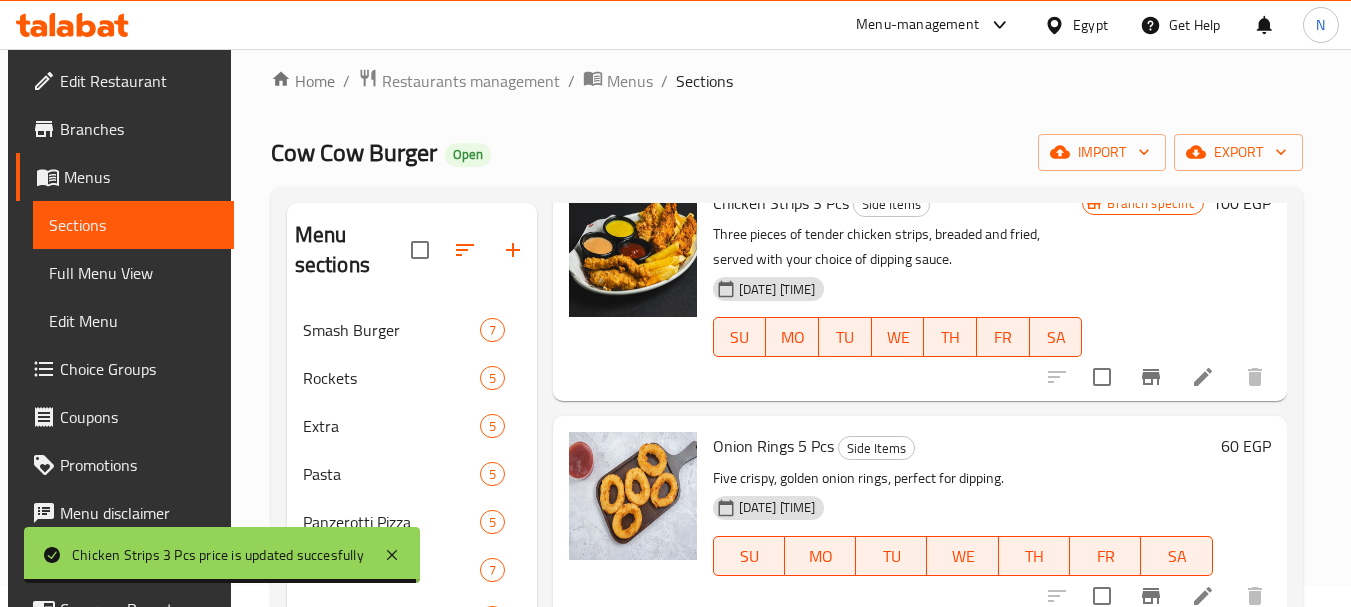 click 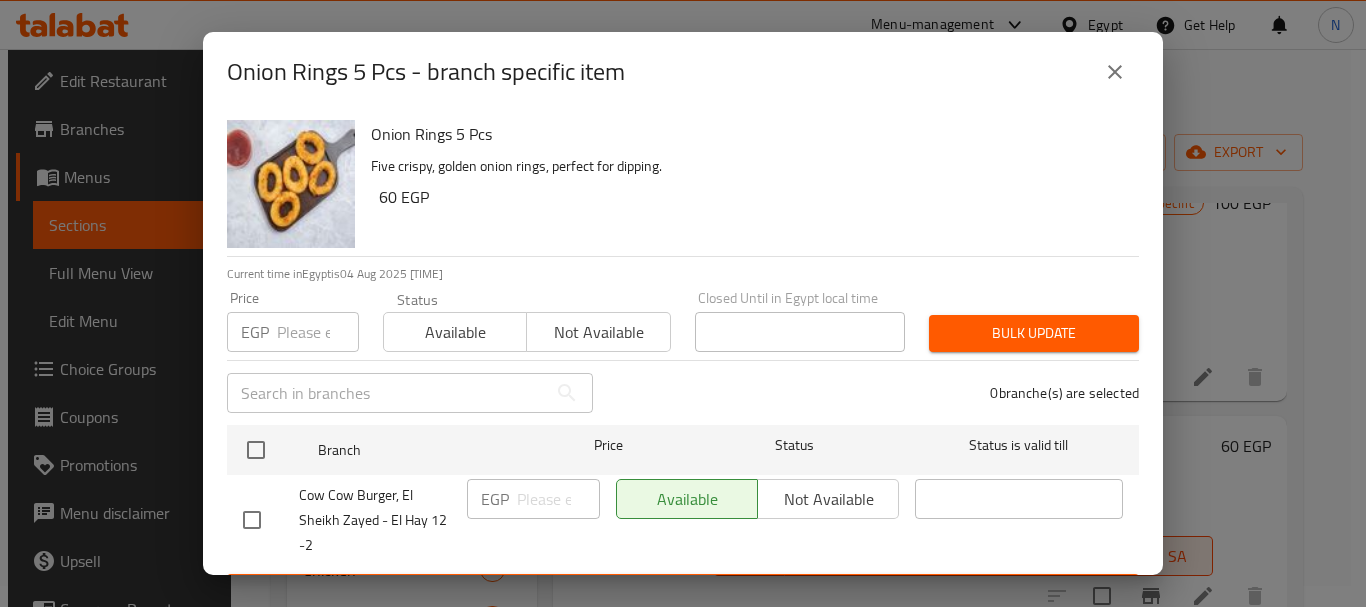 click at bounding box center [318, 332] 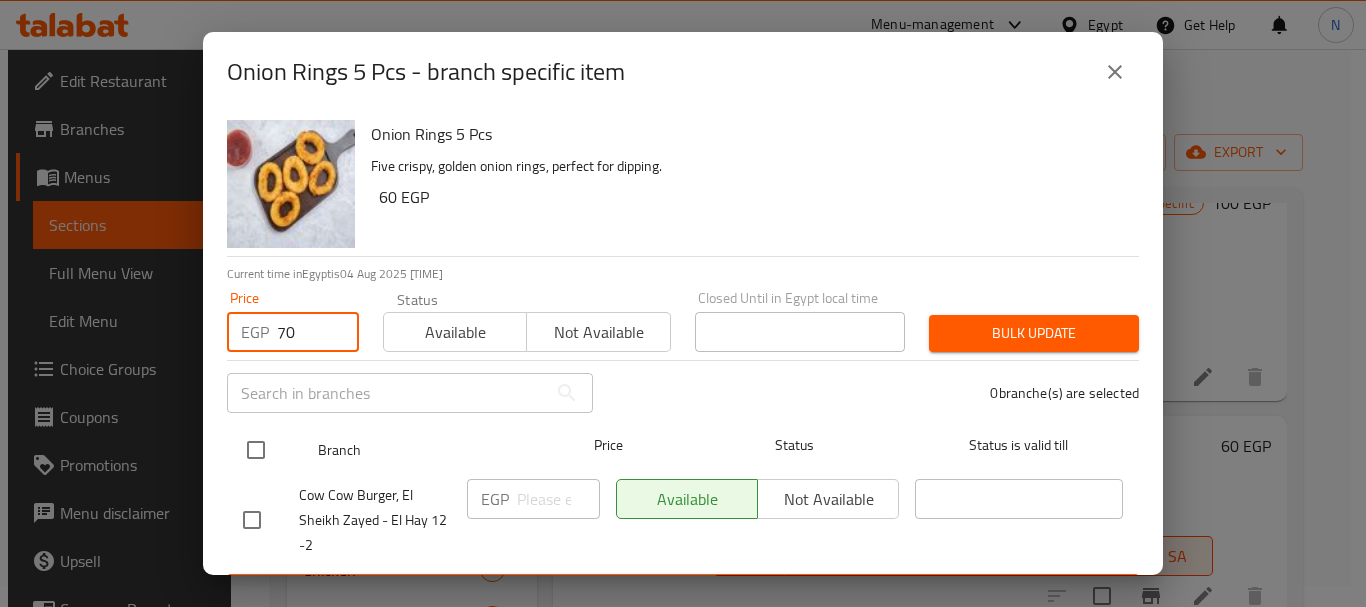 type on "70" 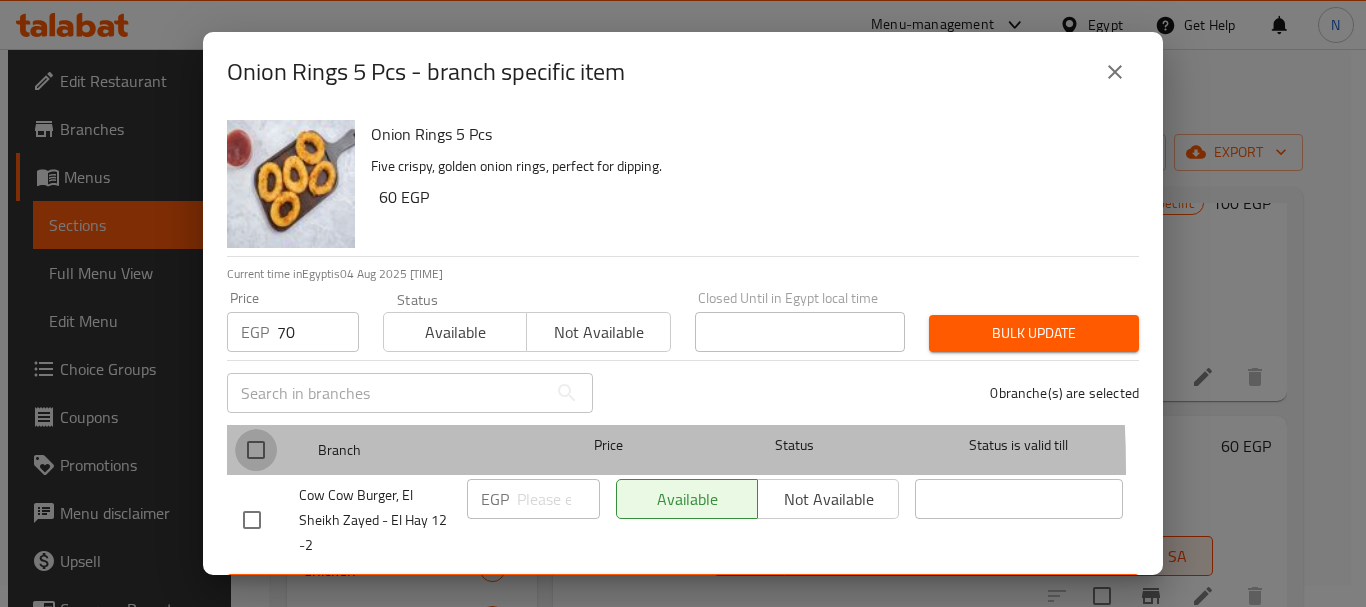 click at bounding box center [256, 450] 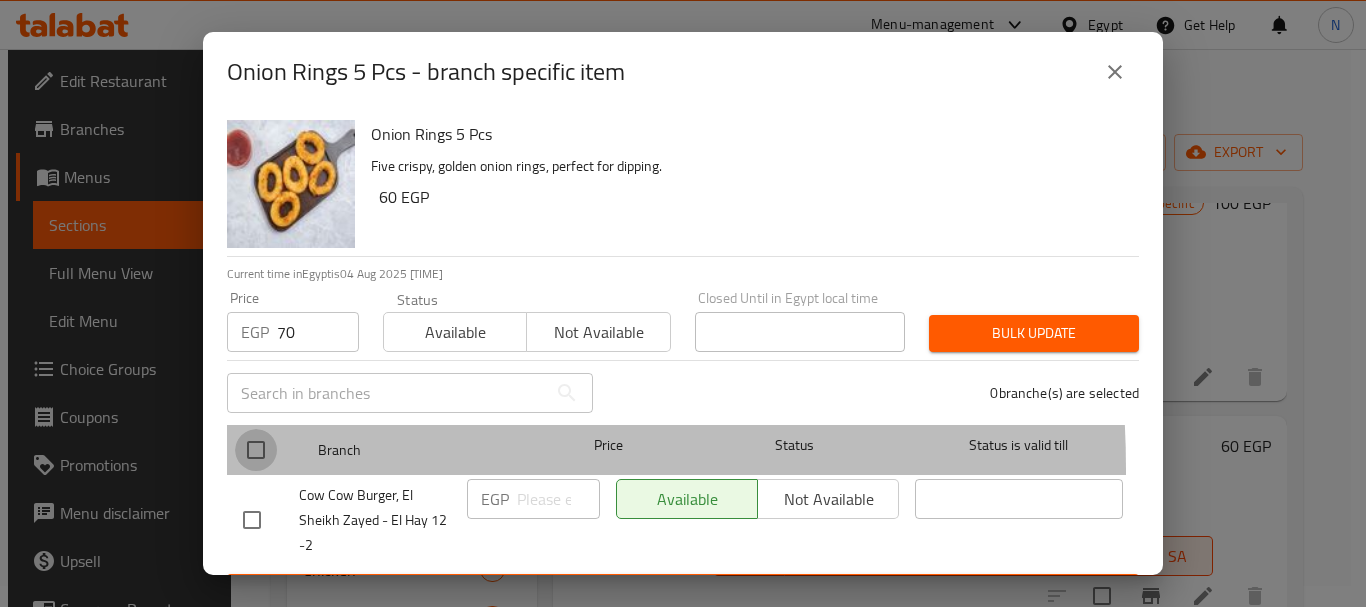 checkbox on "true" 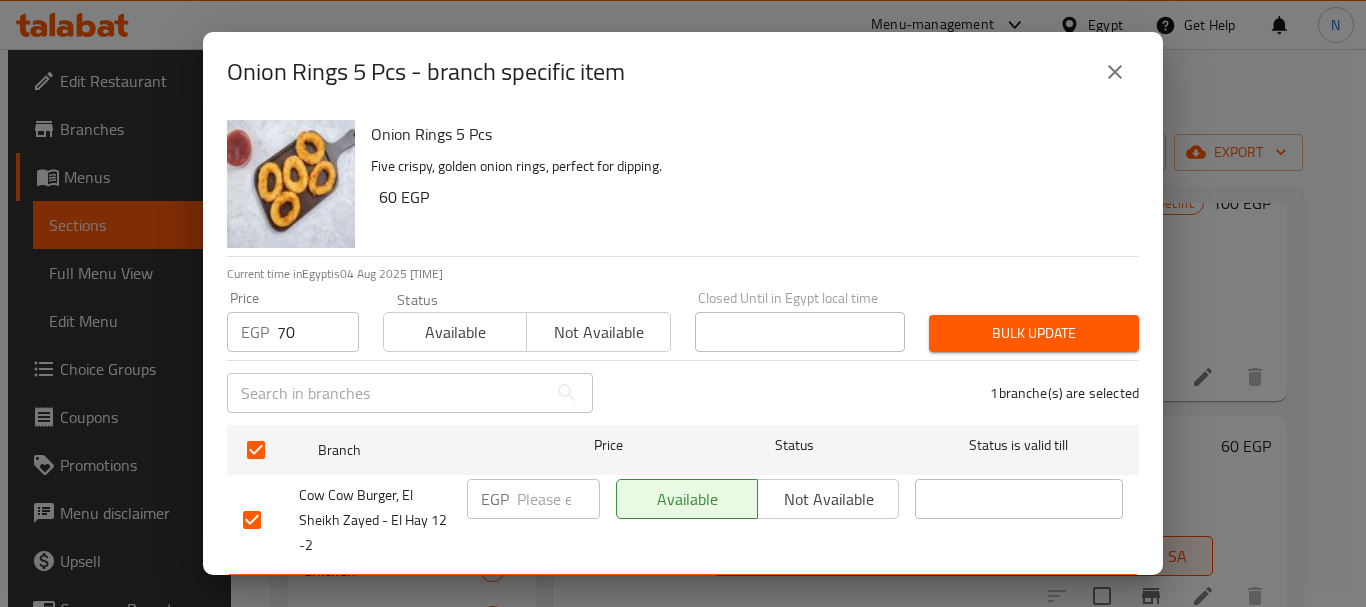 click on "Bulk update" at bounding box center (1034, 333) 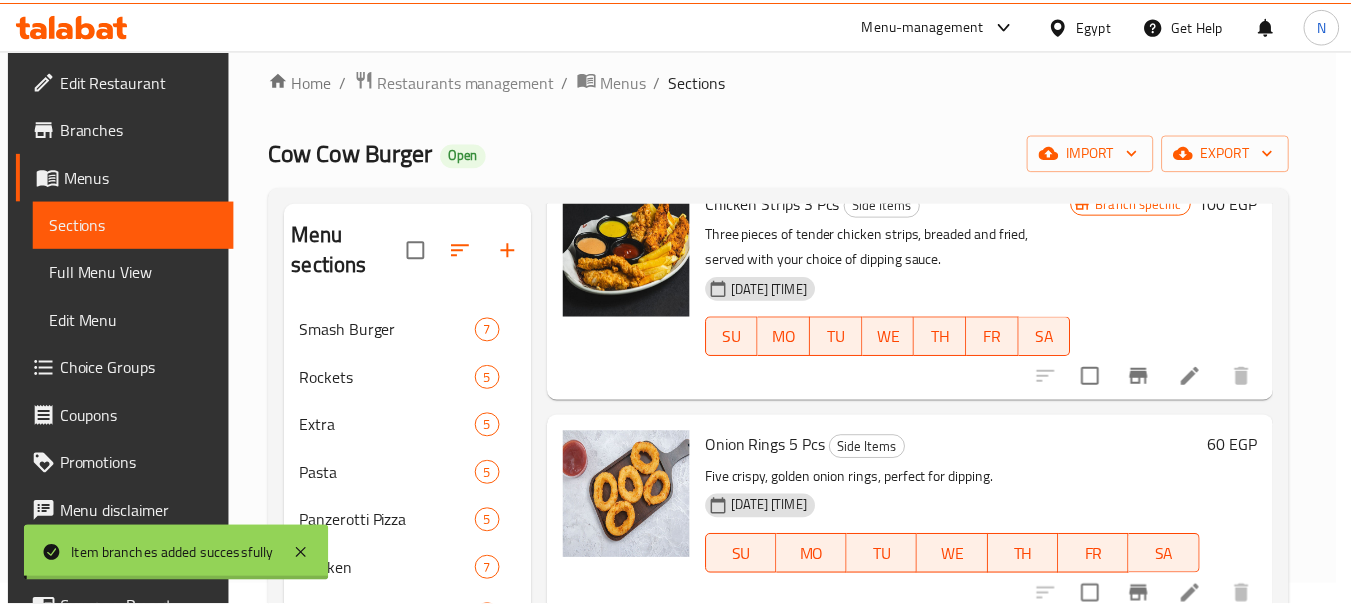 scroll, scrollTop: 34, scrollLeft: 0, axis: vertical 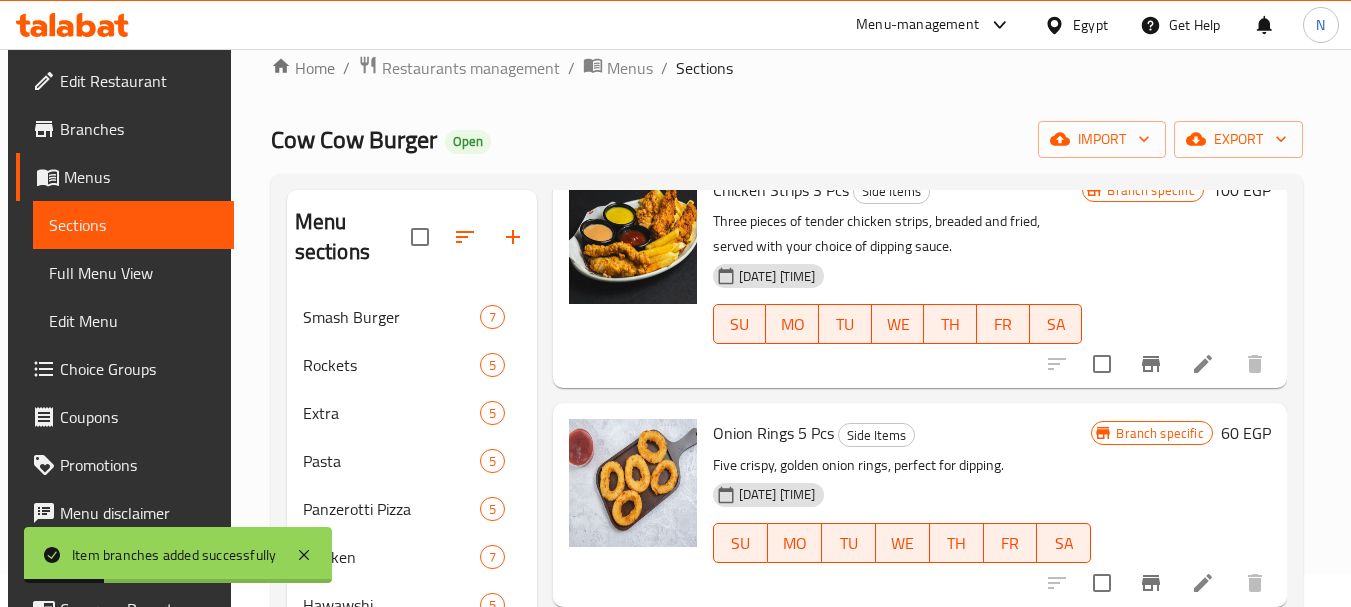 click on "Branch specific 60   EGP" at bounding box center [1180, 504] 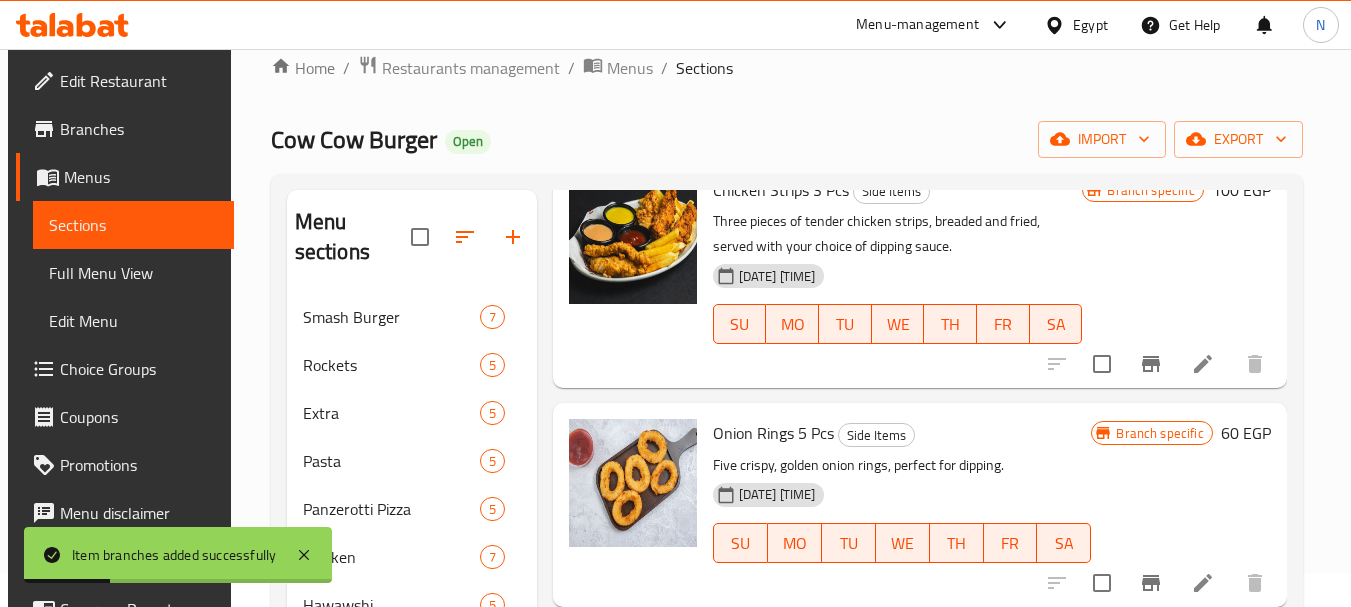 click on "60   EGP" at bounding box center (1246, 433) 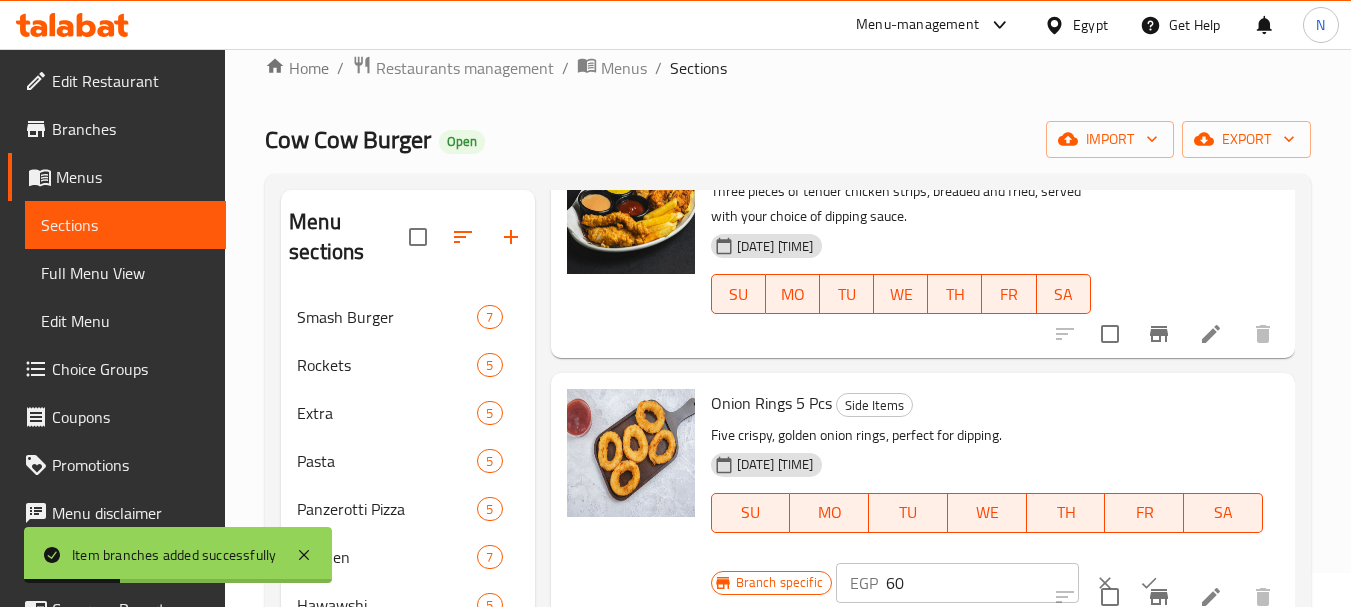 click on "Onion Rings 5 Pcs   Side Items" at bounding box center (987, 403) 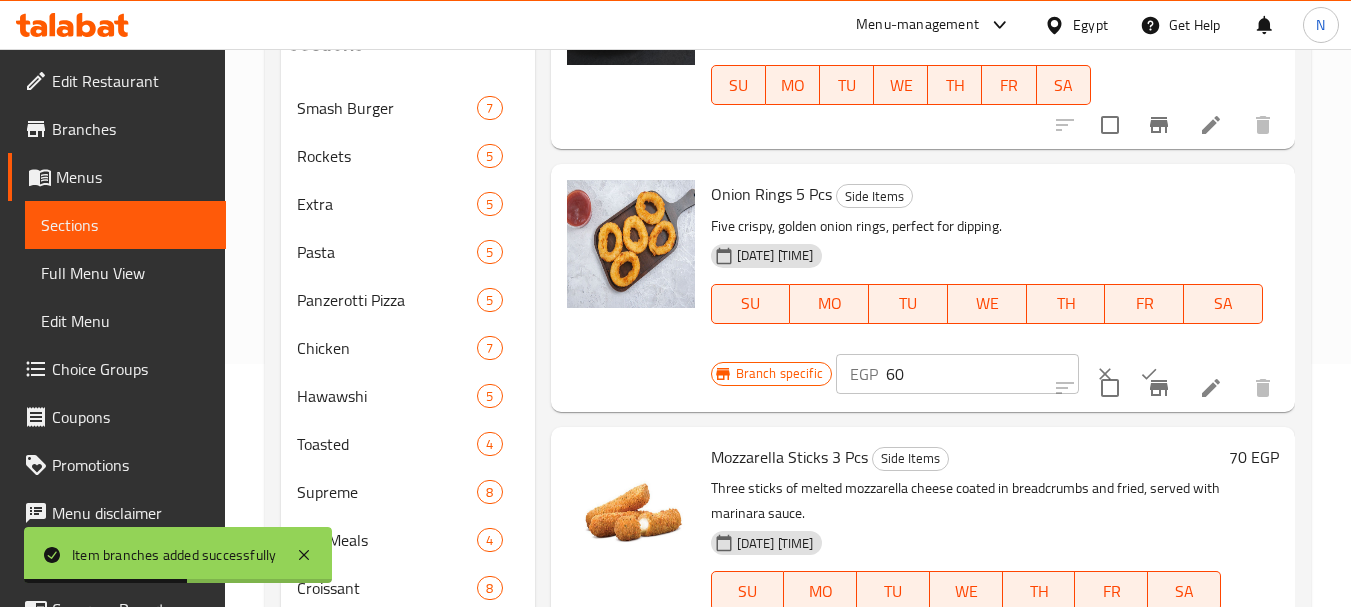 scroll, scrollTop: 245, scrollLeft: 0, axis: vertical 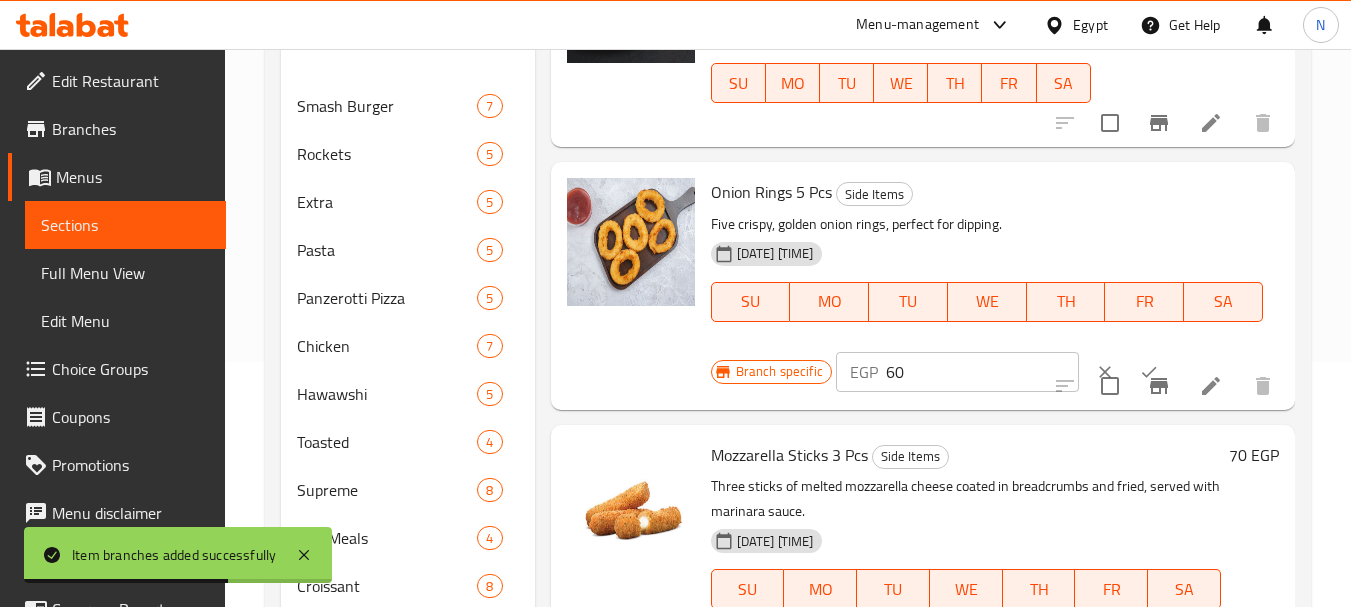 click on "60" at bounding box center [982, 372] 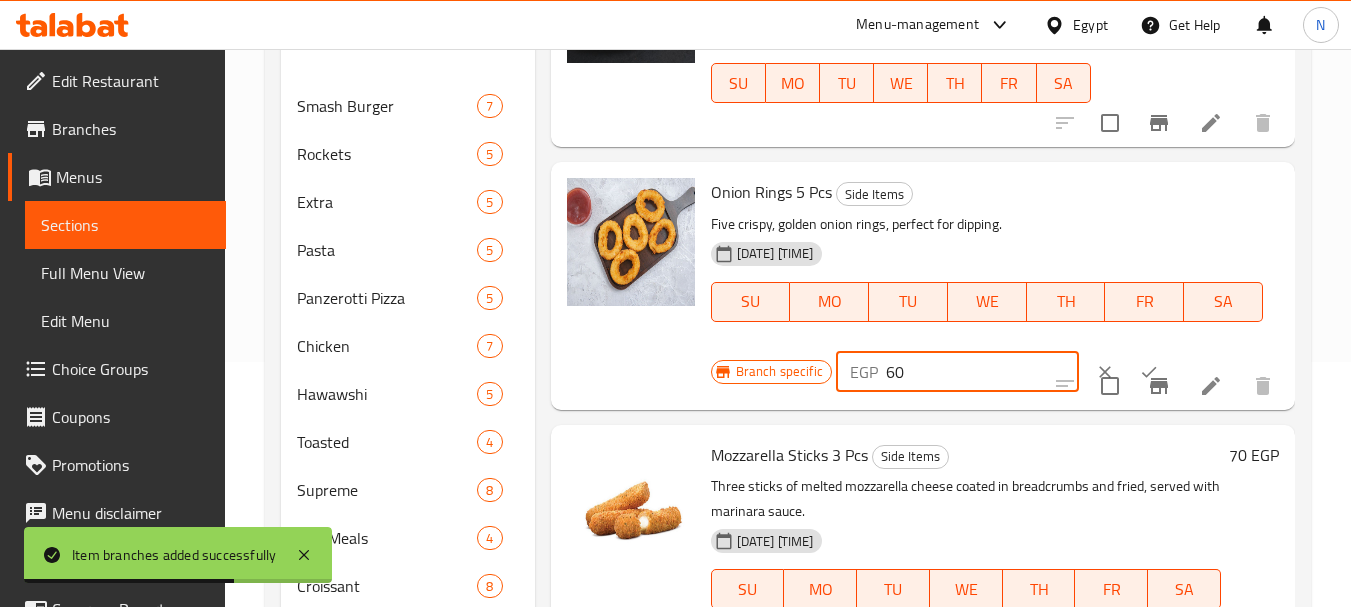 click on "60" at bounding box center [982, 372] 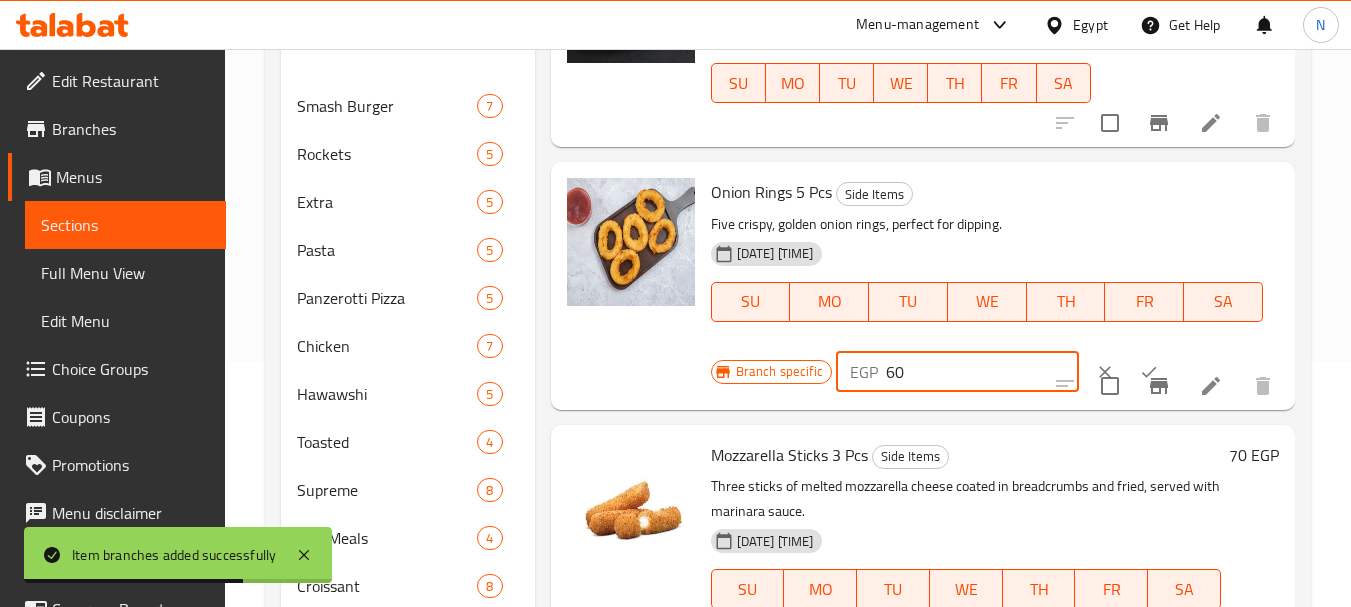 click on "60" at bounding box center [982, 372] 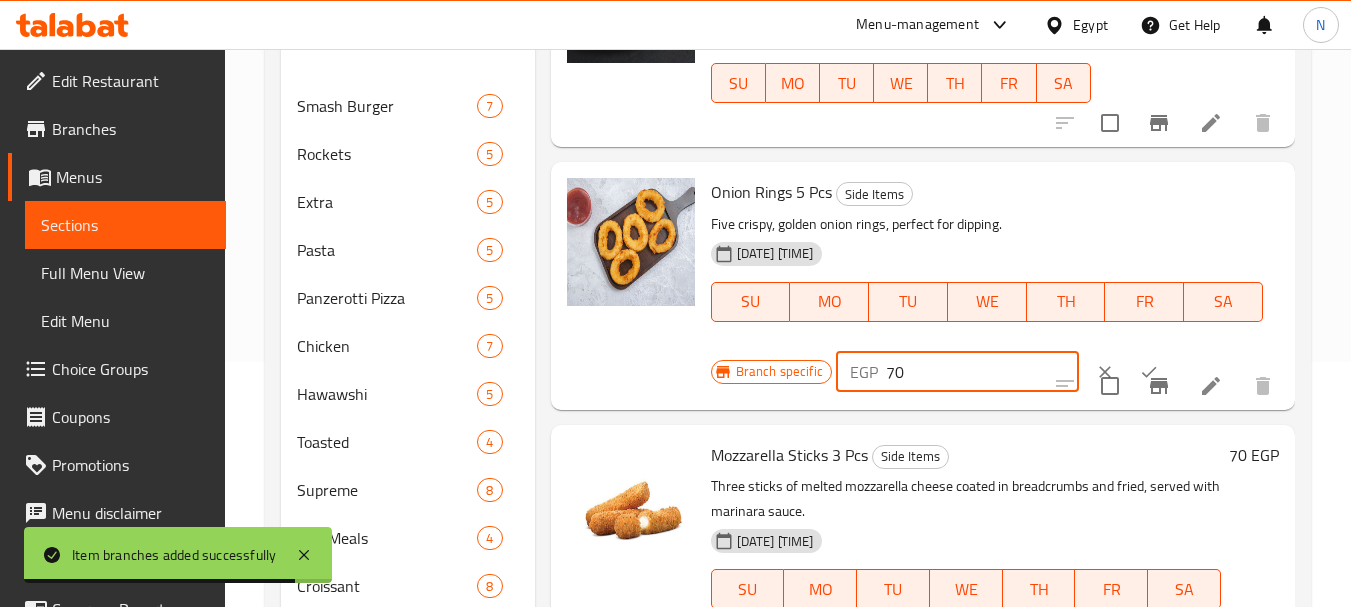 type on "70" 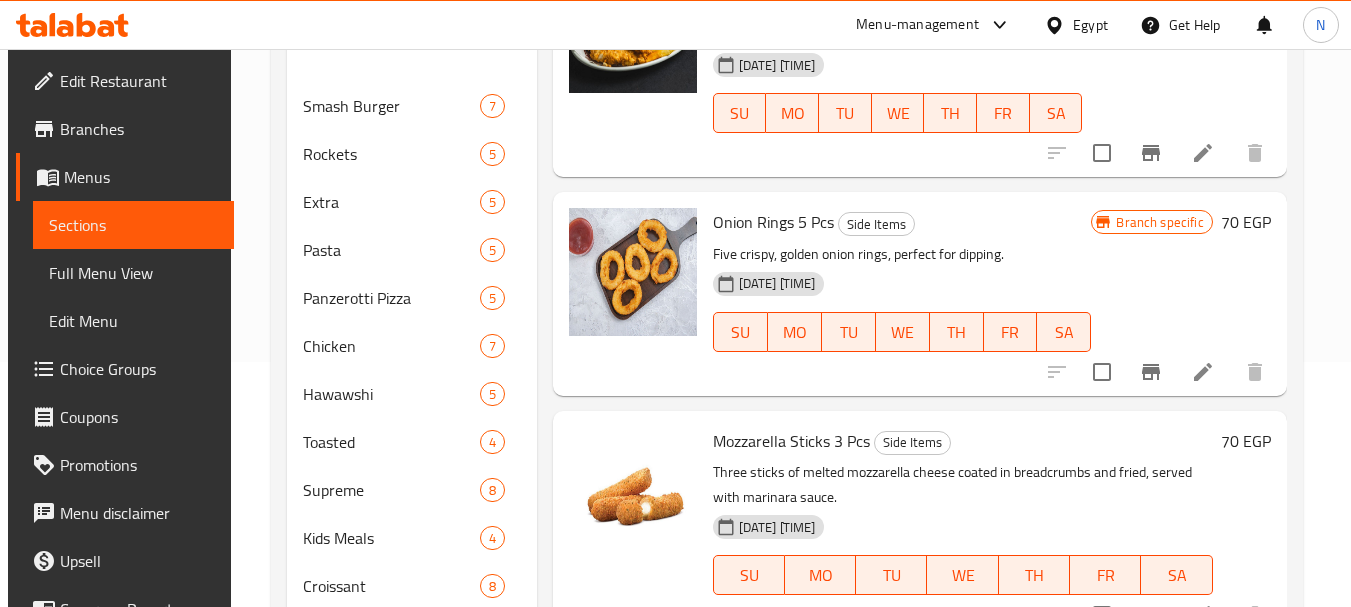 click on "70   EGP" at bounding box center (1246, 441) 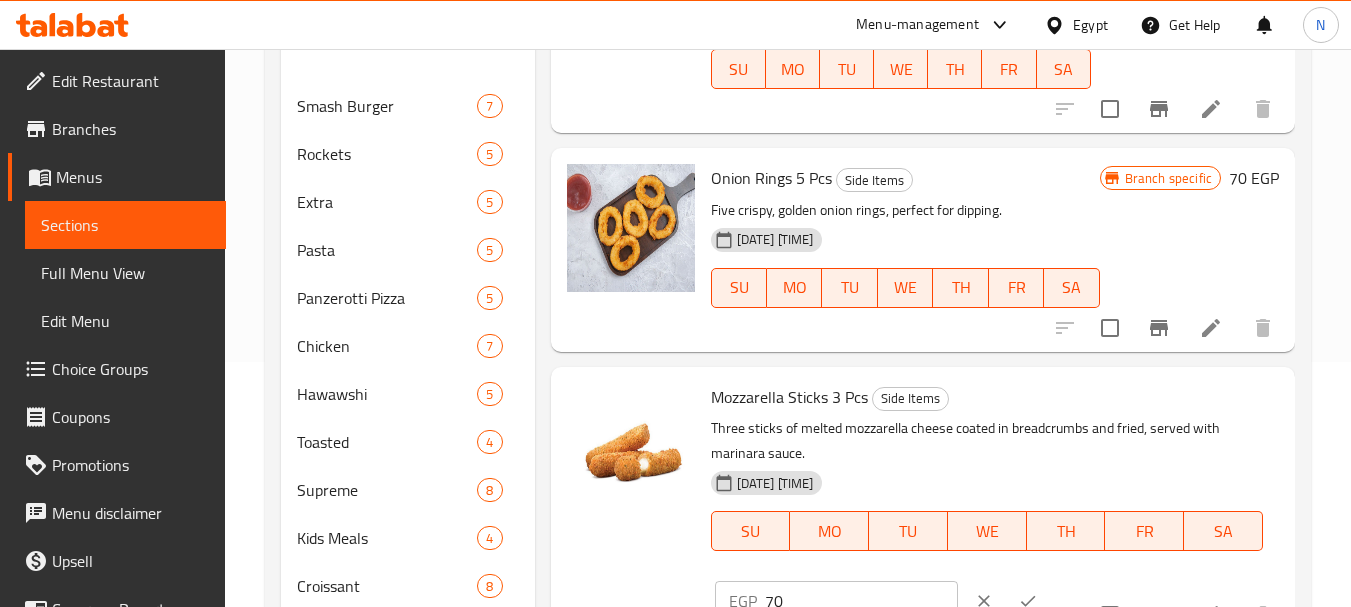 scroll, scrollTop: 169, scrollLeft: 0, axis: vertical 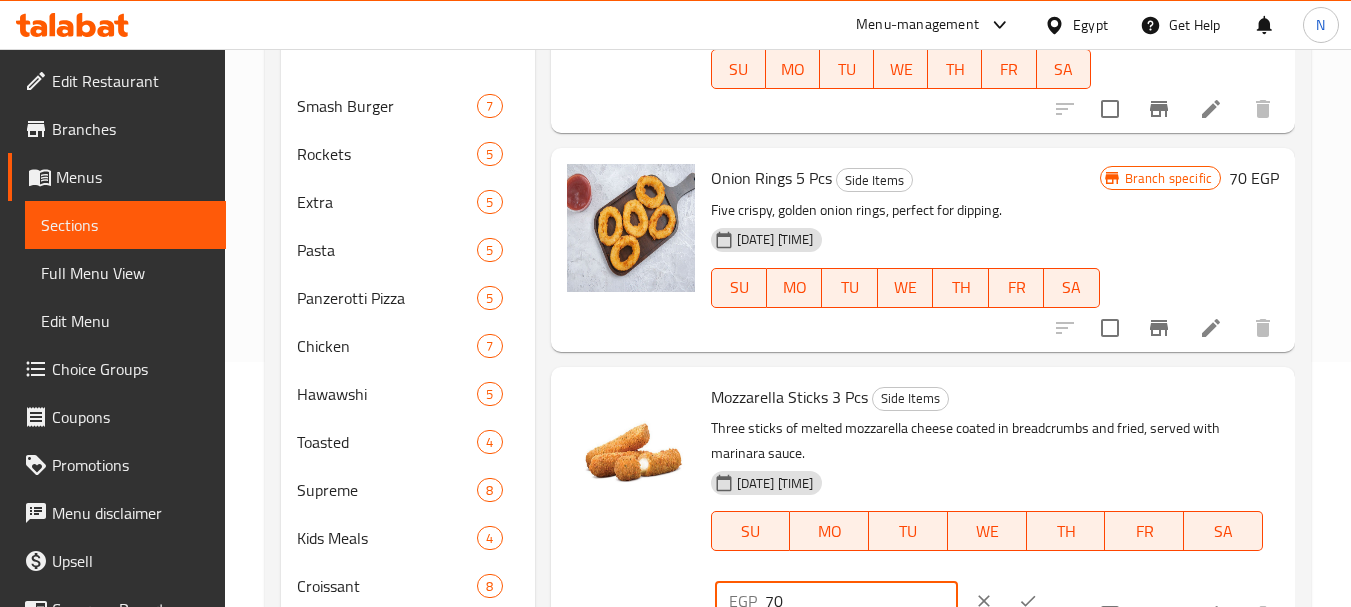 click on "70" at bounding box center (861, 601) 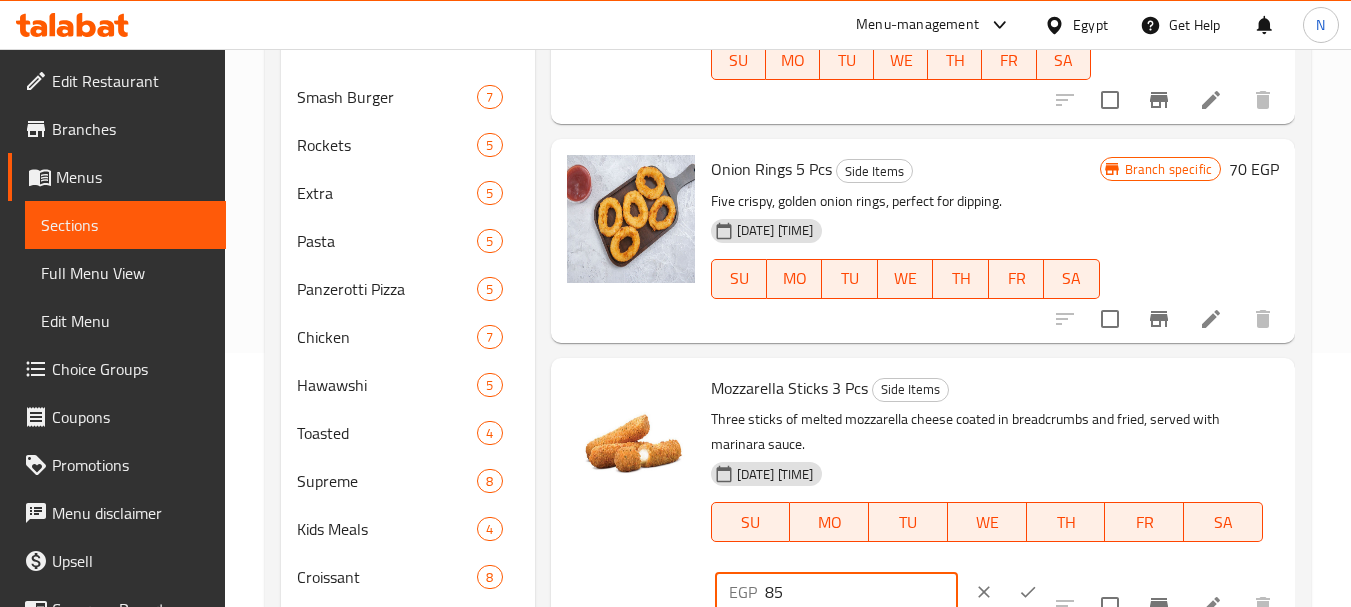 type on "85" 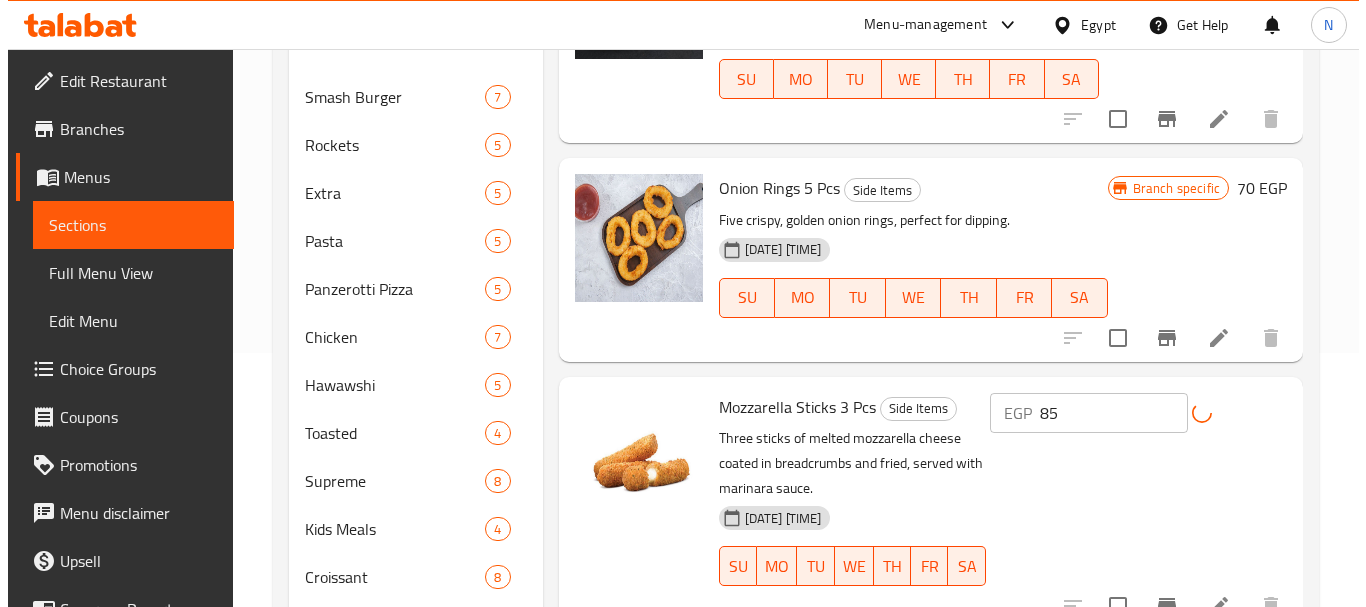 scroll, scrollTop: 125, scrollLeft: 0, axis: vertical 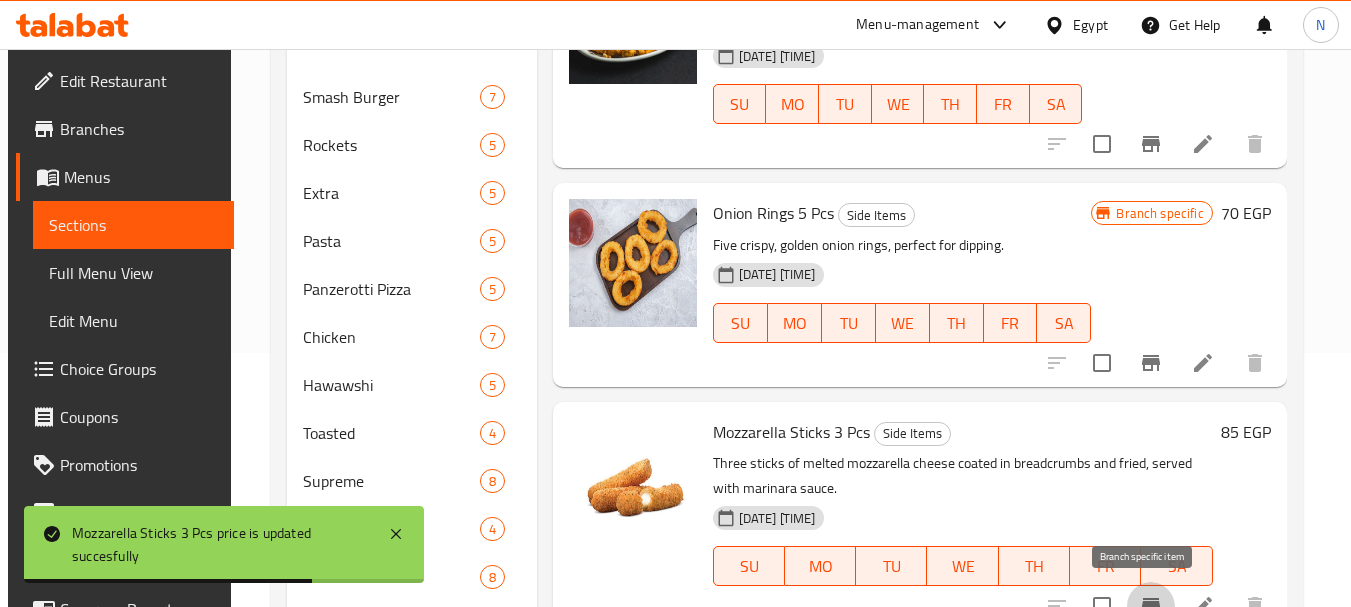 click at bounding box center [1151, 606] 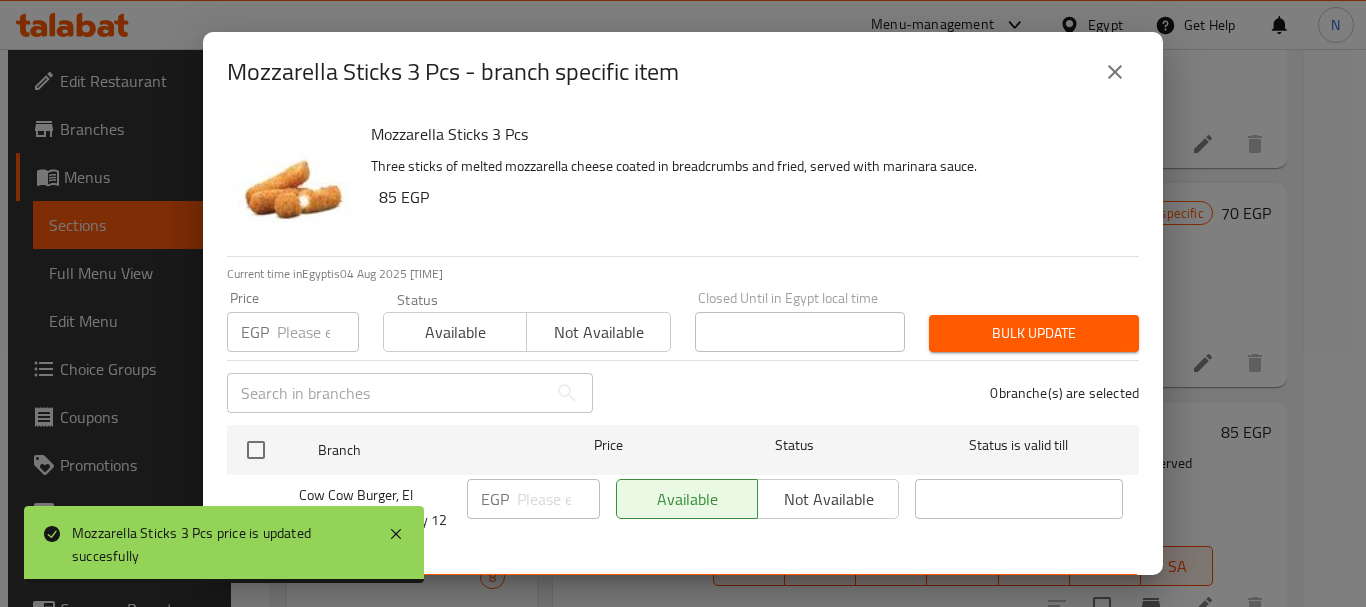 click at bounding box center [318, 332] 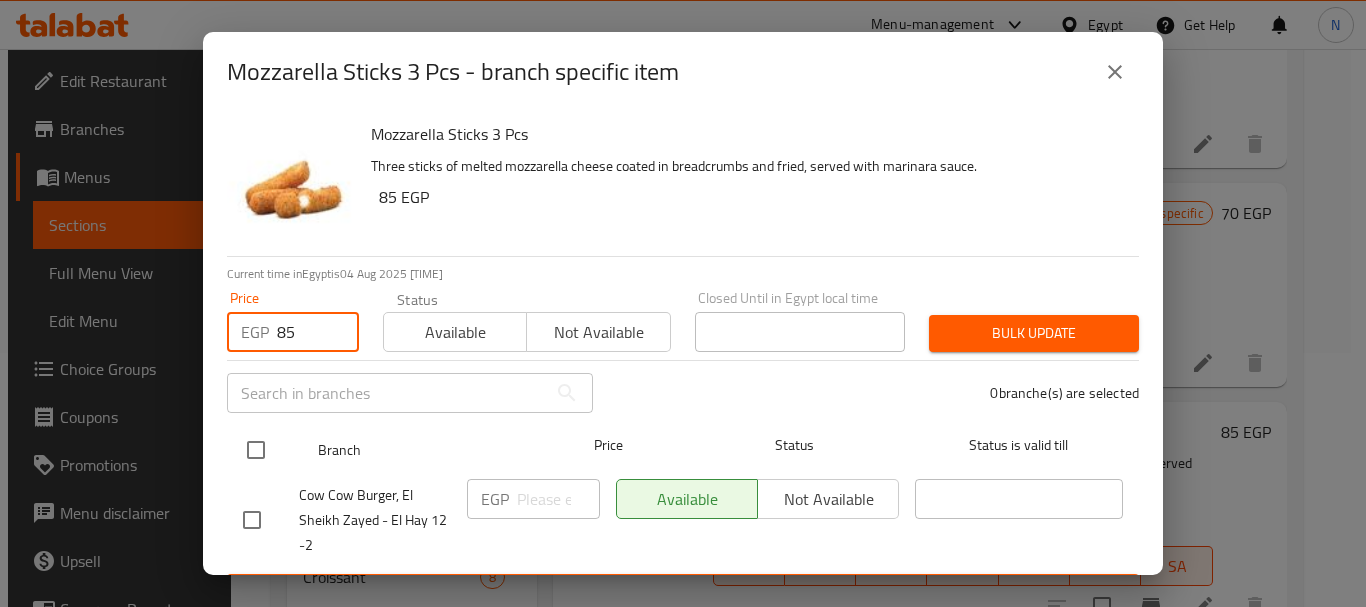 type on "85" 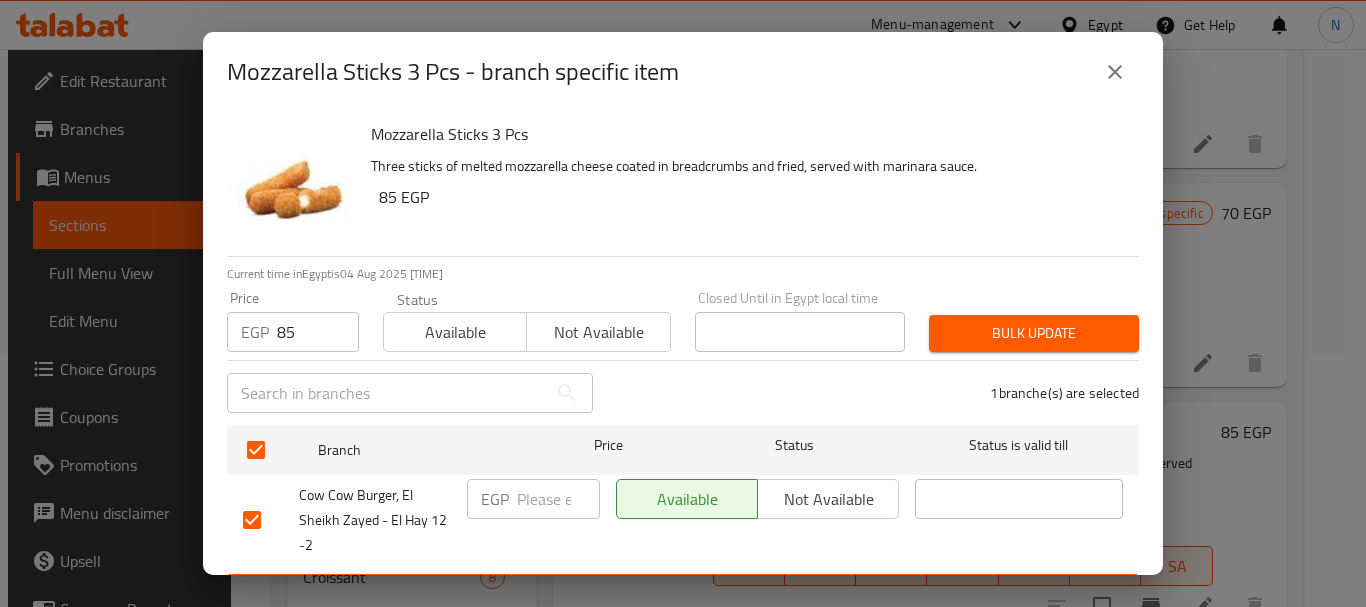 click on "Bulk update" at bounding box center (1034, 333) 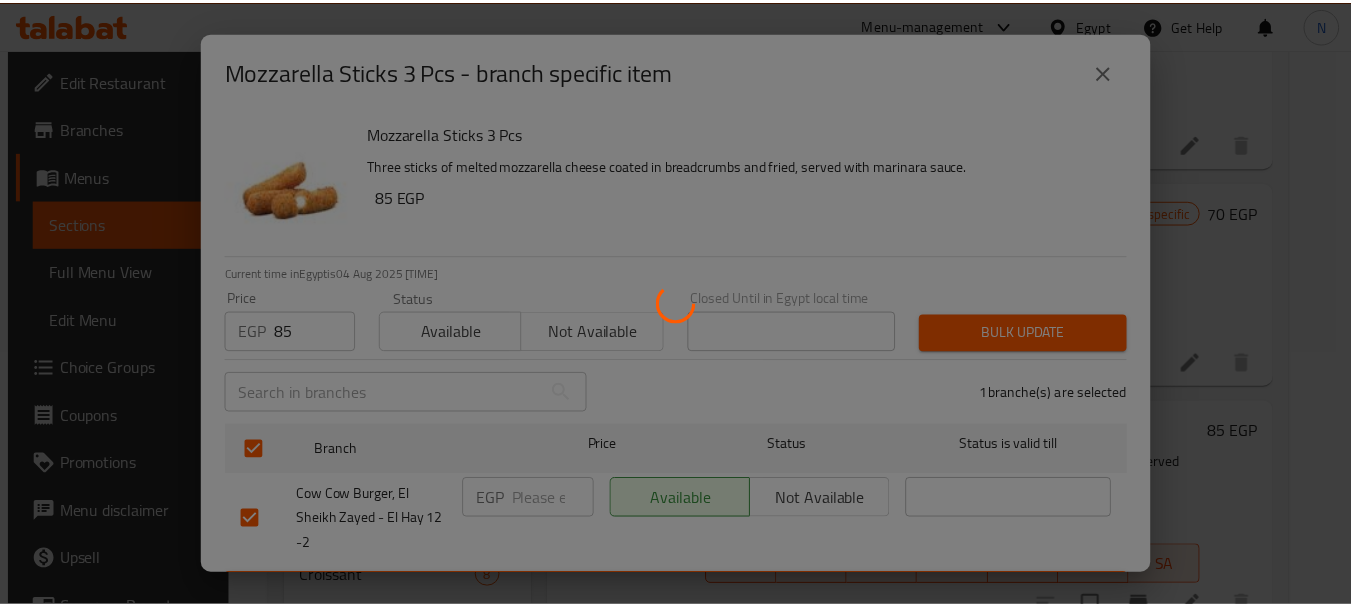 scroll, scrollTop: 277, scrollLeft: 0, axis: vertical 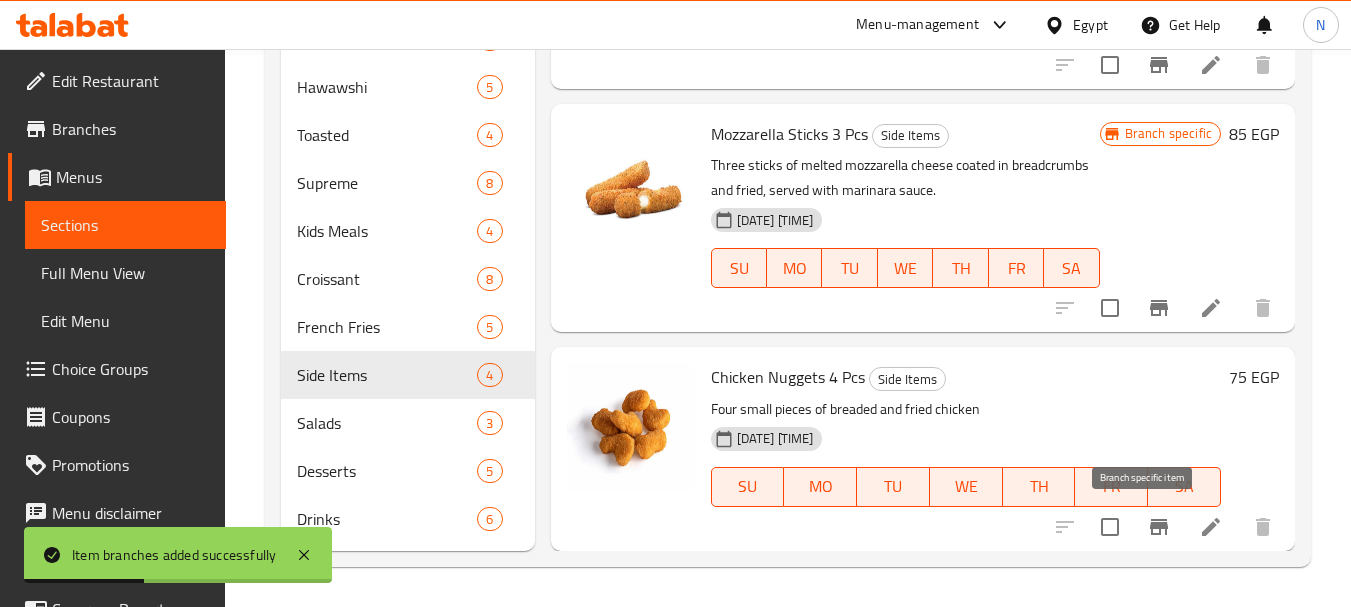 click 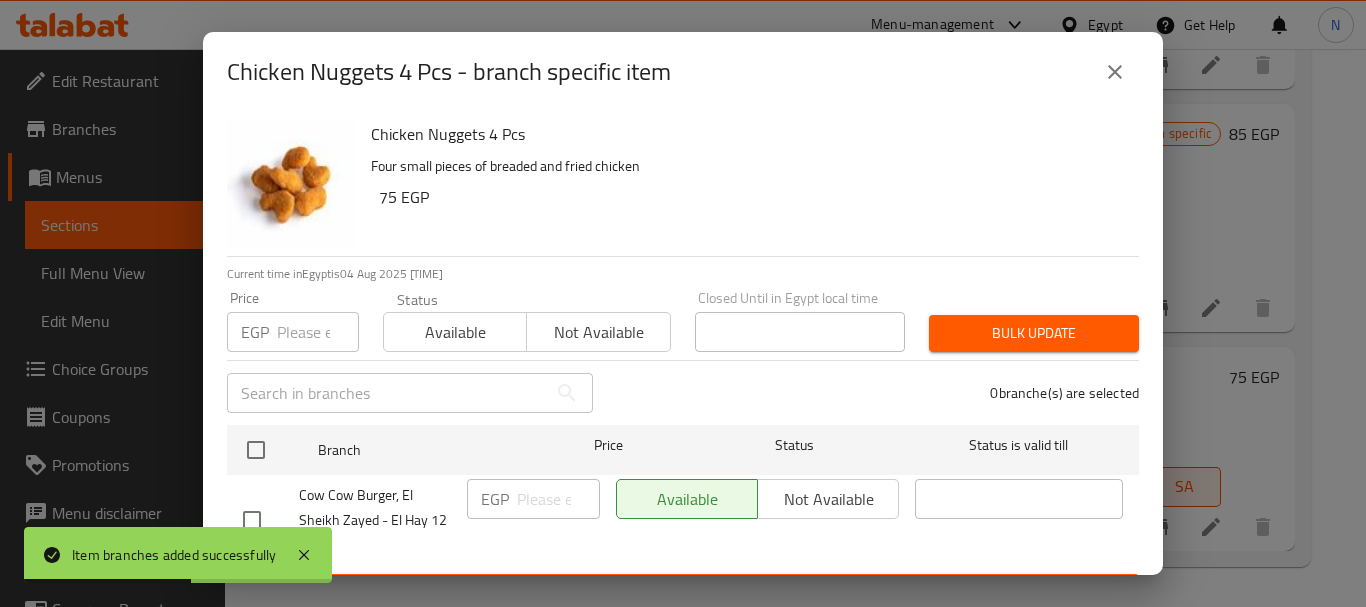 click at bounding box center [318, 332] 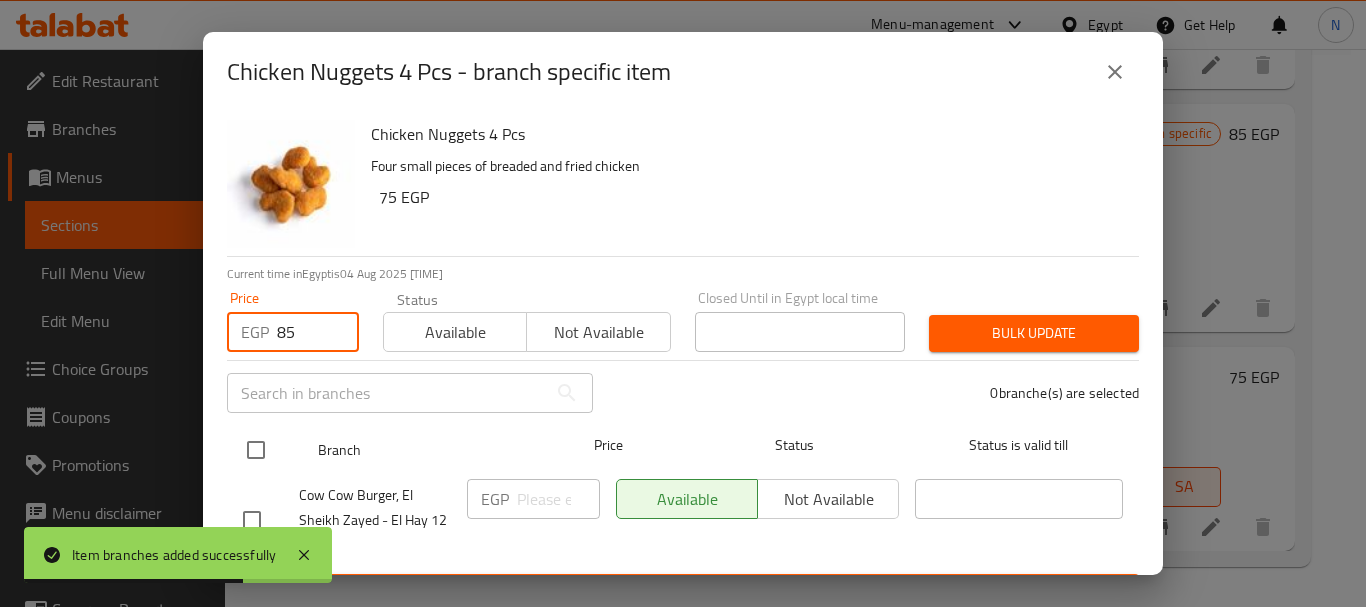 type on "85" 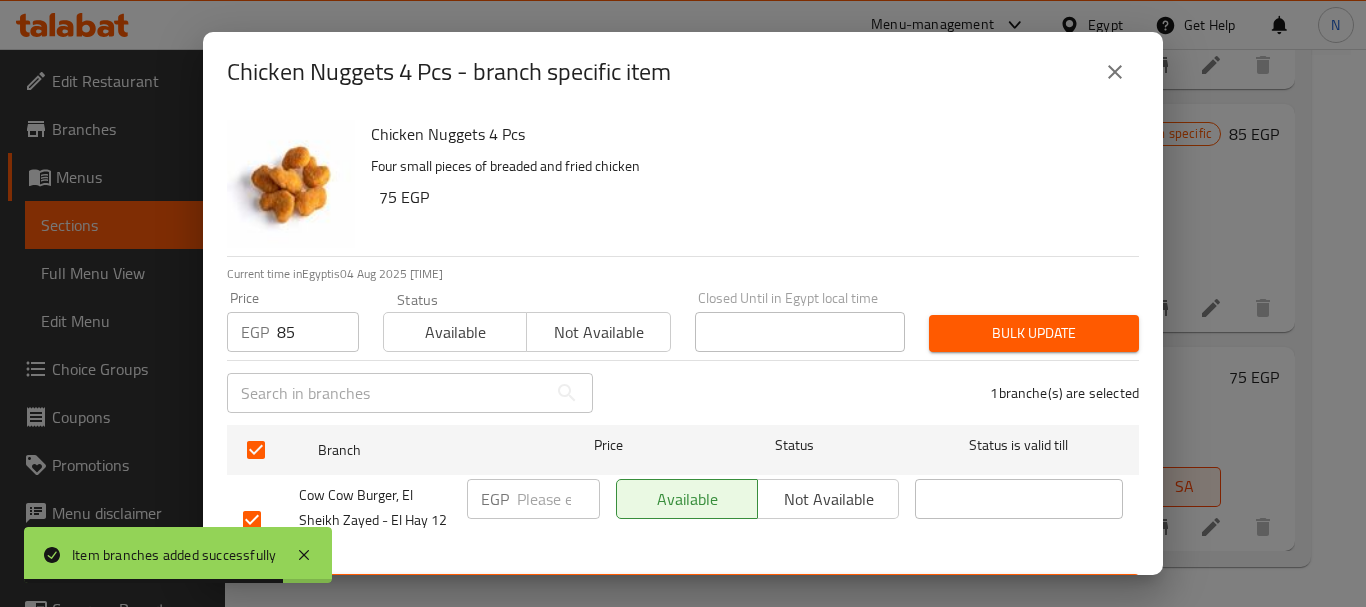 click on "Bulk update" at bounding box center [1034, 333] 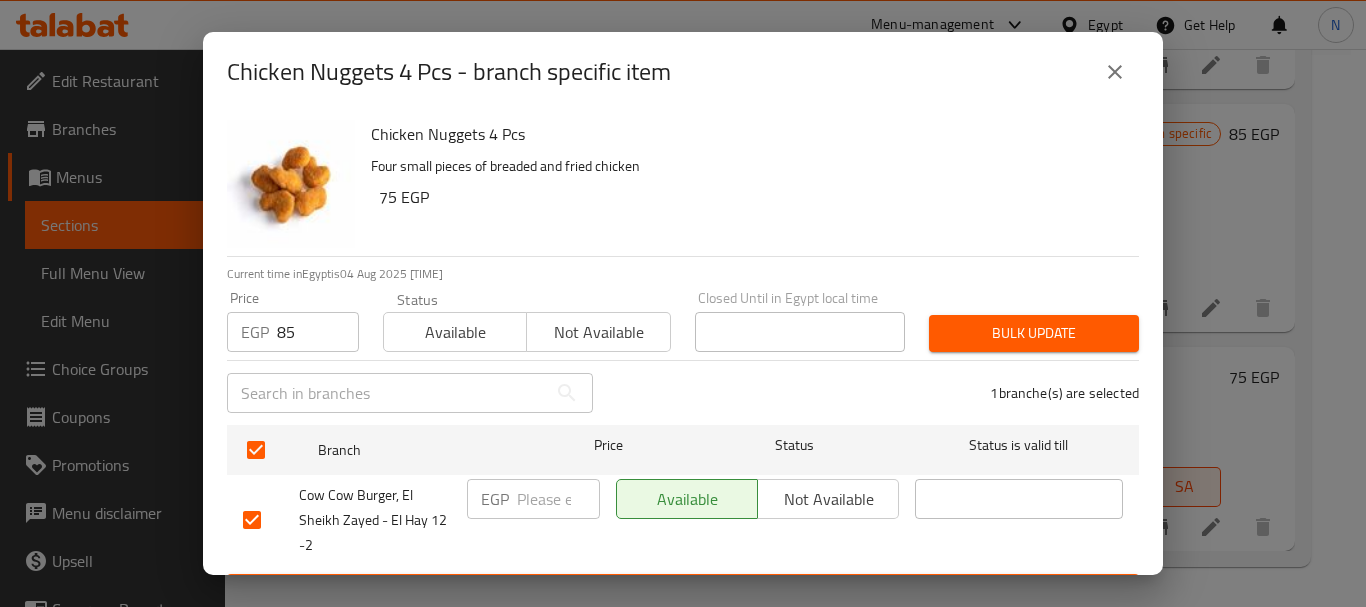 click on "Bulk update" at bounding box center [1034, 333] 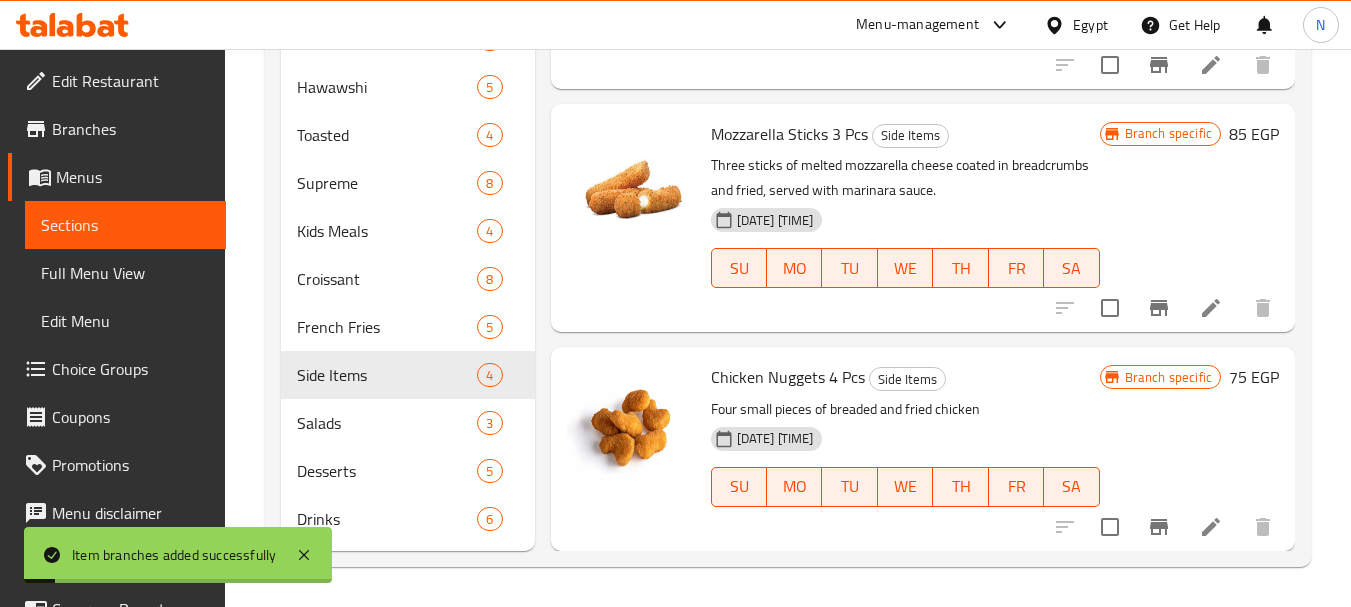 click on "75   EGP" at bounding box center [1254, 377] 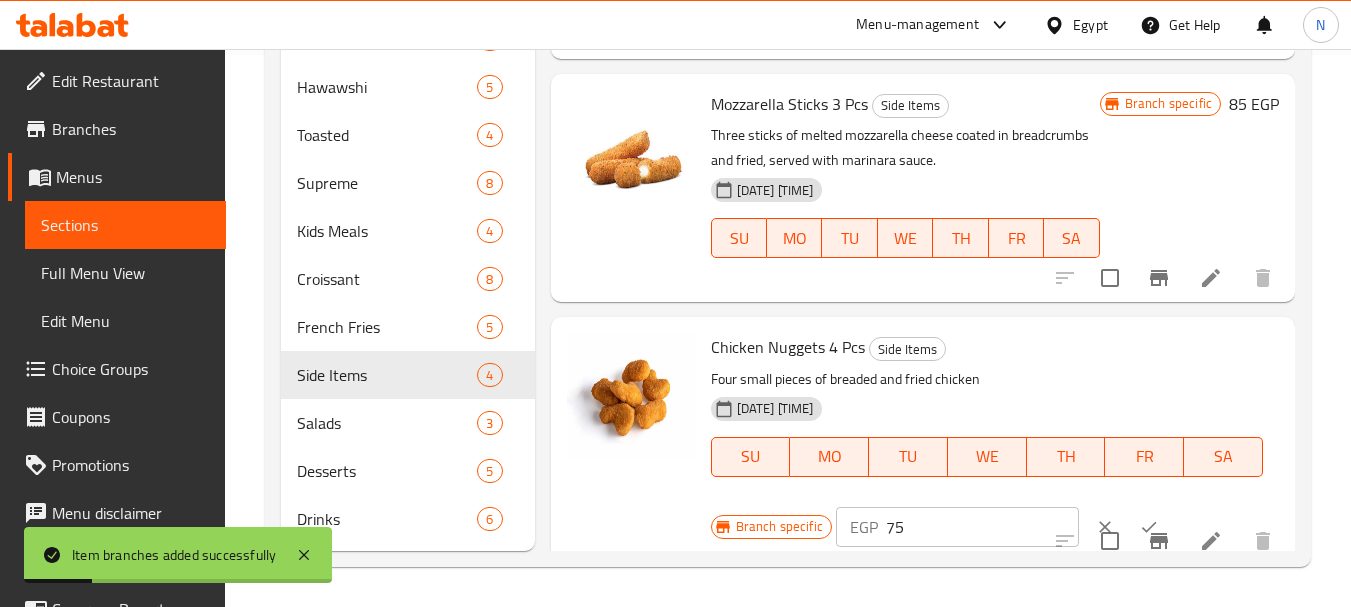 scroll, scrollTop: 169, scrollLeft: 0, axis: vertical 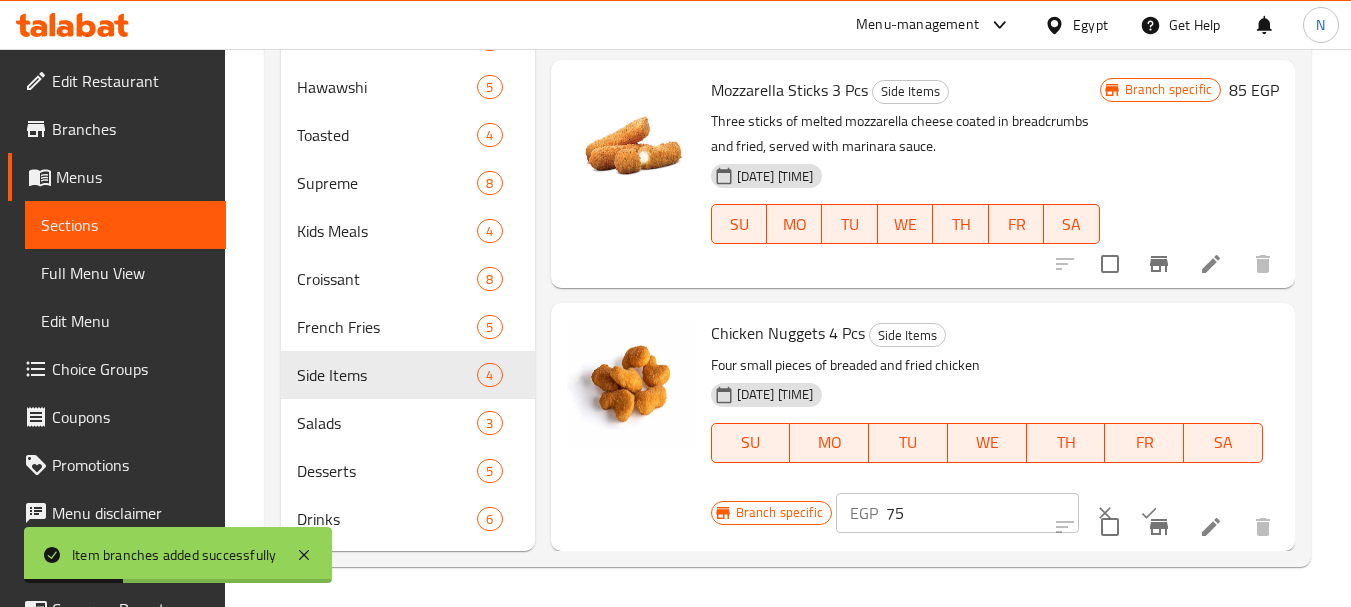 click on "75" at bounding box center (982, 513) 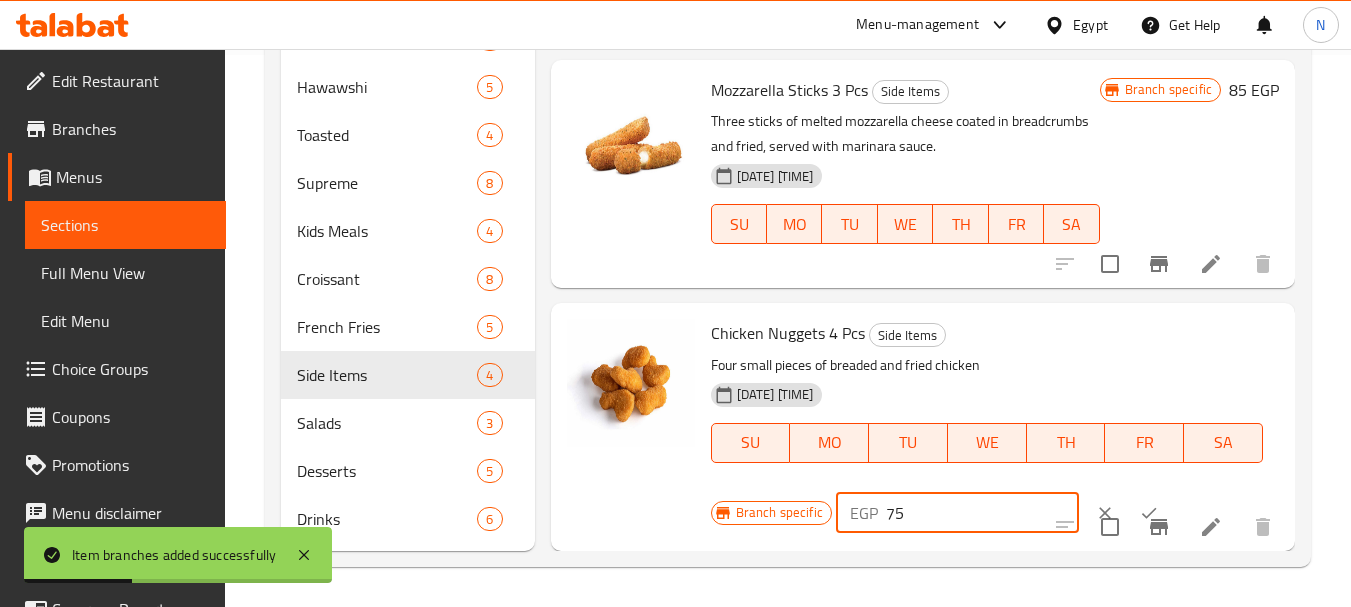 click on "75" at bounding box center [982, 513] 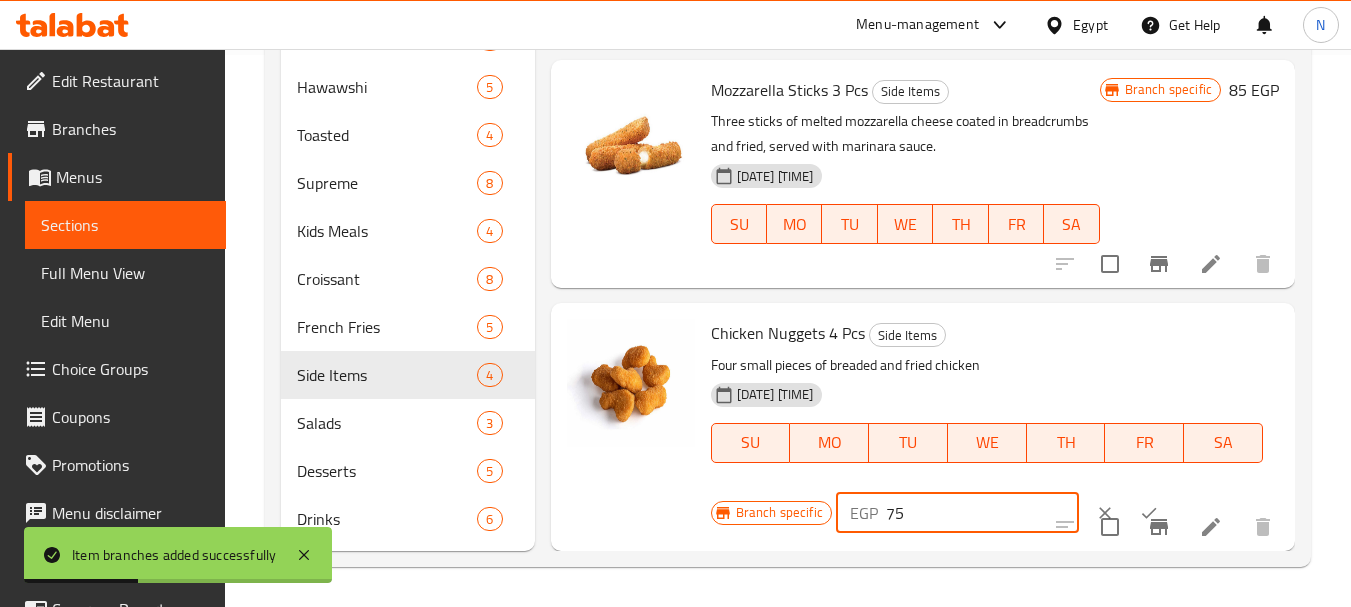 click on "75" at bounding box center (982, 513) 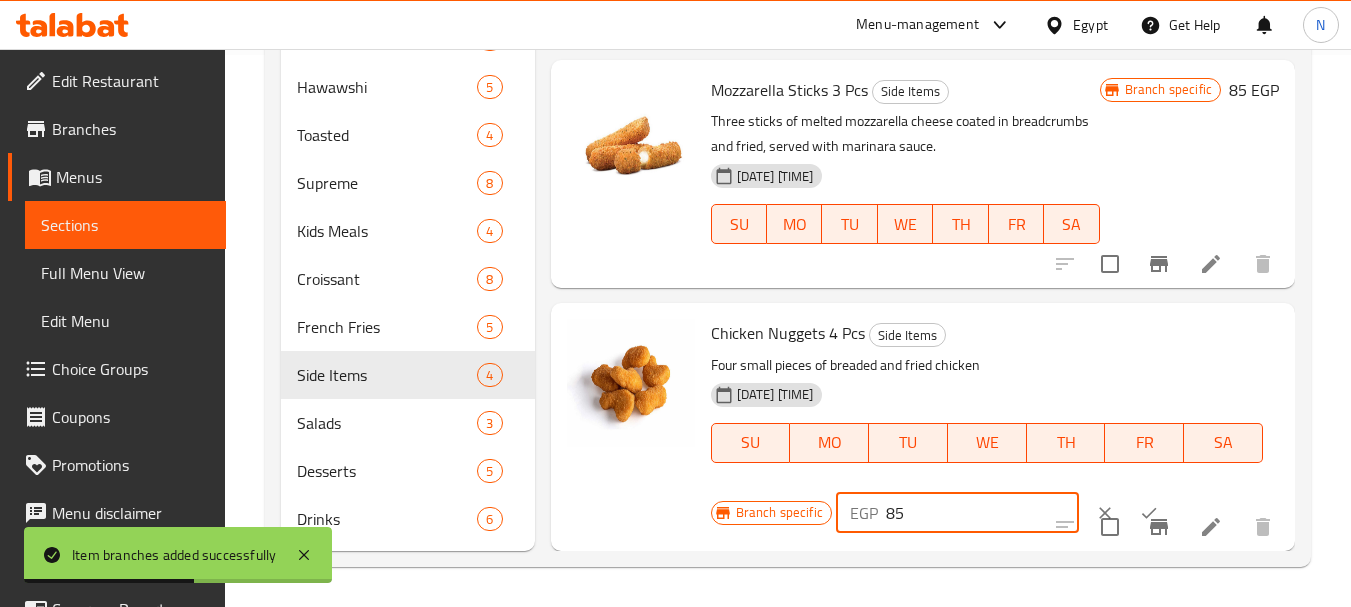 type on "85" 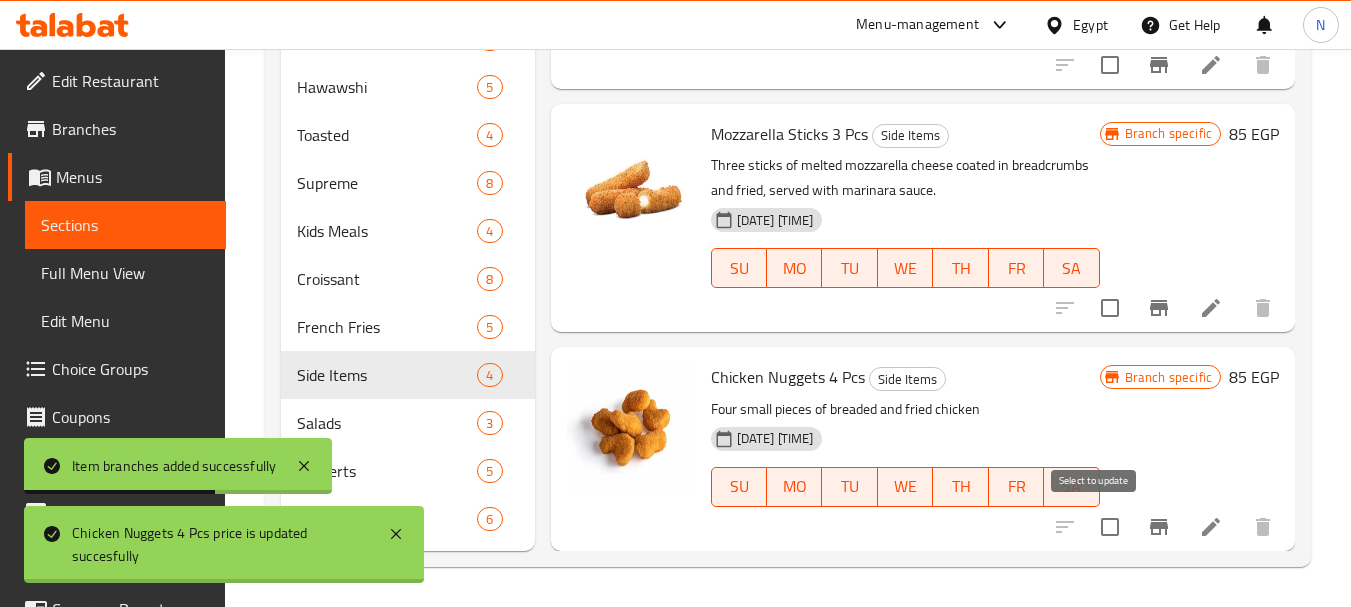 scroll, scrollTop: 125, scrollLeft: 0, axis: vertical 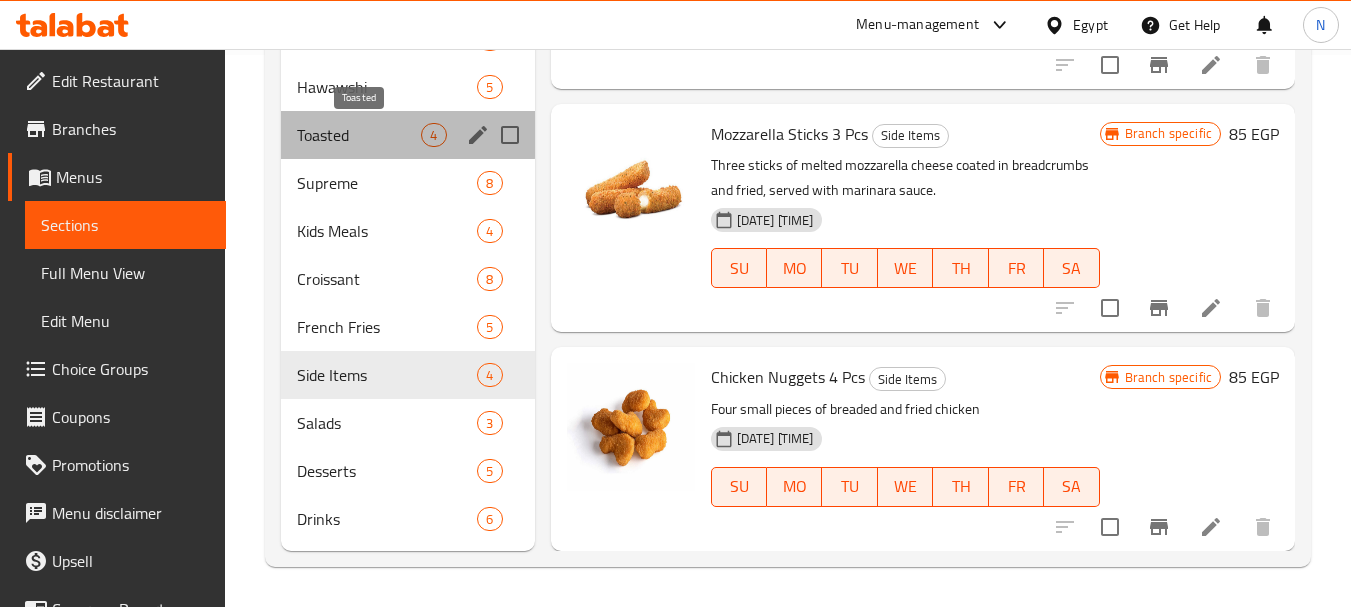 click on "Toasted" at bounding box center (359, 135) 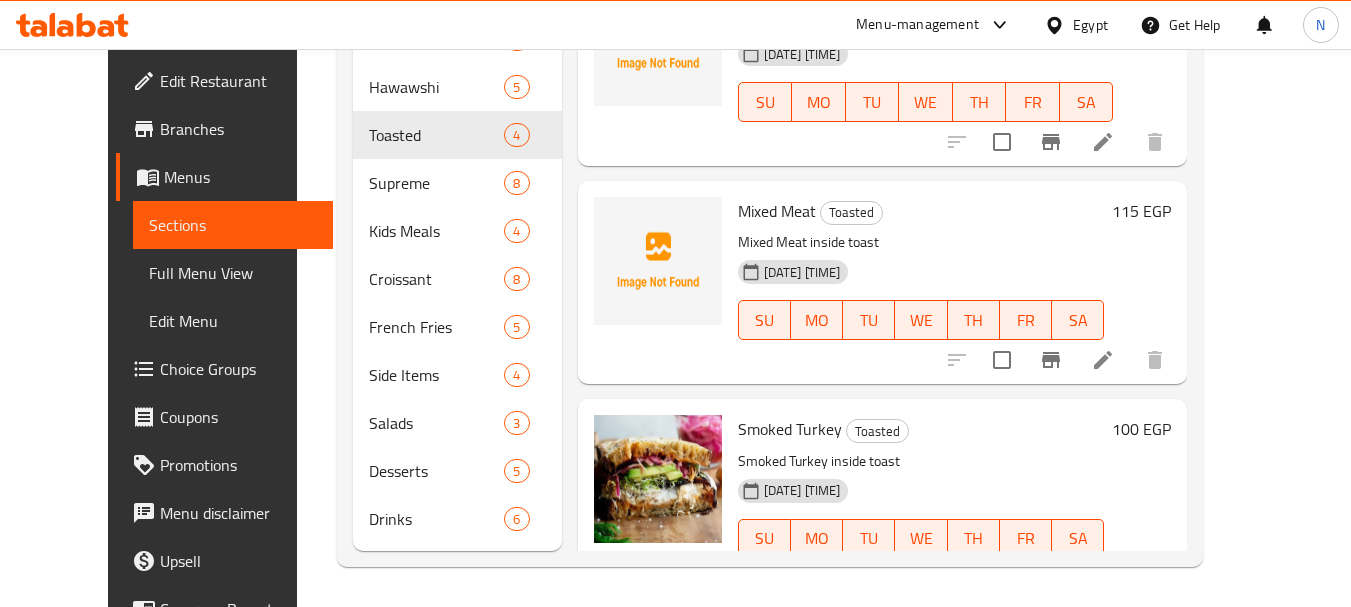 scroll, scrollTop: 0, scrollLeft: 0, axis: both 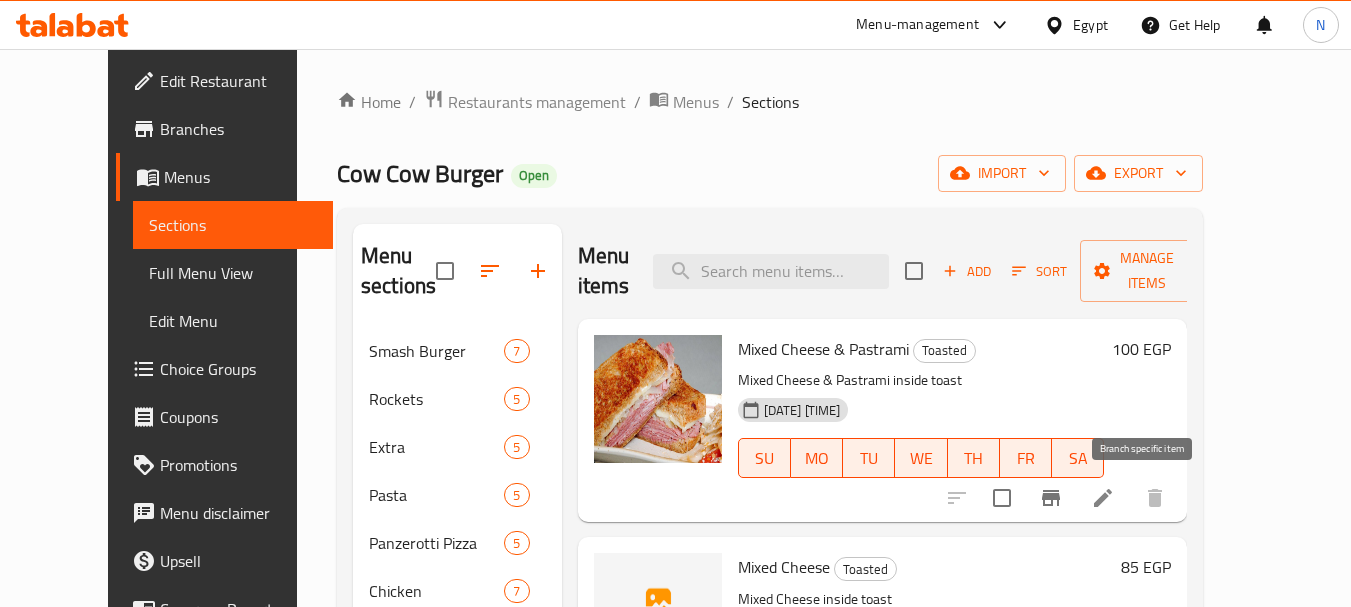 click 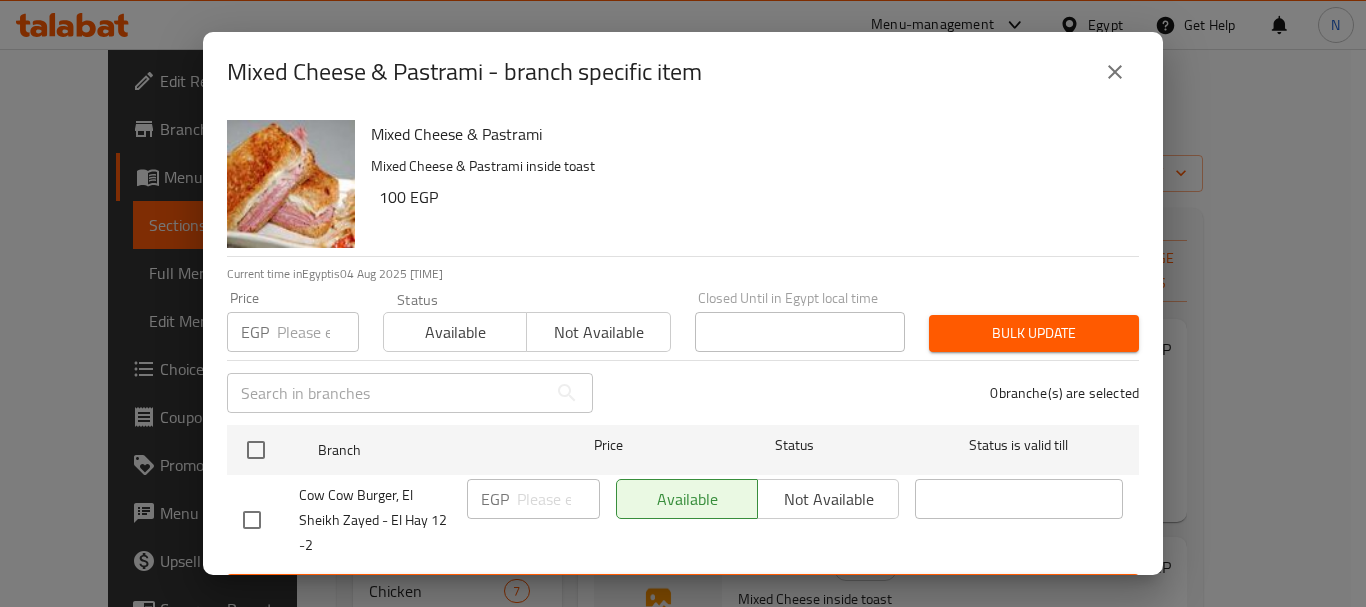 click at bounding box center [318, 332] 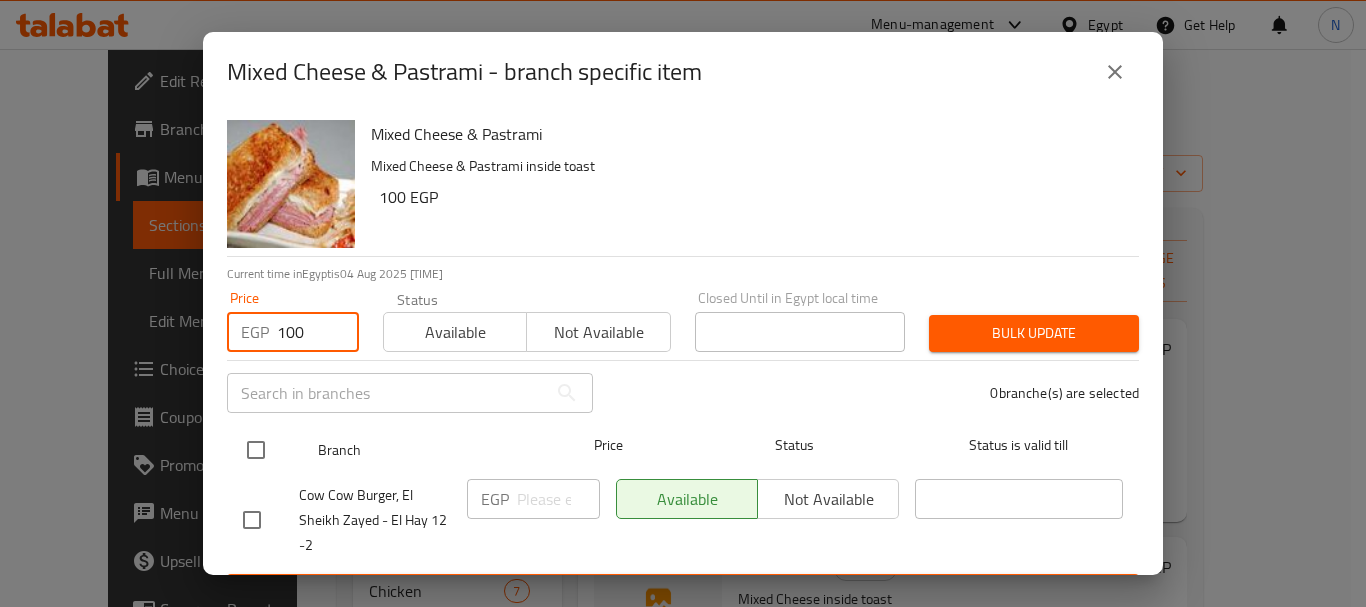 type on "100" 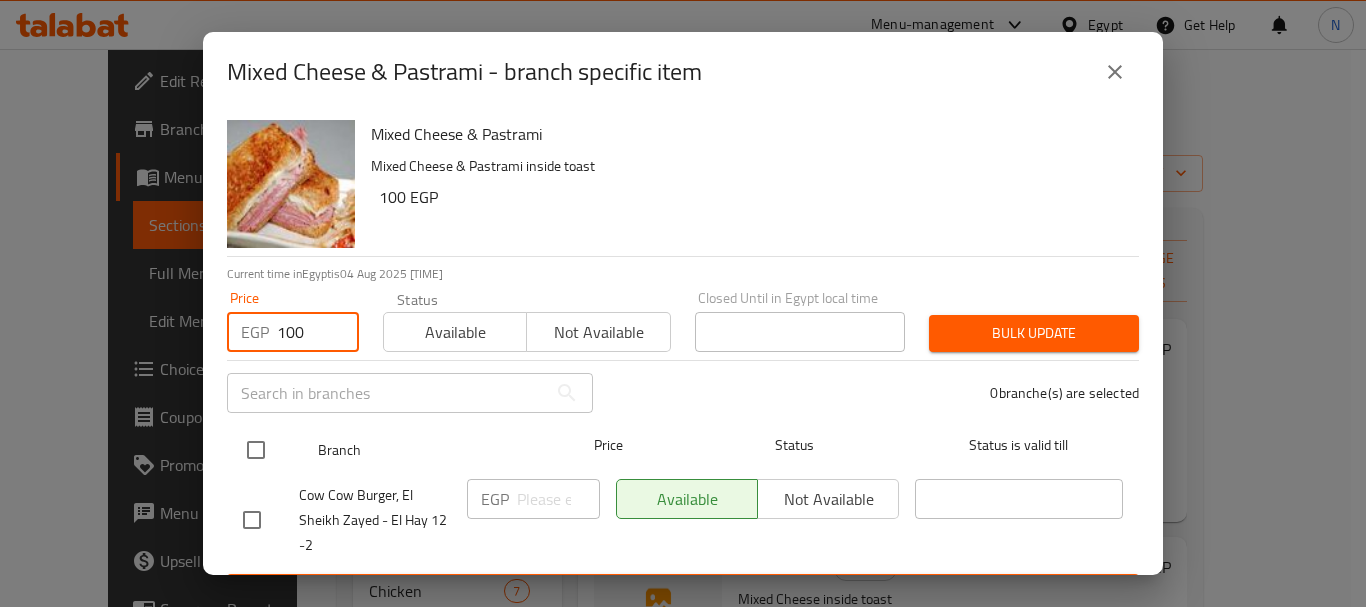 click at bounding box center [256, 450] 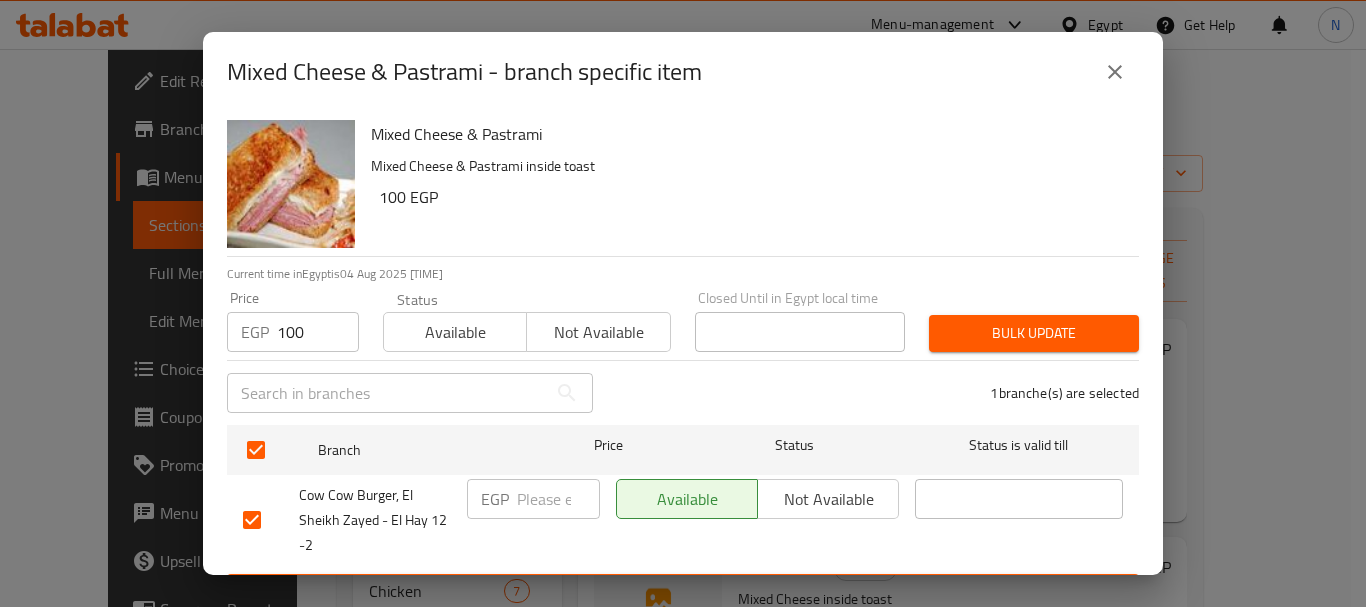 click on "Bulk update" at bounding box center (1034, 333) 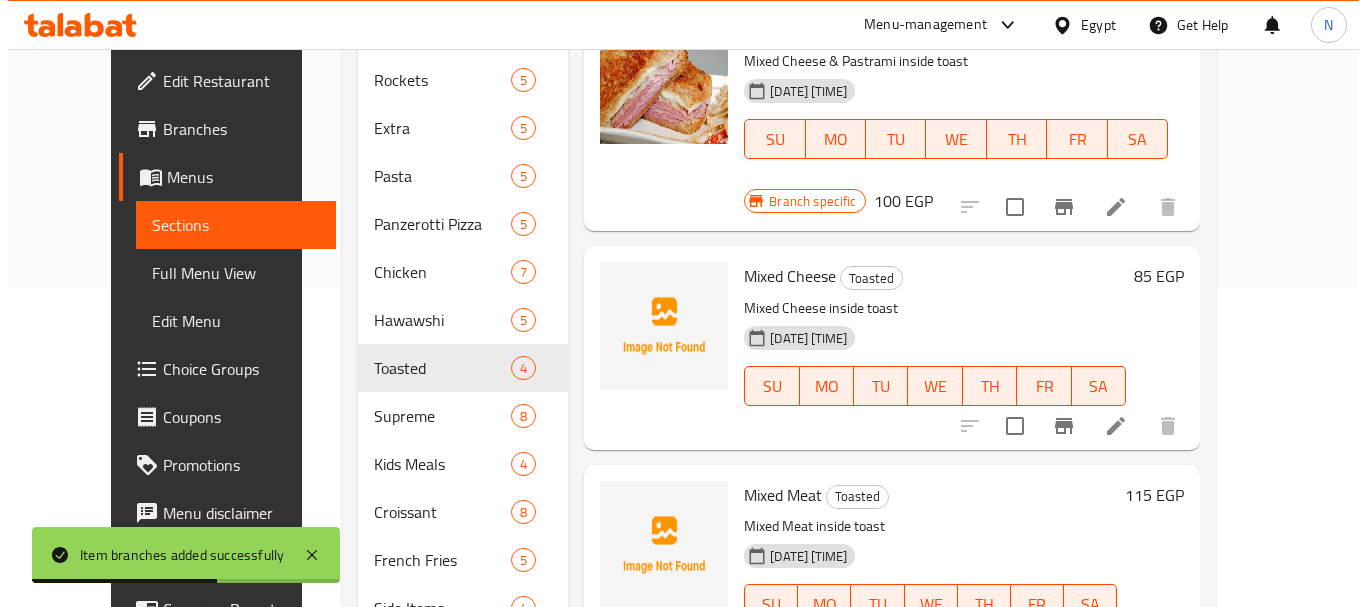 scroll, scrollTop: 337, scrollLeft: 0, axis: vertical 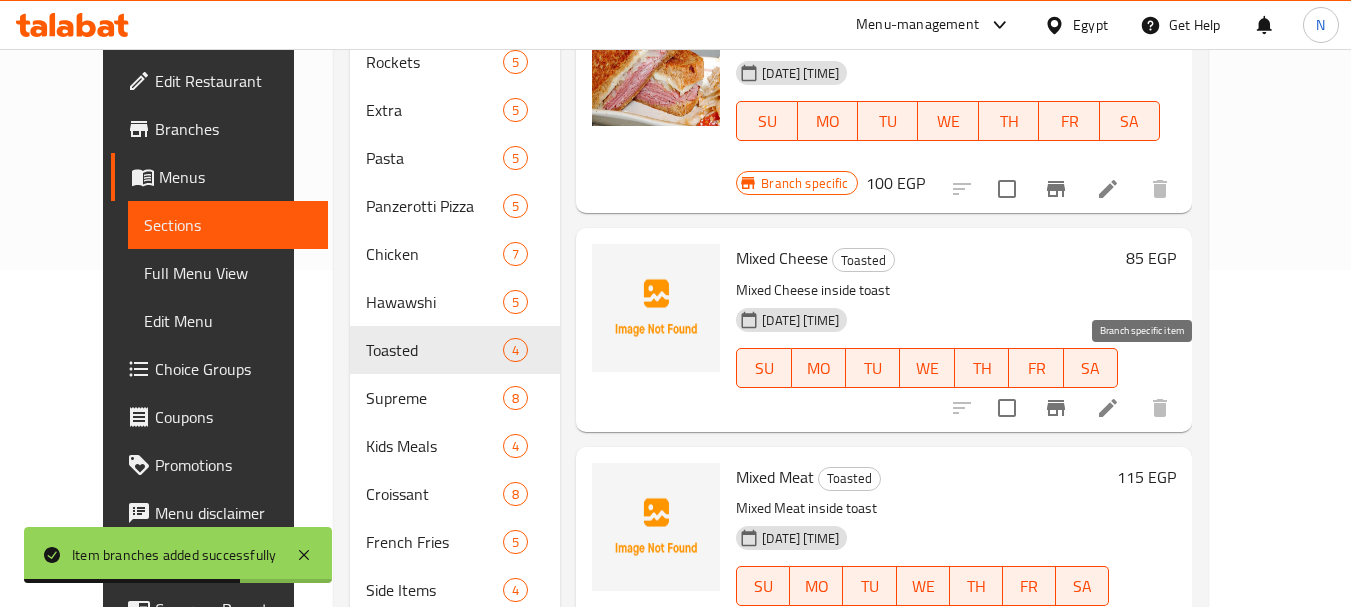 click 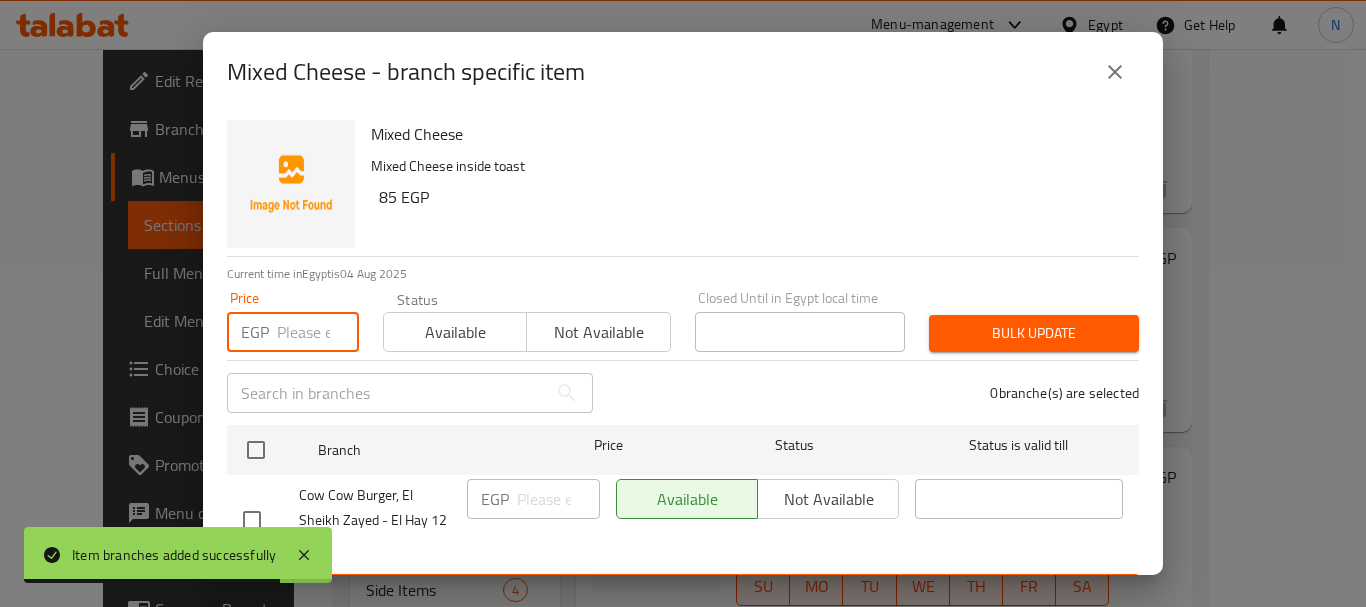 click at bounding box center (318, 332) 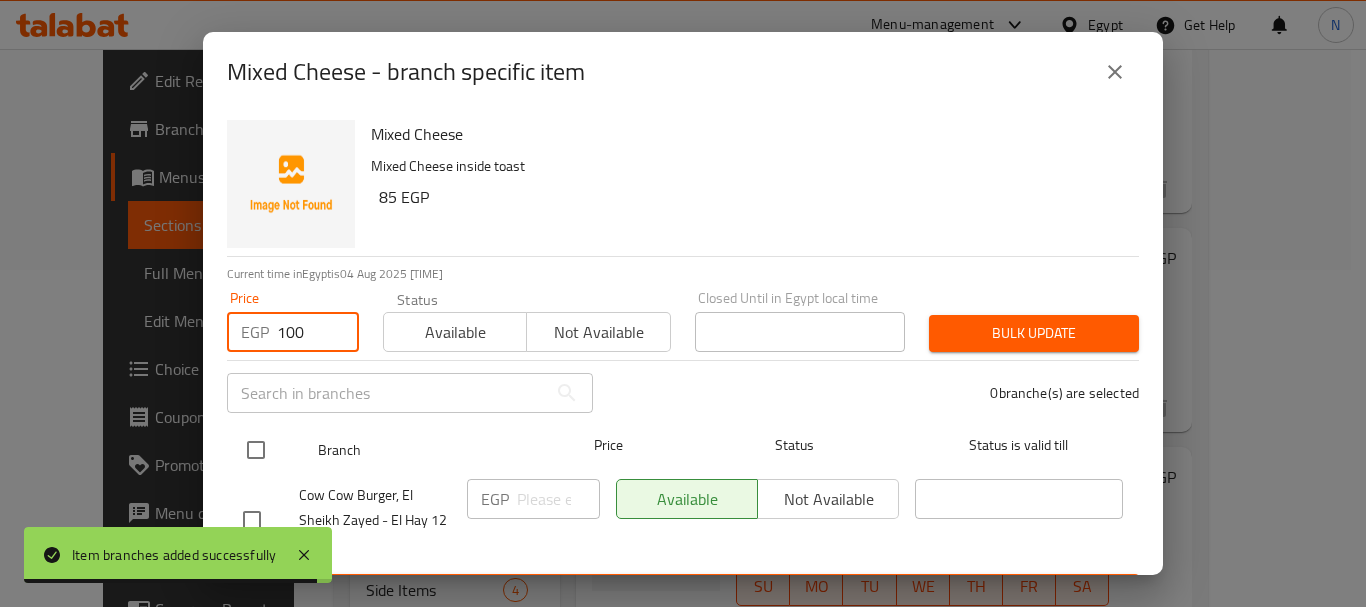 type on "100" 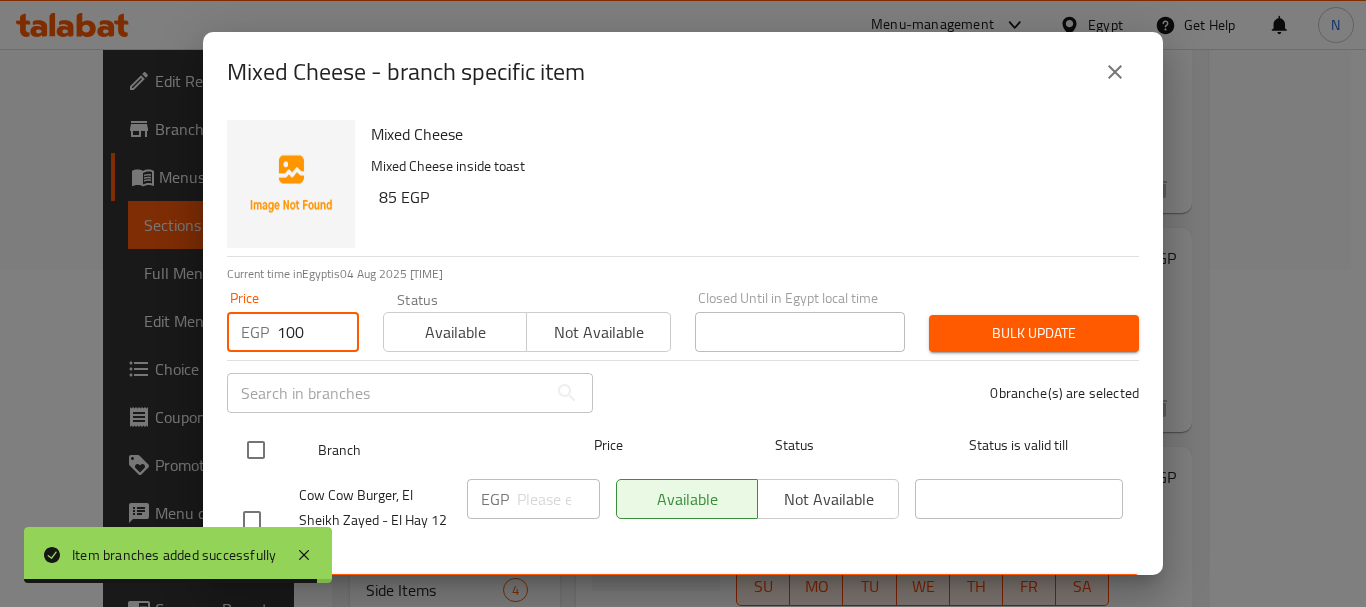 click at bounding box center (256, 450) 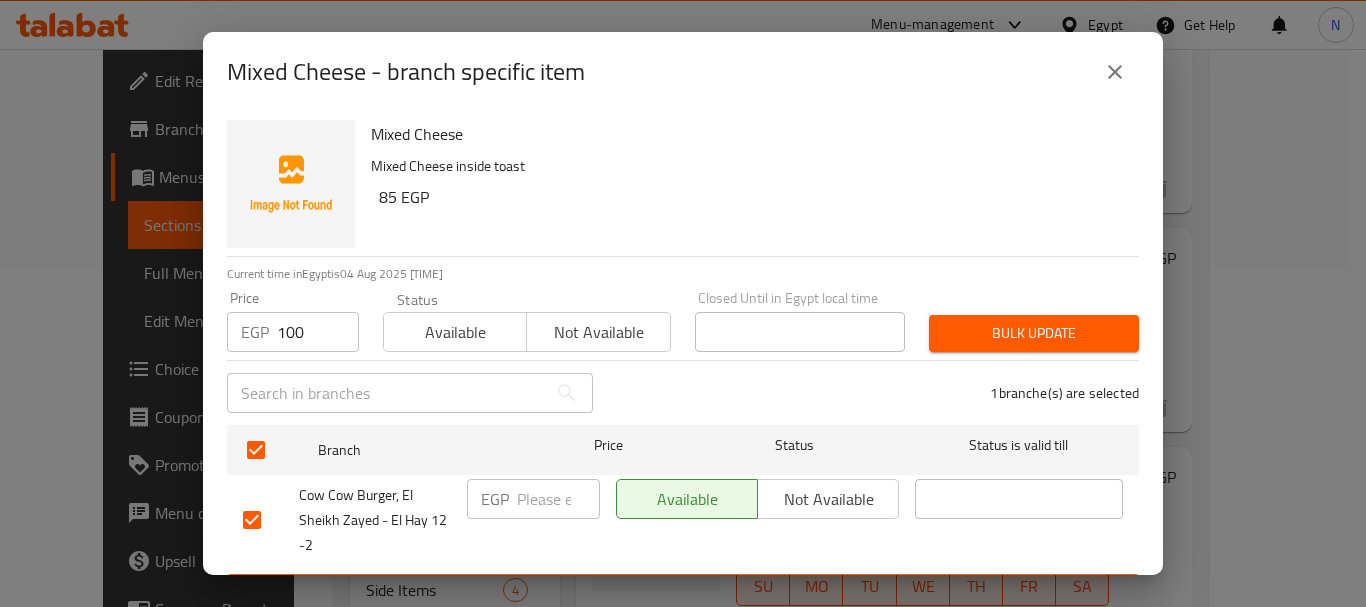 click on "Bulk update" at bounding box center (1034, 333) 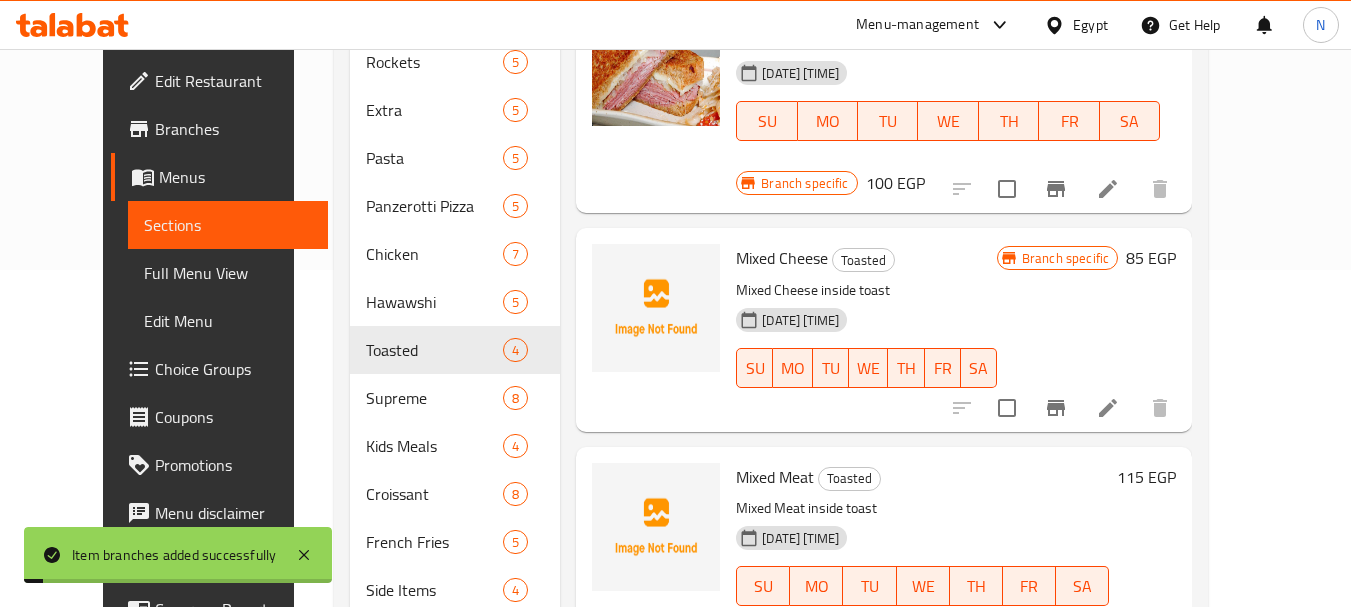 click on "85   EGP" at bounding box center (1151, 258) 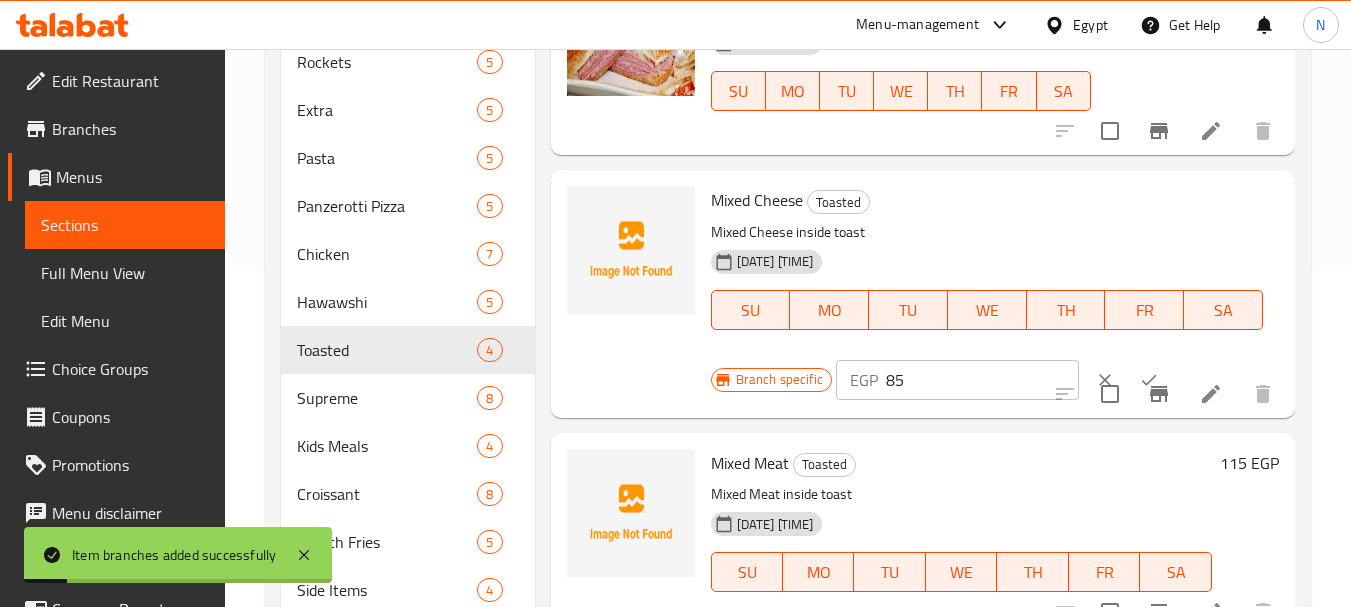 click on "85" at bounding box center [982, 380] 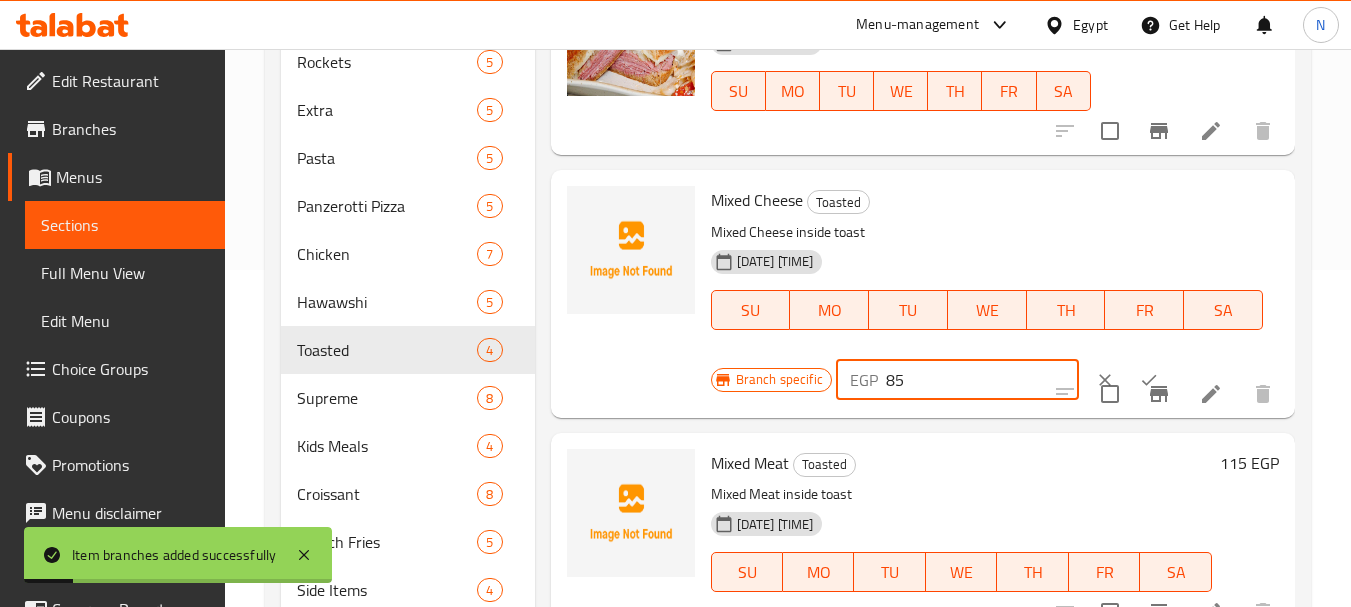 click on "85" at bounding box center [982, 380] 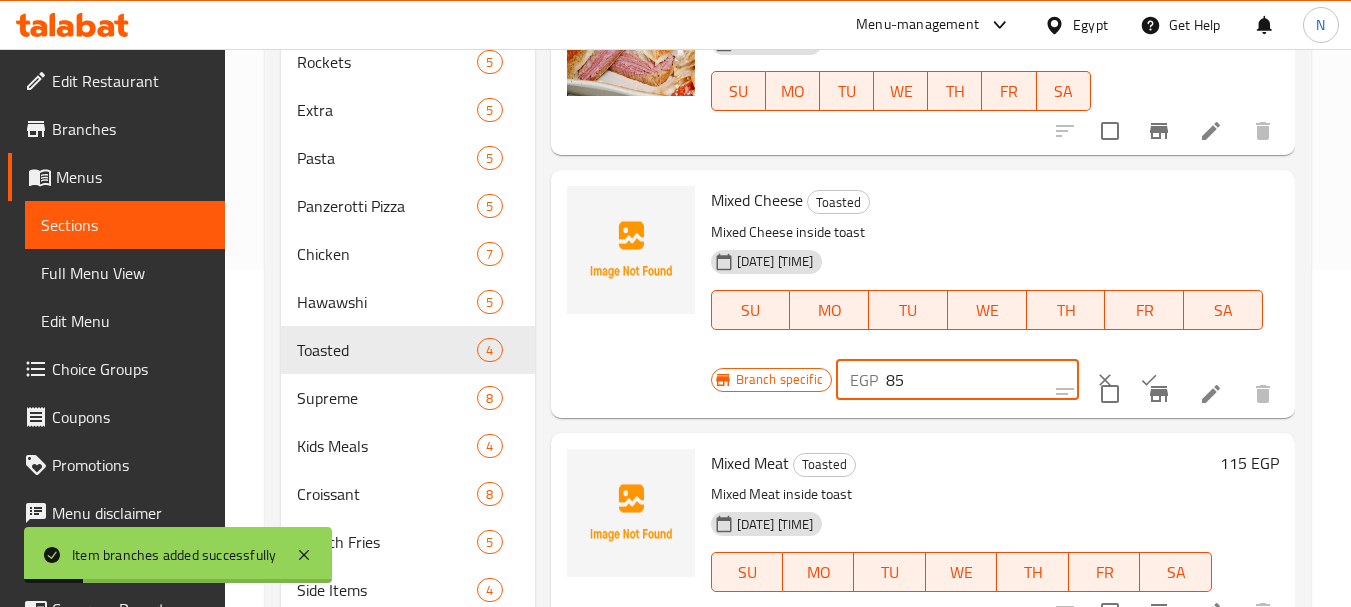 click on "85" at bounding box center [982, 380] 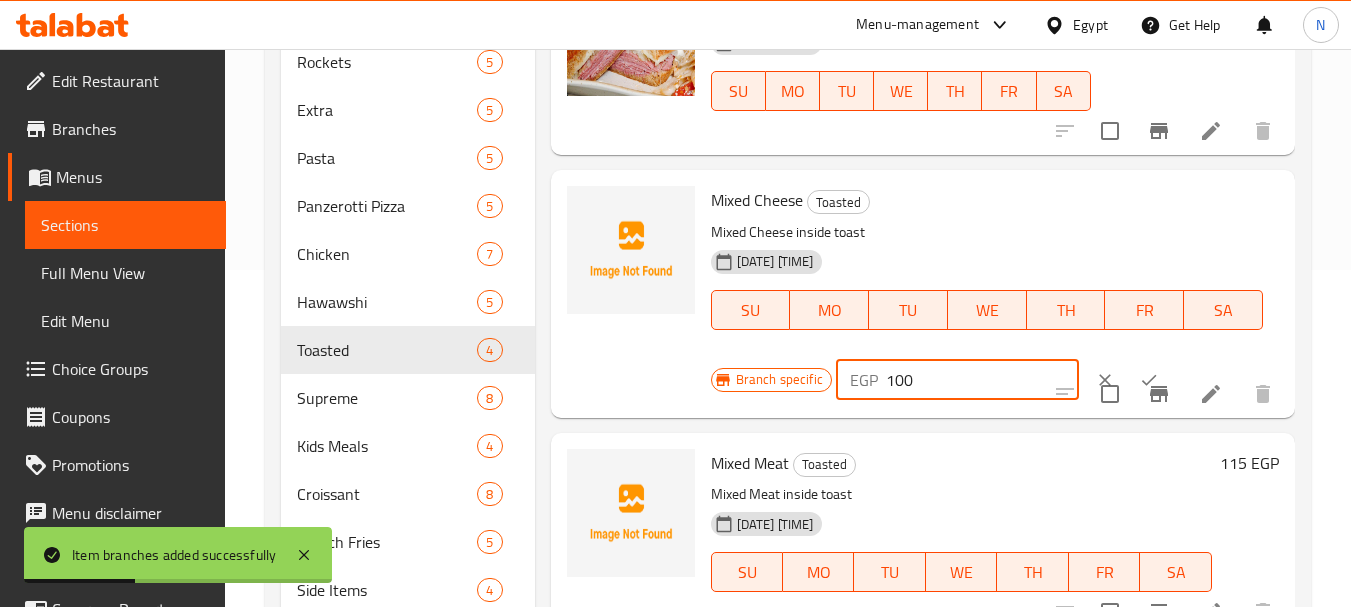 type on "100" 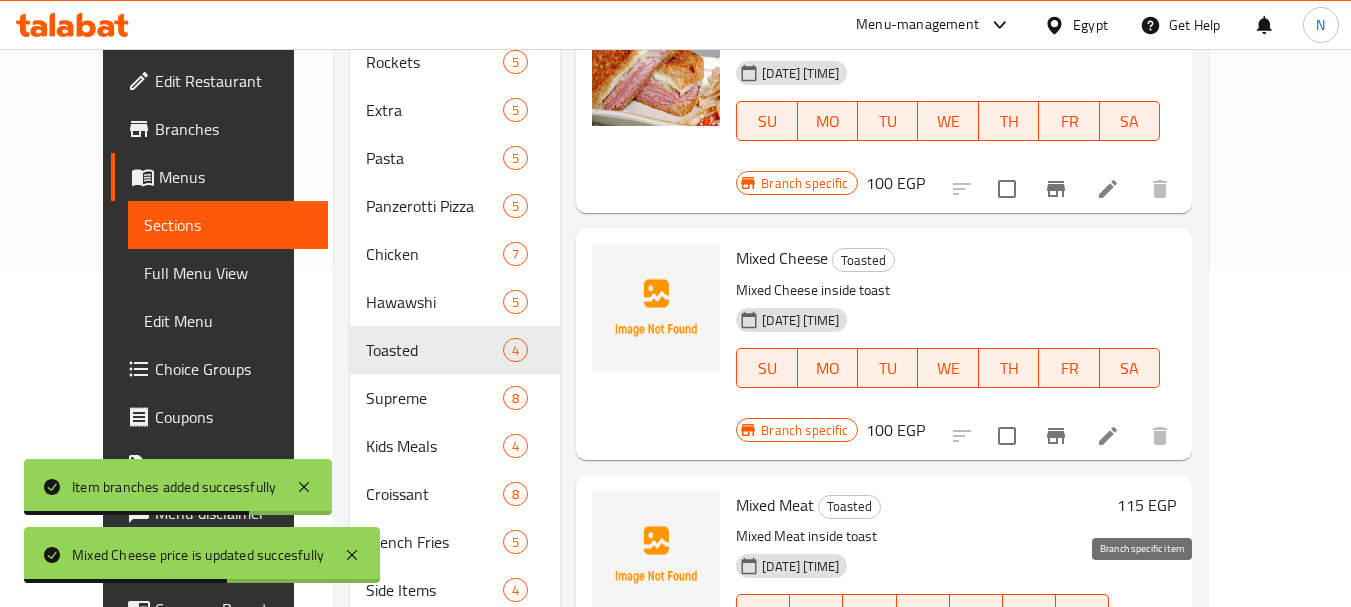 click 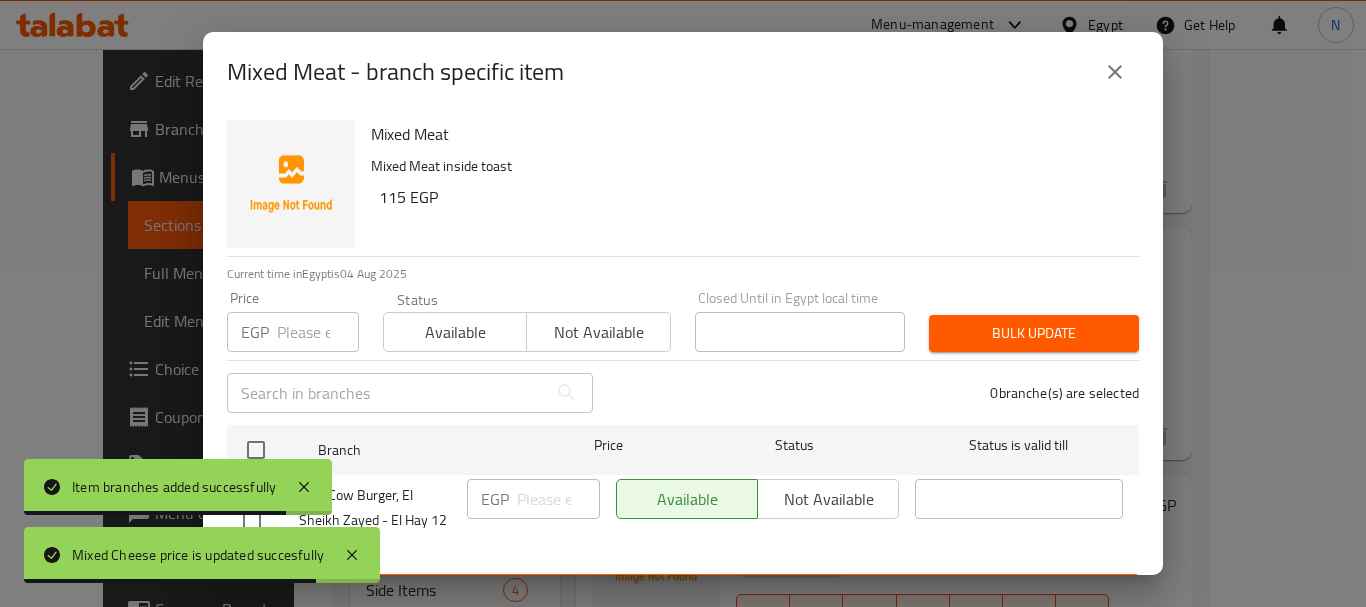 click at bounding box center (318, 332) 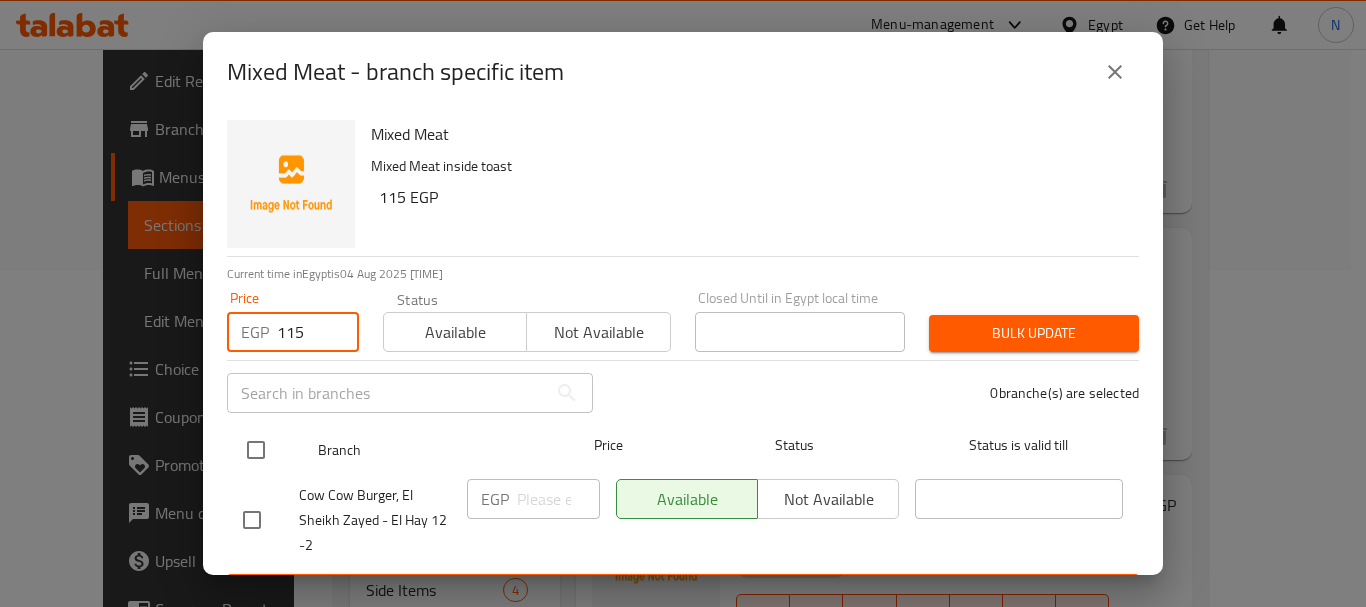 type on "115" 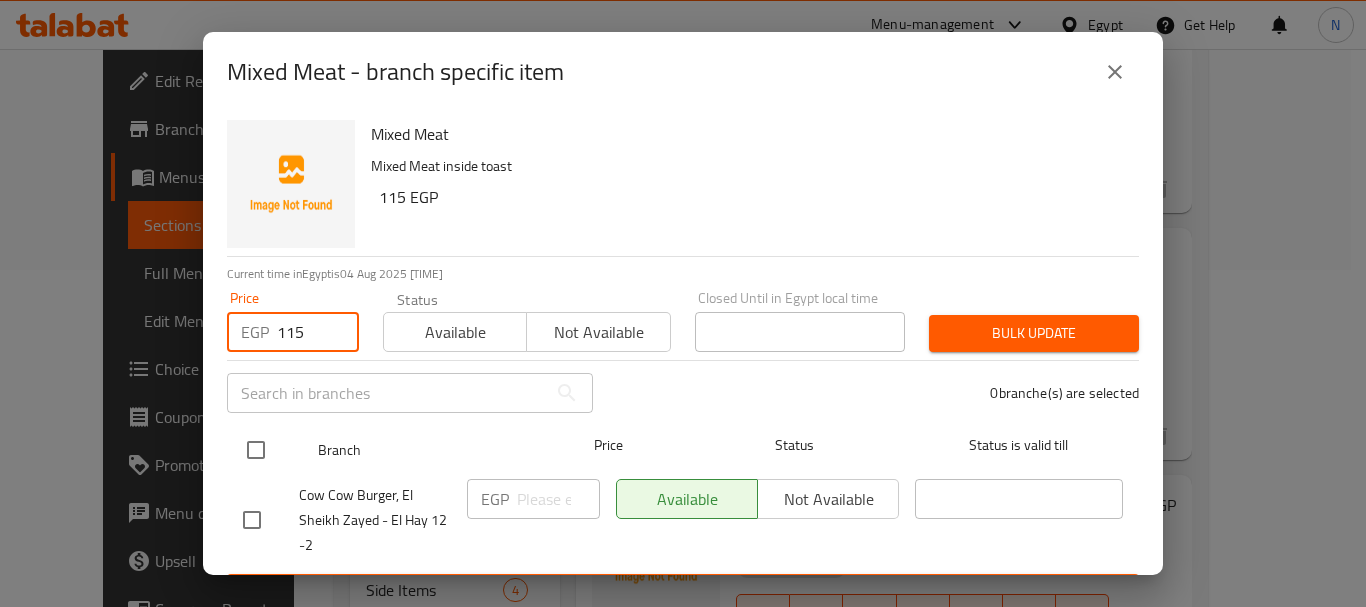 click at bounding box center [256, 450] 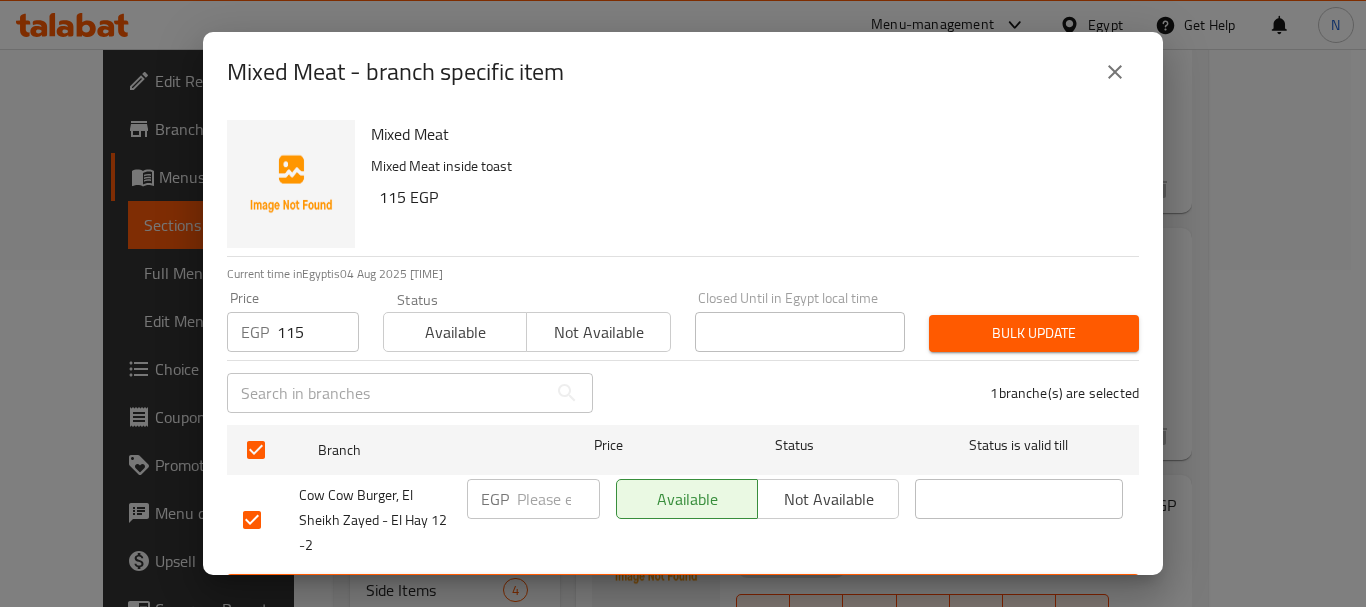 click on "Bulk update" at bounding box center [1034, 333] 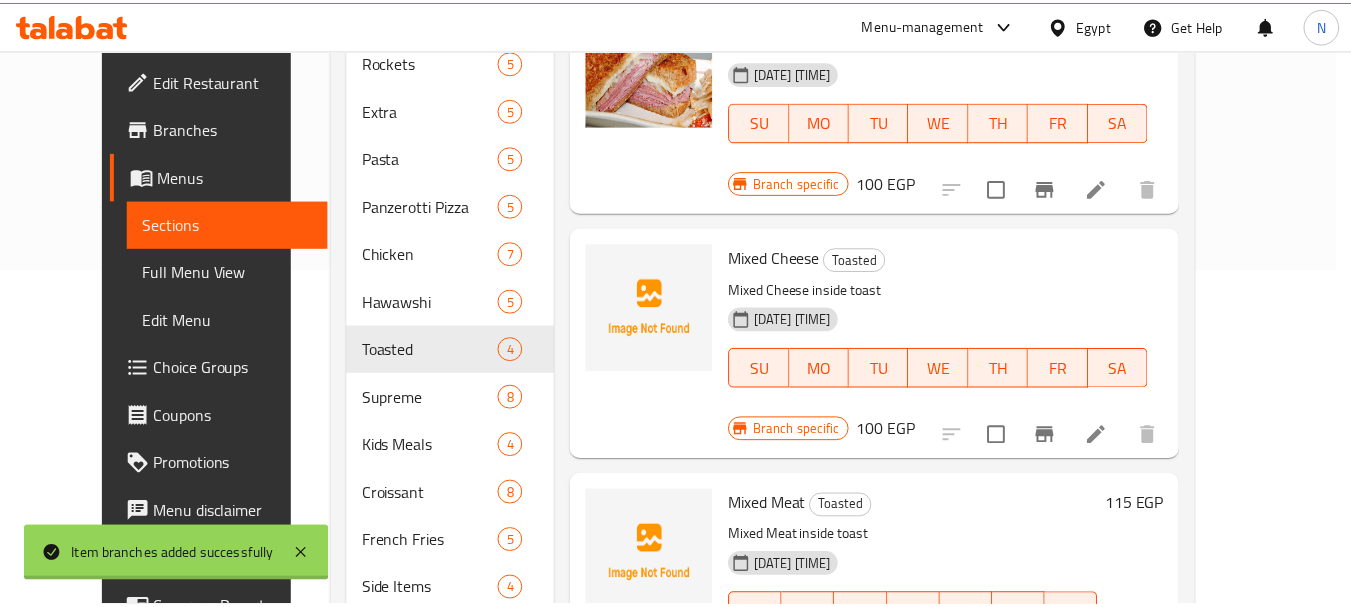 scroll, scrollTop: 352, scrollLeft: 0, axis: vertical 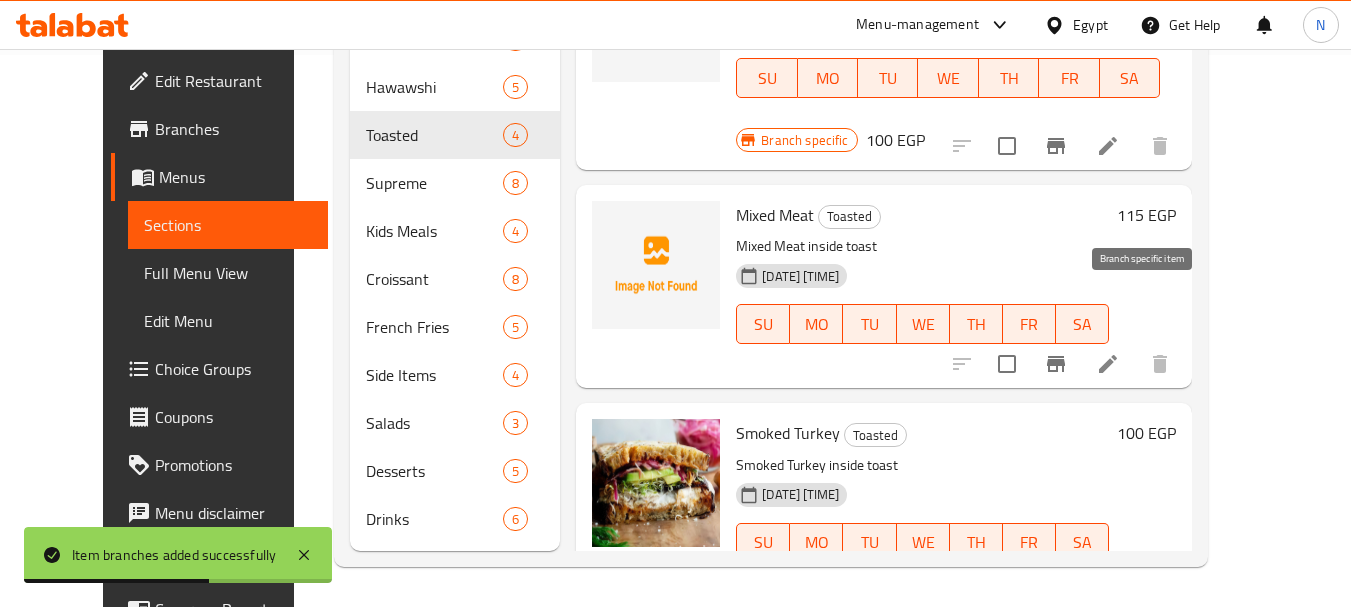 click 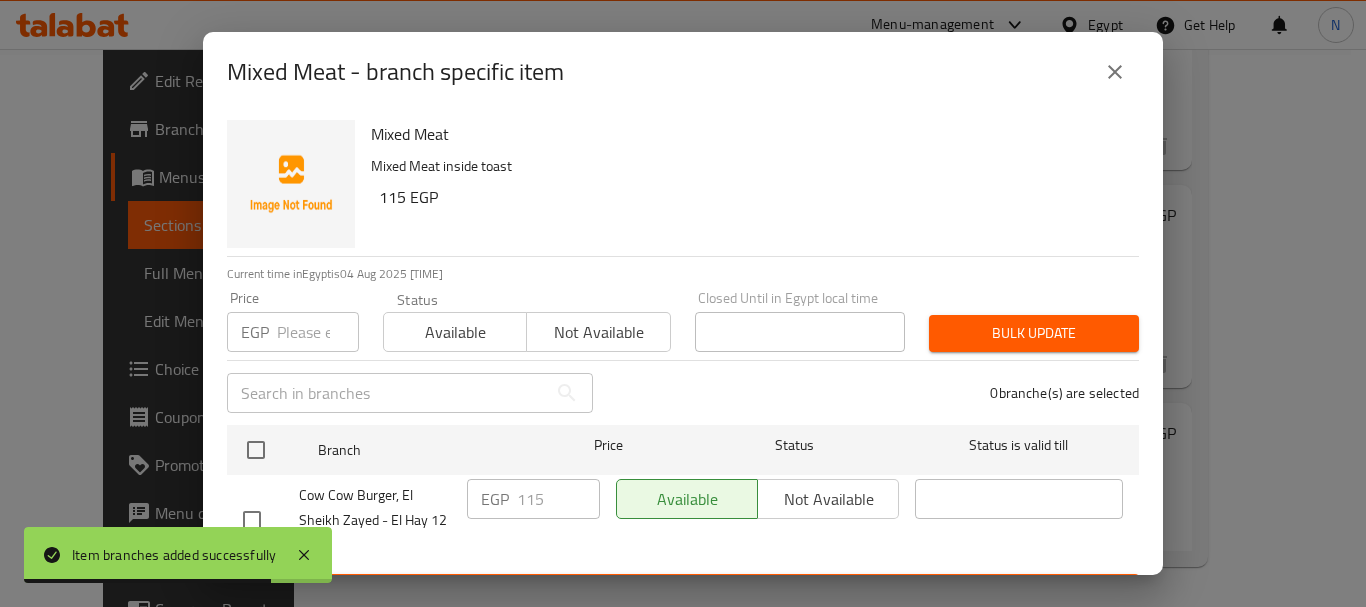 click at bounding box center [1115, 72] 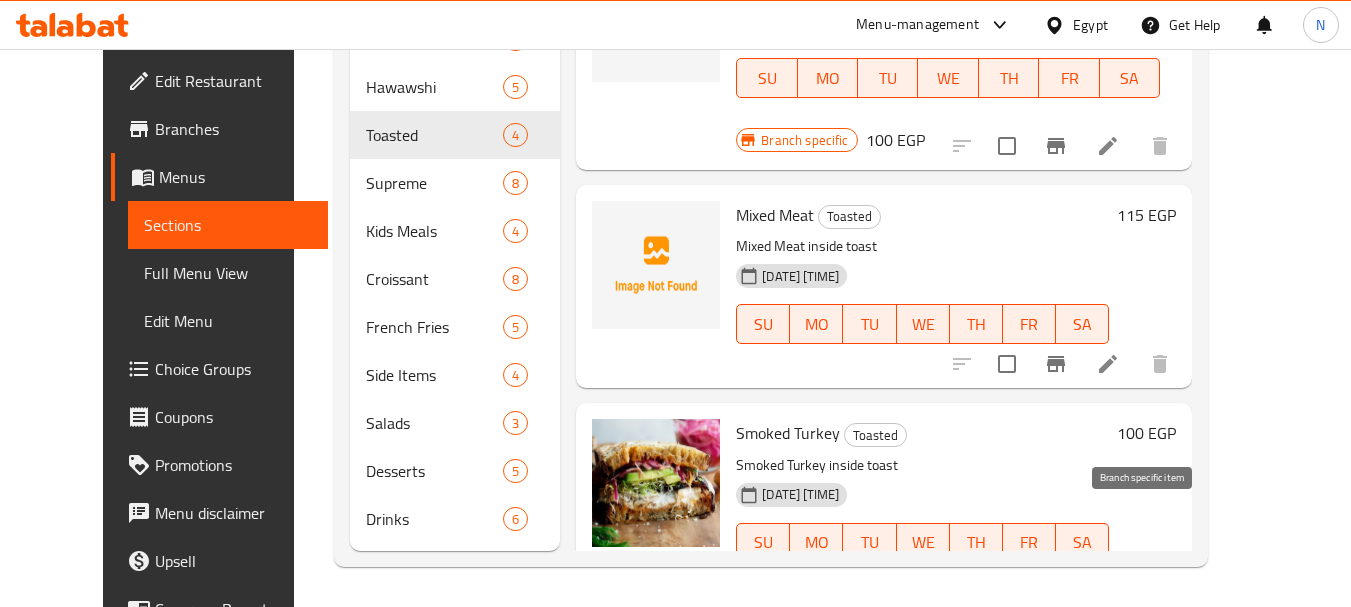 click 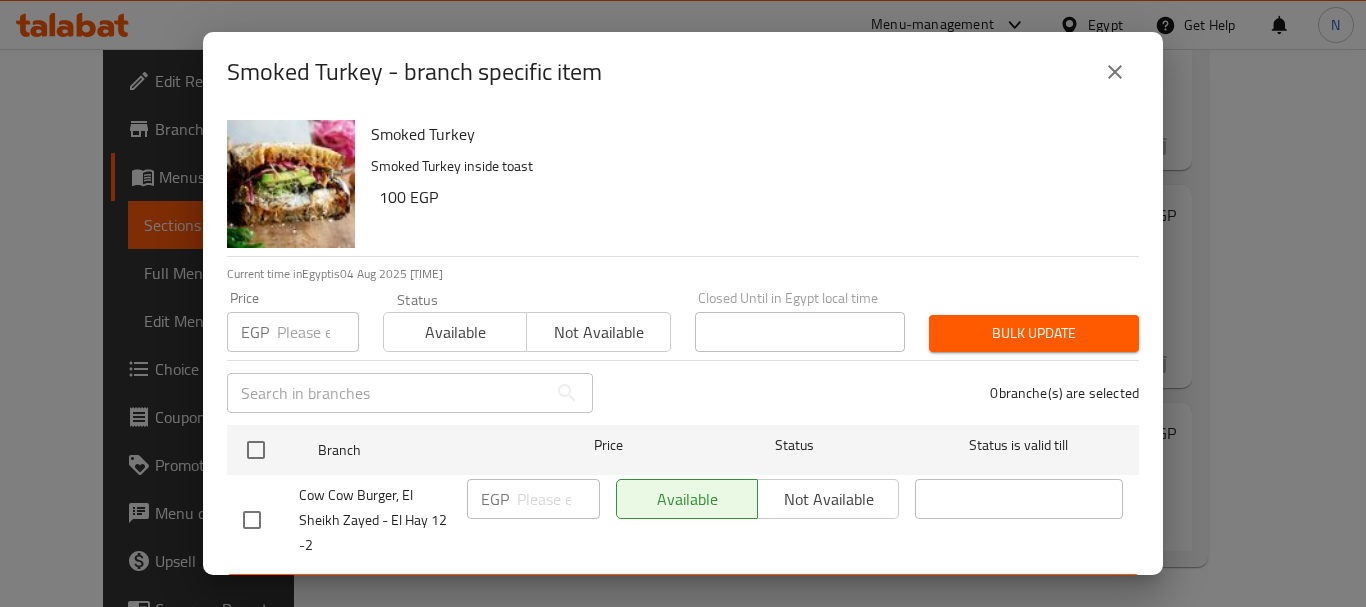 click at bounding box center [318, 332] 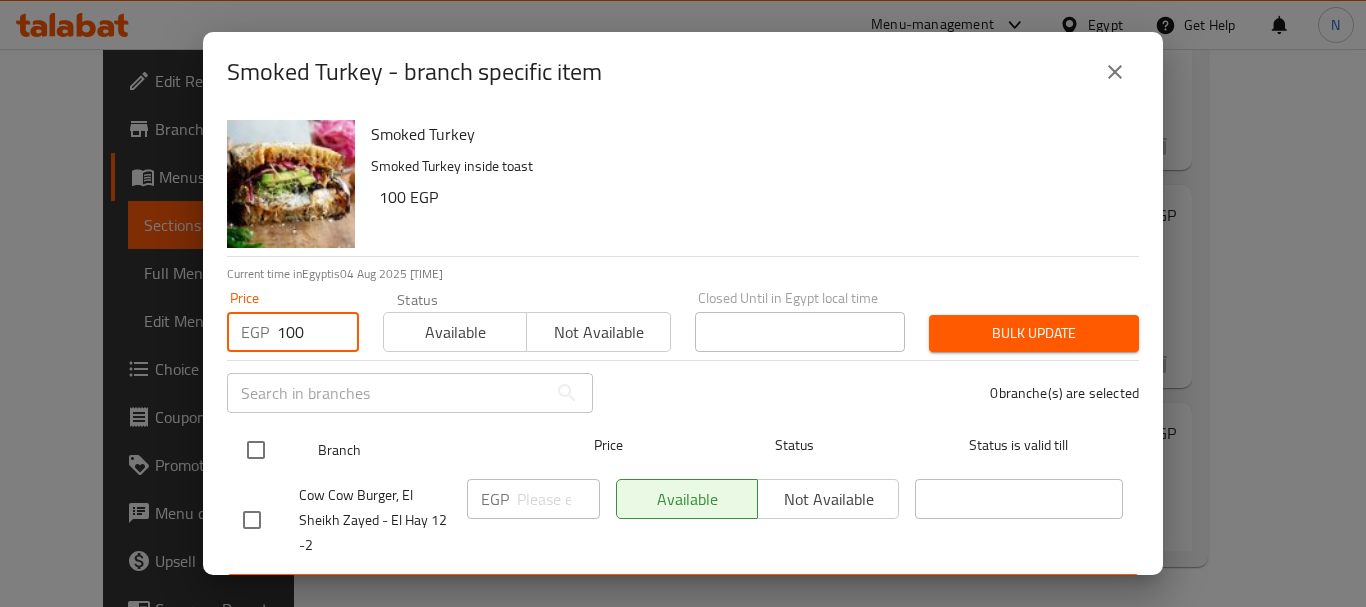 type on "100" 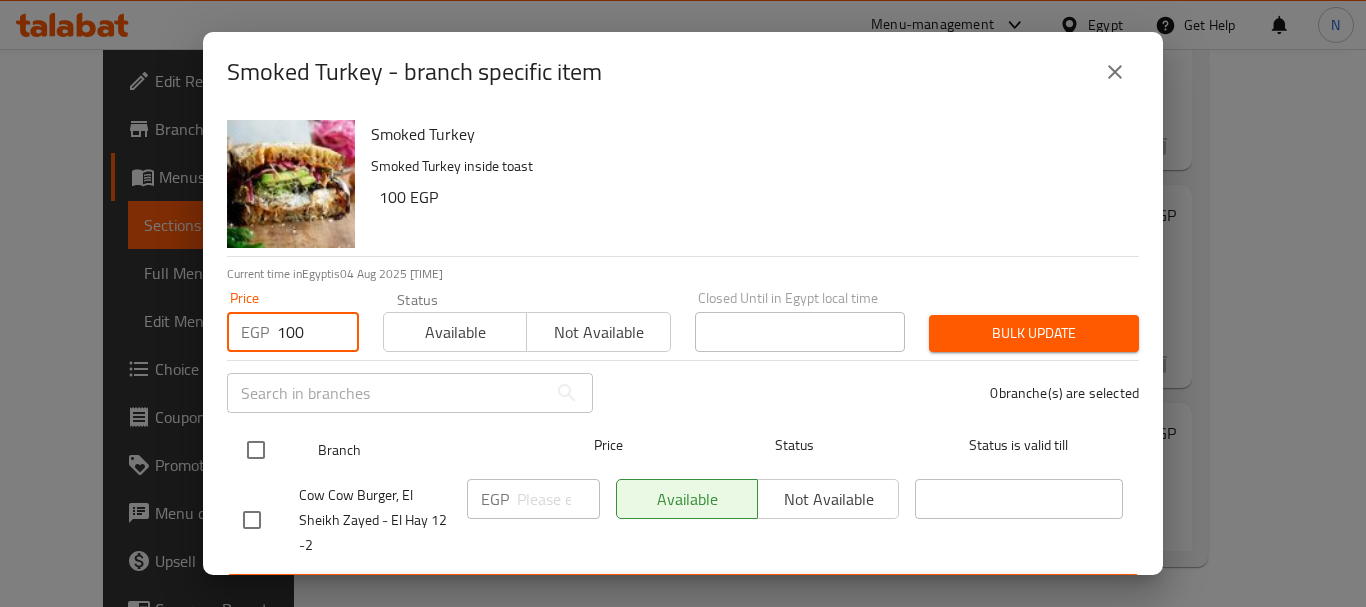 click at bounding box center [256, 450] 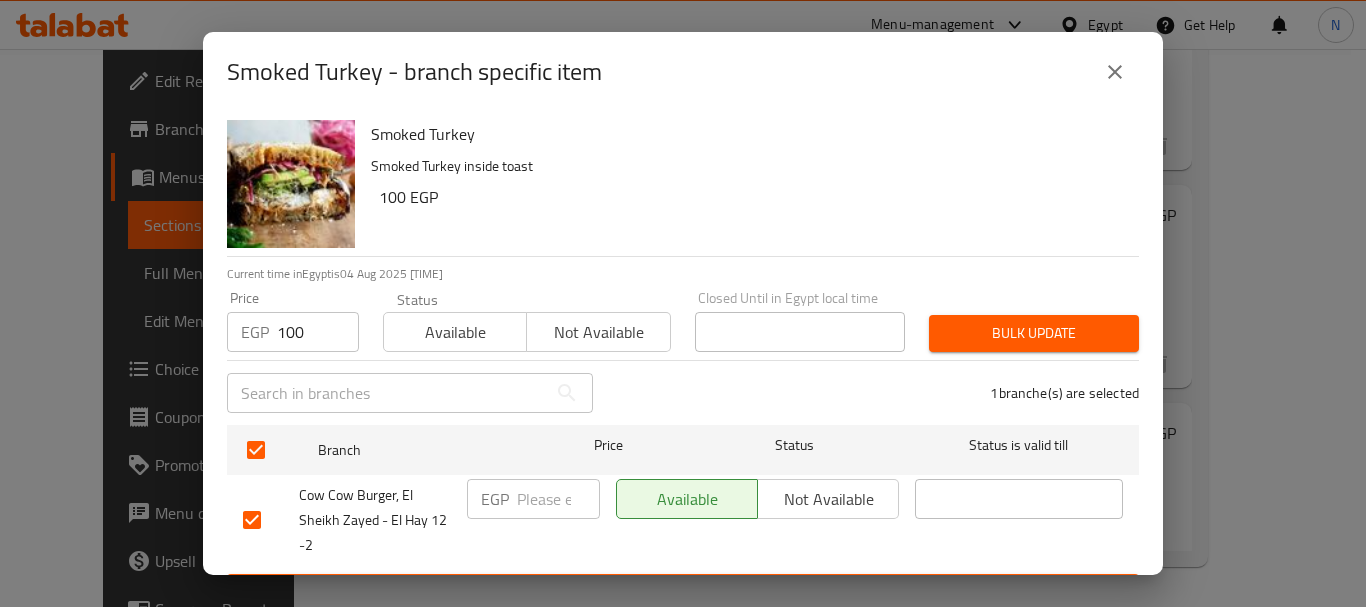 click on "Bulk update" at bounding box center (1034, 333) 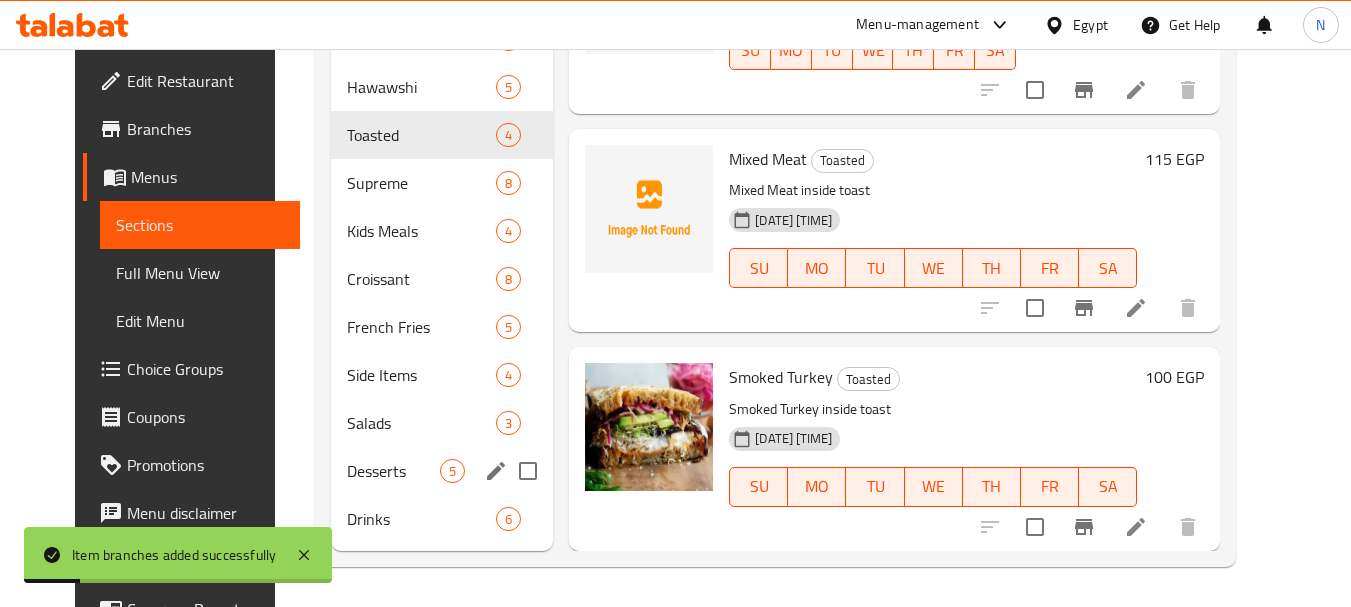 click on "Desserts" at bounding box center (393, 471) 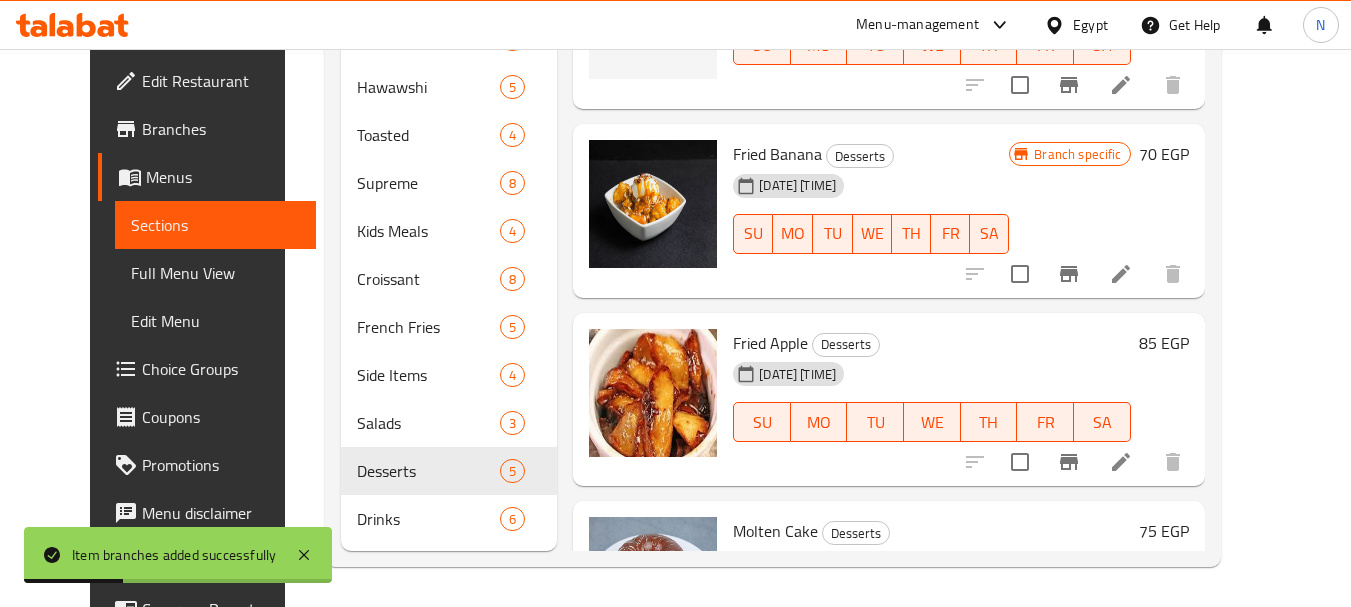 scroll, scrollTop: 0, scrollLeft: 0, axis: both 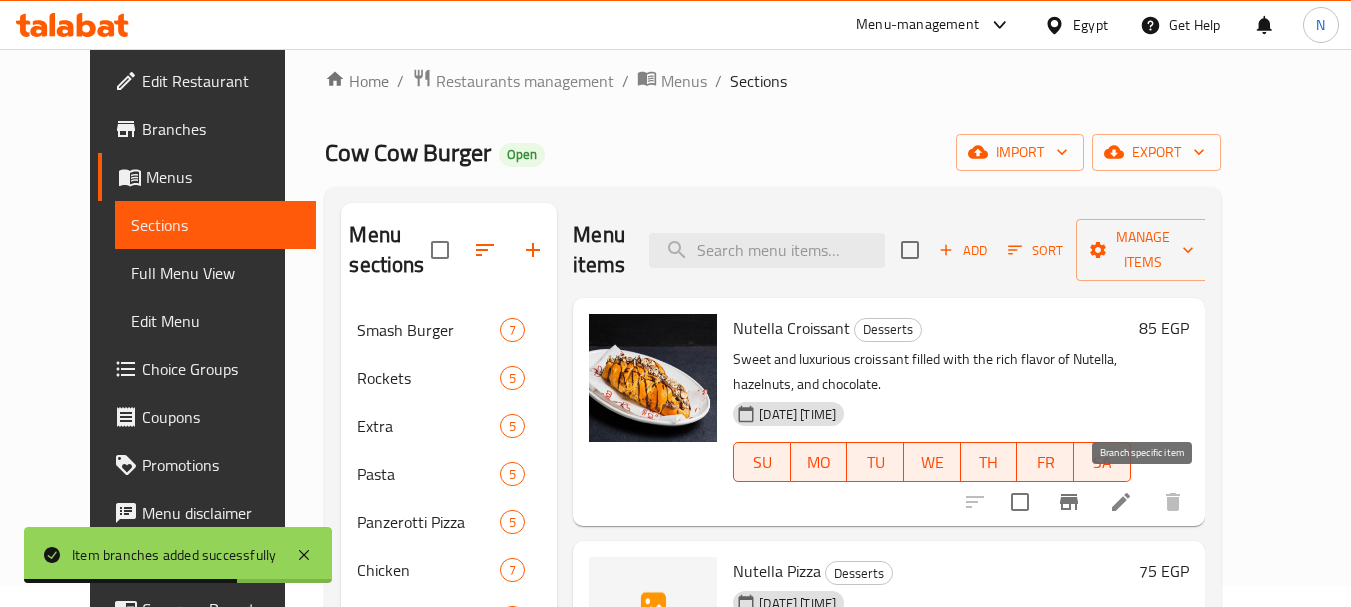 click 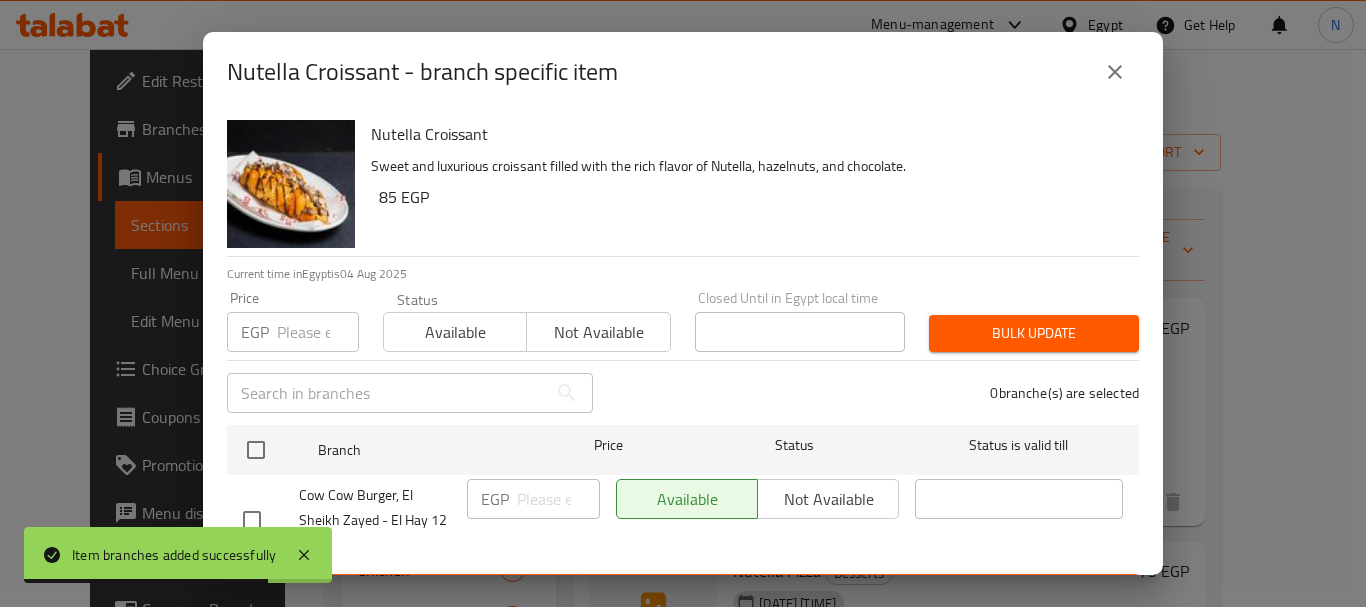 click at bounding box center (318, 332) 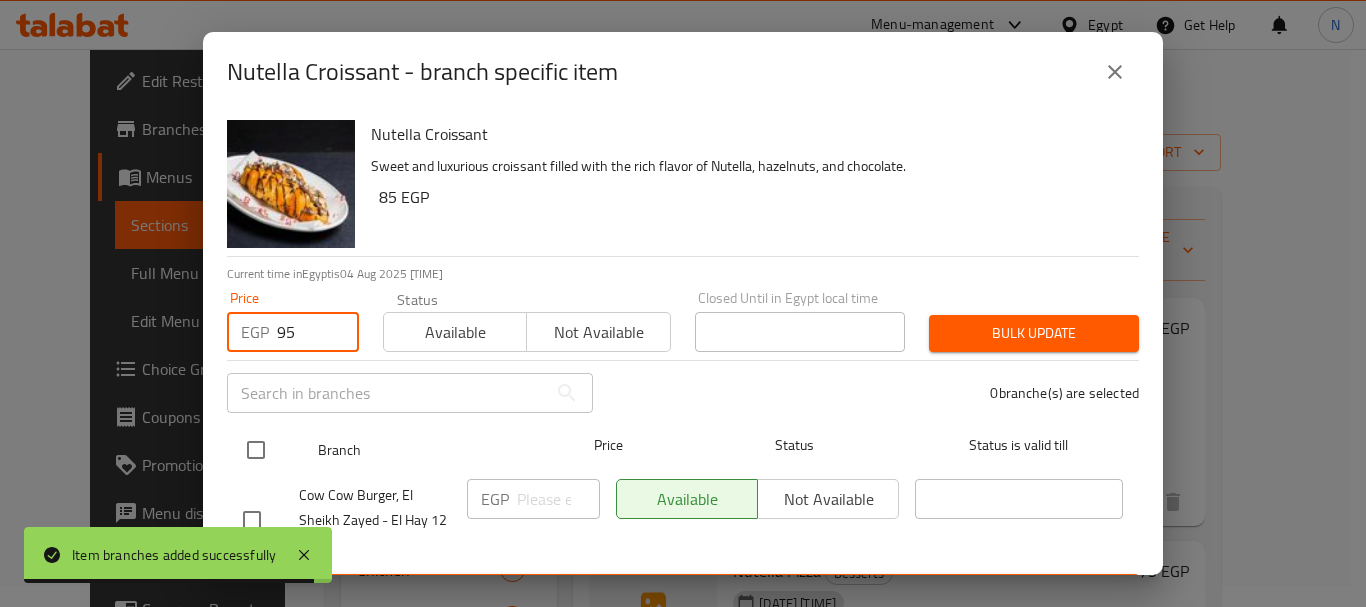 type on "95" 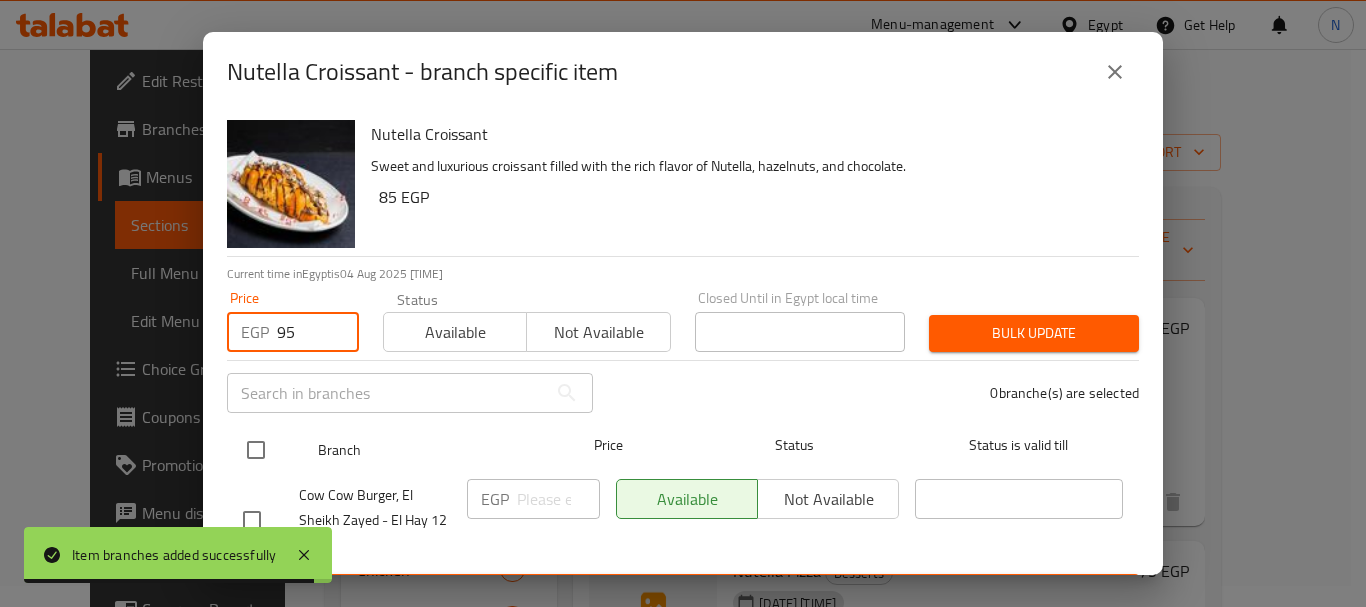 click at bounding box center [256, 450] 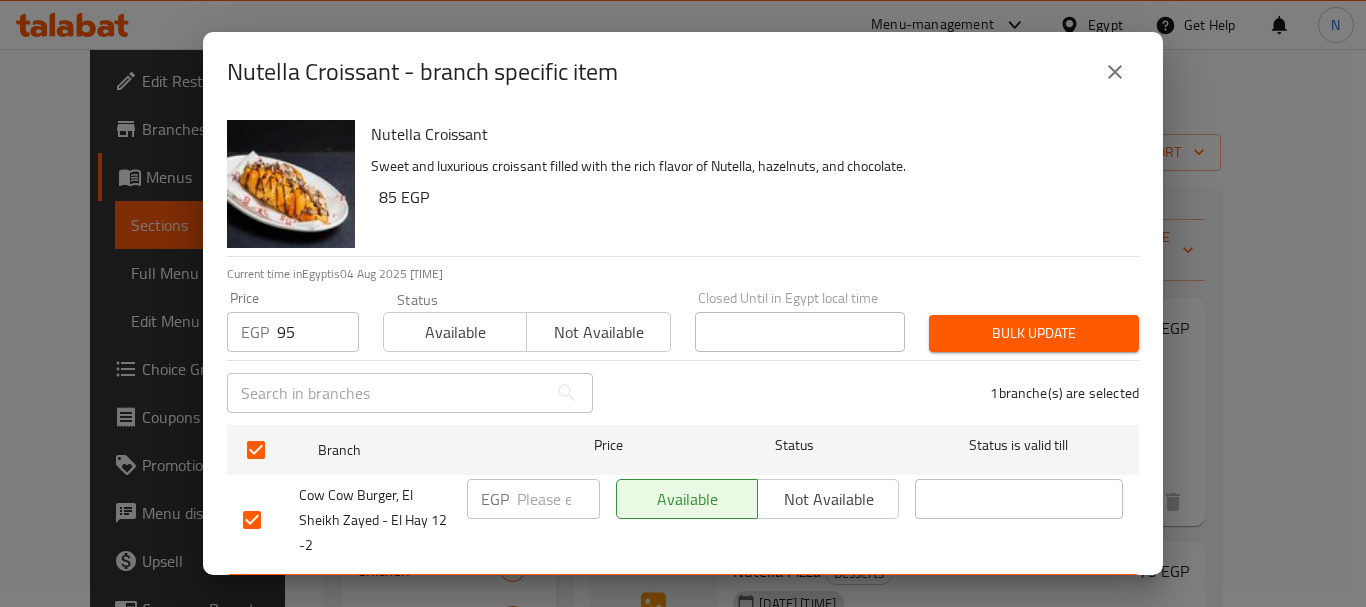 click on "Bulk update" at bounding box center (1034, 333) 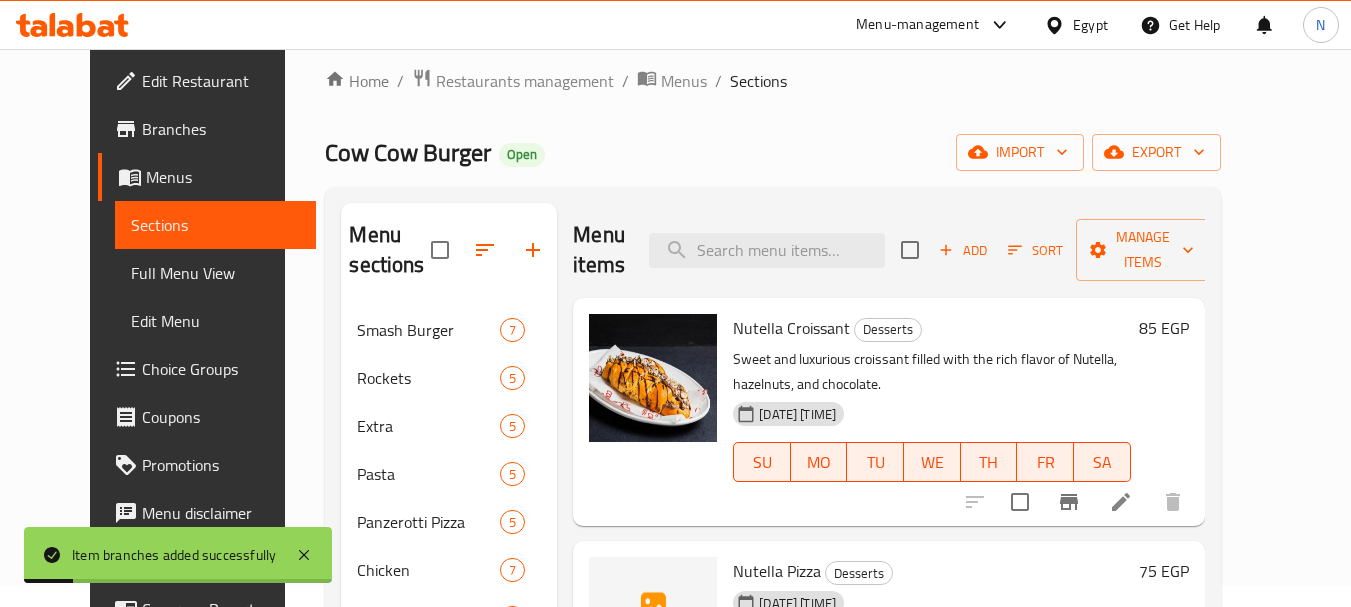 click on "85   EGP" at bounding box center [1164, 328] 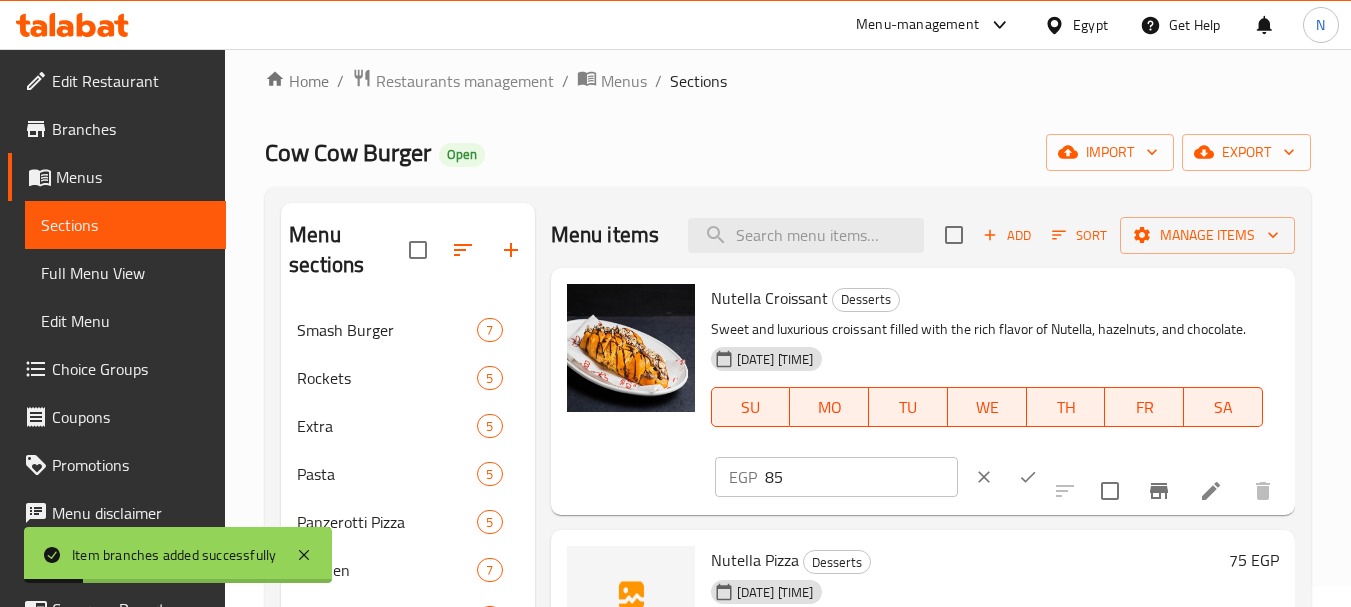 click on "Nutella Croissant   Desserts" at bounding box center [987, 298] 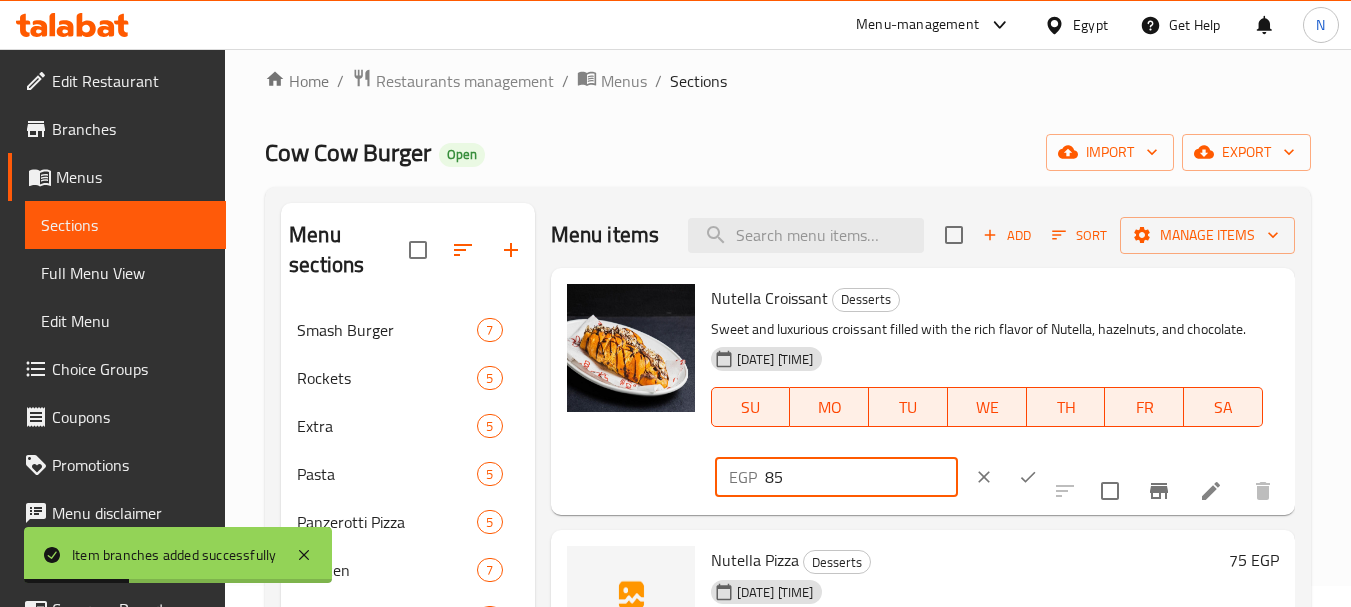 drag, startPoint x: 838, startPoint y: 500, endPoint x: 725, endPoint y: 506, distance: 113.15918 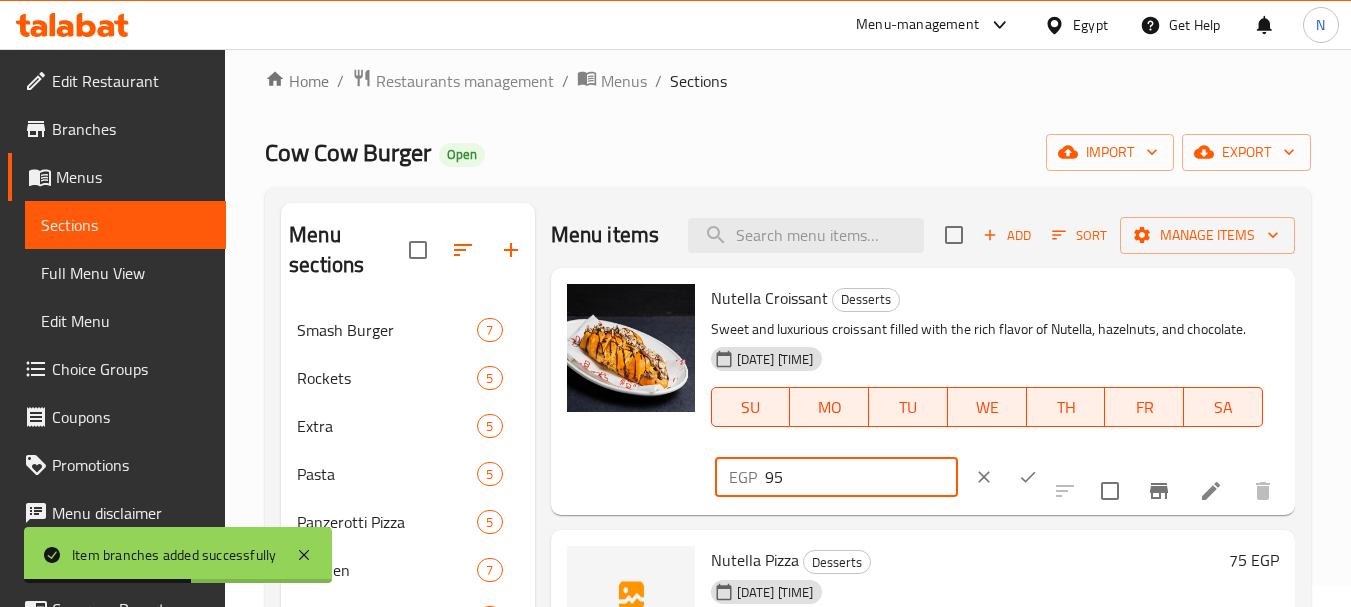 type on "95" 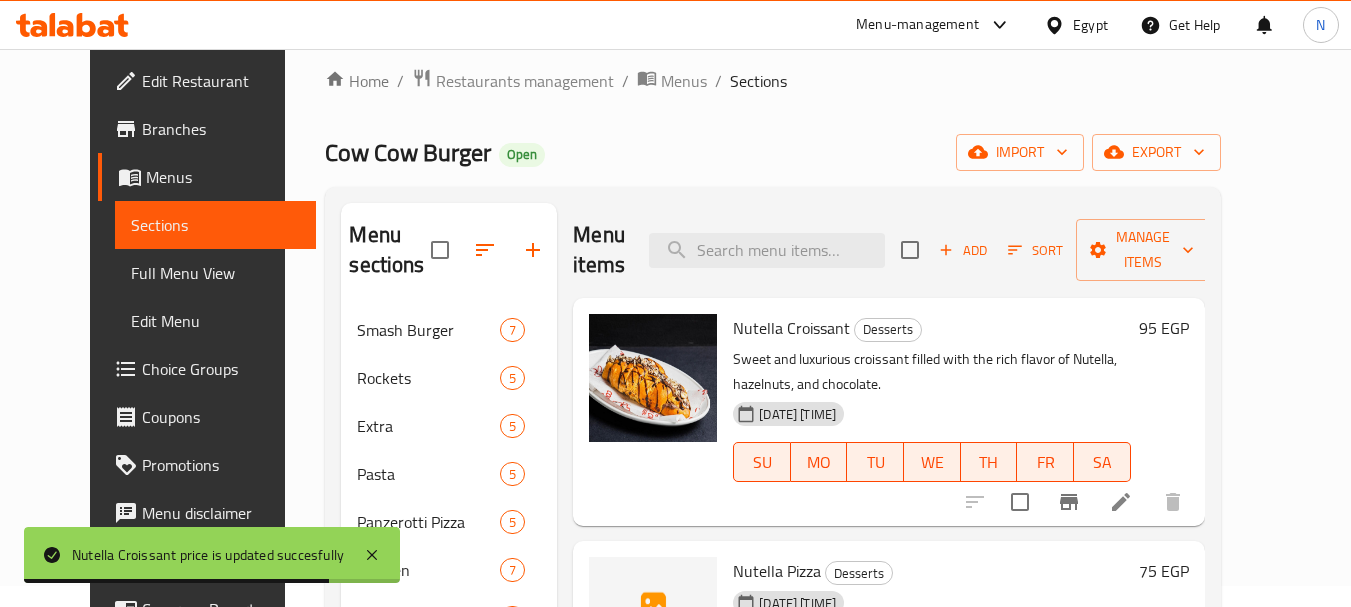scroll, scrollTop: 229, scrollLeft: 0, axis: vertical 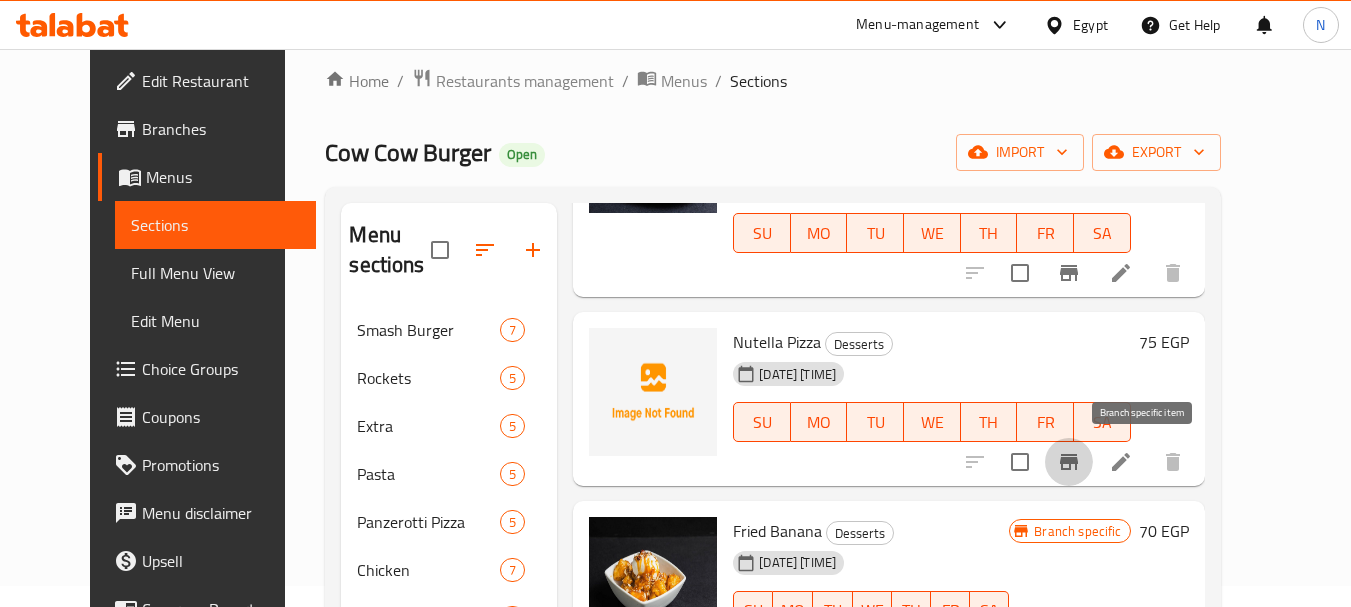 click 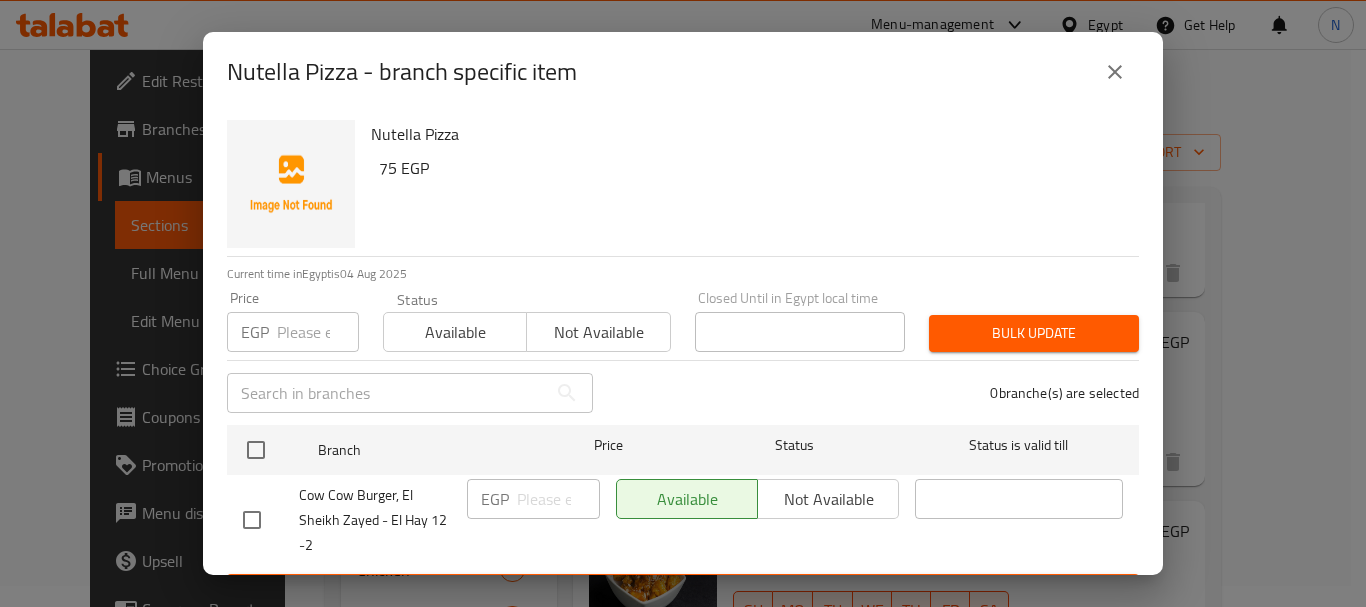 click on "Price EGP Price" at bounding box center [293, 321] 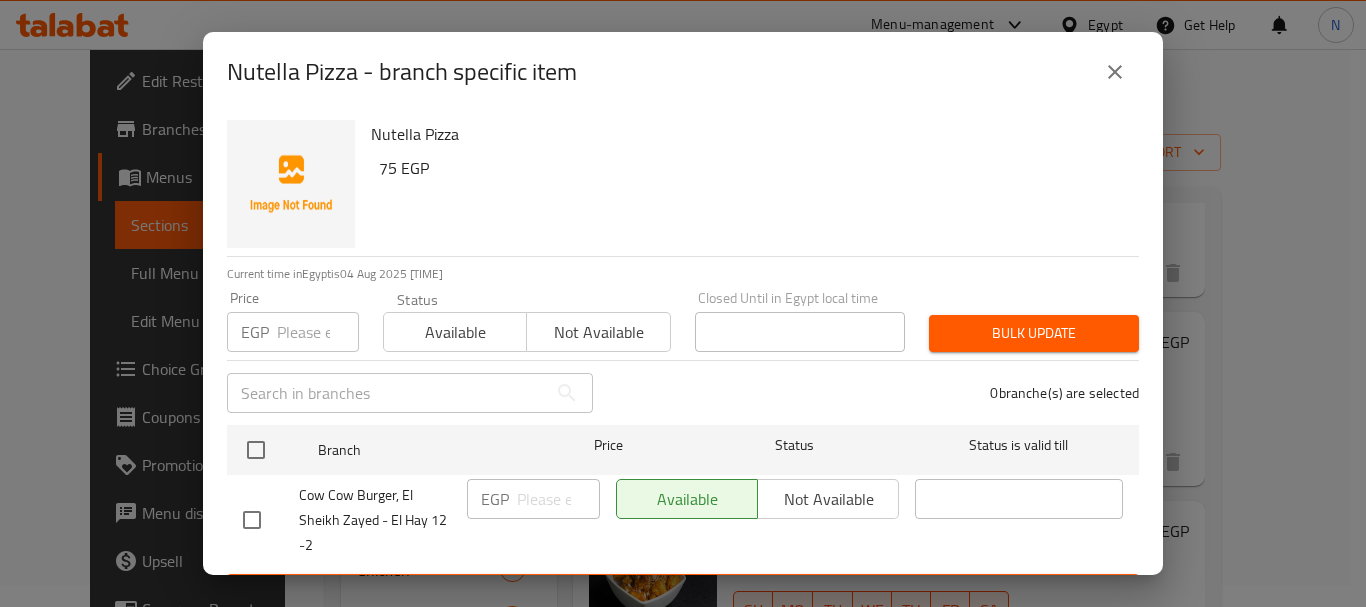 click at bounding box center (318, 332) 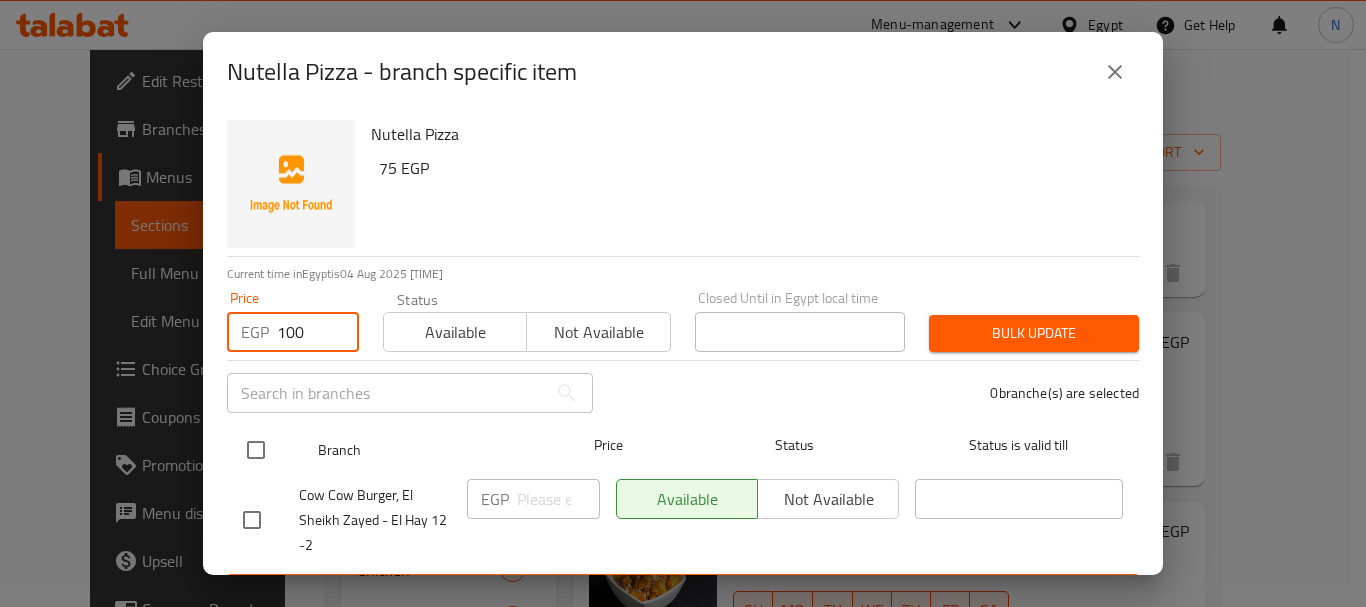 type on "100" 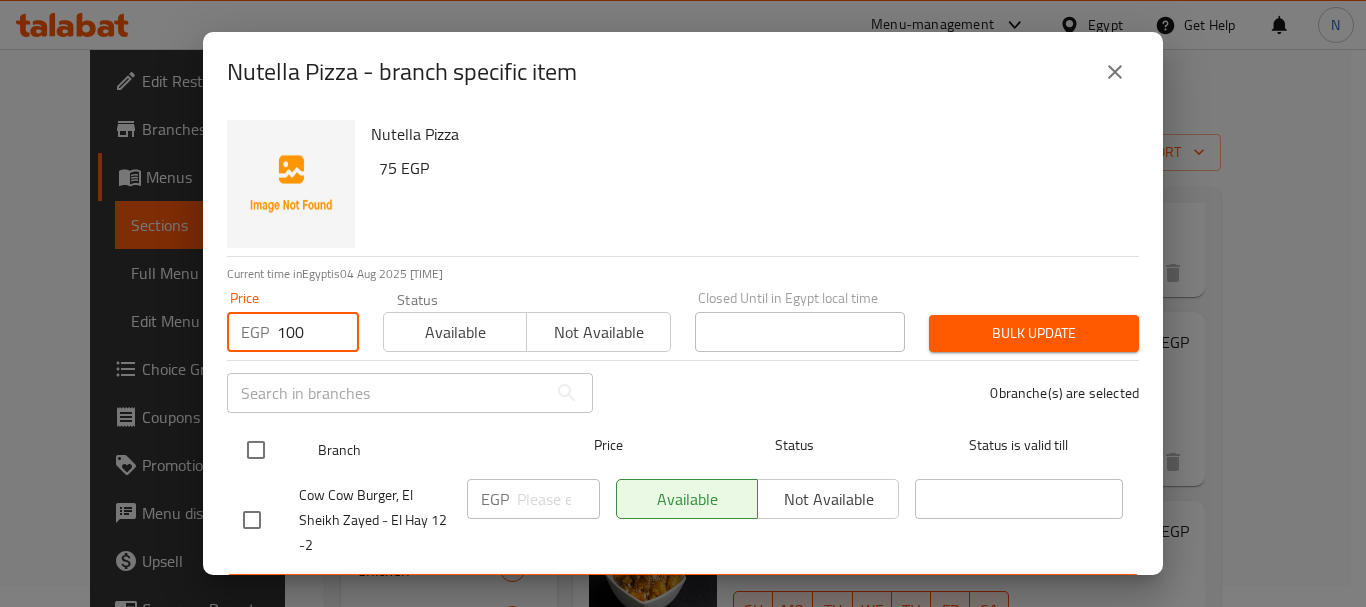click at bounding box center (256, 450) 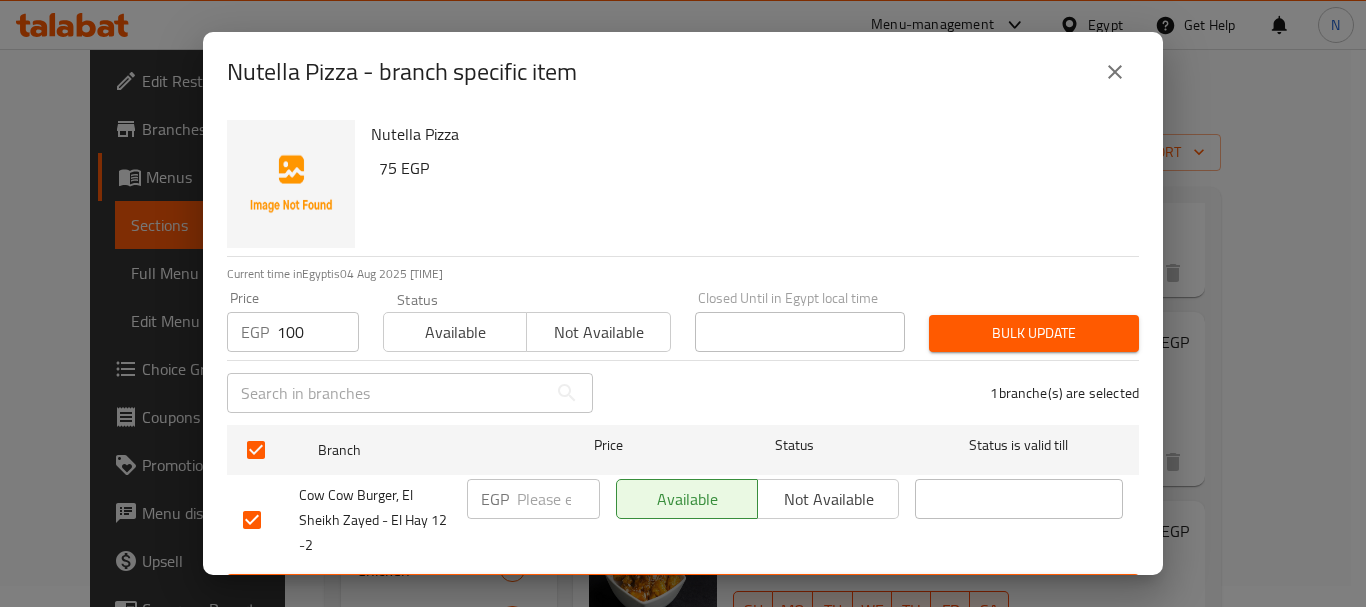 click on "Bulk update" at bounding box center (1034, 333) 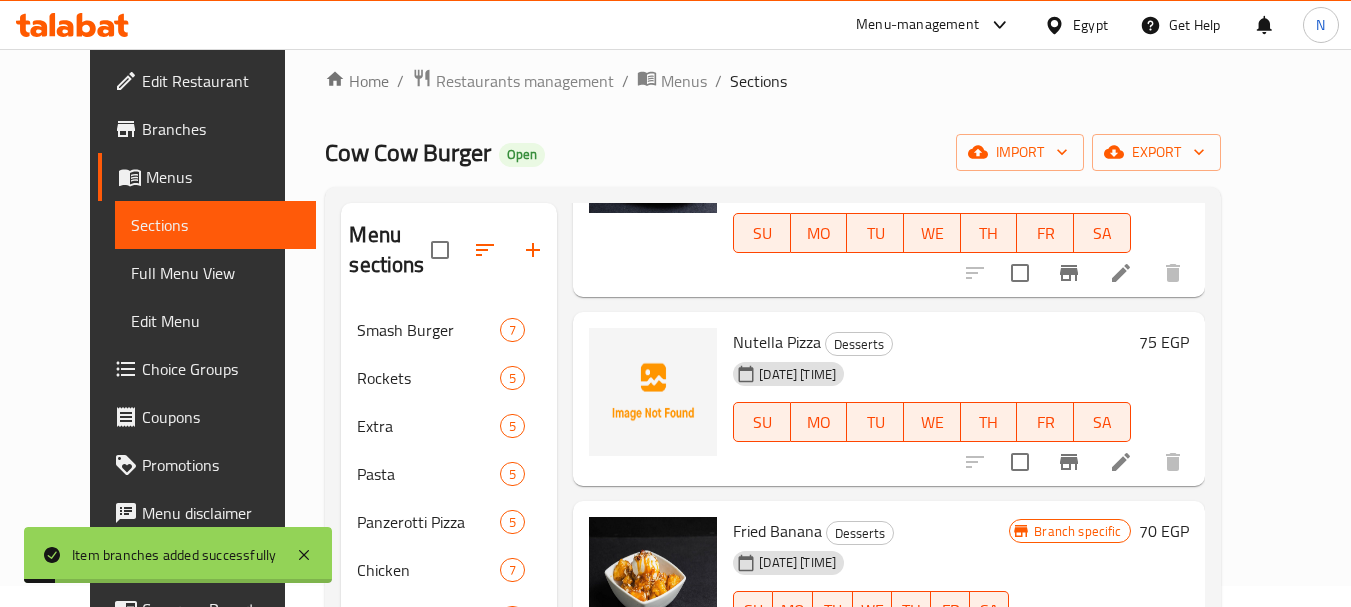 click on "75   EGP" at bounding box center [1164, 342] 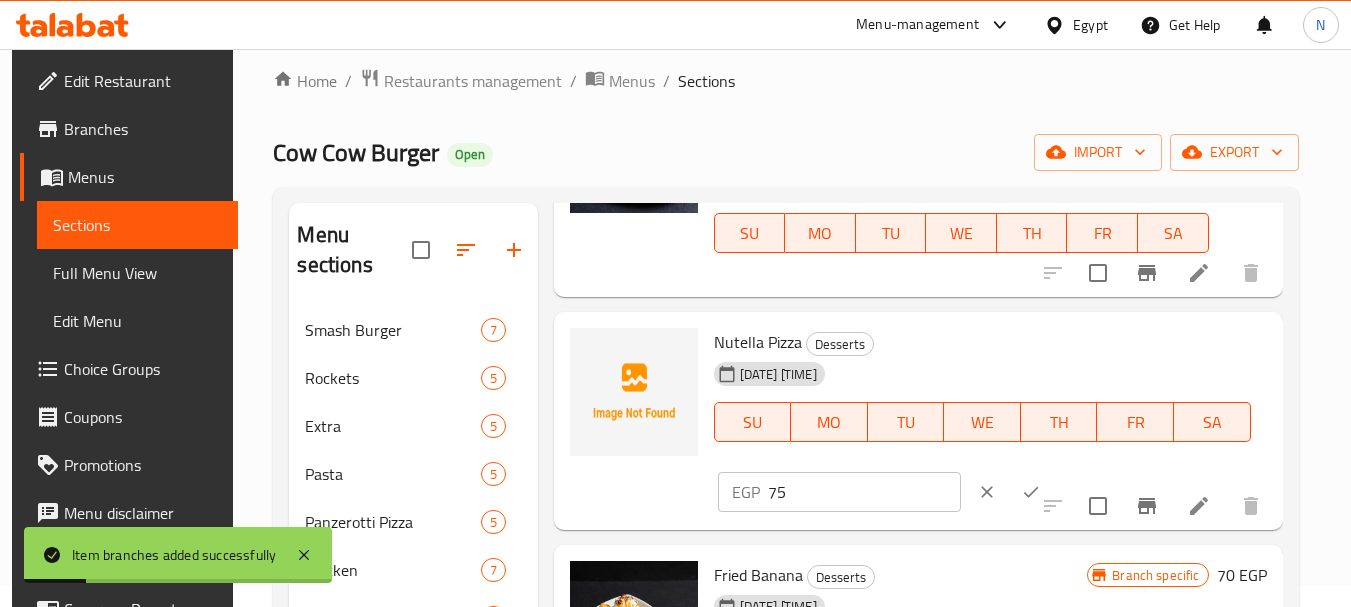 click on "EGP 75 ​" at bounding box center (900, 492) 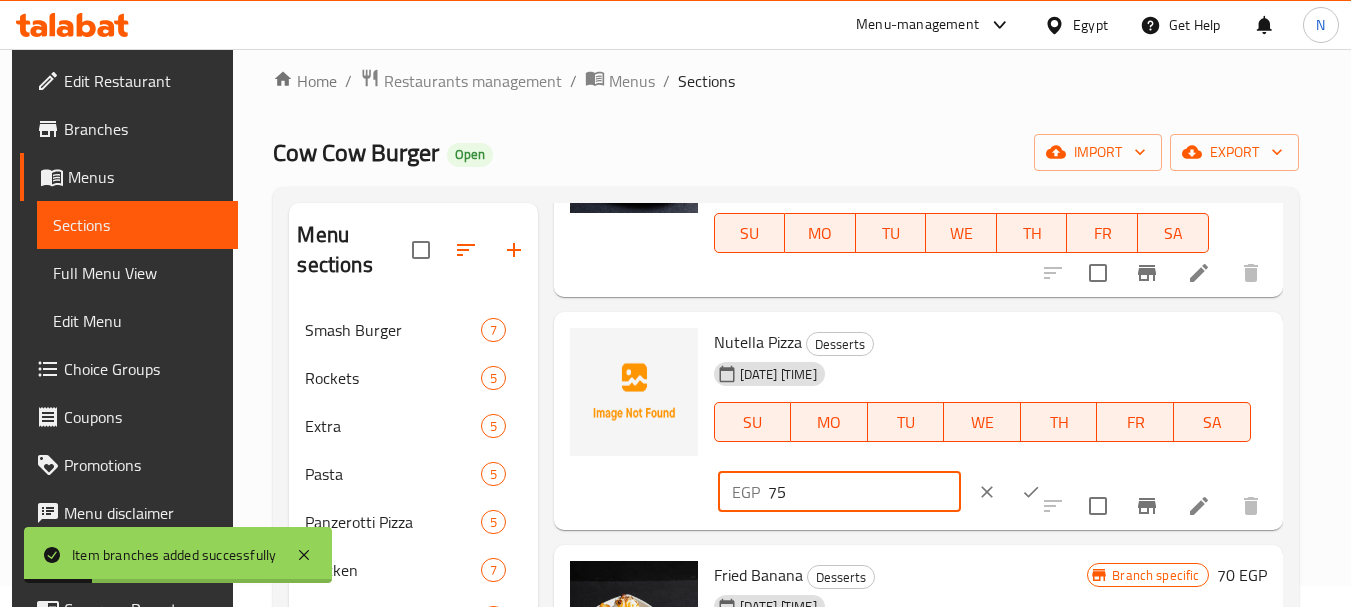 click on "75" at bounding box center (864, 492) 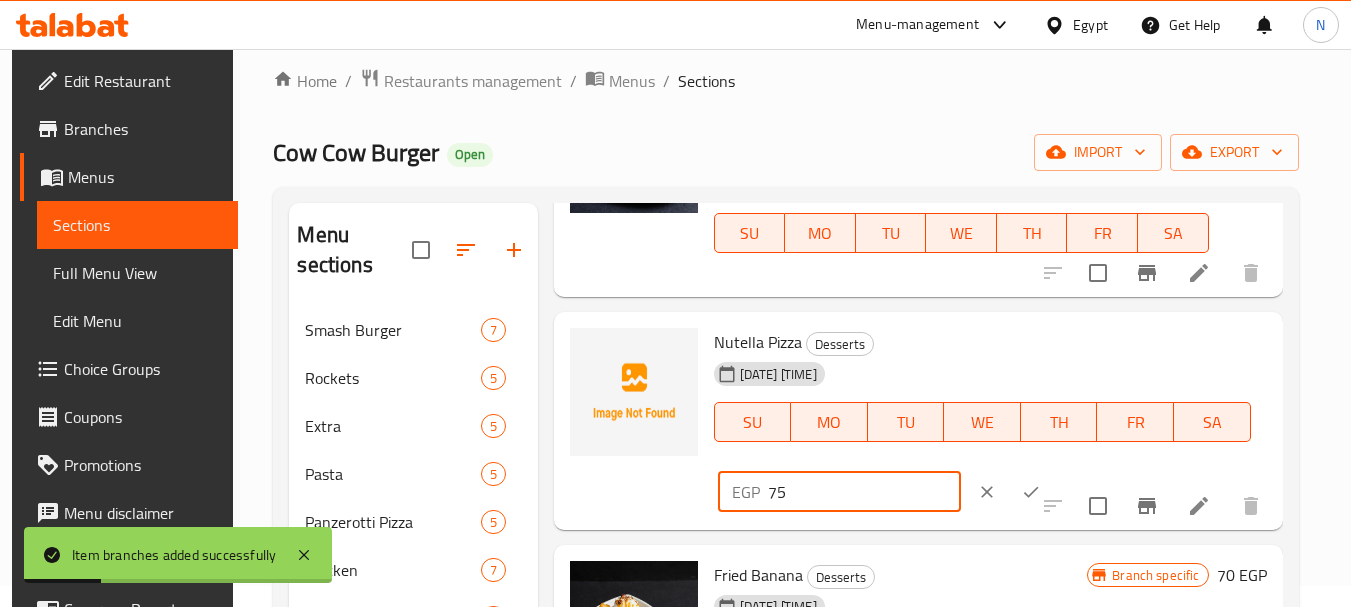 click on "75" at bounding box center (864, 492) 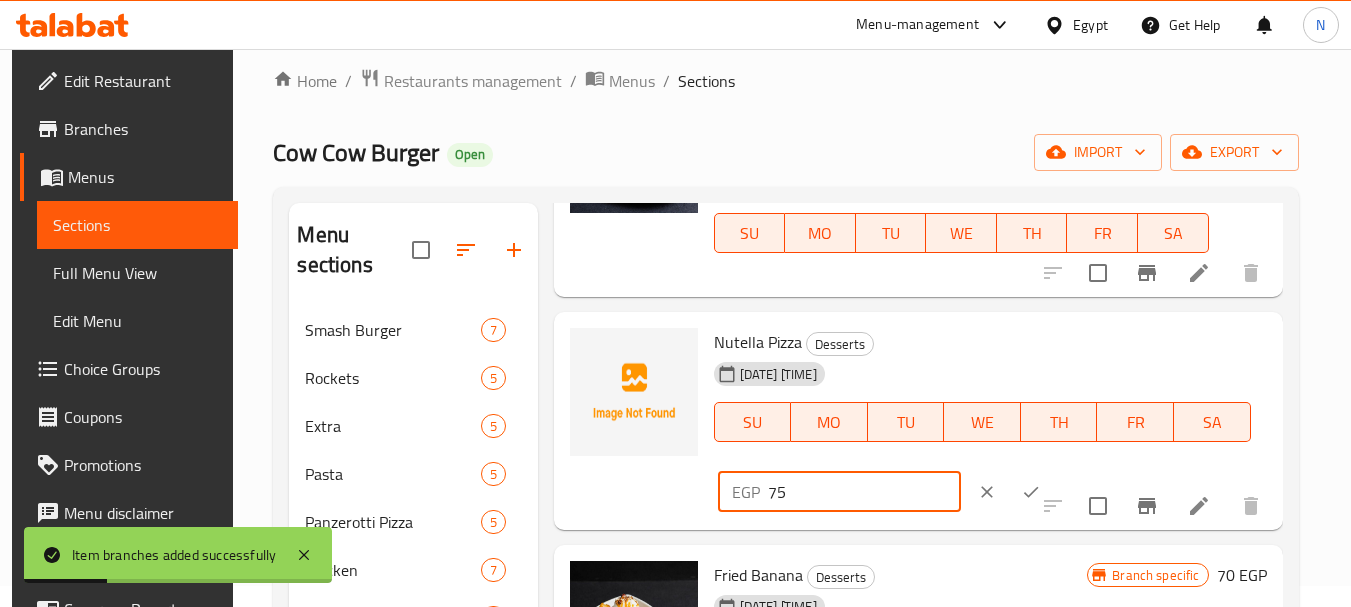 click on "75" at bounding box center (864, 492) 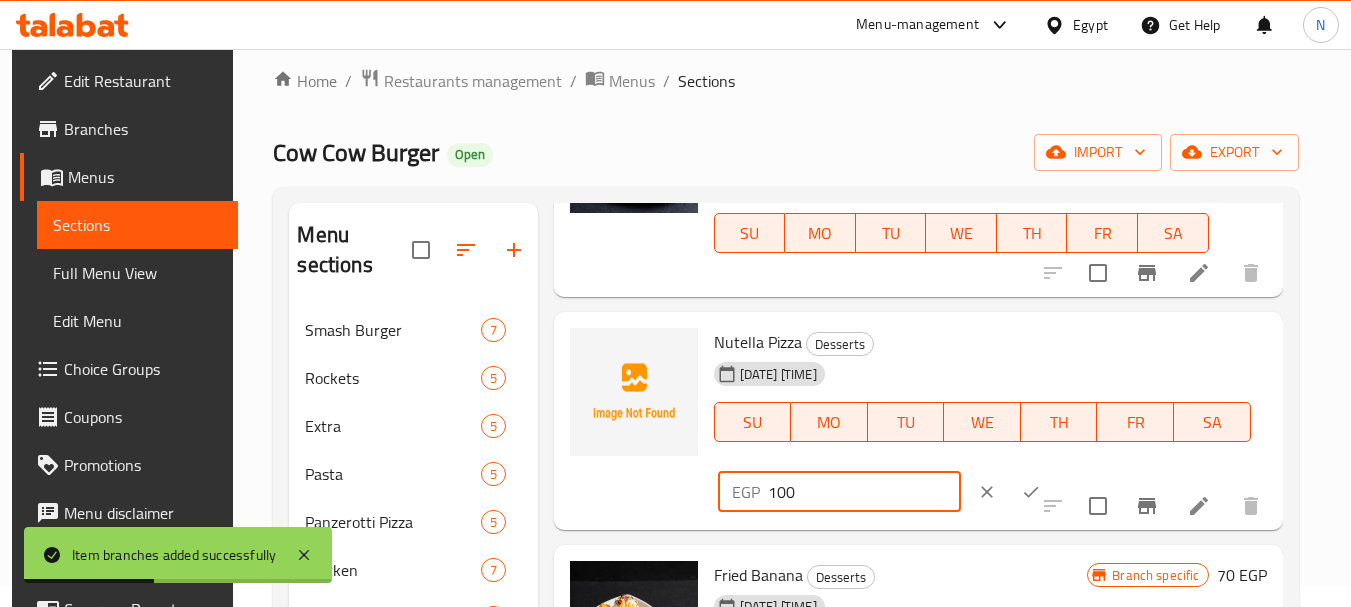 type on "100" 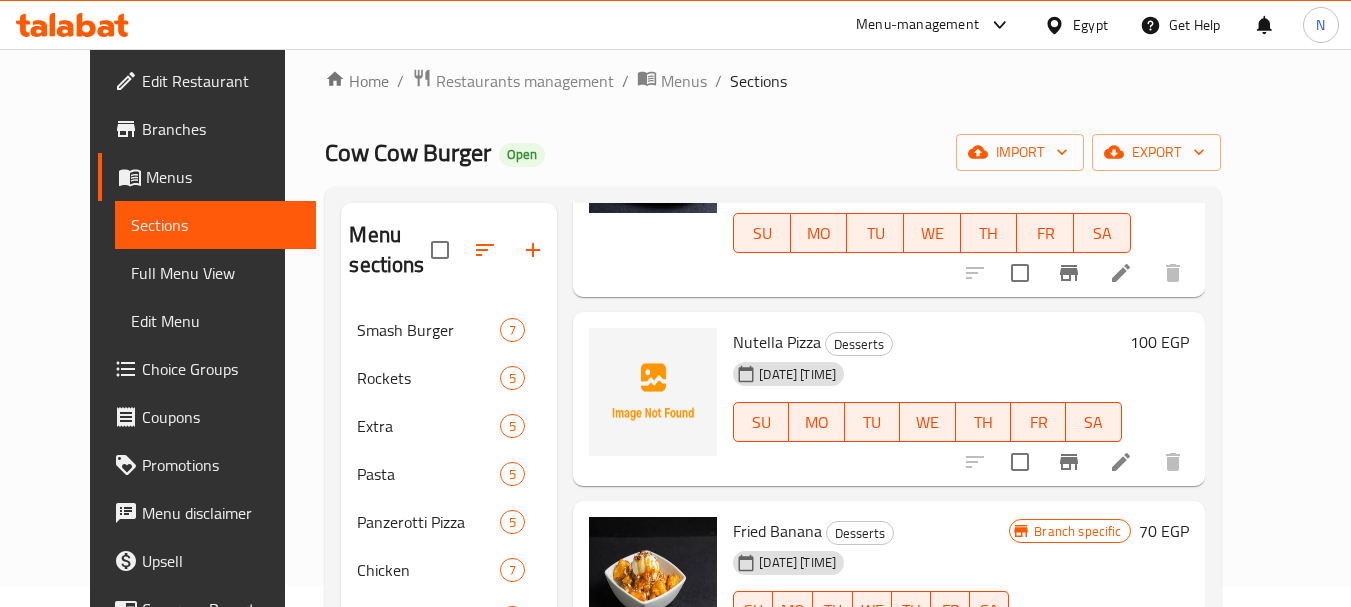 scroll, scrollTop: 552, scrollLeft: 0, axis: vertical 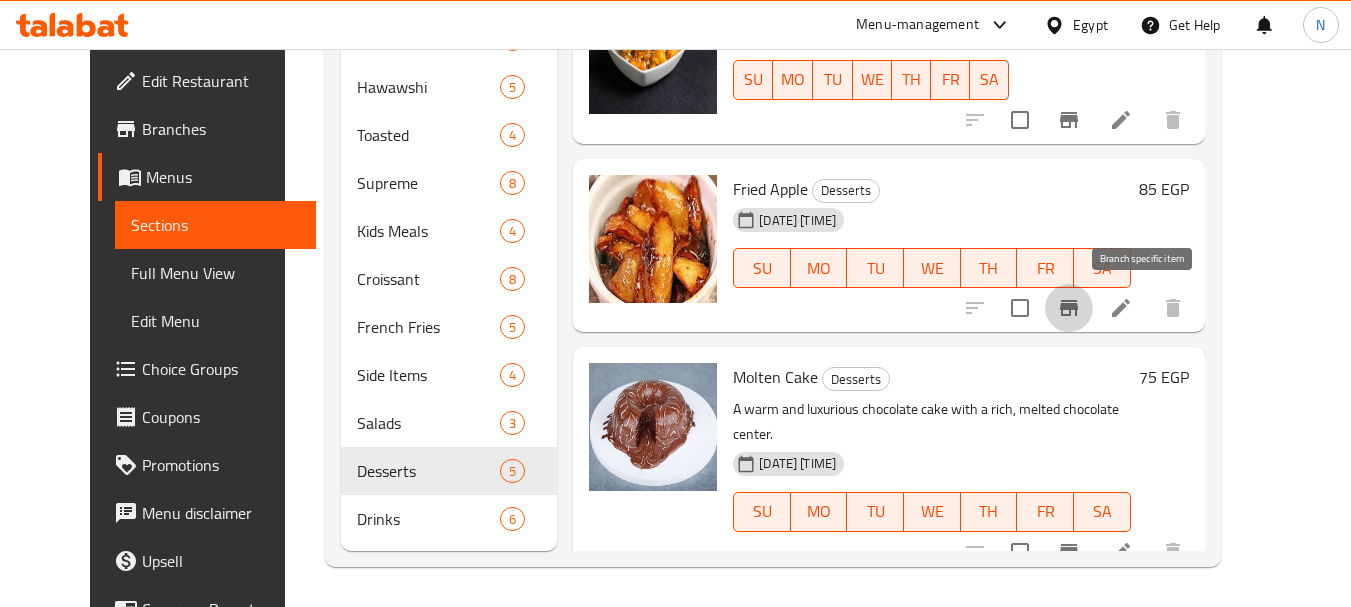 click 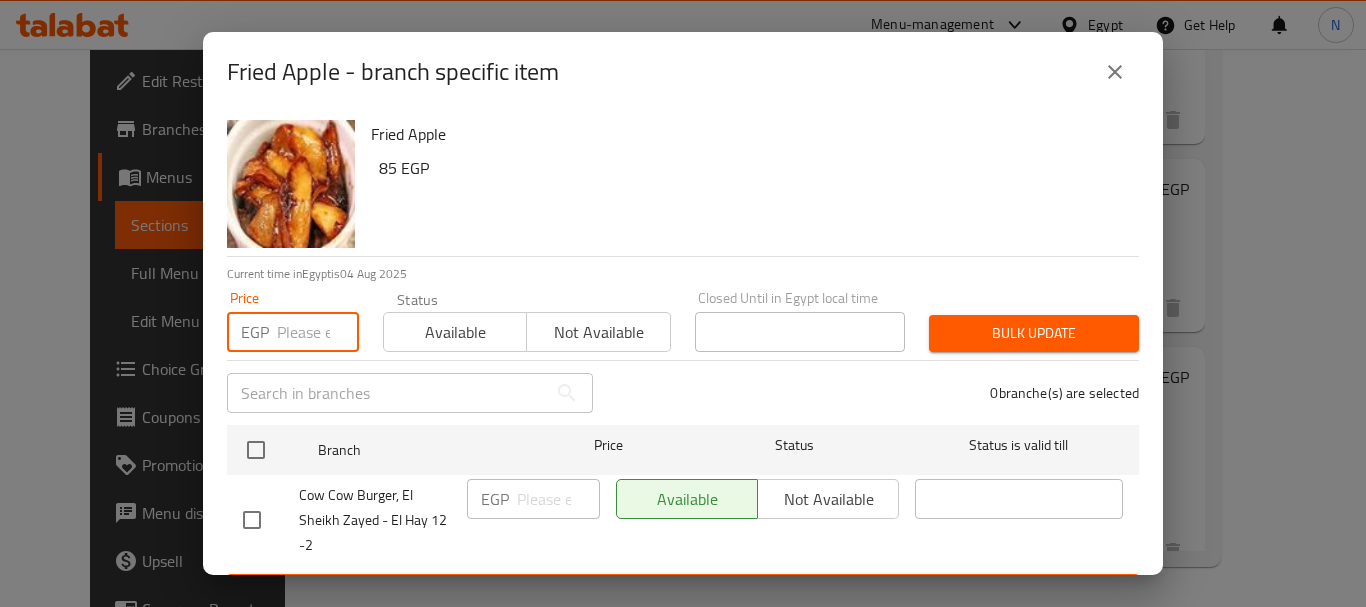 click at bounding box center [318, 332] 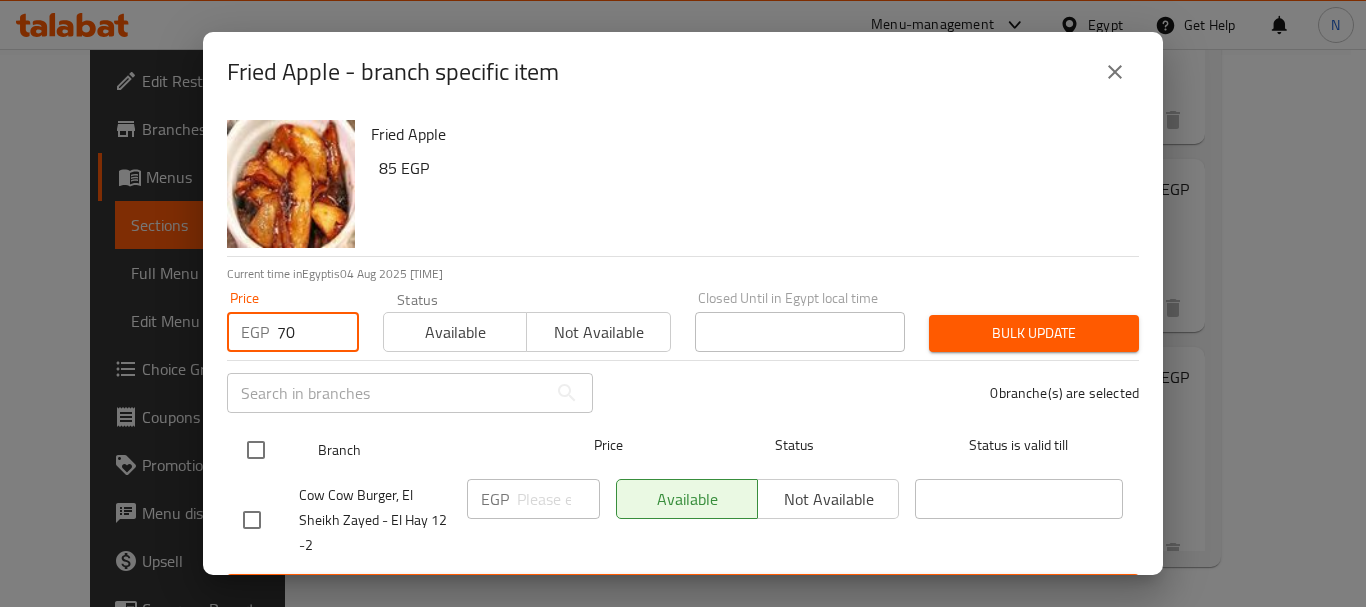 type on "70" 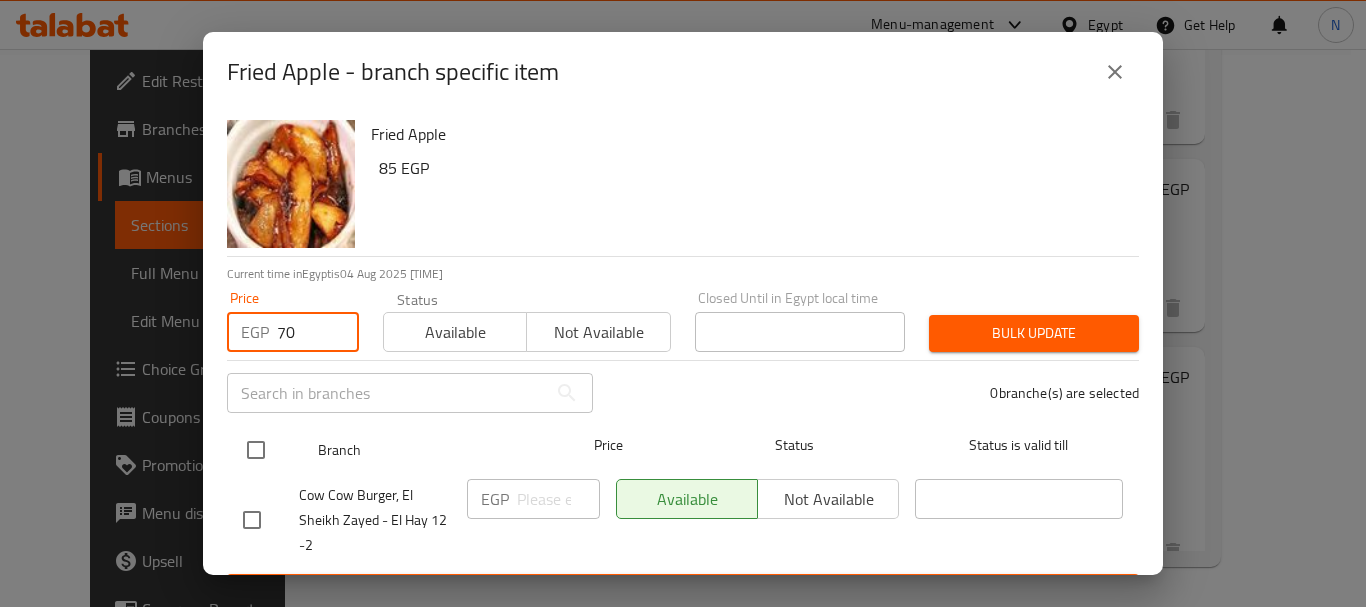 click at bounding box center [256, 450] 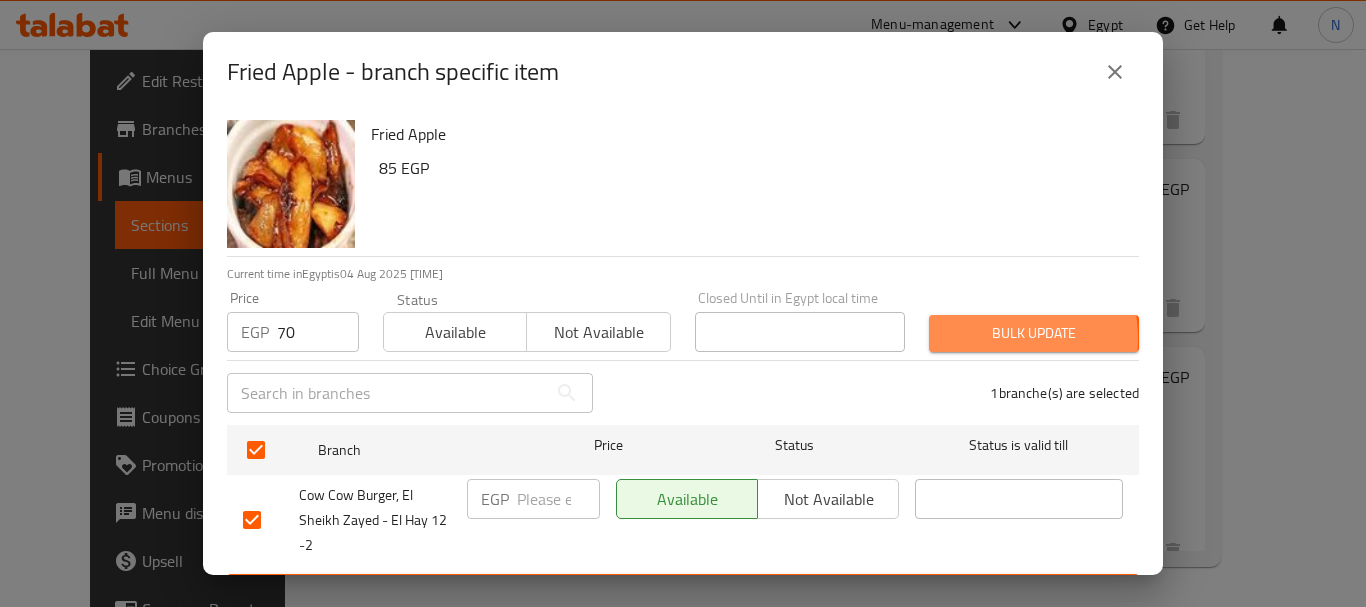 click on "Bulk update" at bounding box center (1034, 333) 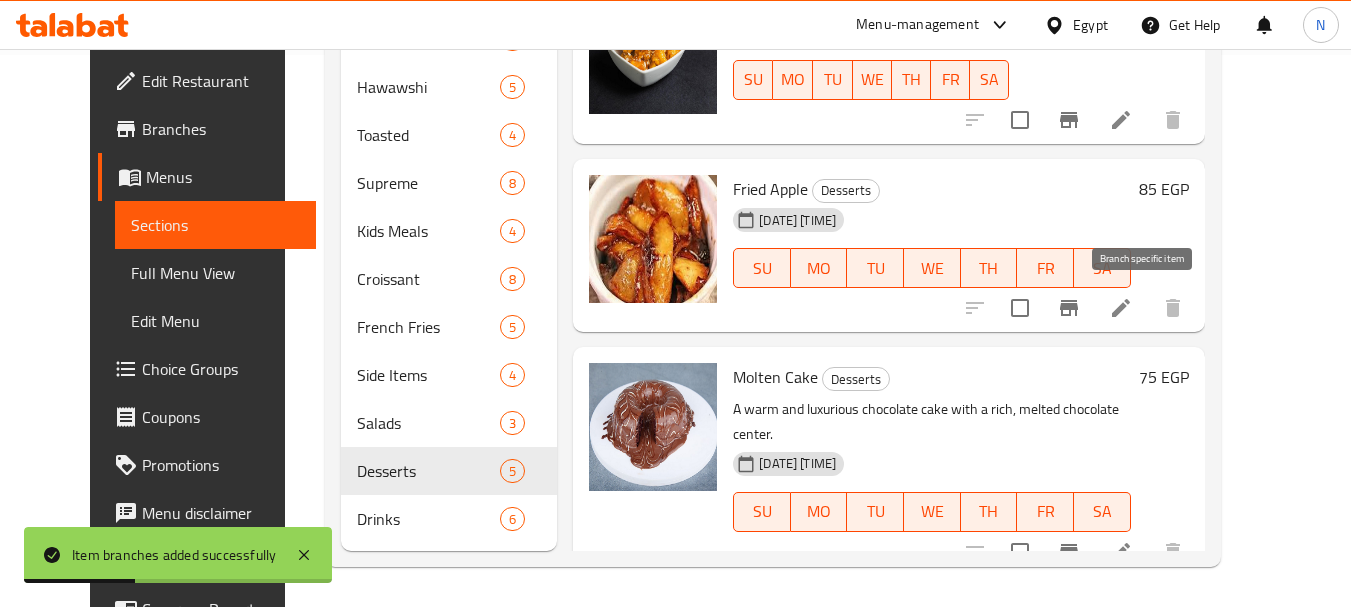 click 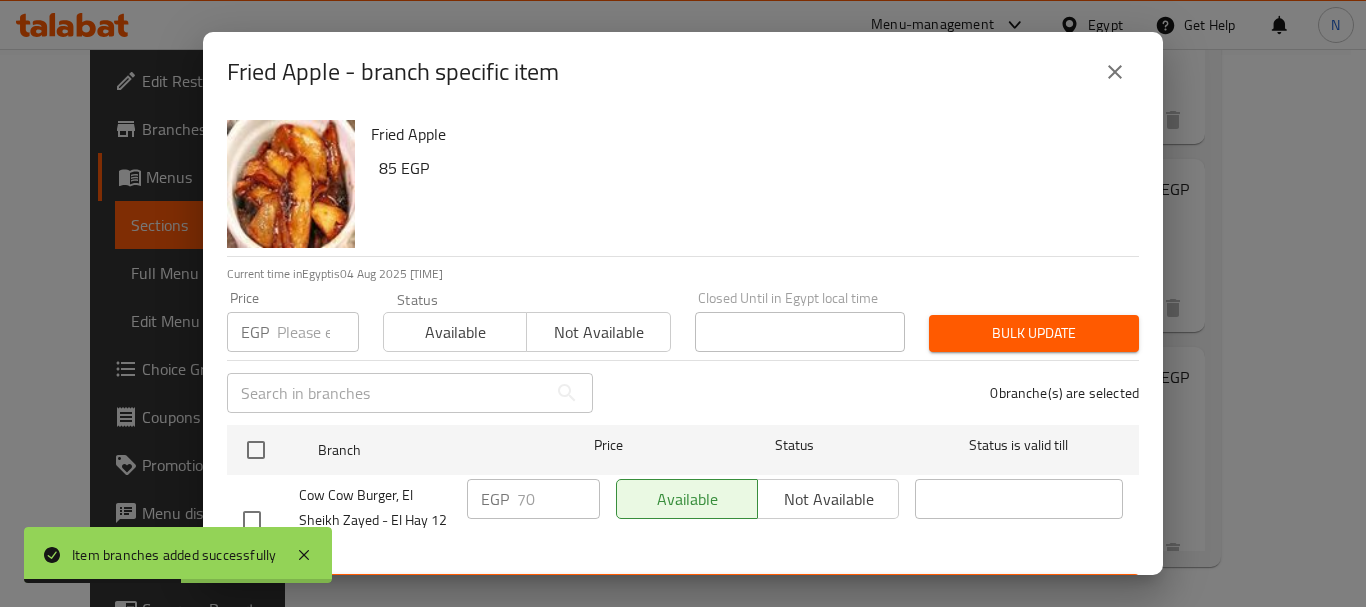 click on "Price EGP Price" at bounding box center (293, 321) 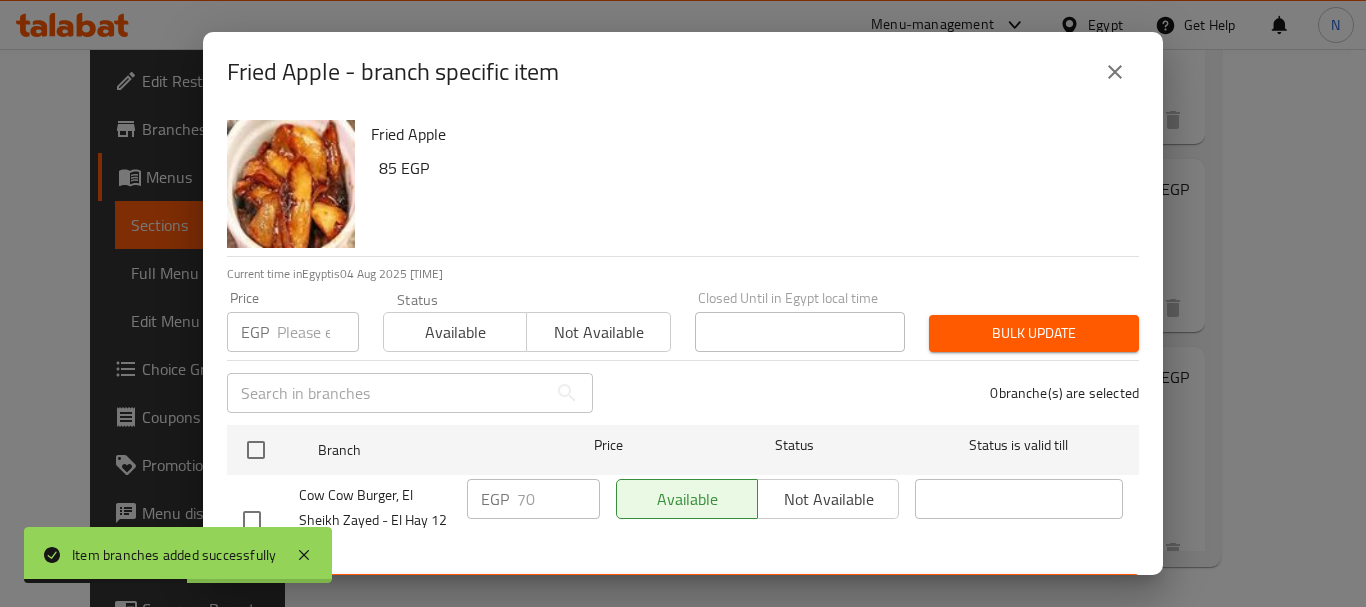 click at bounding box center (318, 332) 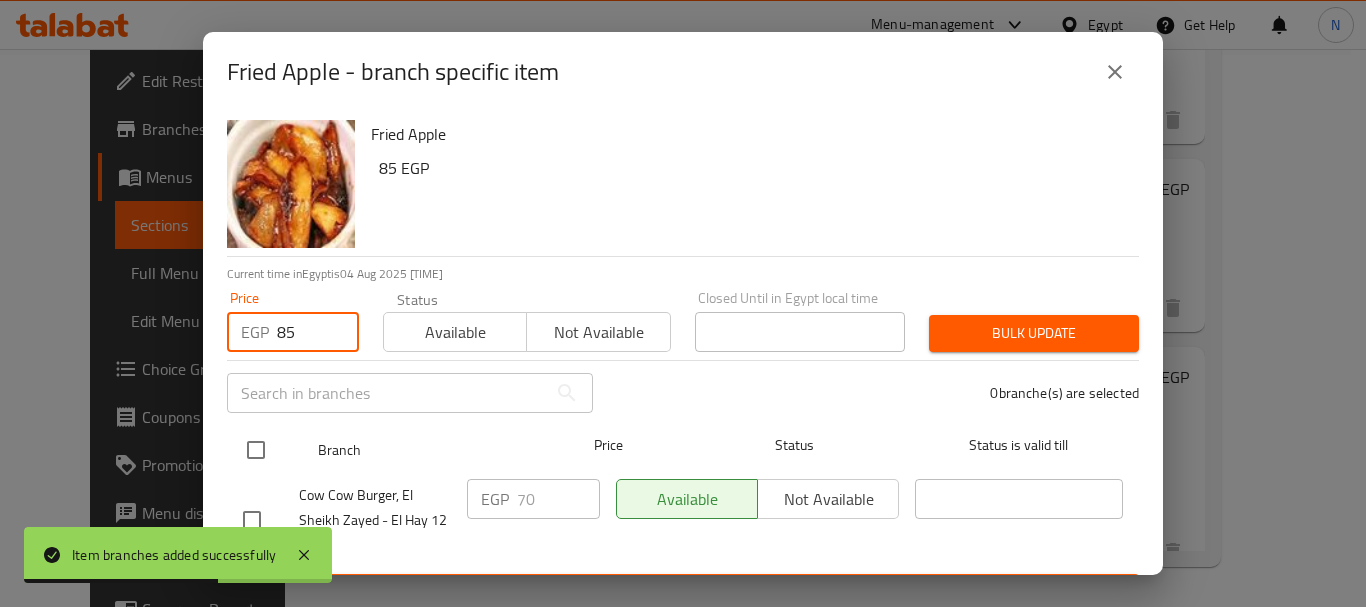 type on "85" 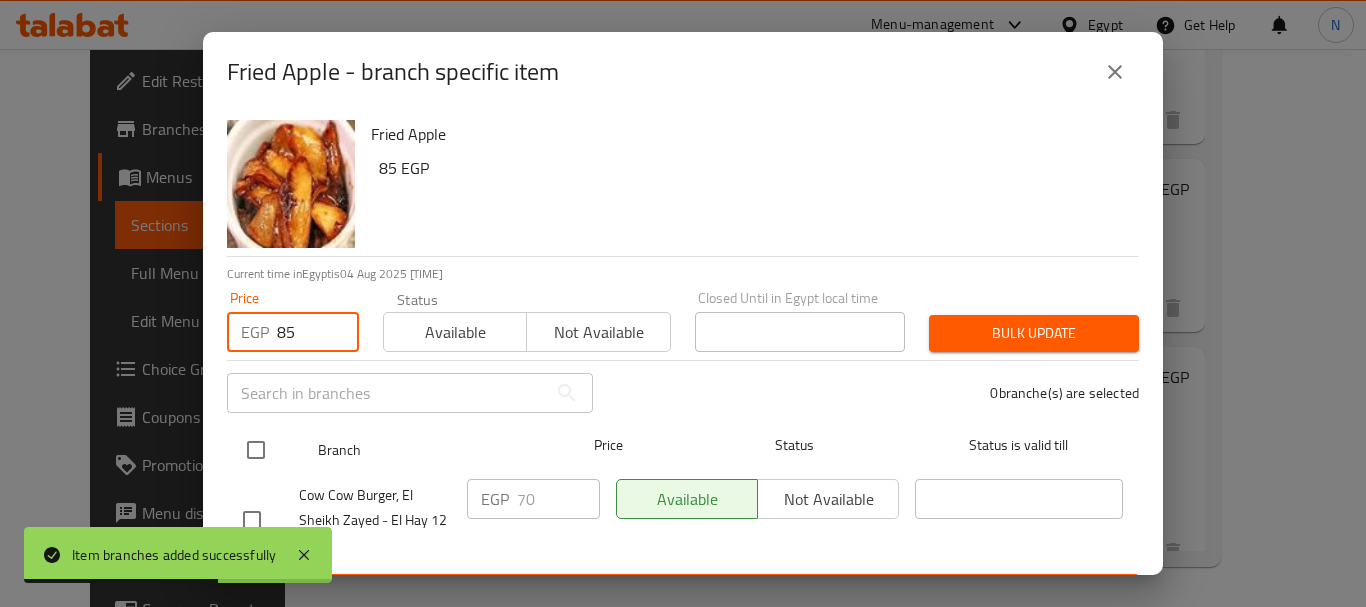 click at bounding box center [256, 450] 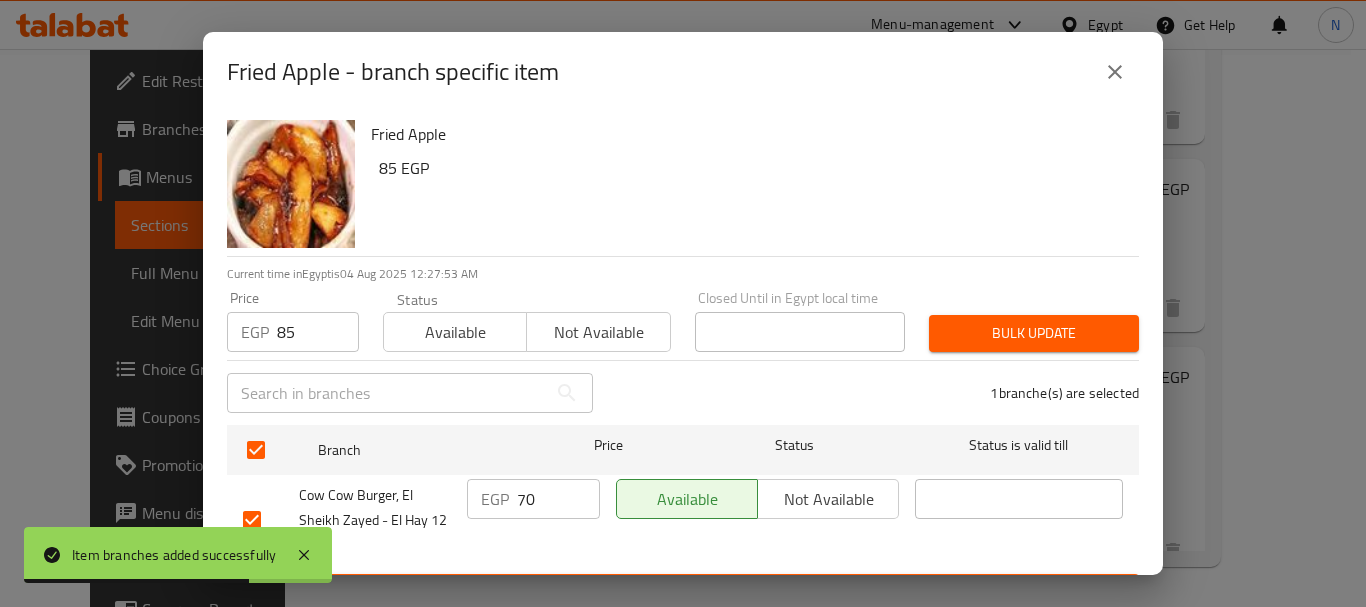 click on "Bulk update" at bounding box center [1034, 333] 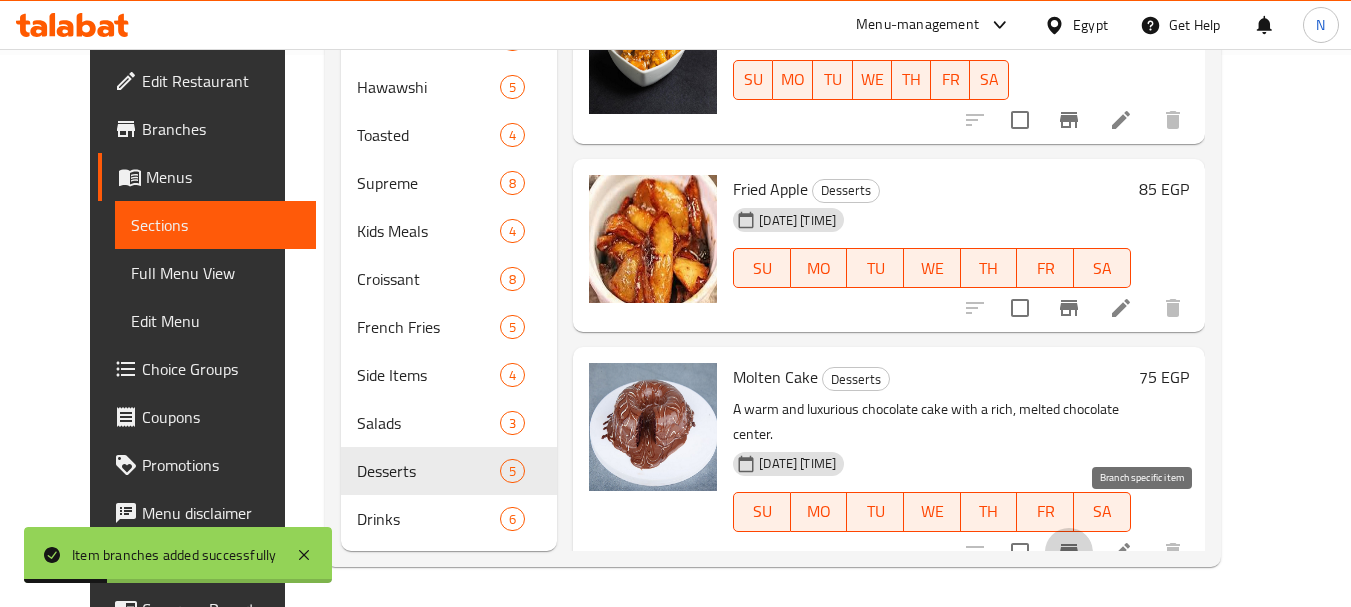 click 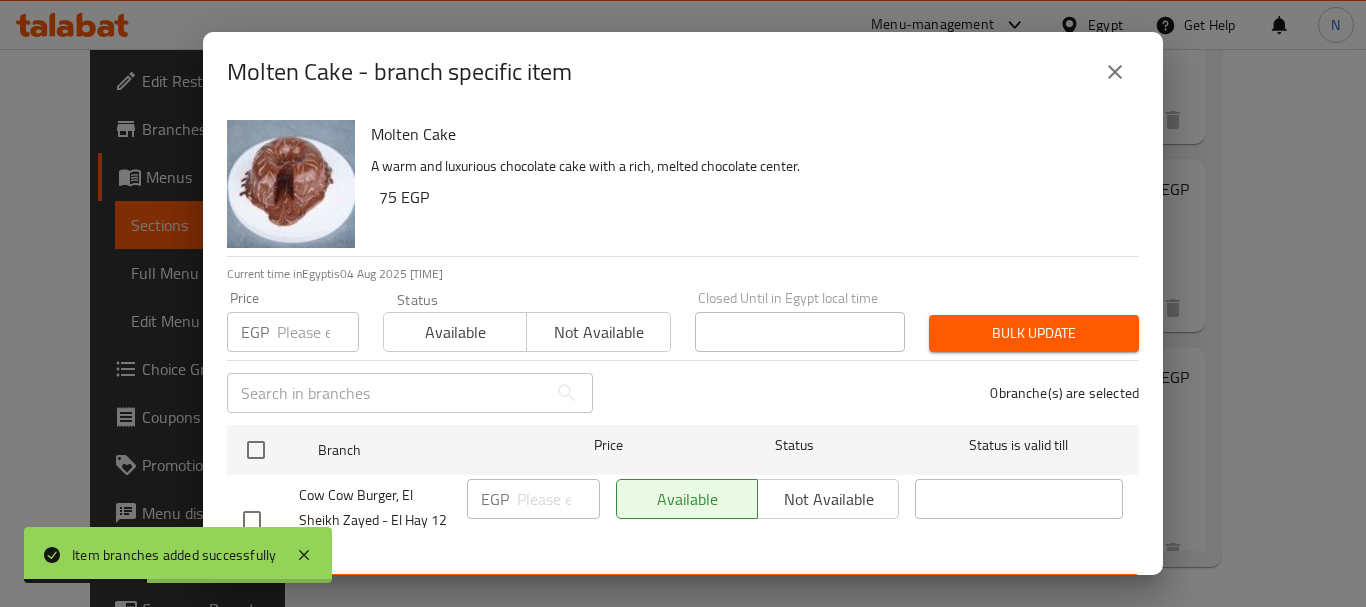 click at bounding box center (318, 332) 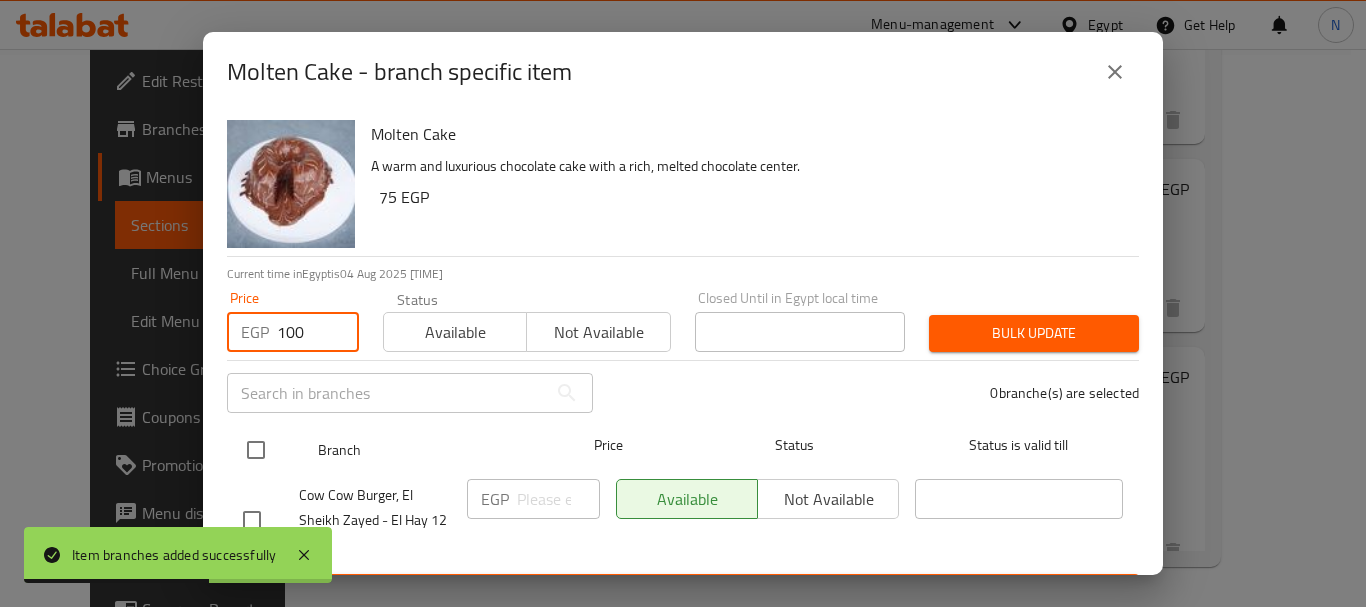 type on "100" 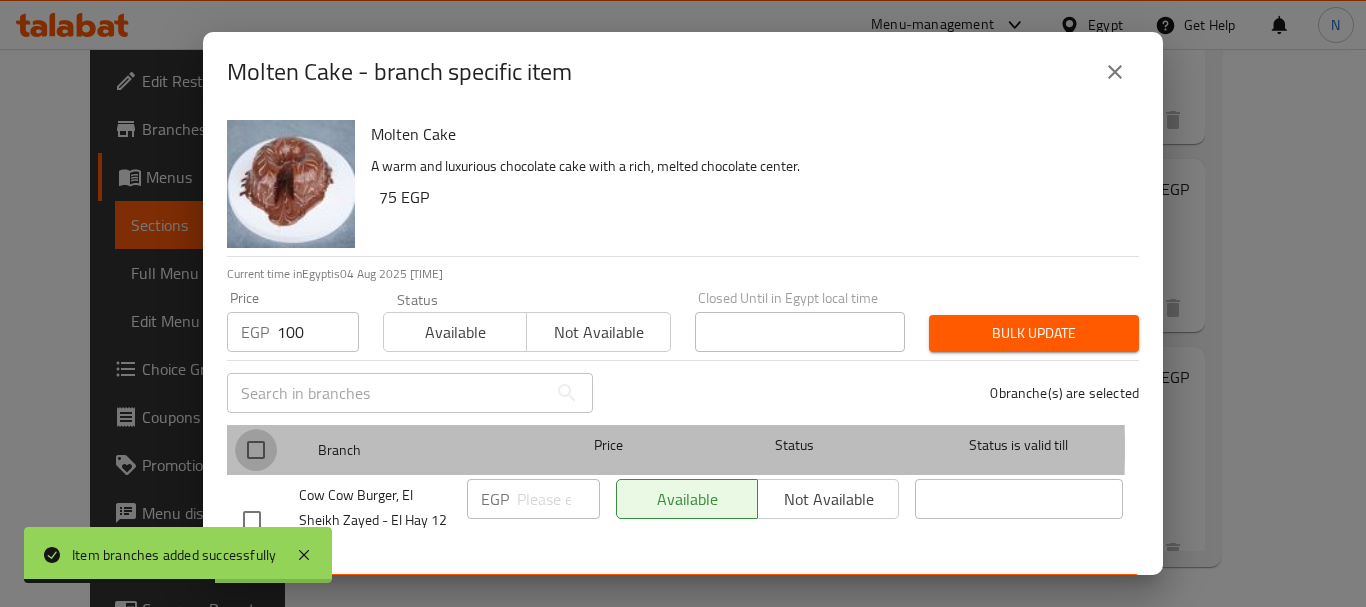 drag, startPoint x: 261, startPoint y: 448, endPoint x: 318, endPoint y: 444, distance: 57.14018 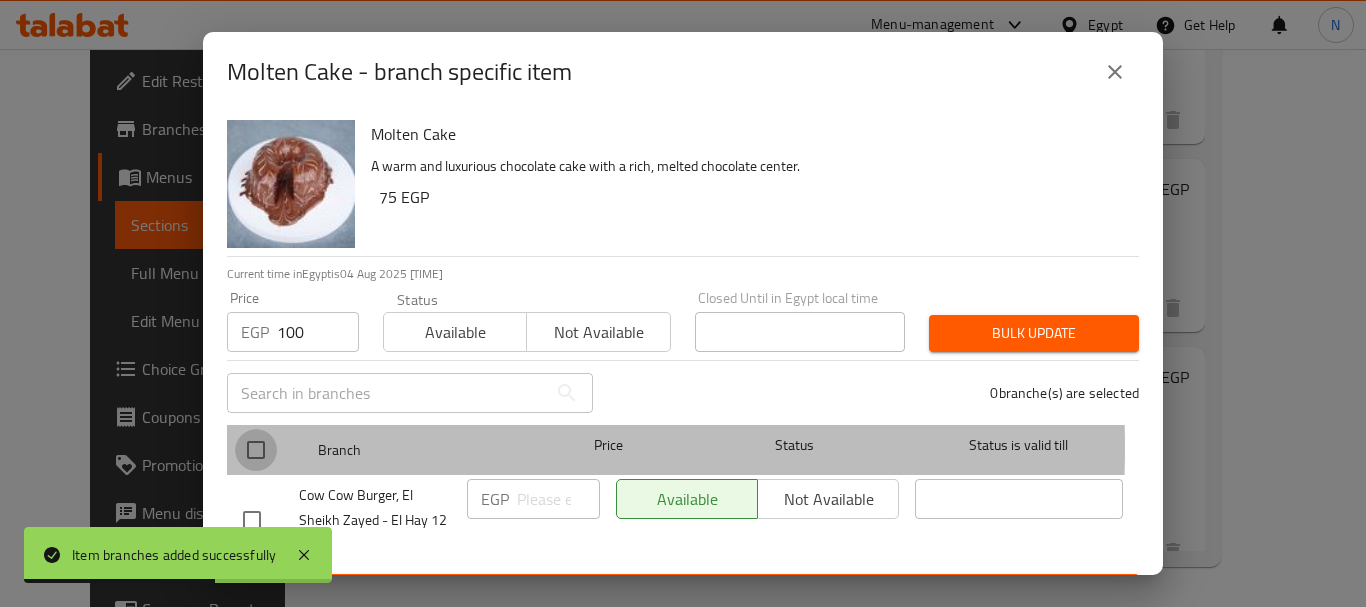 click at bounding box center (256, 450) 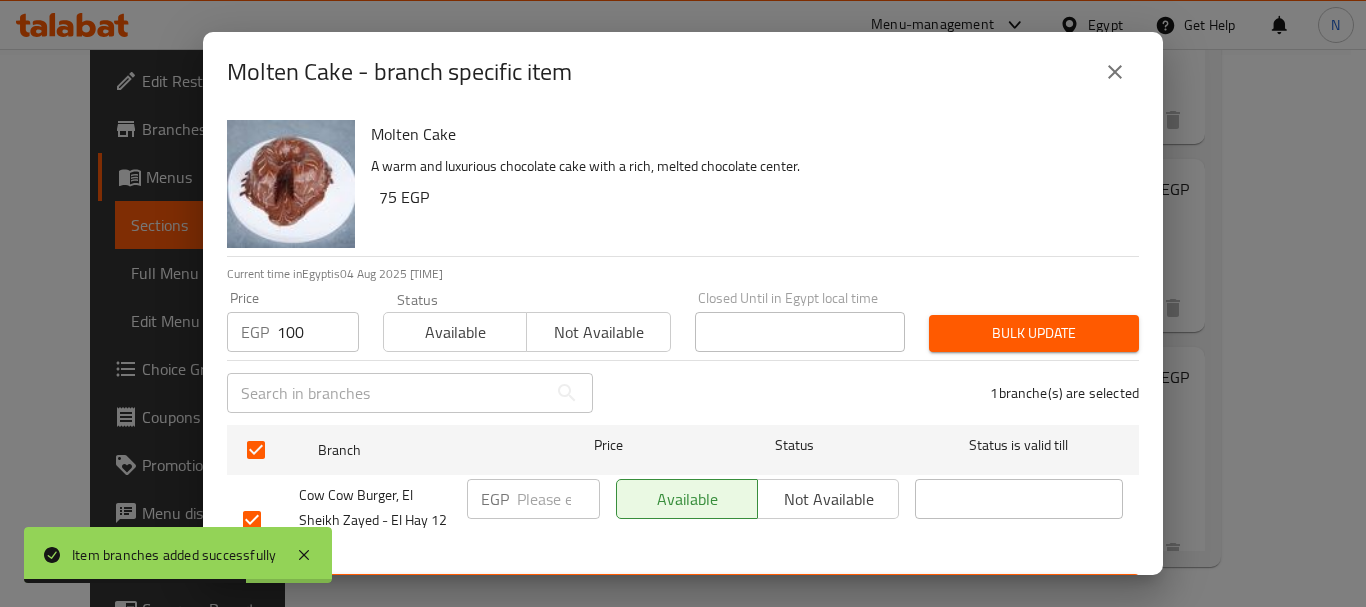 click on "Bulk update" at bounding box center [1034, 333] 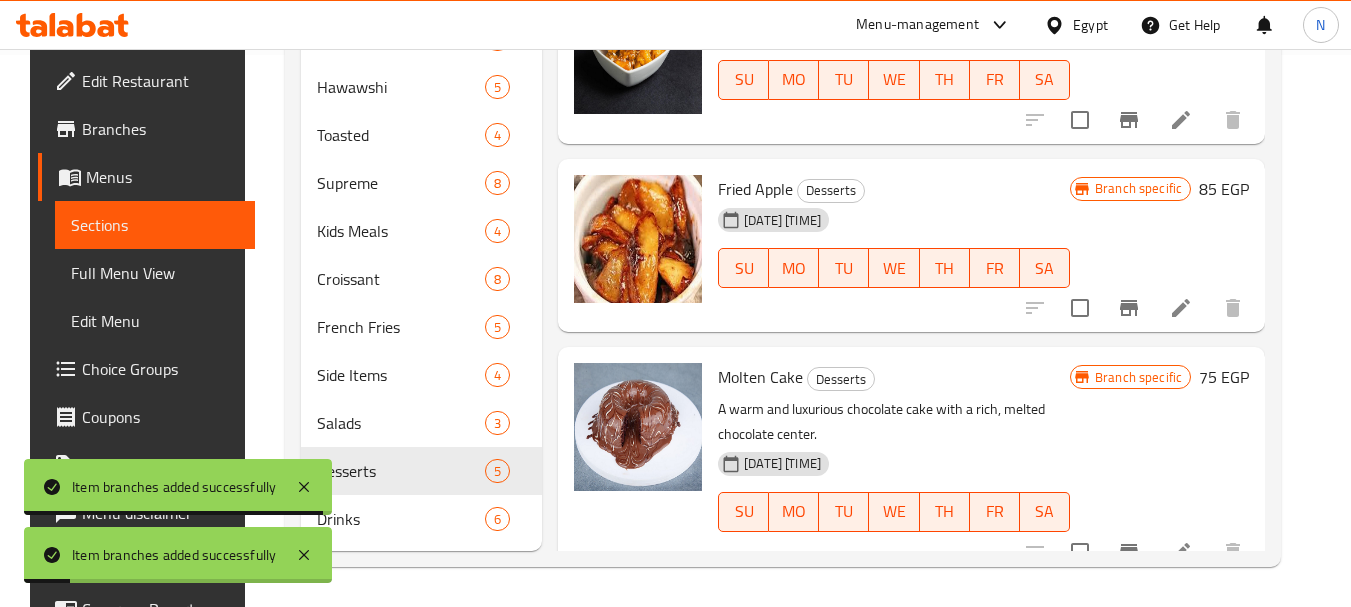 click on "75   EGP" at bounding box center [1224, 377] 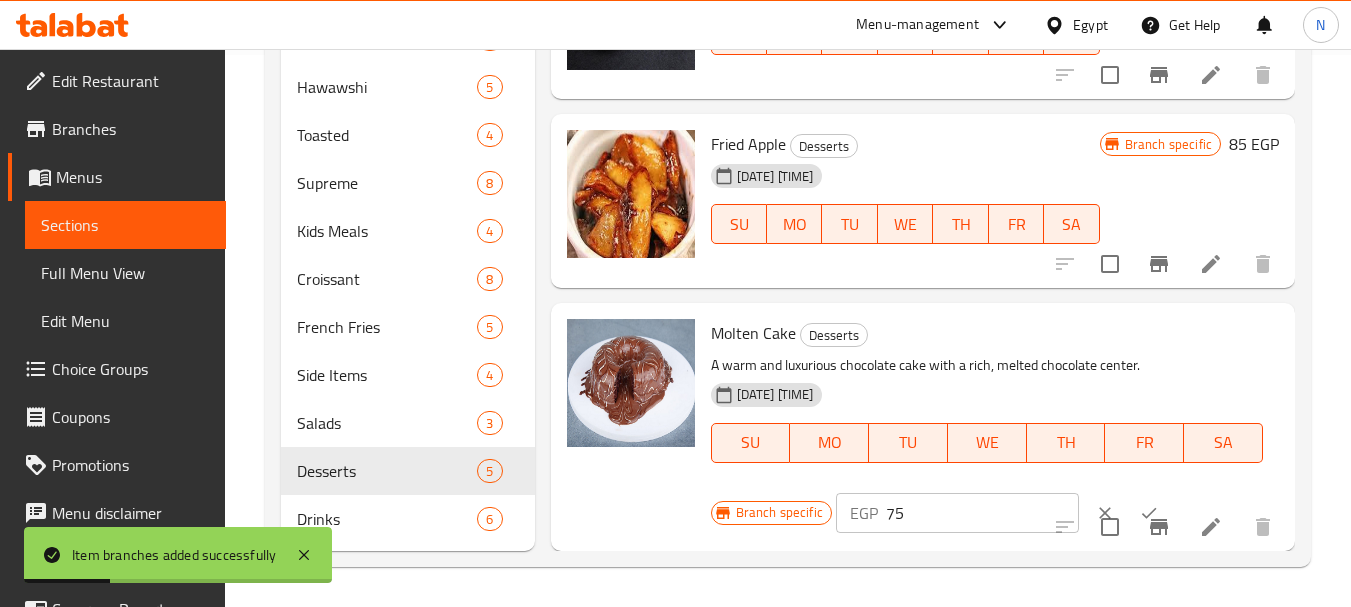scroll, scrollTop: 273, scrollLeft: 0, axis: vertical 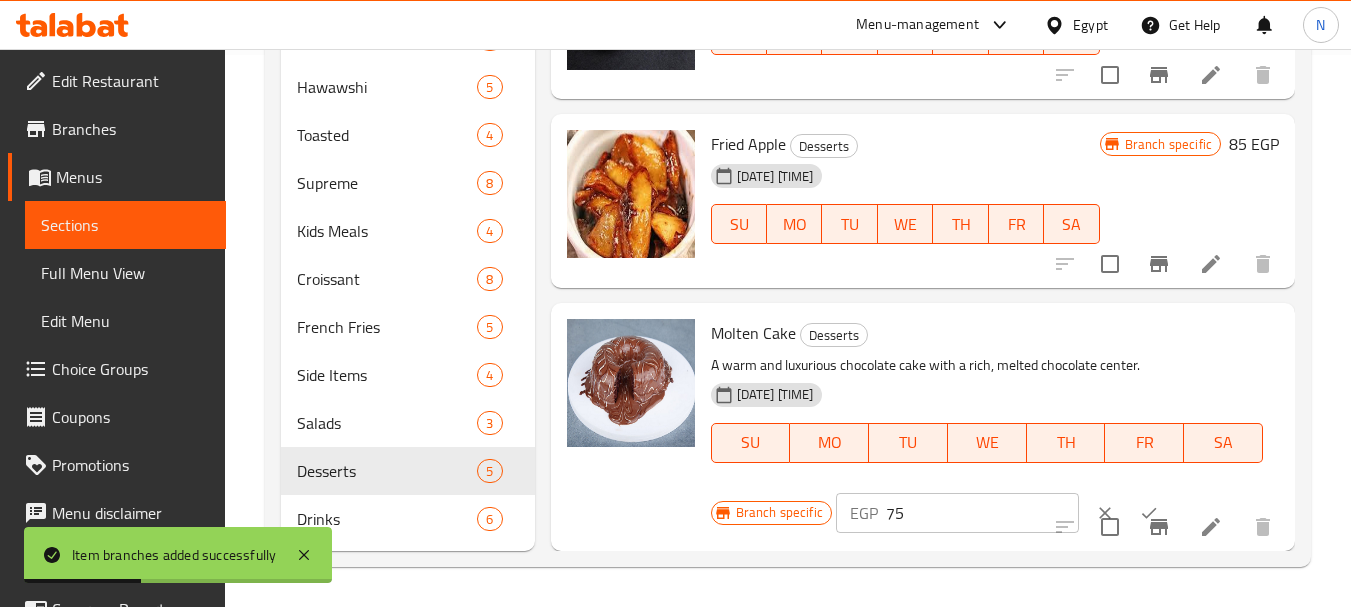 click on "EGP 75 ​" at bounding box center (957, 513) 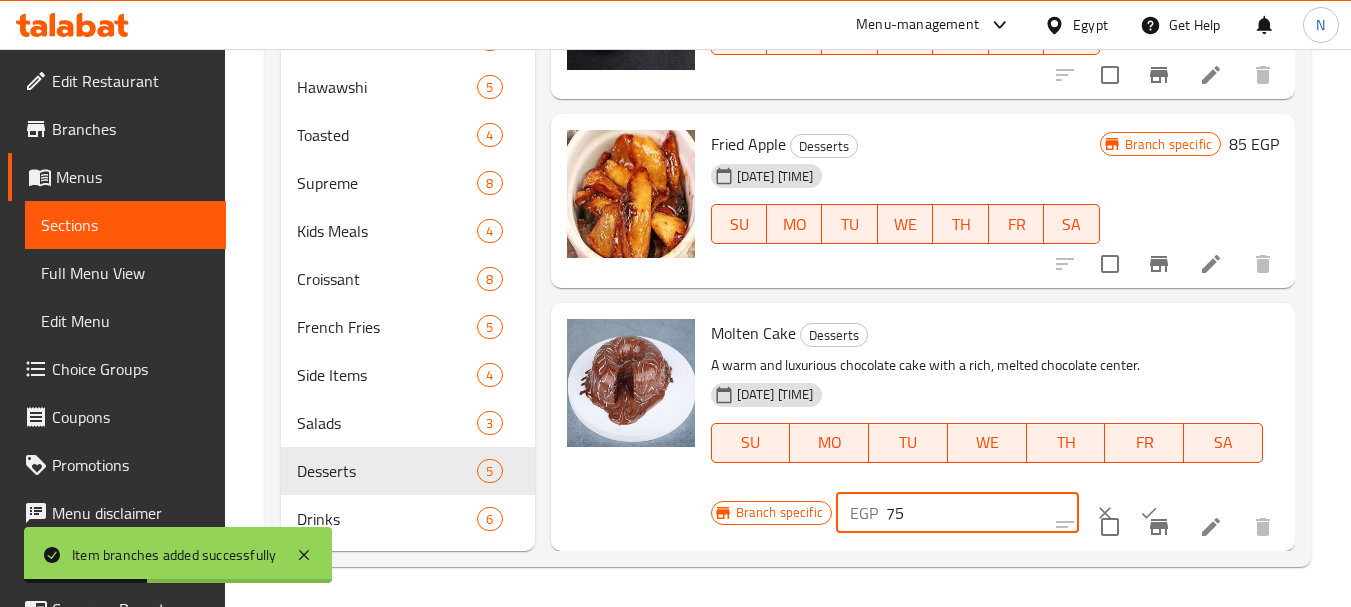 click on "EGP 75 ​" at bounding box center (957, 513) 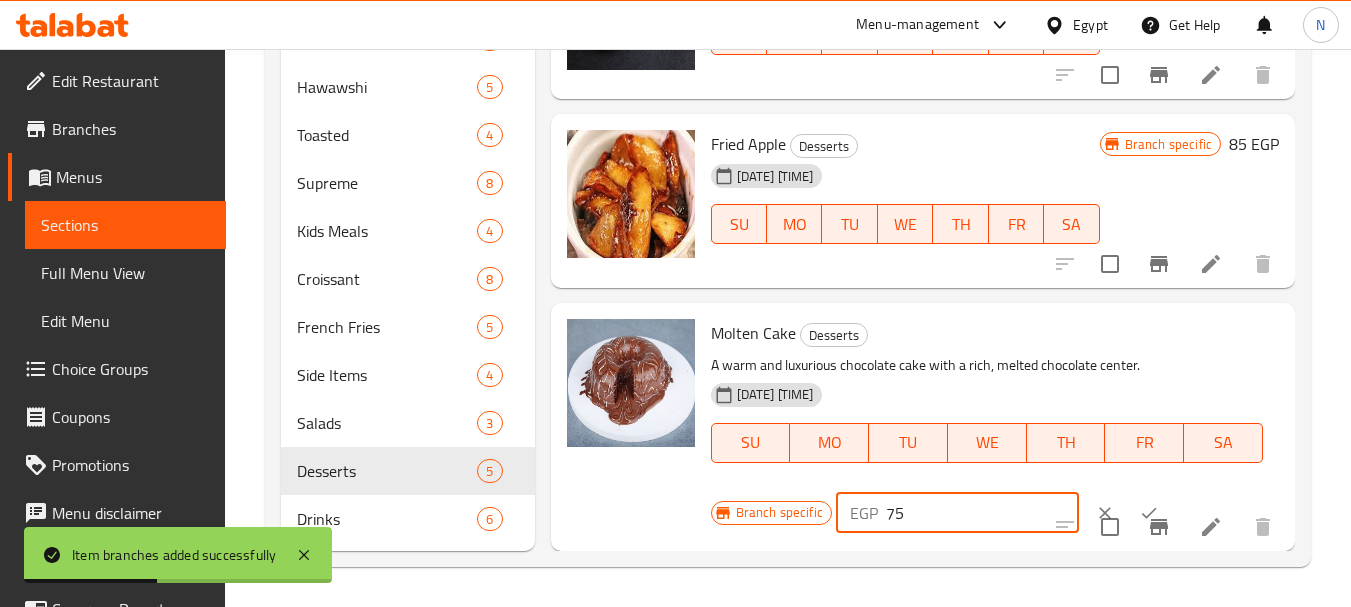 click on "EGP 75 ​" at bounding box center (957, 513) 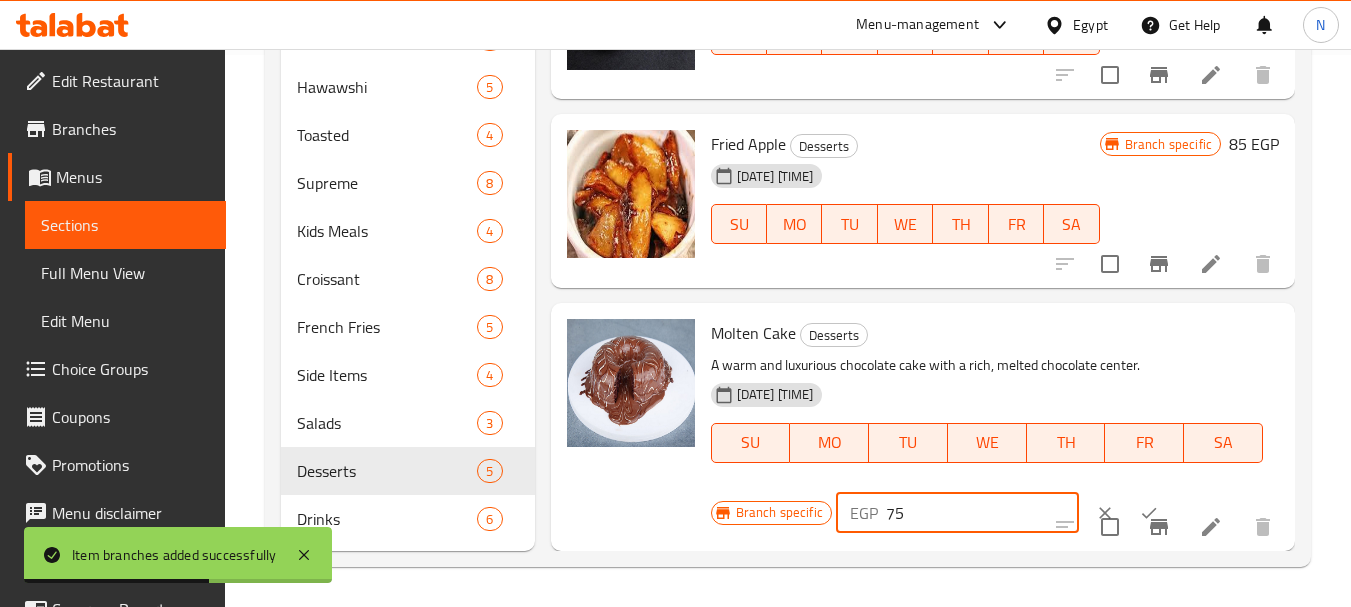 click on "75100" at bounding box center [982, 513] 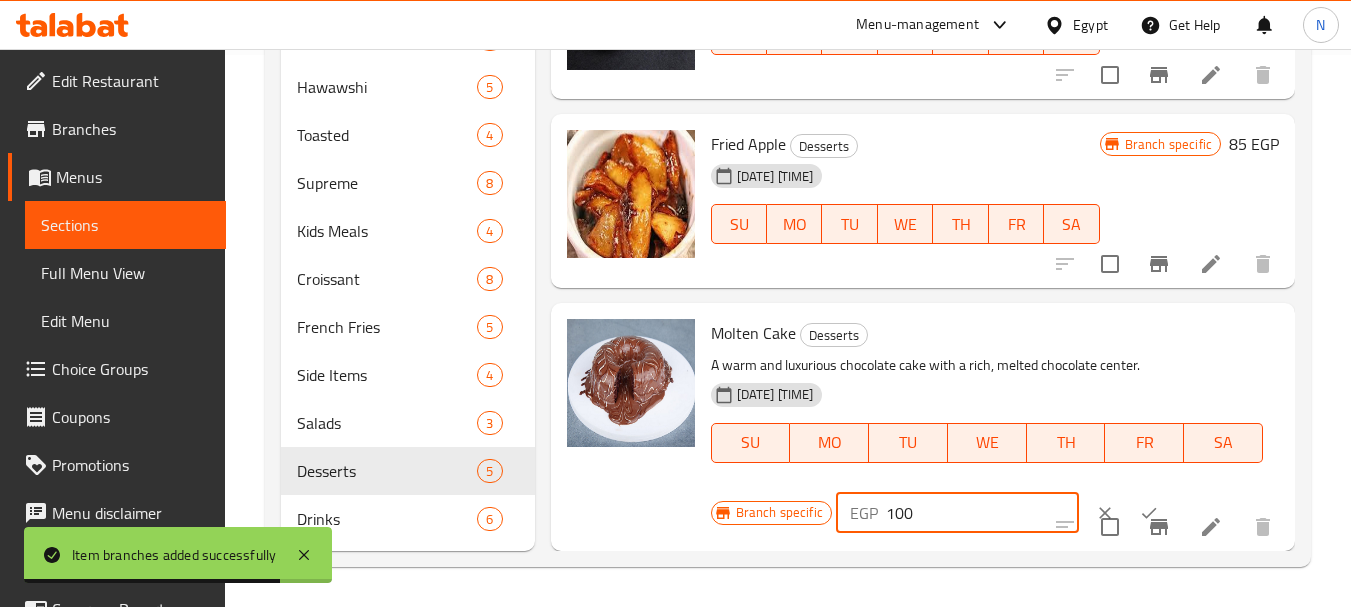 type on "100" 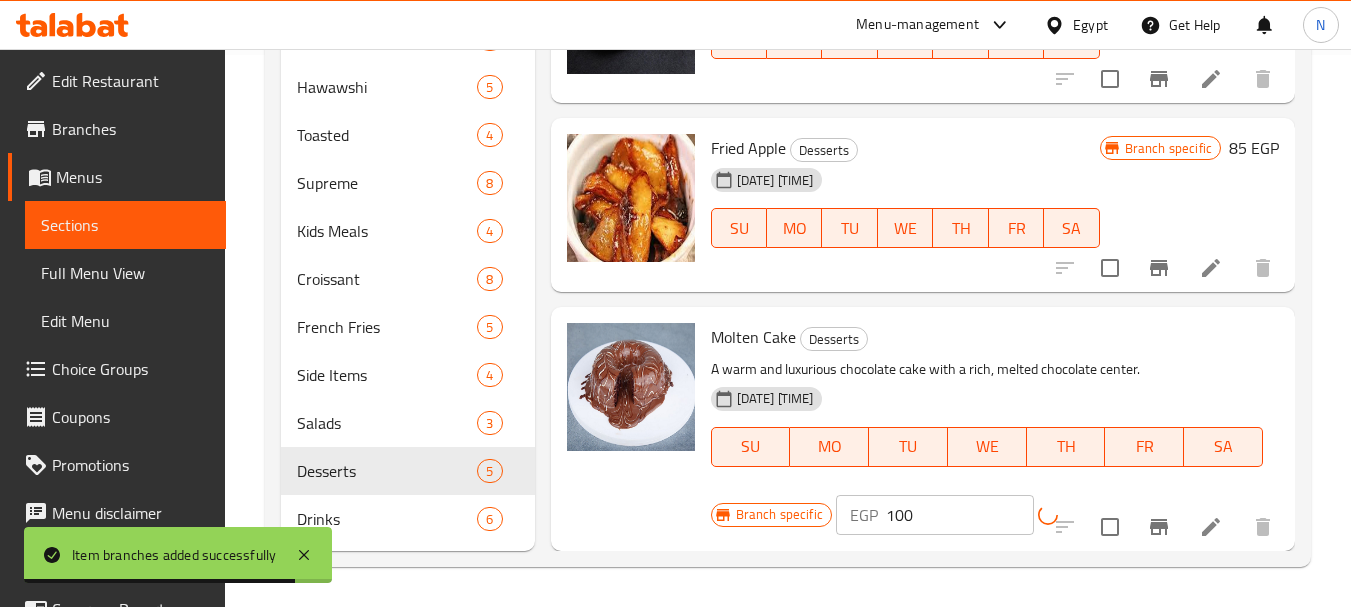 scroll, scrollTop: 254, scrollLeft: 0, axis: vertical 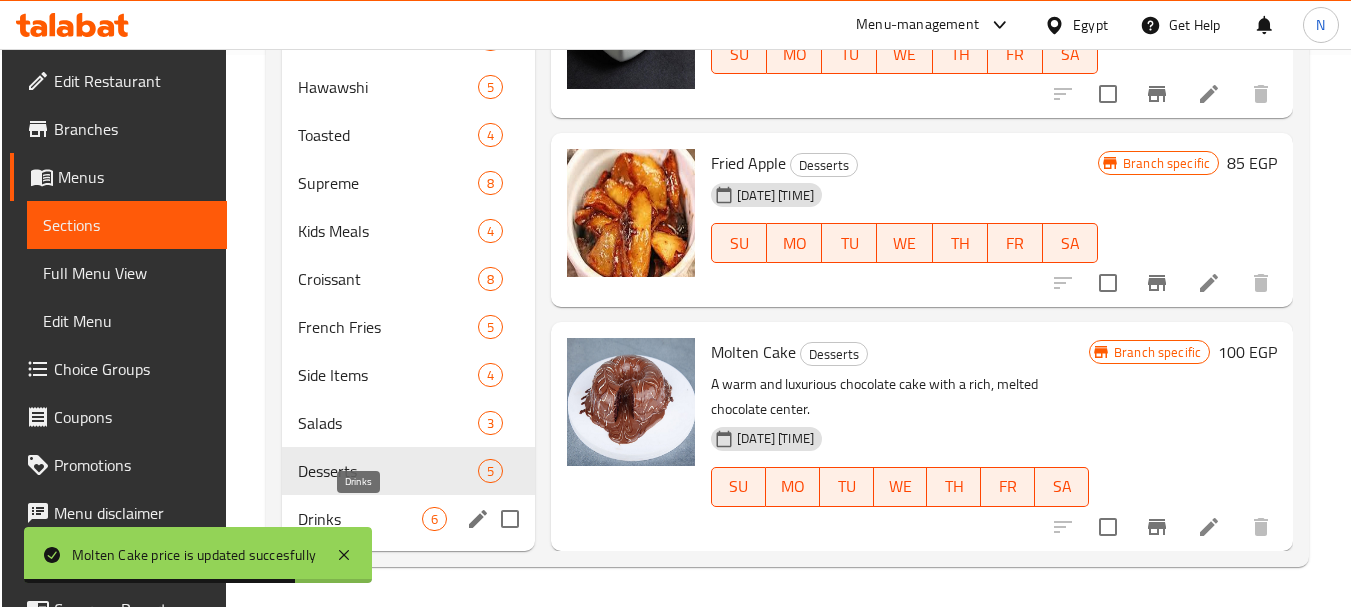 click on "Drinks" at bounding box center (360, 519) 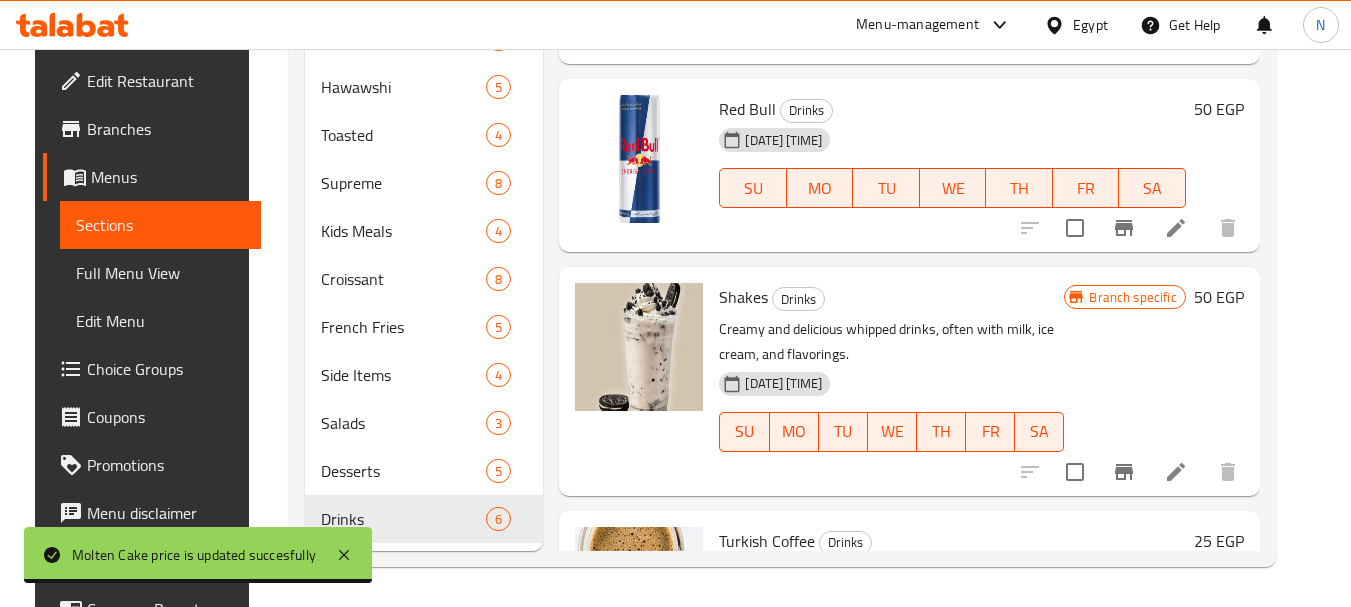 scroll, scrollTop: 0, scrollLeft: 0, axis: both 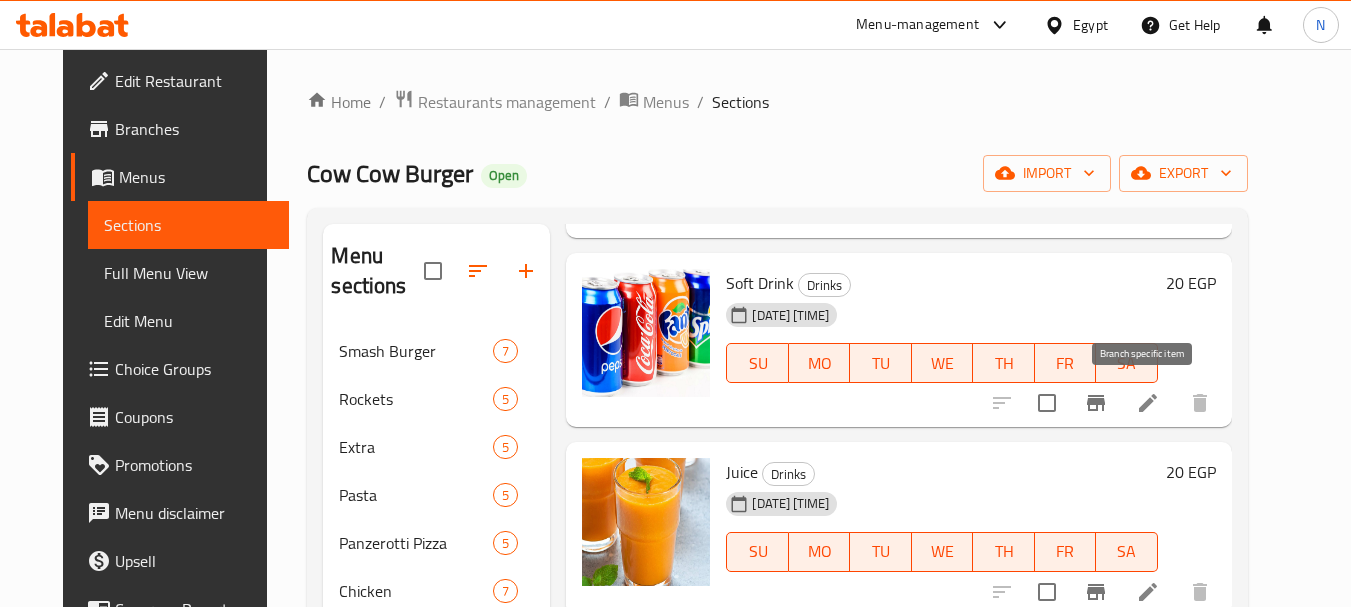 click 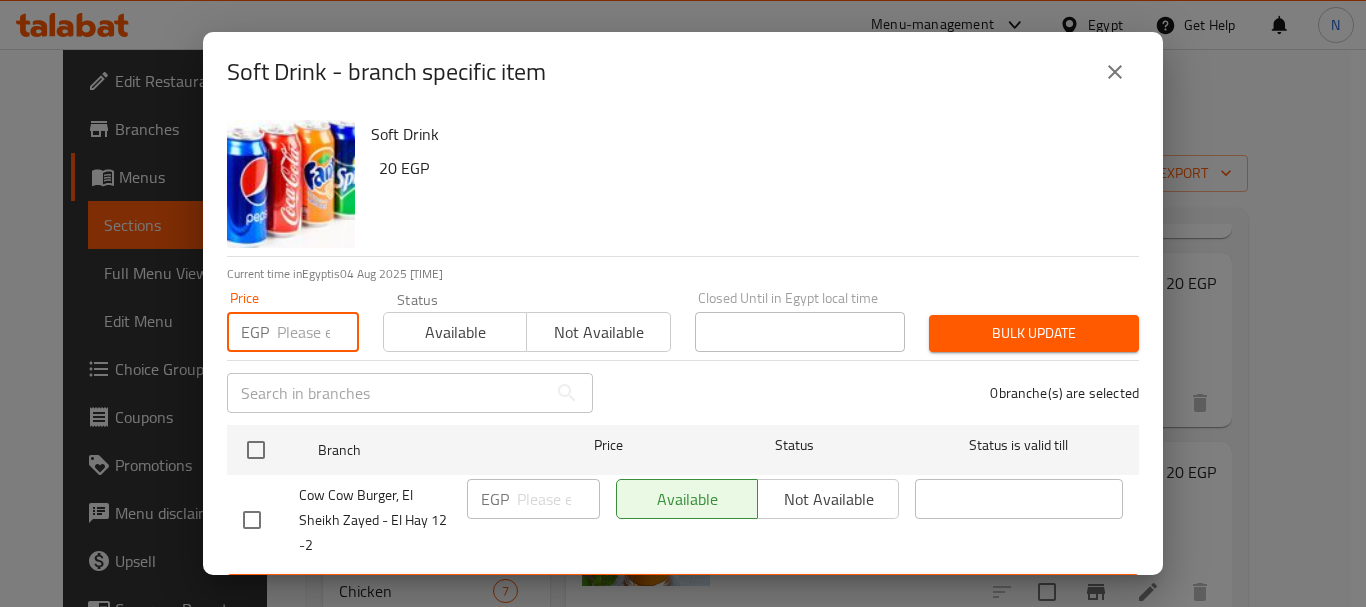 click at bounding box center (318, 332) 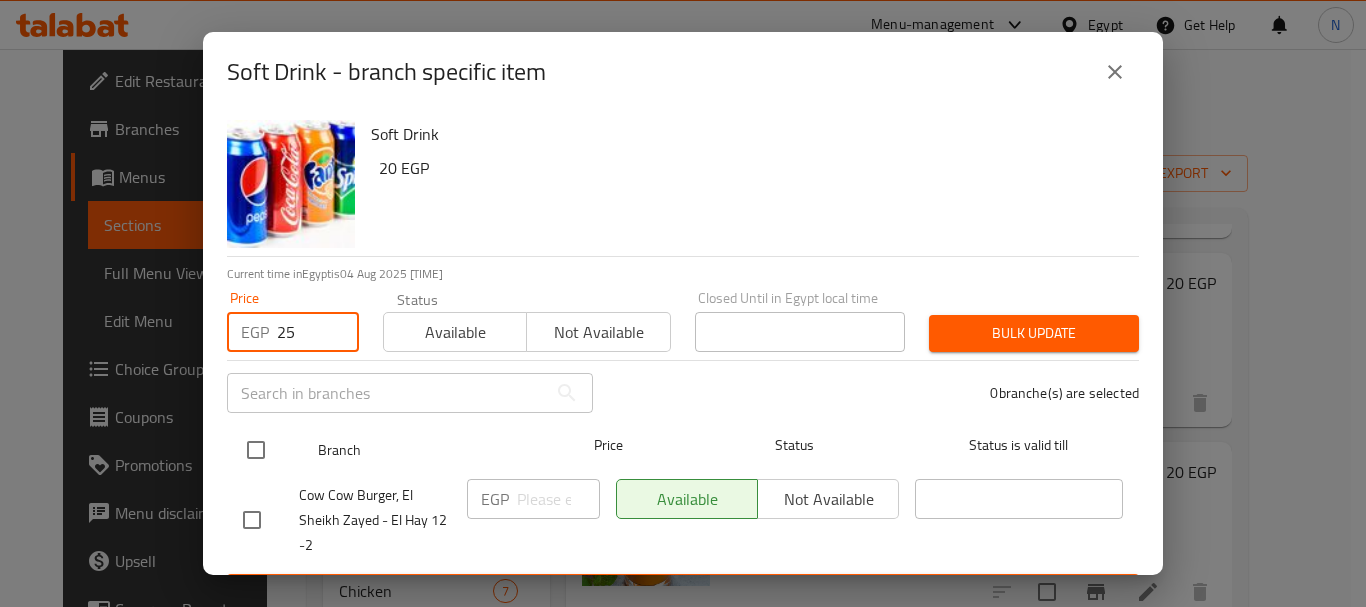 type on "25" 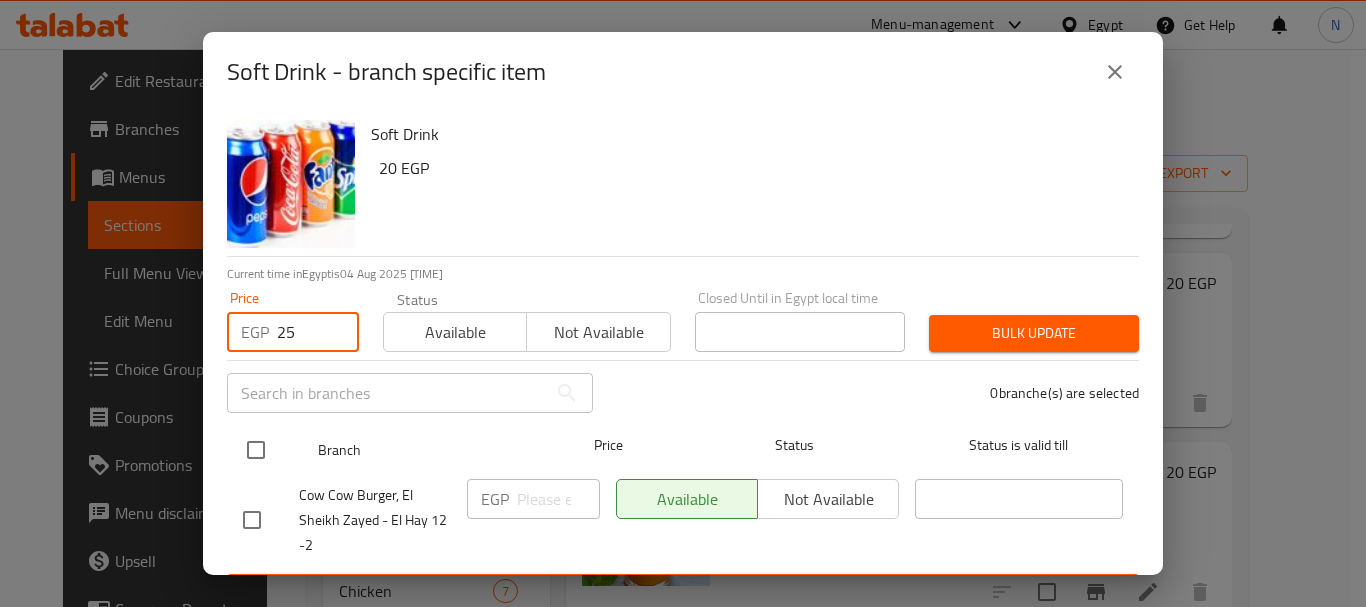 click at bounding box center (256, 450) 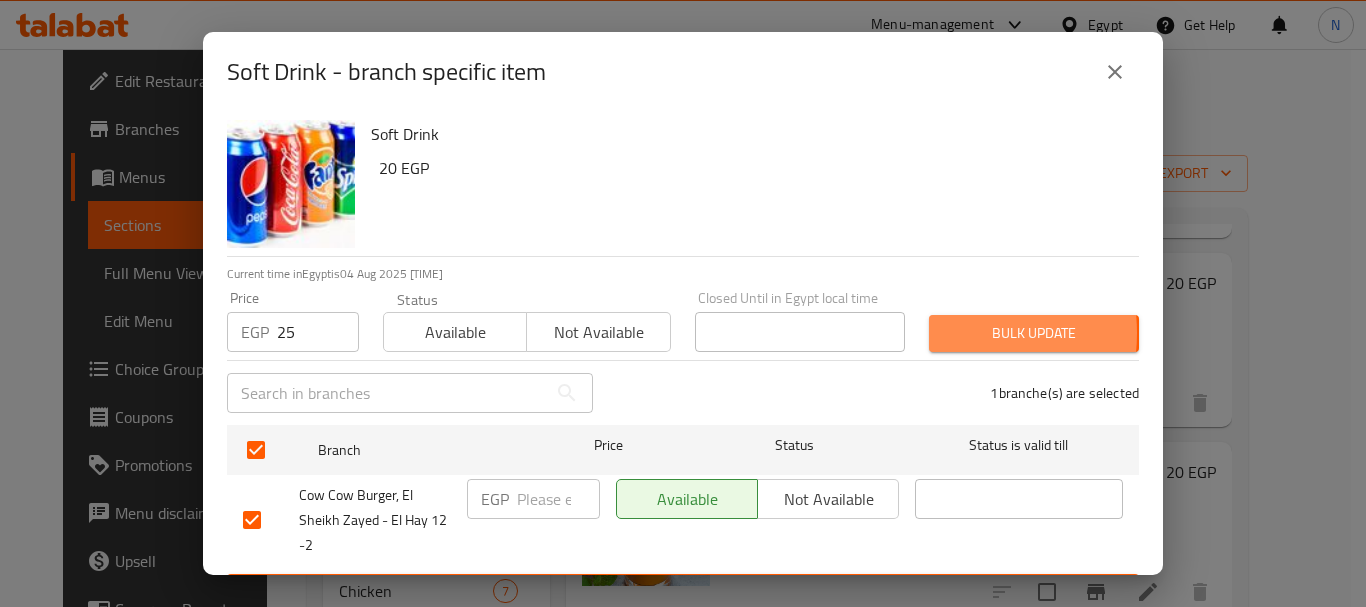 click on "Bulk update" at bounding box center (1034, 333) 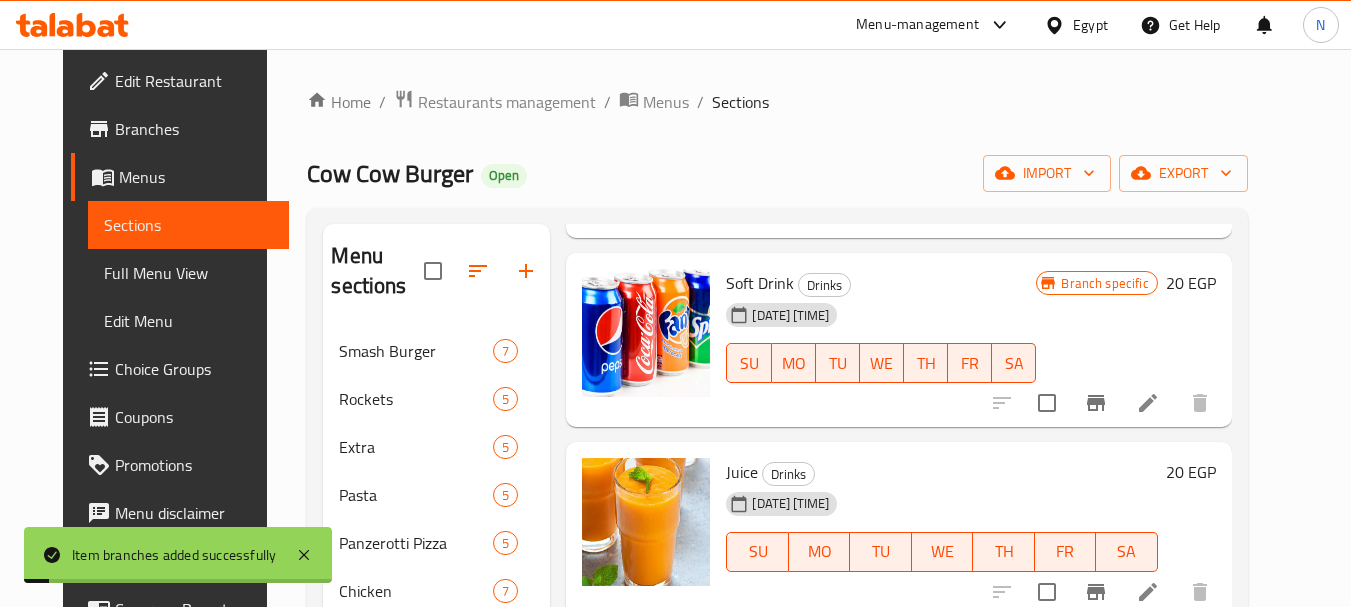 click on "20   EGP" at bounding box center (1191, 283) 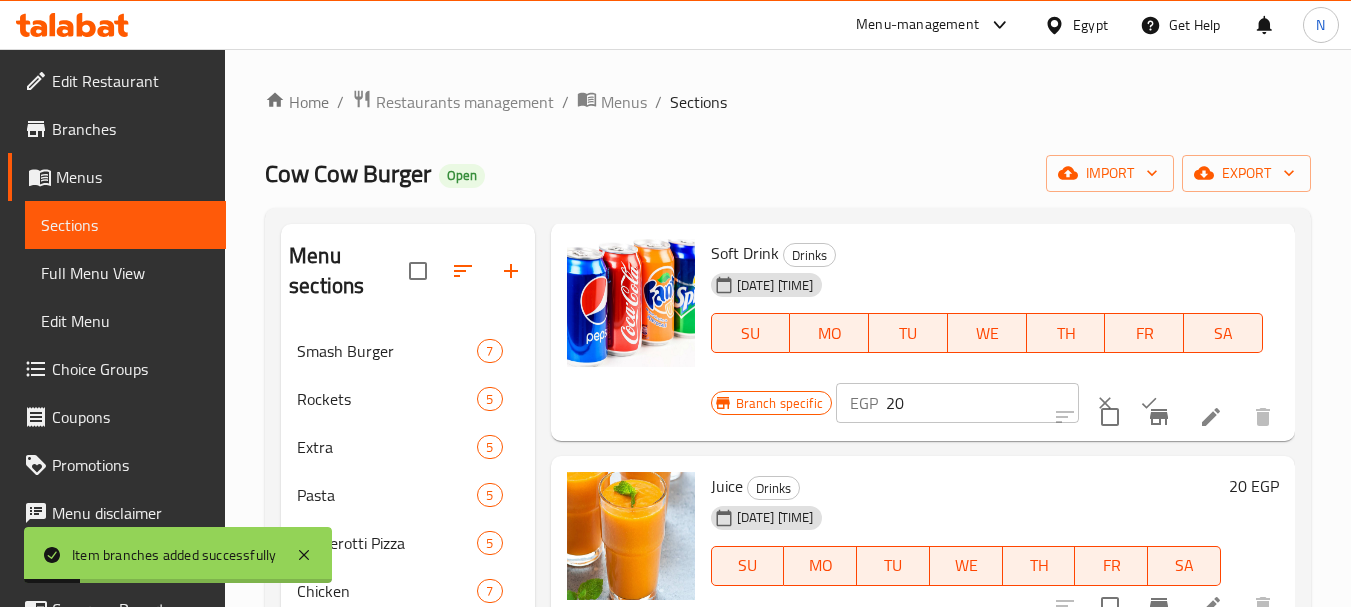 click on "20" at bounding box center (982, 403) 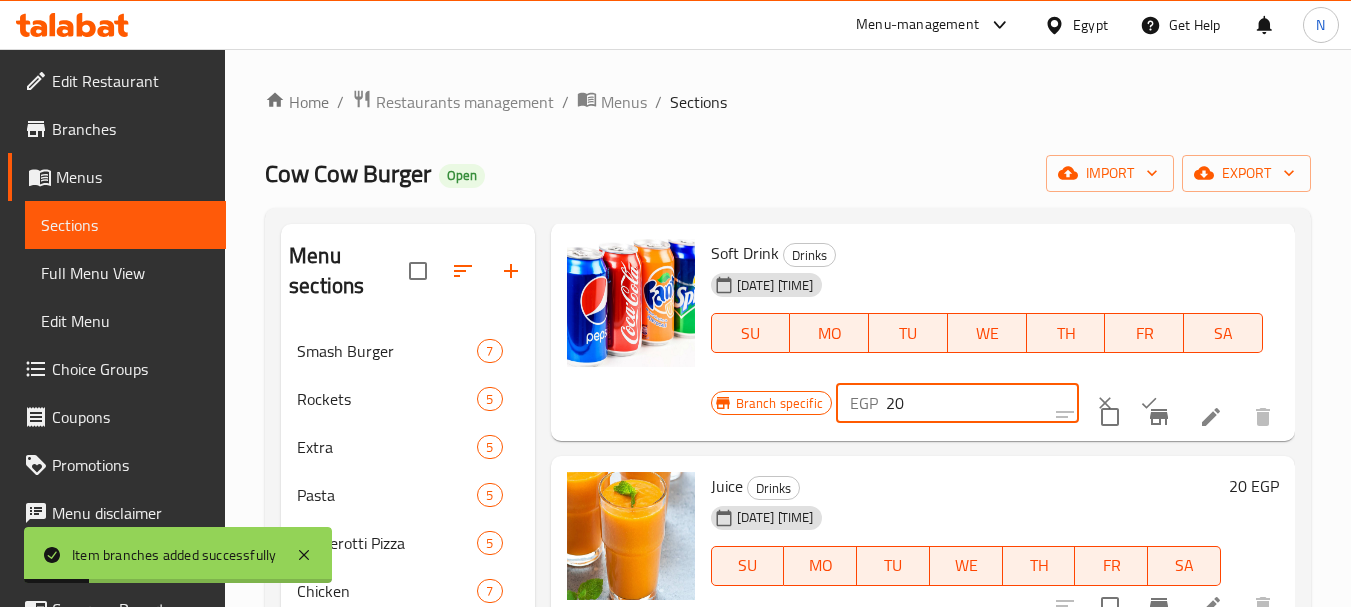 click on "20" at bounding box center [982, 403] 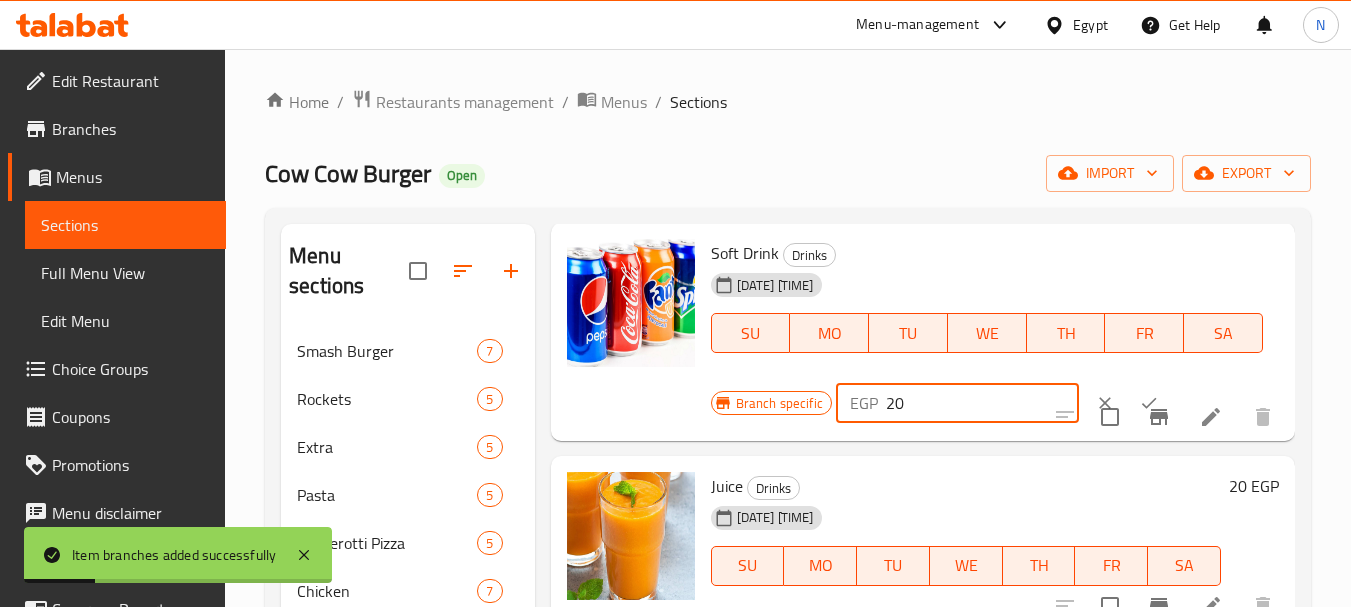 click on "20" at bounding box center (982, 403) 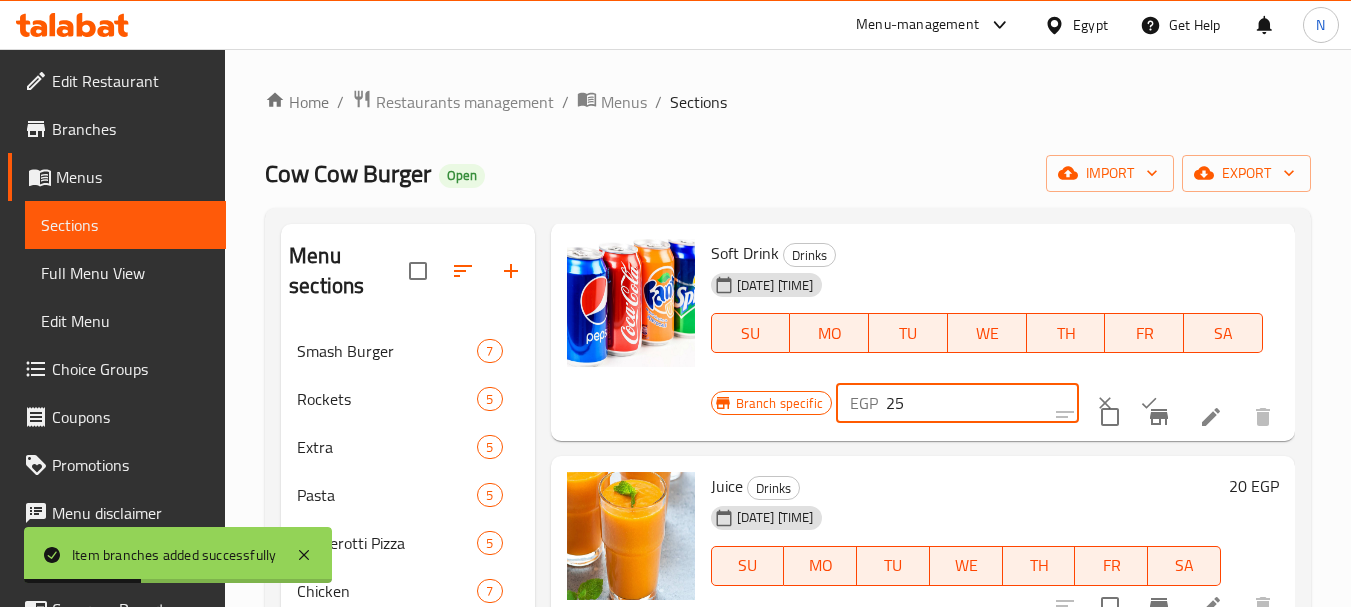 type on "25" 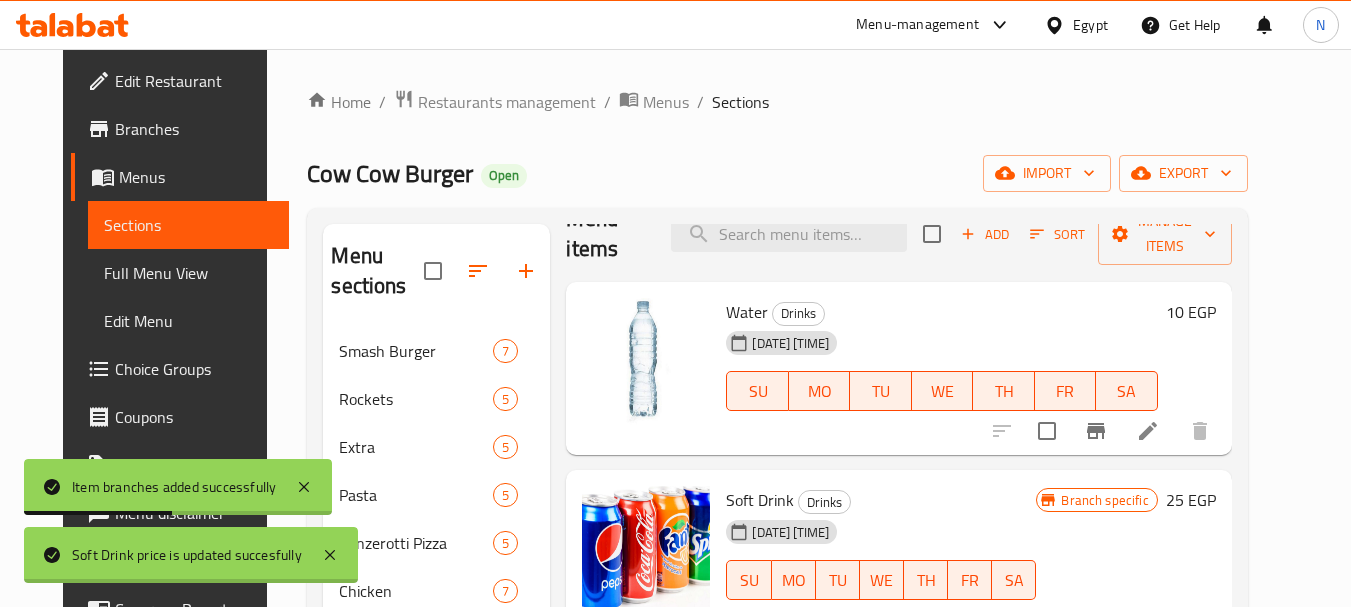 scroll, scrollTop: 0, scrollLeft: 0, axis: both 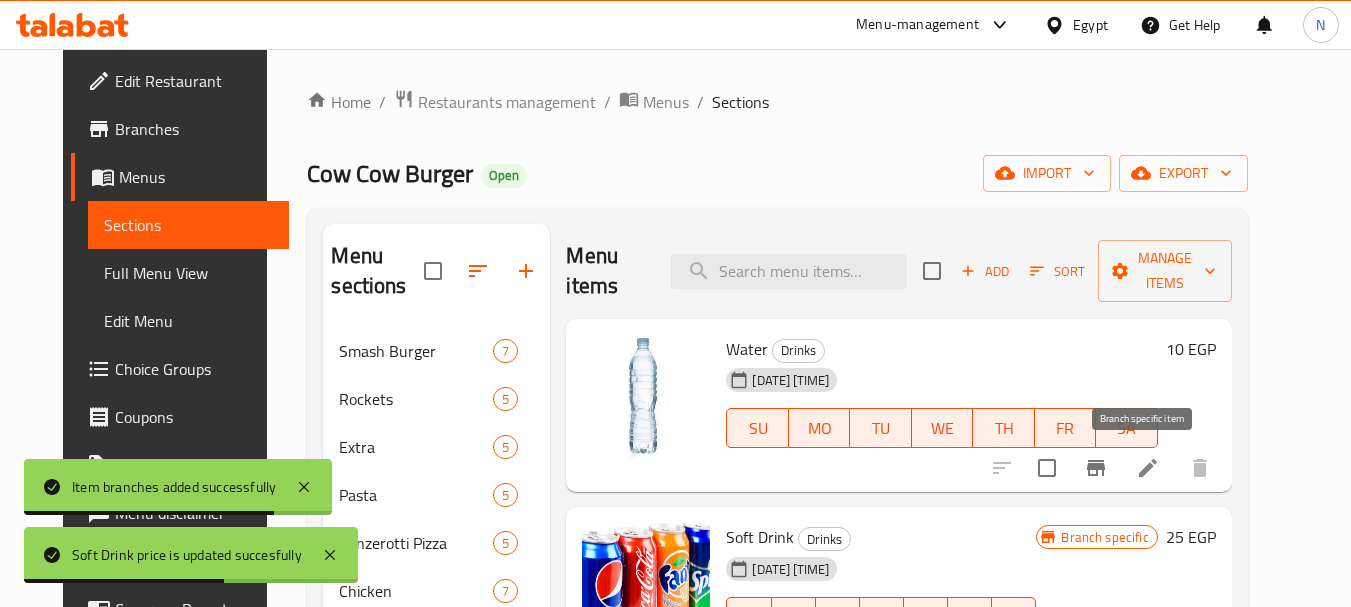 click 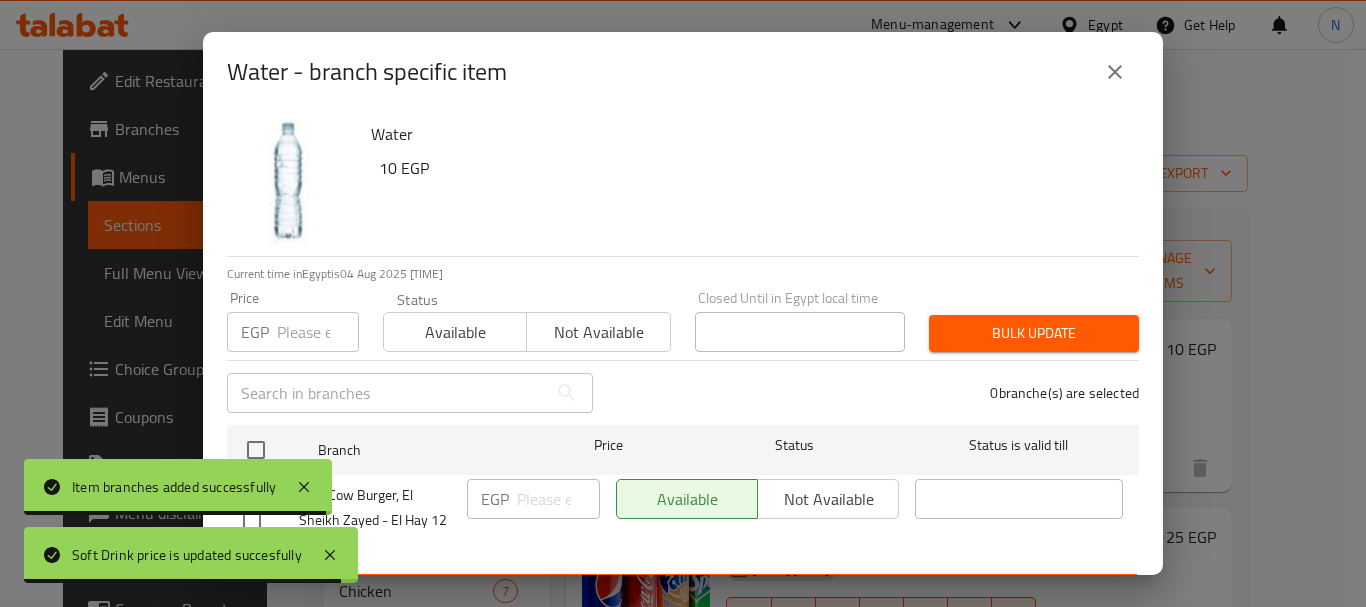 click on "EGP Price" at bounding box center (293, 332) 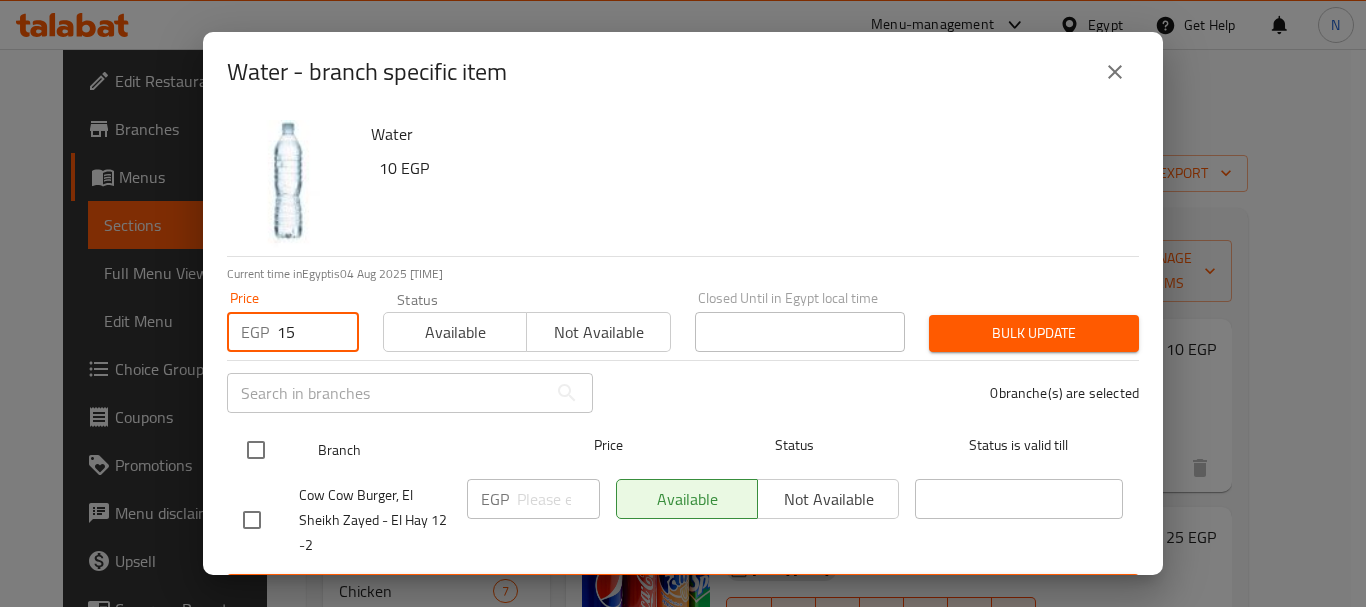 type on "15" 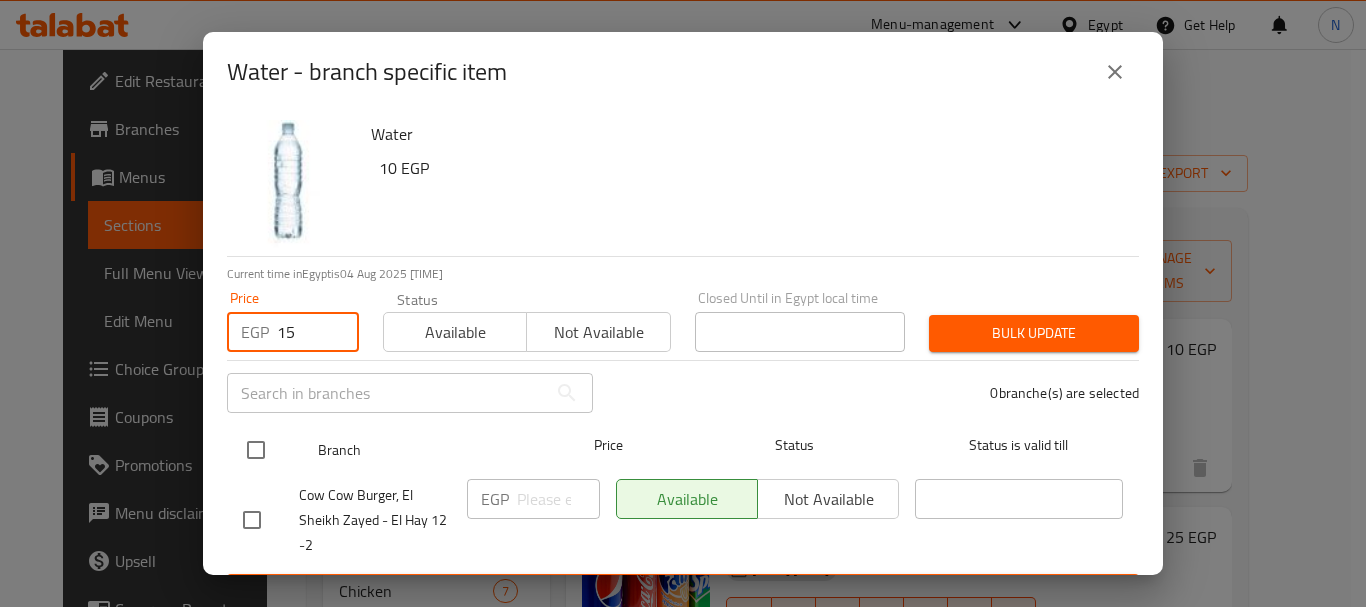 click at bounding box center [256, 450] 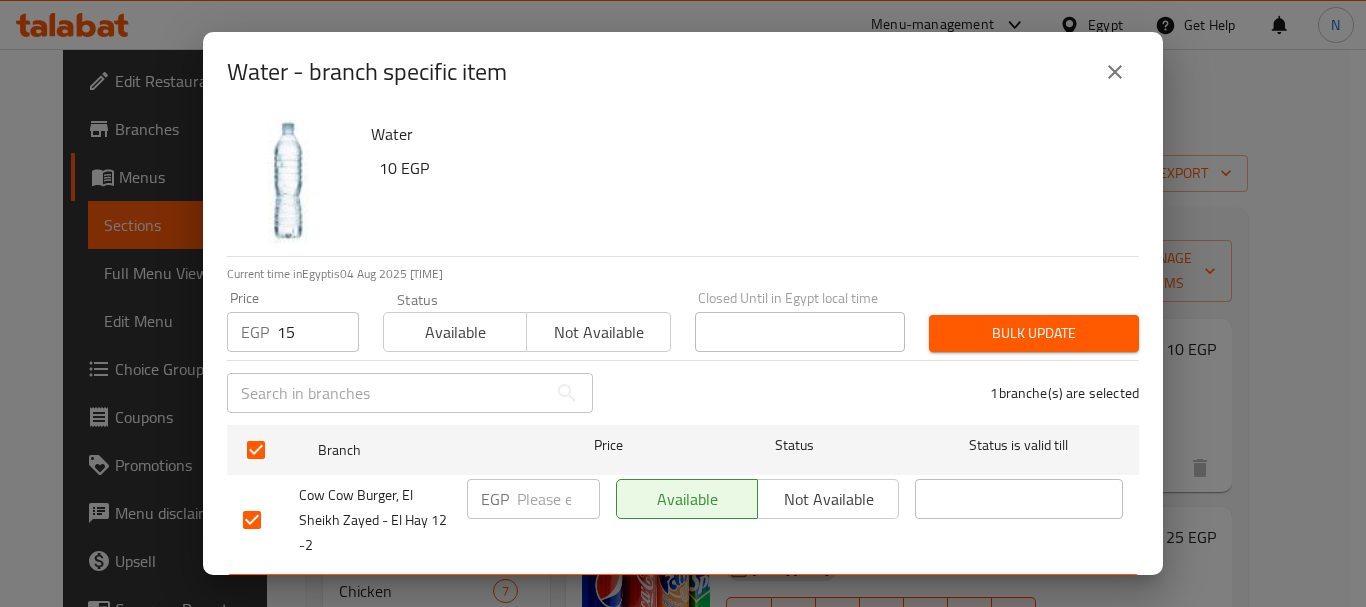 click on "Bulk update" at bounding box center (1034, 333) 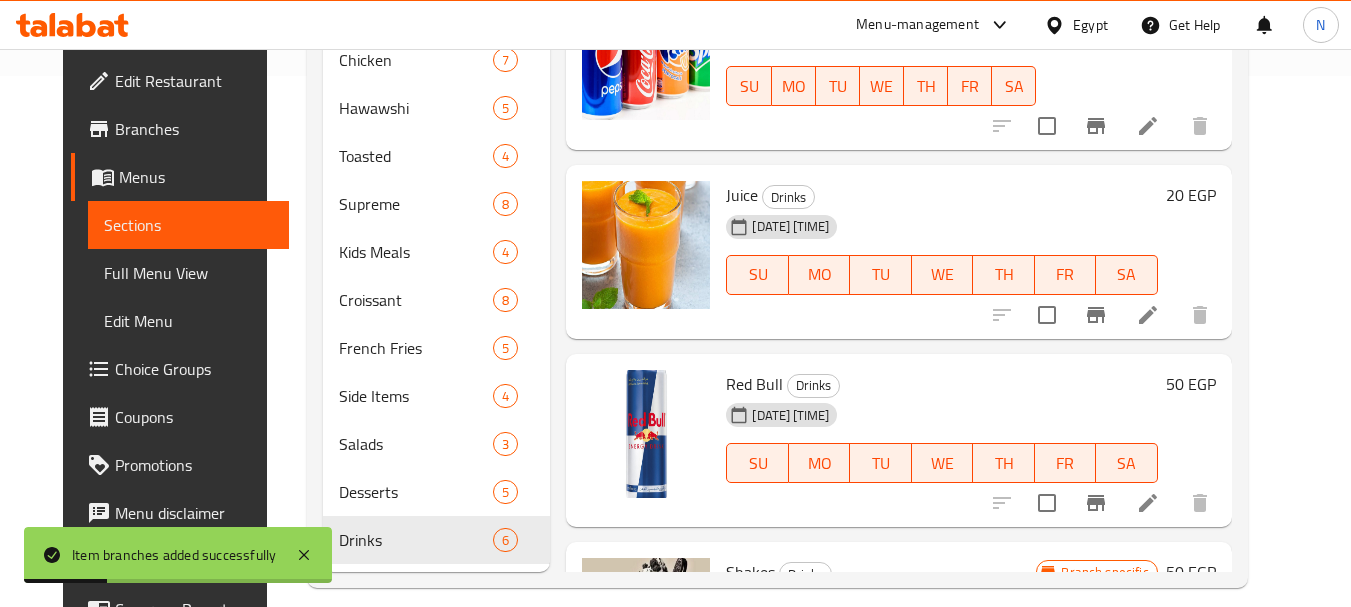 scroll, scrollTop: 0, scrollLeft: 0, axis: both 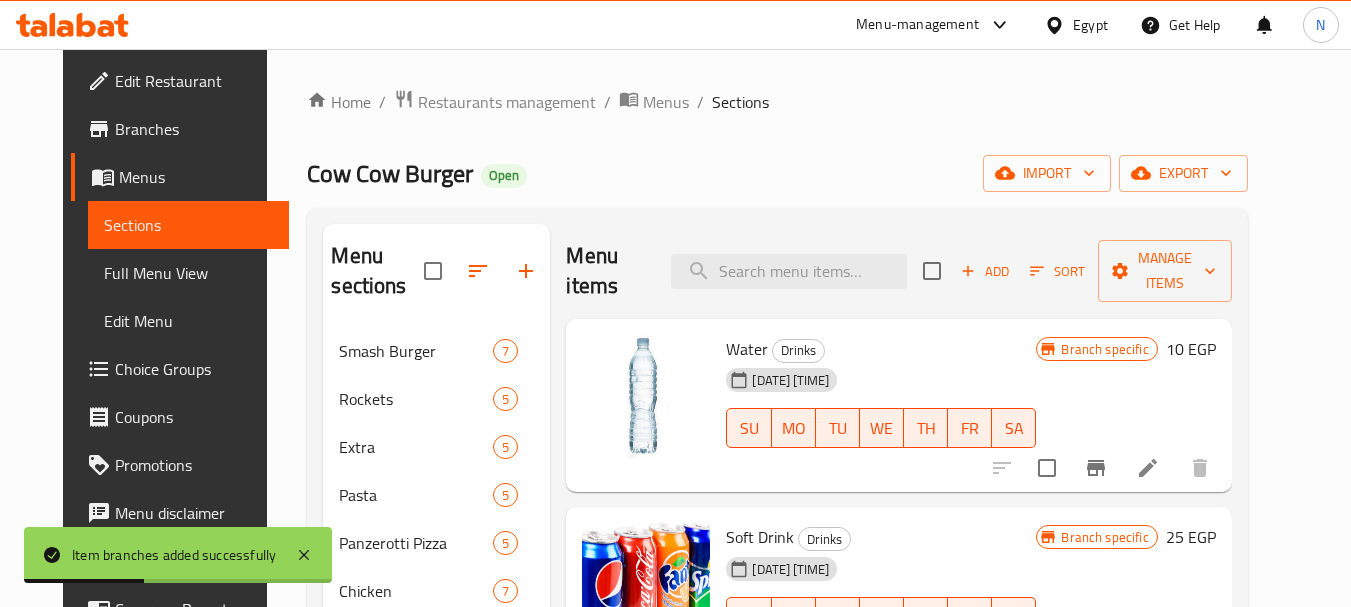 click on "10   EGP" at bounding box center [1191, 349] 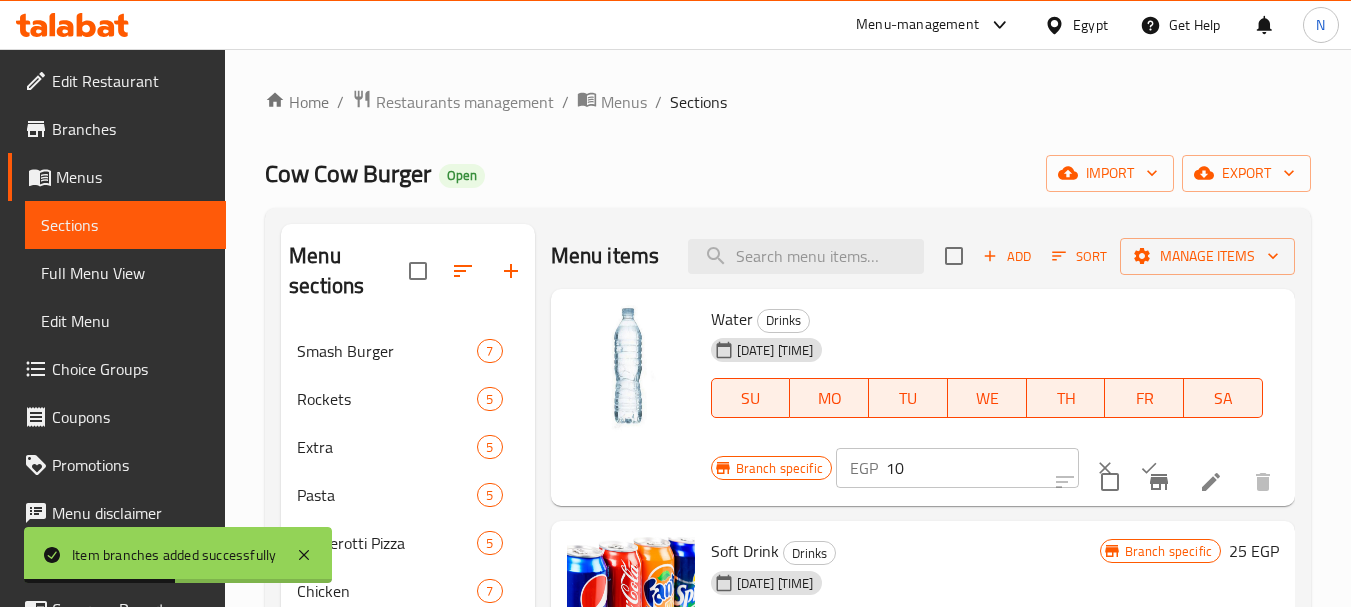 click on "10" at bounding box center (982, 468) 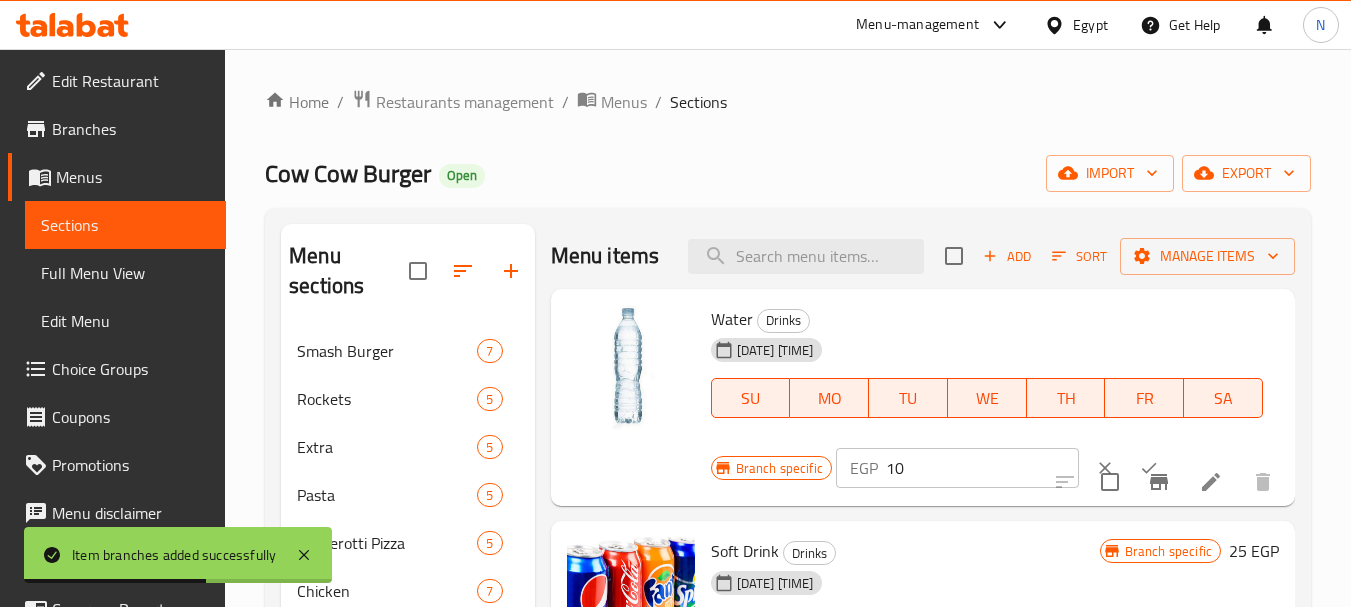 drag, startPoint x: 955, startPoint y: 477, endPoint x: 876, endPoint y: 506, distance: 84.15462 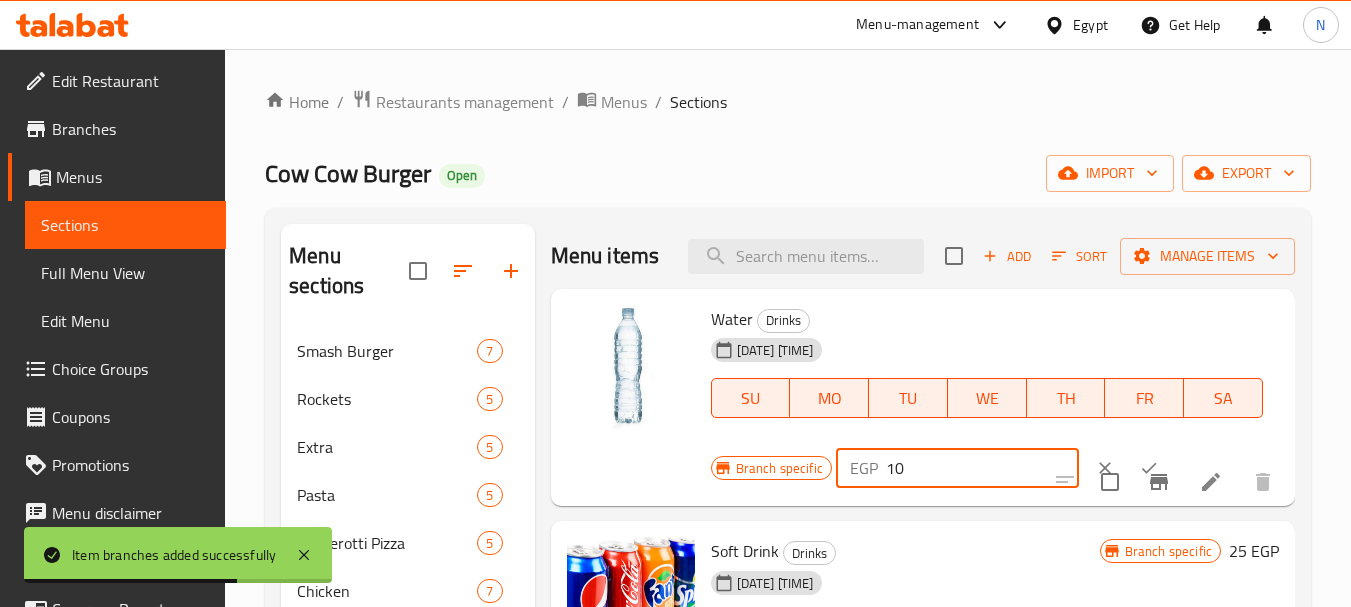 drag, startPoint x: 902, startPoint y: 489, endPoint x: 884, endPoint y: 500, distance: 21.095022 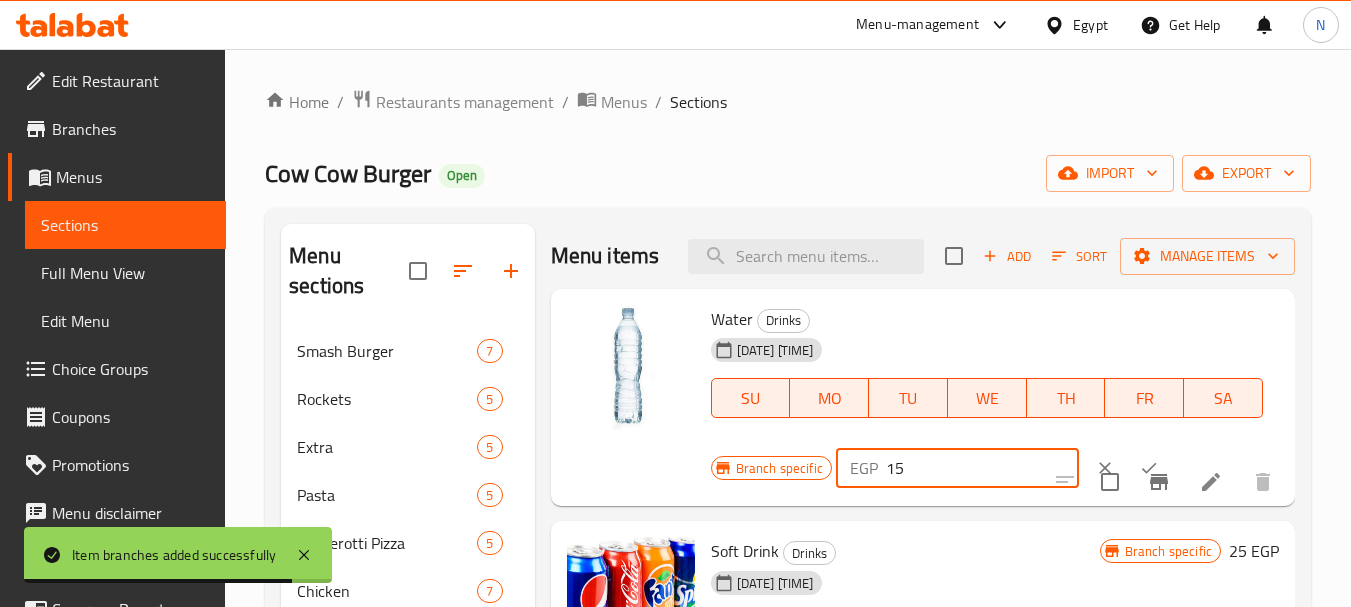 type on "15" 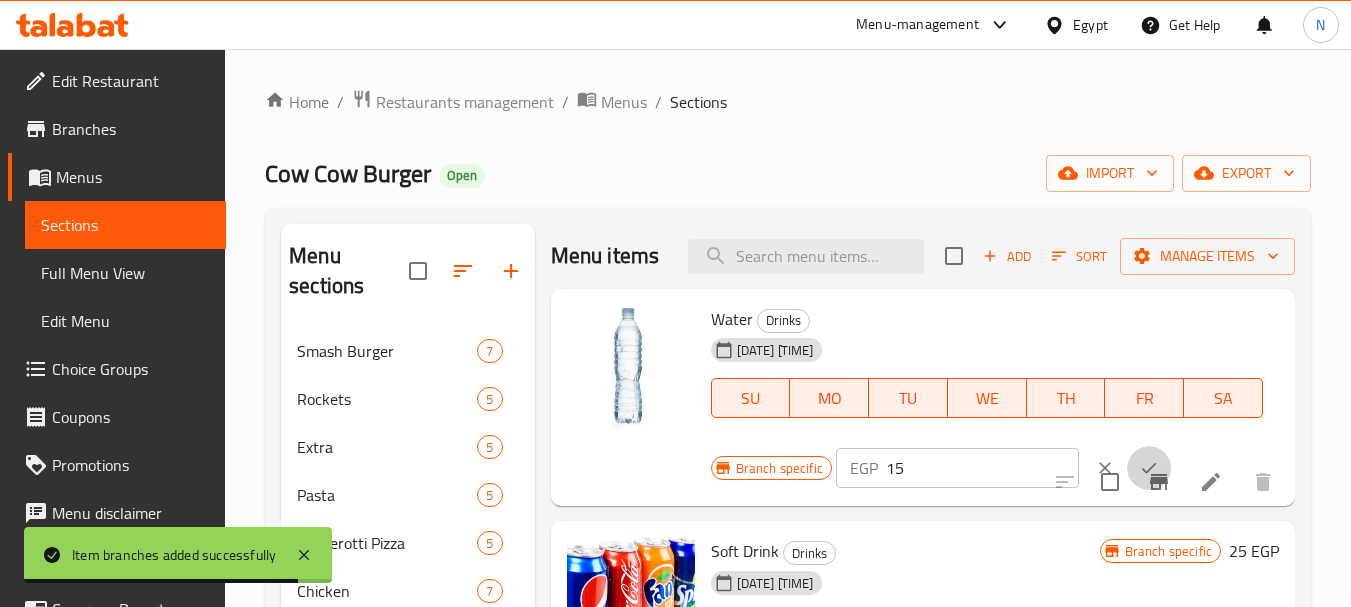 click 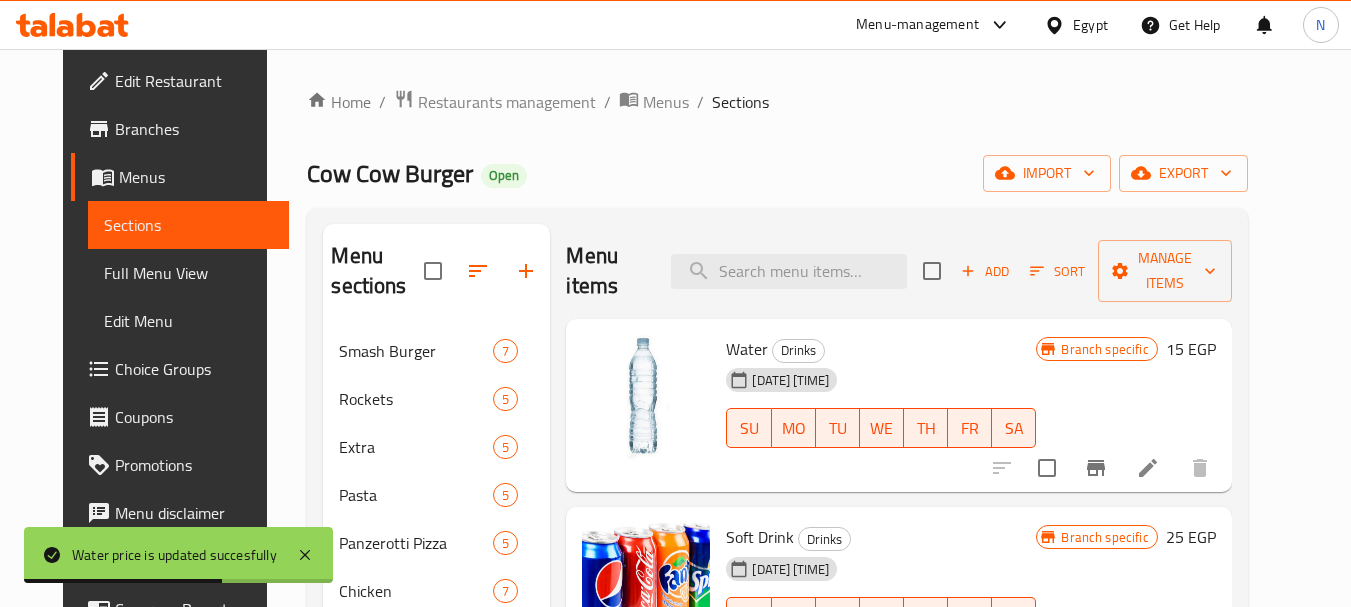 scroll, scrollTop: 531, scrollLeft: 0, axis: vertical 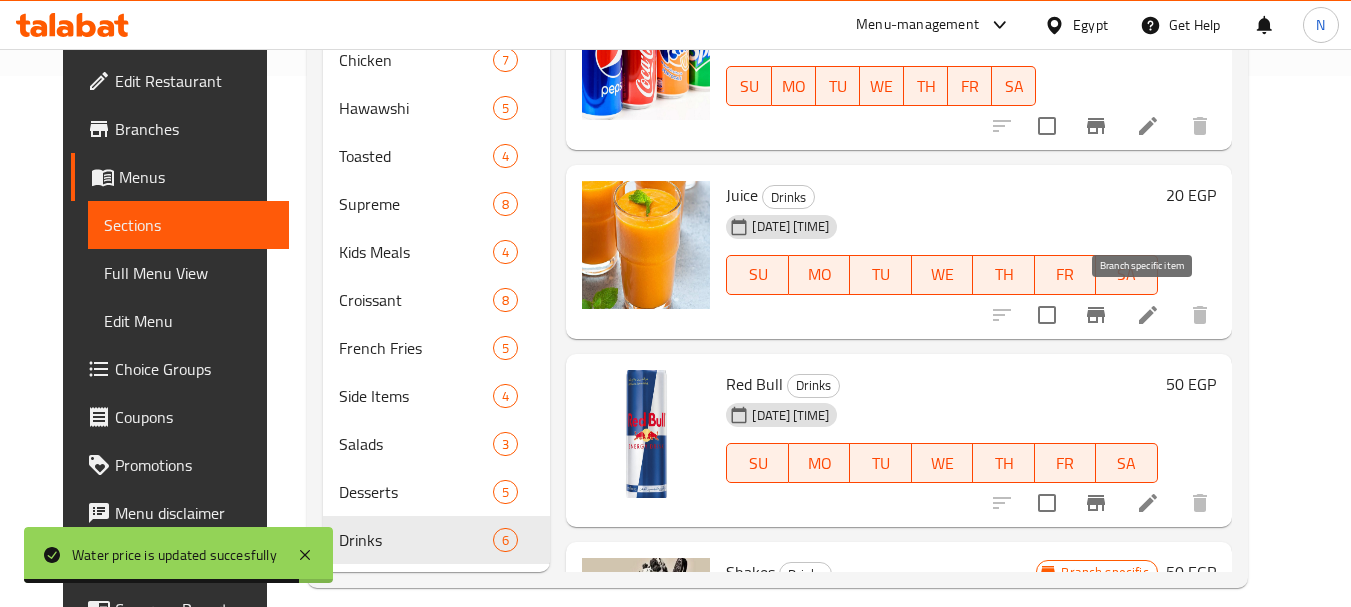 click 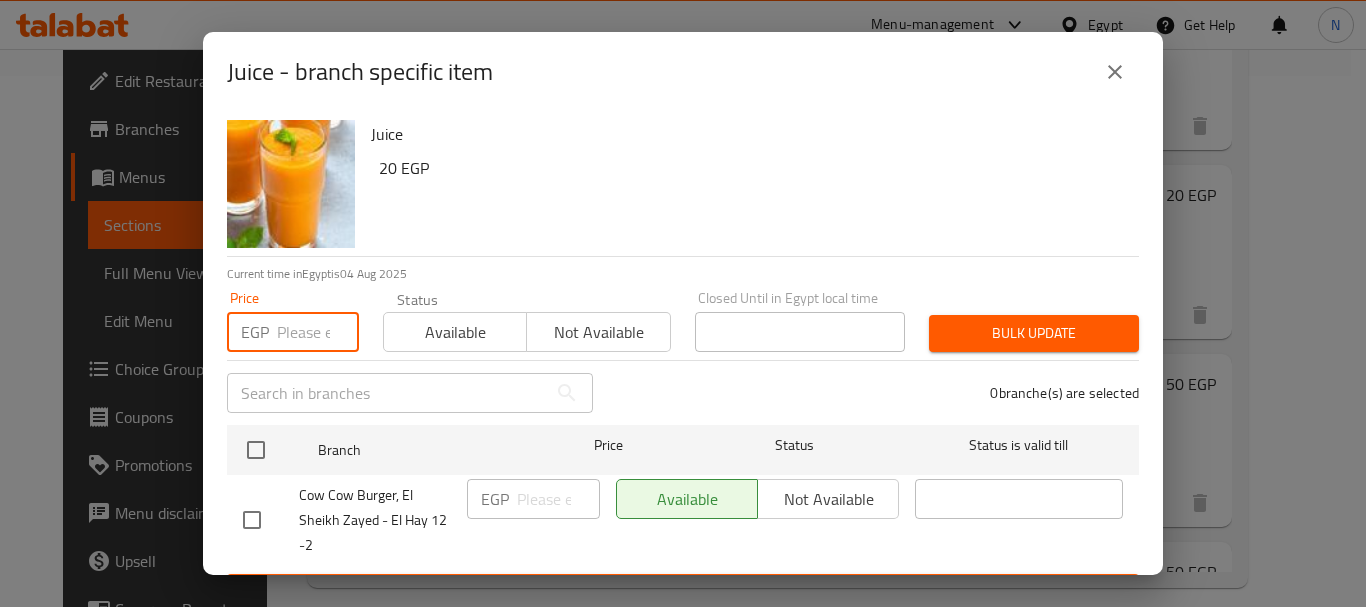 click at bounding box center [318, 332] 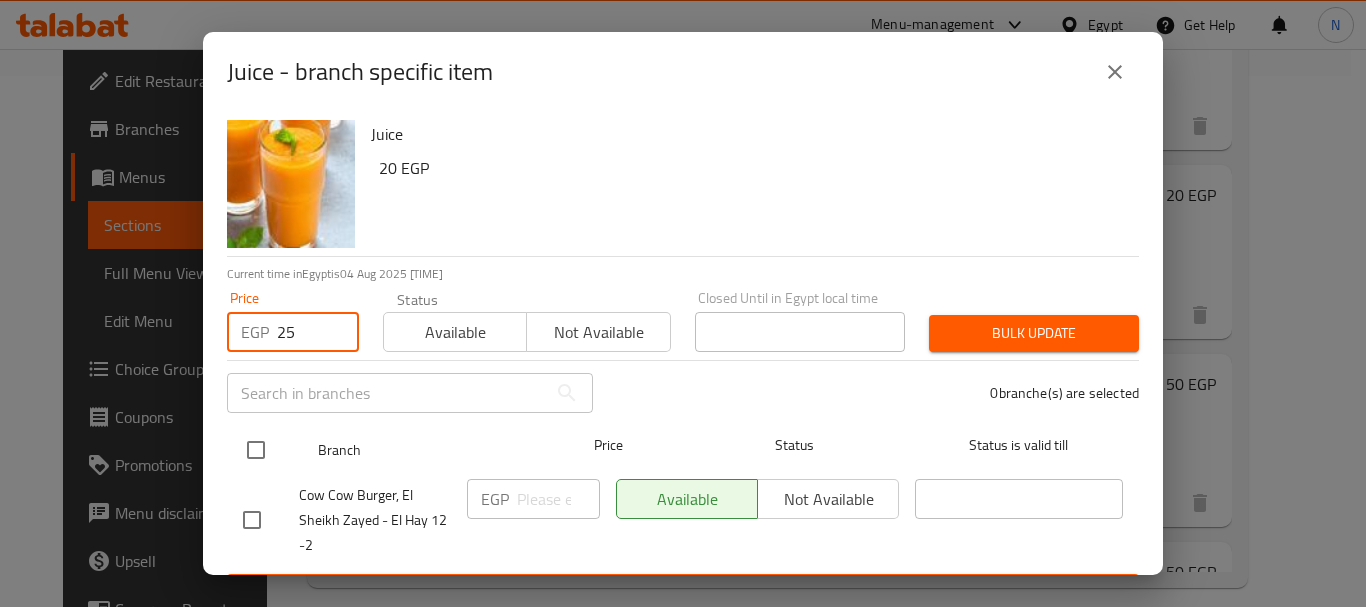 type on "25" 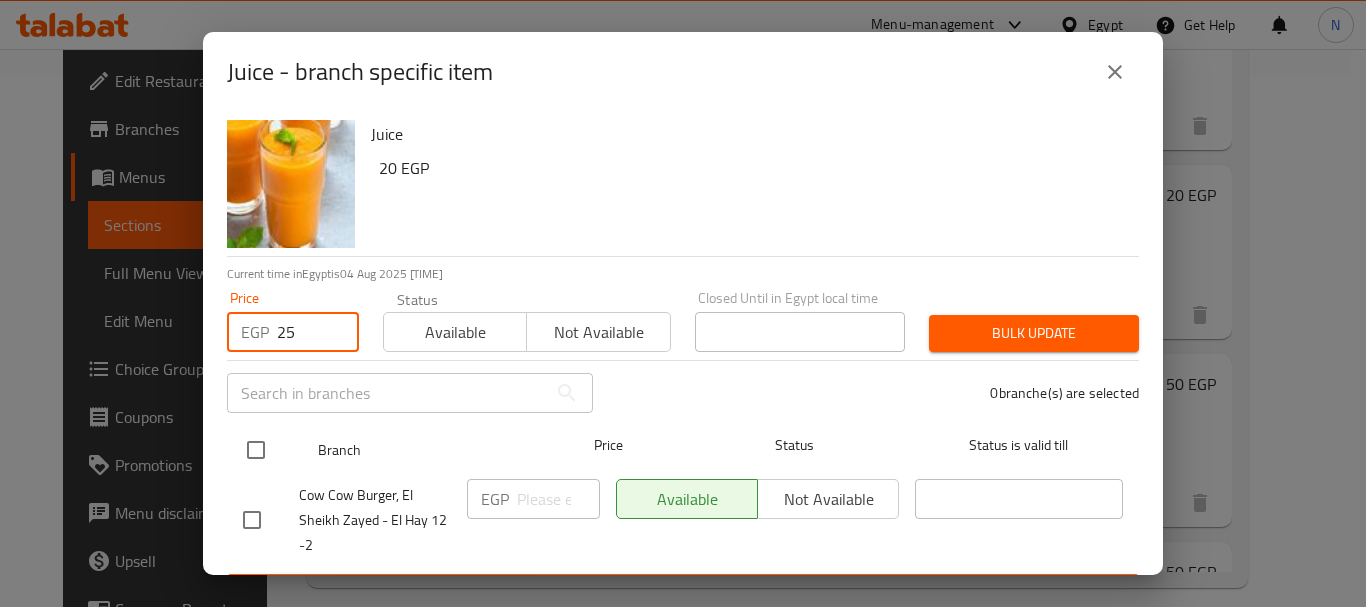click at bounding box center (256, 450) 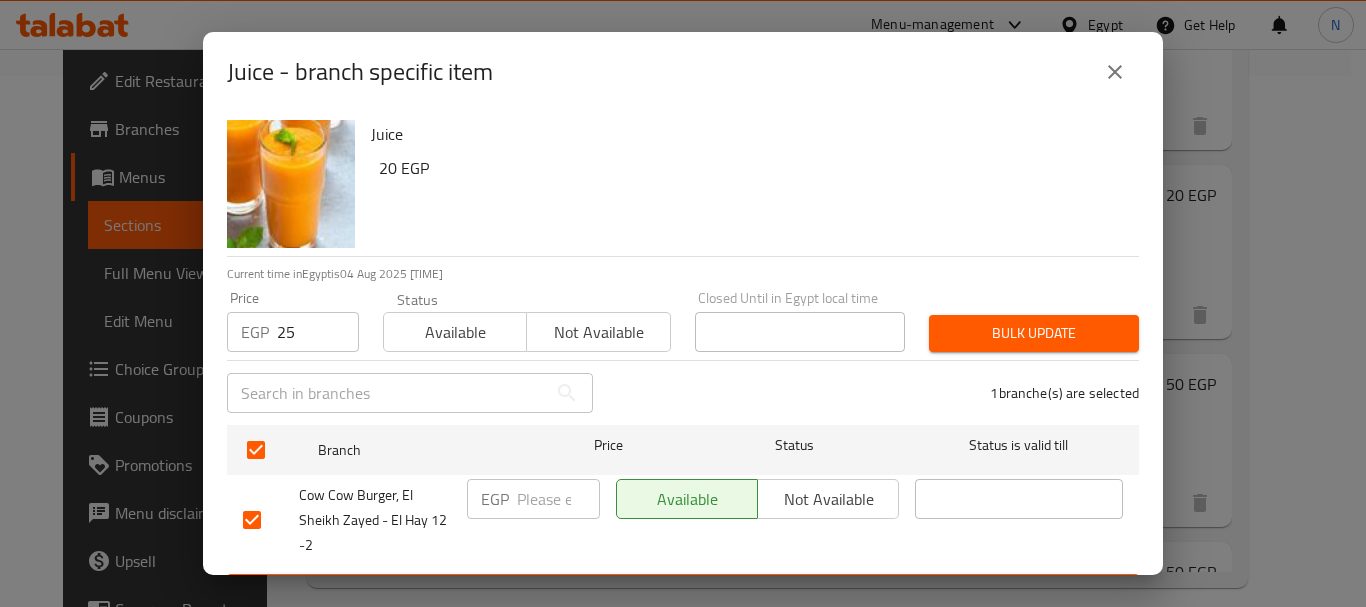 click on "Bulk update" at bounding box center (1034, 333) 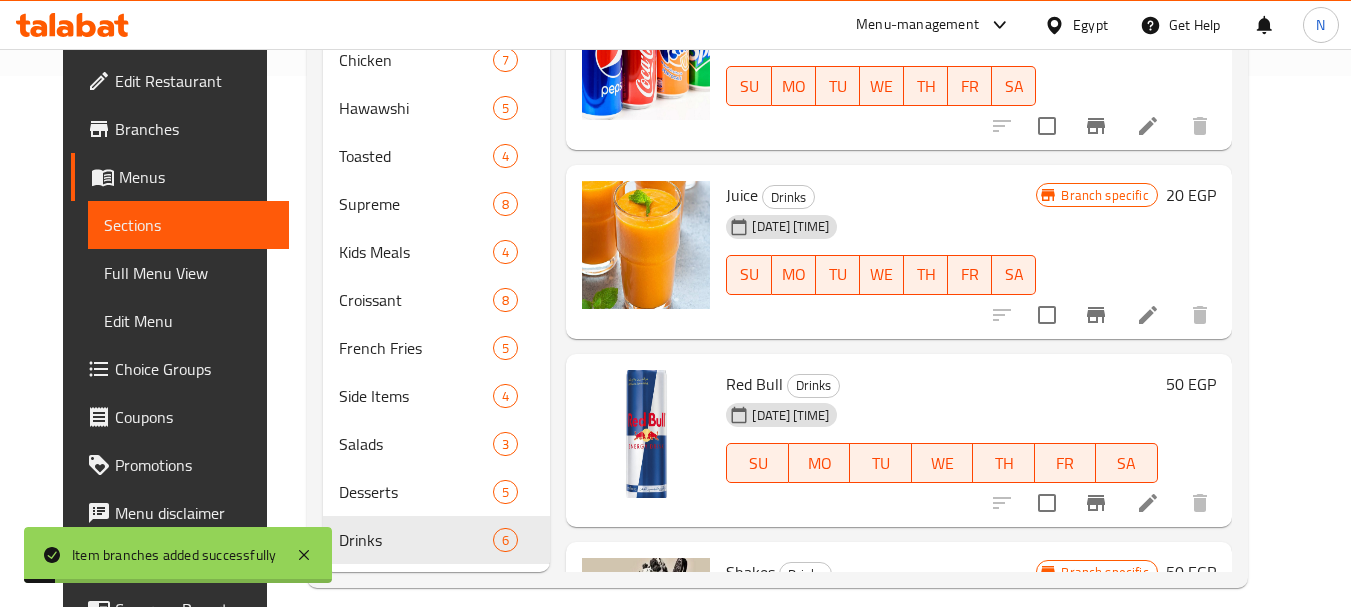 click on "20   EGP" at bounding box center (1191, 195) 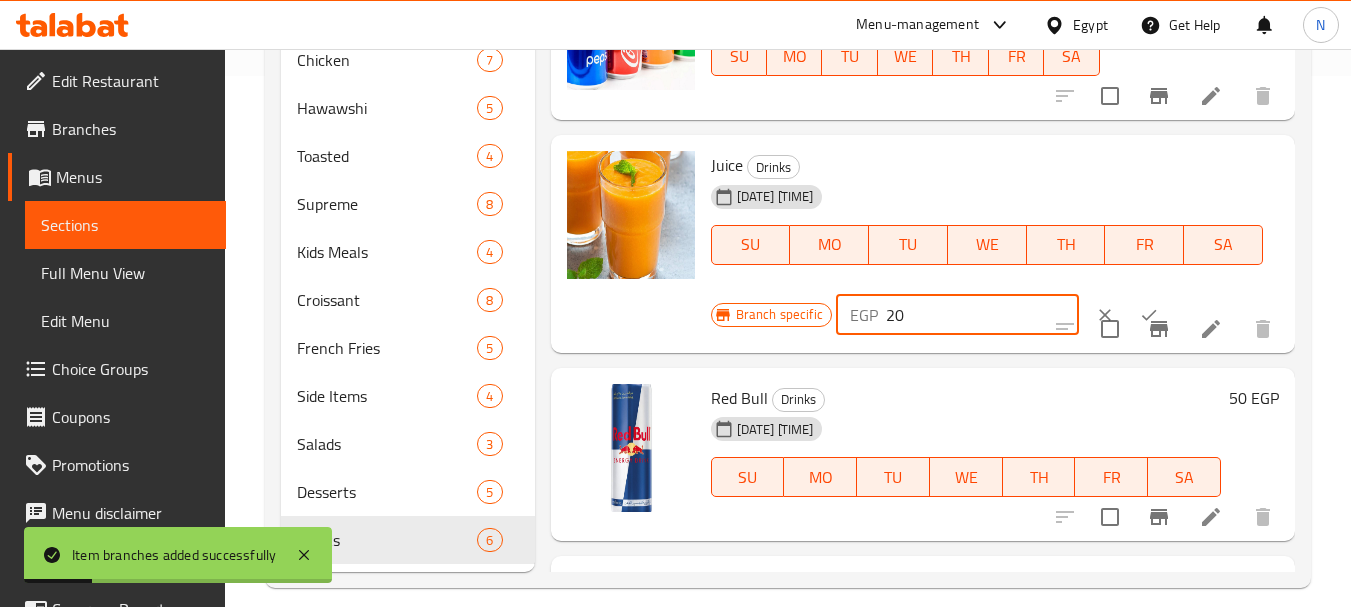 drag, startPoint x: 956, startPoint y: 357, endPoint x: 878, endPoint y: 343, distance: 79.24645 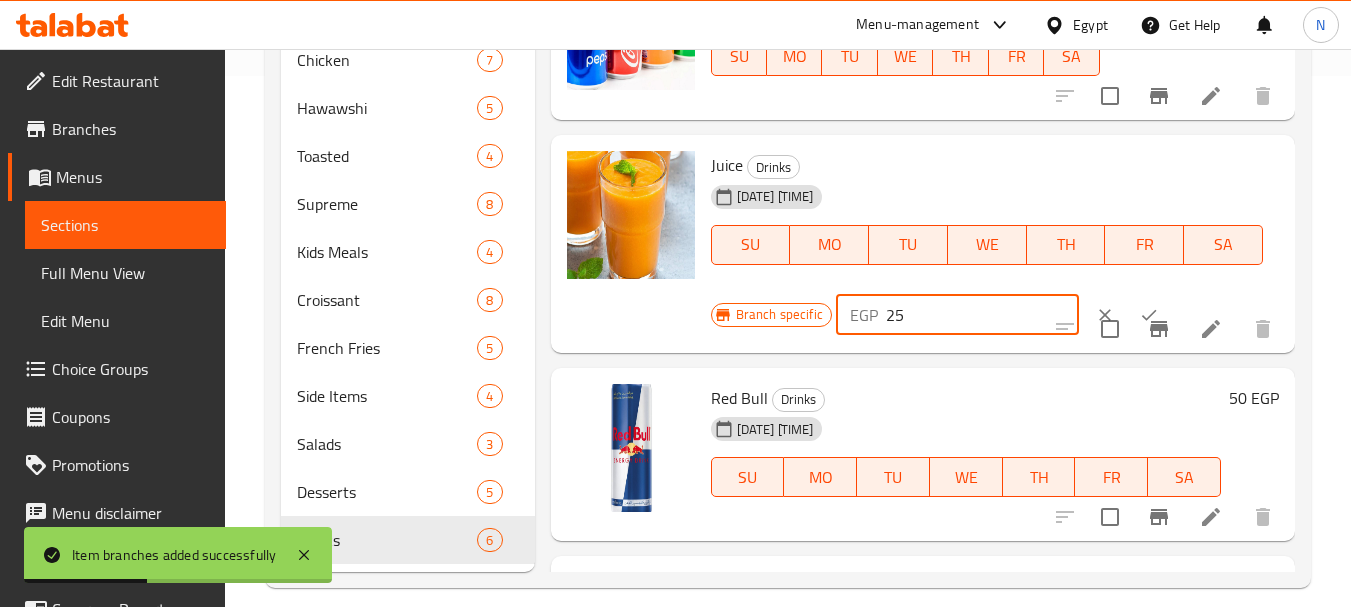 type on "25" 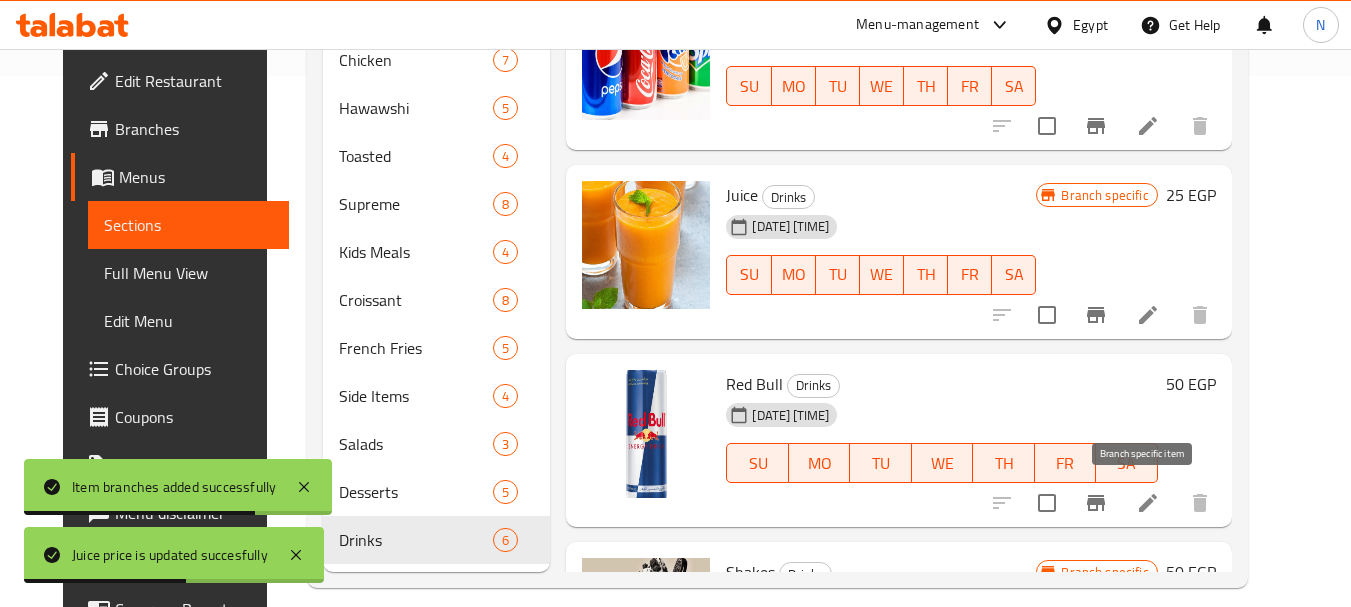 click at bounding box center (1096, 503) 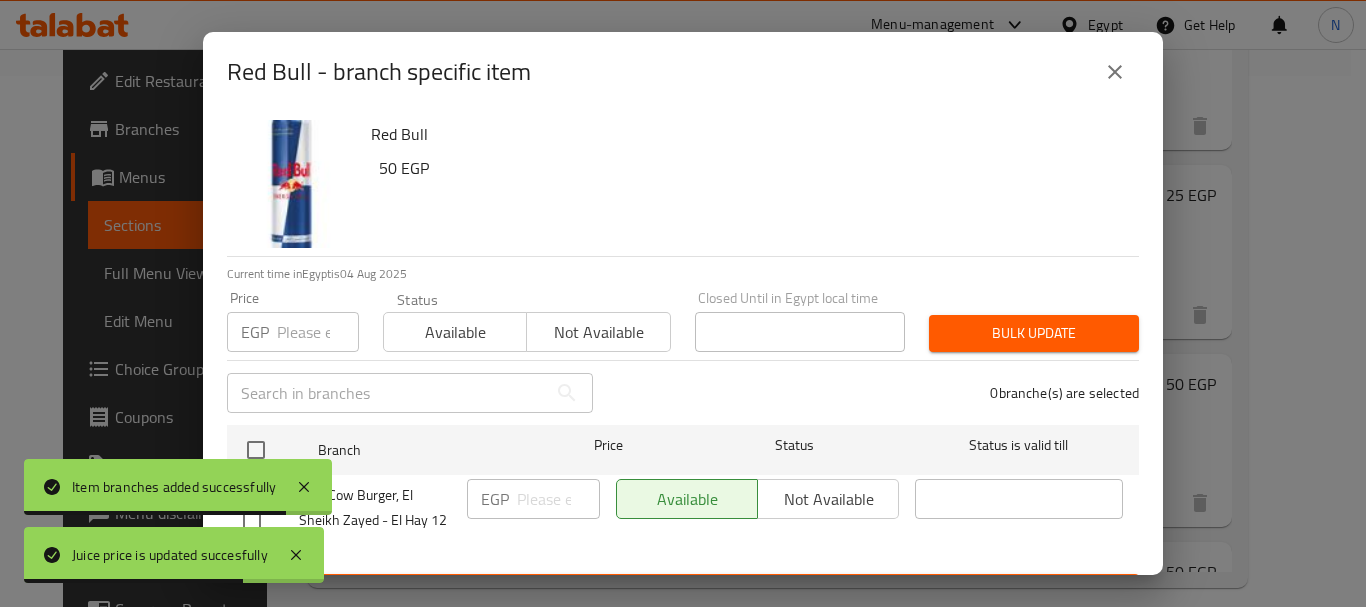 click at bounding box center (318, 332) 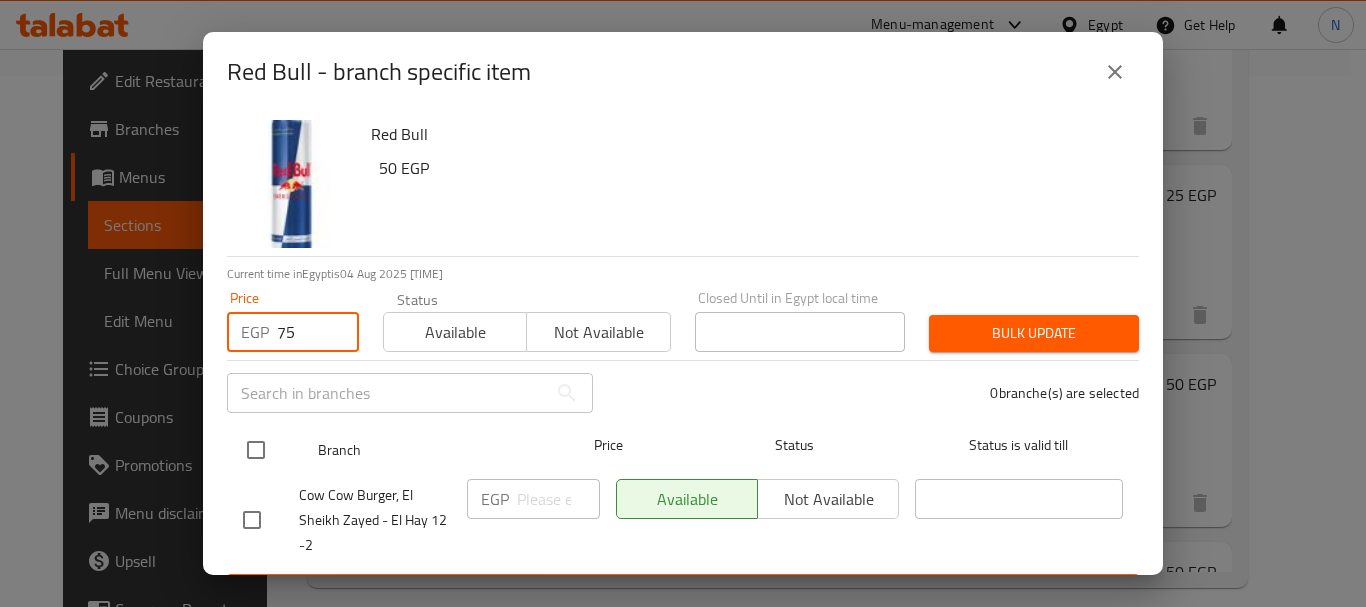 type on "75" 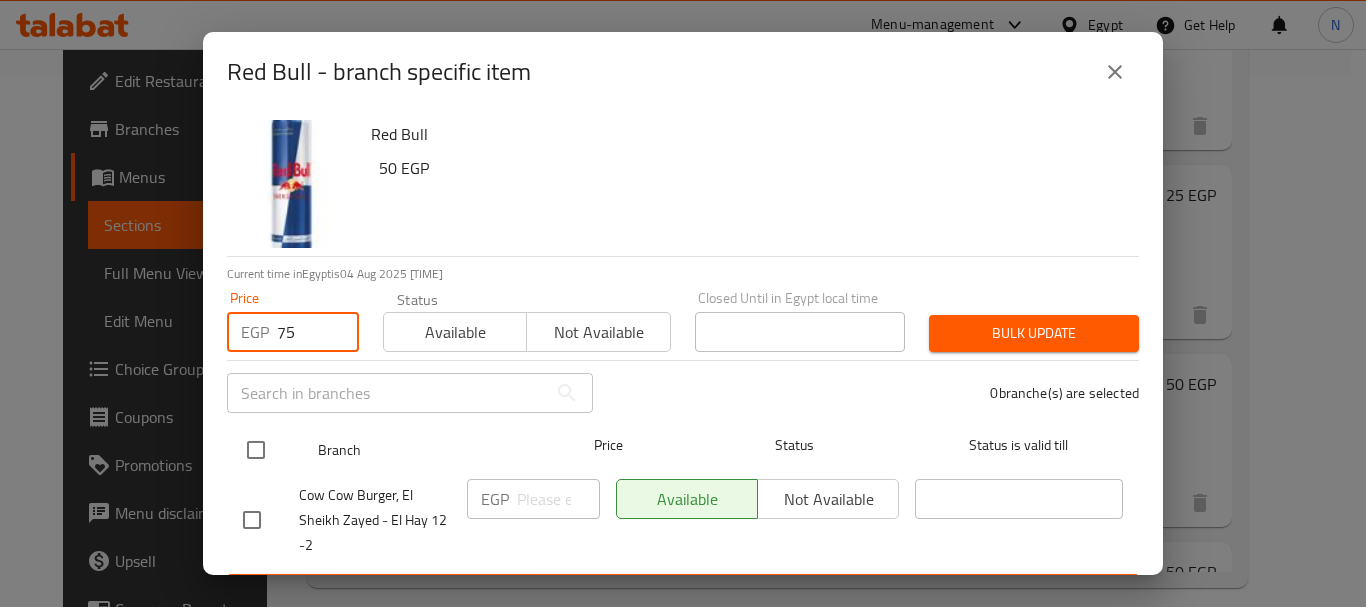 click at bounding box center (256, 450) 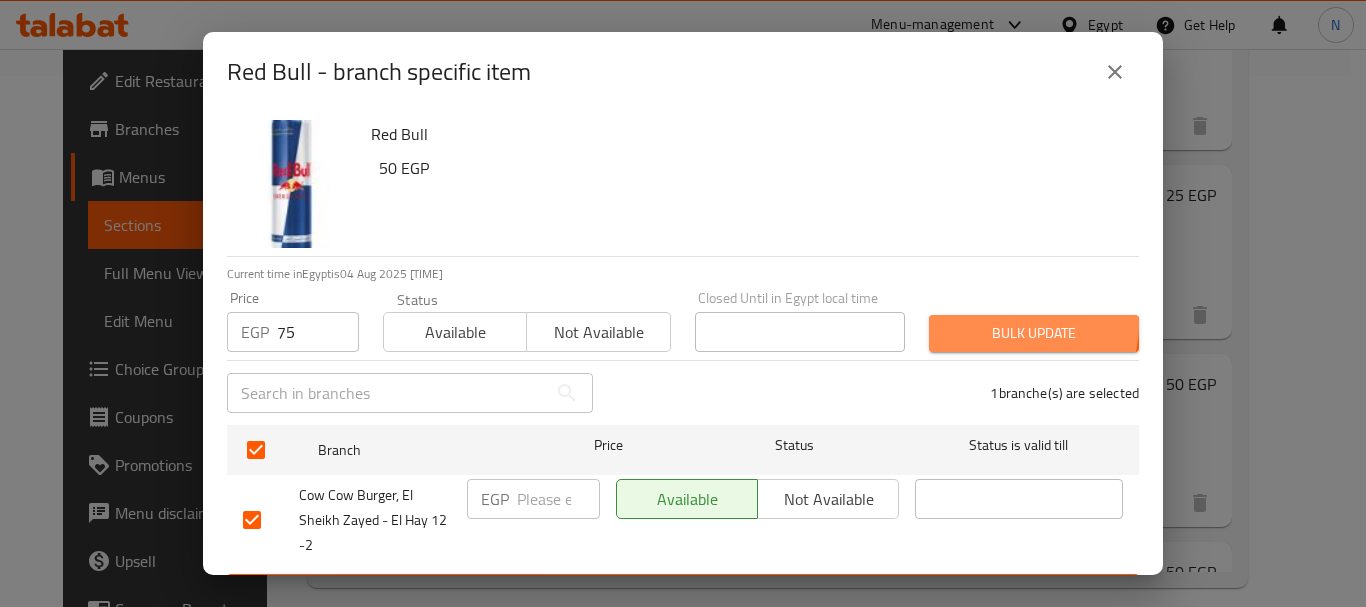click on "Bulk update" at bounding box center (1034, 333) 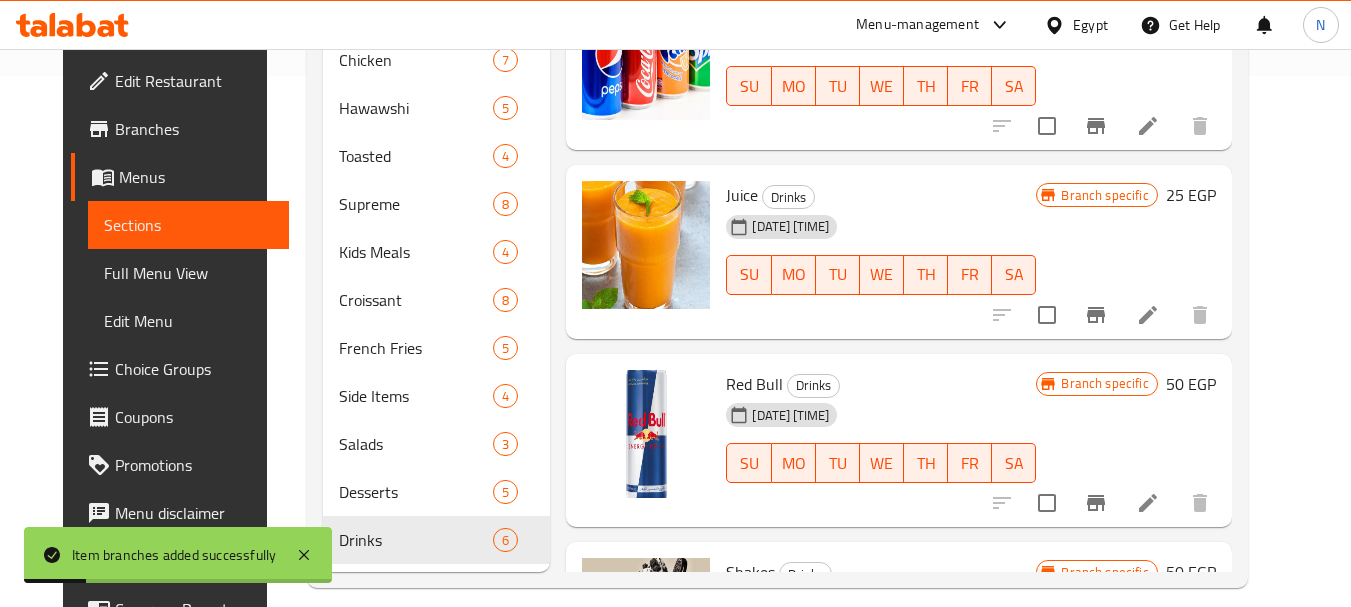 click on "50   EGP" at bounding box center [1191, 384] 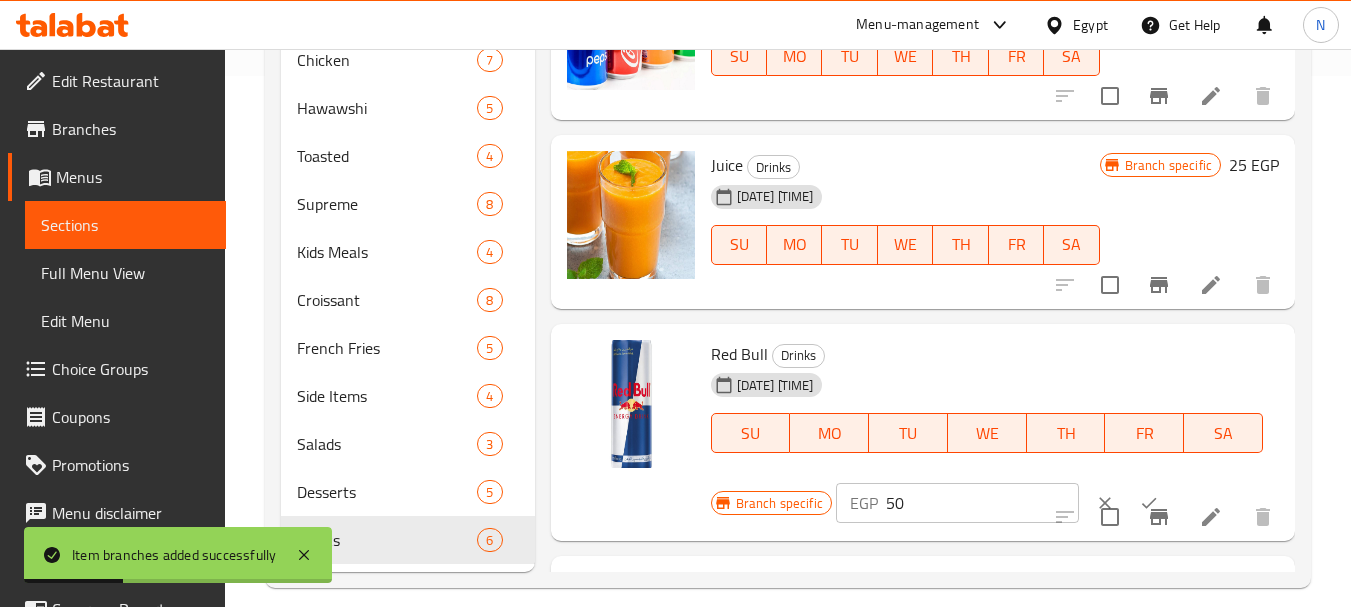 click on "50" at bounding box center (982, 503) 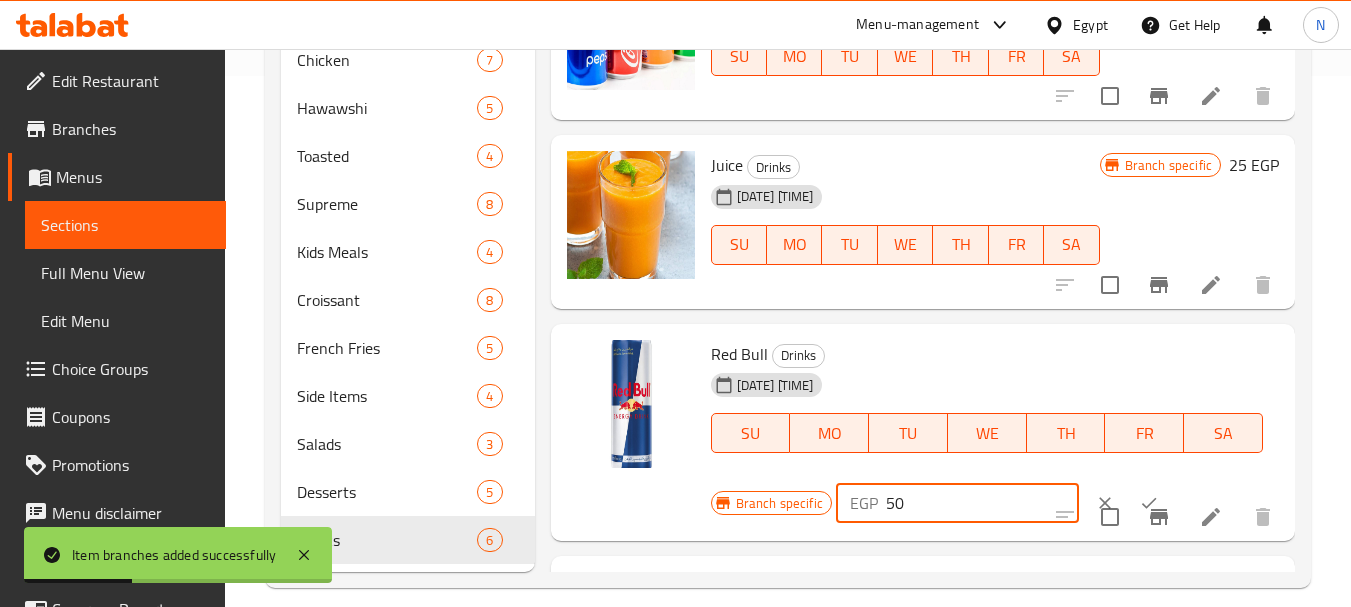 click on "50" at bounding box center (982, 503) 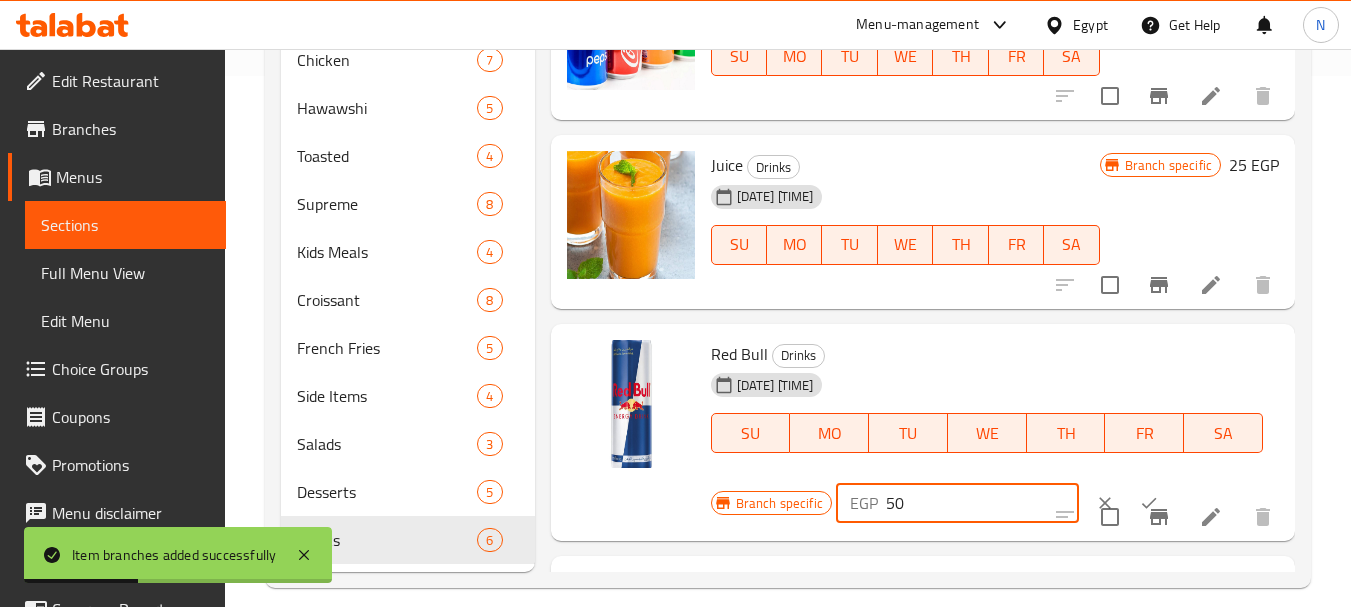 click on "50" at bounding box center (982, 503) 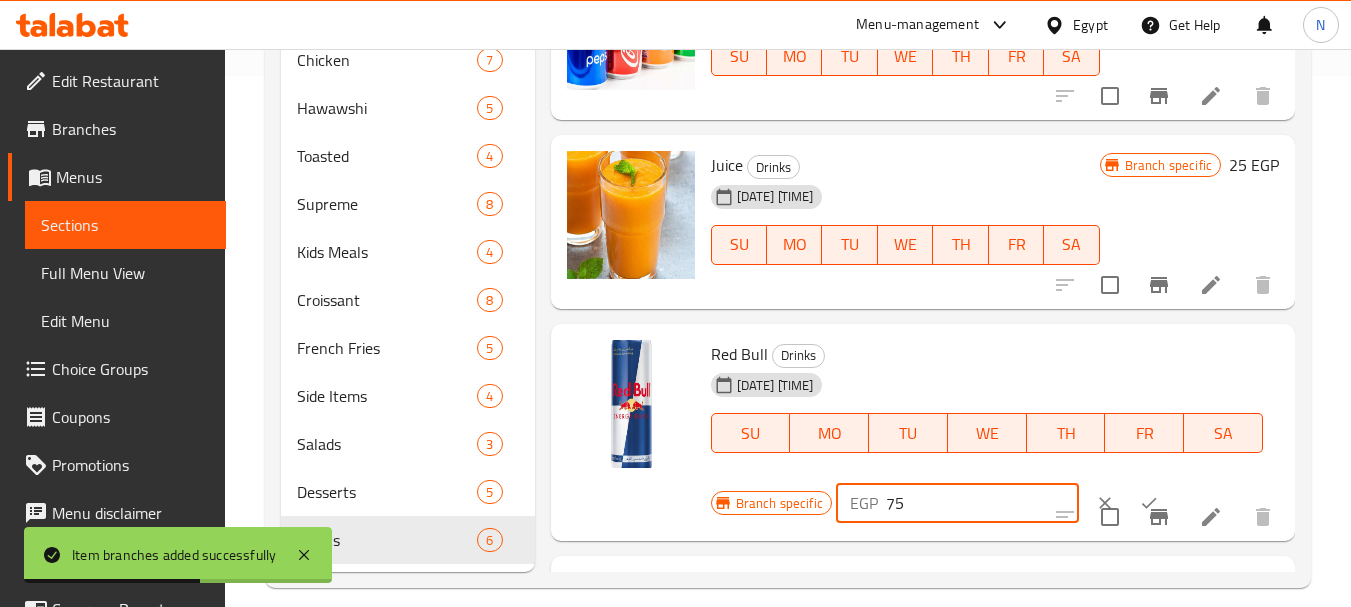 type on "75" 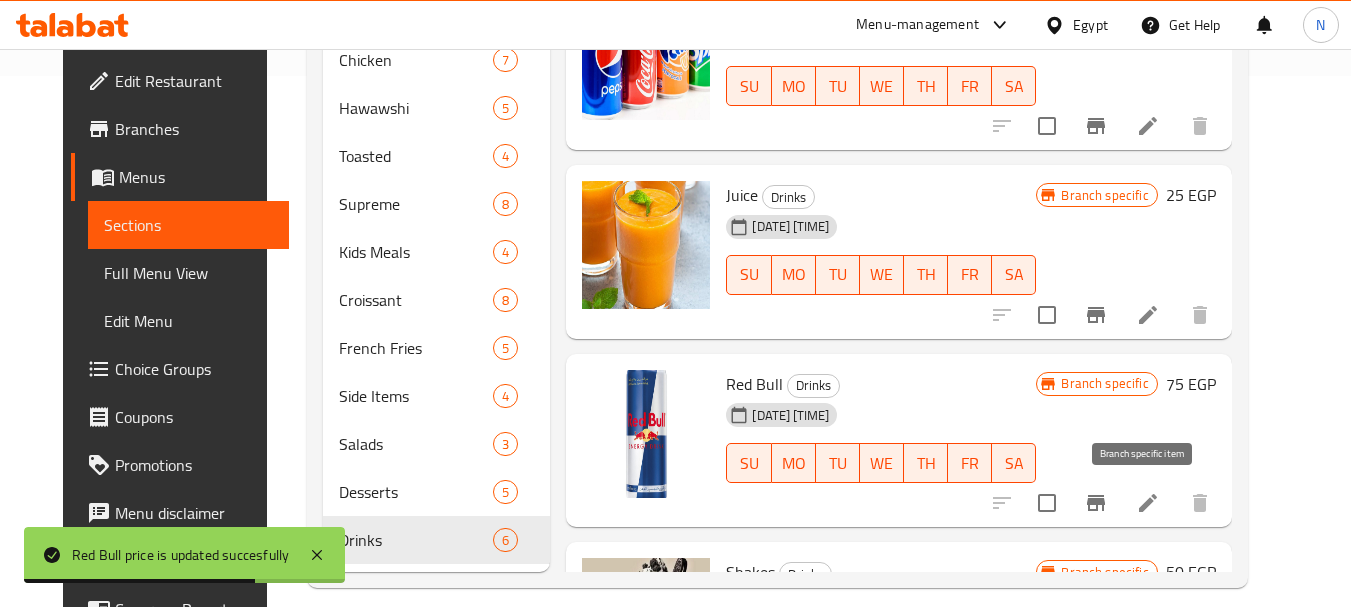 click 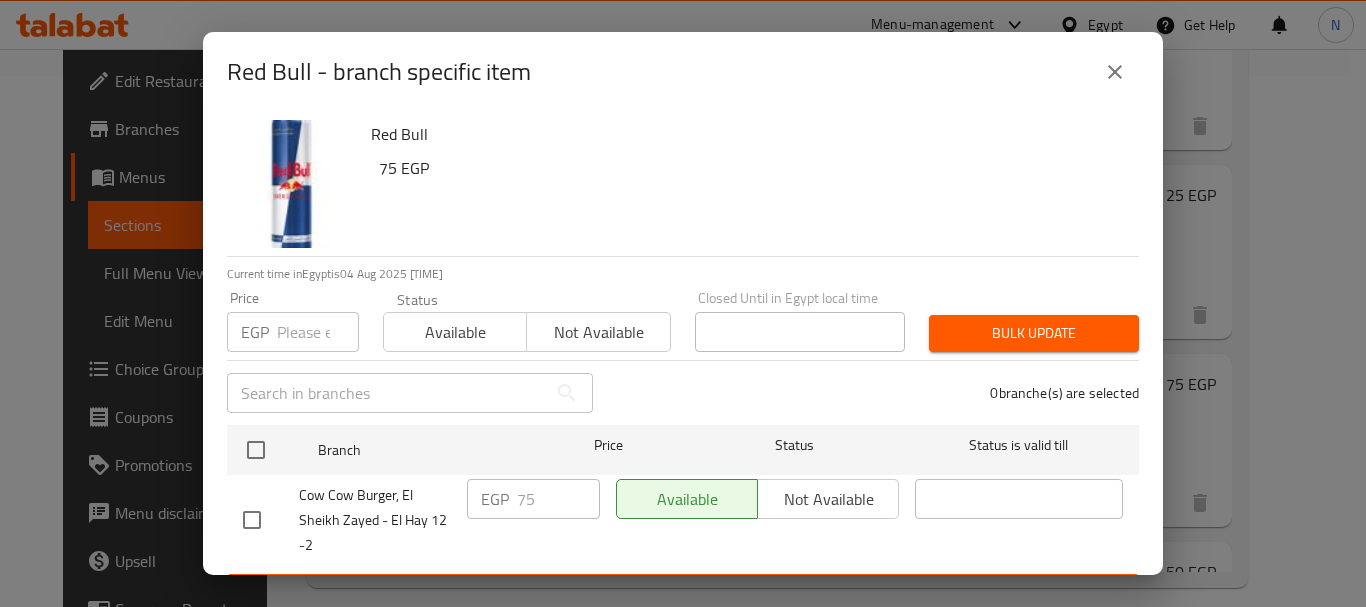 click 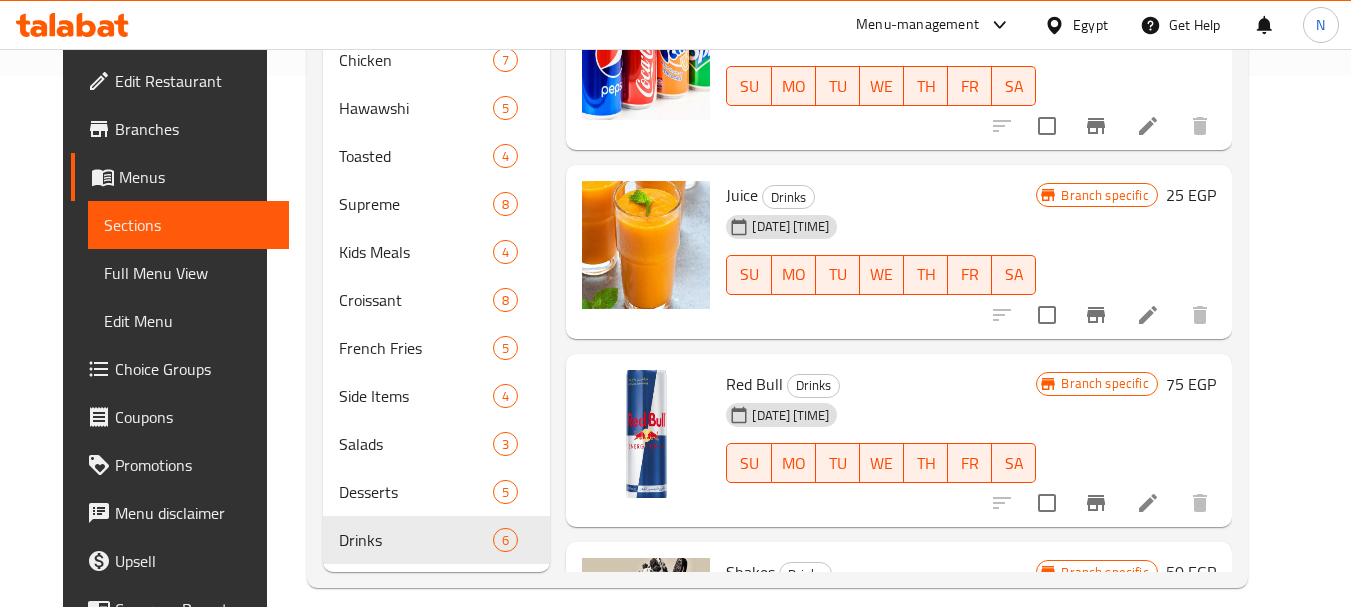 scroll, scrollTop: 417, scrollLeft: 0, axis: vertical 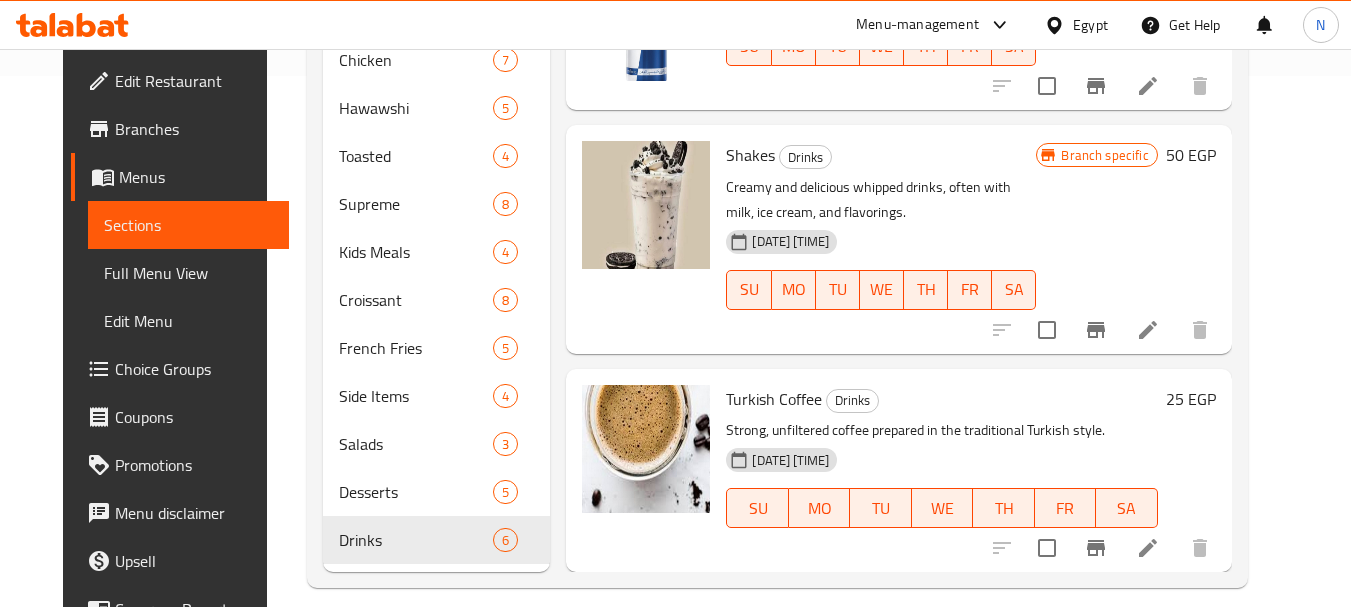 click 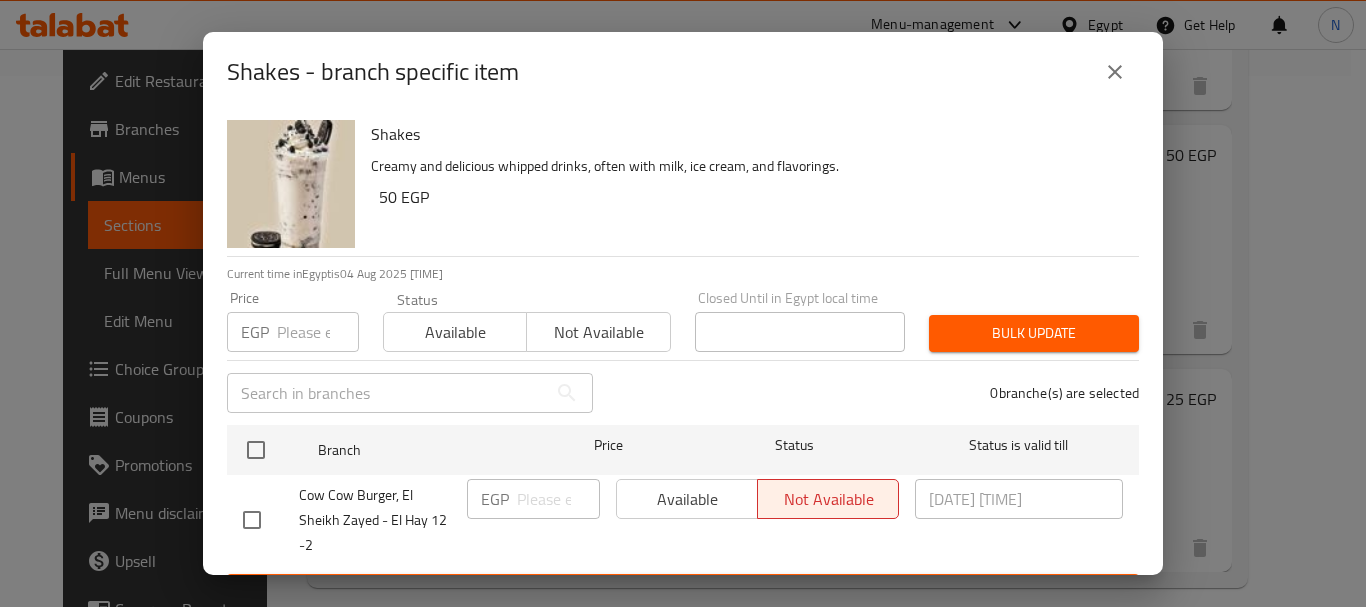 click at bounding box center (318, 332) 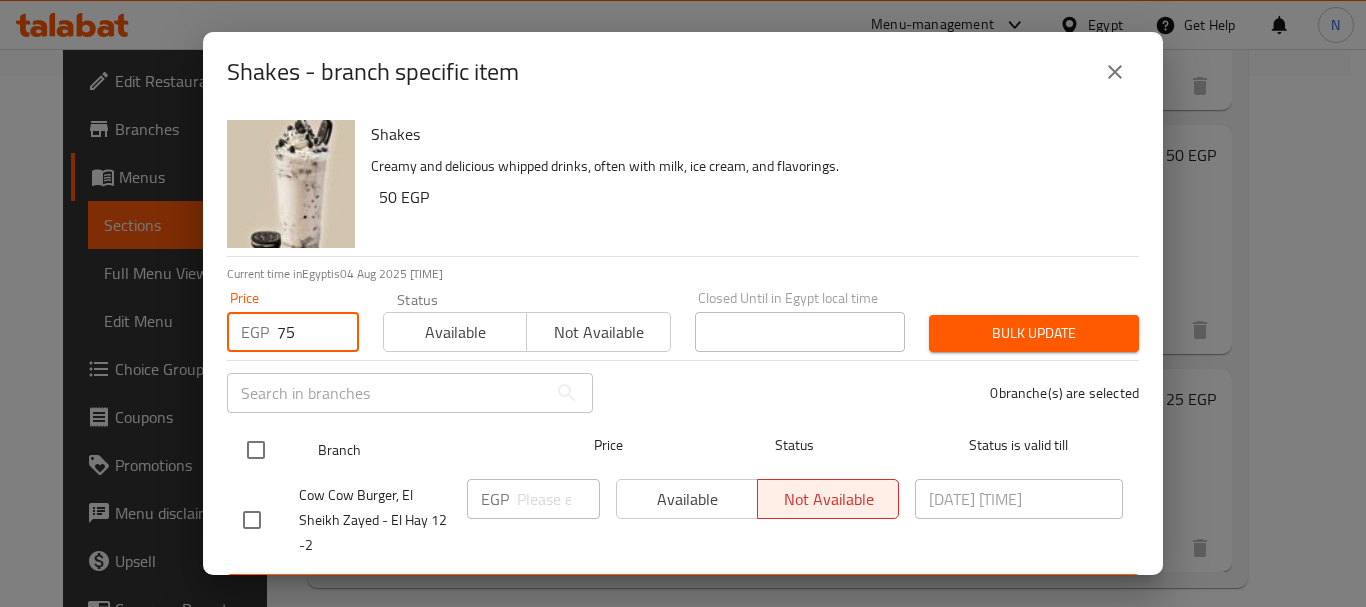 type on "75" 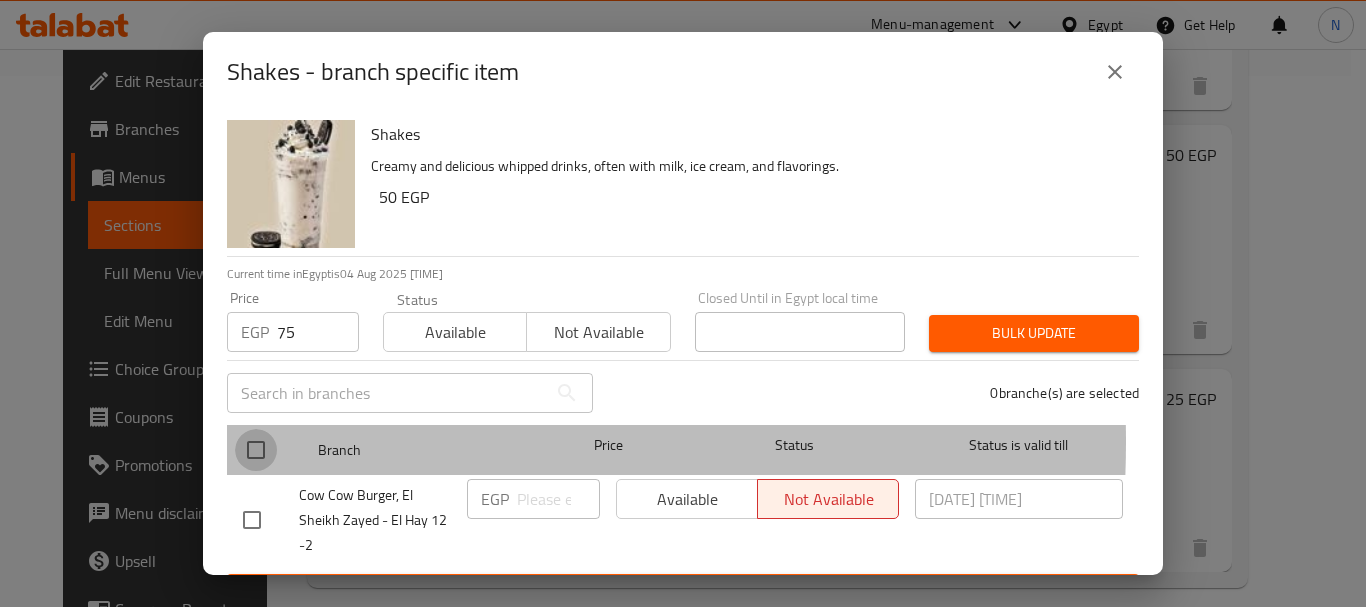 click at bounding box center (256, 450) 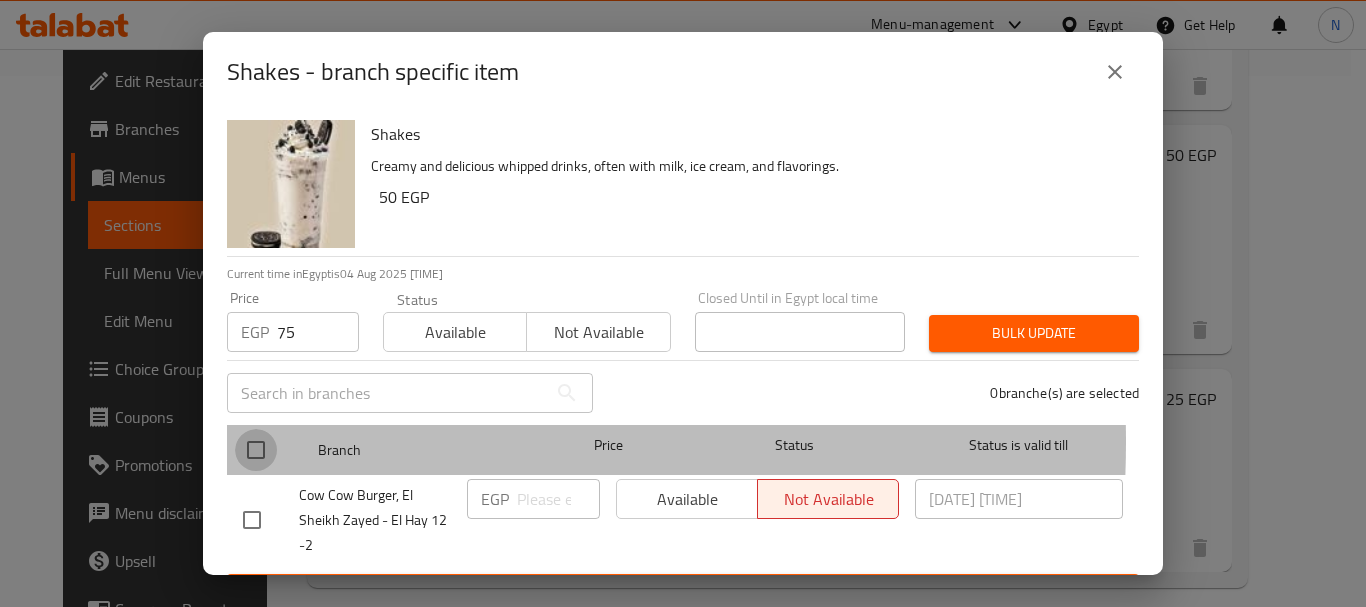 checkbox on "true" 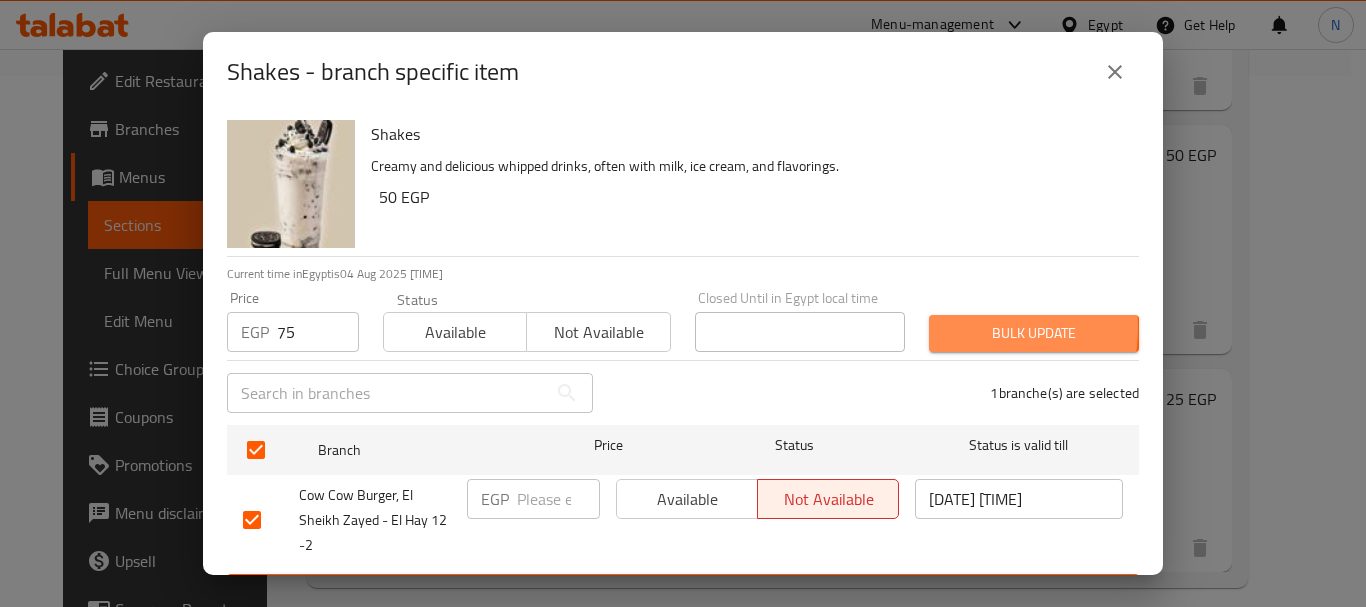 click on "Bulk update" at bounding box center [1034, 333] 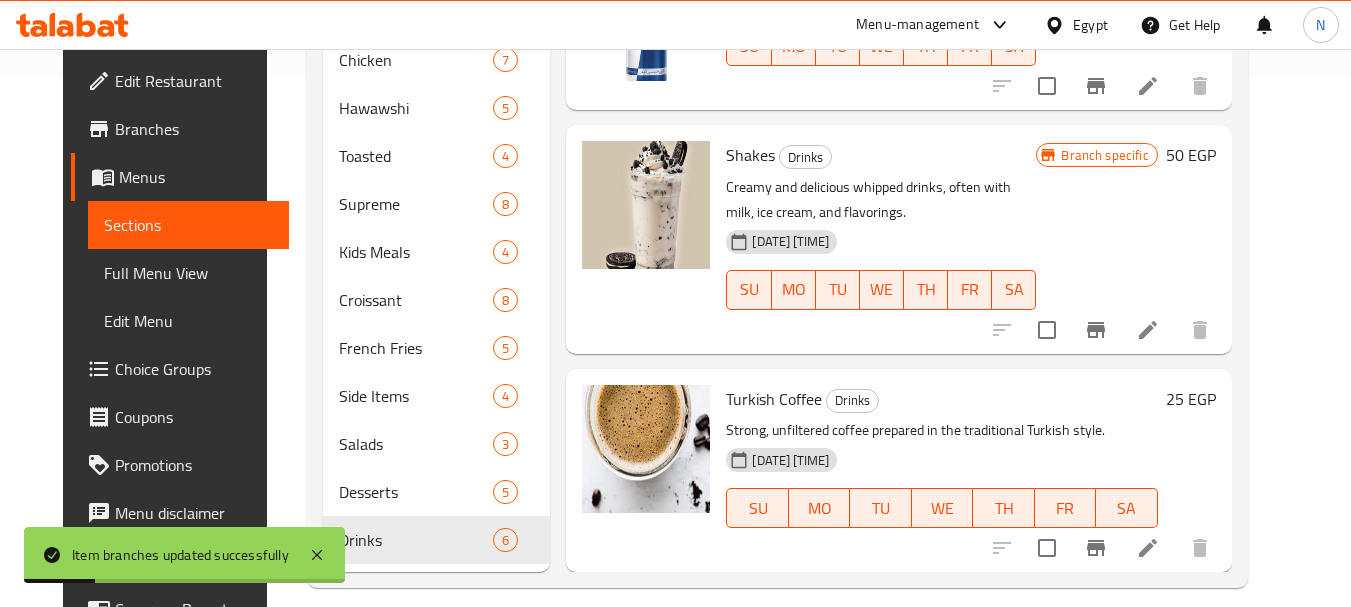 click on "50   EGP" at bounding box center (1191, 155) 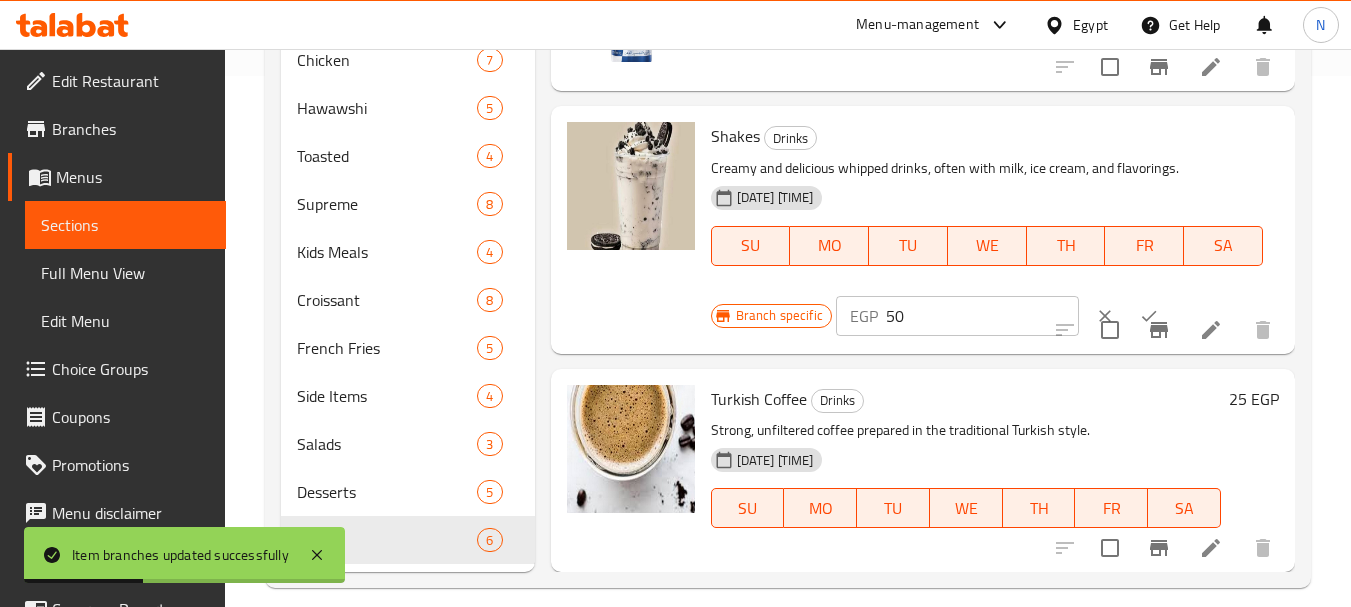 click on "50" at bounding box center (982, 316) 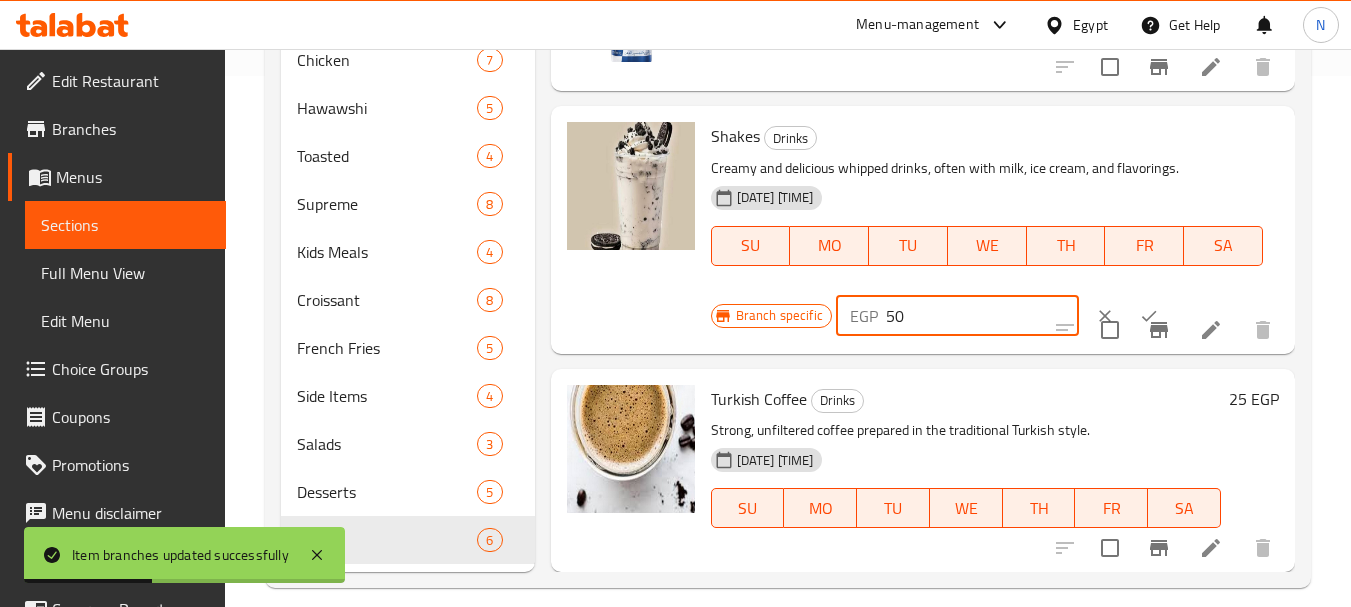 click on "50" at bounding box center [982, 316] 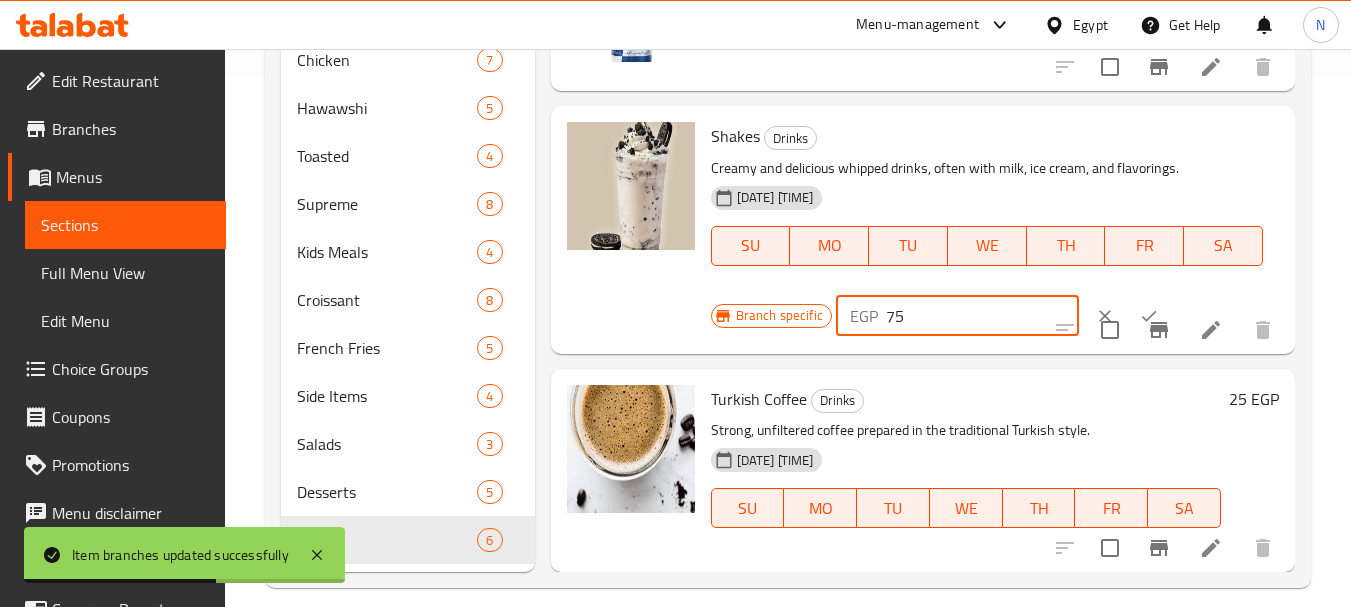 type on "75" 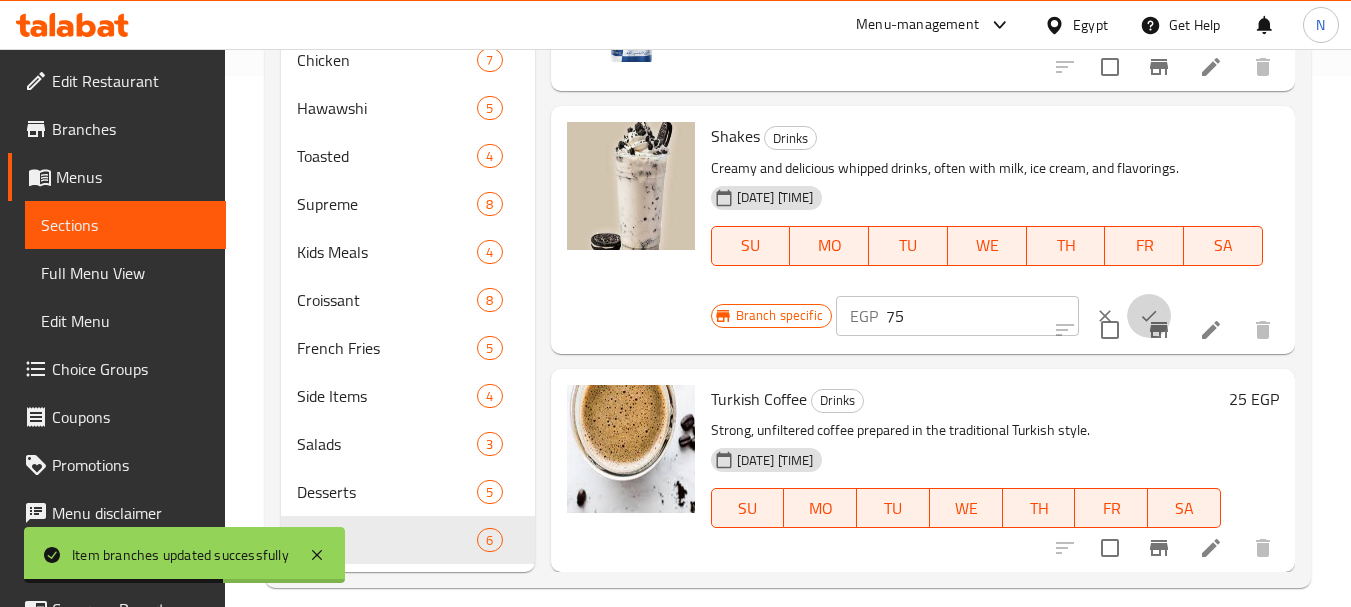 click at bounding box center (1149, 316) 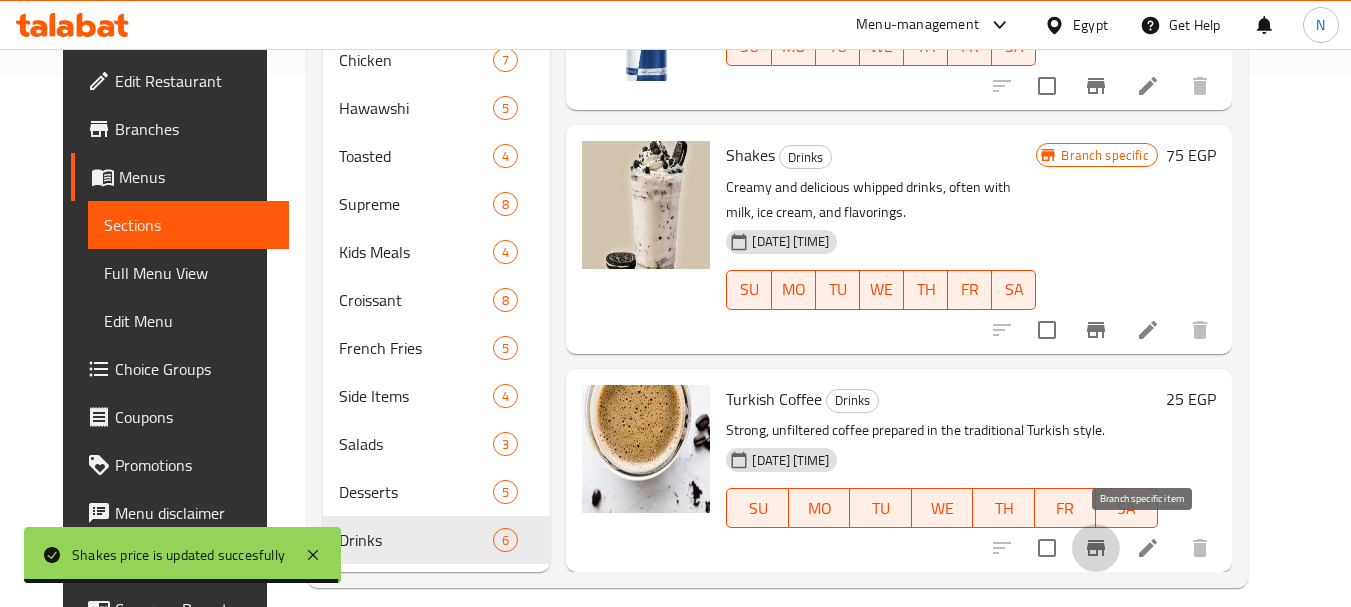 click 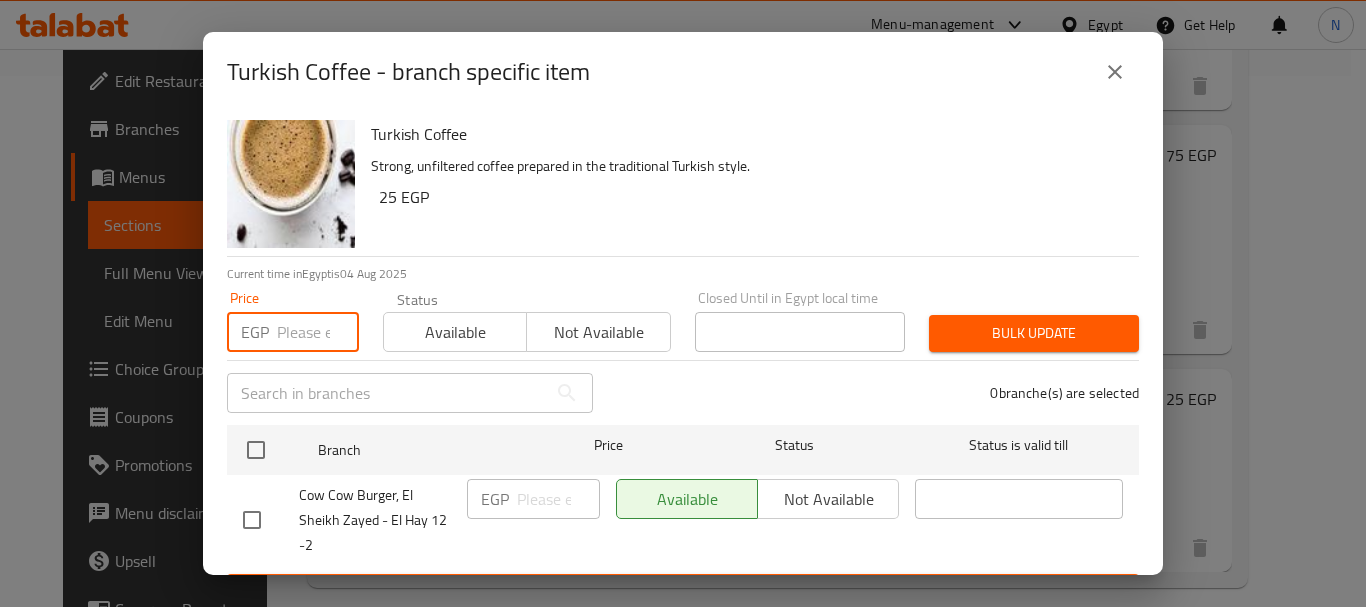 click at bounding box center [318, 332] 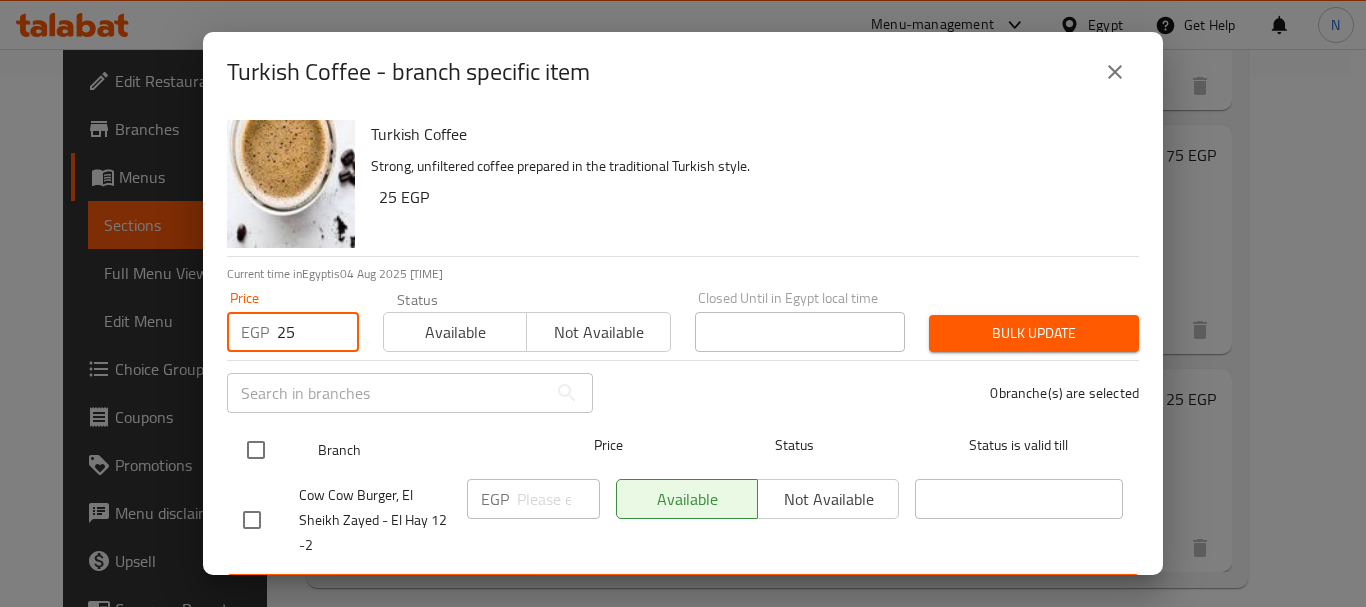 type on "25" 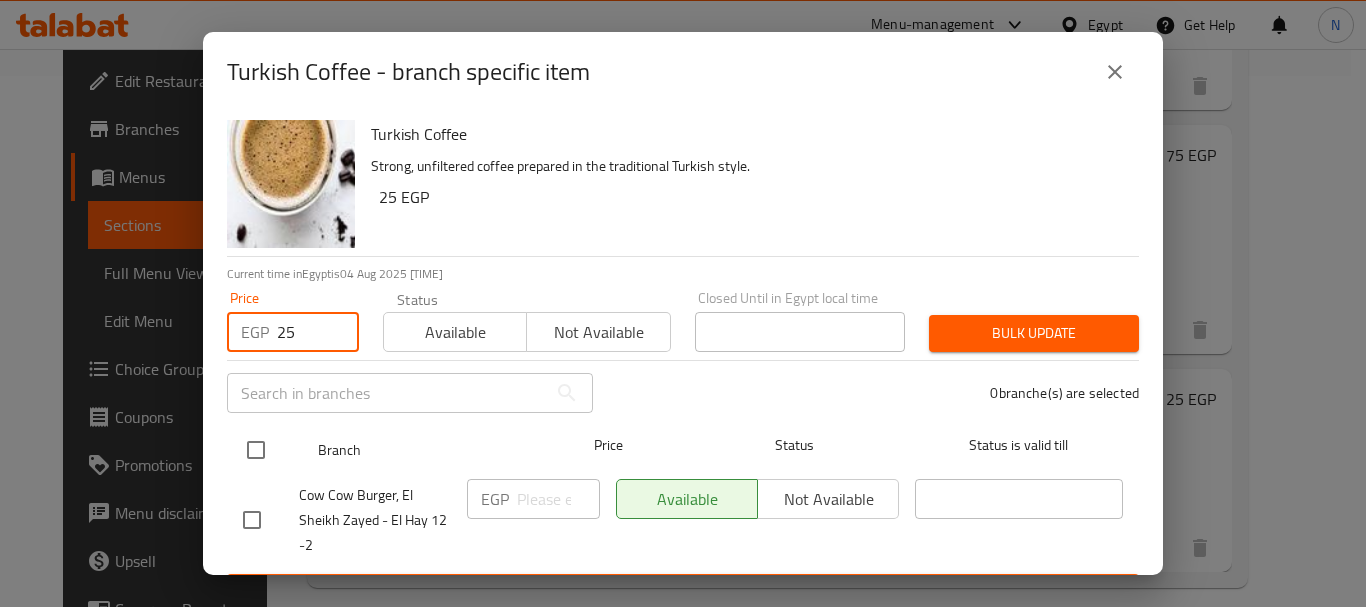 drag, startPoint x: 240, startPoint y: 446, endPoint x: 267, endPoint y: 462, distance: 31.38471 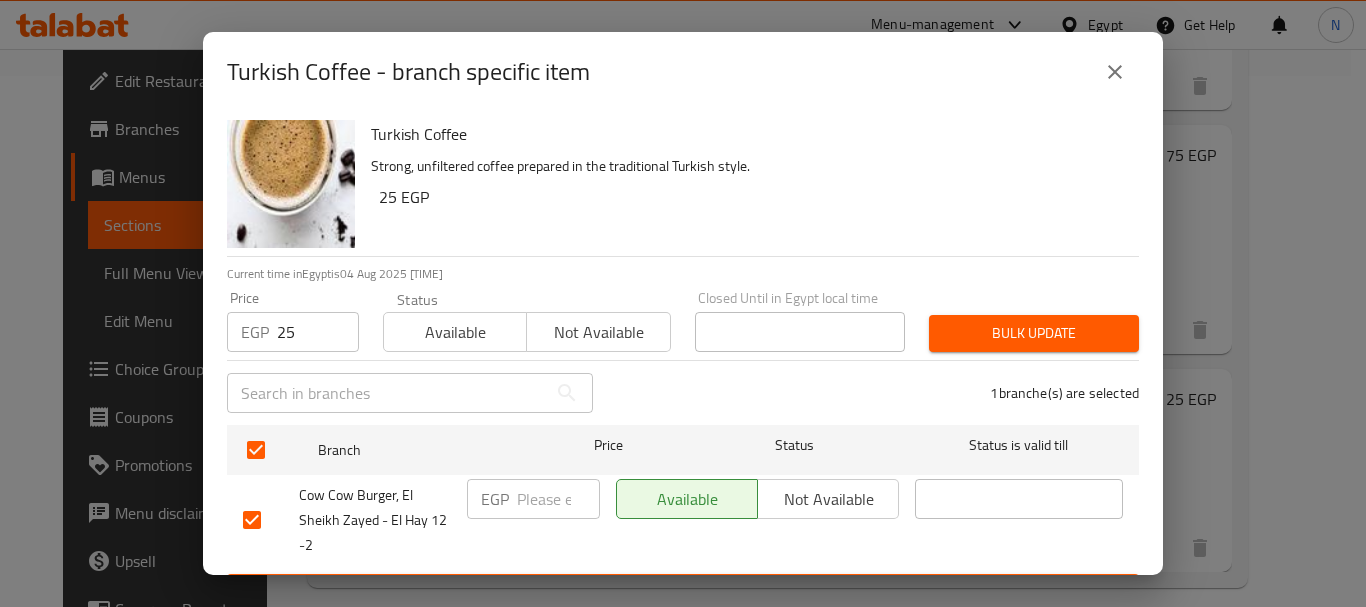 click on "Bulk update" at bounding box center [1034, 333] 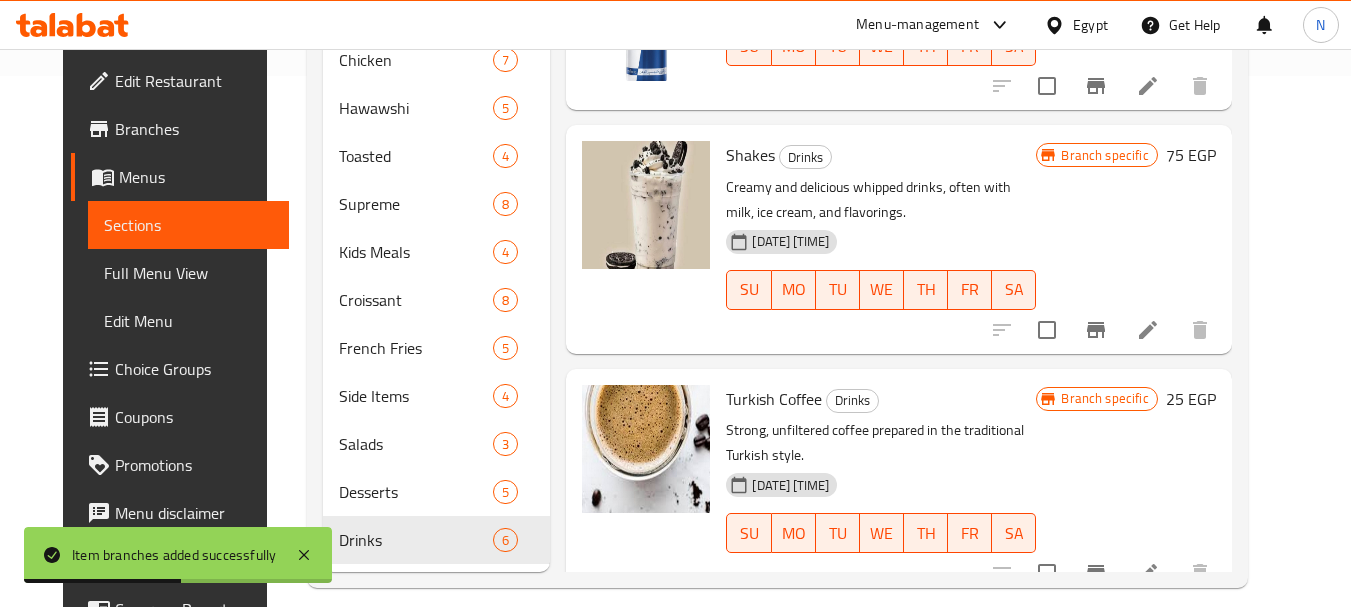 click on "Choice Groups" at bounding box center [194, 369] 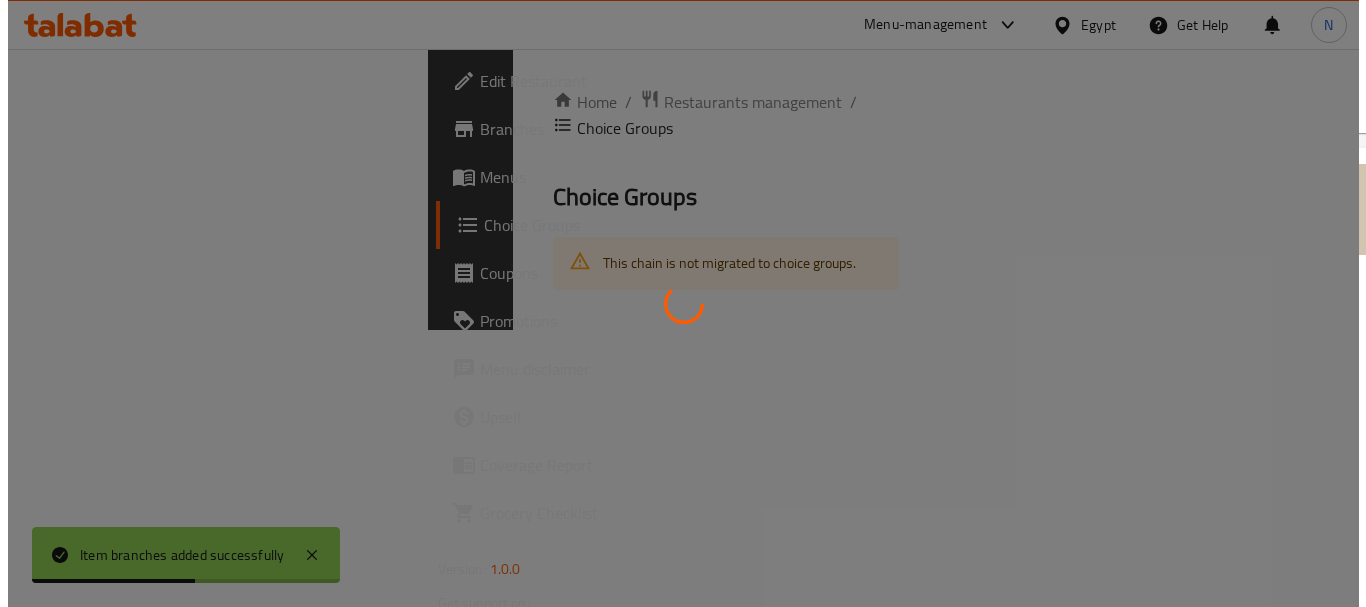 scroll, scrollTop: 0, scrollLeft: 0, axis: both 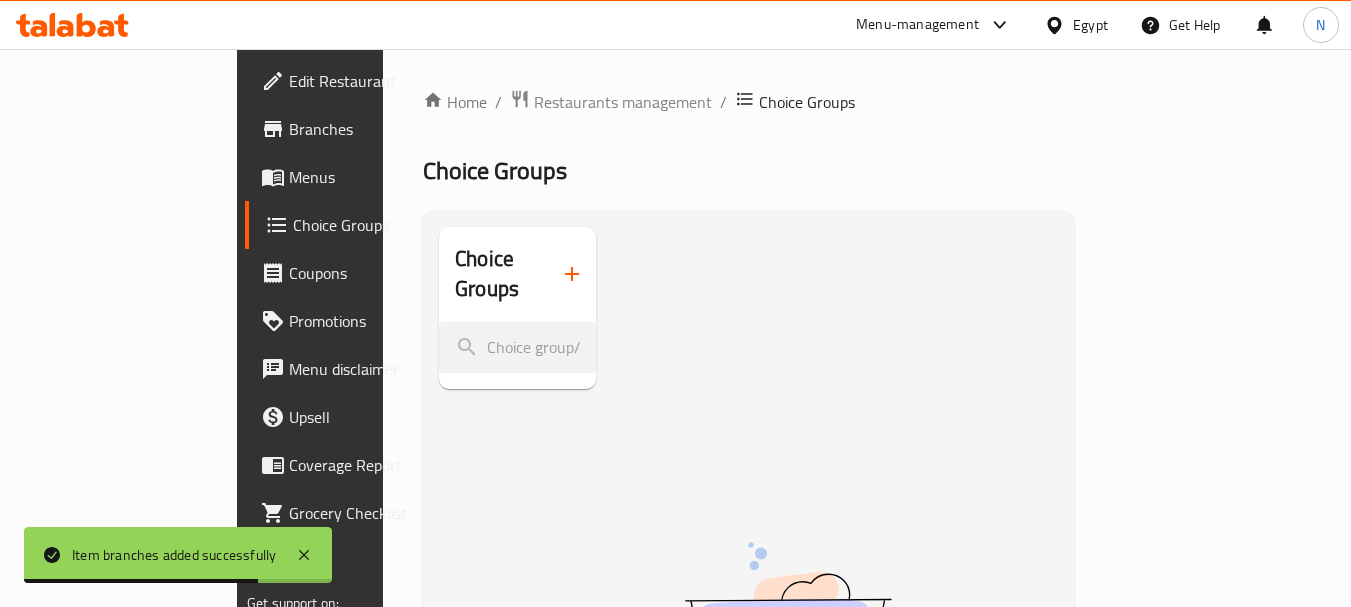 click 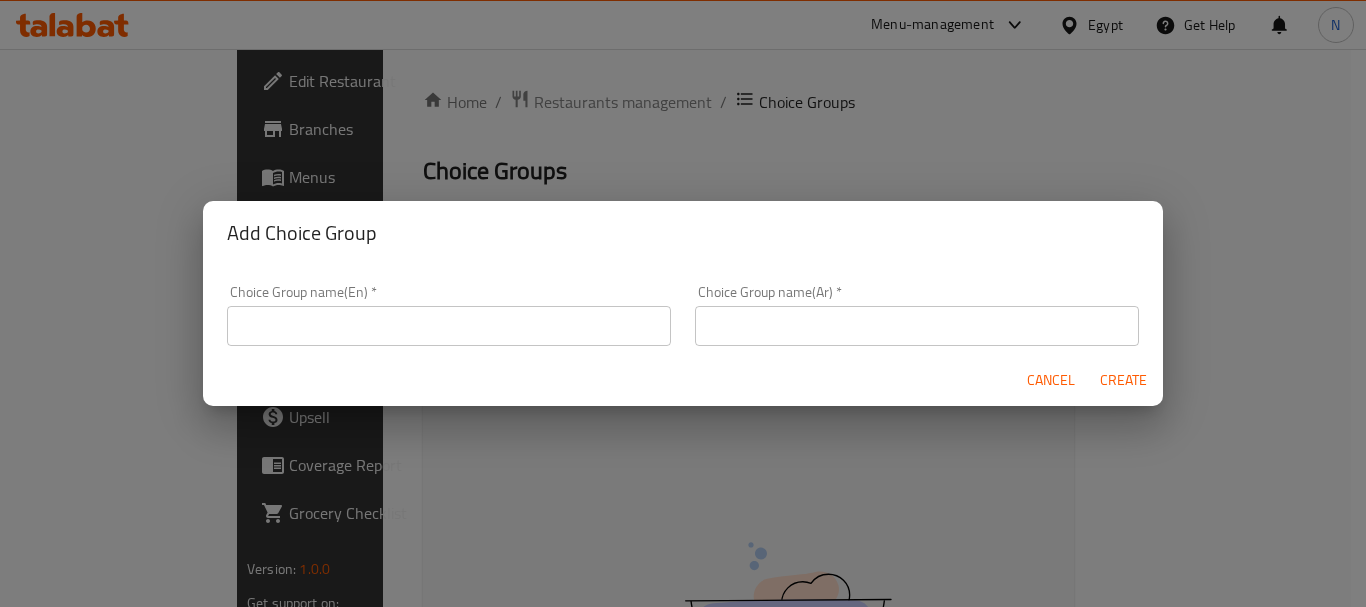 click on "Choice Group name(En)   * Choice Group name(En)  *" at bounding box center [449, 315] 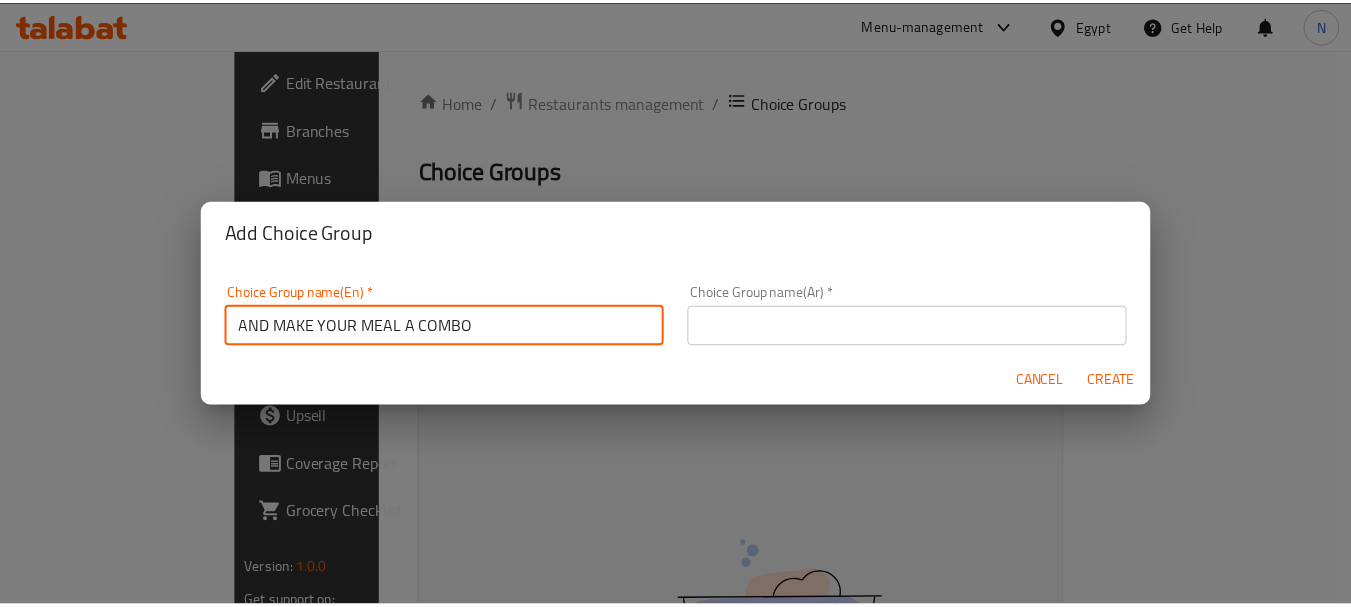 scroll, scrollTop: 6, scrollLeft: 0, axis: vertical 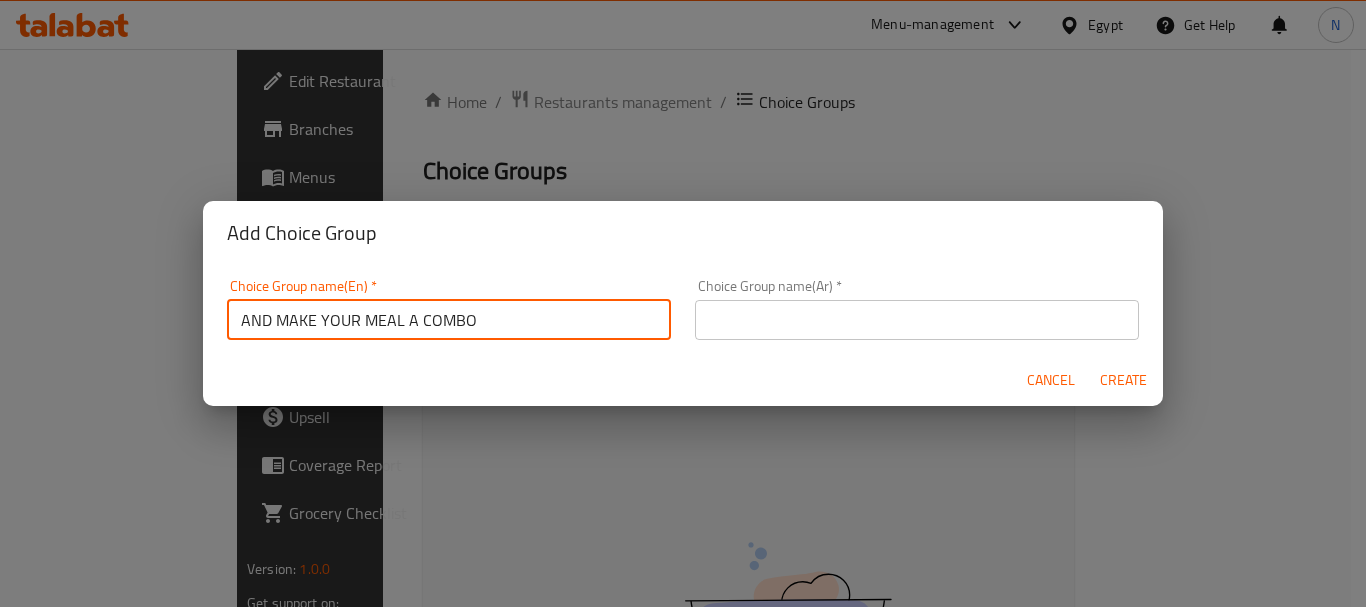 drag, startPoint x: 273, startPoint y: 325, endPoint x: 203, endPoint y: 338, distance: 71.19691 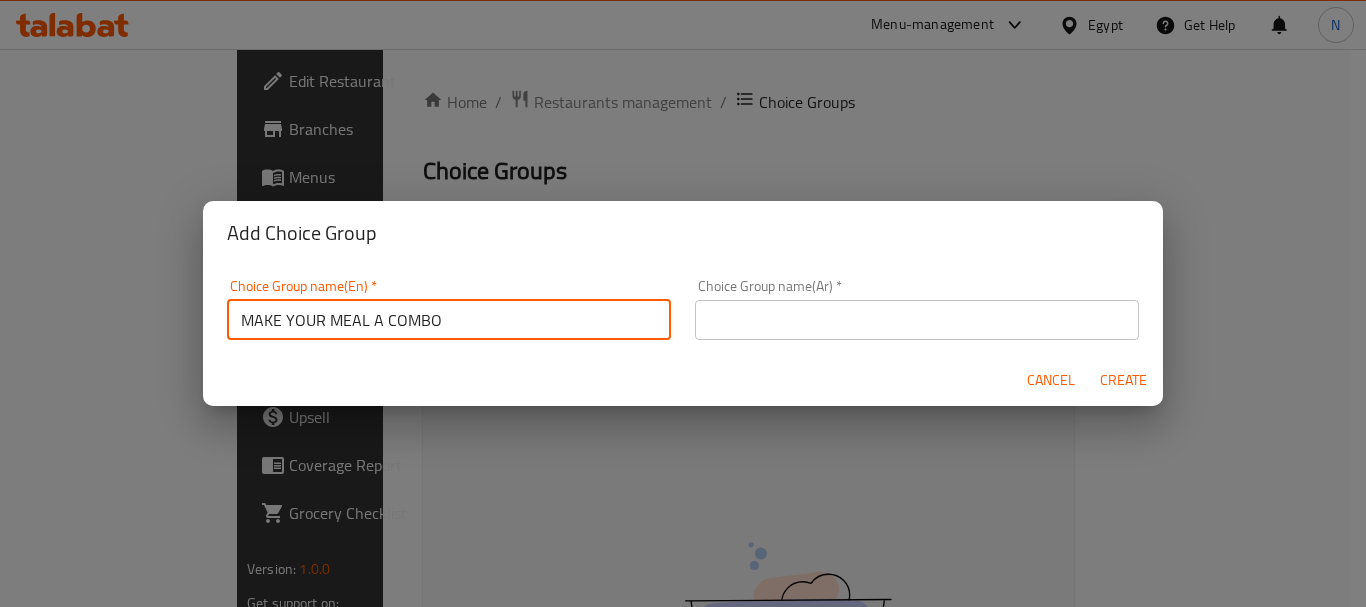 click on "MAKE YOUR MEAL A COMBO" at bounding box center (449, 320) 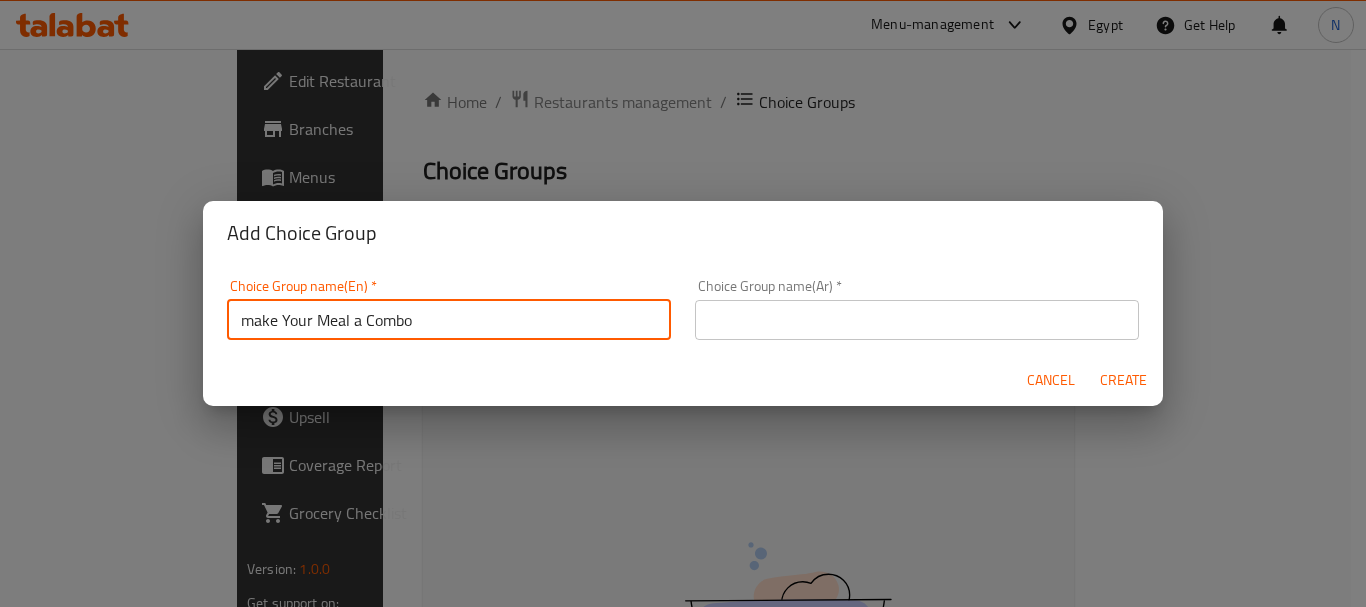 click on "make Your Meal a Combo" at bounding box center (449, 320) 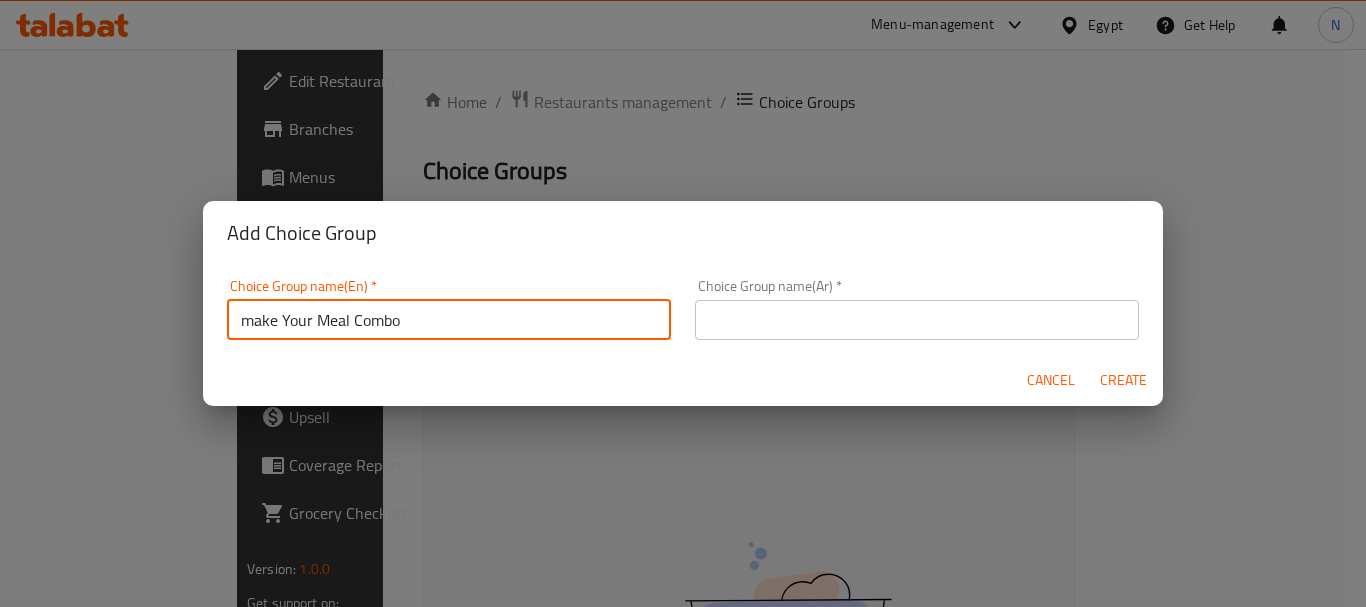 click on "make Your Meal Combo" at bounding box center [449, 320] 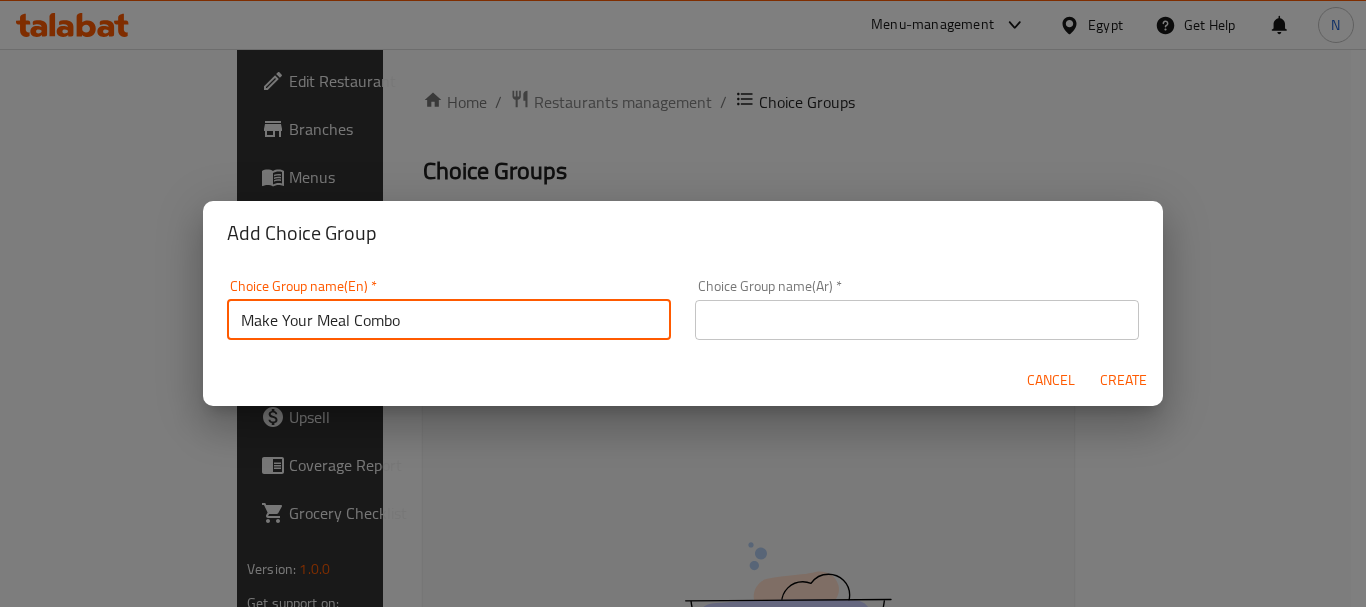 type on "Make Your Meal Combo" 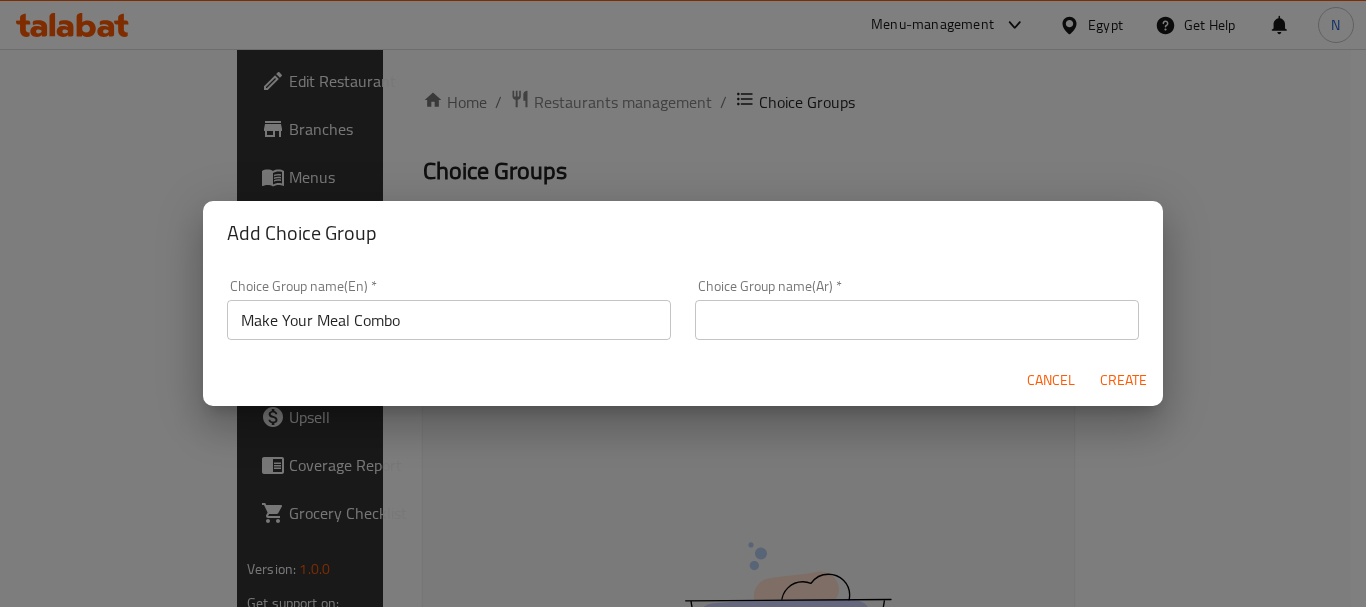 click on "Choice Group name(En)   * Make Your Meal Combo Choice Group name(En)  *" at bounding box center [449, 309] 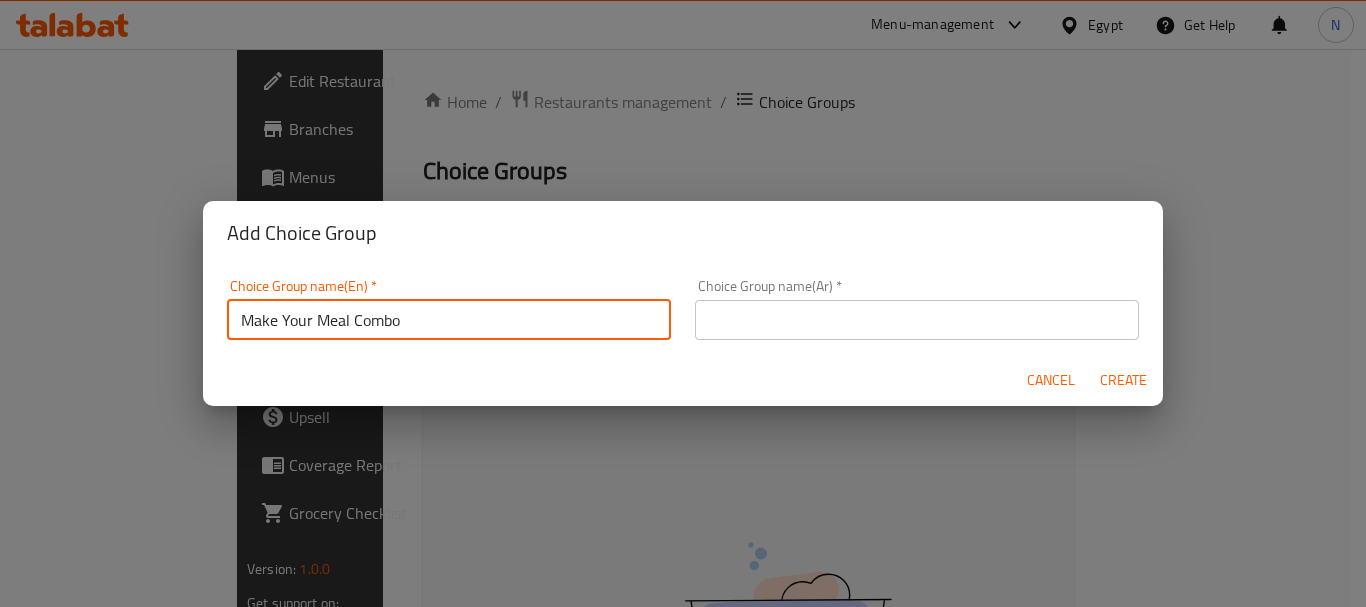 click on "Make Your Meal Combo" at bounding box center [449, 320] 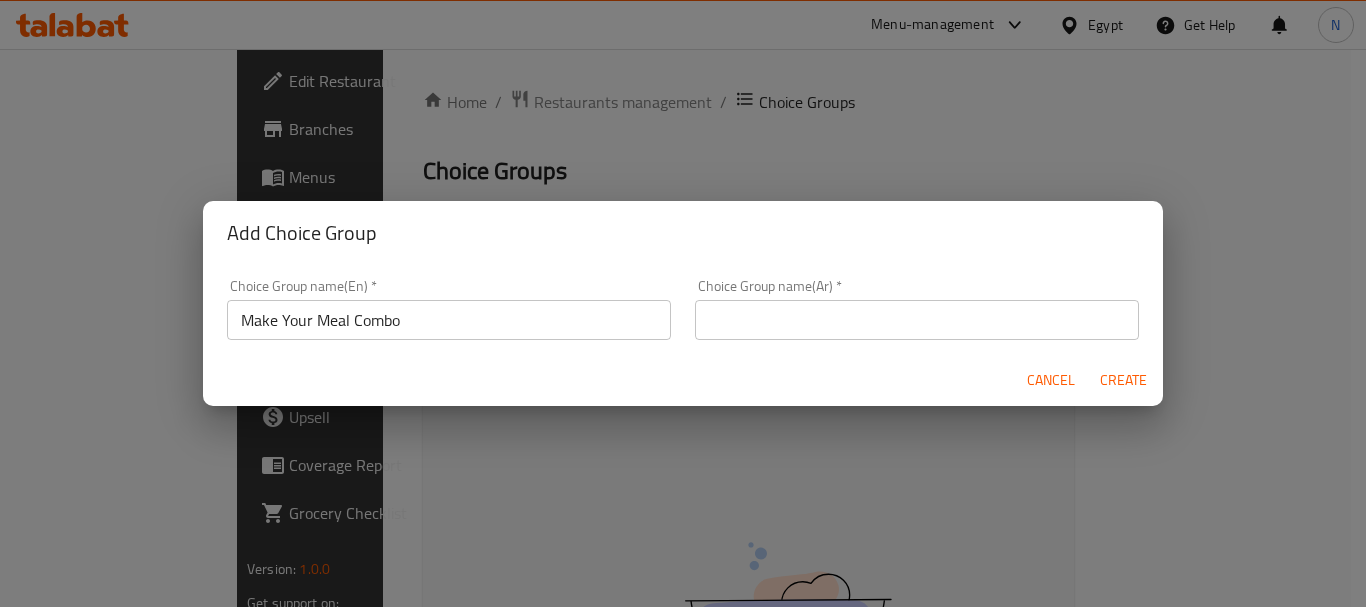 drag, startPoint x: 865, startPoint y: 291, endPoint x: 859, endPoint y: 308, distance: 18.027756 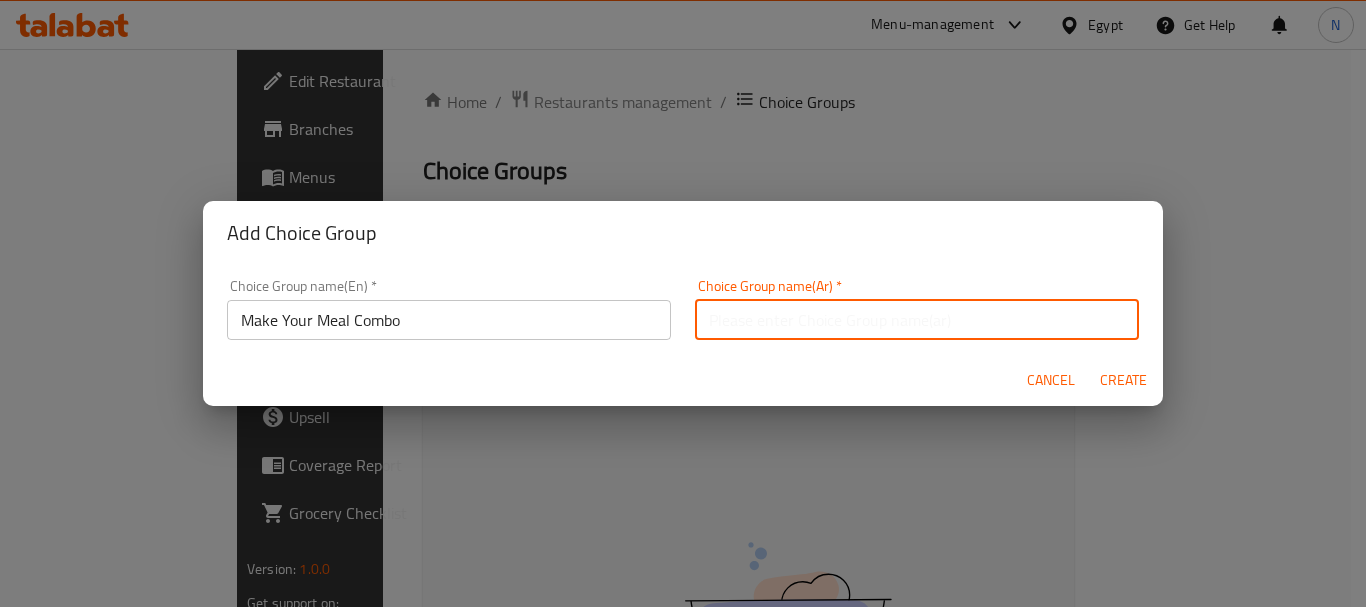 click at bounding box center (917, 320) 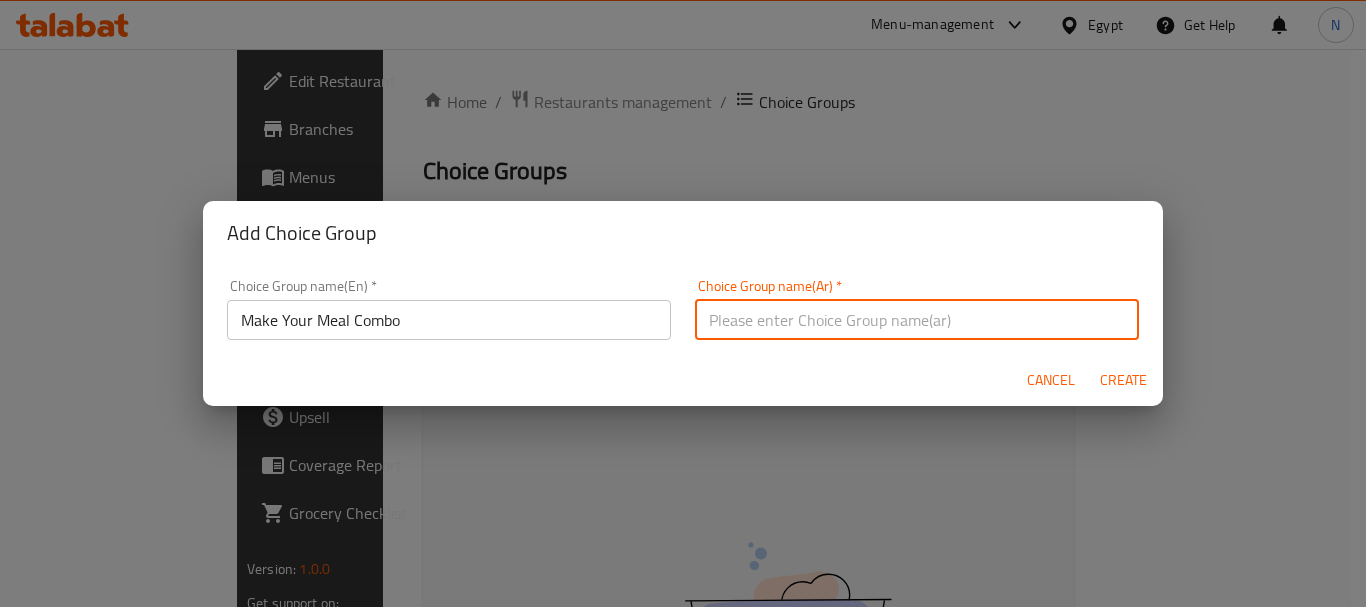 paste on "اصنع وجبة كومبو الخاصة بك" 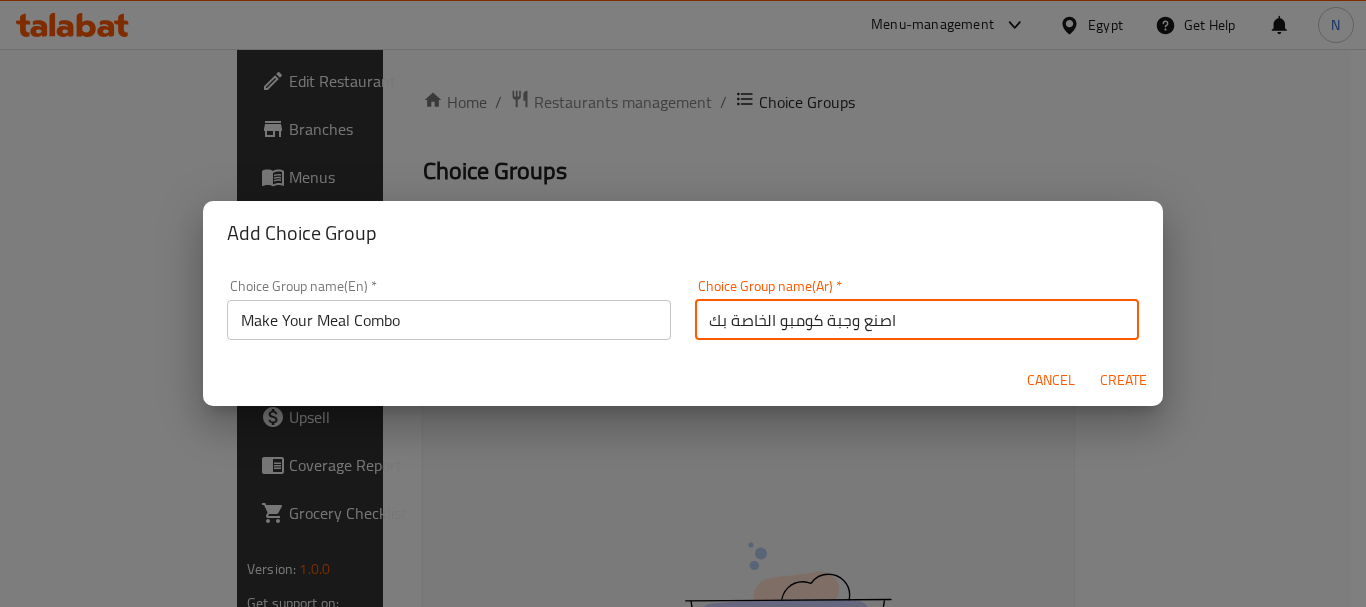 type on "اصنع وجبة كومبو الخاصة بك" 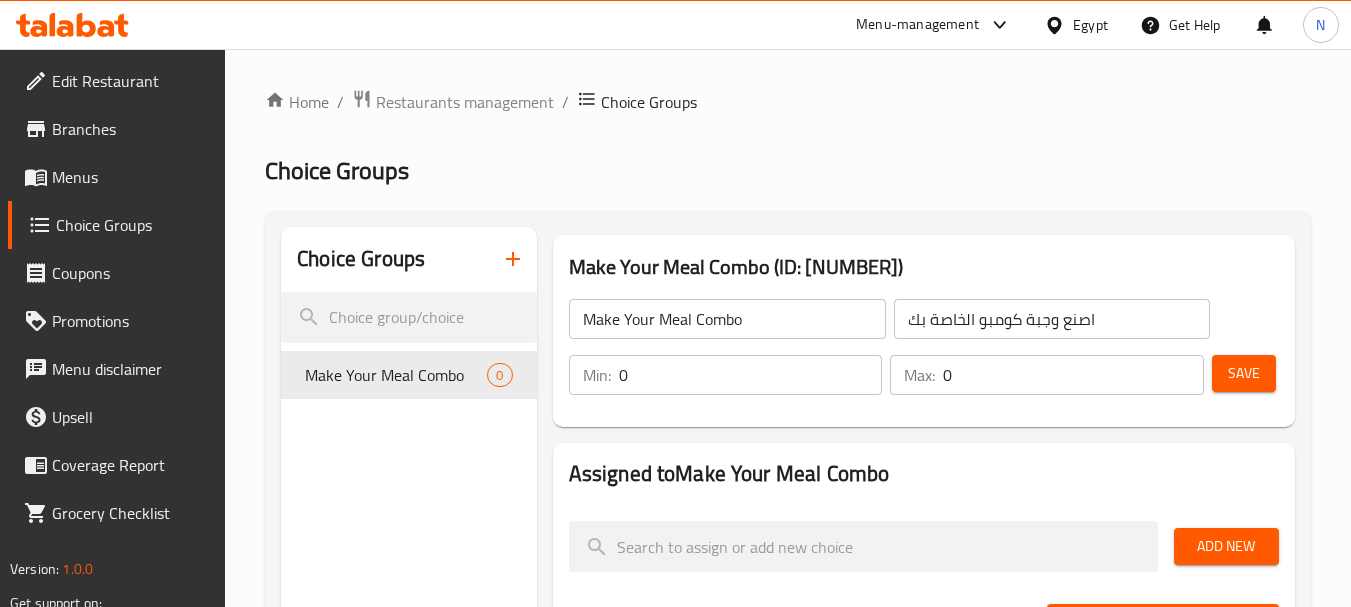 click on "Add New" at bounding box center (1226, 546) 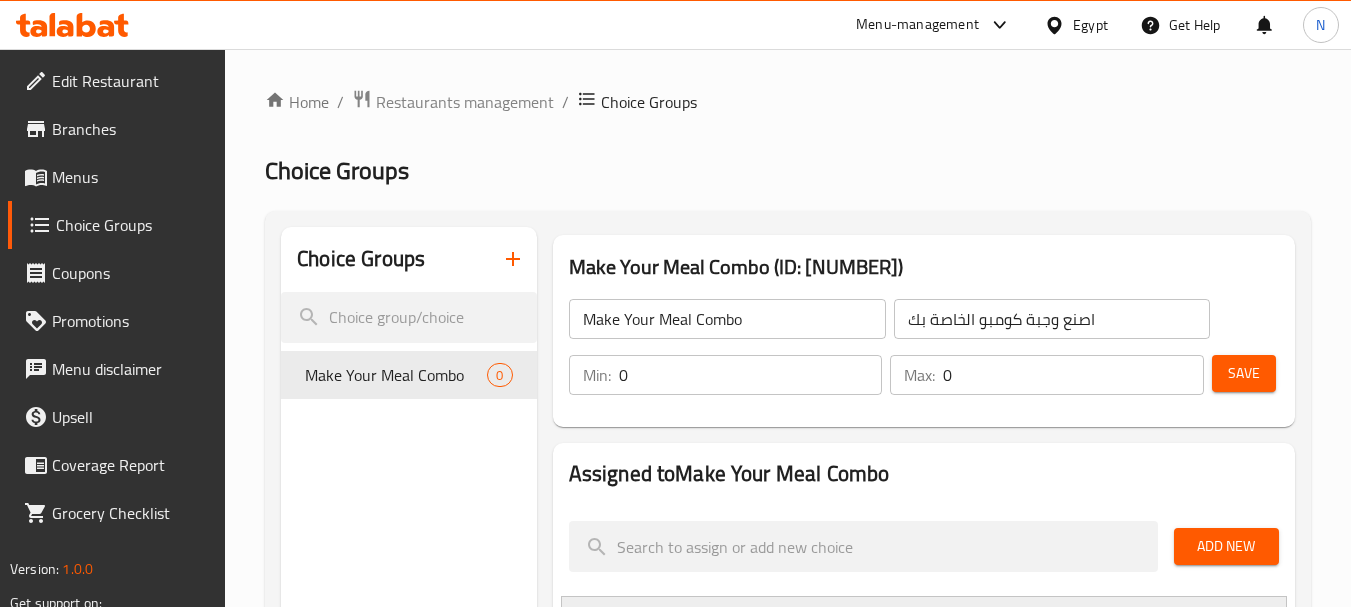 scroll, scrollTop: 531, scrollLeft: 0, axis: vertical 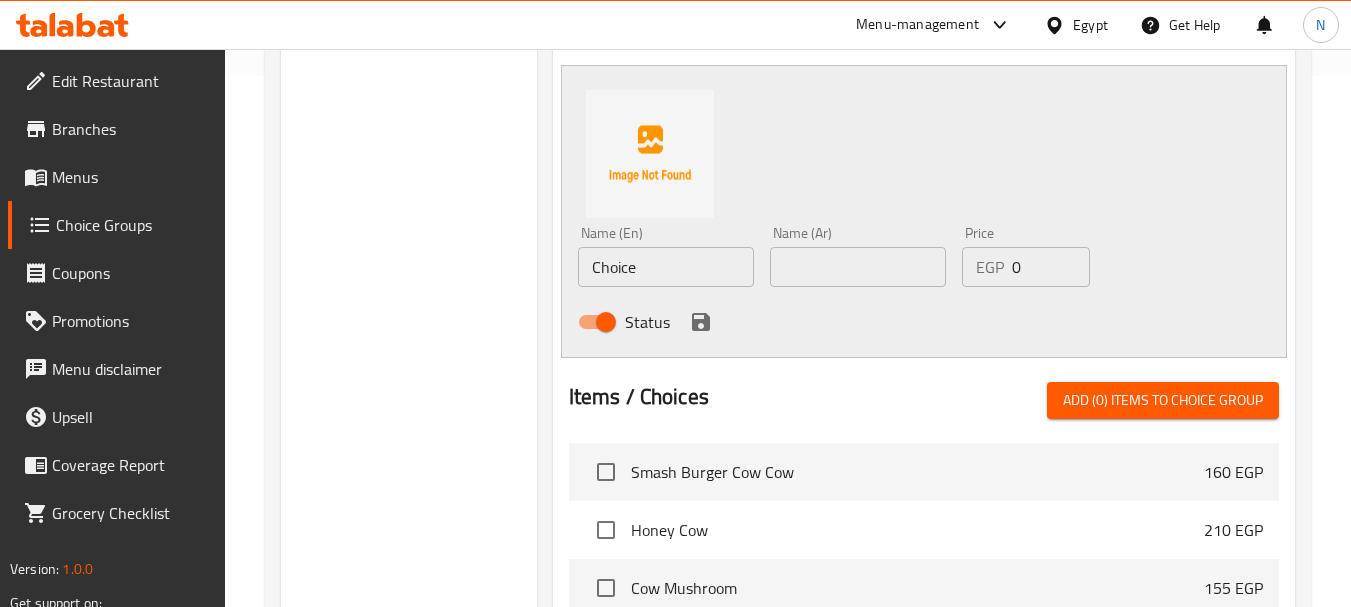 type 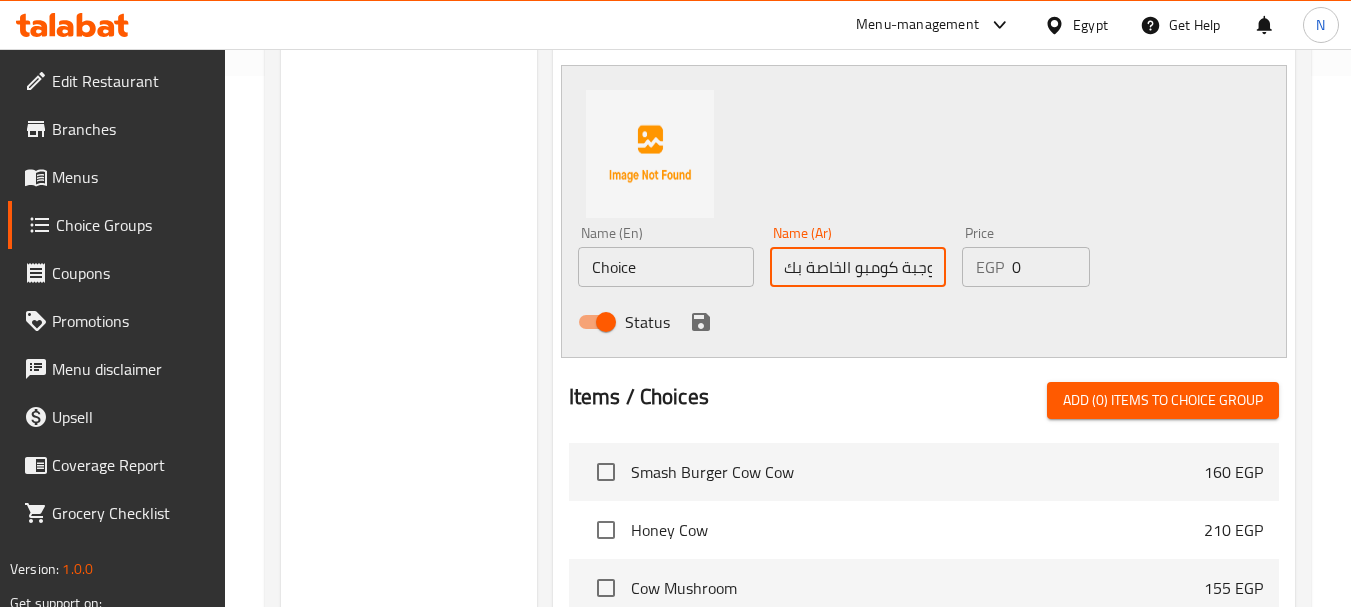 scroll, scrollTop: 0, scrollLeft: 37, axis: horizontal 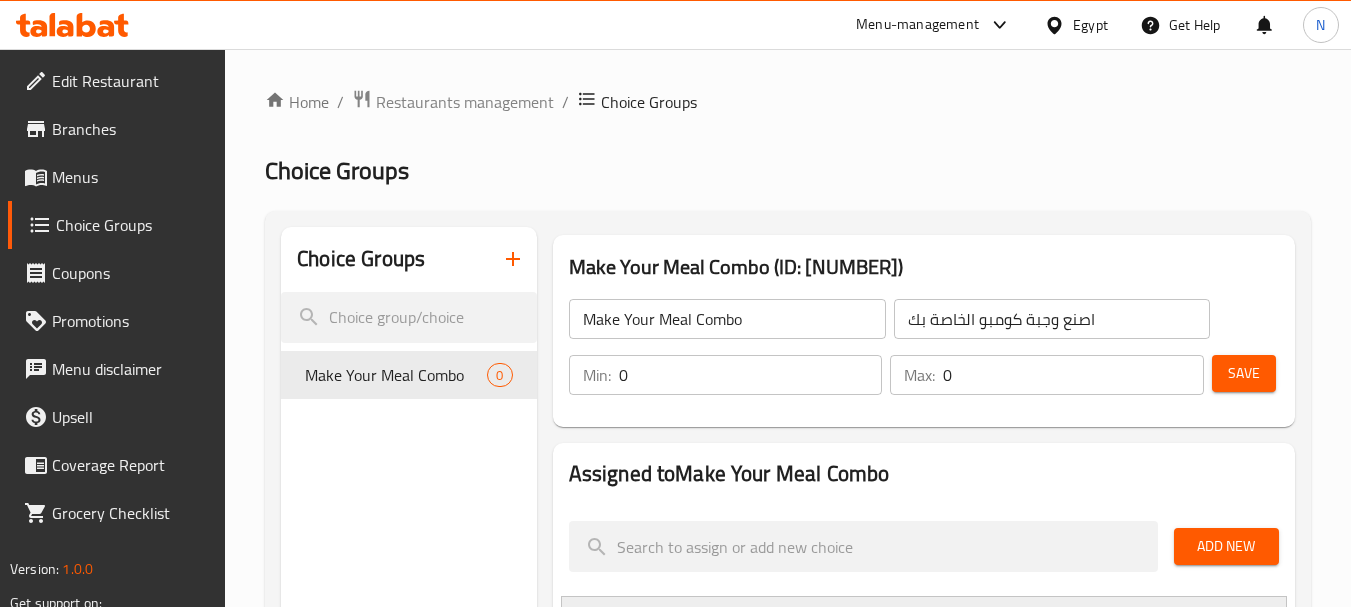 type on "اصنع وجبة كومبو الخاصة بك" 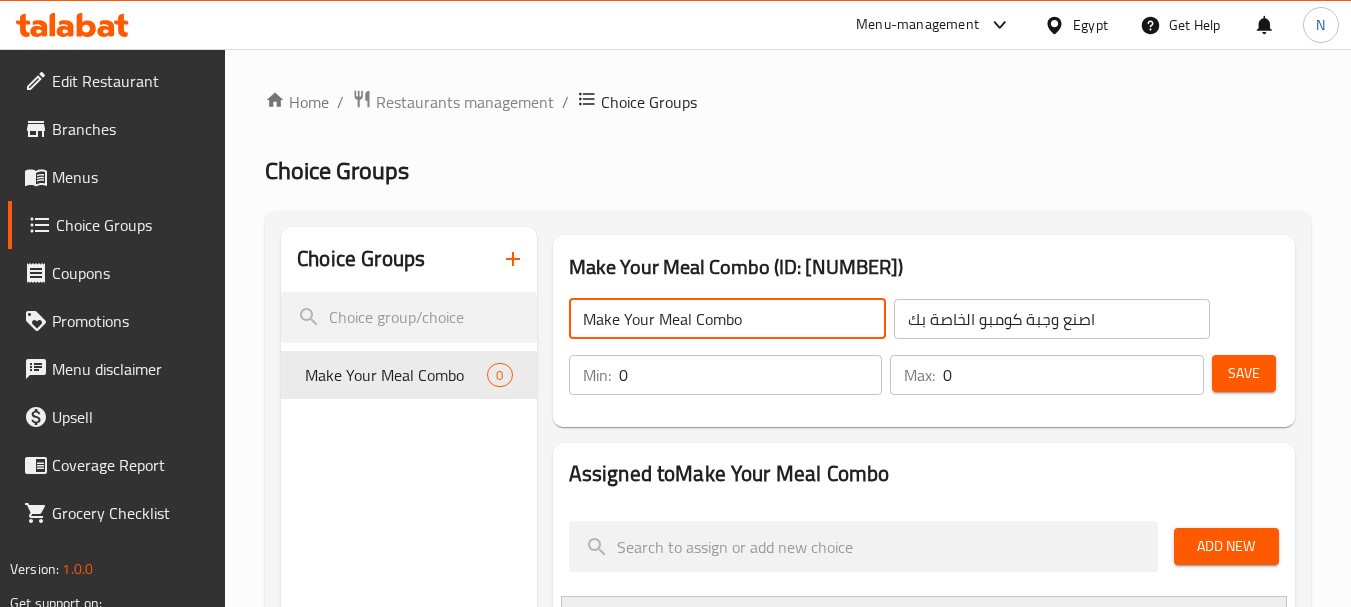 click on "Make Your Meal Combo" 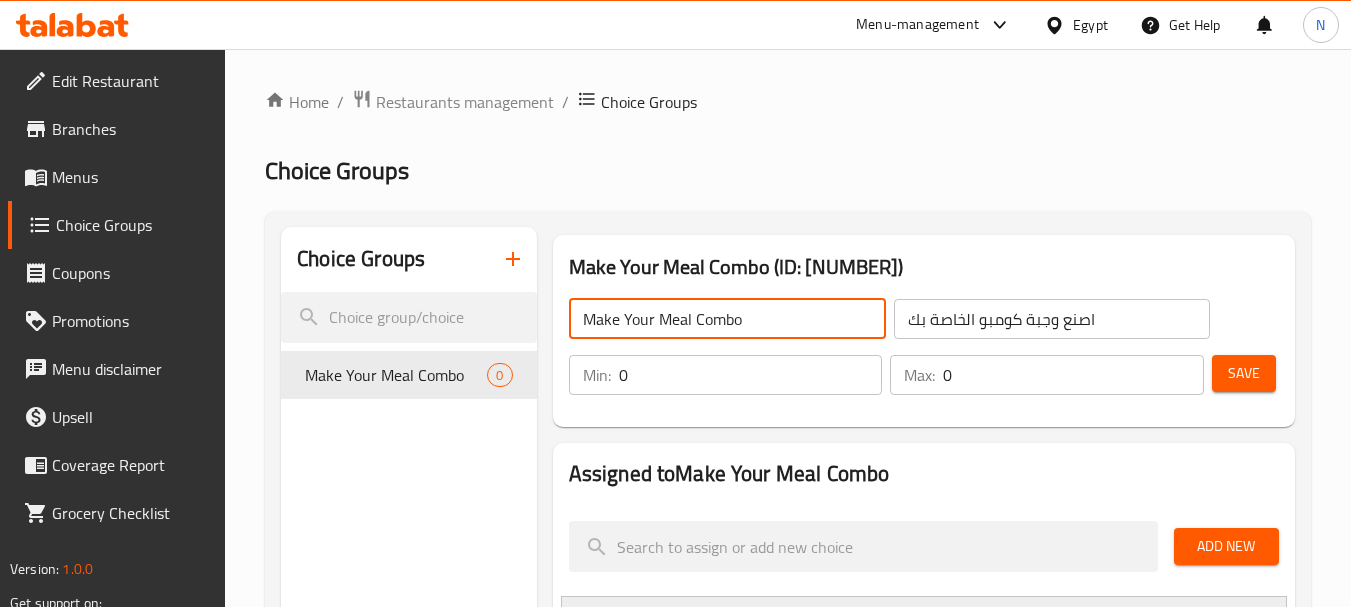 scroll, scrollTop: 531, scrollLeft: 0, axis: vertical 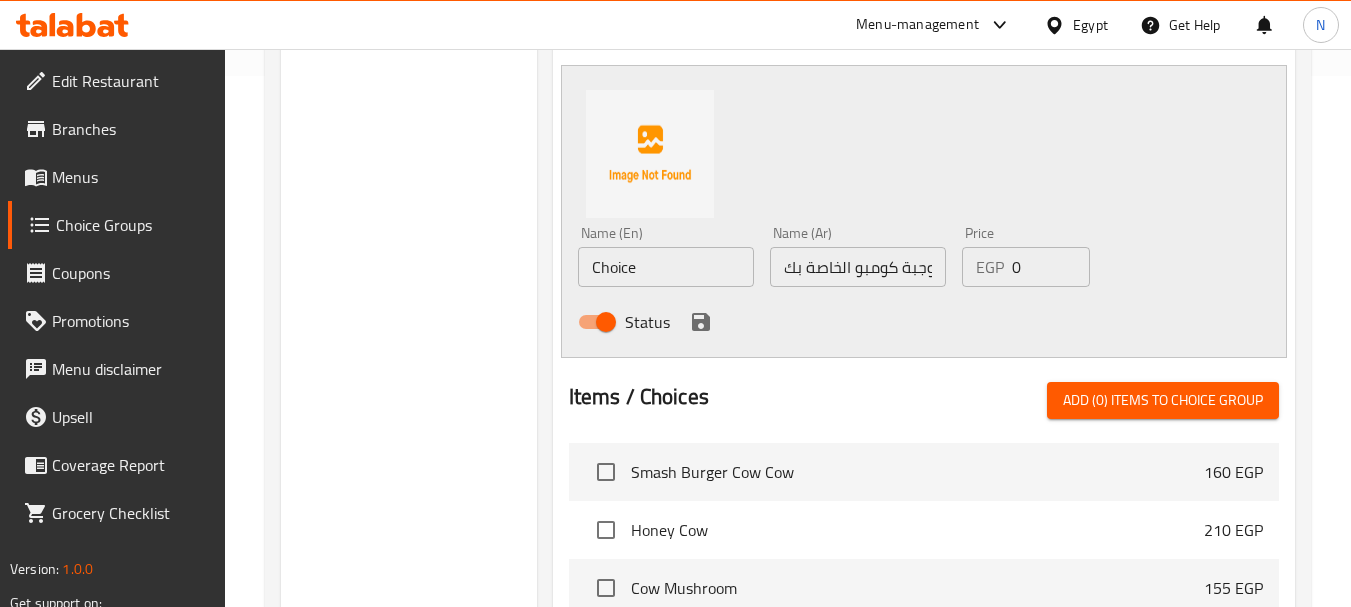 click on "Choice" at bounding box center [666, 267] 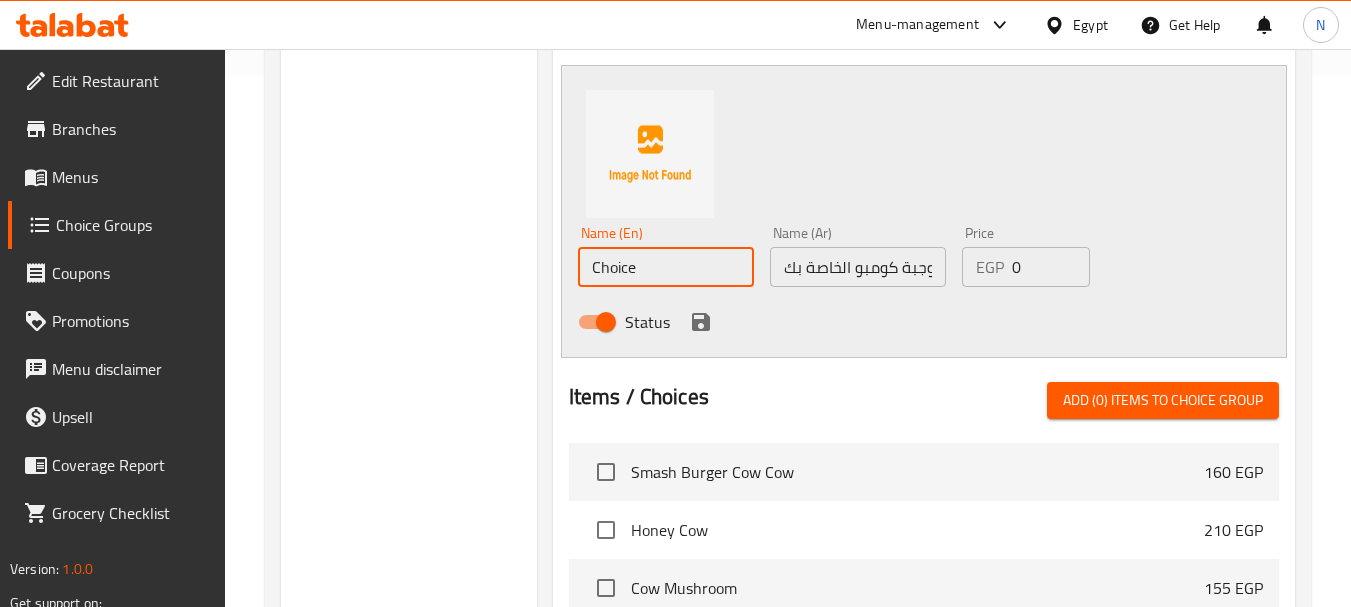 click on "Choice" at bounding box center (666, 267) 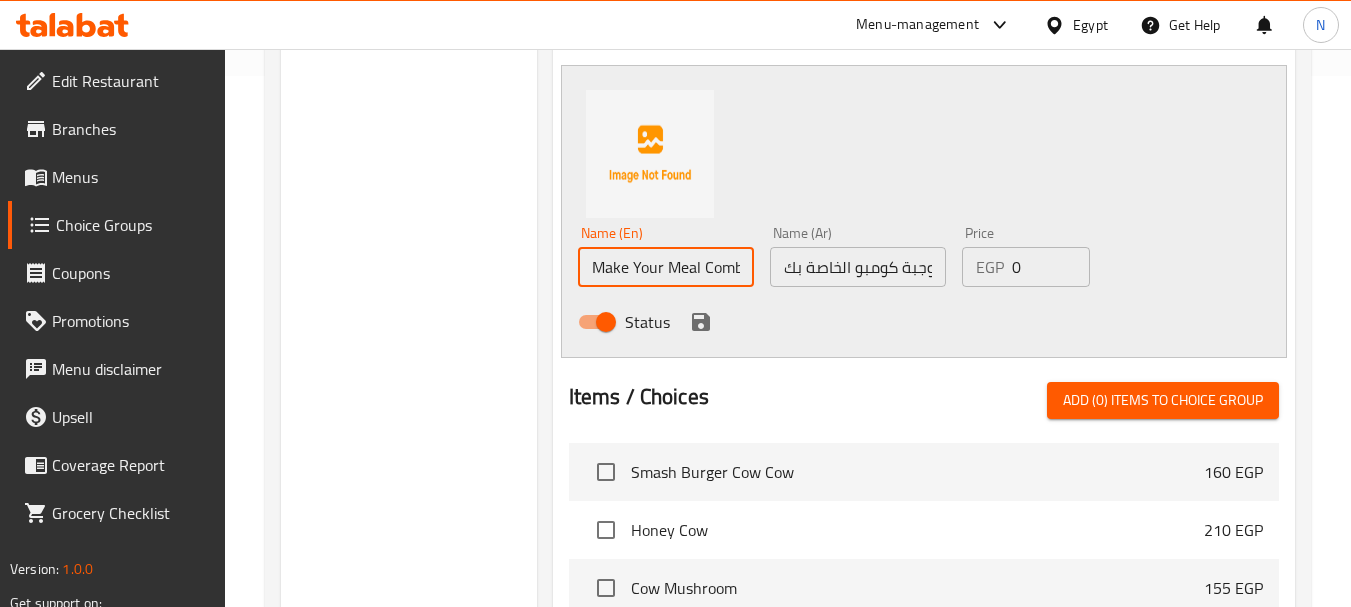 scroll, scrollTop: 0, scrollLeft: 13, axis: horizontal 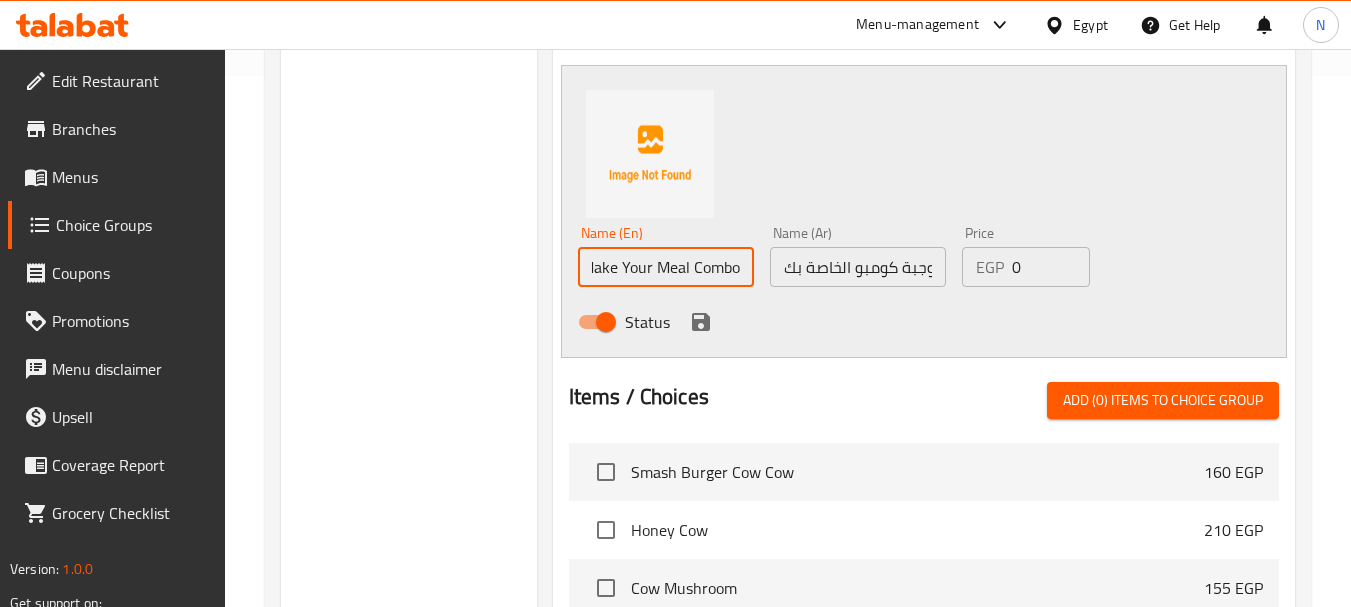 type on "Make Your Meal Combo" 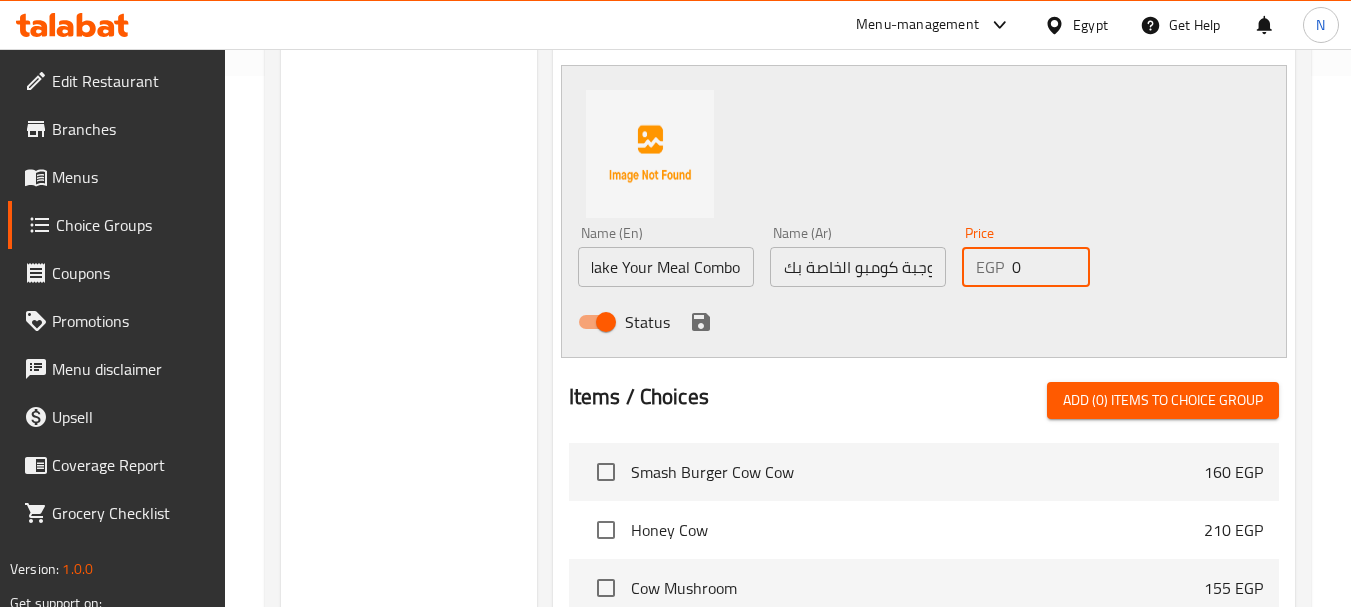 scroll, scrollTop: 0, scrollLeft: 0, axis: both 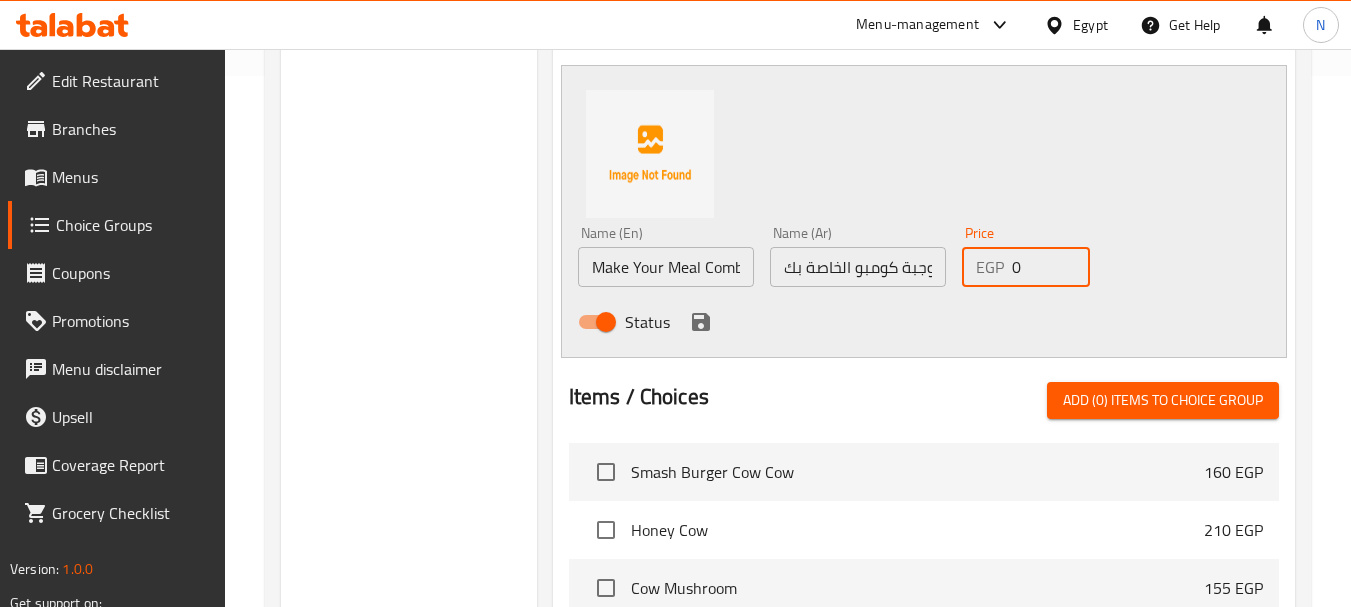 drag, startPoint x: 1025, startPoint y: 270, endPoint x: 987, endPoint y: 280, distance: 39.293766 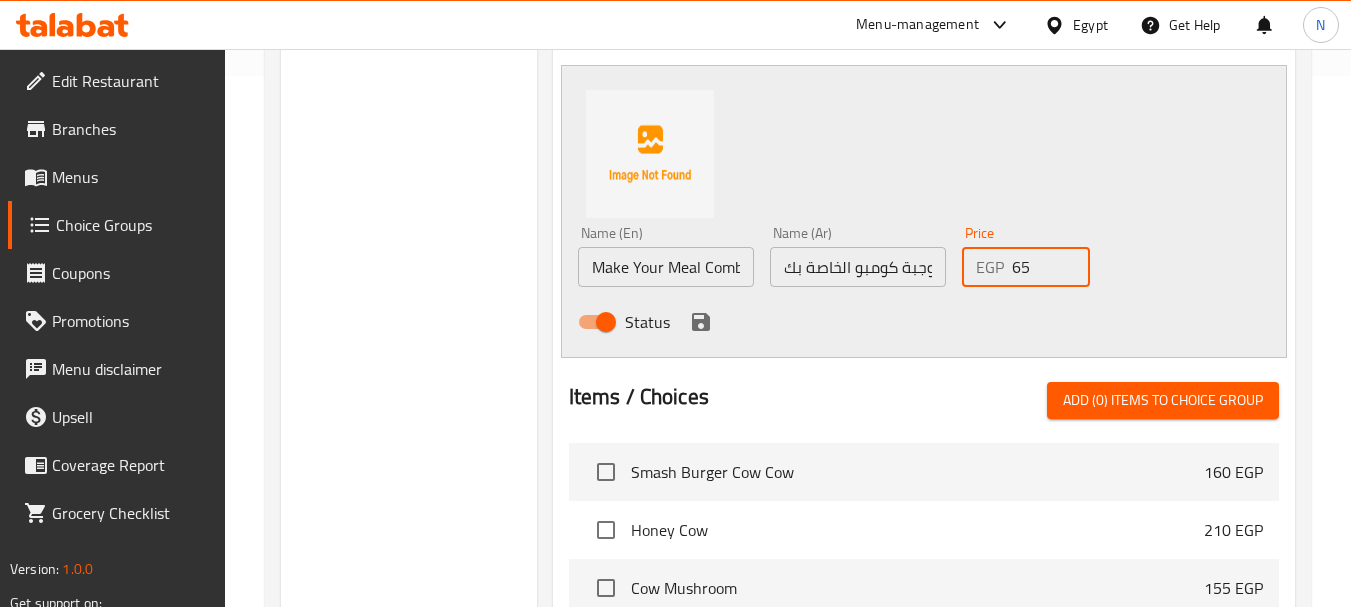 type 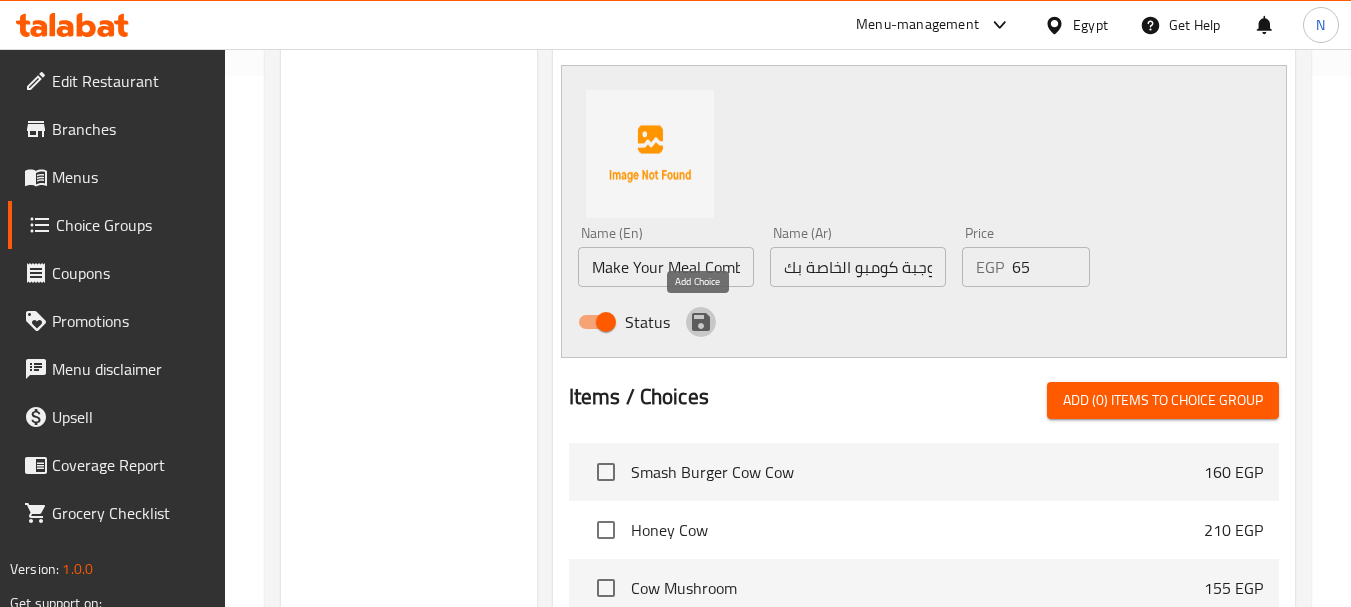 click 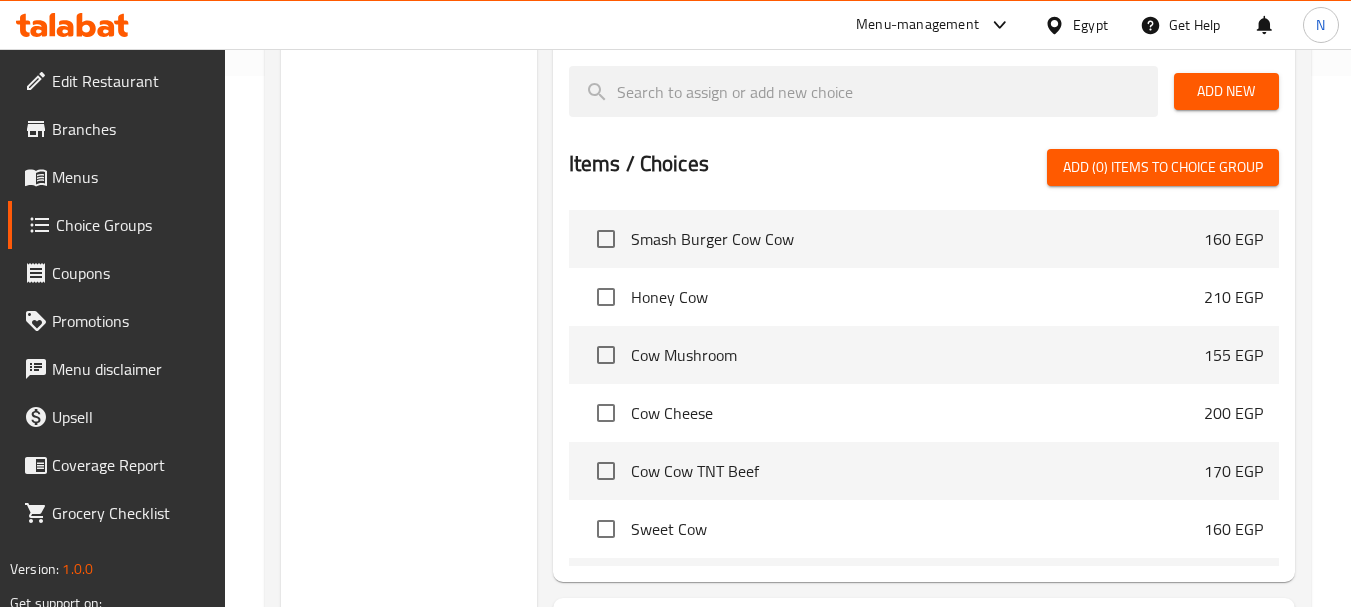 scroll, scrollTop: 0, scrollLeft: 0, axis: both 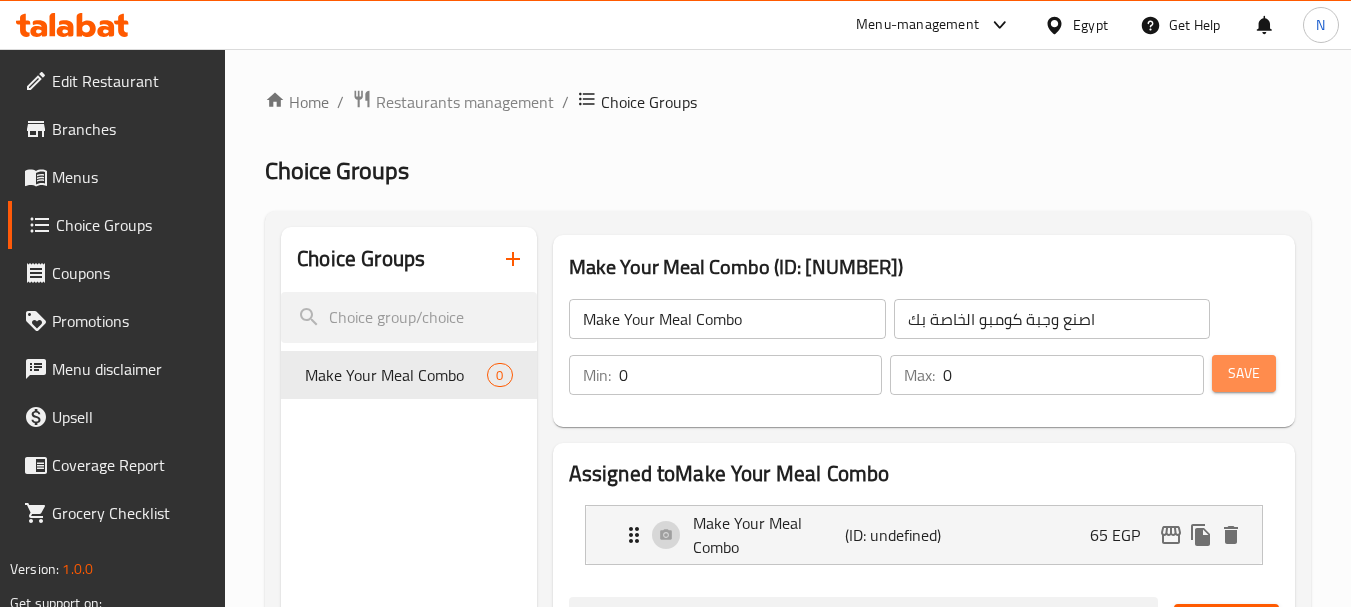 click on "Save" at bounding box center (1244, 373) 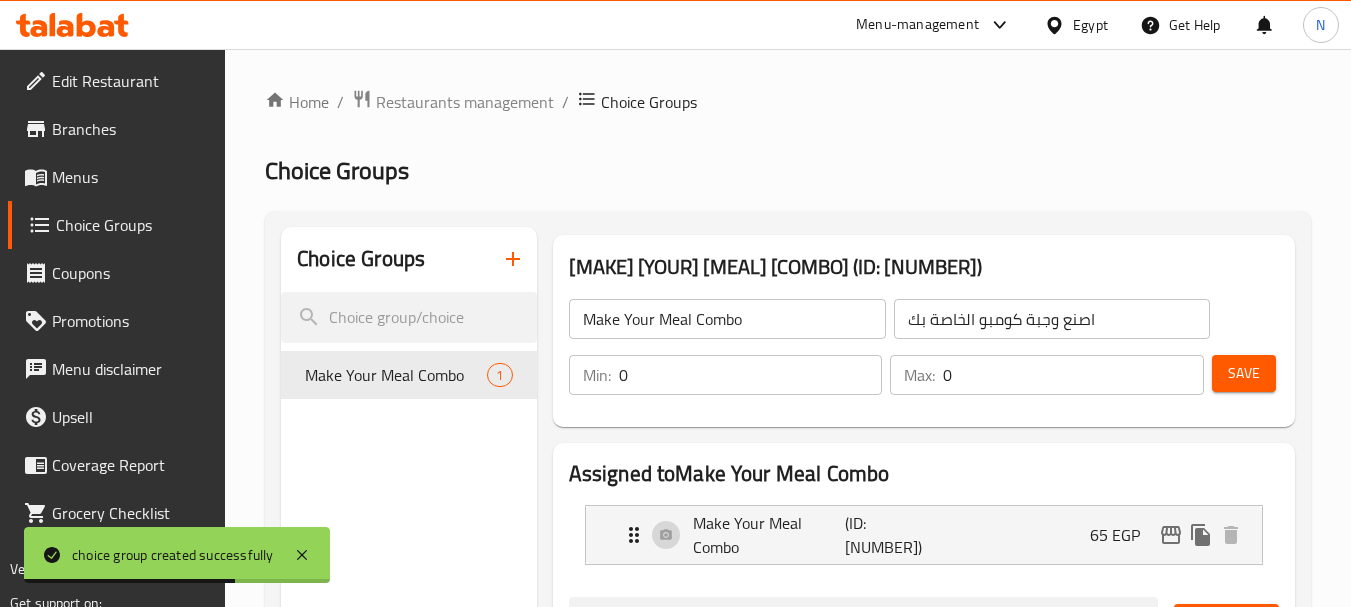 click on "Save" at bounding box center [1244, 373] 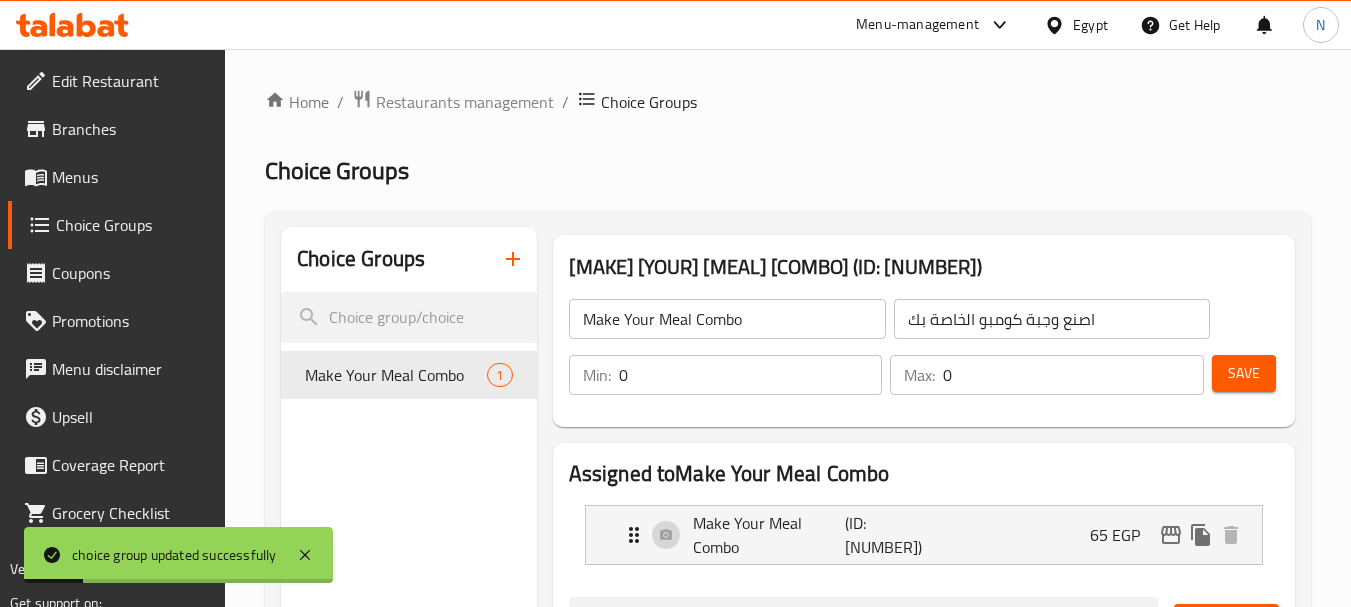 click on "Menus" at bounding box center [131, 177] 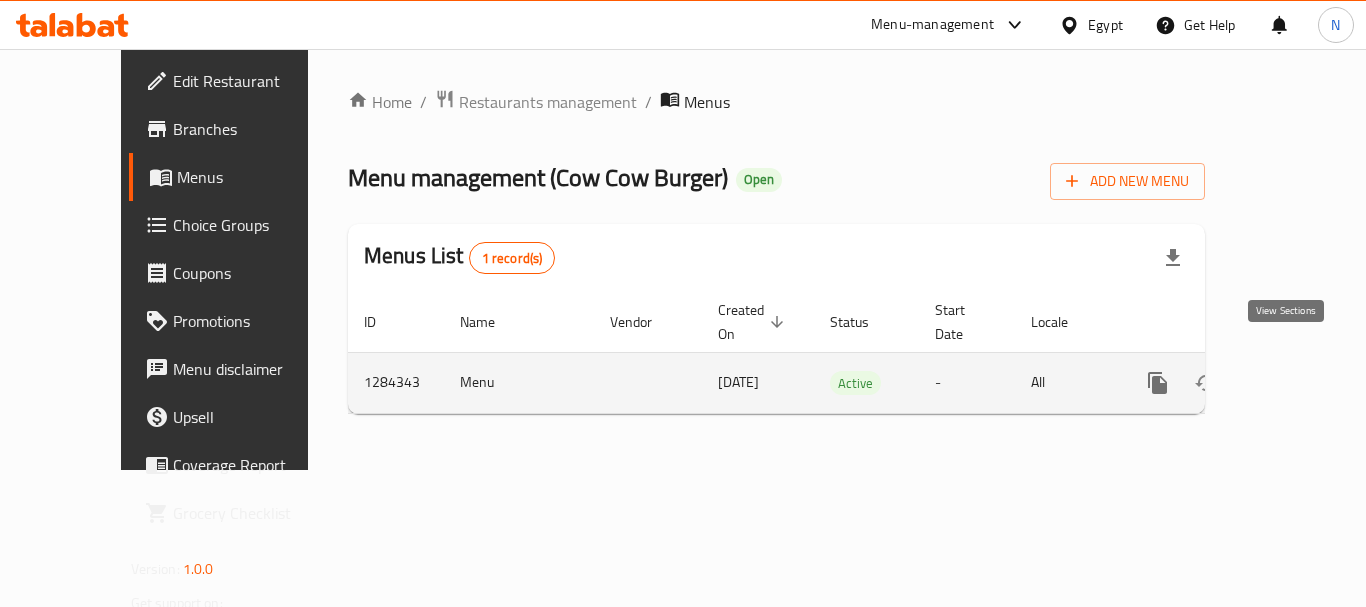 click 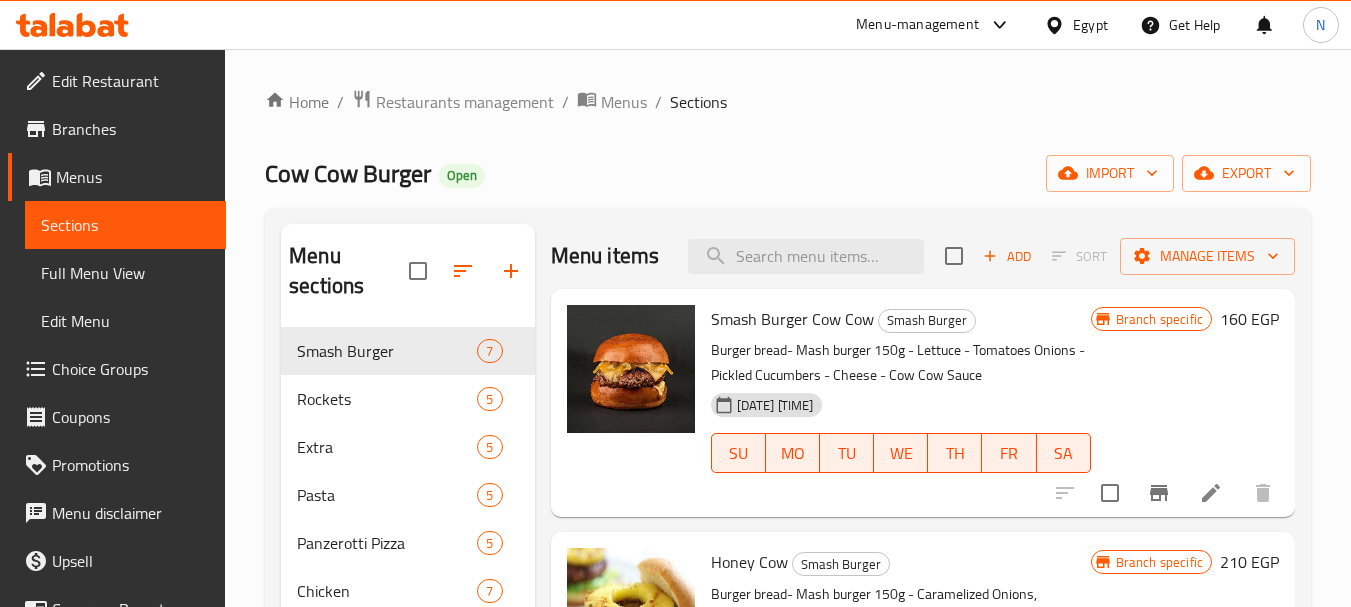 scroll, scrollTop: 552, scrollLeft: 0, axis: vertical 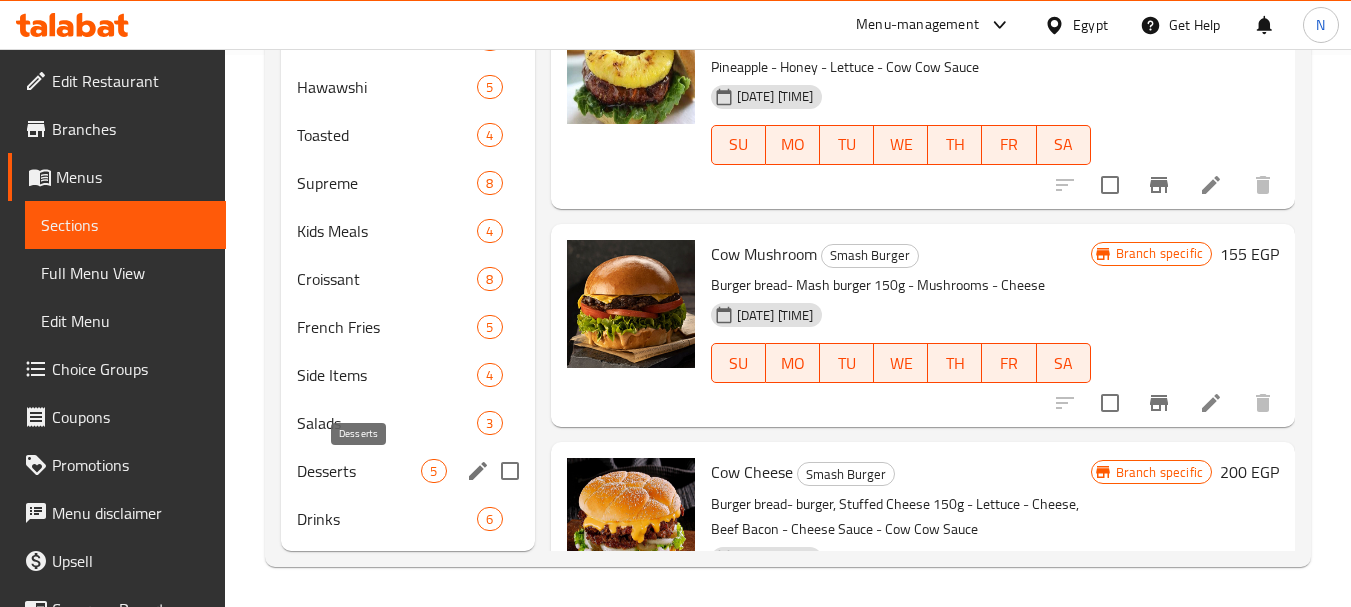 click on "Desserts" at bounding box center [359, 471] 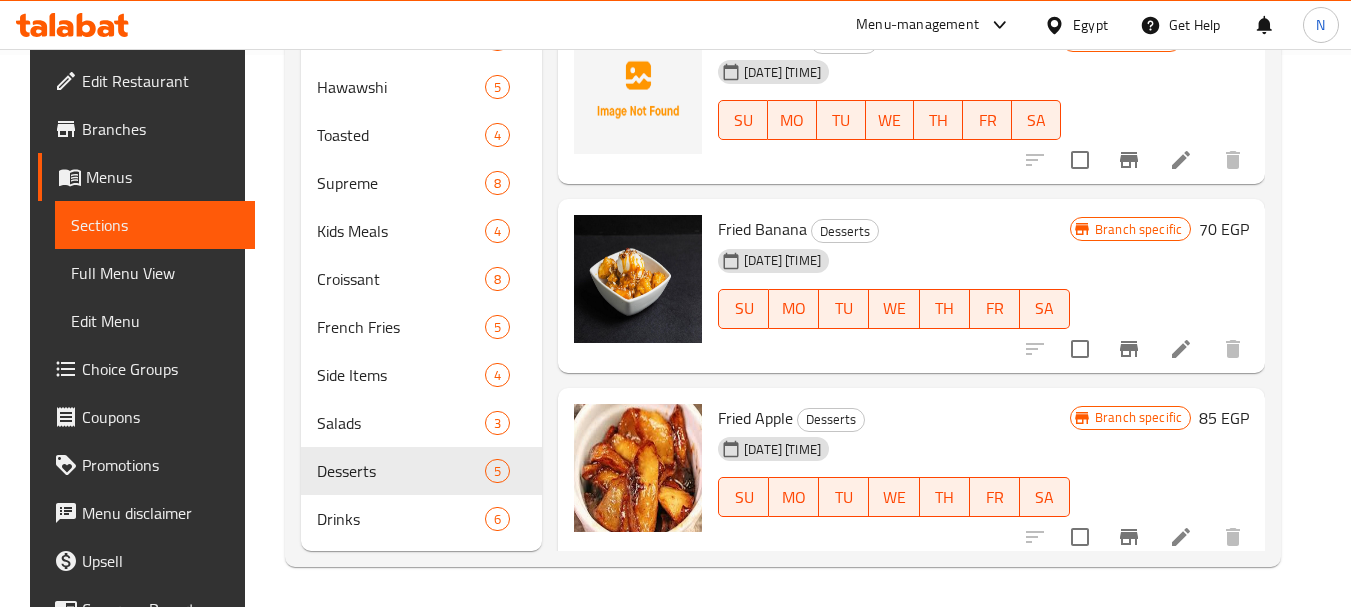 scroll, scrollTop: 0, scrollLeft: 0, axis: both 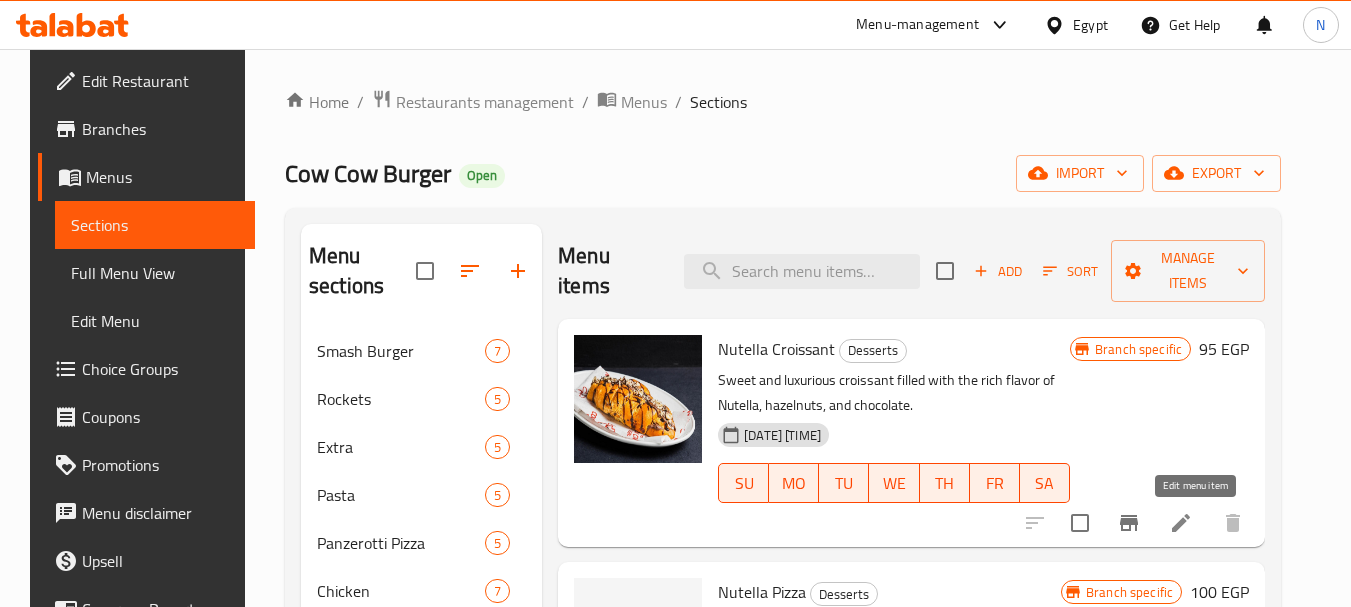 click 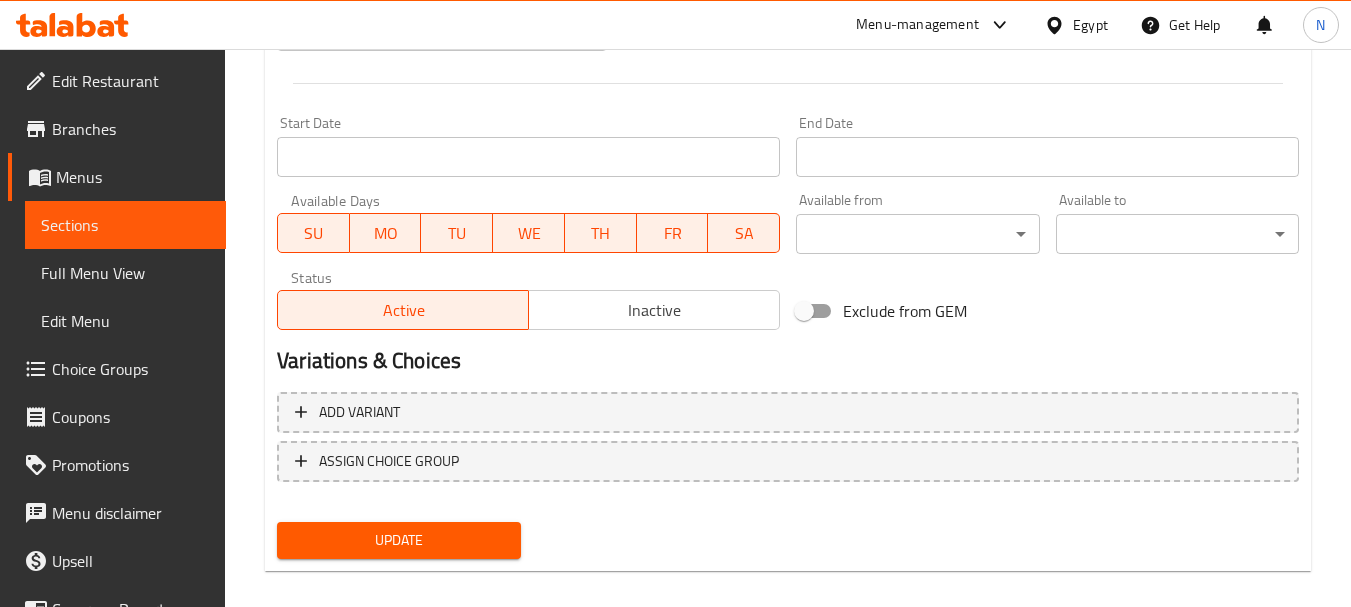 scroll, scrollTop: 822, scrollLeft: 0, axis: vertical 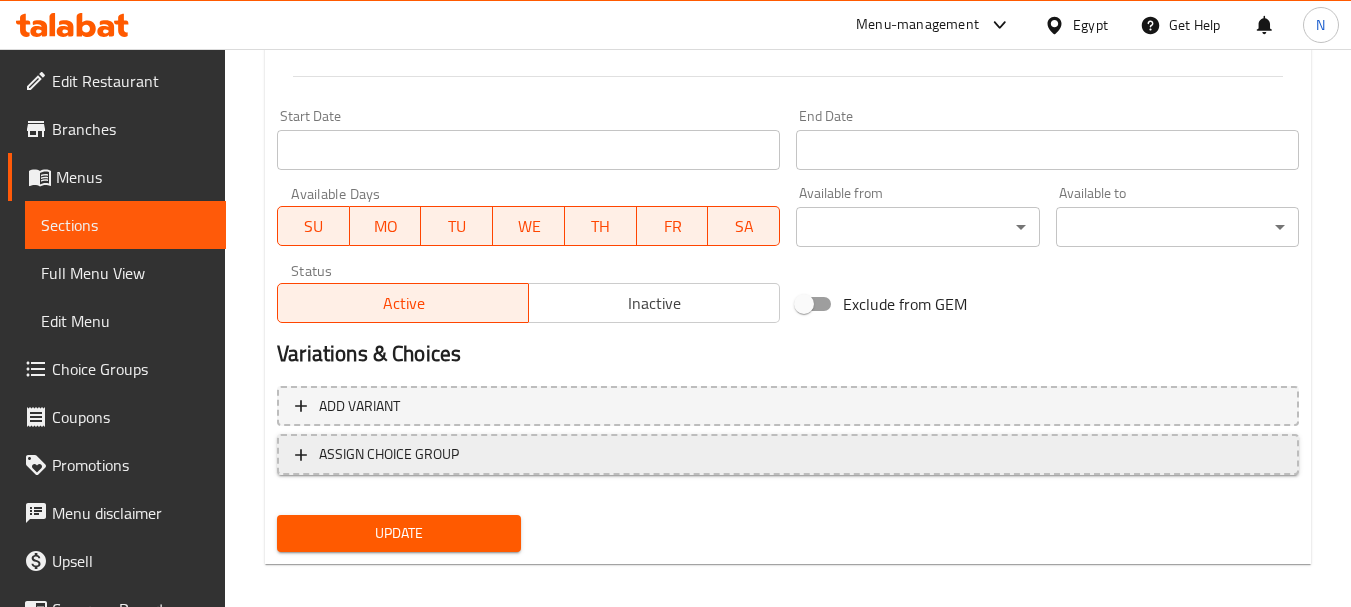 click on "ASSIGN CHOICE GROUP" at bounding box center (788, 454) 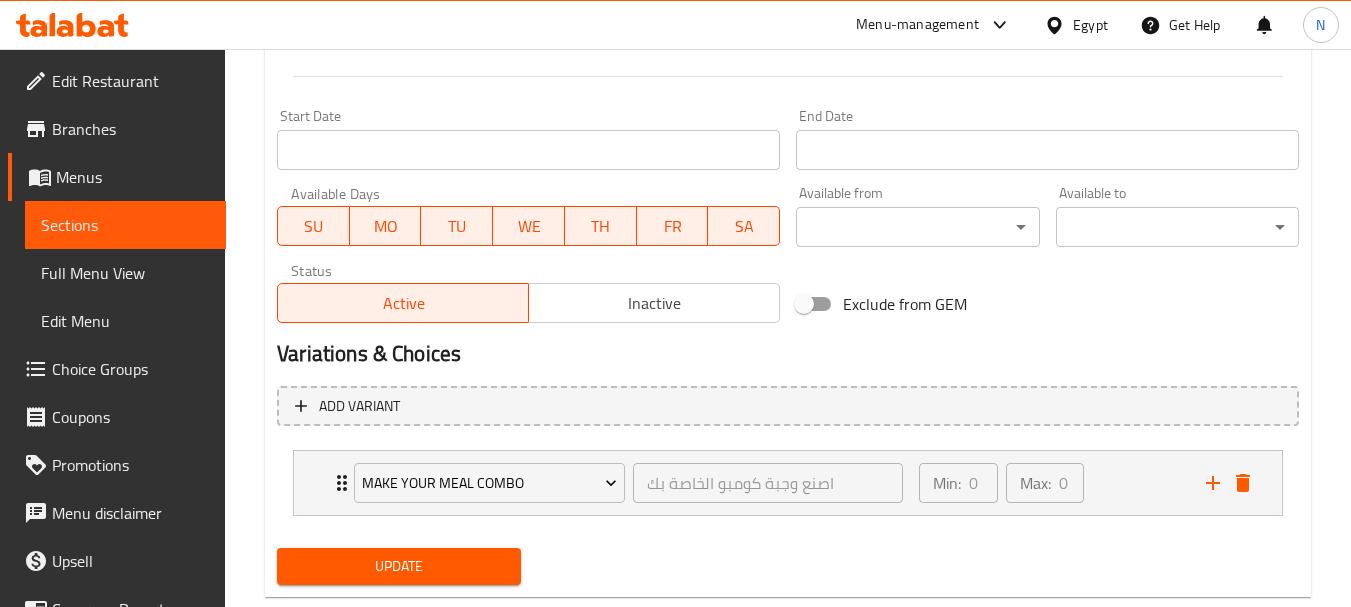 click on "Update" at bounding box center (398, 566) 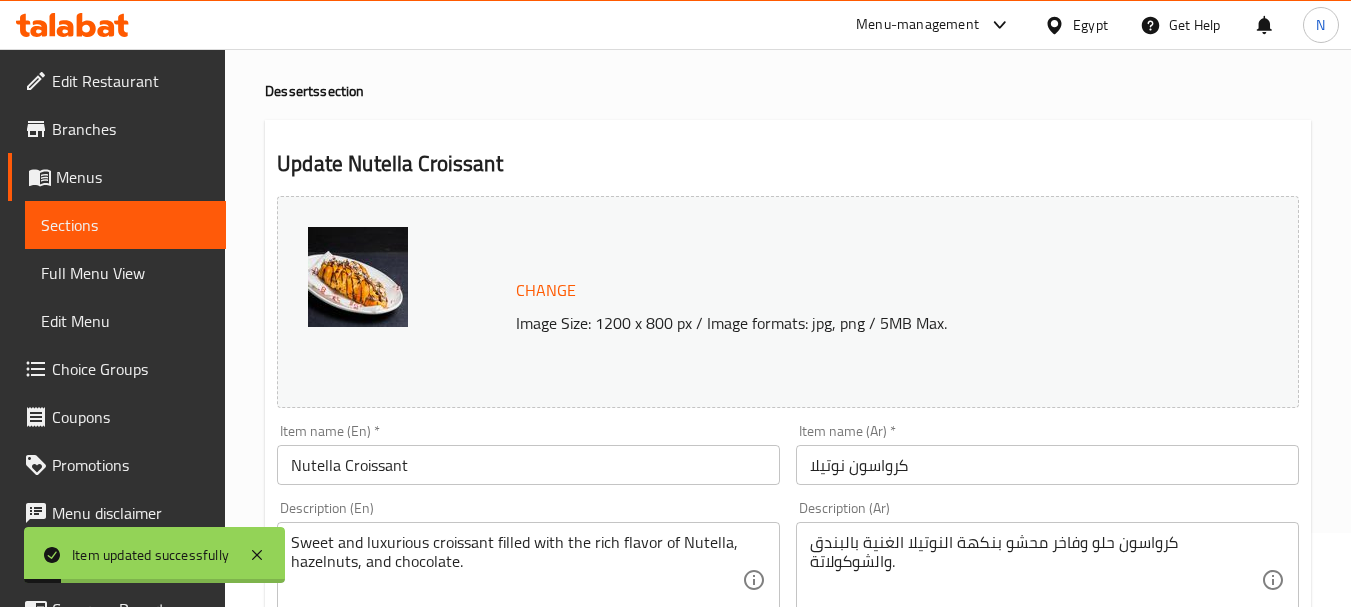 scroll, scrollTop: 0, scrollLeft: 0, axis: both 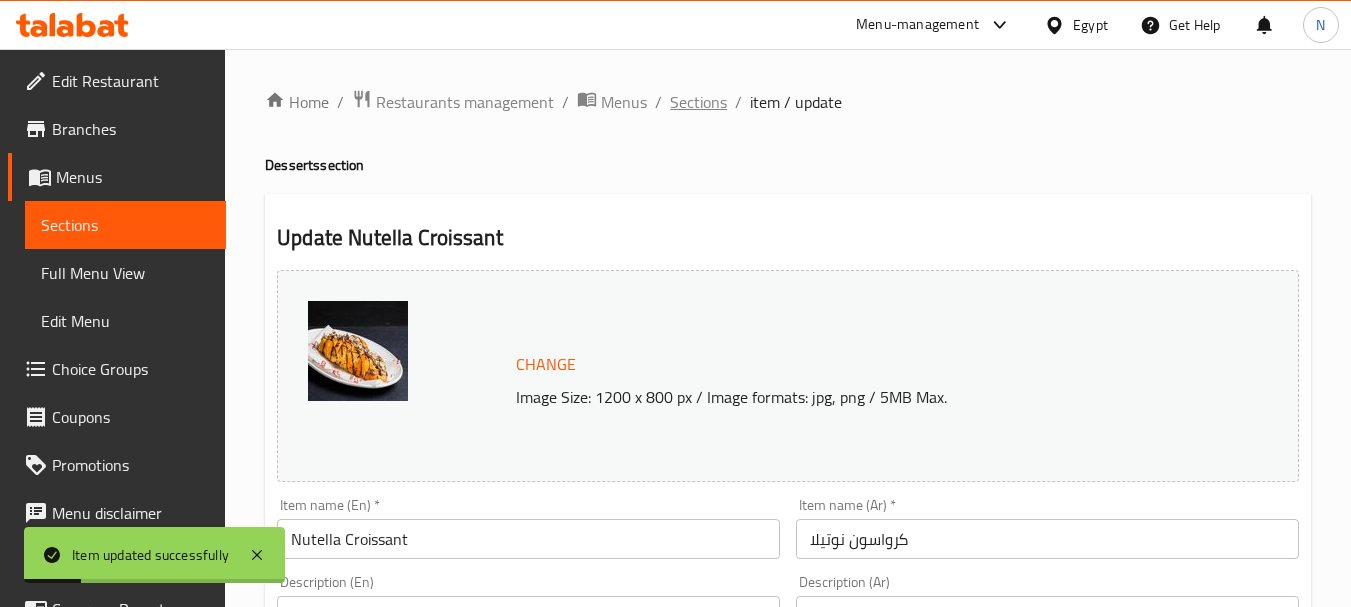 click on "Sections" at bounding box center (698, 102) 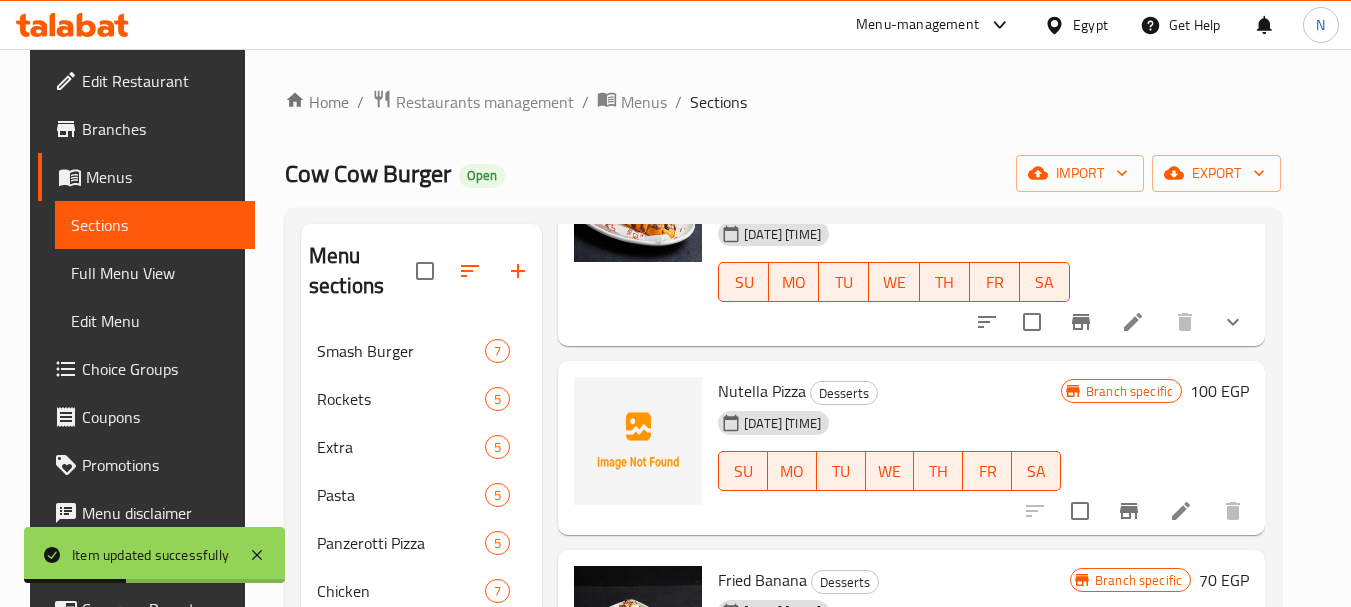 scroll, scrollTop: 254, scrollLeft: 0, axis: vertical 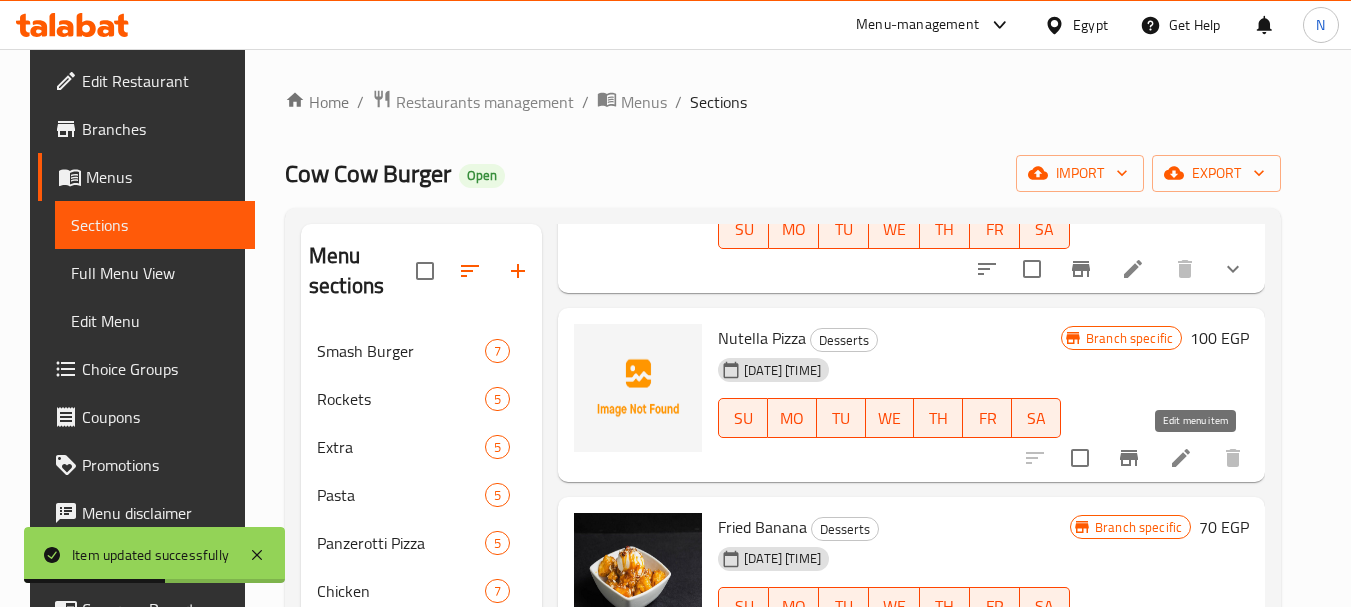 click 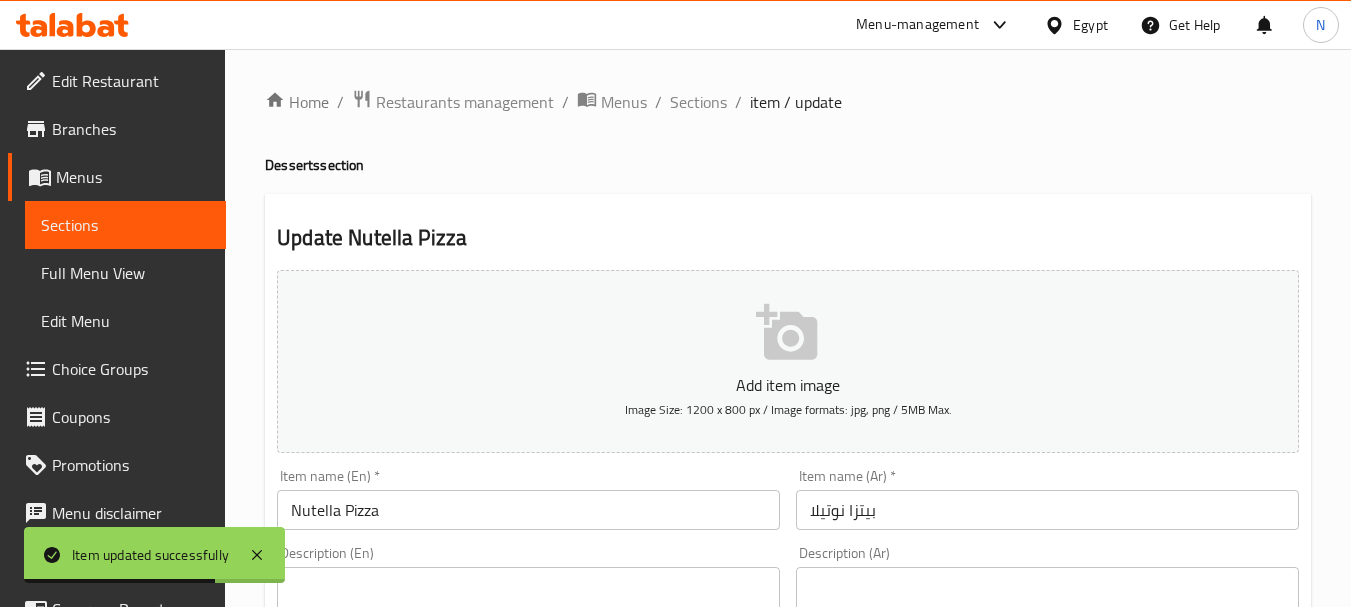 scroll, scrollTop: 806, scrollLeft: 0, axis: vertical 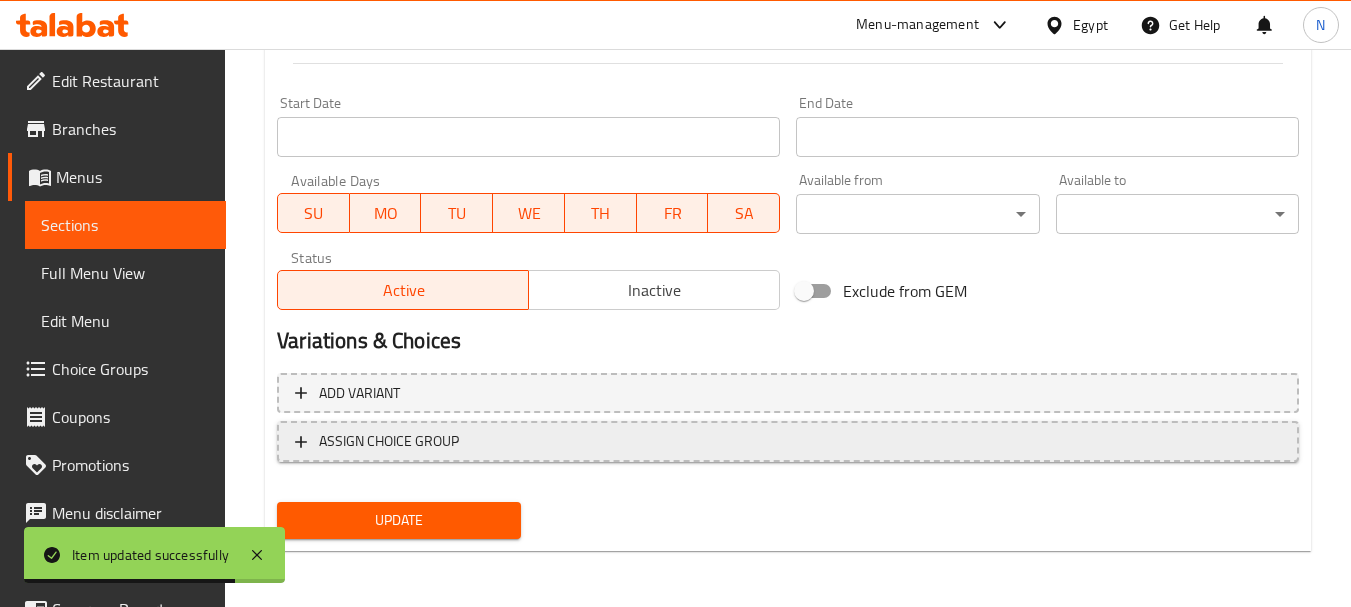 click on "ASSIGN CHOICE GROUP" at bounding box center (788, 441) 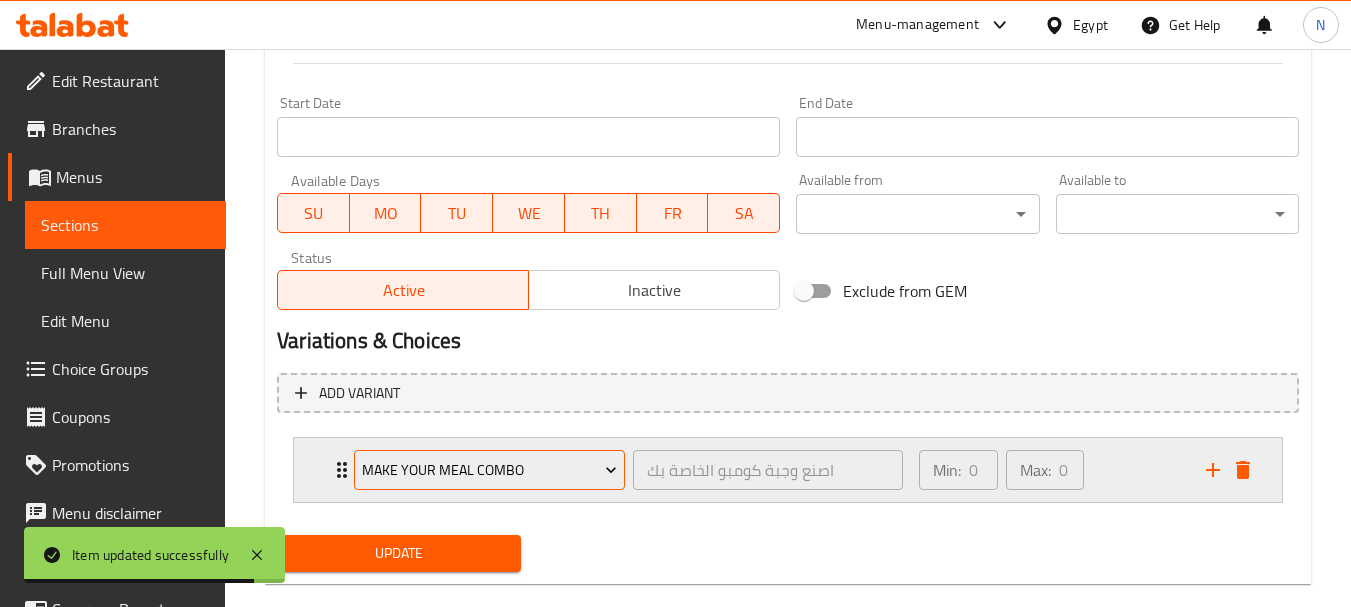 click on "Make Your Meal Combo" at bounding box center (490, 470) 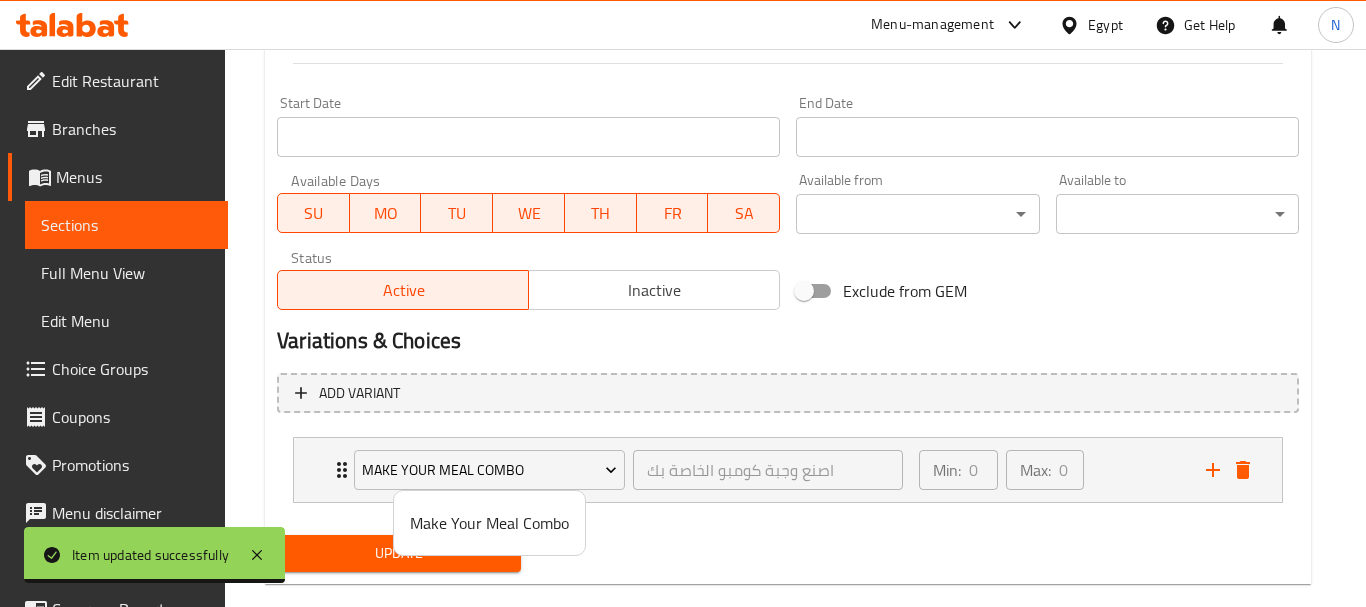 click at bounding box center [683, 303] 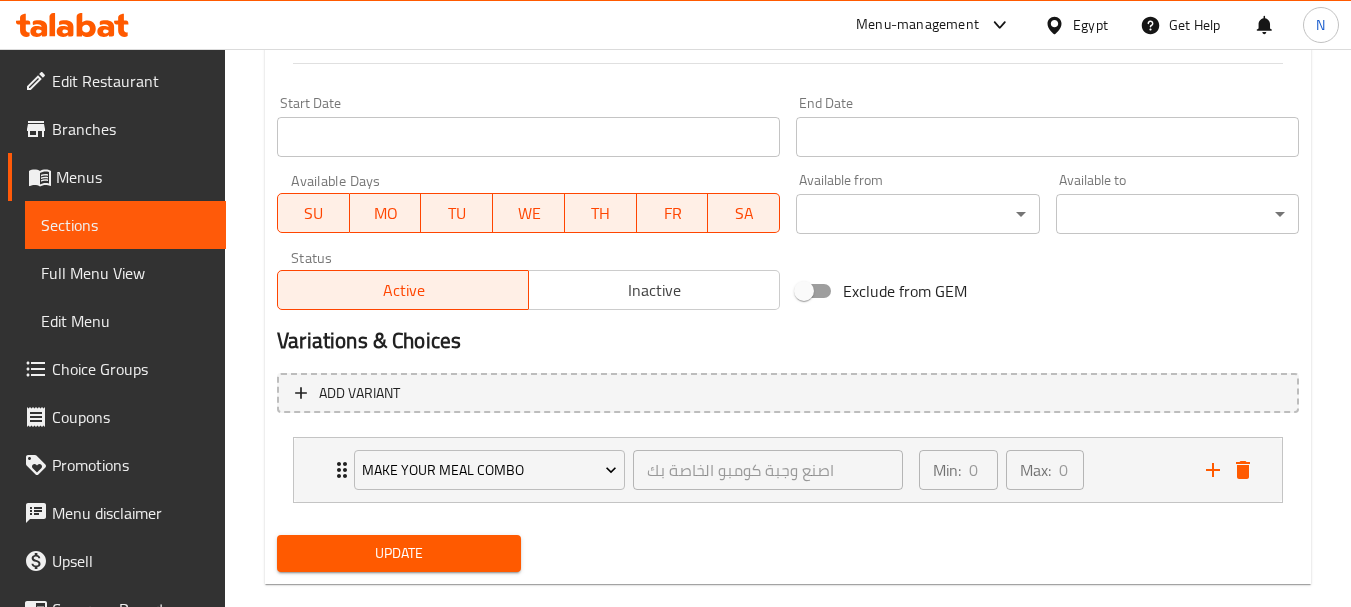 click on "Update" at bounding box center (398, 553) 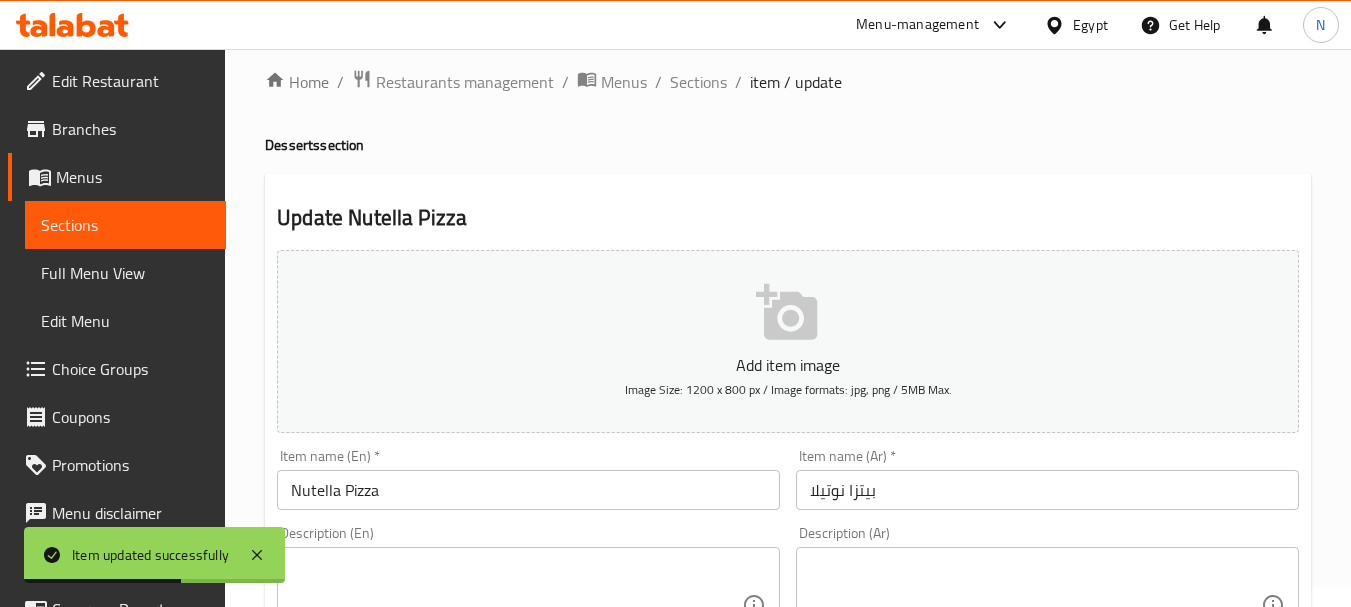 scroll, scrollTop: 0, scrollLeft: 0, axis: both 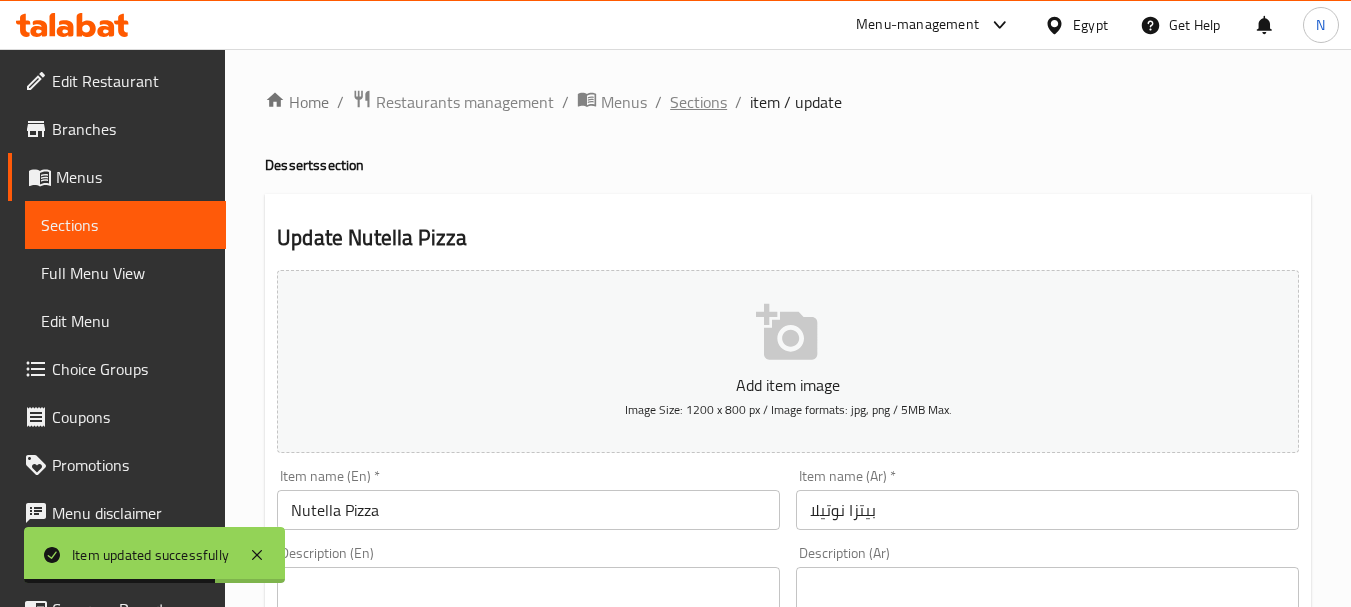 click on "Sections" at bounding box center [698, 102] 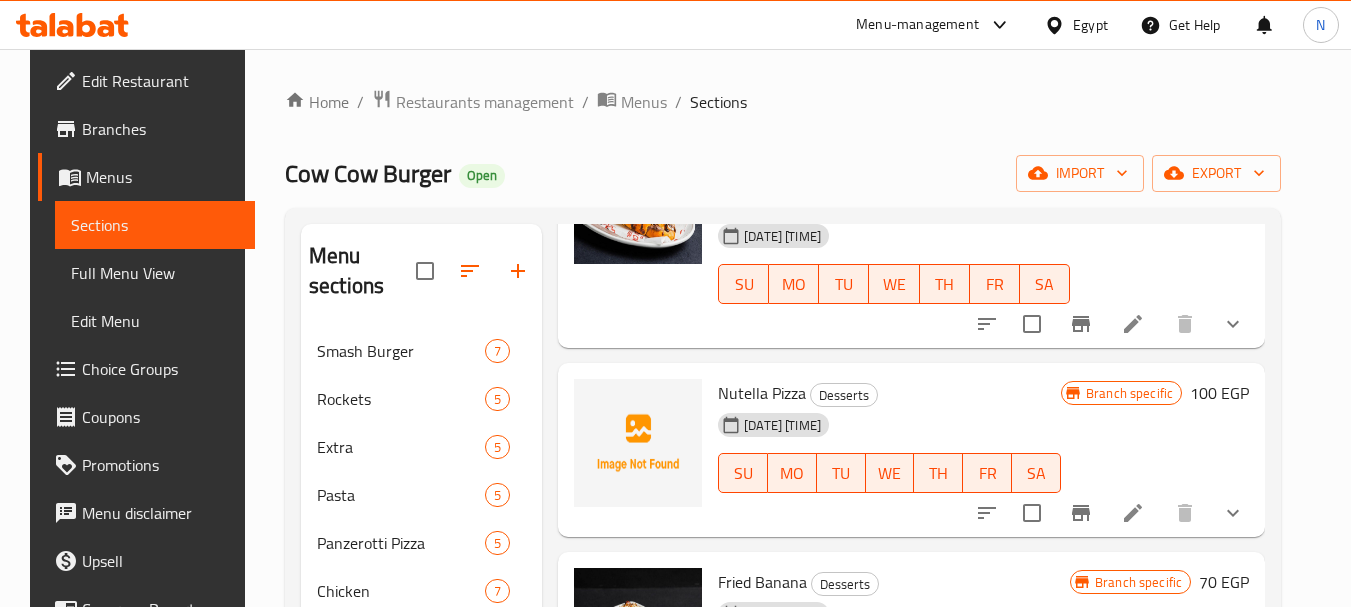 scroll, scrollTop: 254, scrollLeft: 0, axis: vertical 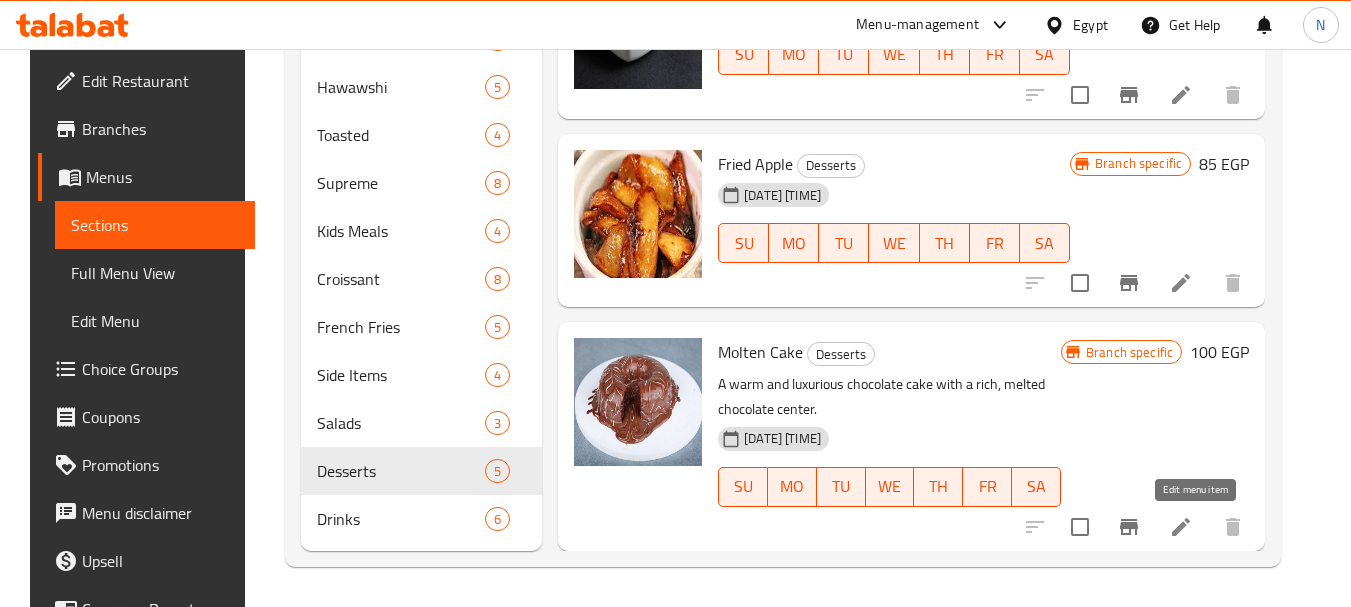 click 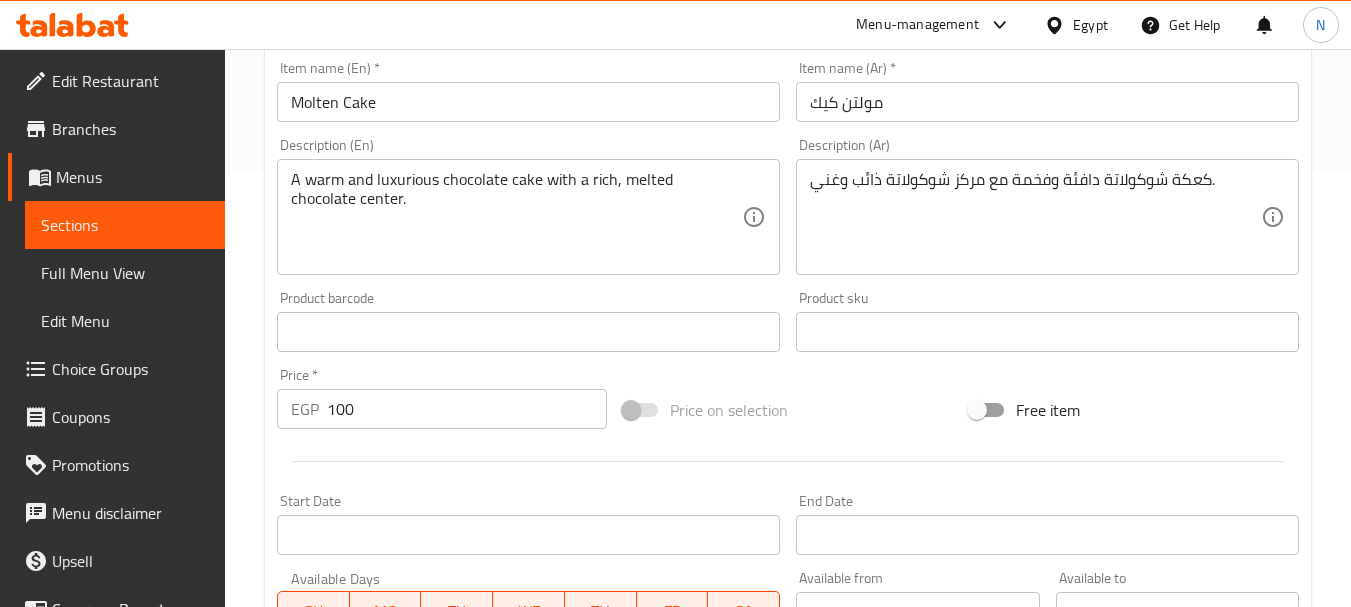 scroll, scrollTop: 835, scrollLeft: 0, axis: vertical 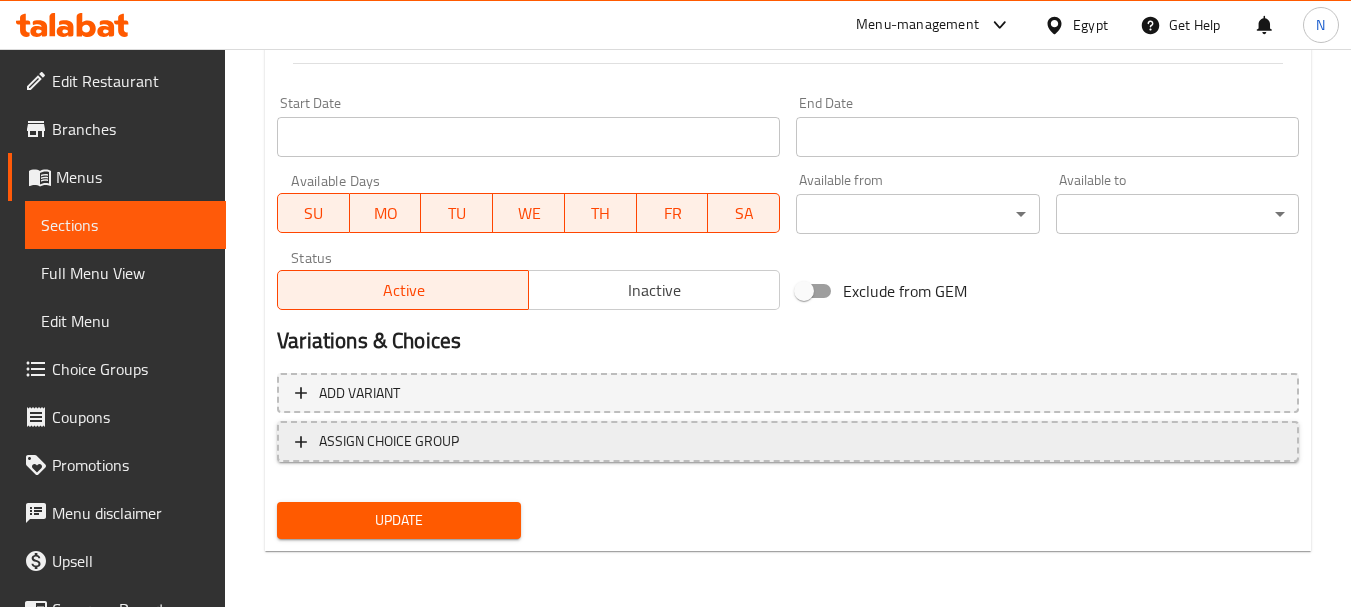 click on "ASSIGN CHOICE GROUP" at bounding box center [788, 441] 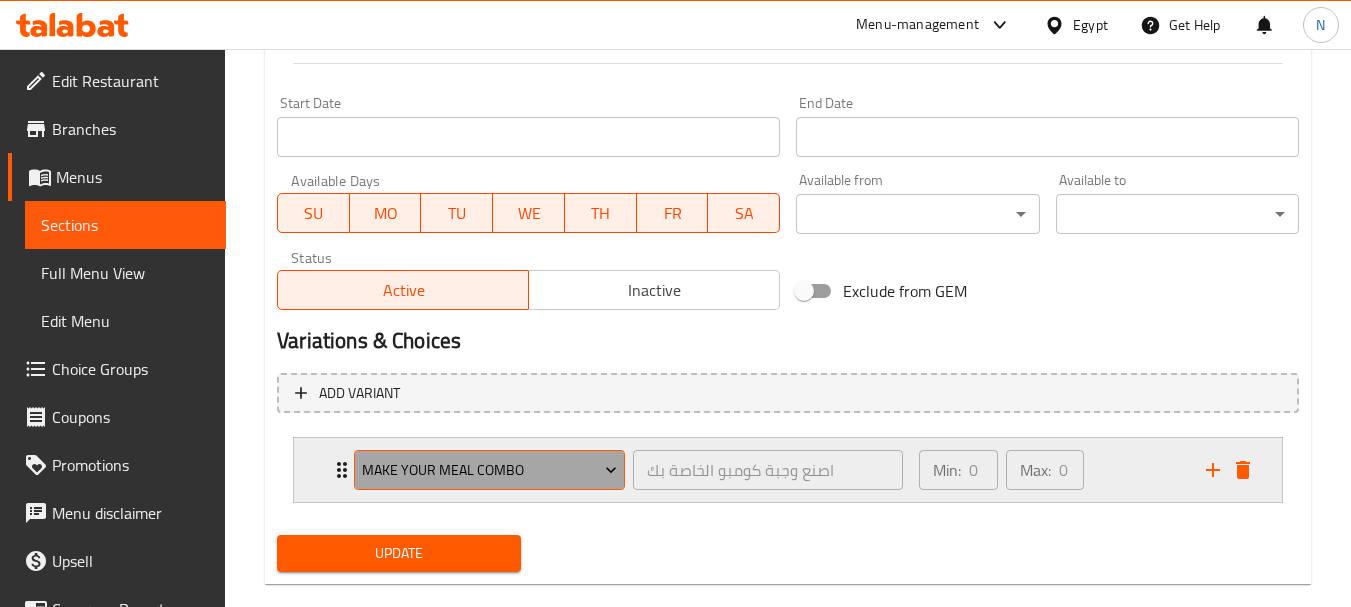 click on "Make Your Meal Combo" at bounding box center (490, 470) 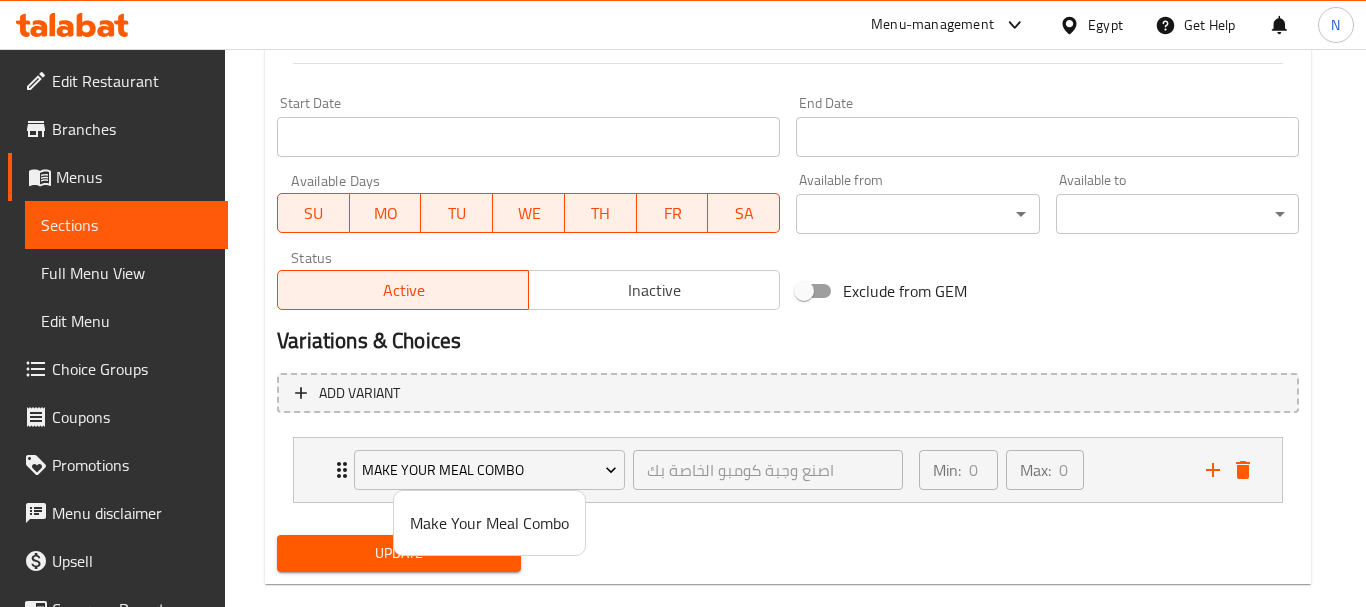 click on "Make Your Meal Combo" at bounding box center [489, 523] 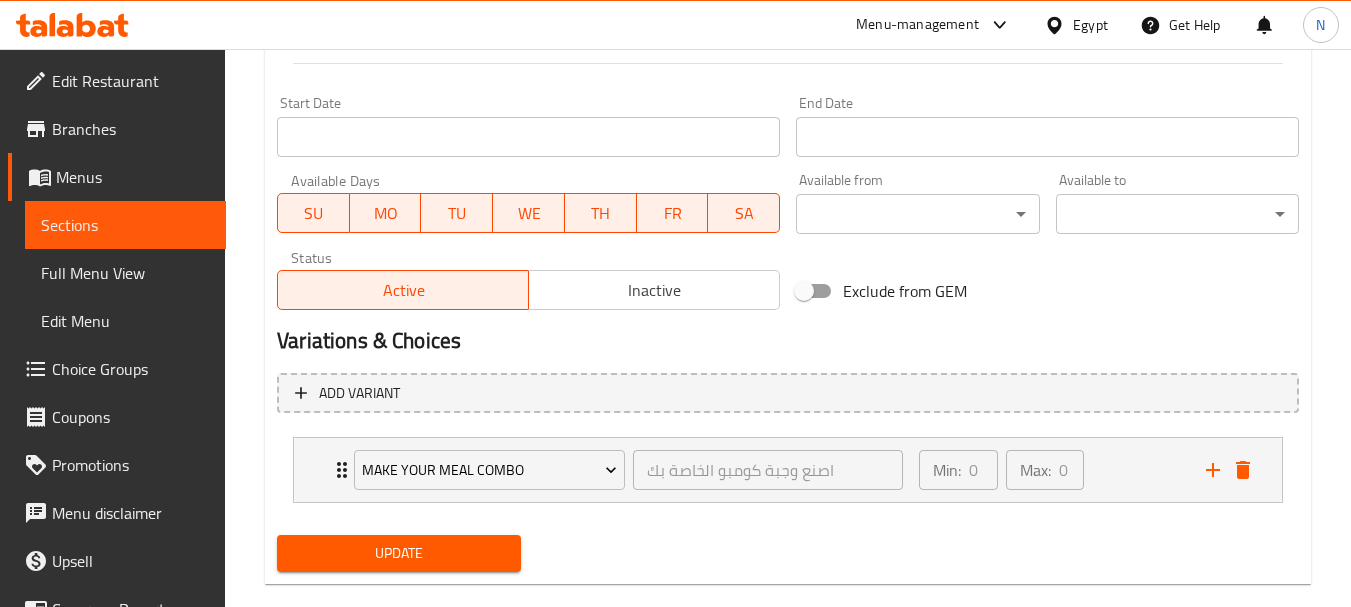 click on "Update" at bounding box center (398, 553) 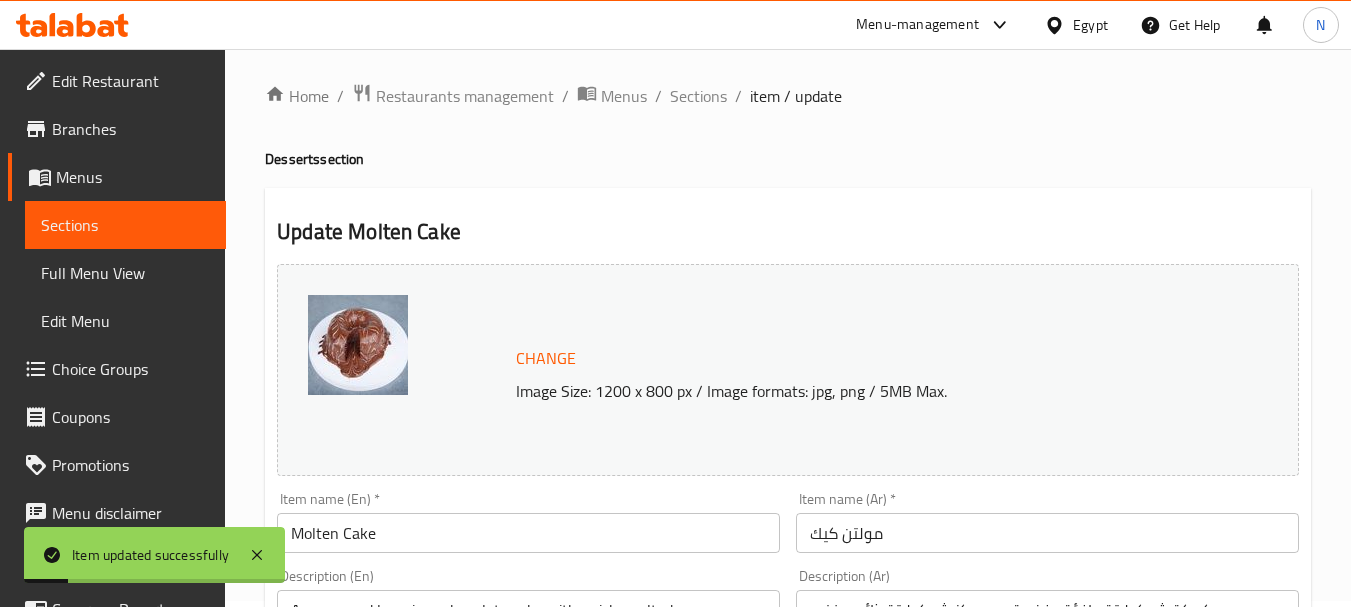 scroll, scrollTop: 0, scrollLeft: 0, axis: both 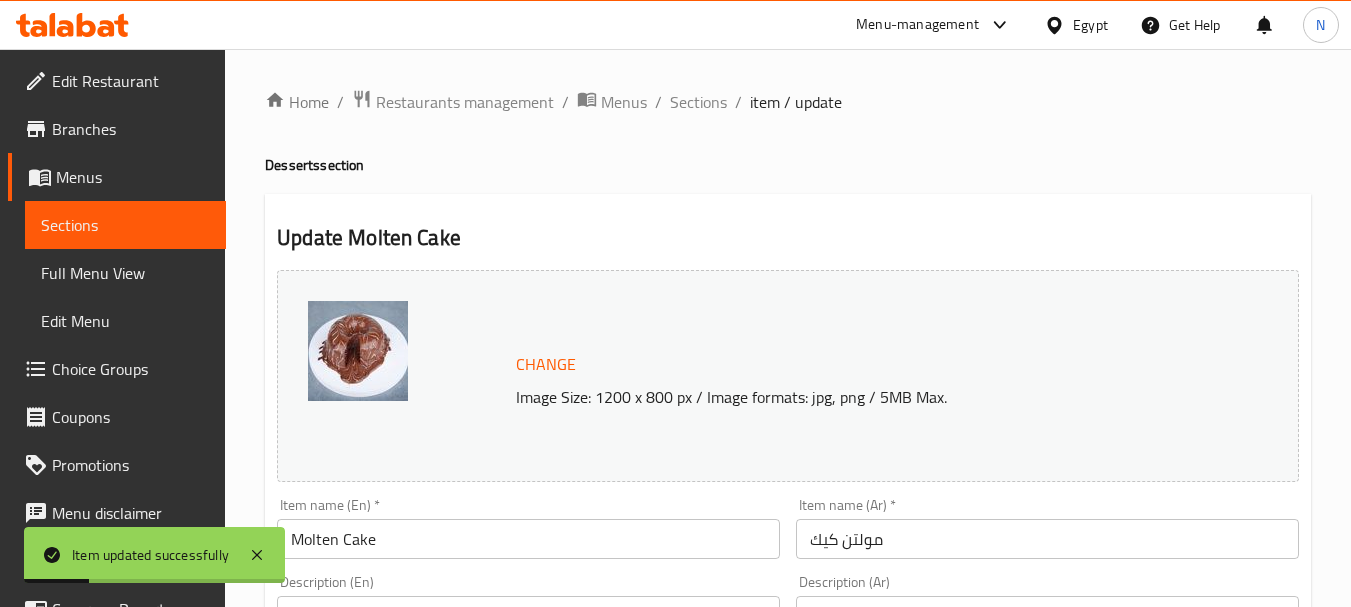 click on "Home / Restaurants management / Menus / Sections / item / update Desserts  section Update Molten Cake Change Image Size: 1200 x 800 px / Image formats: jpg, png / 5MB Max. Item name (En)   * Molten Cake Item name (En)  * Item name (Ar)   * مولتن كيك Item name (Ar)  * Description (En) A warm and luxurious chocolate cake with a rich, melted chocolate center. Description (En) Description (Ar) كعكة شوكولاتة دافئة وفخمة مع مركز شوكولاتة ذائب وغني. Description (Ar) Product barcode Product barcode Product sku Product sku Price   * EGP 100 Price  * Price on selection Free item Start Date Start Date End Date End Date Available Days SU MO TU WE TH FR SA Available from ​ ​ Available to ​ ​ Status Active Inactive Exclude from GEM Variations & Choices Add variant  Make Your Meal Combo اصنع وجبة كومبو الخاصة بك ​ Min: 0 ​ Max: 0 ​  Make Your Meal Combo (ID: 2060601950) 65 EGP Name (En) Make Your Meal Combo Name (En) Name (Ar) 65" at bounding box center [788, 762] 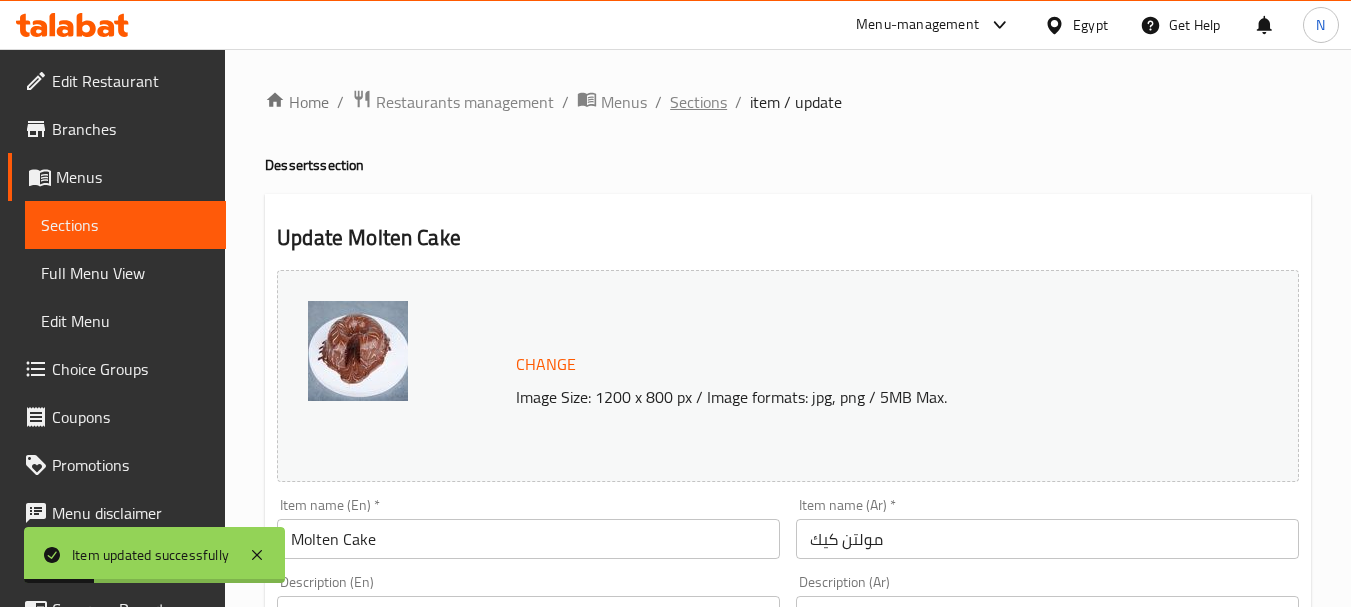 click on "Sections" at bounding box center [698, 102] 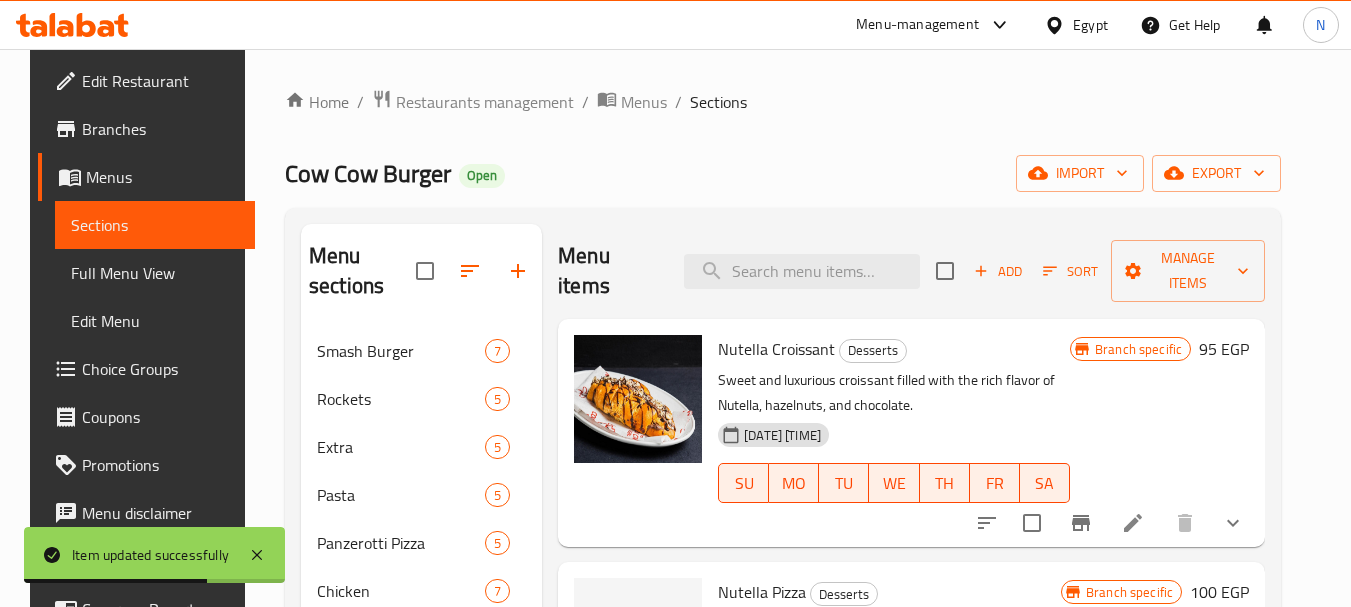 scroll, scrollTop: 531, scrollLeft: 0, axis: vertical 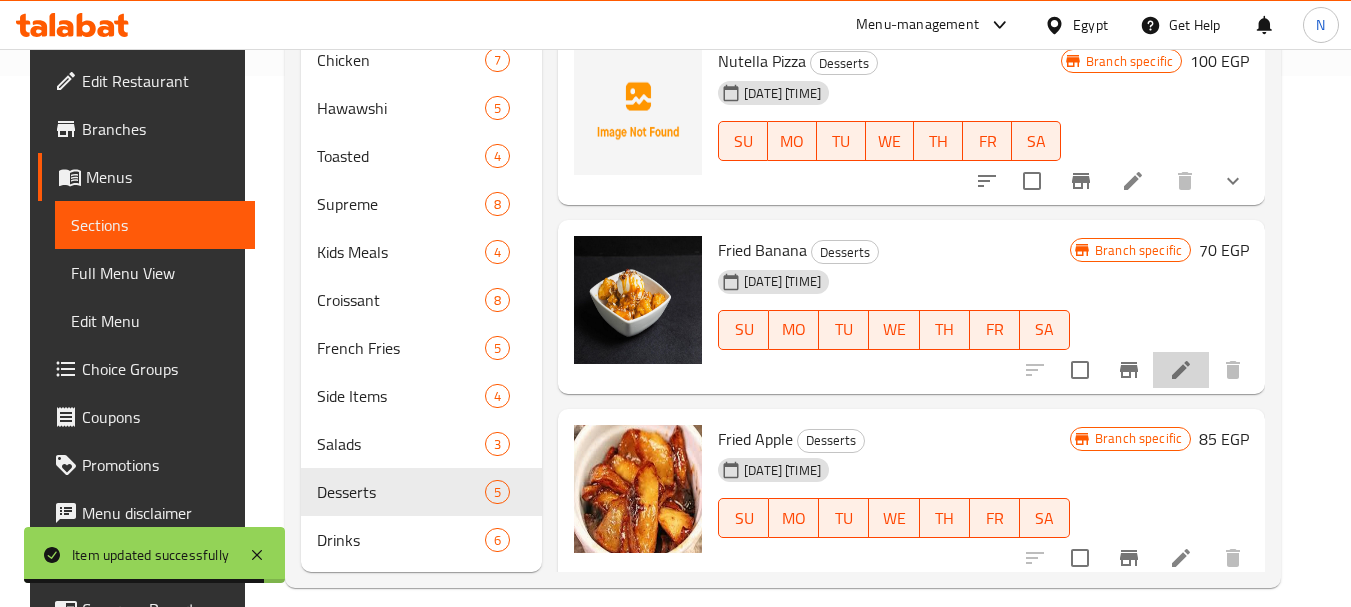 click at bounding box center (1181, 370) 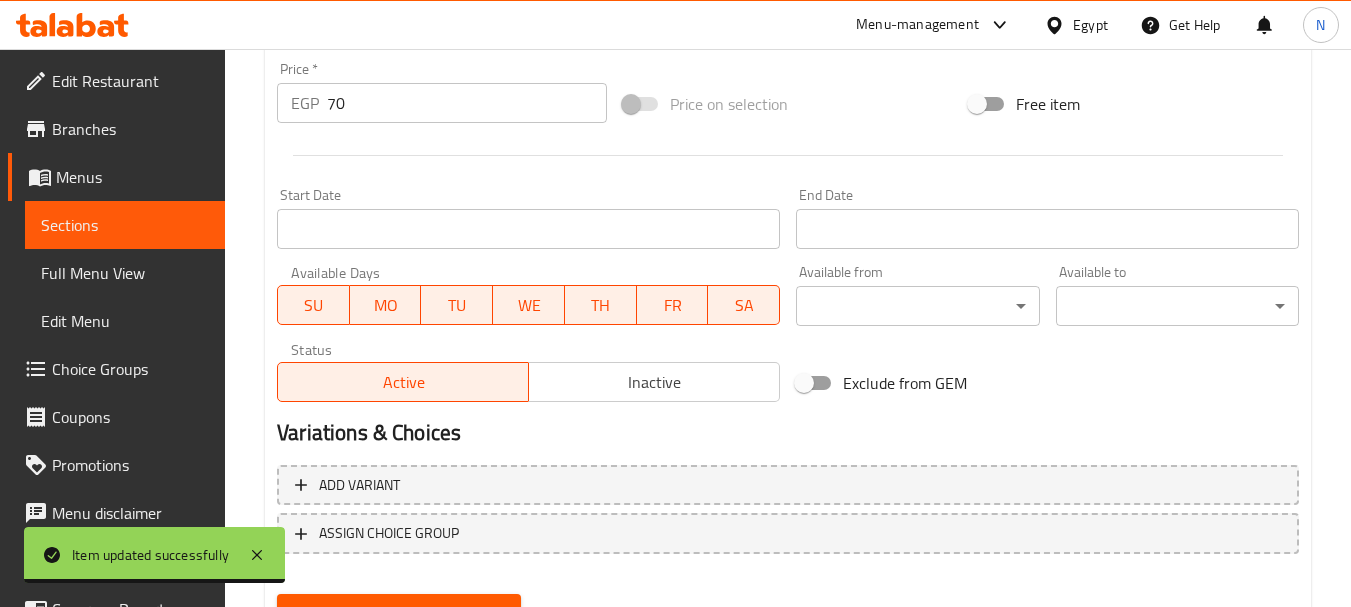 scroll, scrollTop: 835, scrollLeft: 0, axis: vertical 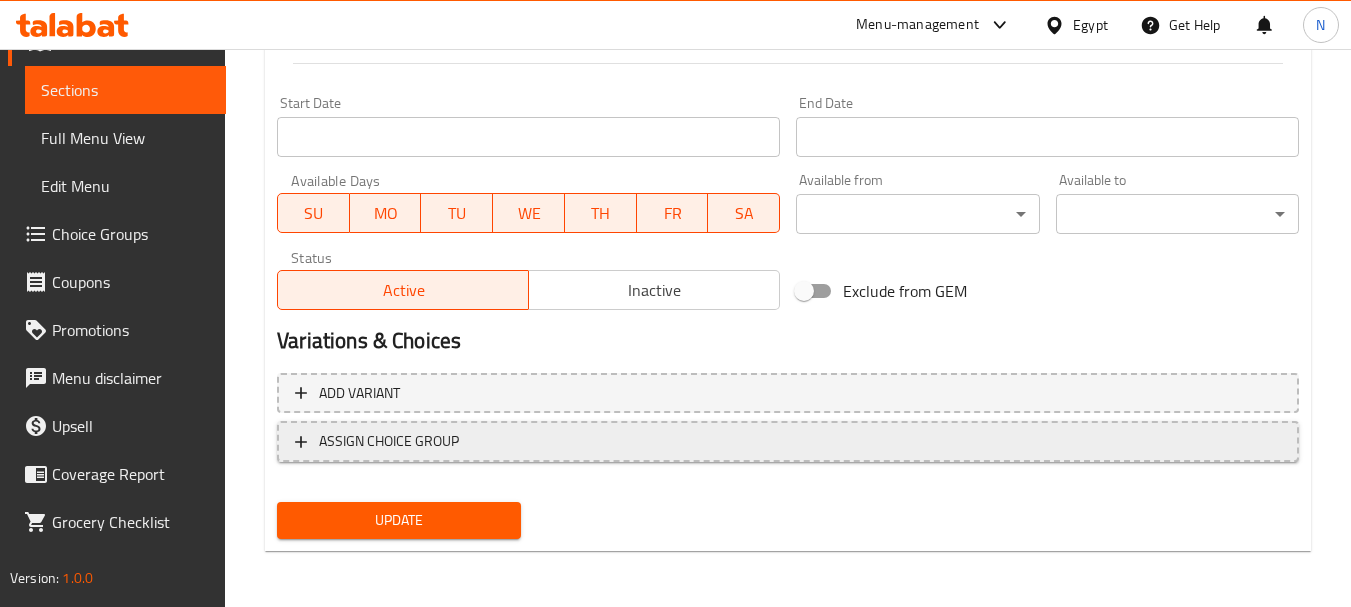 click on "ASSIGN CHOICE GROUP" at bounding box center (788, 441) 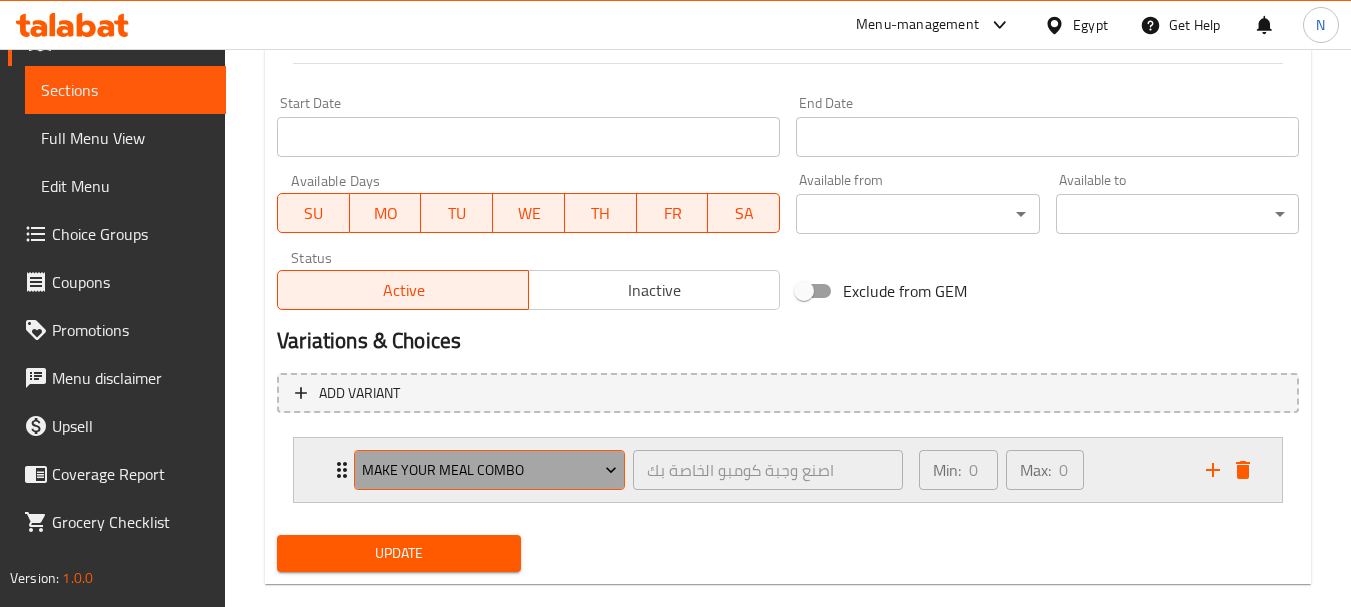 click on "Make Your Meal Combo" at bounding box center [490, 470] 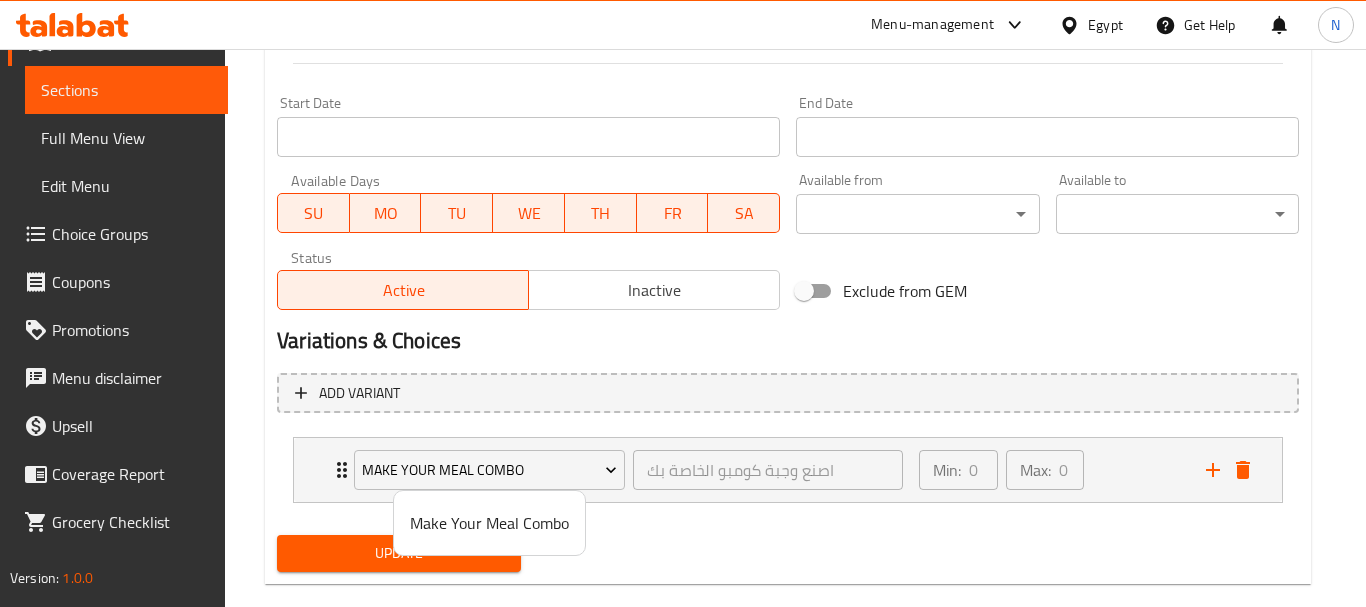 click on "Make Your Meal Combo" at bounding box center (489, 523) 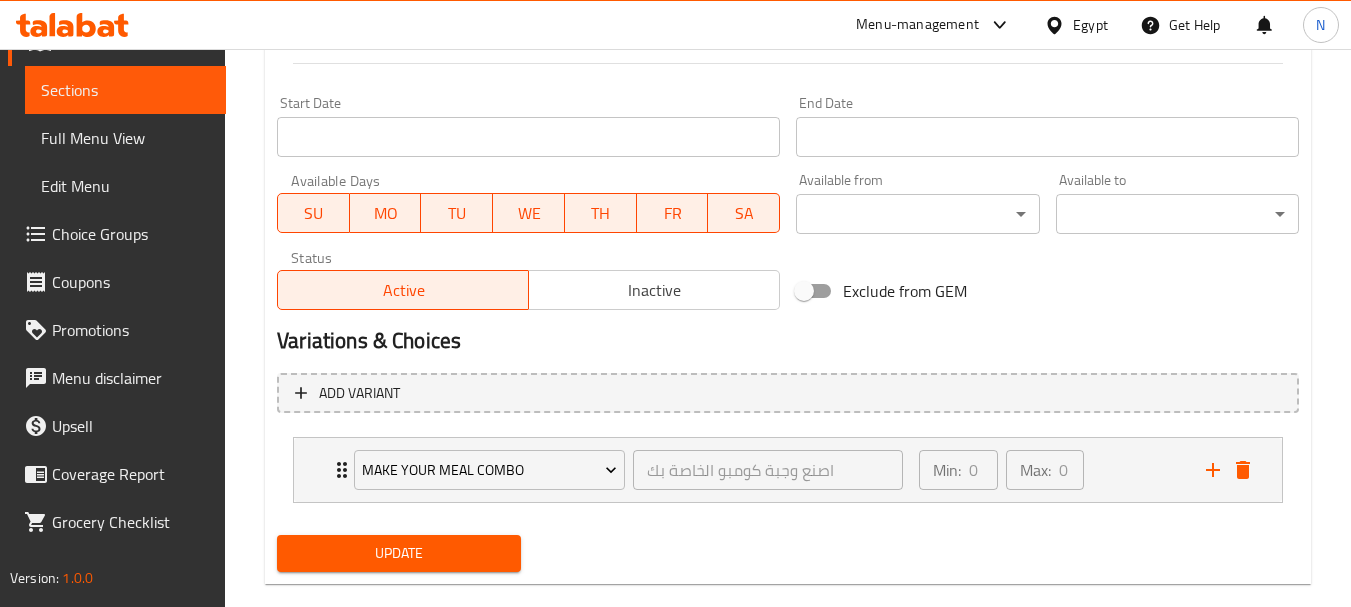 click on "Update" at bounding box center (398, 553) 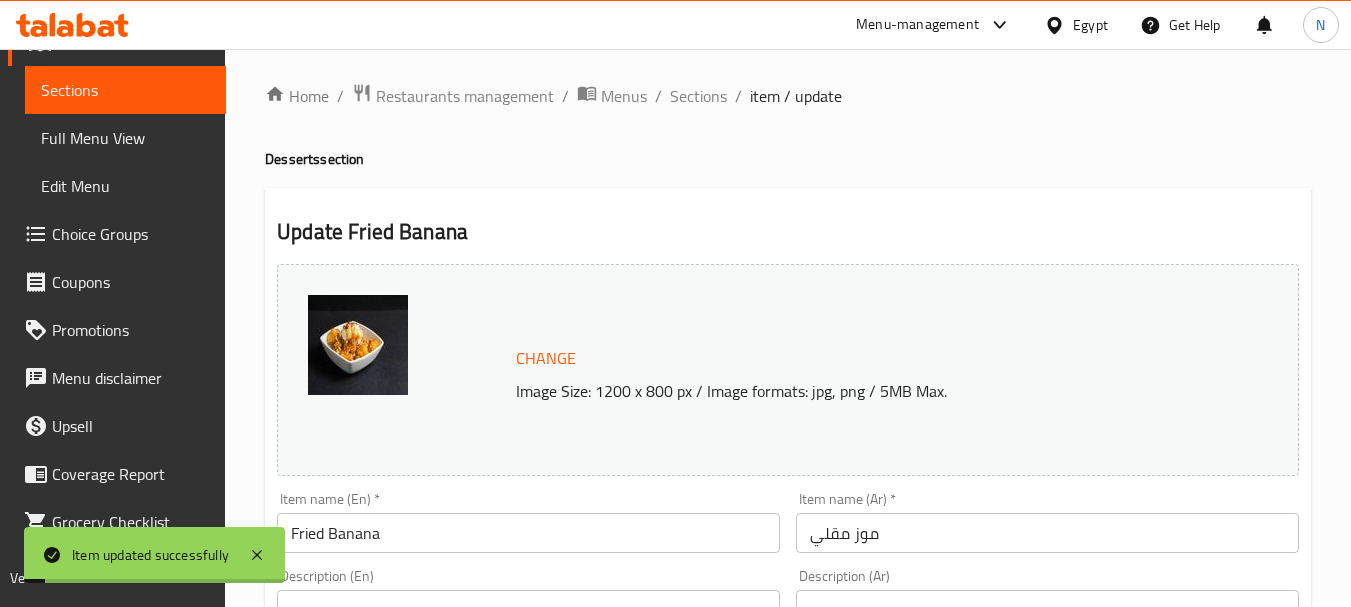 scroll, scrollTop: 0, scrollLeft: 0, axis: both 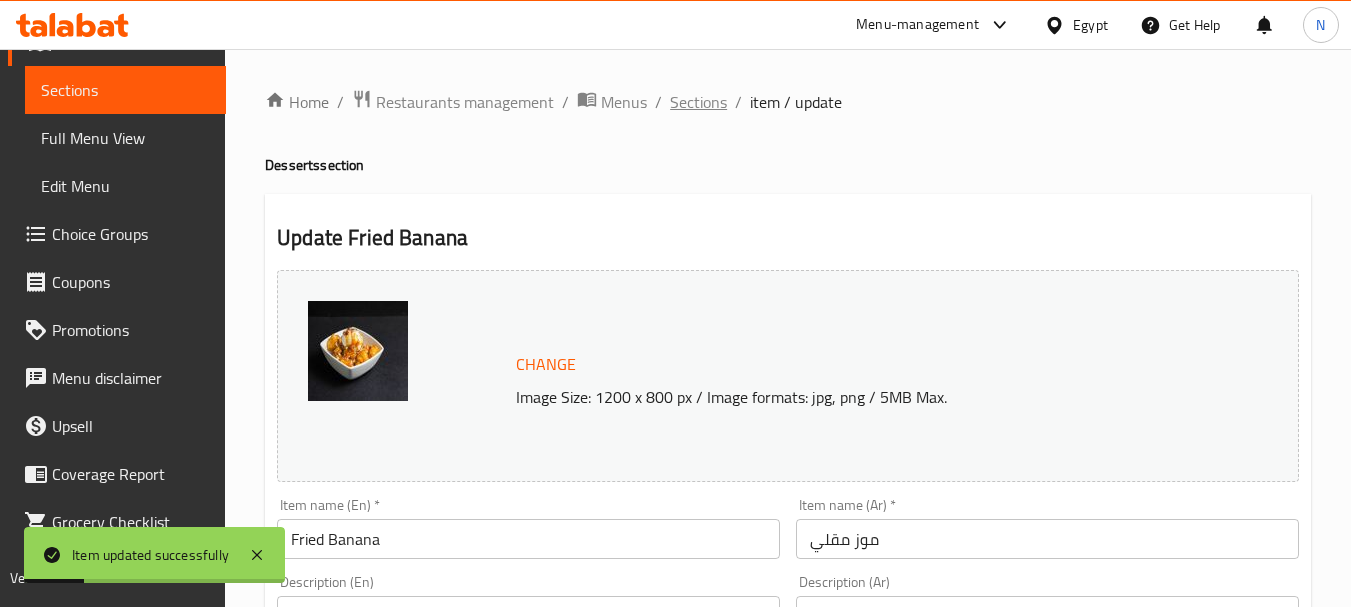click on "Sections" at bounding box center [698, 102] 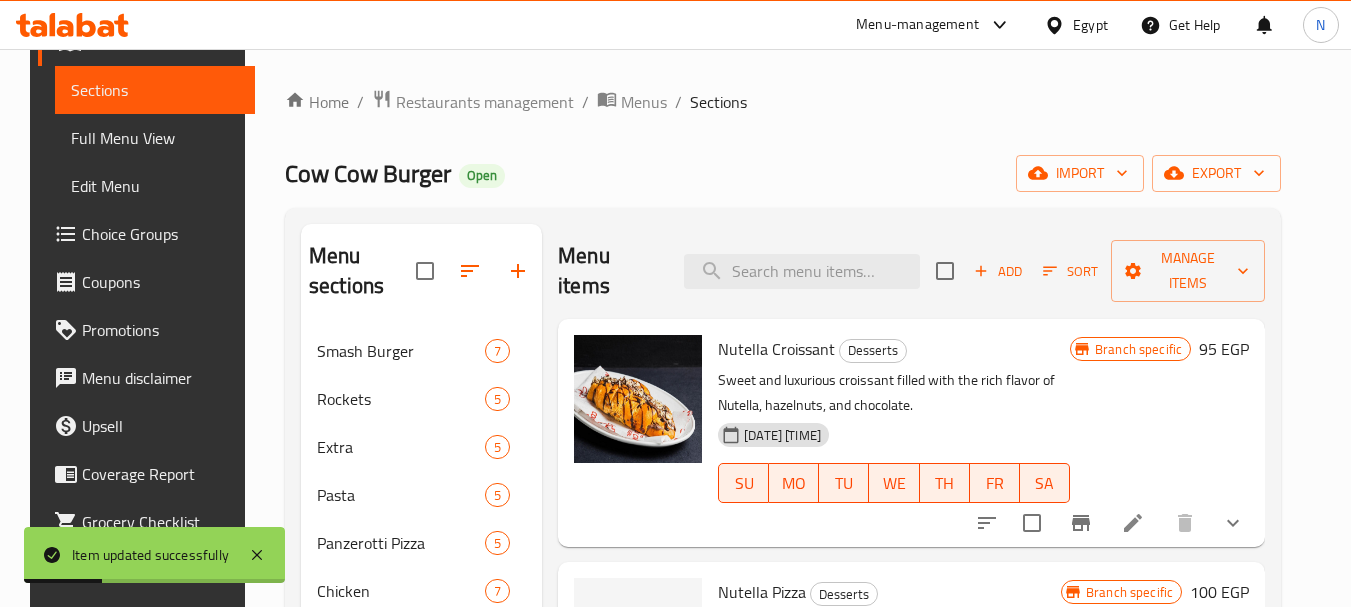 scroll, scrollTop: 254, scrollLeft: 0, axis: vertical 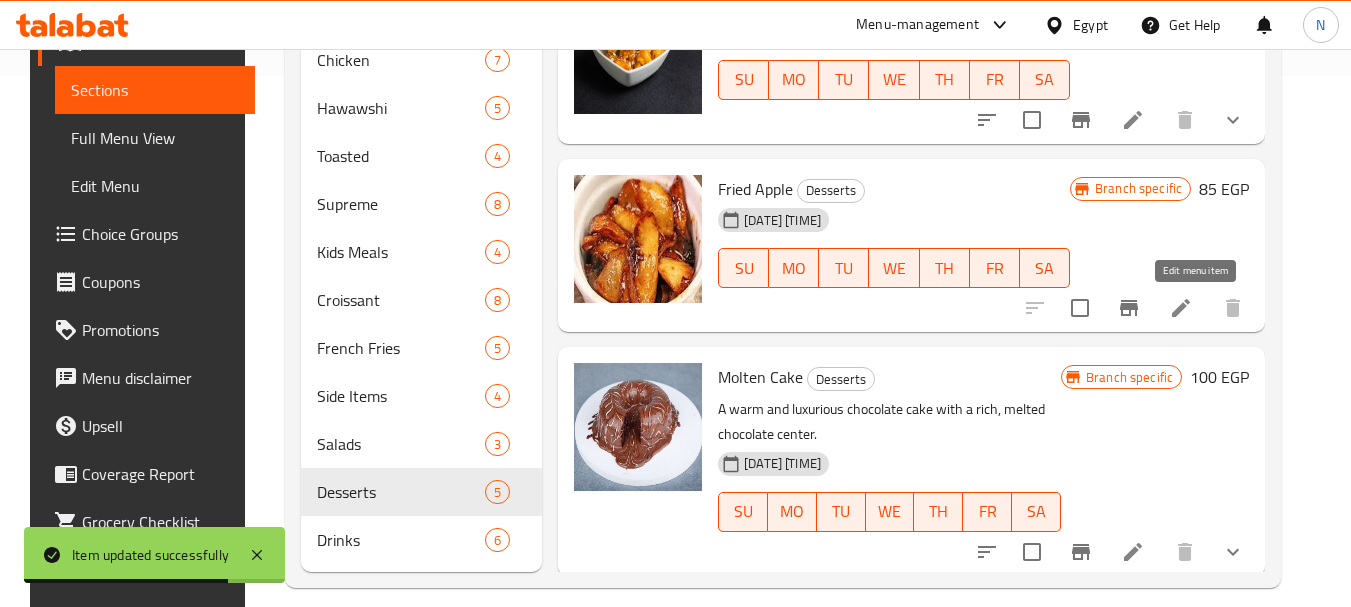 click 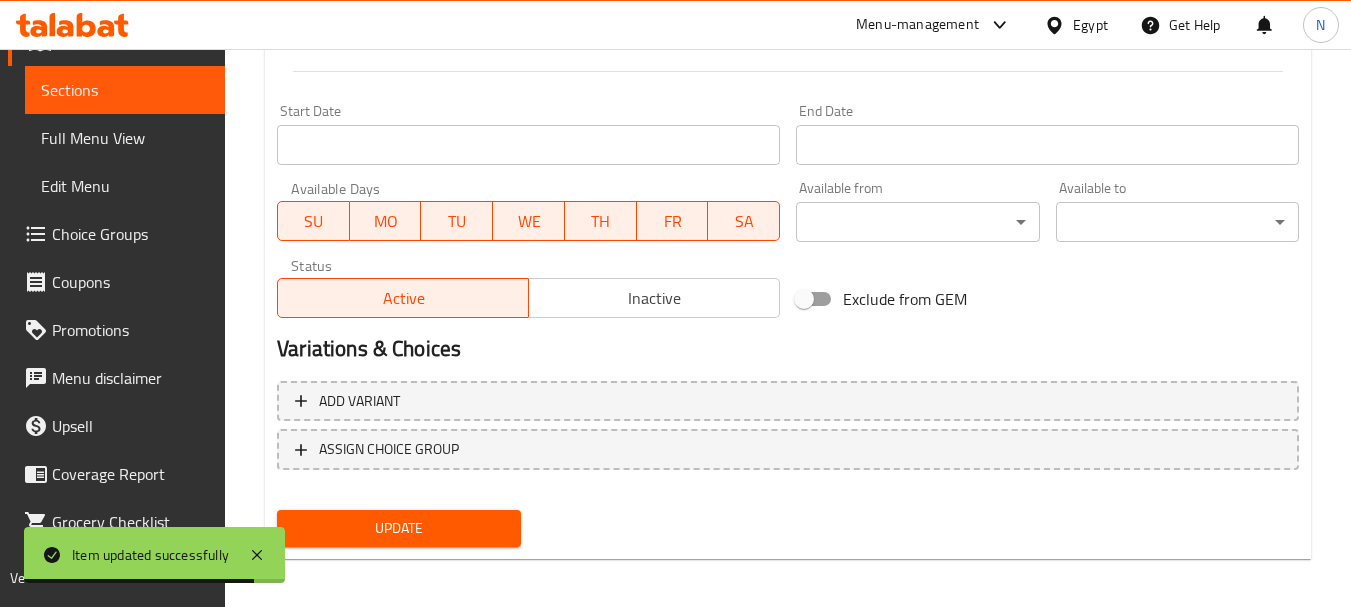scroll, scrollTop: 835, scrollLeft: 0, axis: vertical 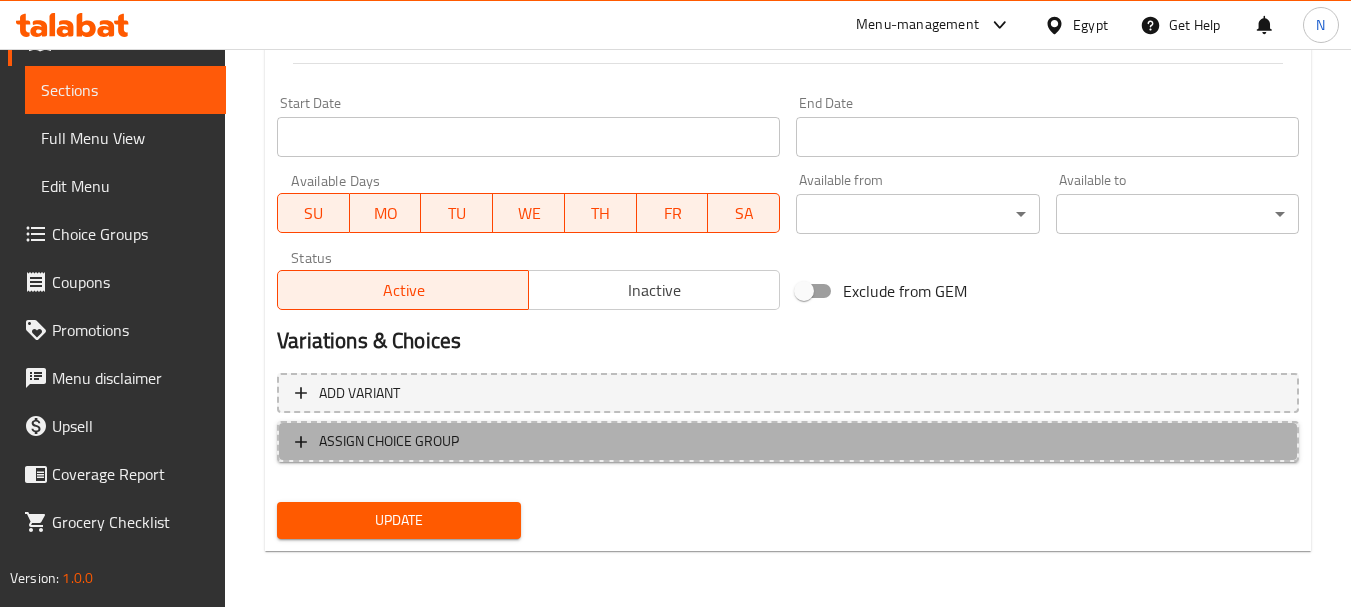 click on "ASSIGN CHOICE GROUP" at bounding box center [389, 441] 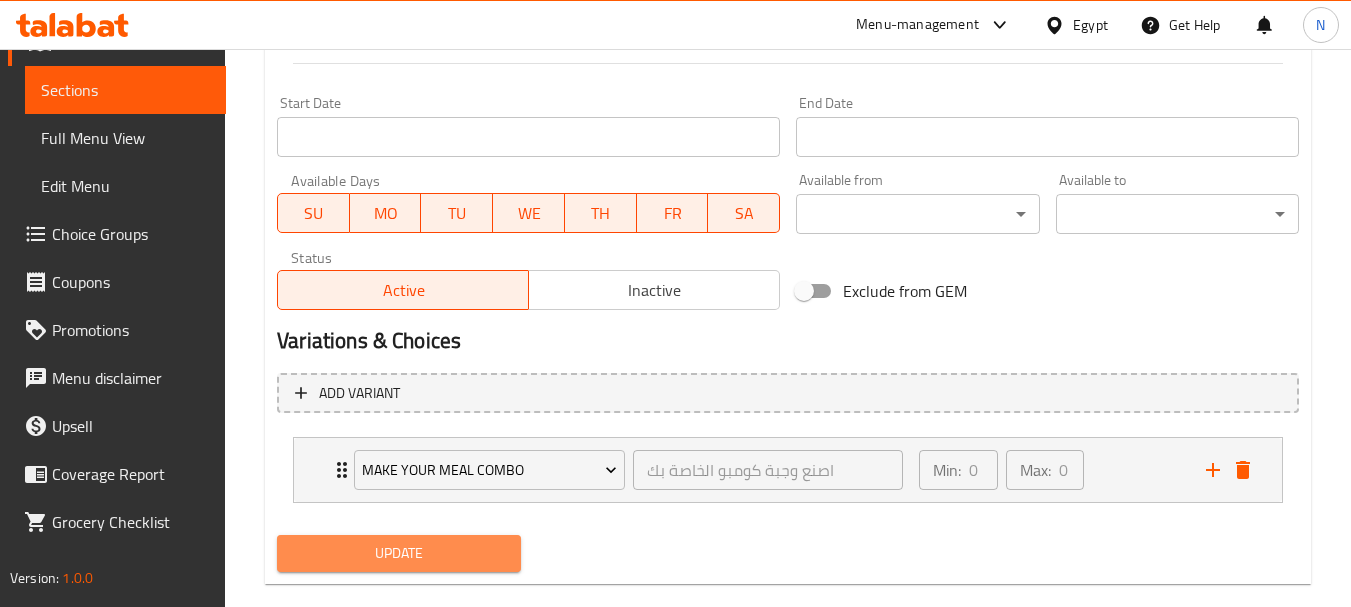 click on "Update" at bounding box center (398, 553) 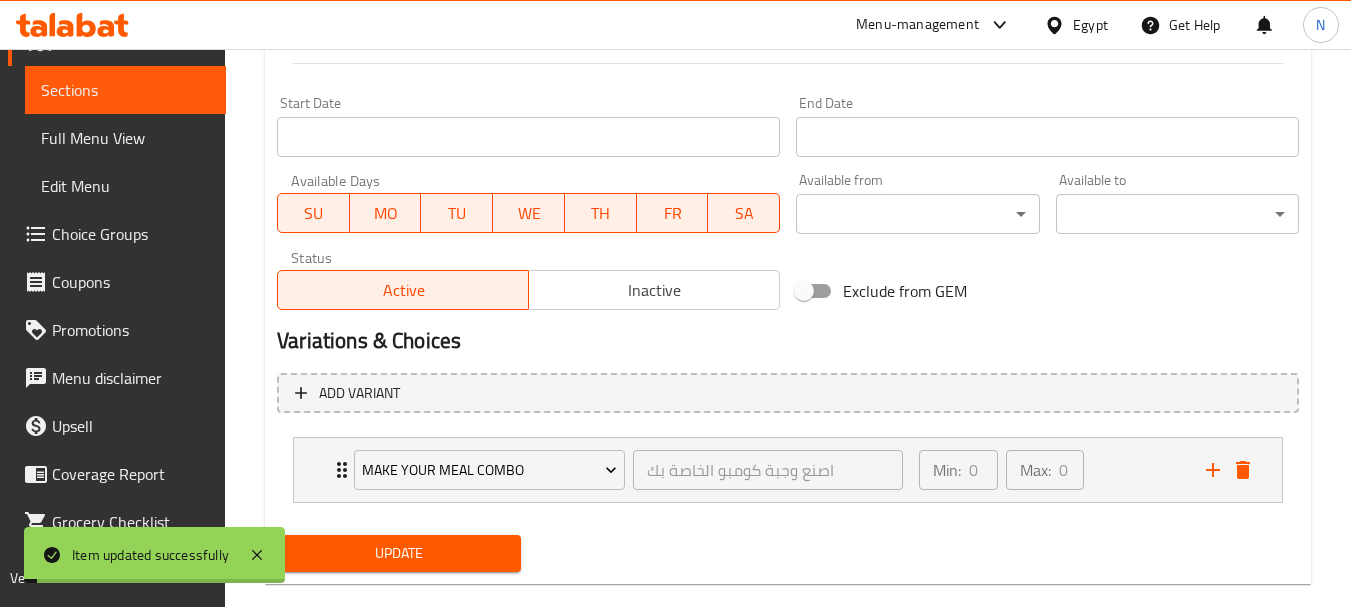 scroll, scrollTop: 0, scrollLeft: 0, axis: both 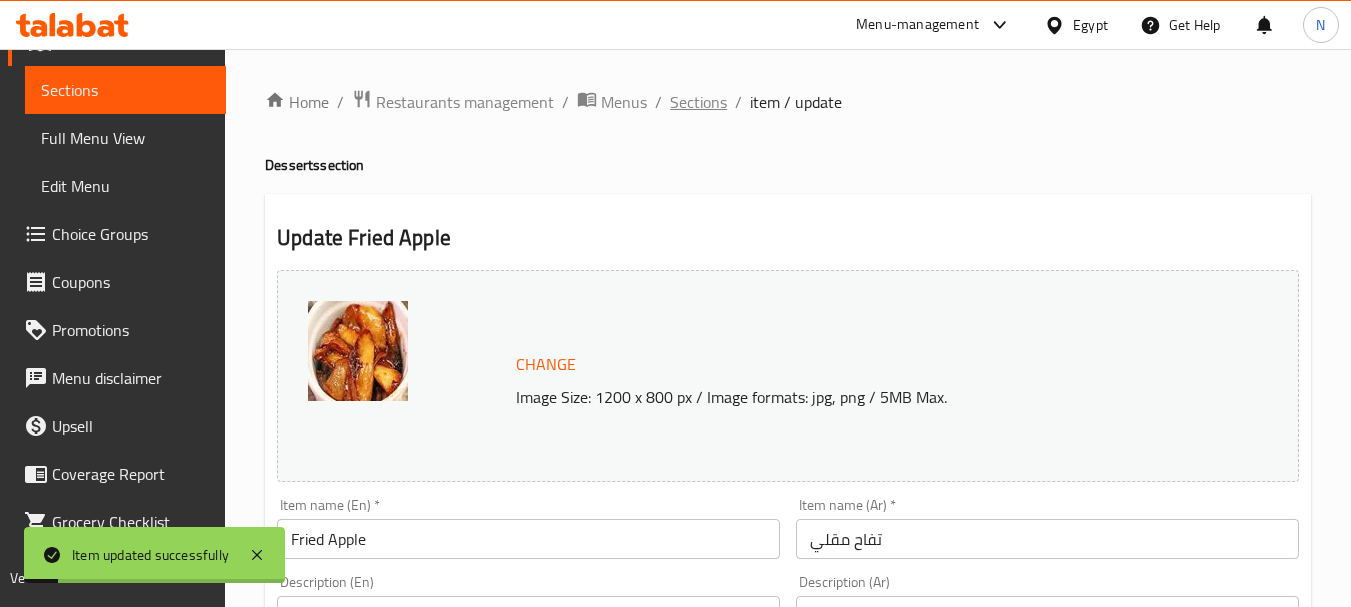 click on "Sections" at bounding box center (698, 102) 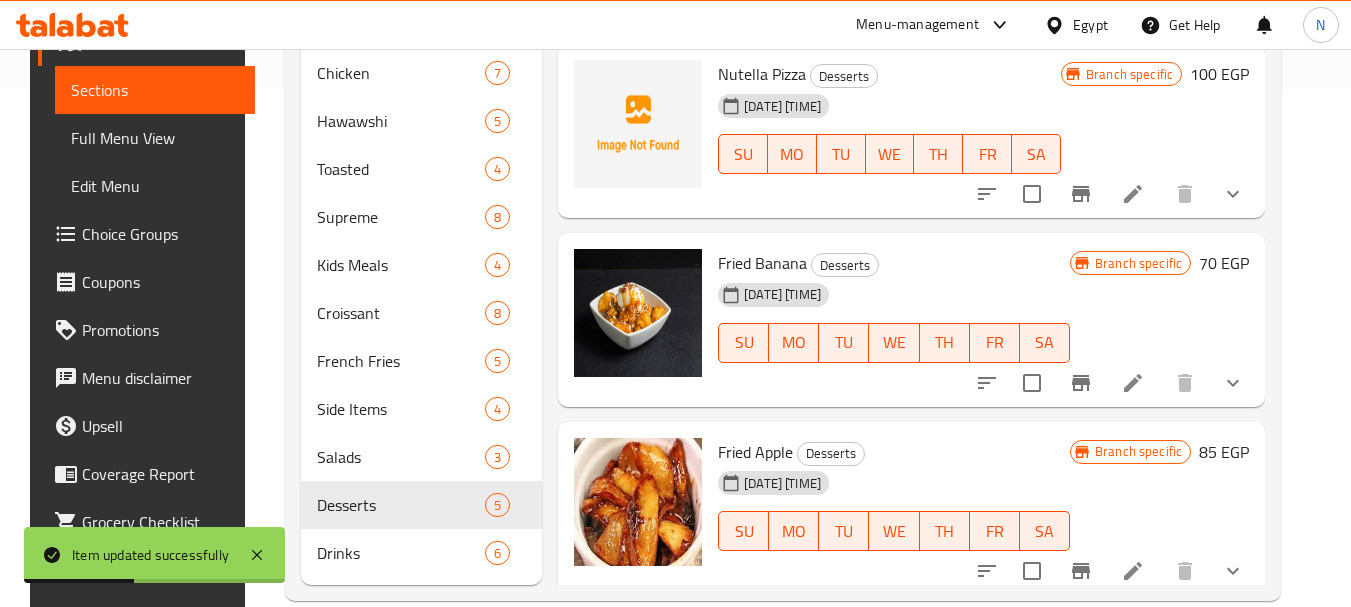 scroll, scrollTop: 552, scrollLeft: 0, axis: vertical 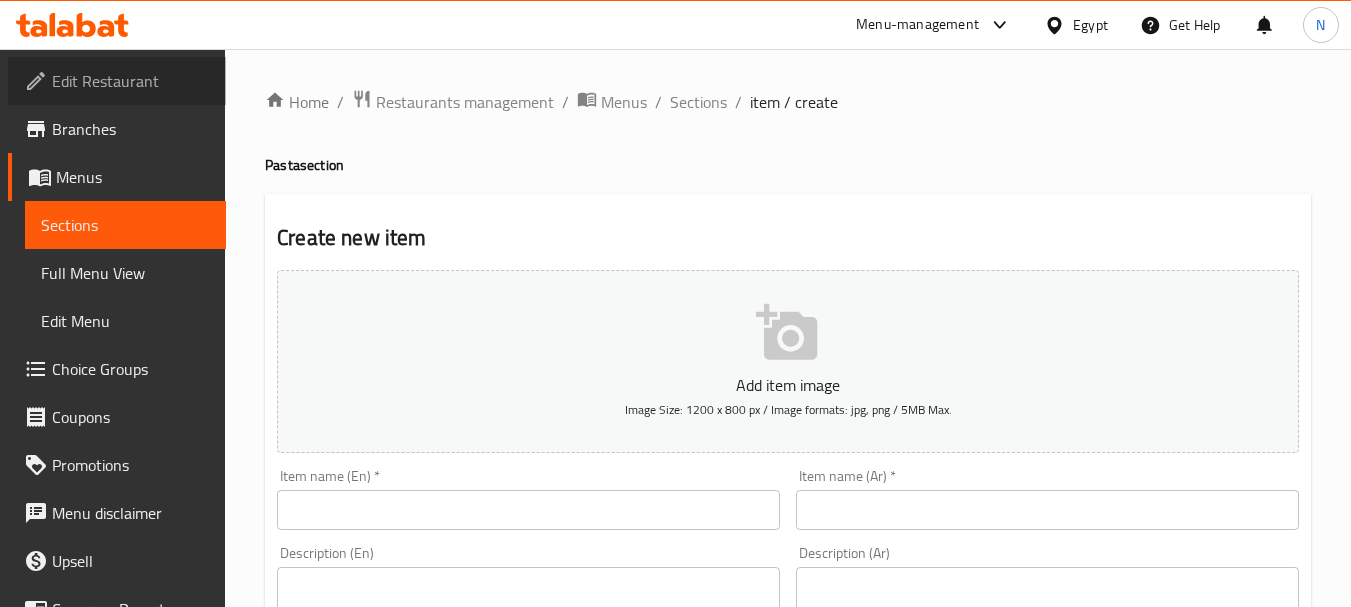 click on "Edit Restaurant" at bounding box center [131, 81] 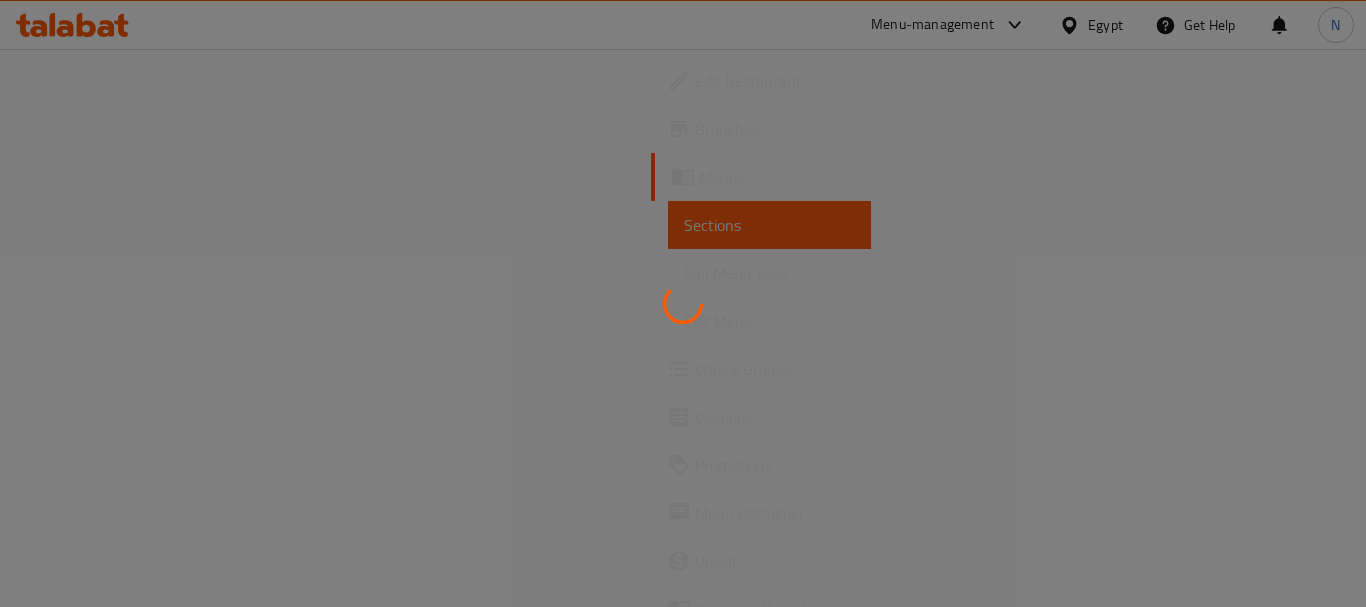 scroll, scrollTop: 0, scrollLeft: 0, axis: both 